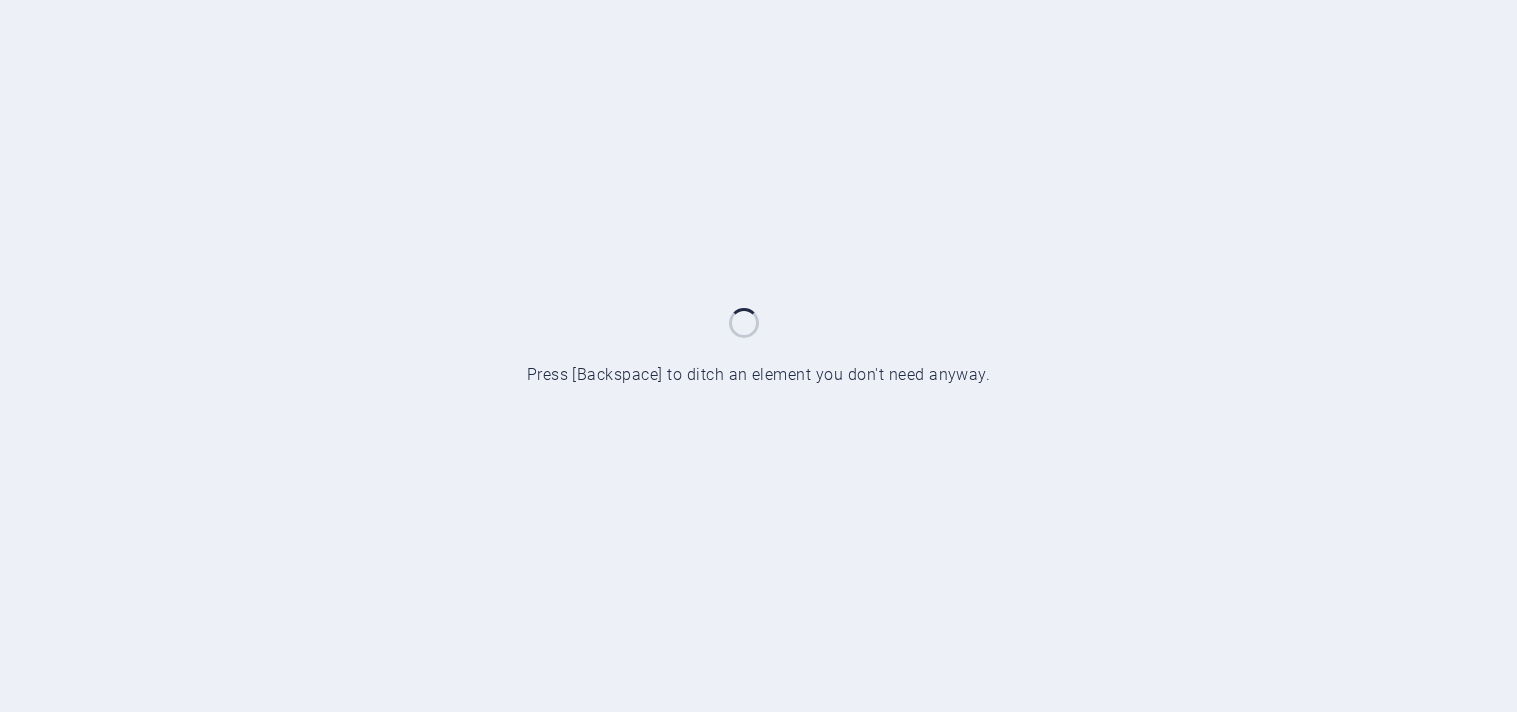 scroll, scrollTop: 0, scrollLeft: 0, axis: both 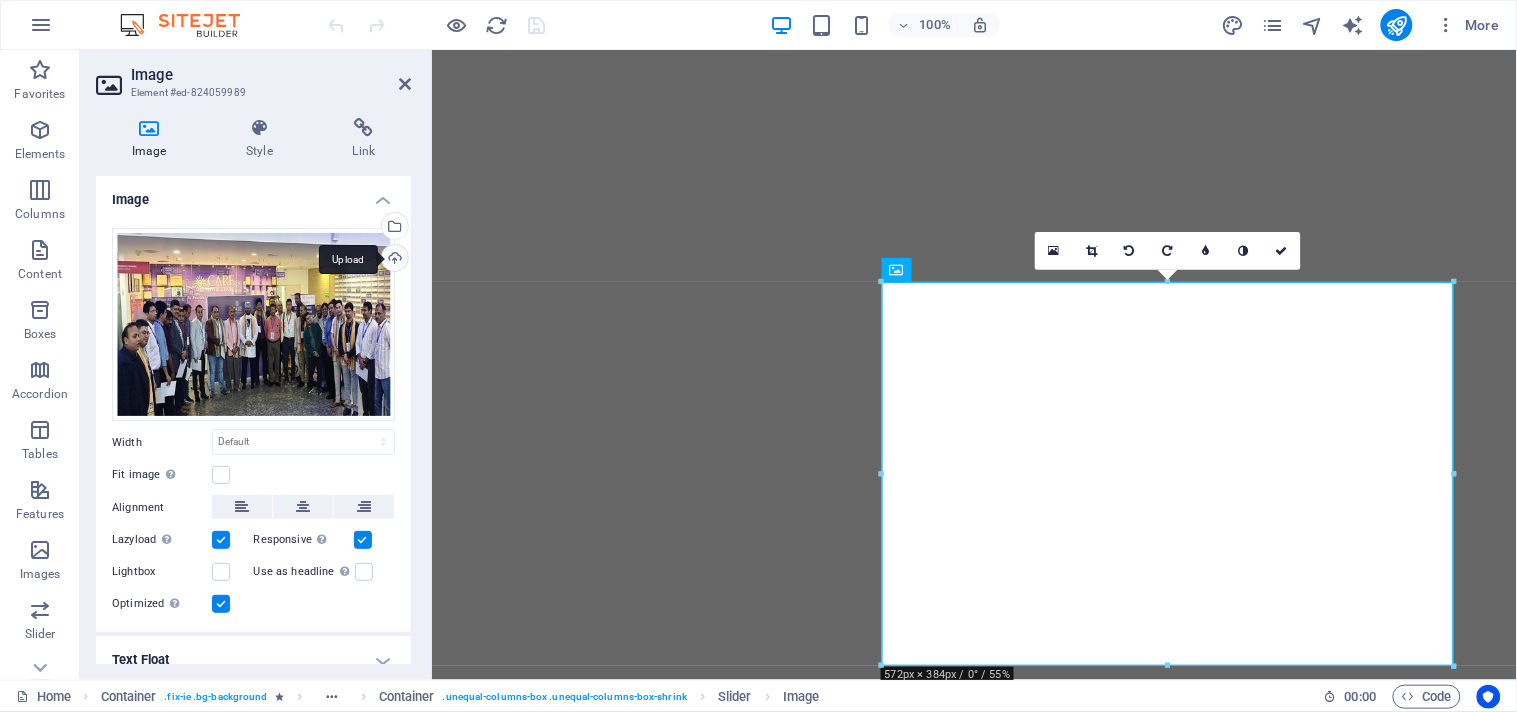 click on "Upload" at bounding box center [393, 260] 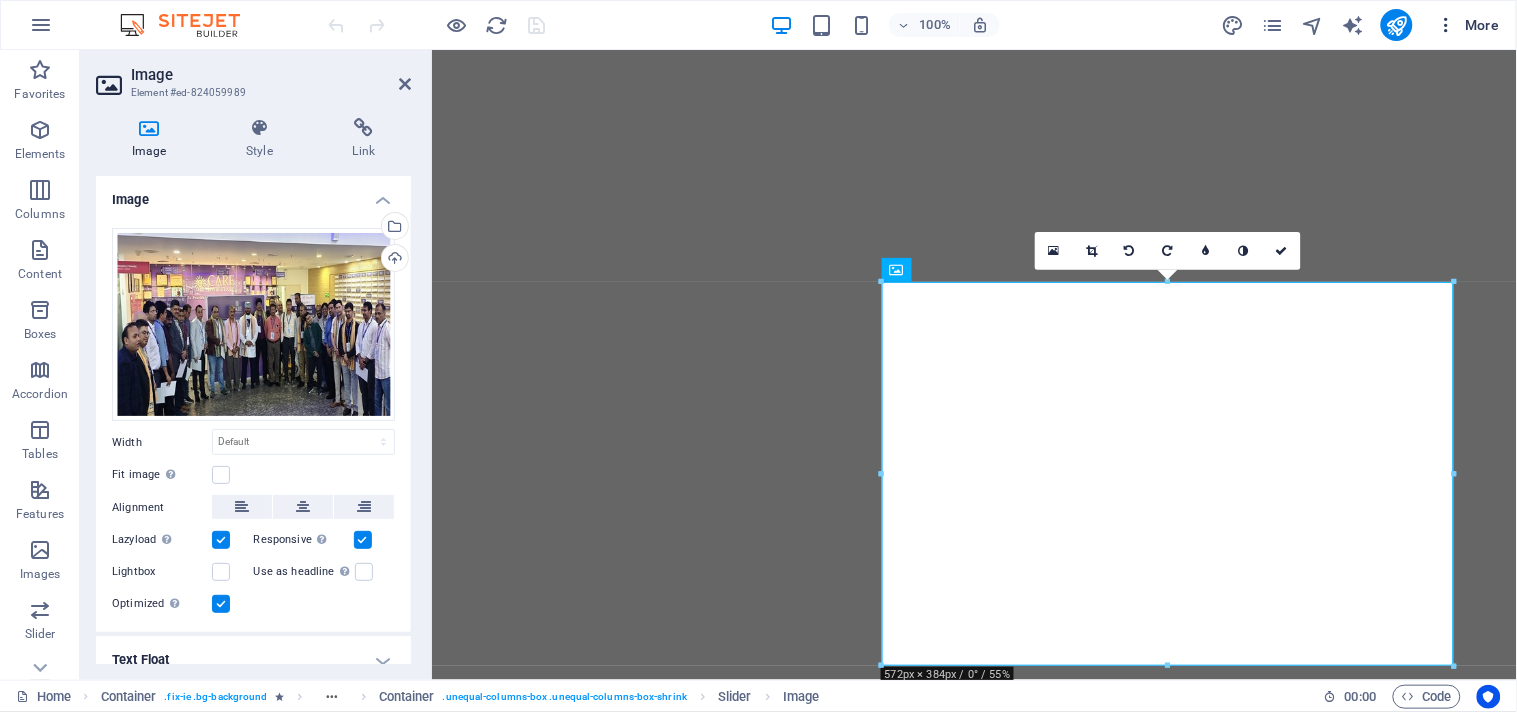 click at bounding box center [1447, 25] 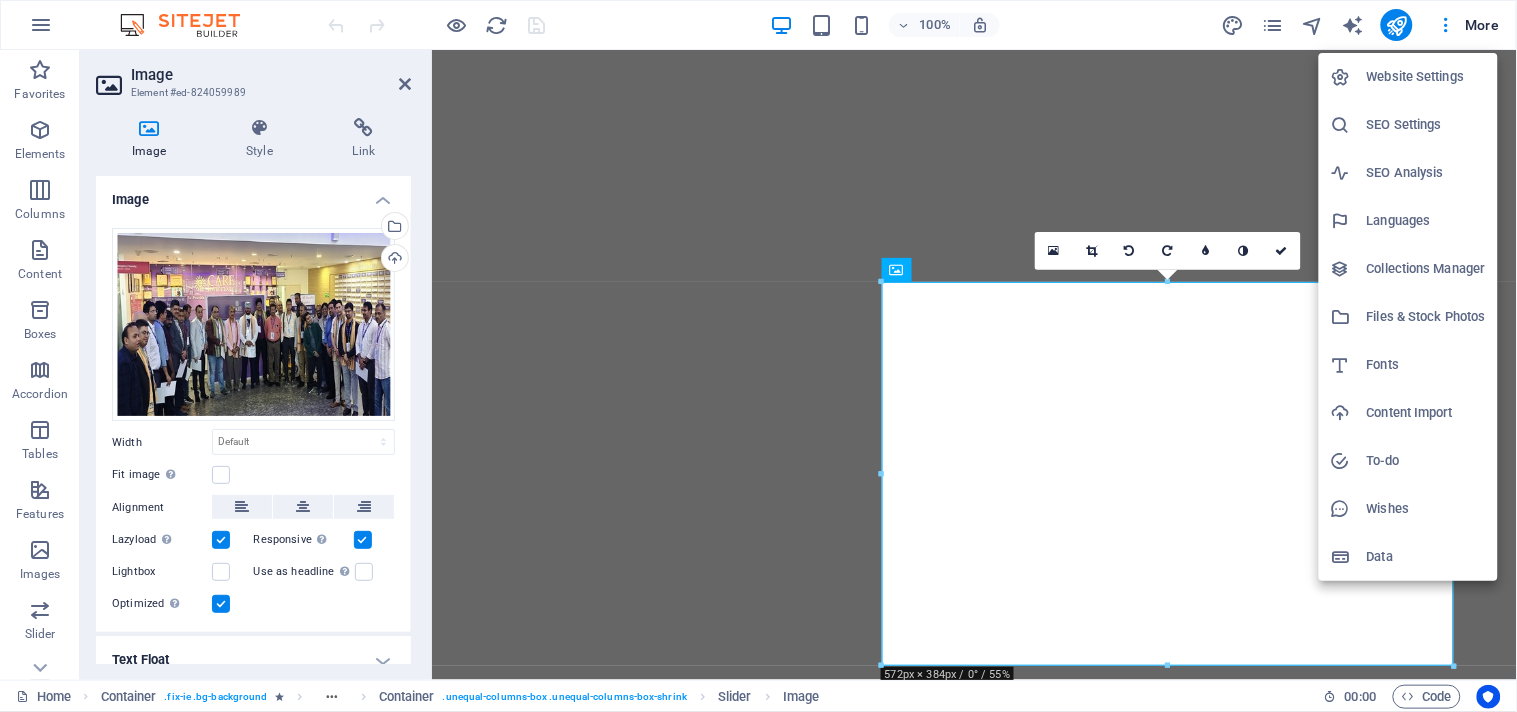 drag, startPoint x: 1397, startPoint y: 315, endPoint x: 935, endPoint y: 294, distance: 462.47702 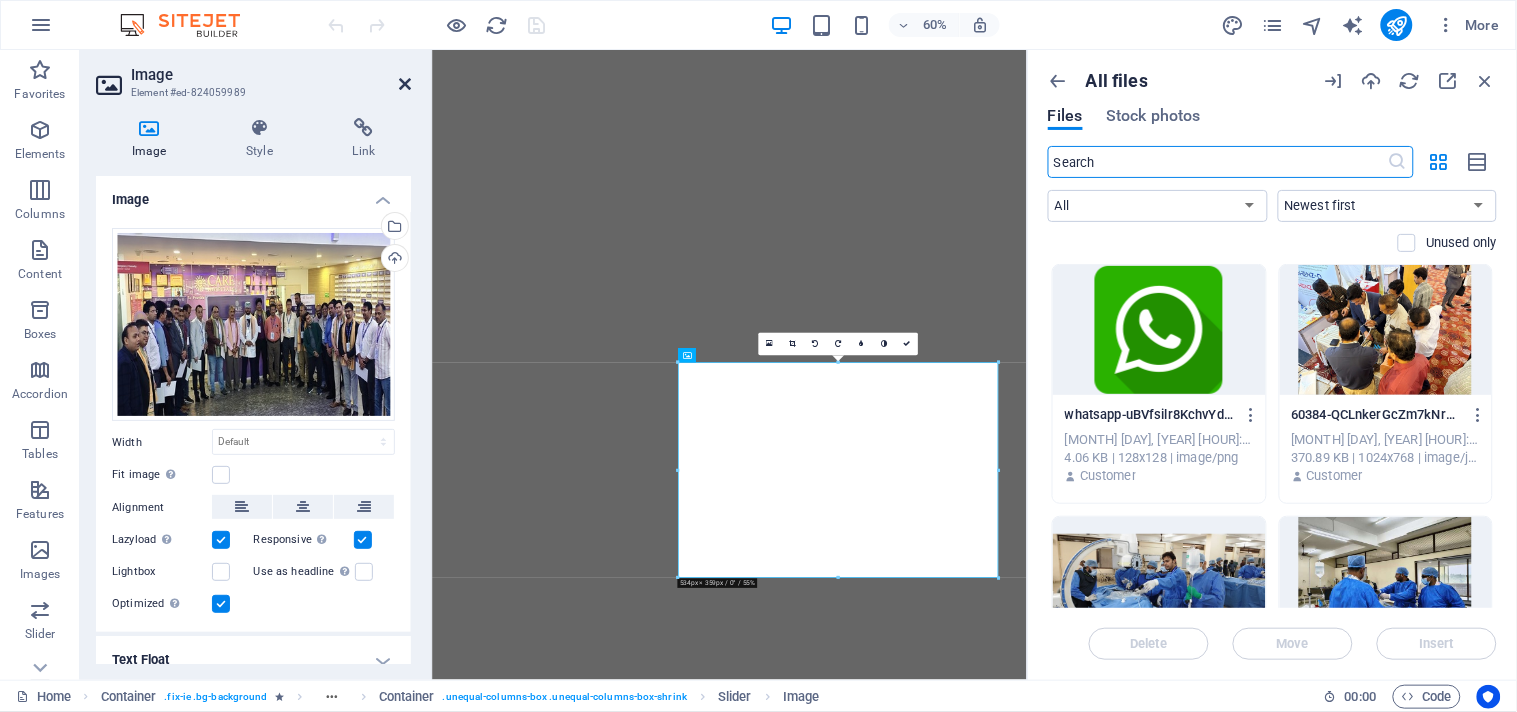 click at bounding box center (405, 84) 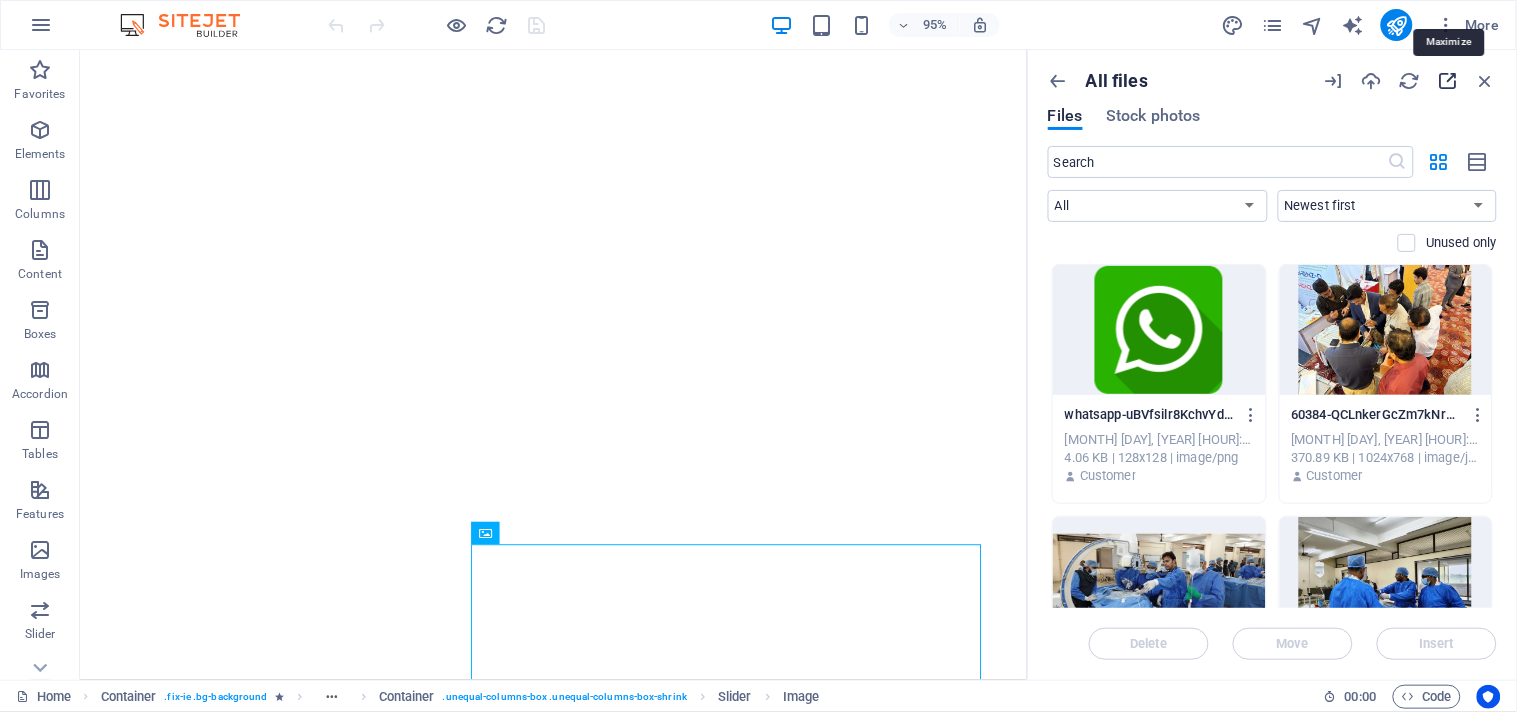 click at bounding box center [1448, 81] 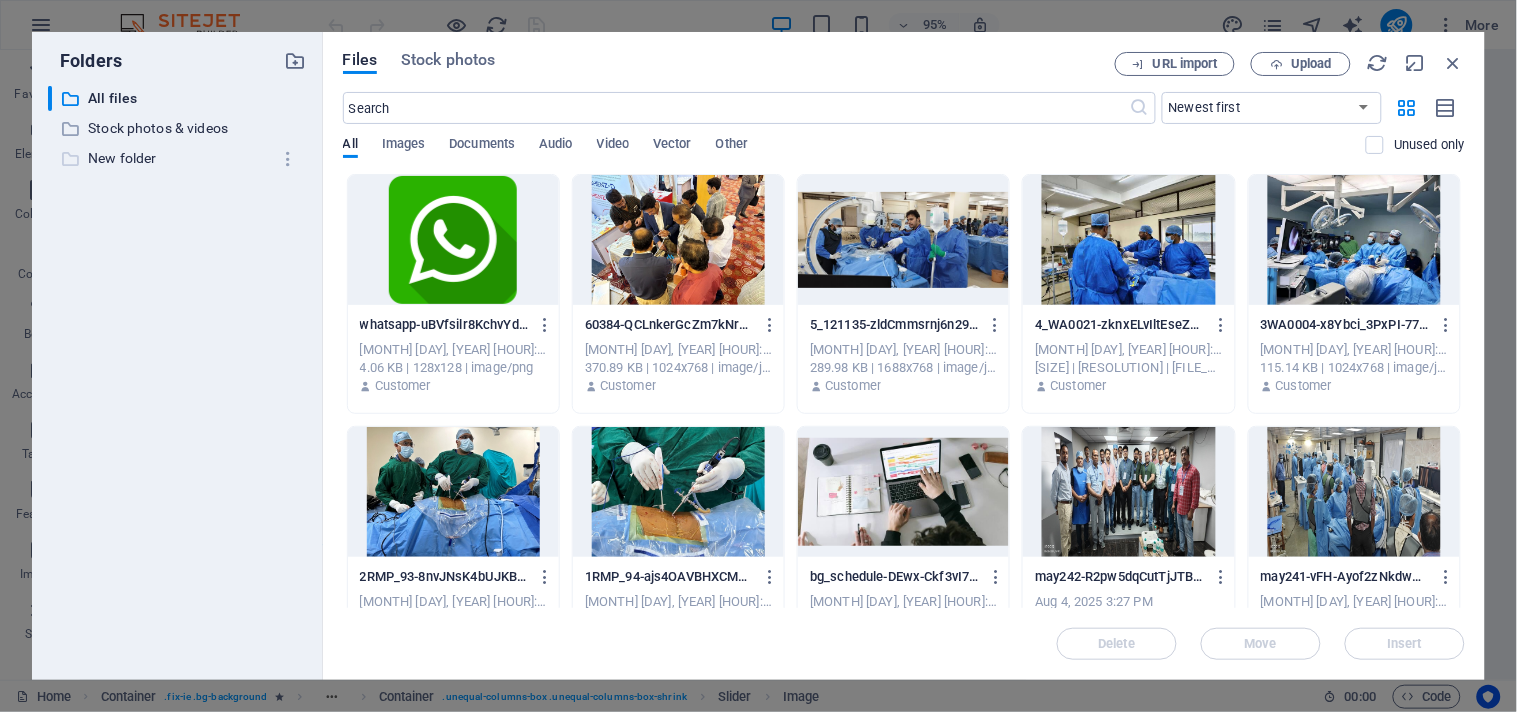 click on "New folder" at bounding box center [179, 158] 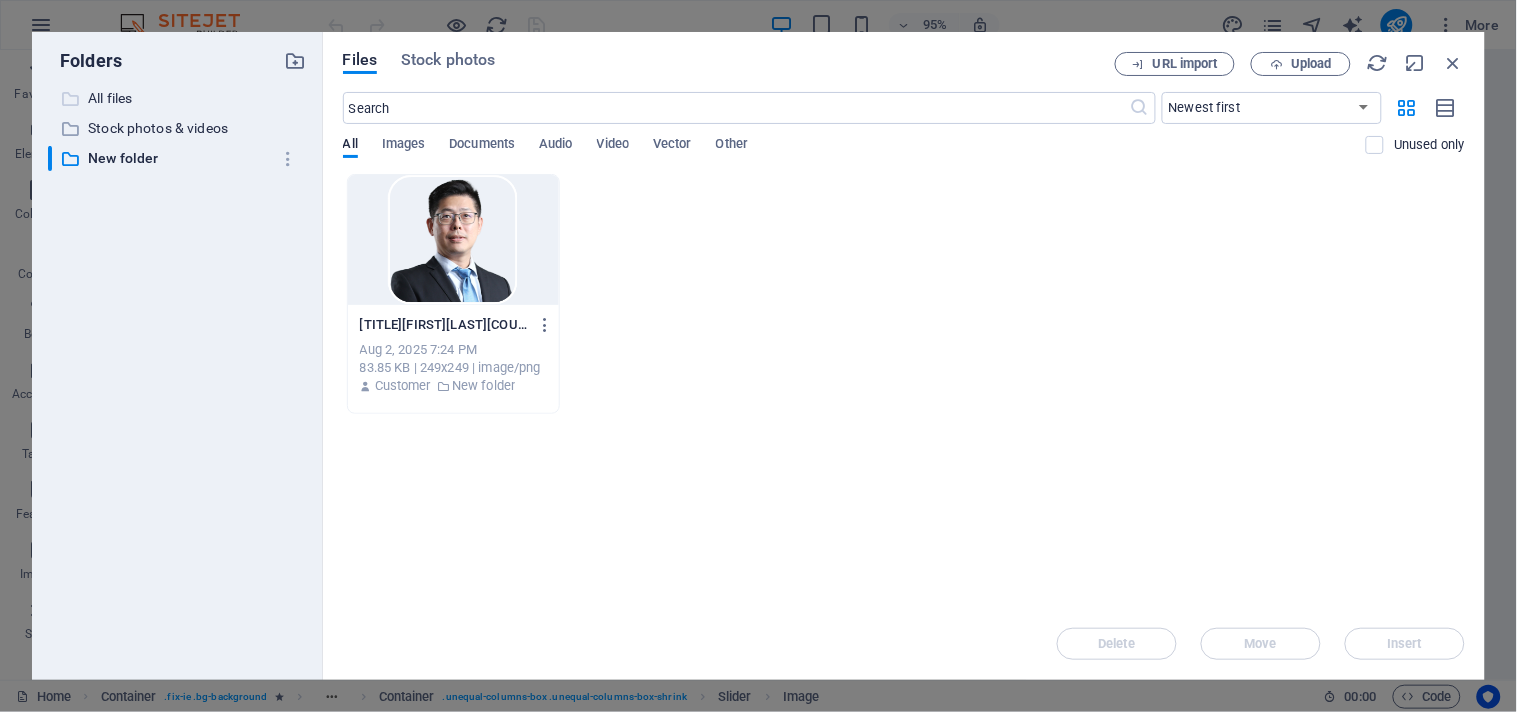 click on "All files" at bounding box center (179, 98) 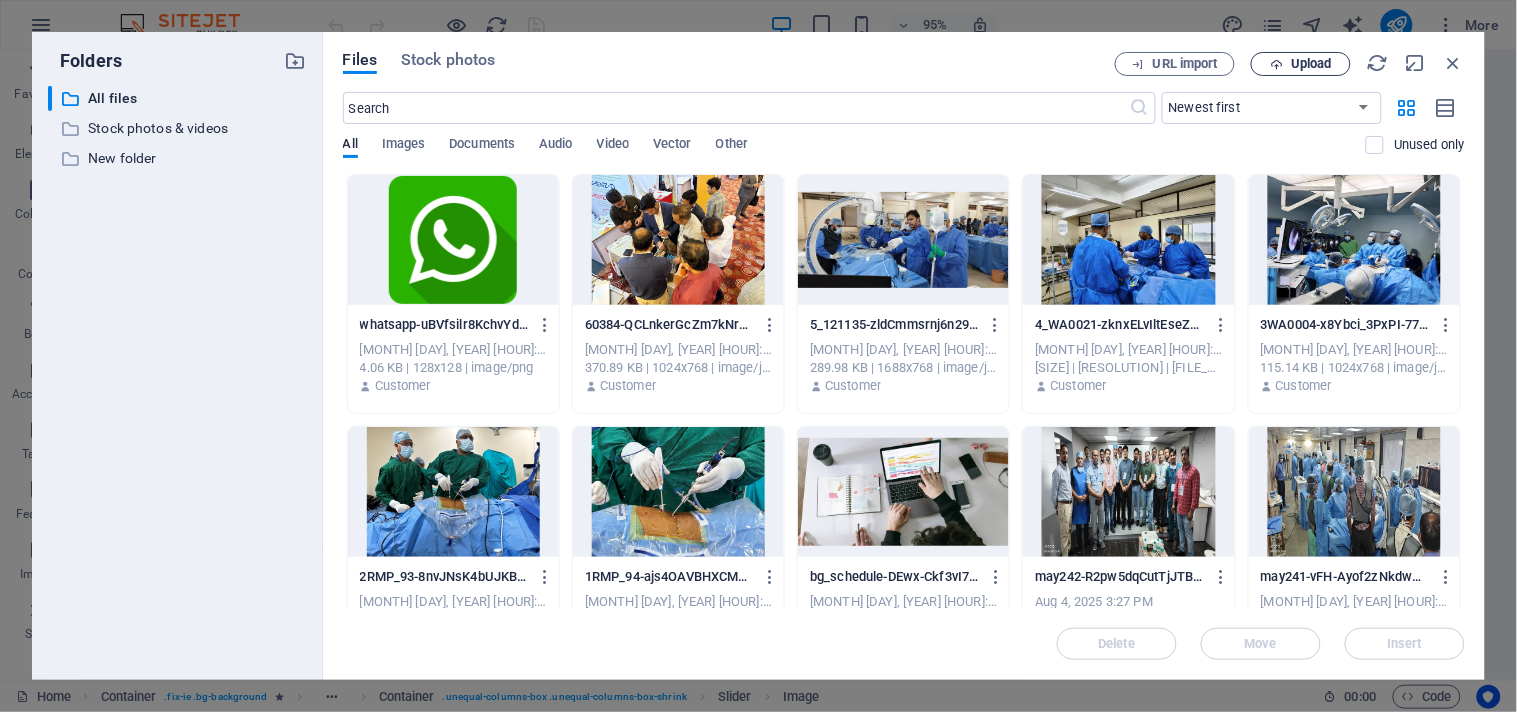 click on "Upload" at bounding box center [1311, 64] 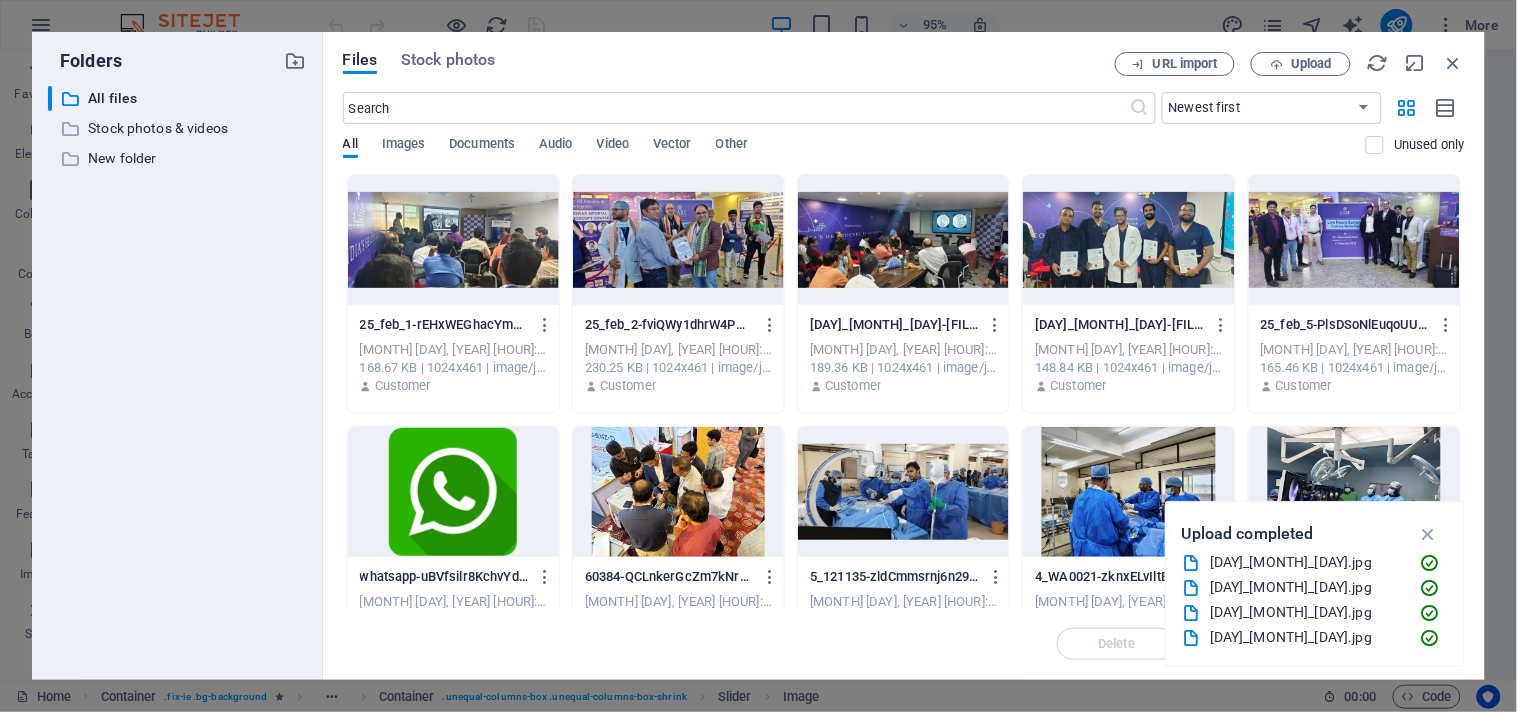 scroll, scrollTop: 370, scrollLeft: 0, axis: vertical 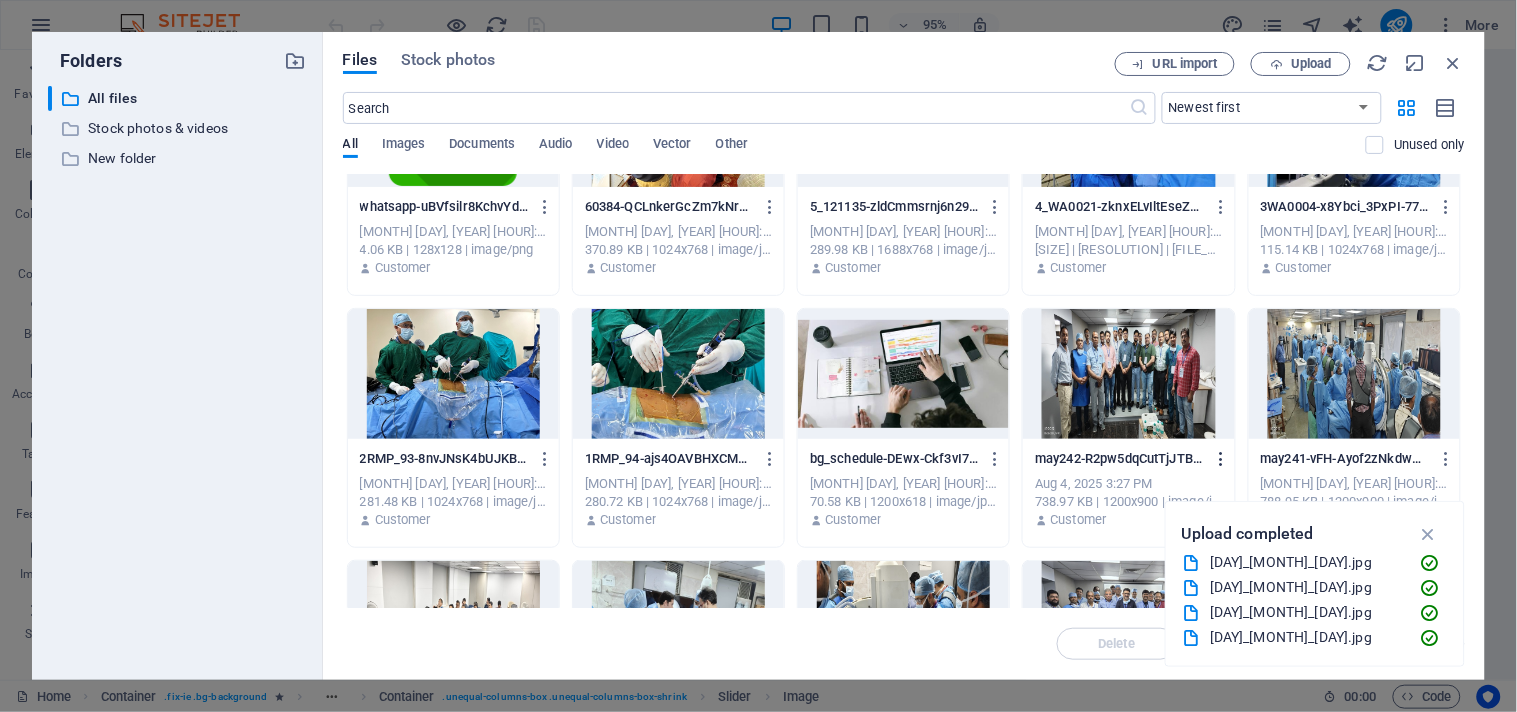 click at bounding box center (1221, 459) 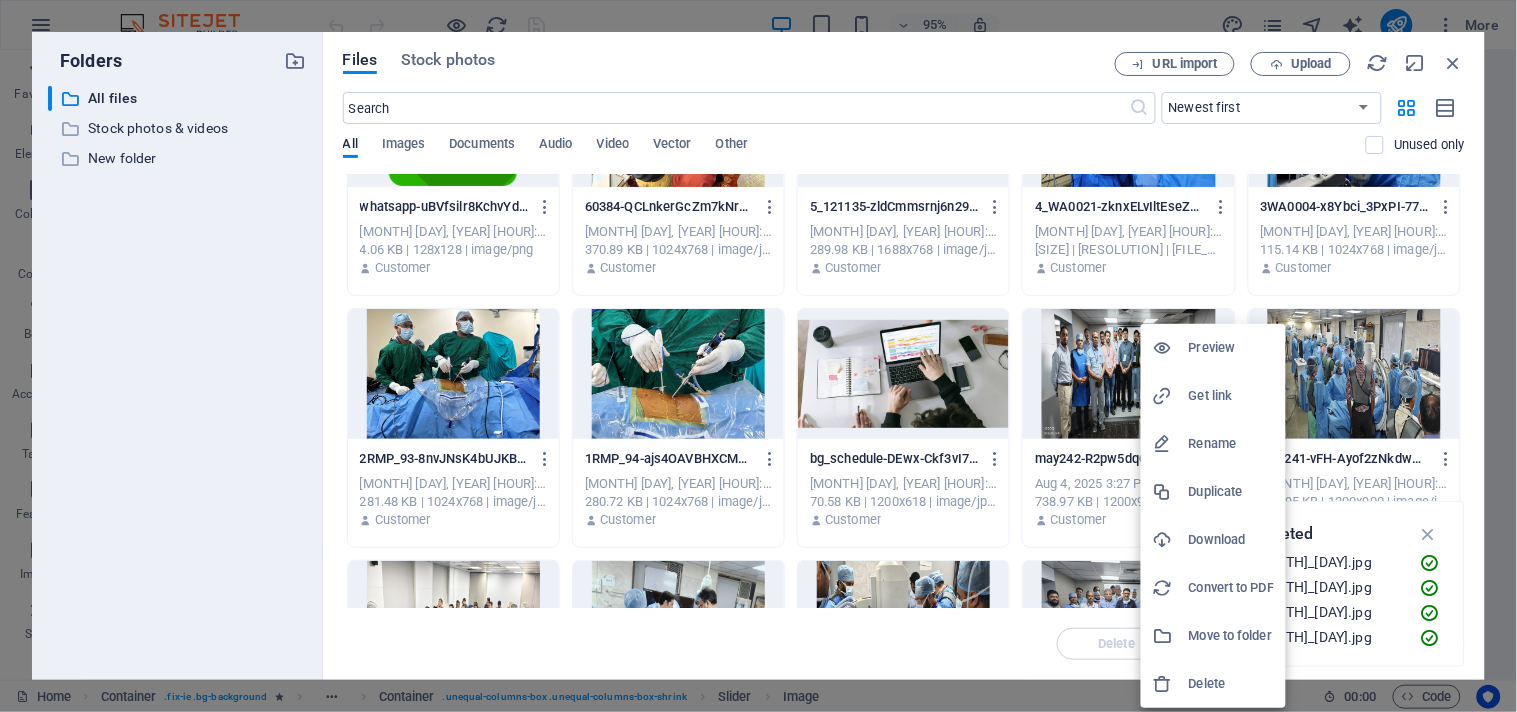 click on "Delete" at bounding box center [1231, 684] 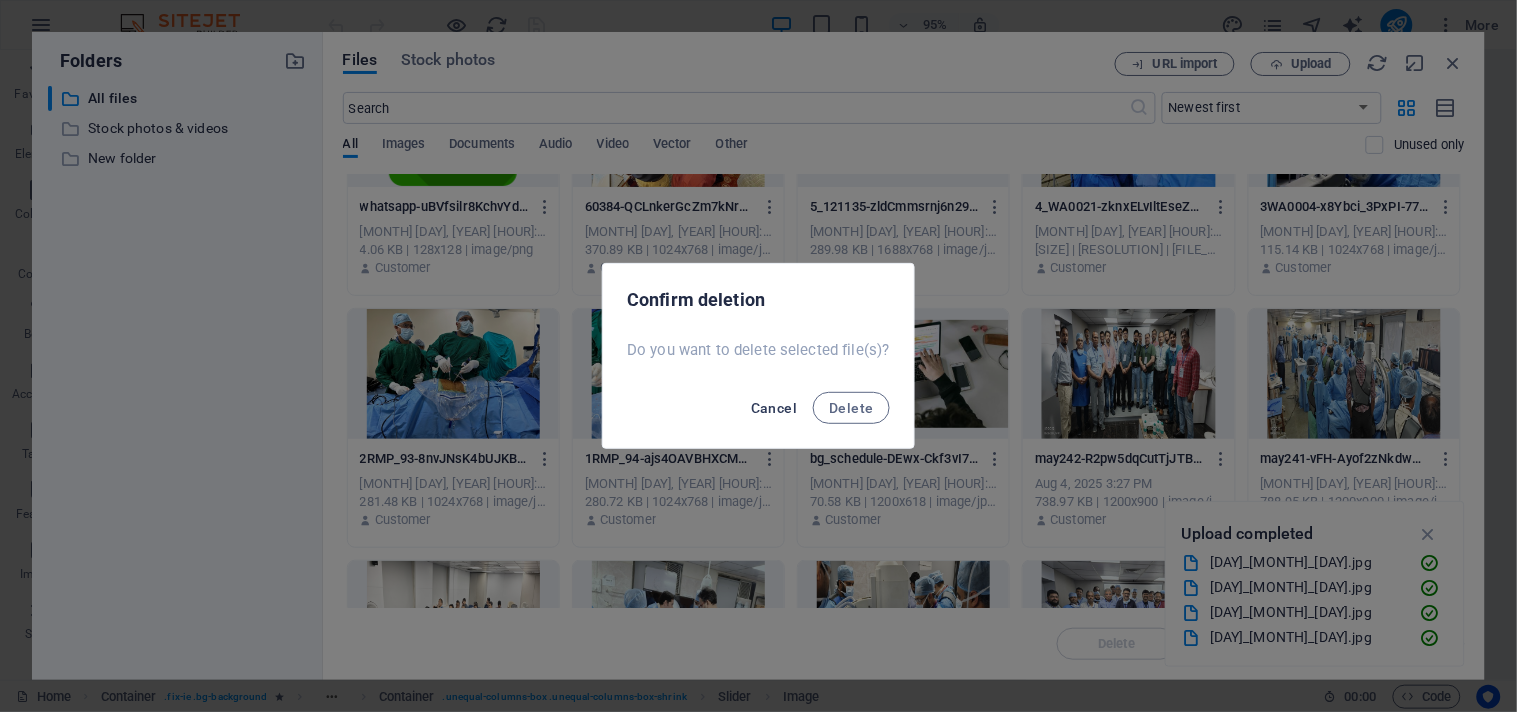 click on "Cancel" at bounding box center (774, 408) 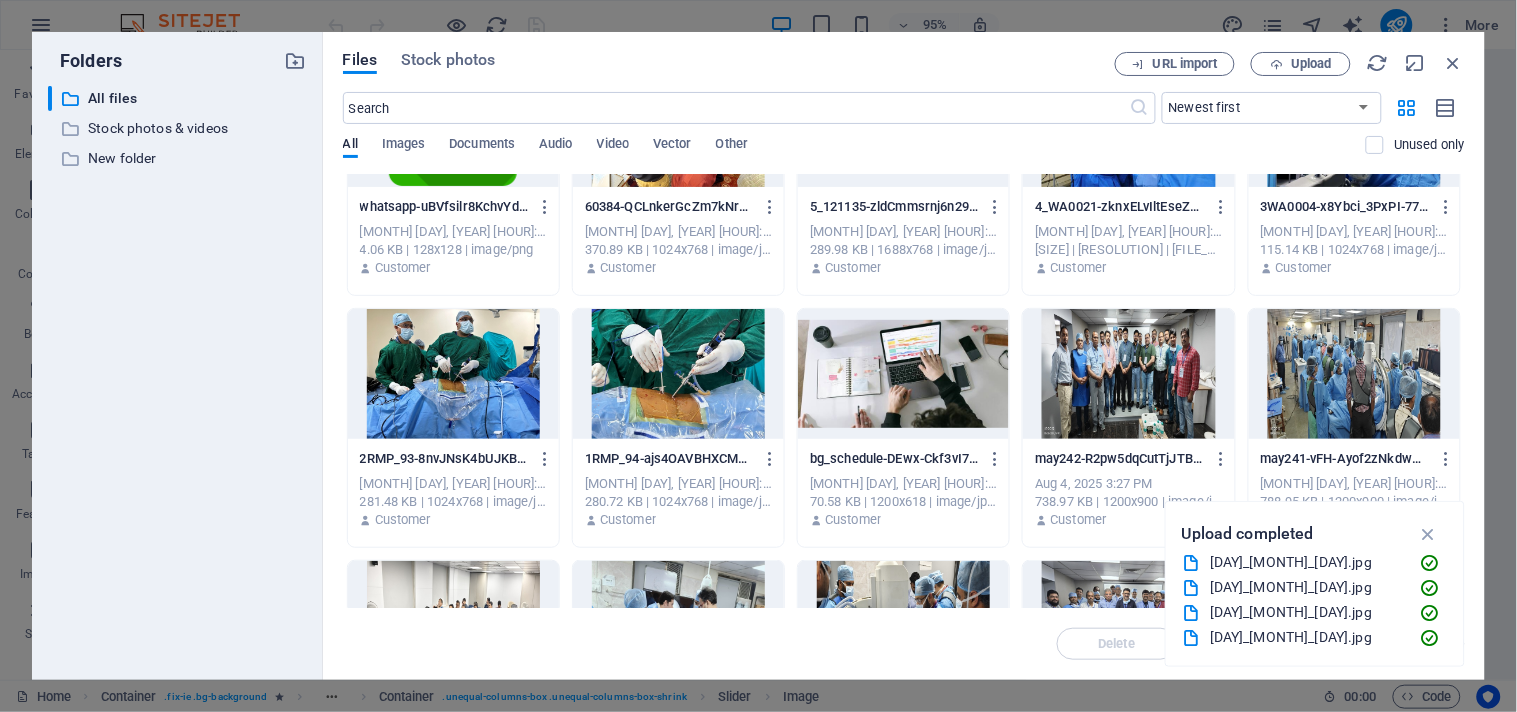 scroll, scrollTop: 0, scrollLeft: 0, axis: both 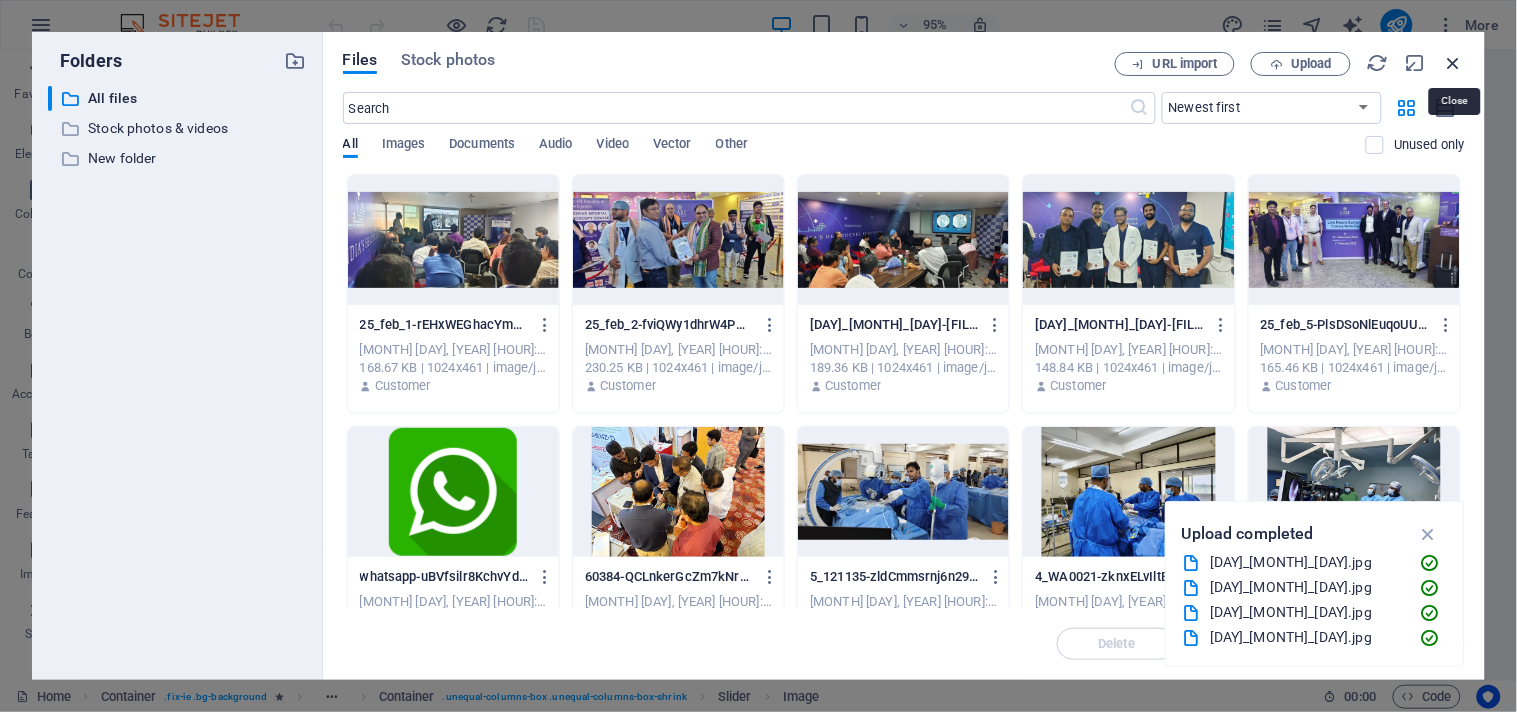 click at bounding box center (1454, 63) 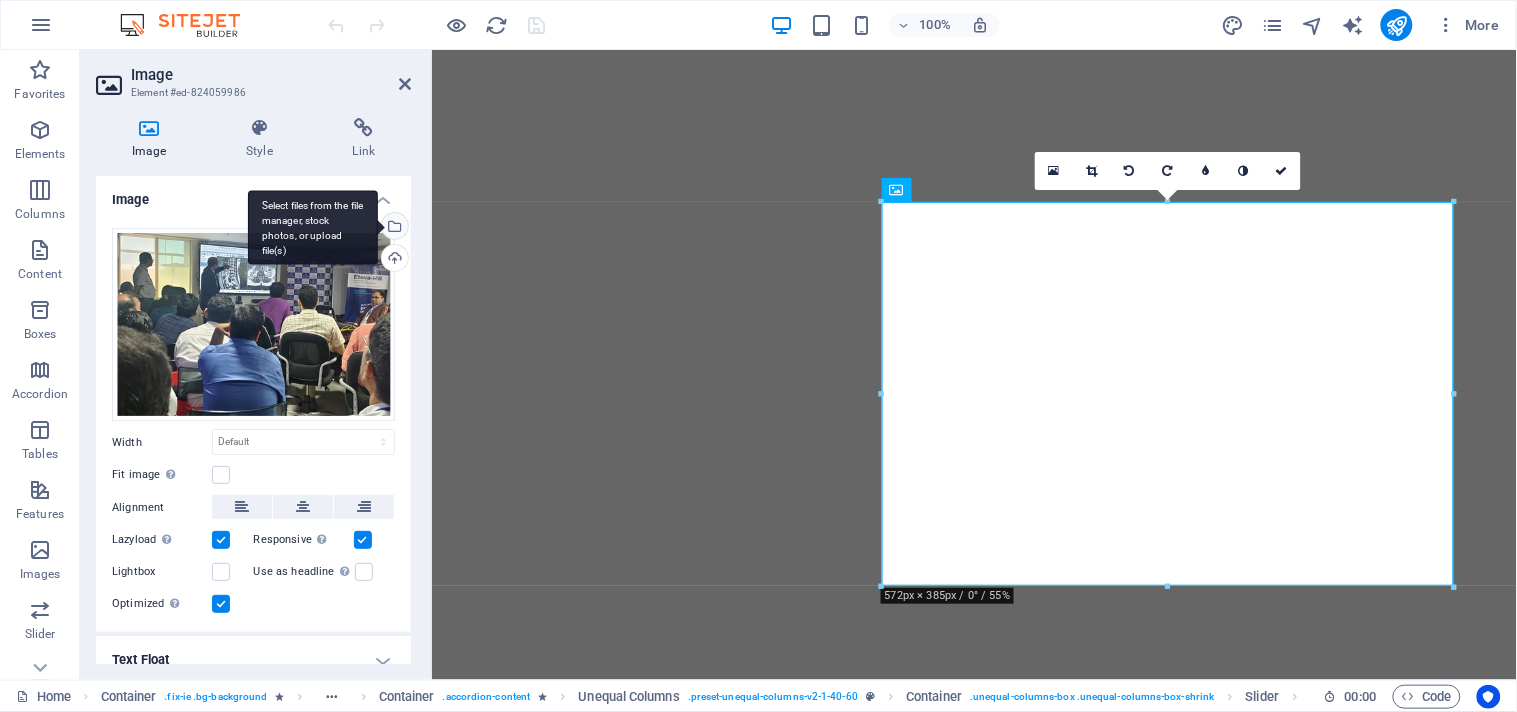 click on "Select files from the file manager, stock photos, or upload file(s)" at bounding box center [393, 228] 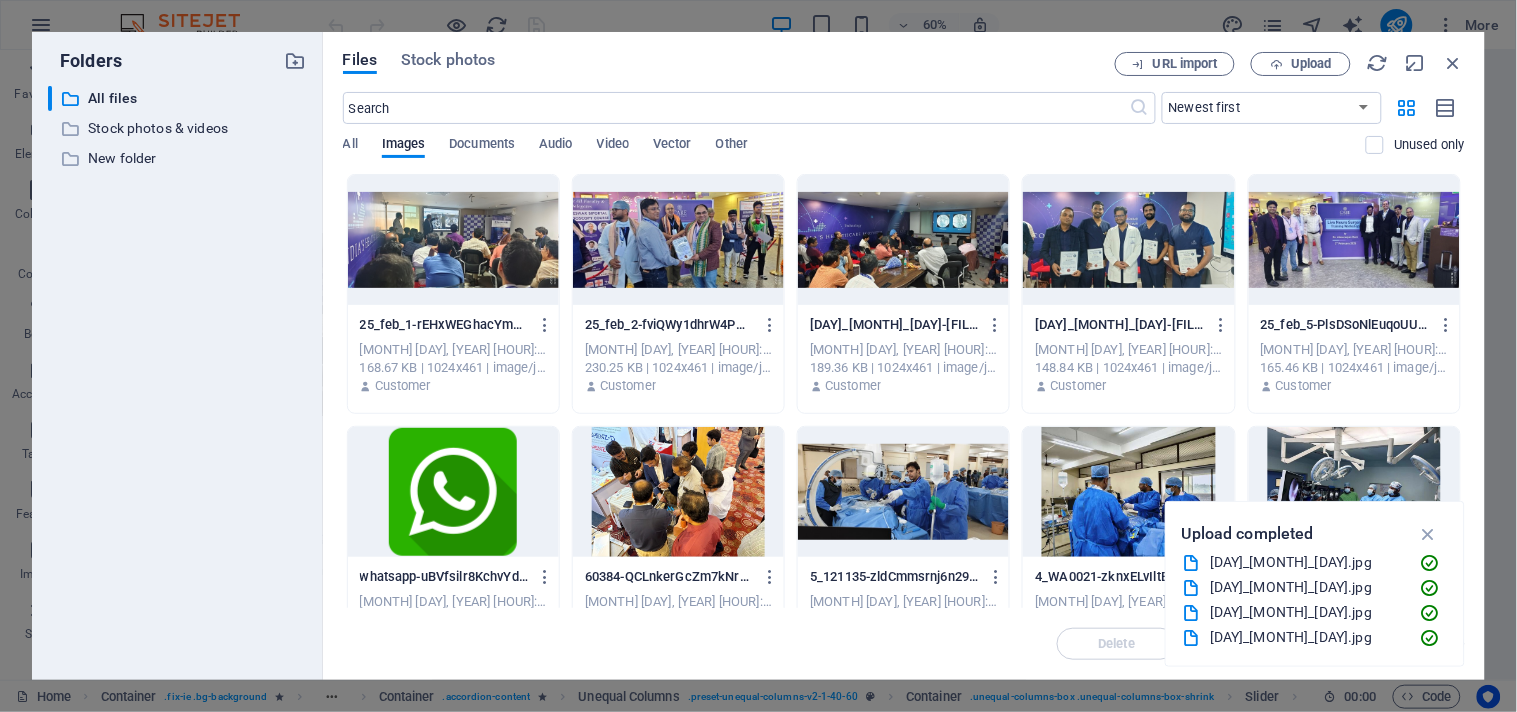 click at bounding box center [453, 240] 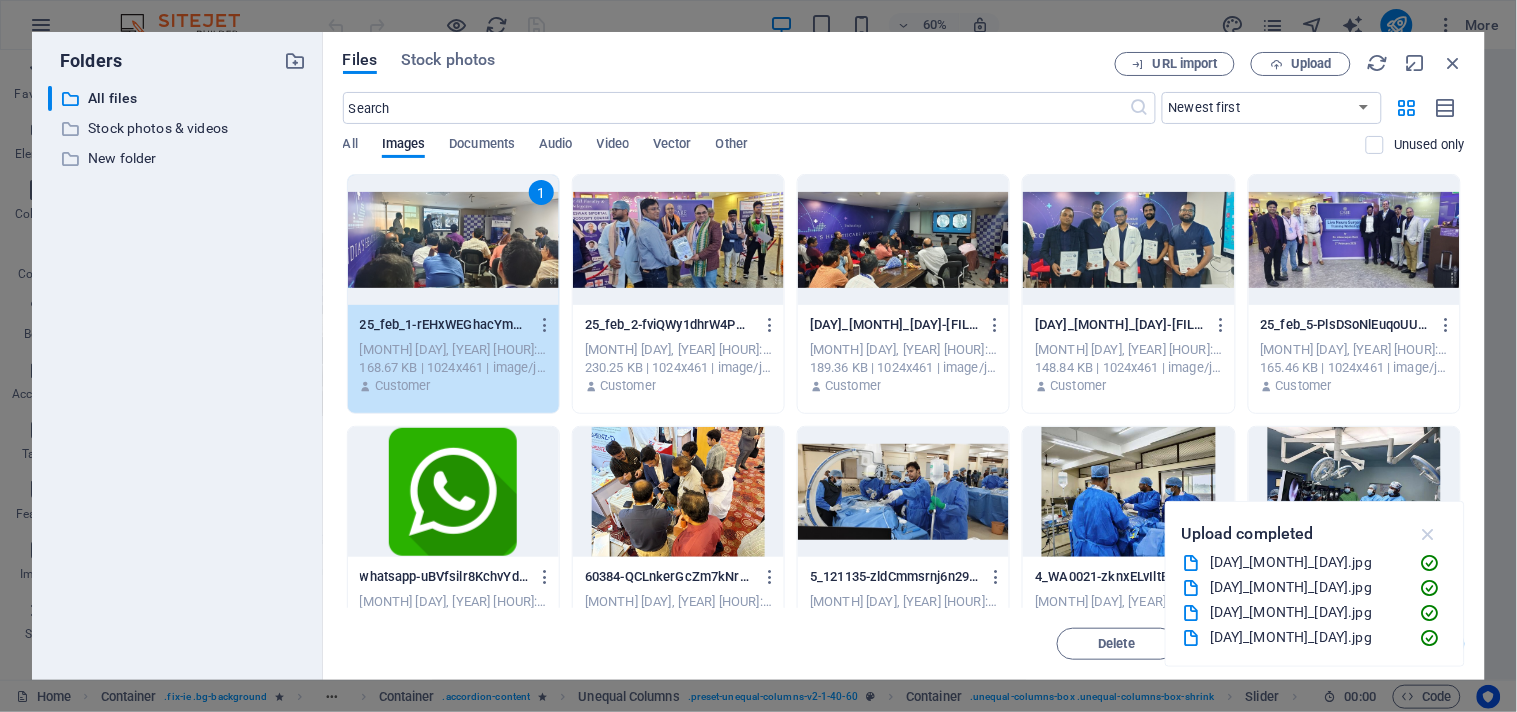 click at bounding box center [1428, 534] 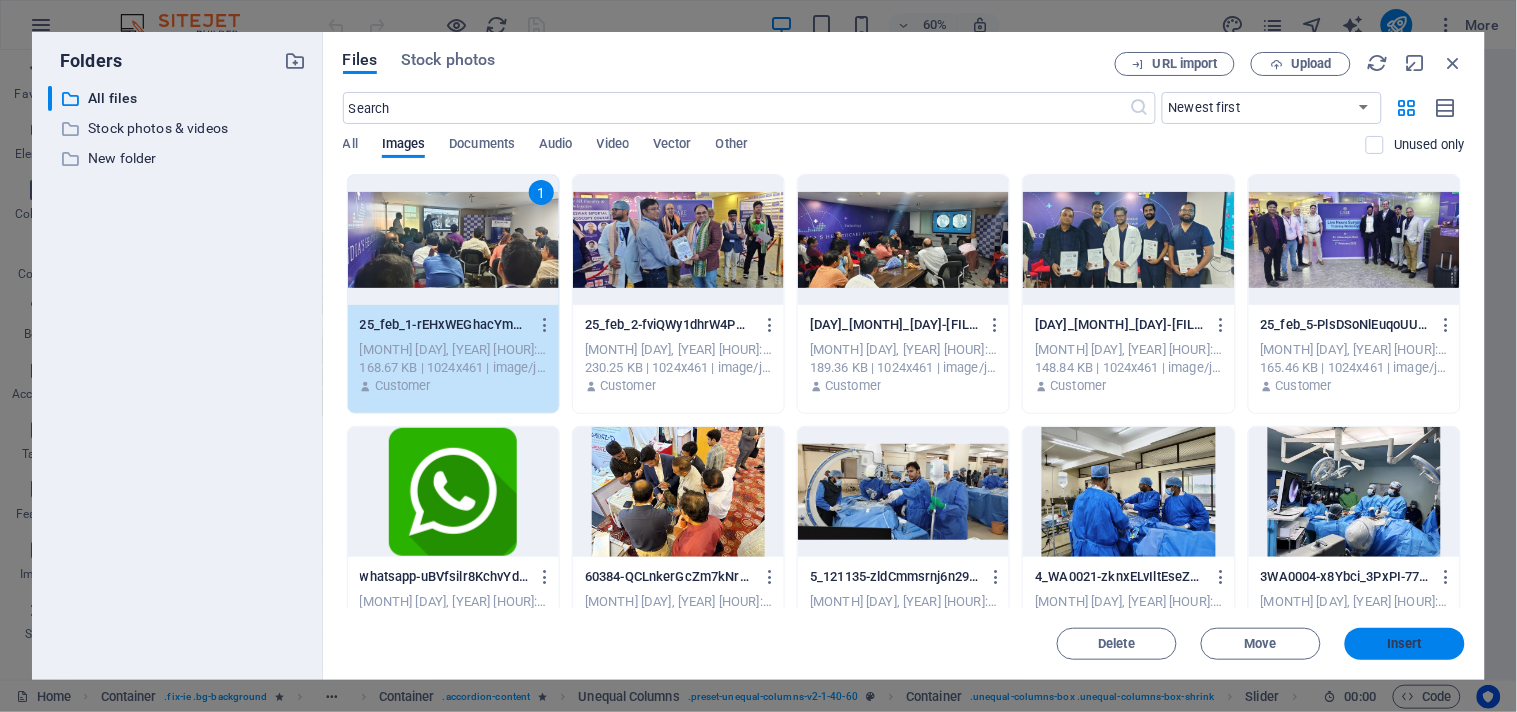 click on "Insert" at bounding box center [1405, 644] 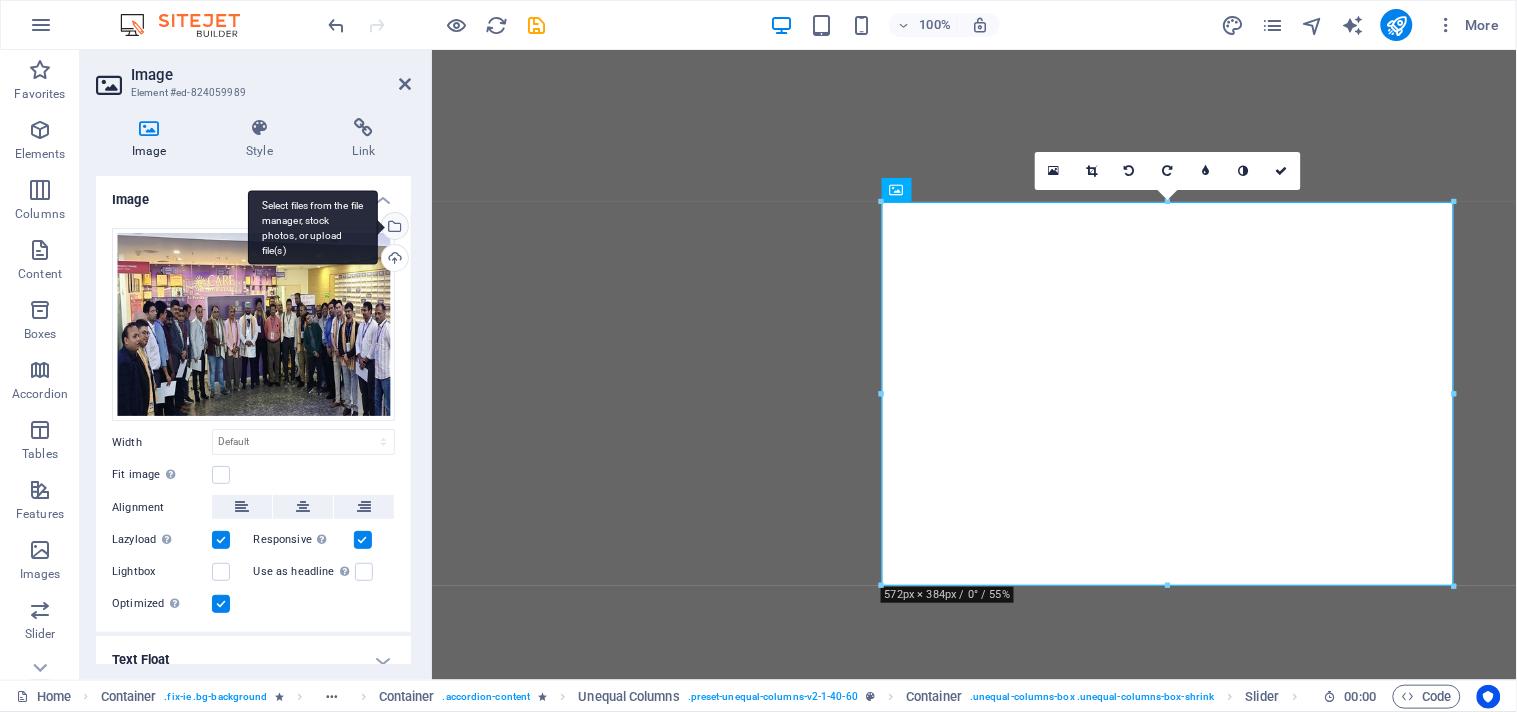 click on "Select files from the file manager, stock photos, or upload file(s)" at bounding box center [313, 227] 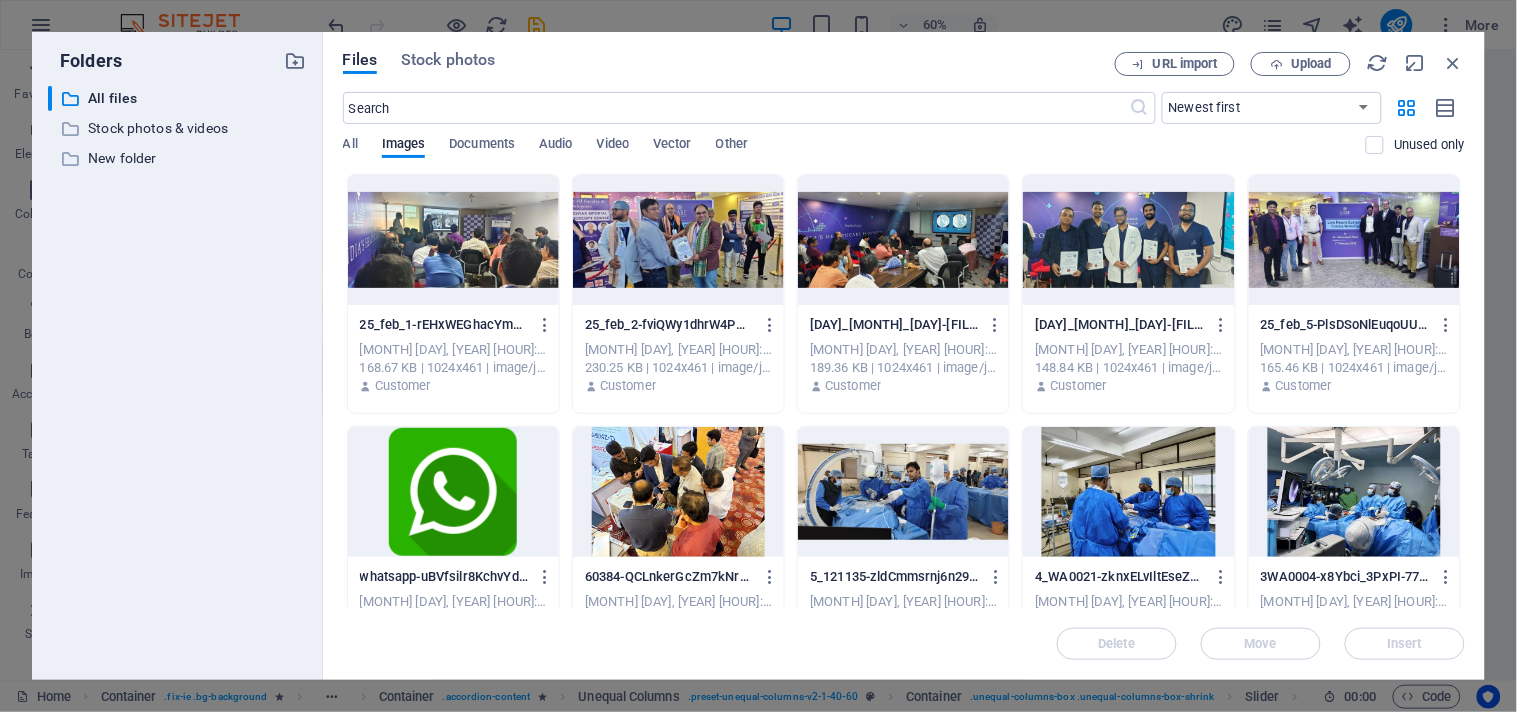 click at bounding box center [678, 240] 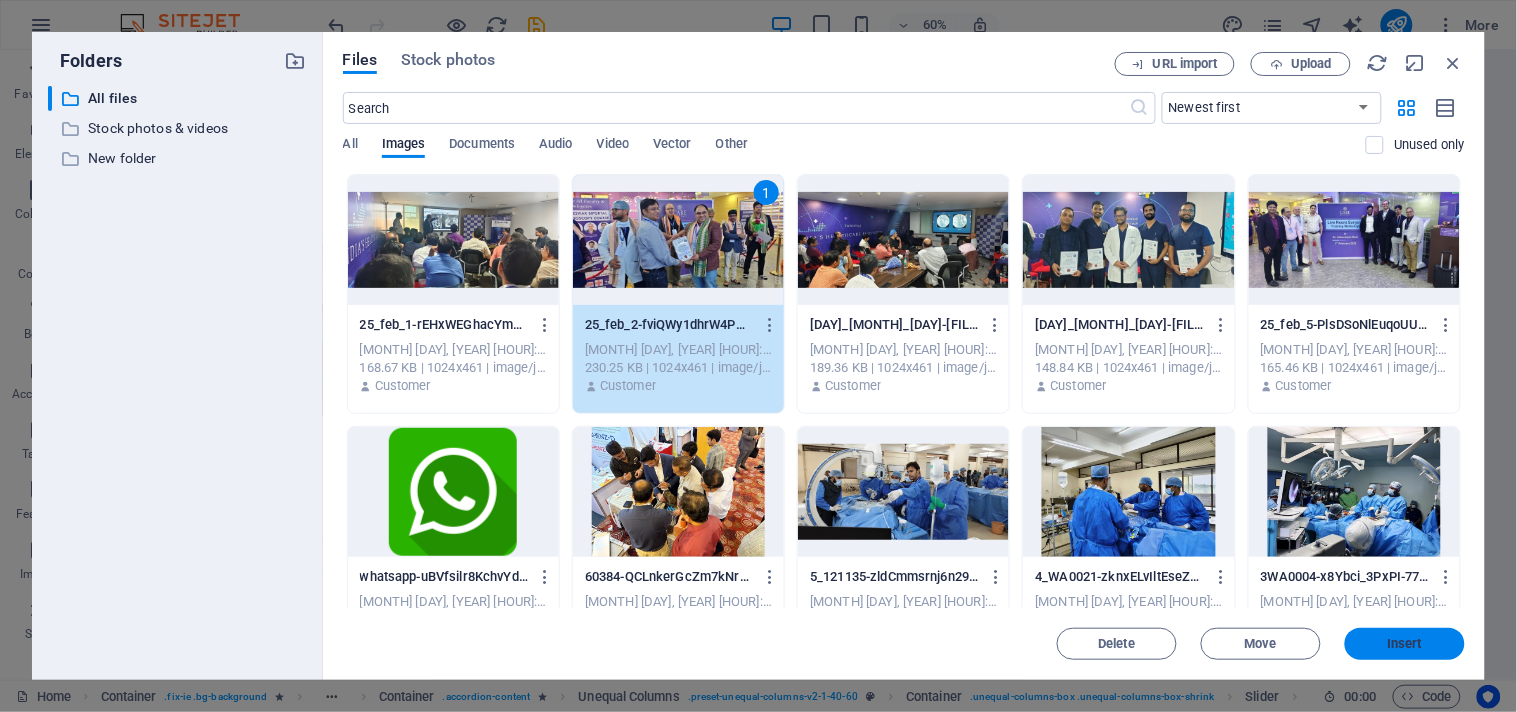 click on "Insert" at bounding box center (1405, 644) 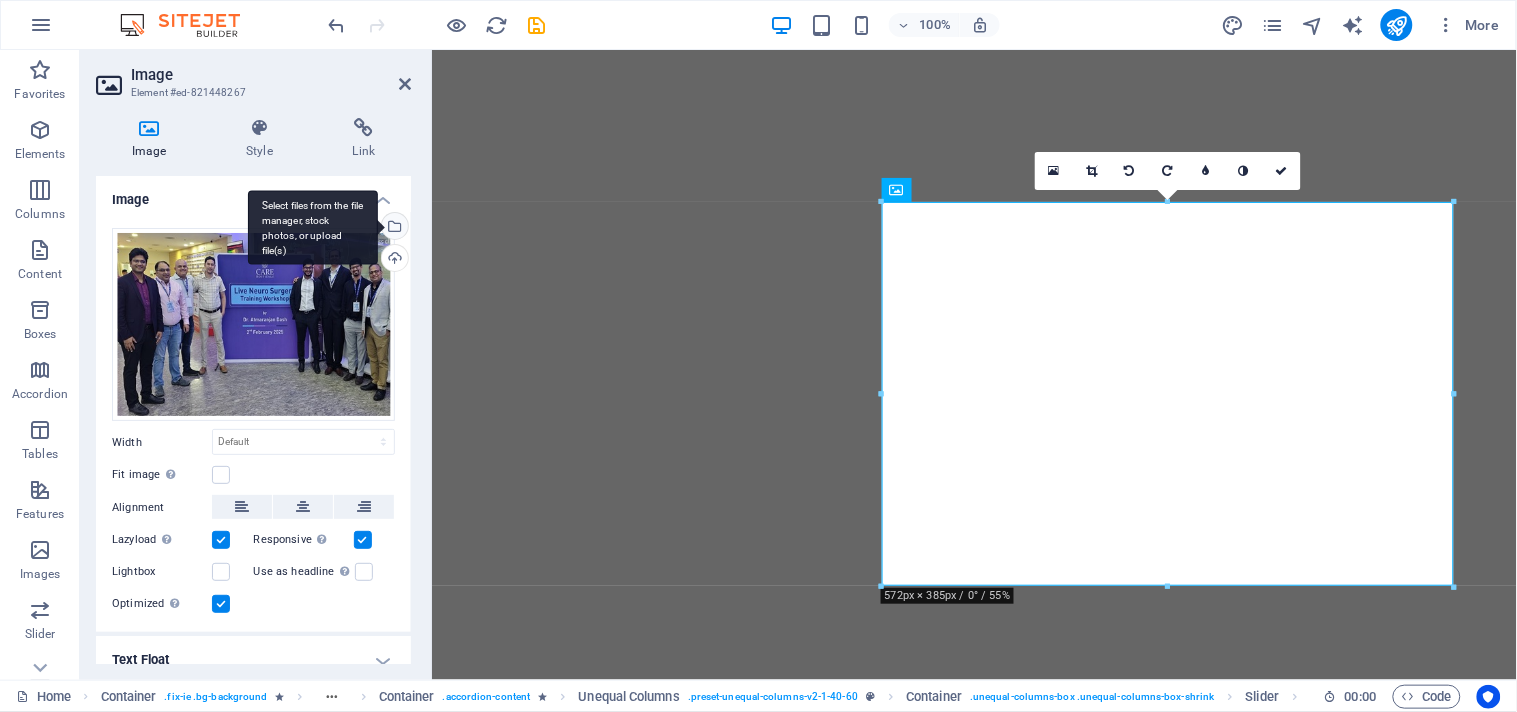 click on "Select files from the file manager, stock photos, or upload file(s)" at bounding box center [313, 227] 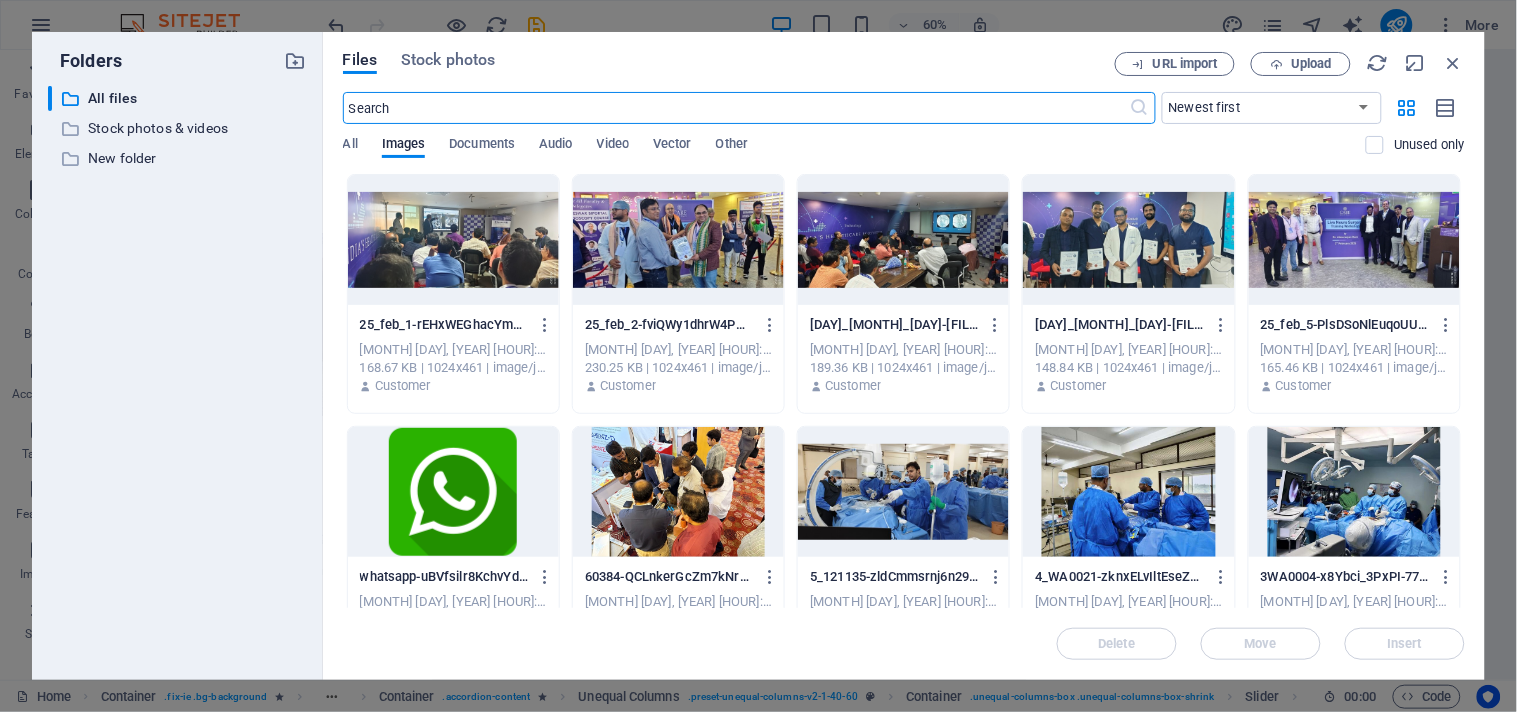 click at bounding box center (1354, 240) 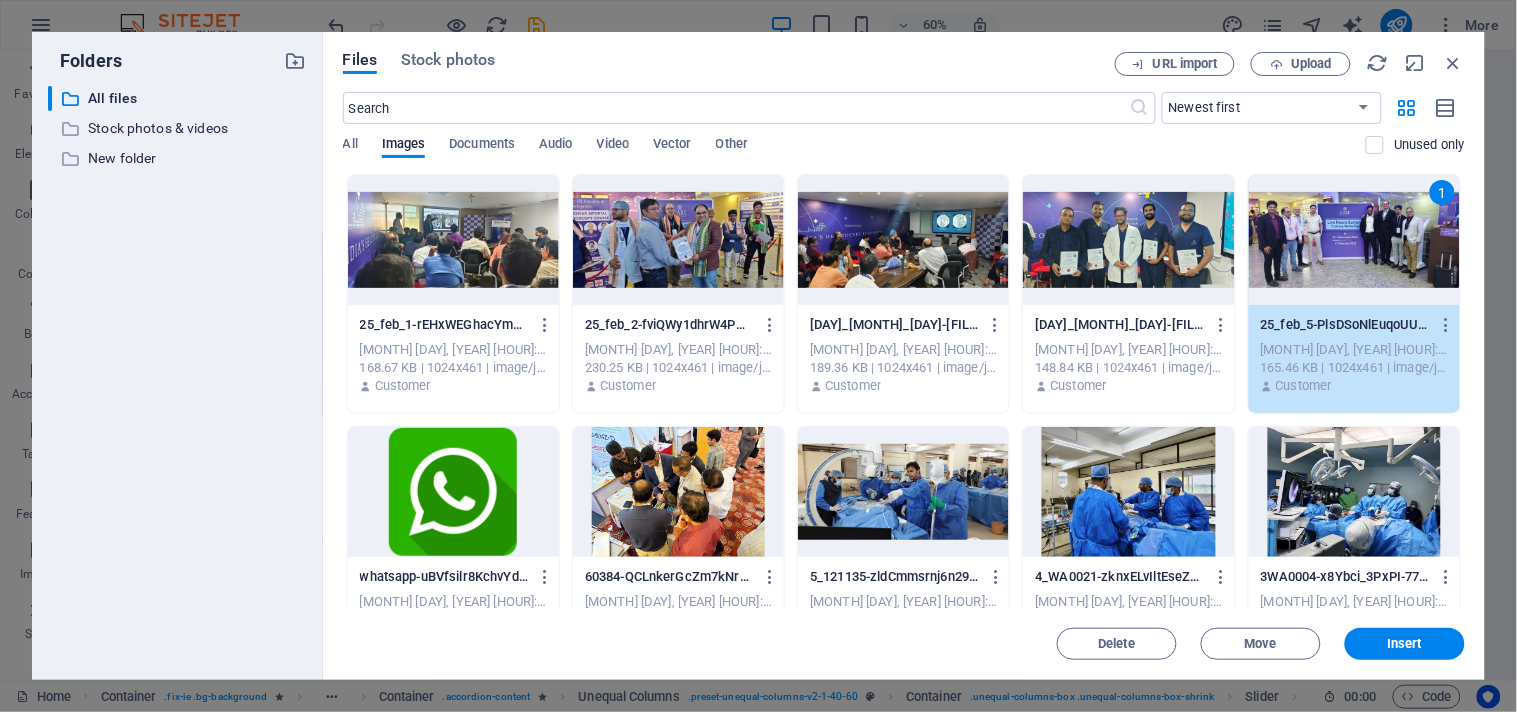 click on "1" at bounding box center (1354, 240) 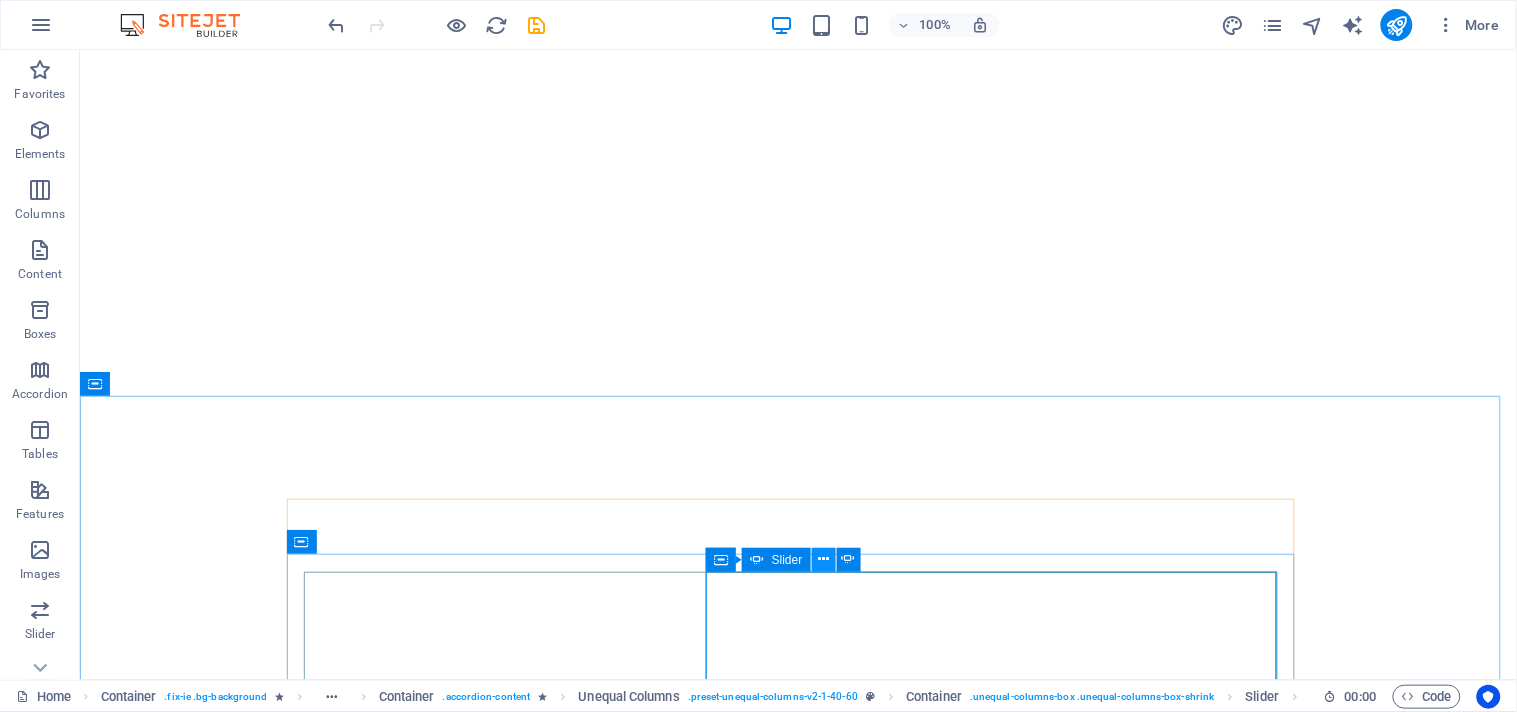 click at bounding box center (823, 559) 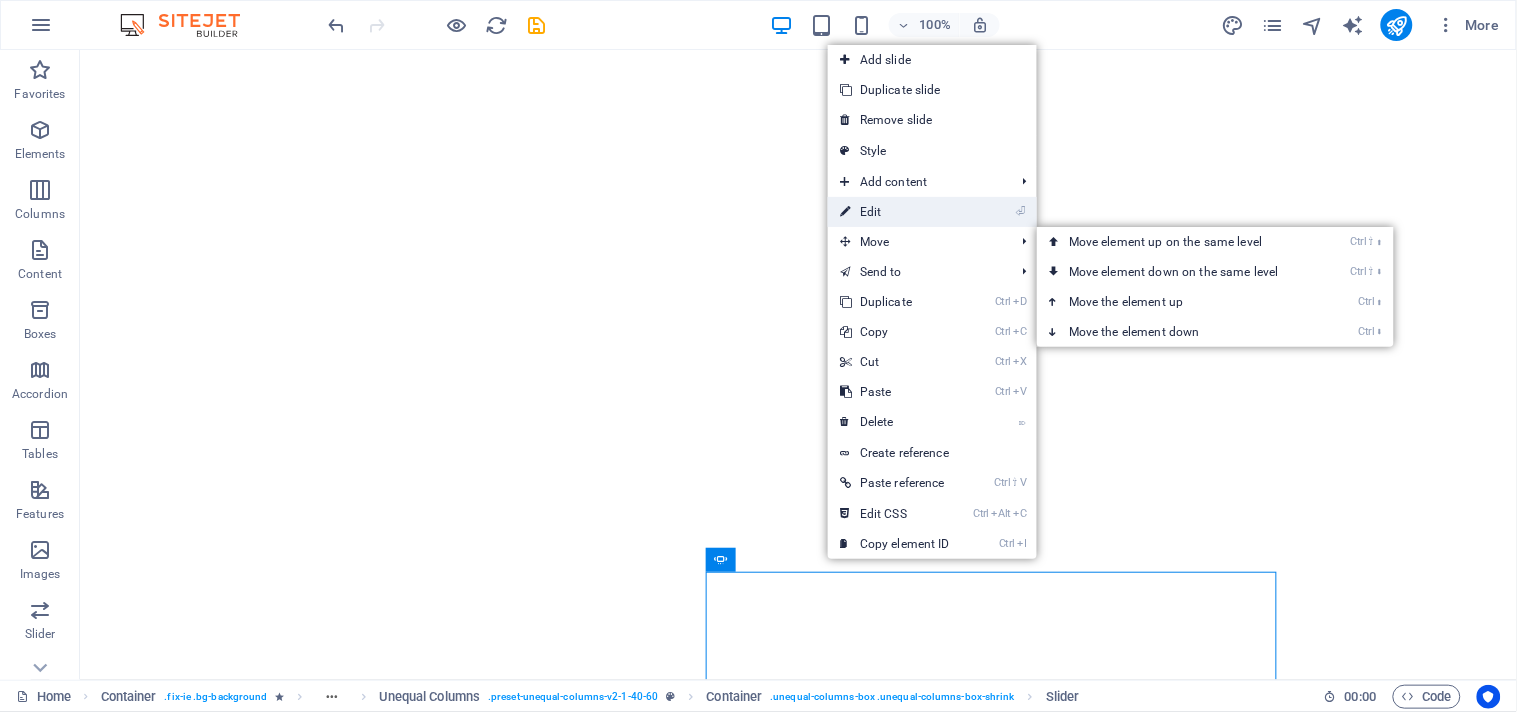 click on "⏎  Edit" at bounding box center [895, 212] 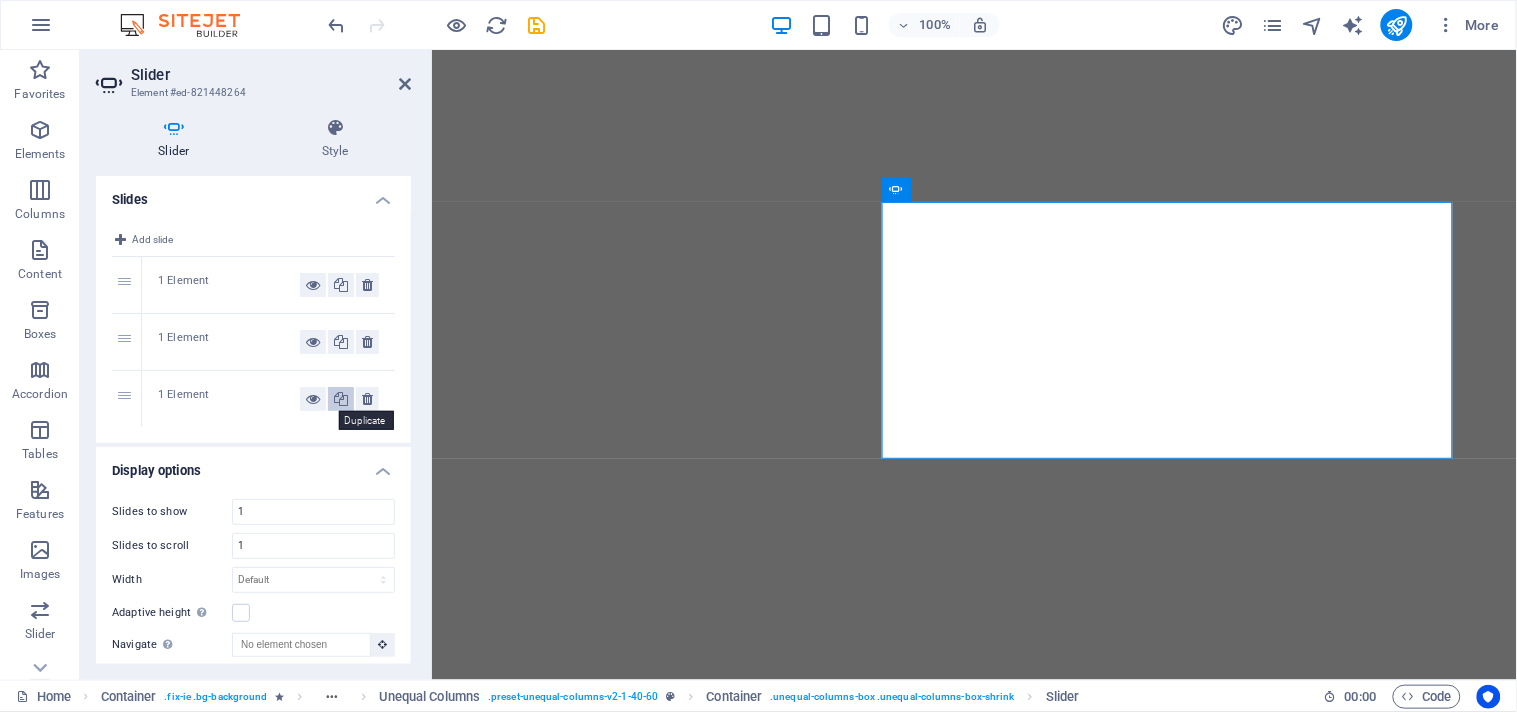 click at bounding box center [341, 399] 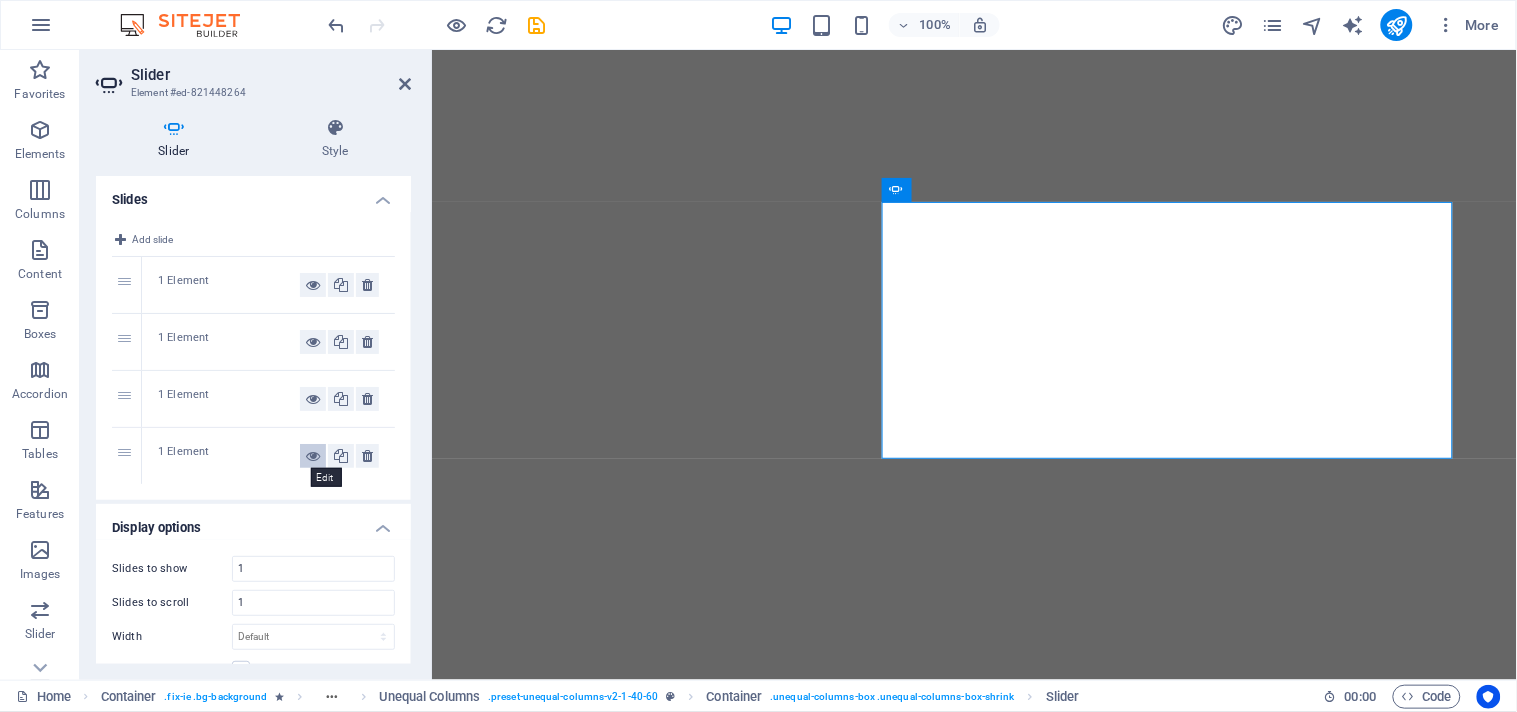 click at bounding box center (313, 456) 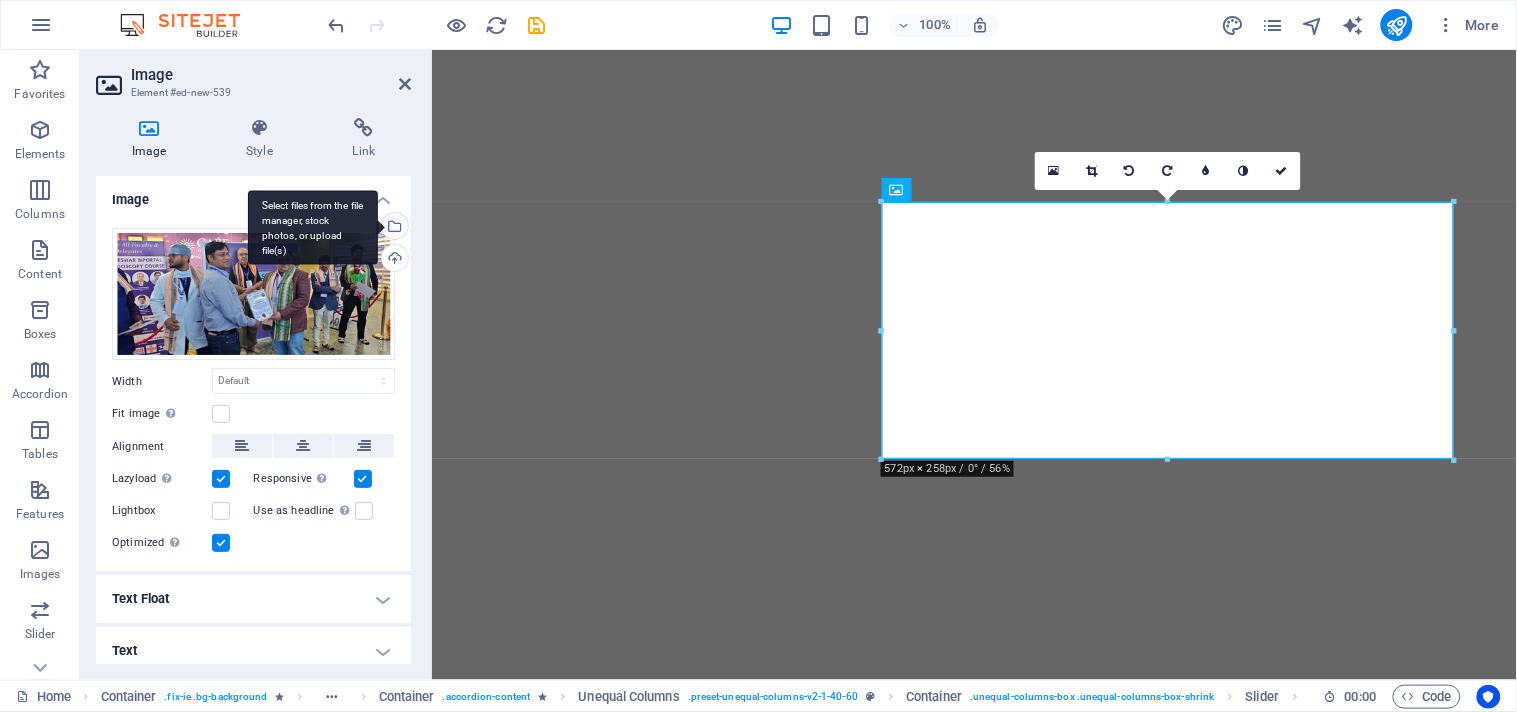 click on "Select files from the file manager, stock photos, or upload file(s)" at bounding box center (313, 227) 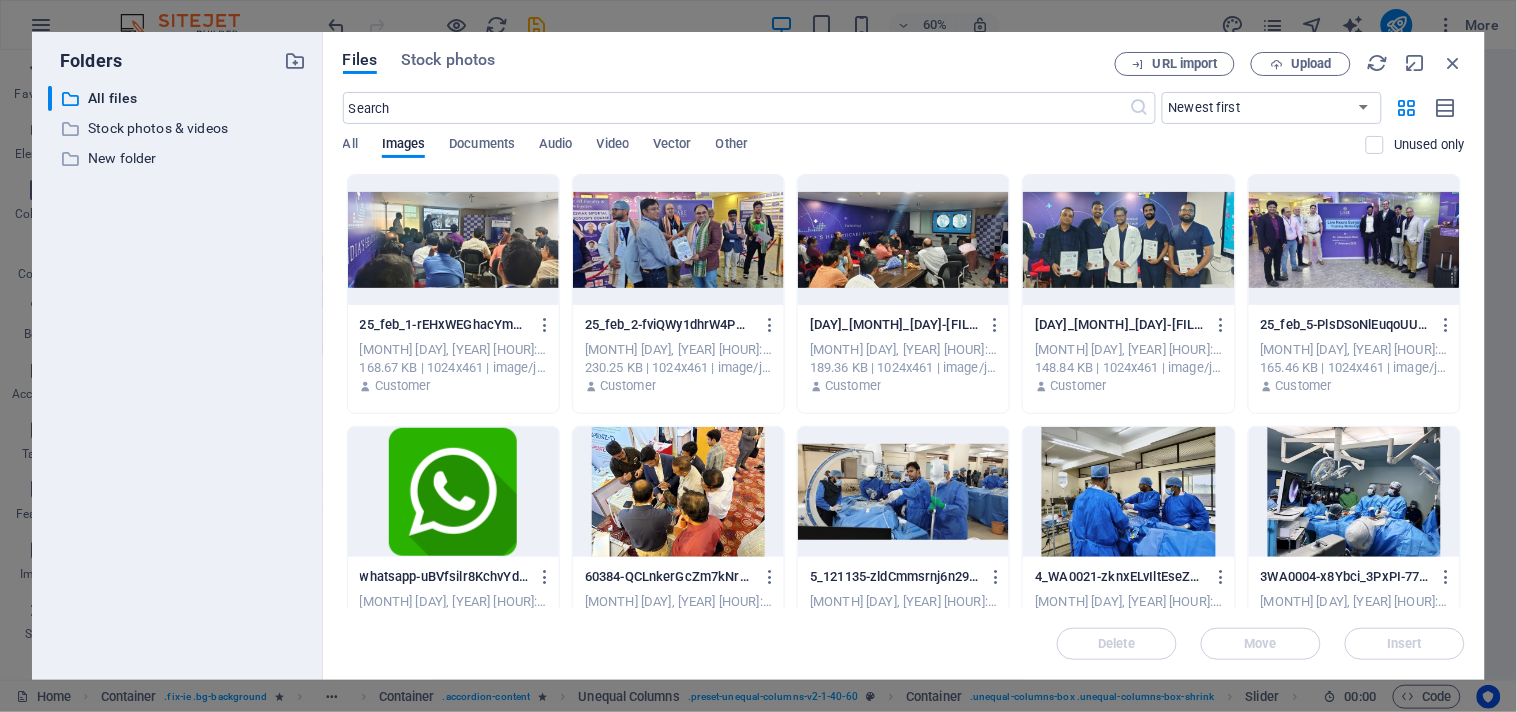 click at bounding box center [903, 240] 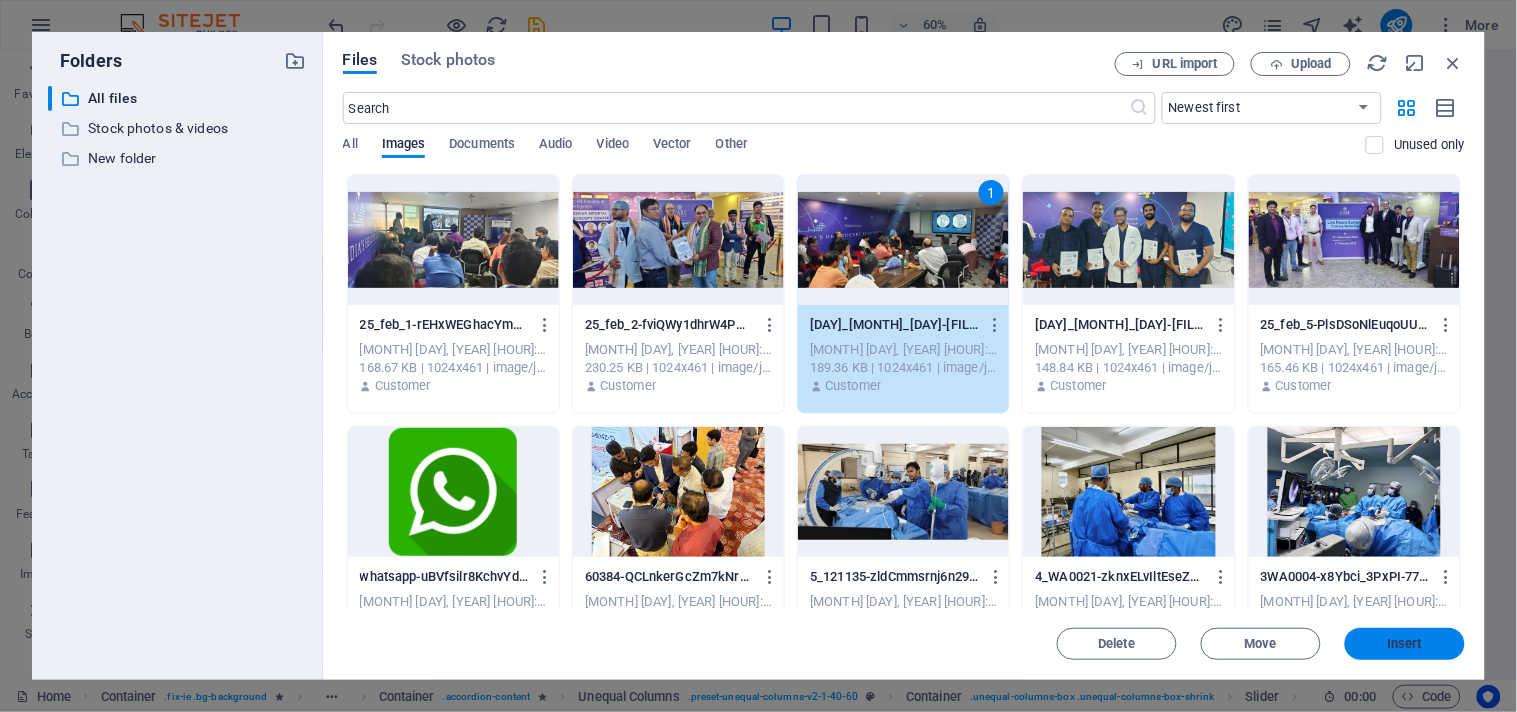 click on "Insert" at bounding box center (1405, 644) 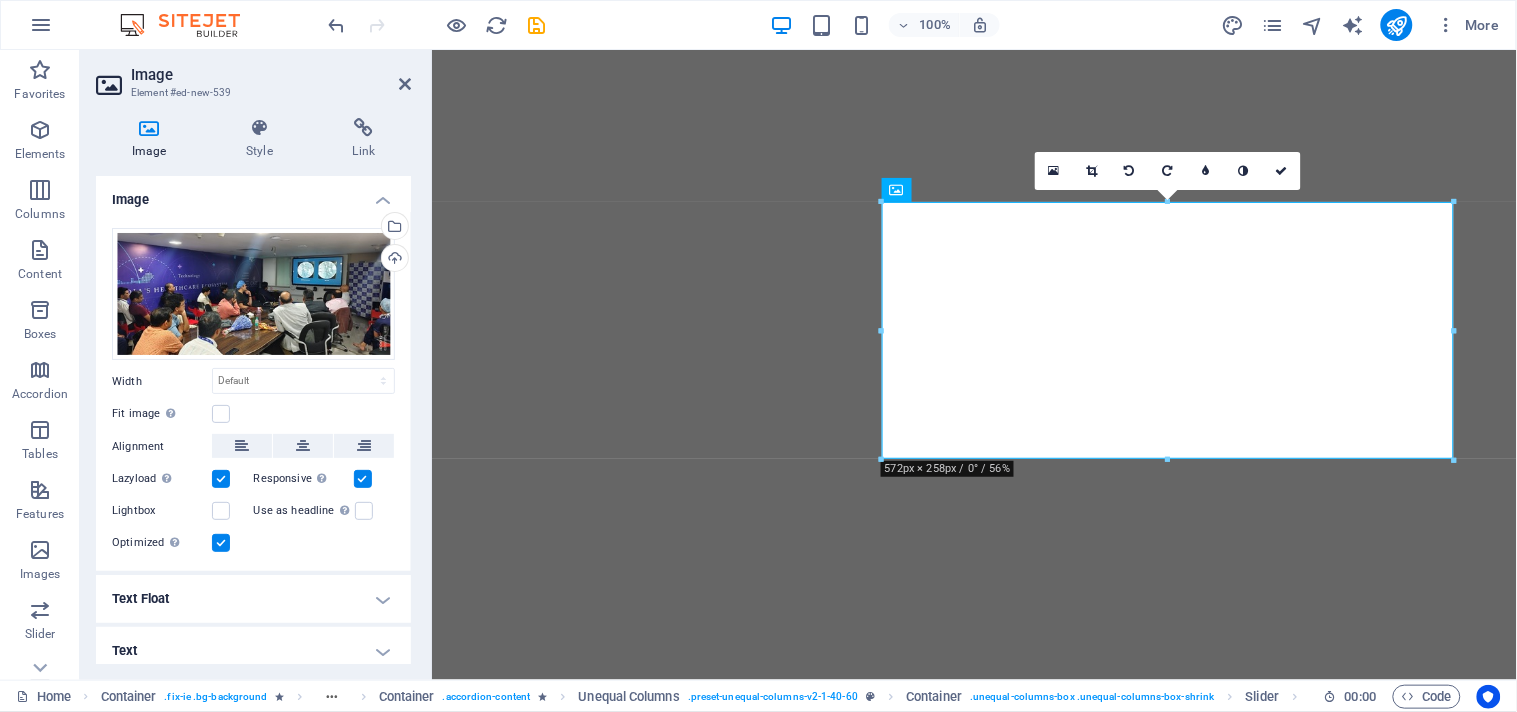 click on "Image" at bounding box center [253, 194] 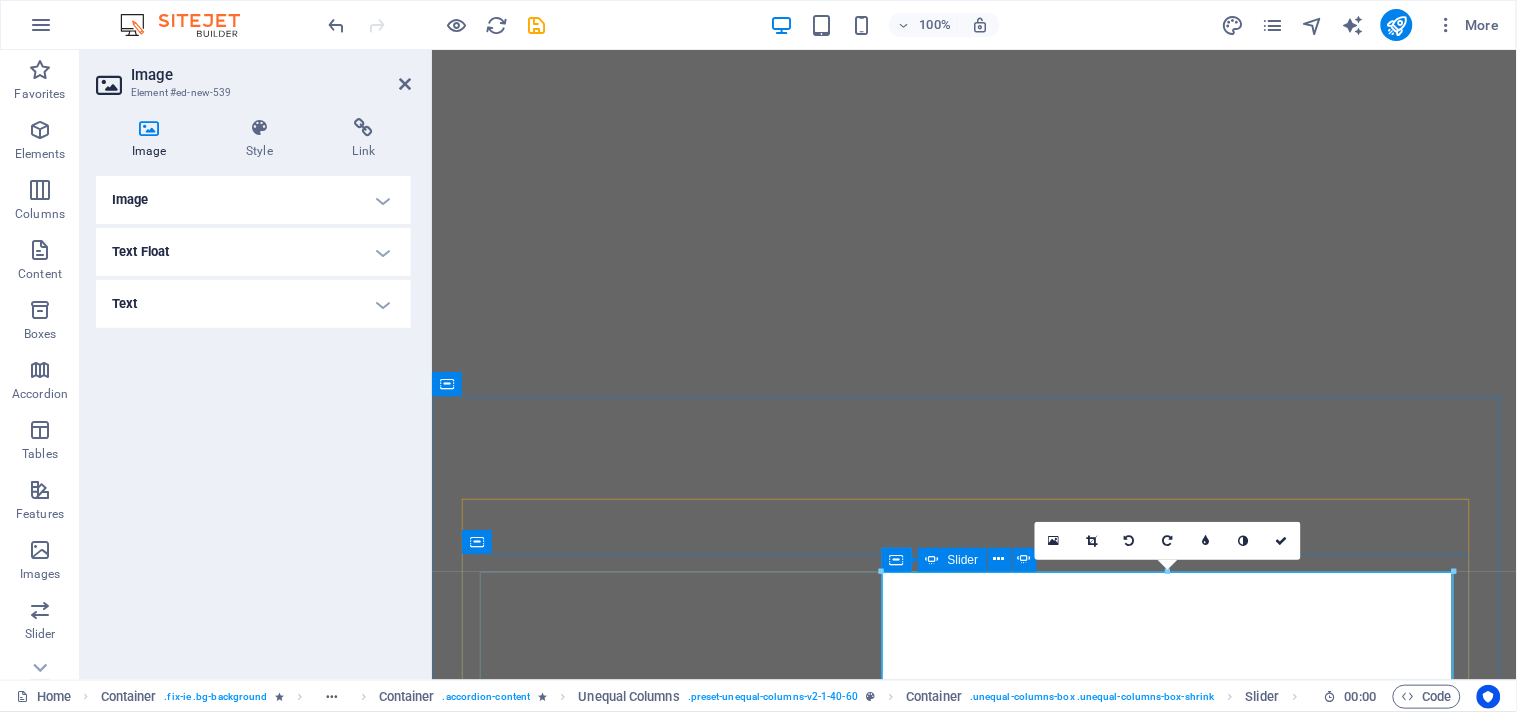 click at bounding box center (933, 560) 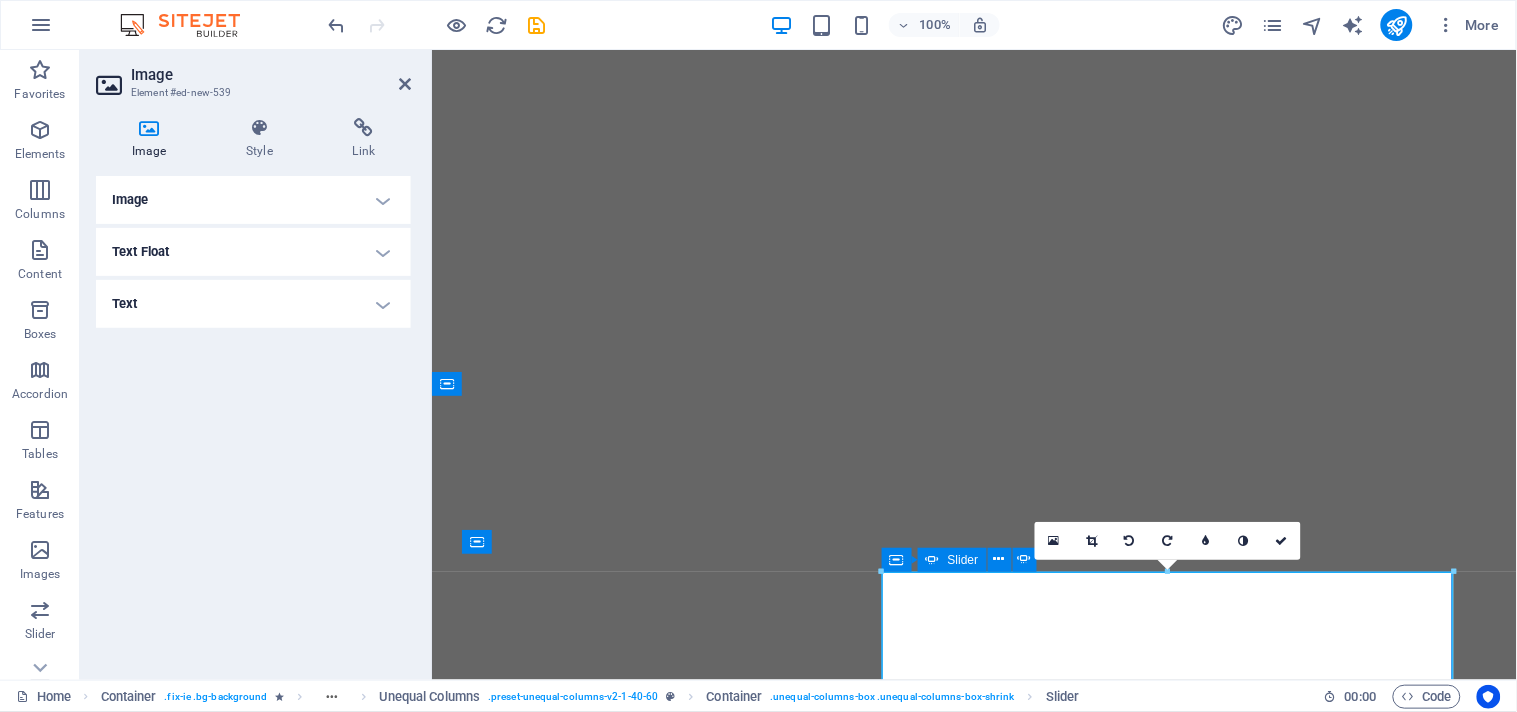 click at bounding box center (933, 560) 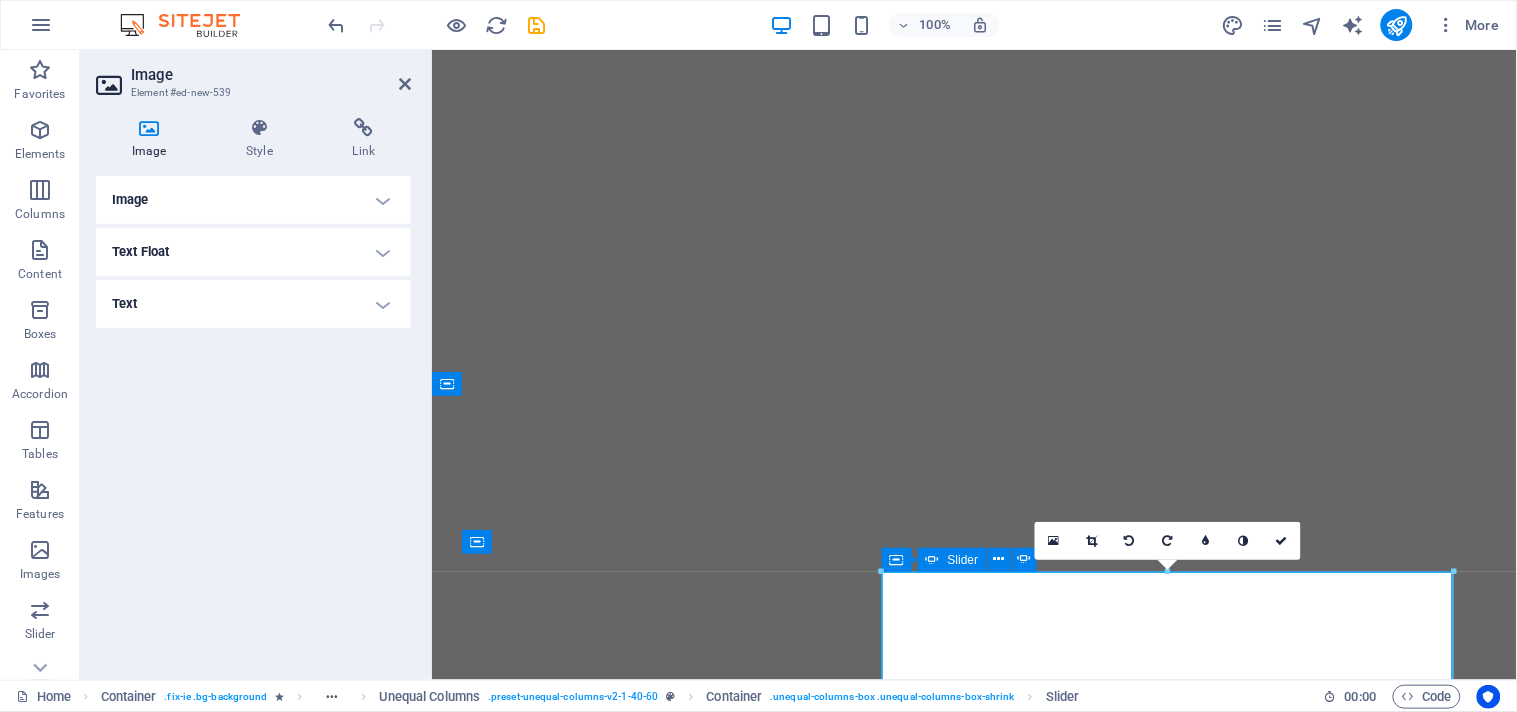 select on "s" 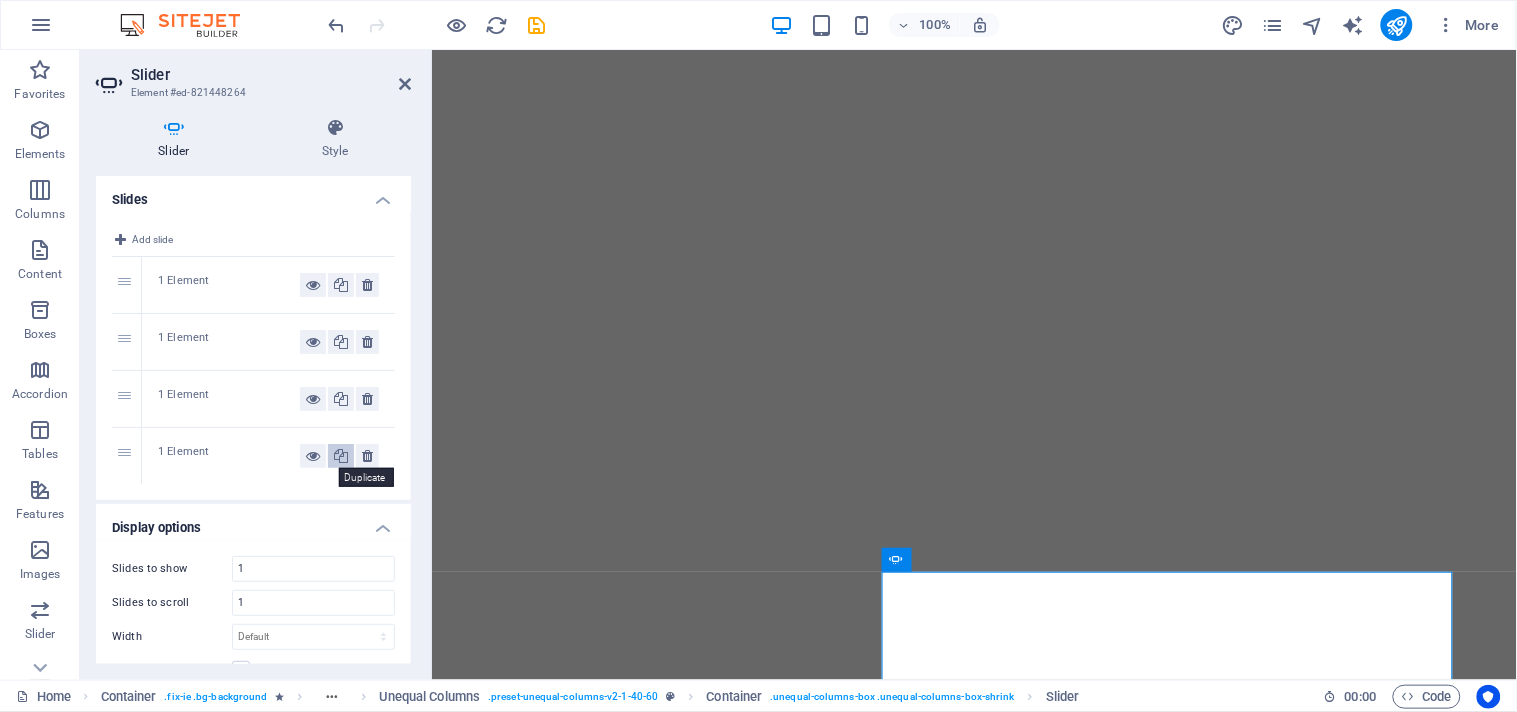 click at bounding box center (341, 456) 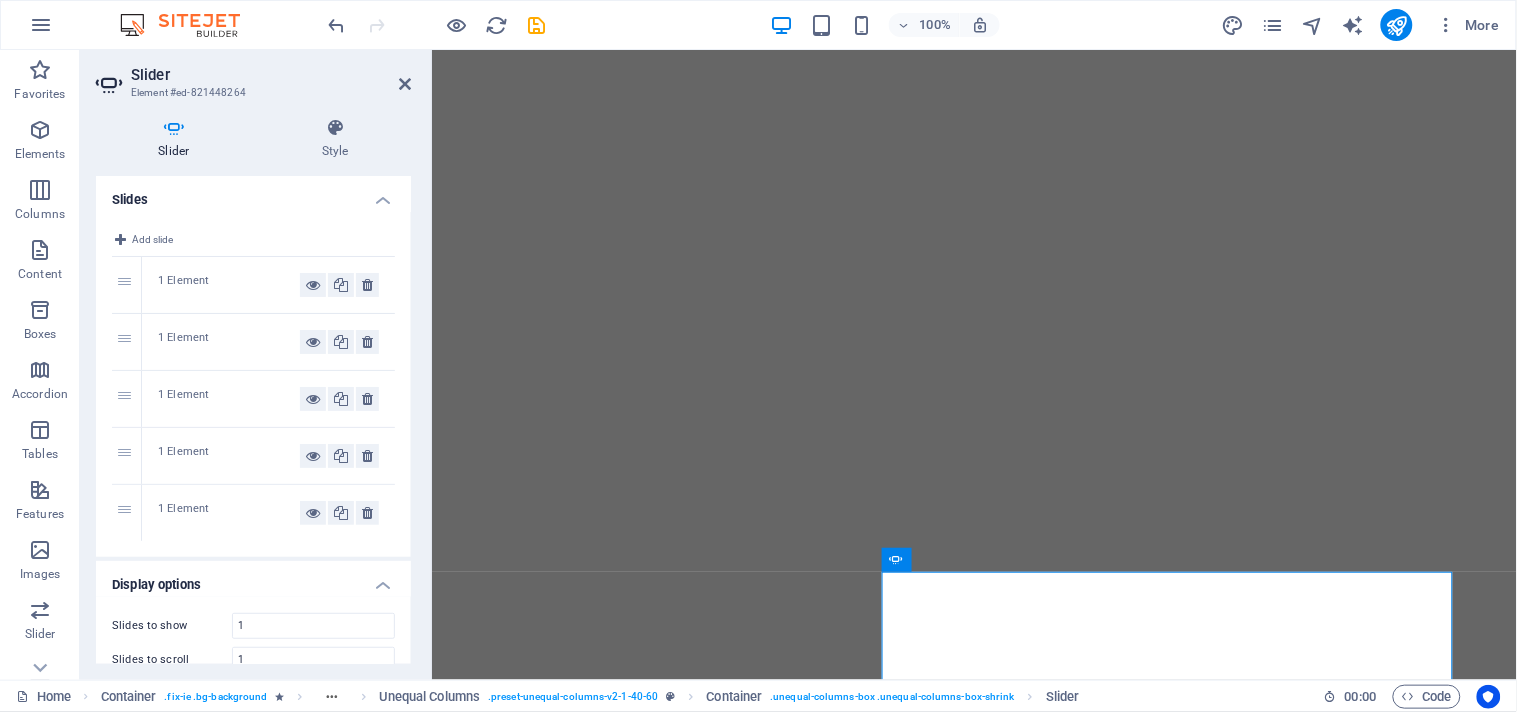 click on "1 Element" at bounding box center [229, 513] 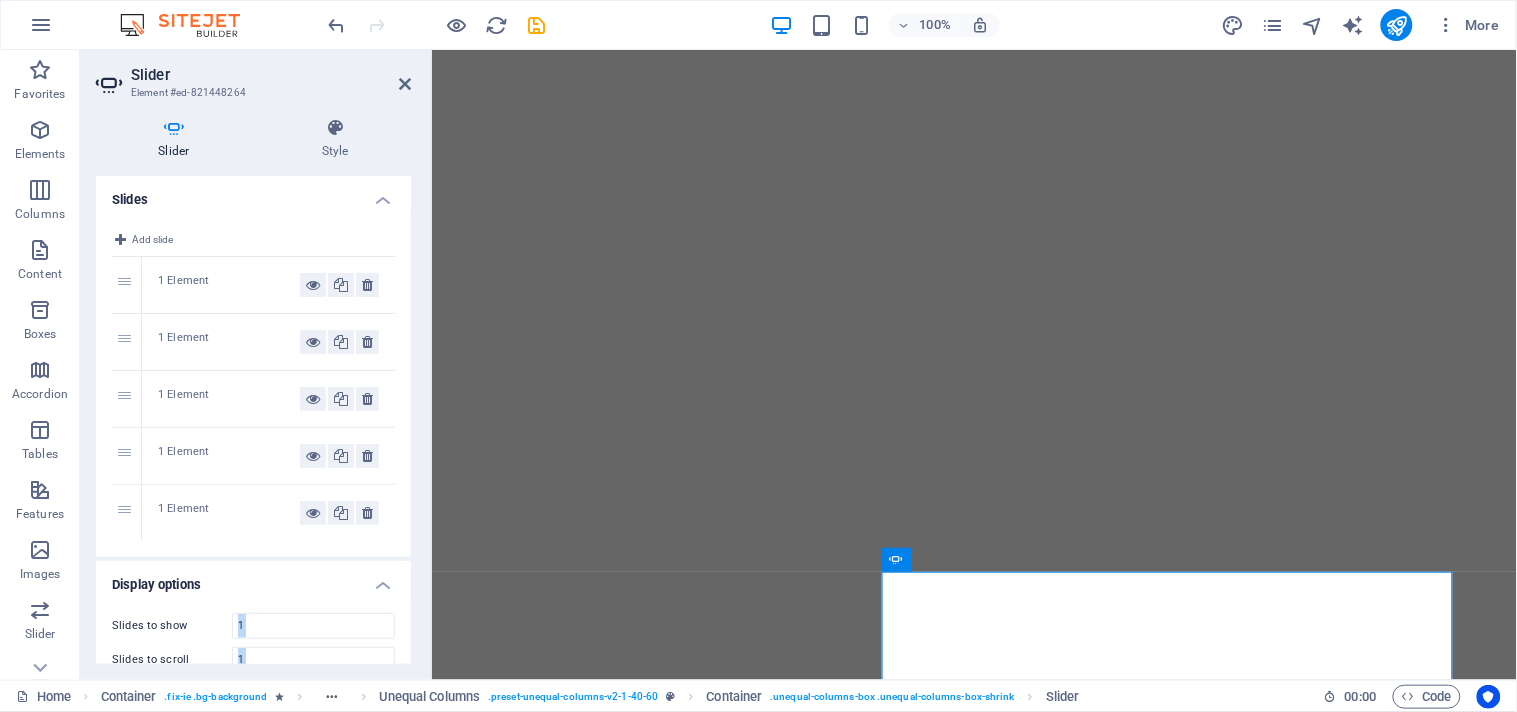 click on "1 Element" at bounding box center [229, 513] 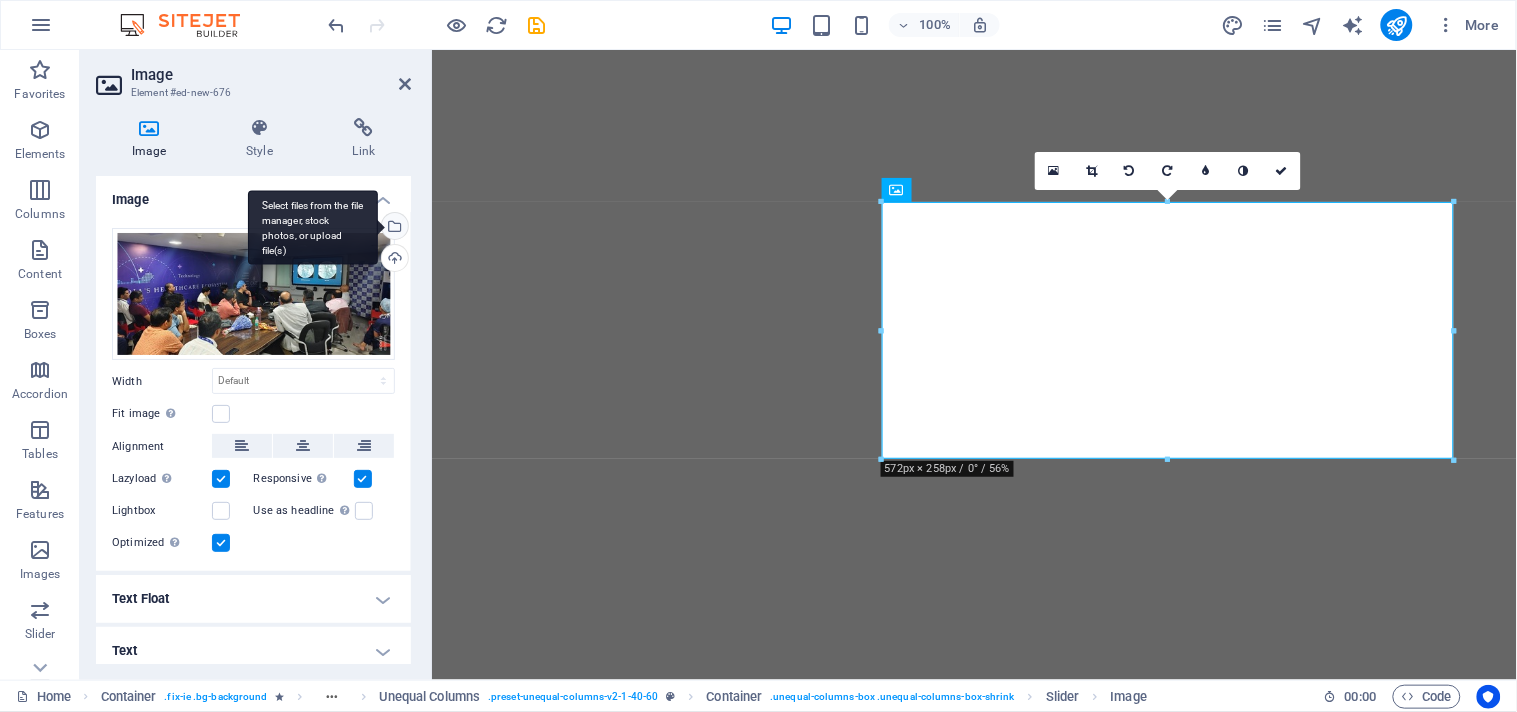 click on "Select files from the file manager, stock photos, or upload file(s)" at bounding box center (393, 228) 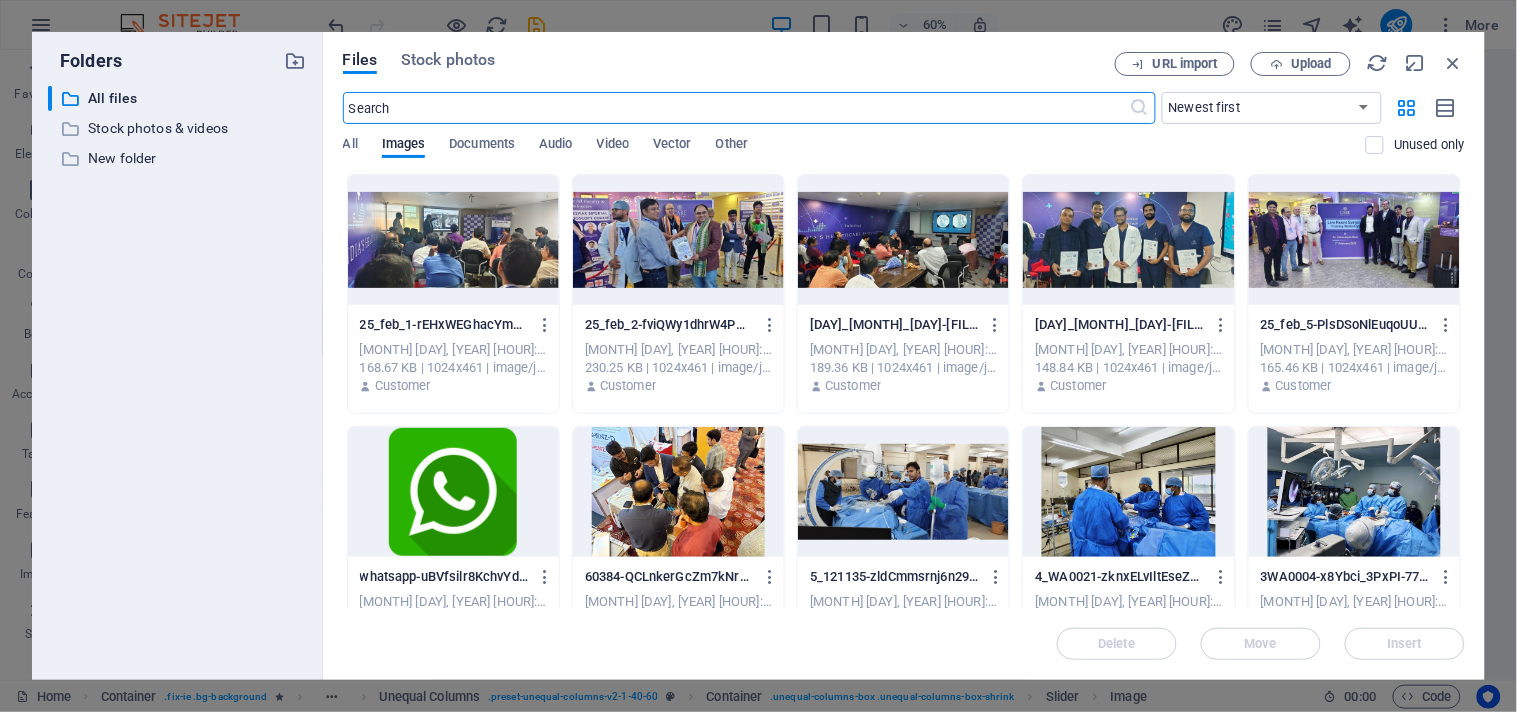click at bounding box center [1128, 240] 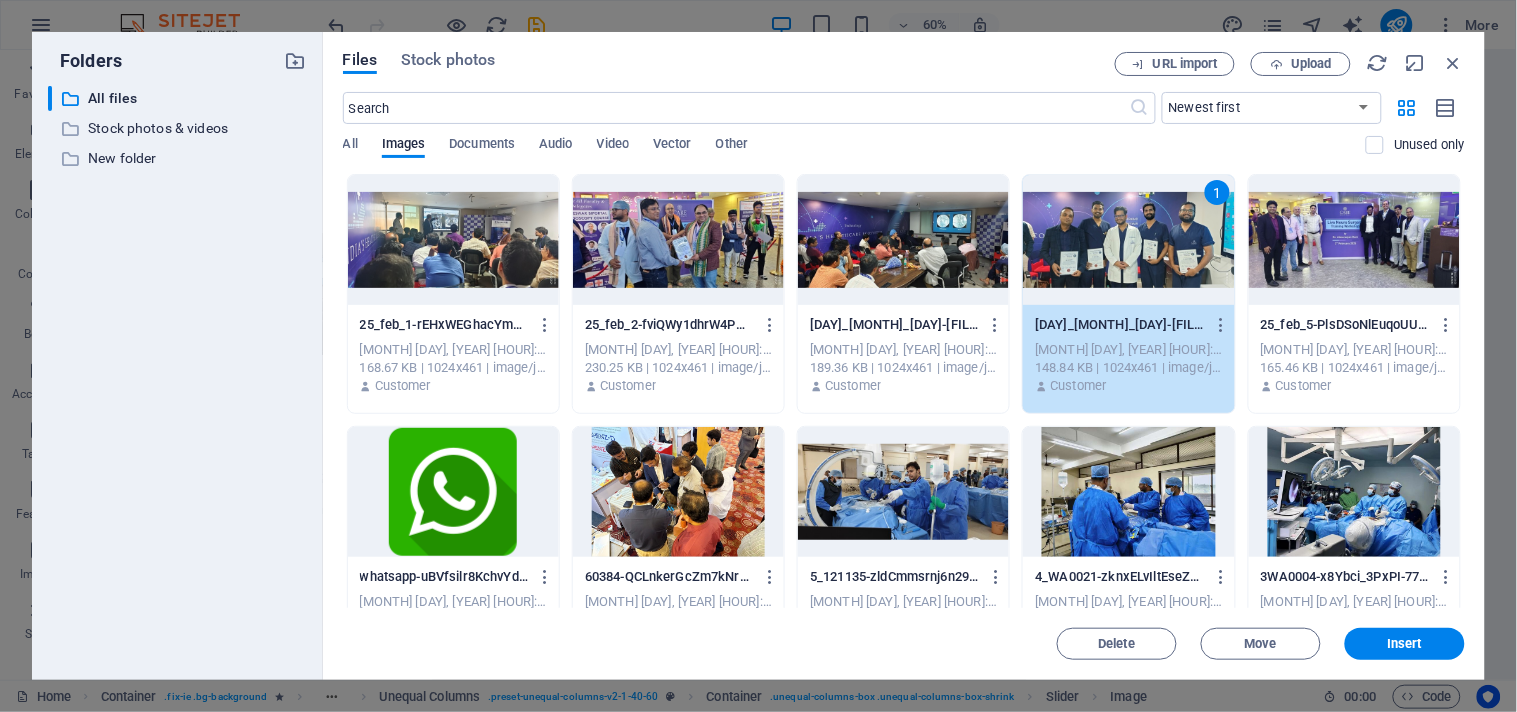 click on "1" at bounding box center [1128, 240] 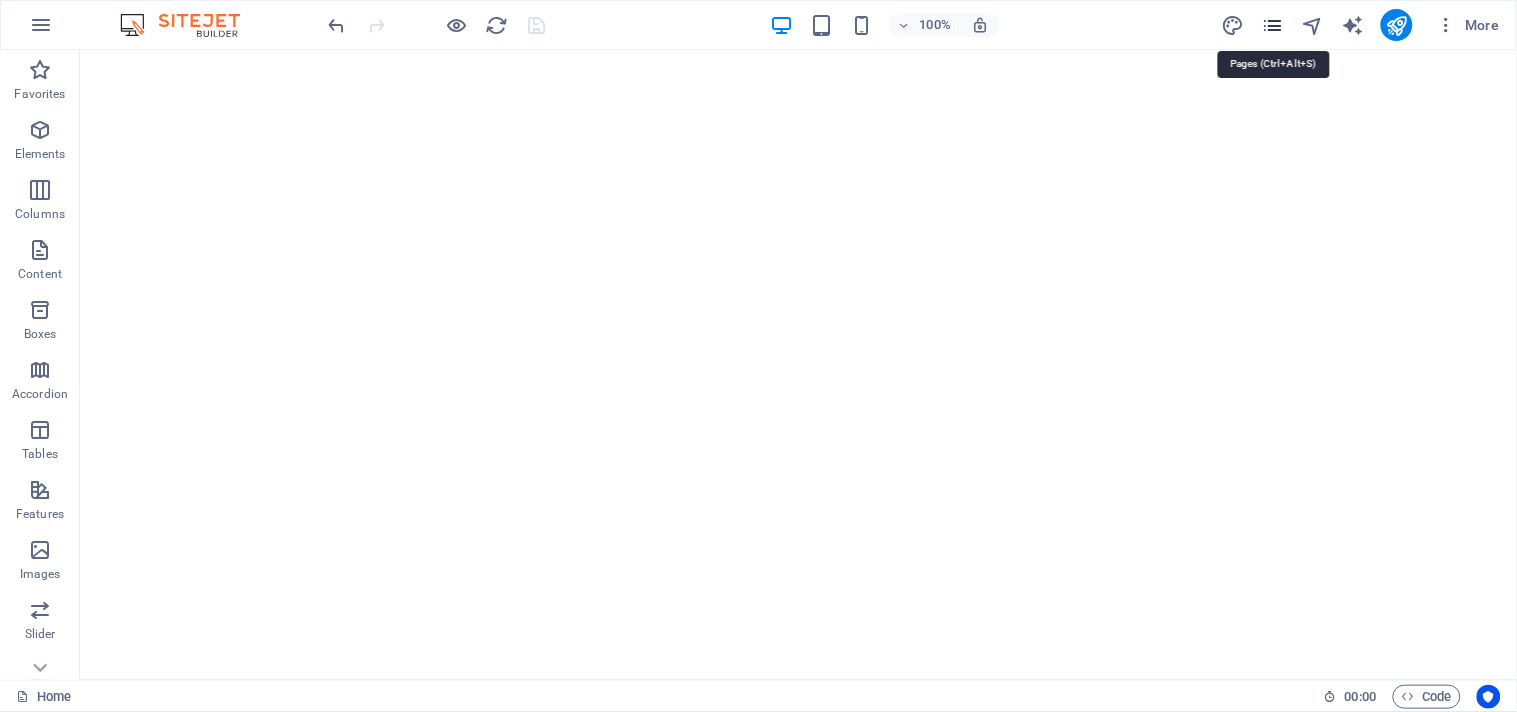 click at bounding box center (1272, 25) 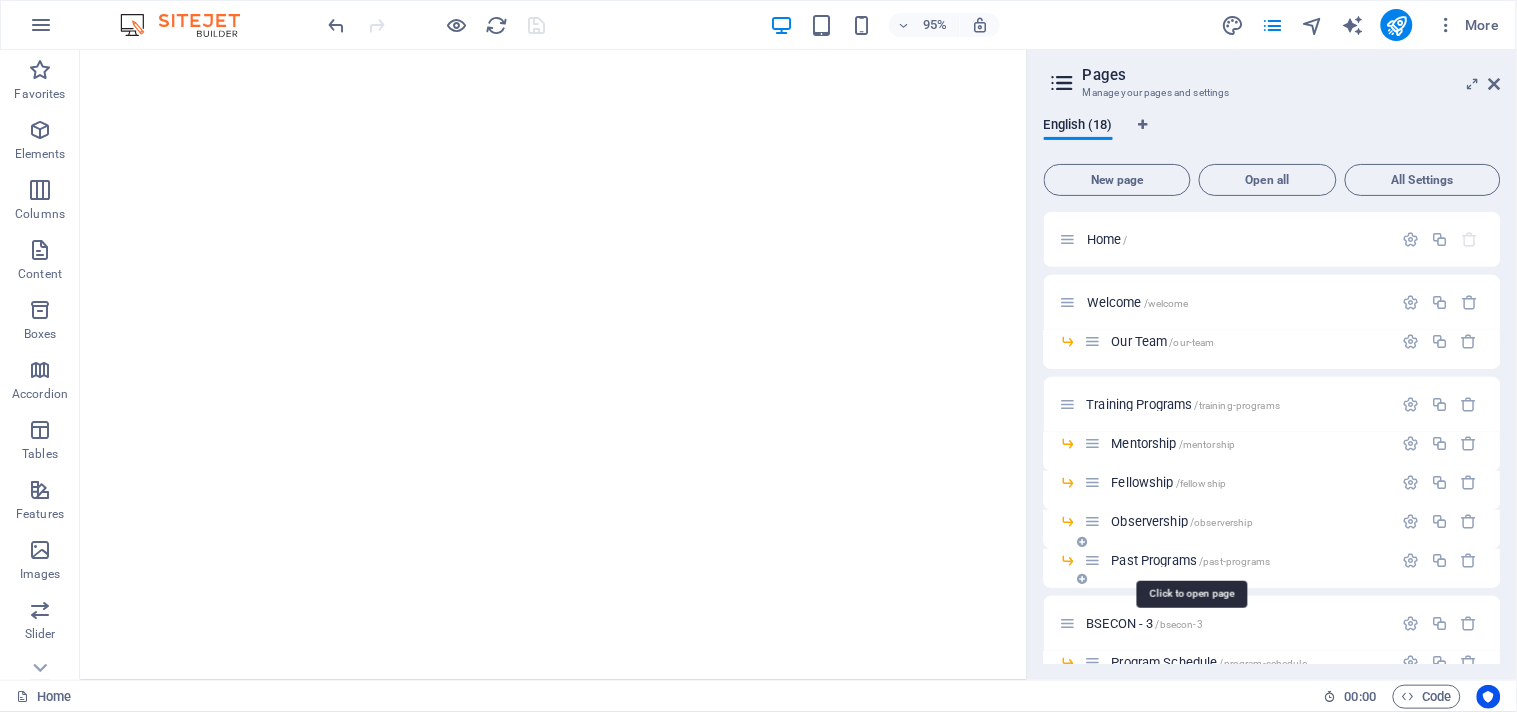 click on "Past Programs /past-programs" at bounding box center (1191, 560) 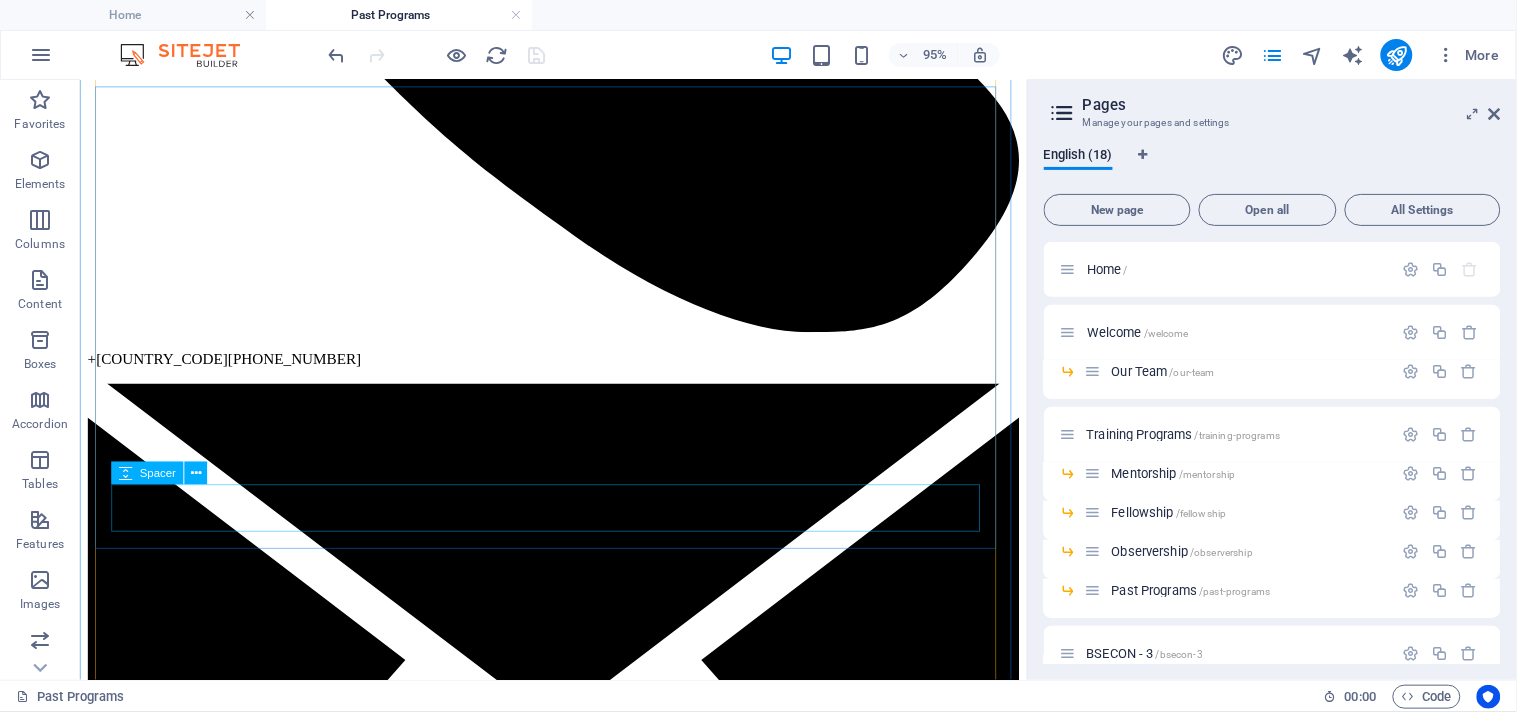 scroll, scrollTop: 370, scrollLeft: 0, axis: vertical 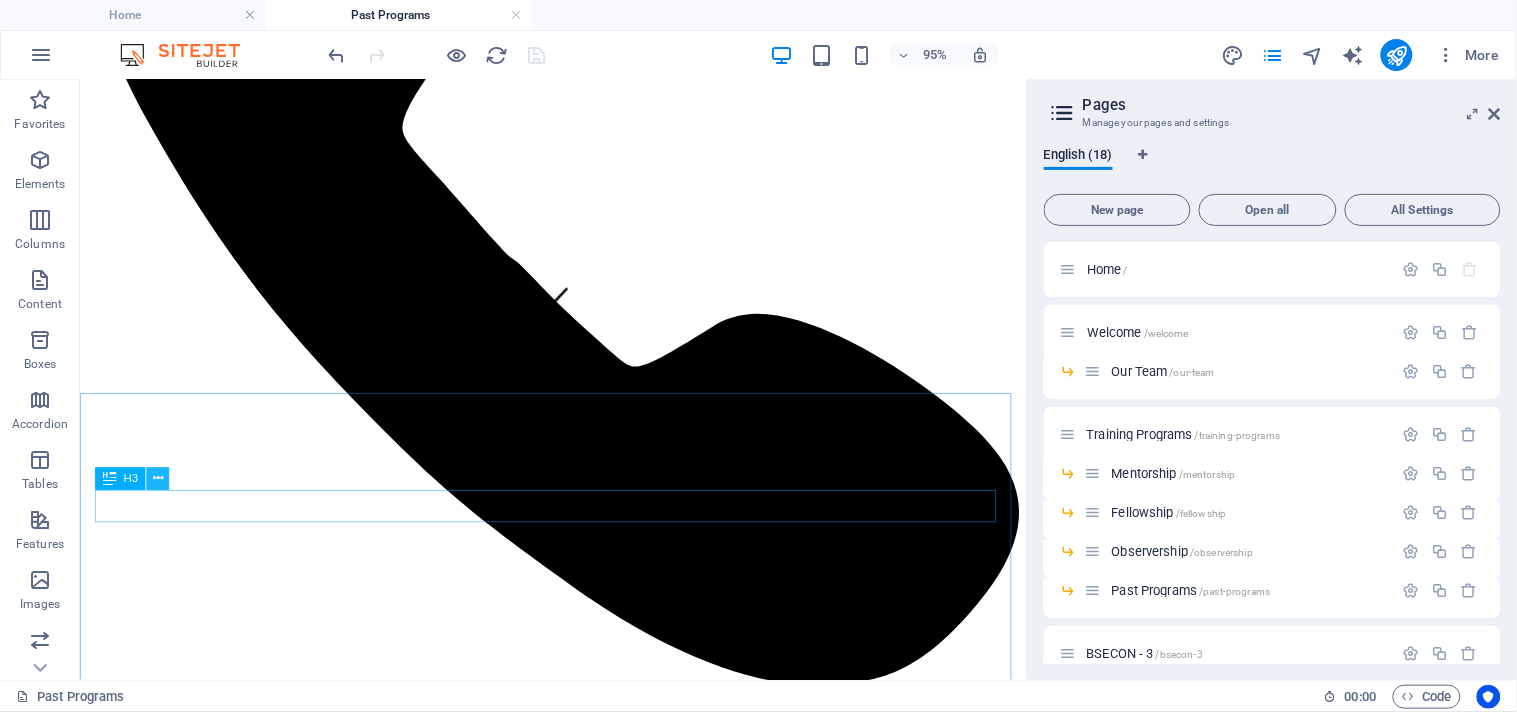 click at bounding box center [158, 479] 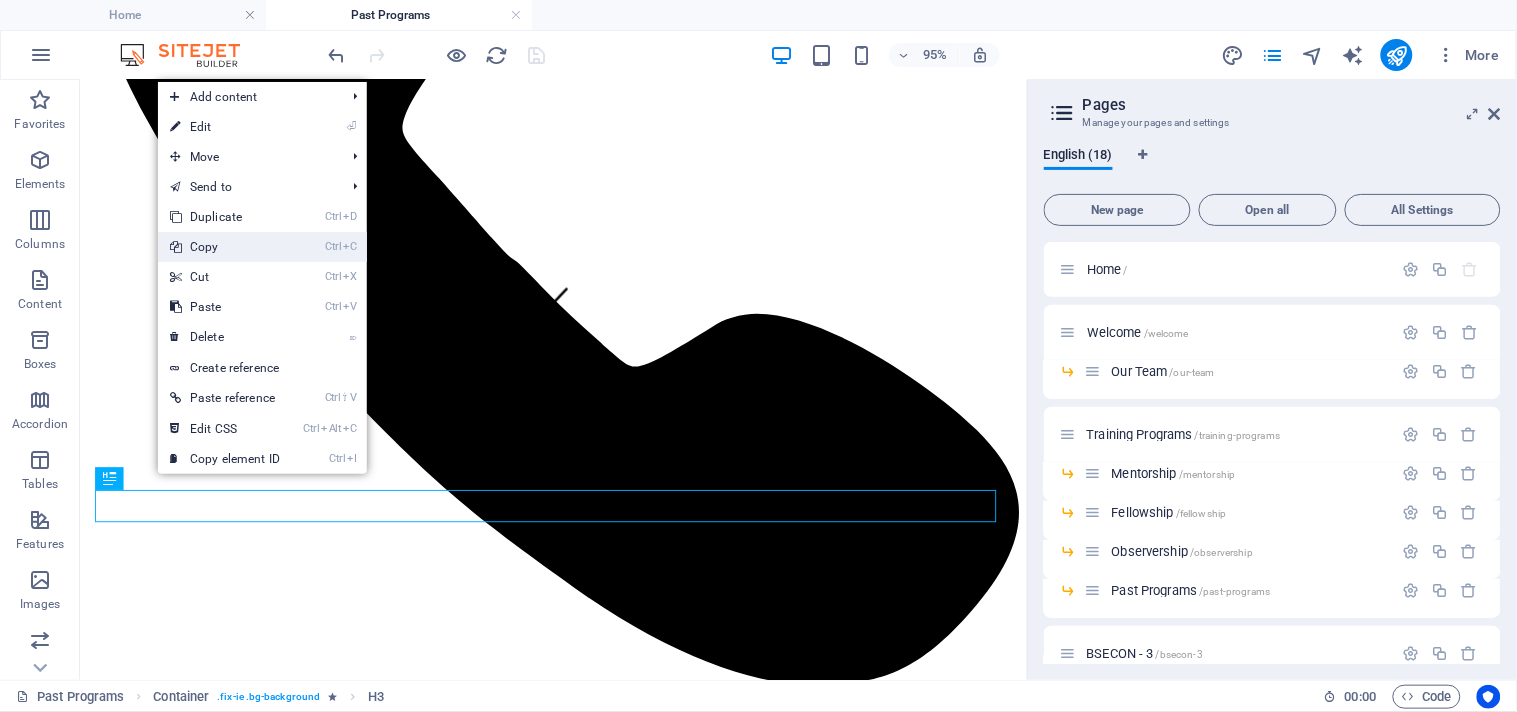 click on "Ctrl C  Copy" at bounding box center [225, 247] 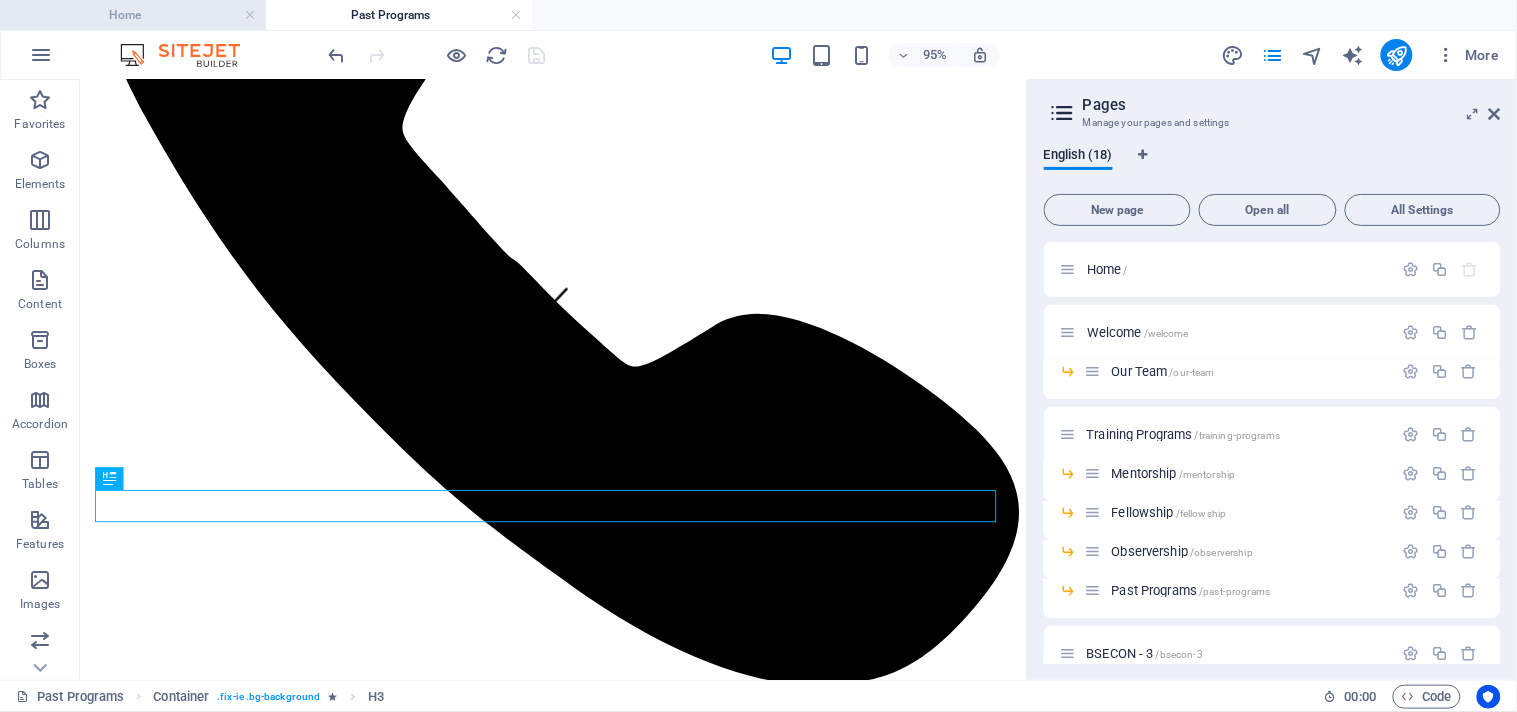 click on "Home" at bounding box center [133, 15] 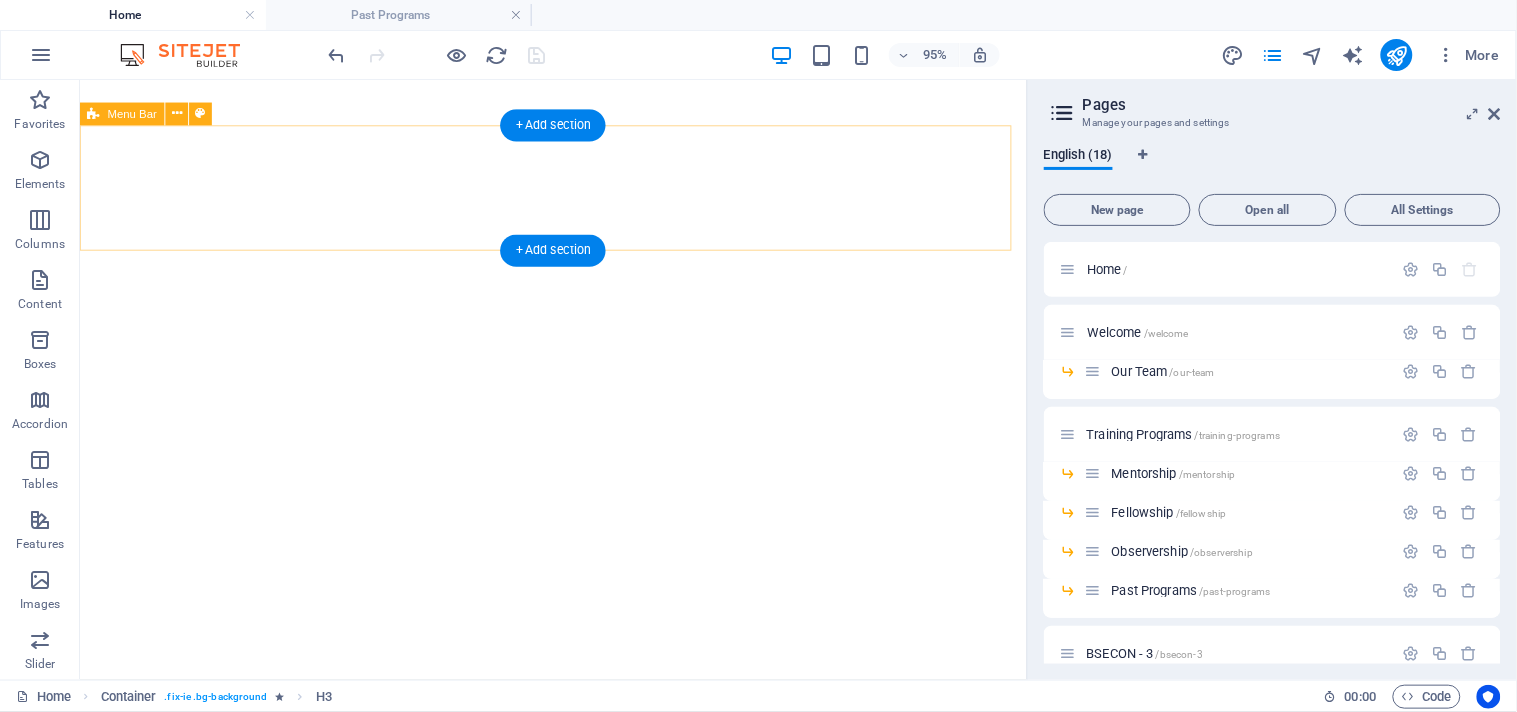 scroll, scrollTop: 0, scrollLeft: 0, axis: both 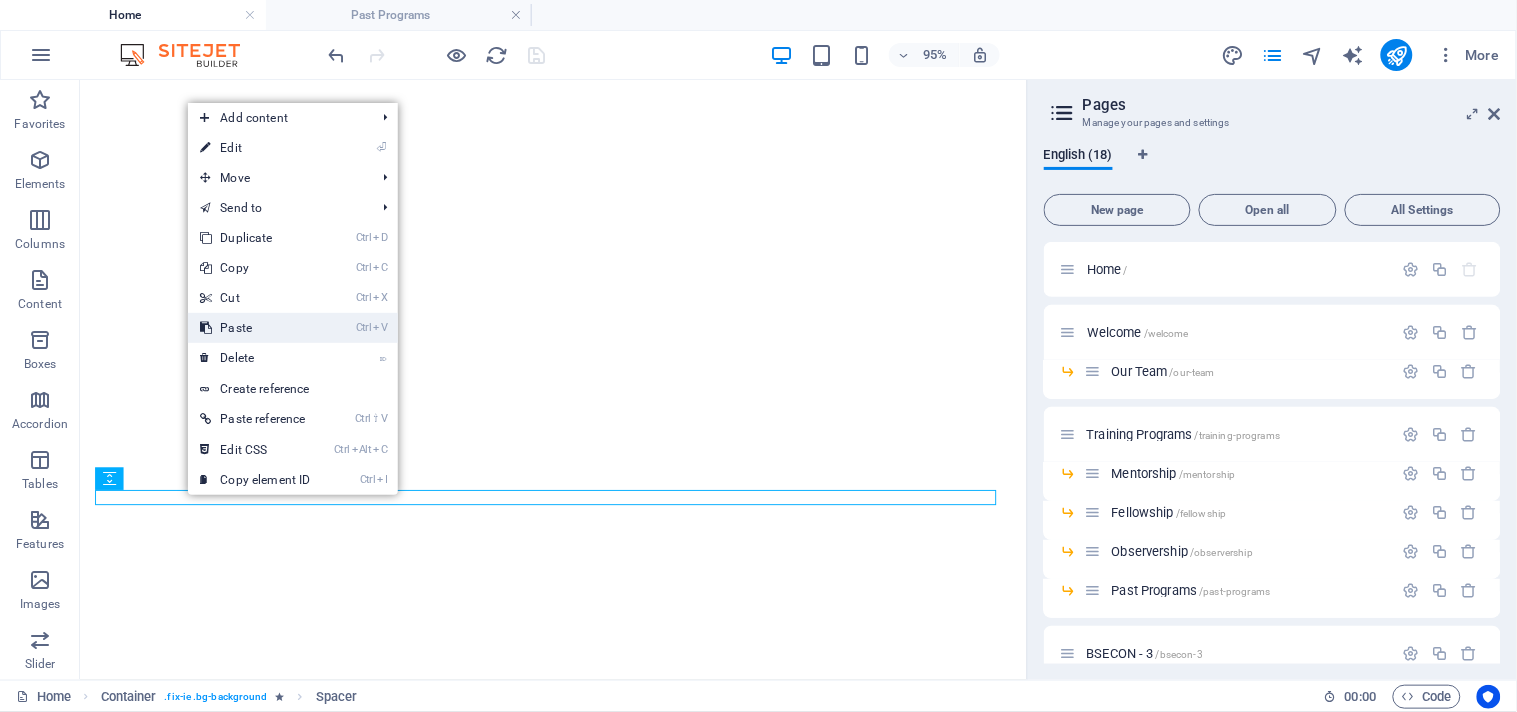 click on "Ctrl V  Paste" at bounding box center [255, 328] 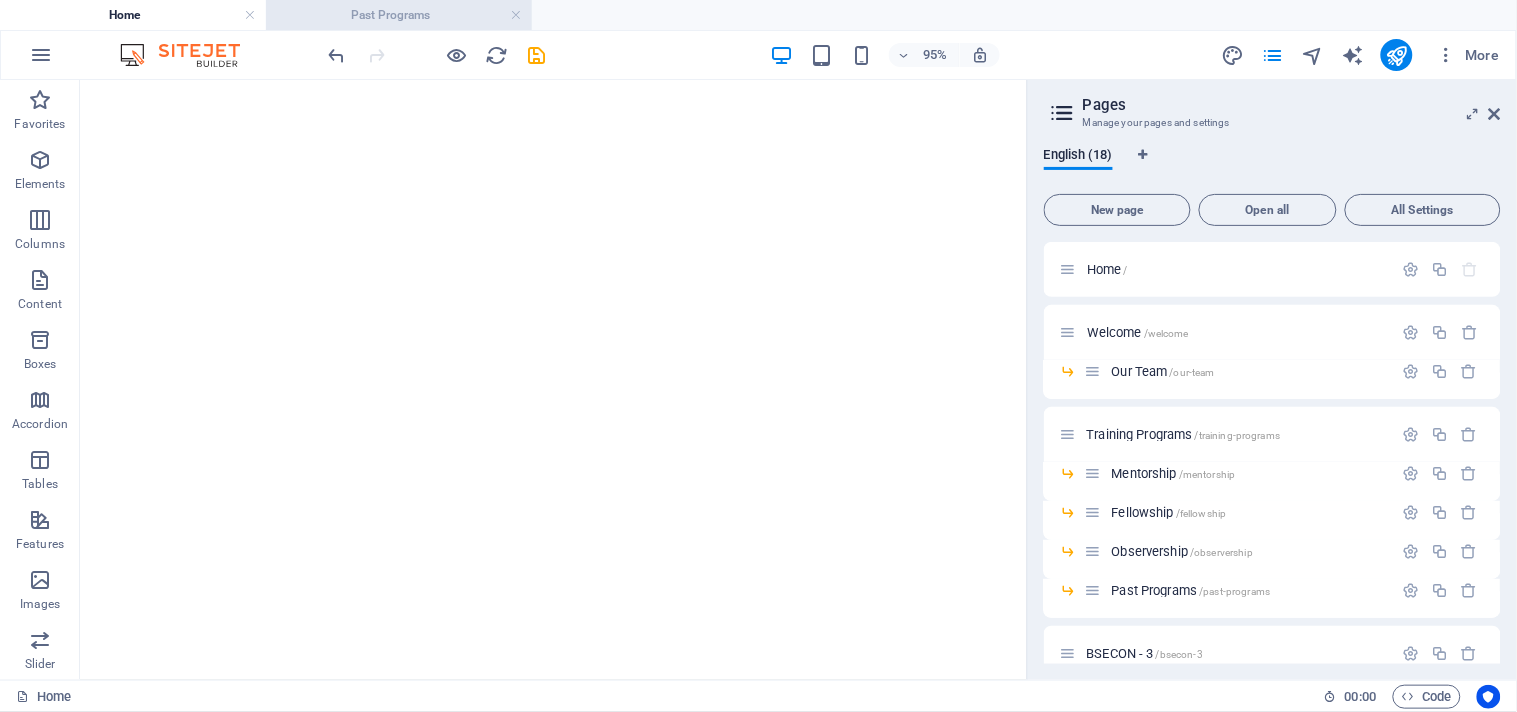 click on "Past Programs" at bounding box center [399, 15] 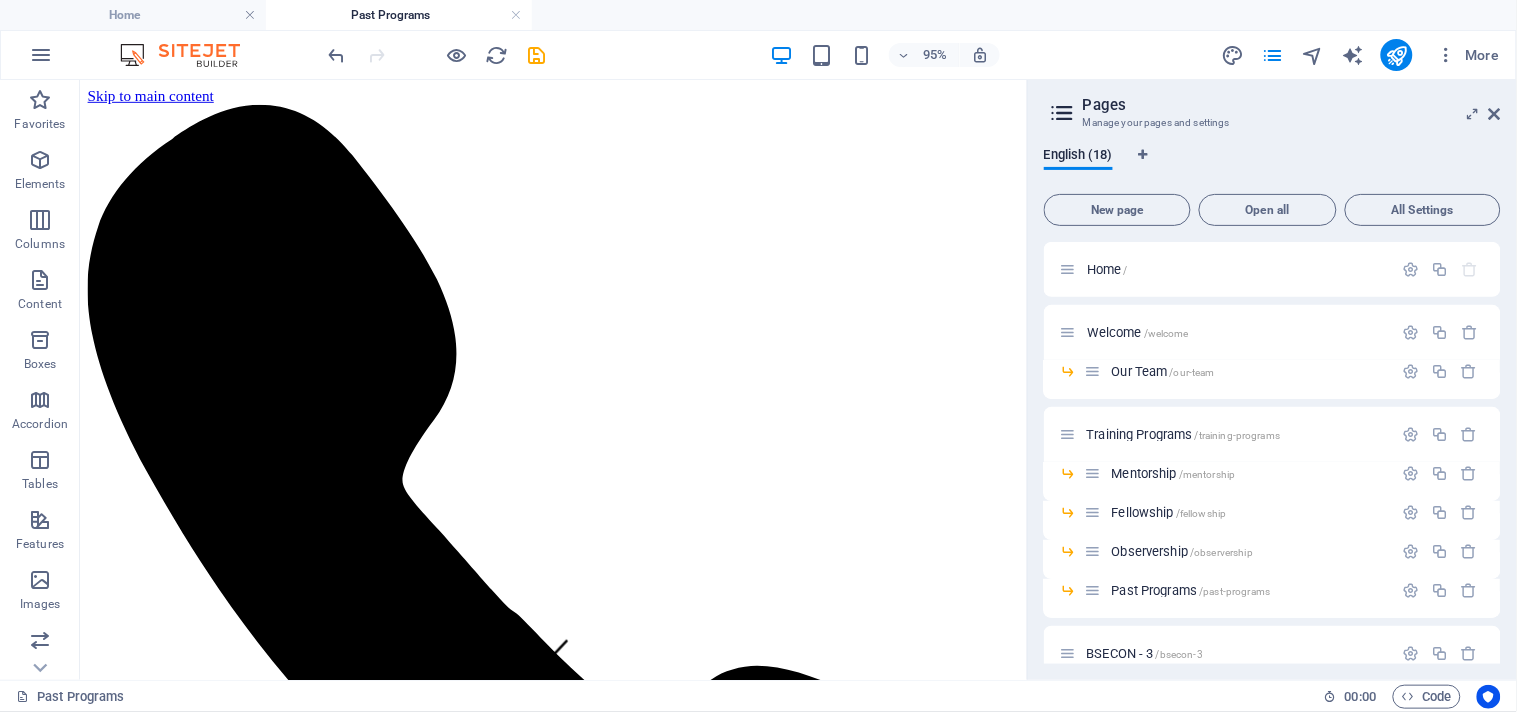 scroll, scrollTop: 370, scrollLeft: 0, axis: vertical 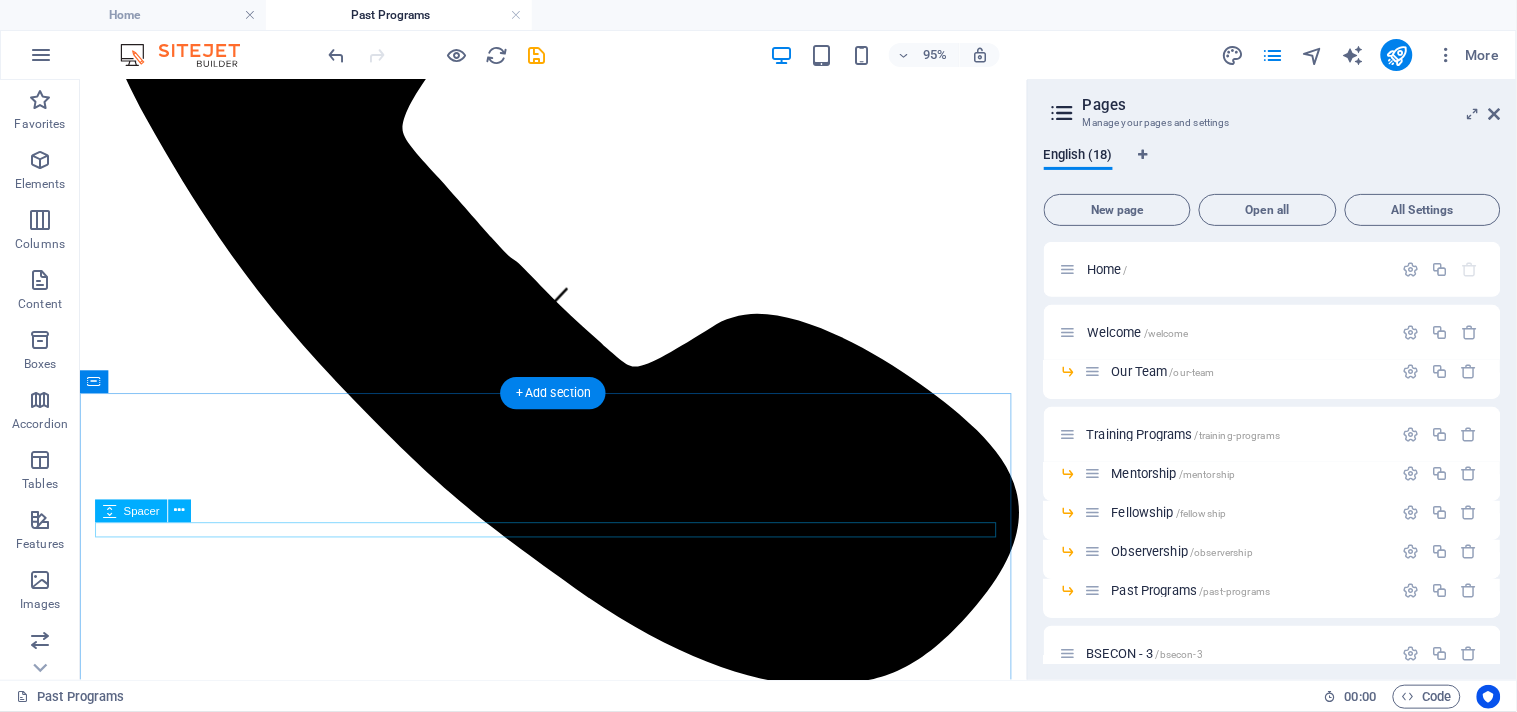 click at bounding box center (577, 8498) 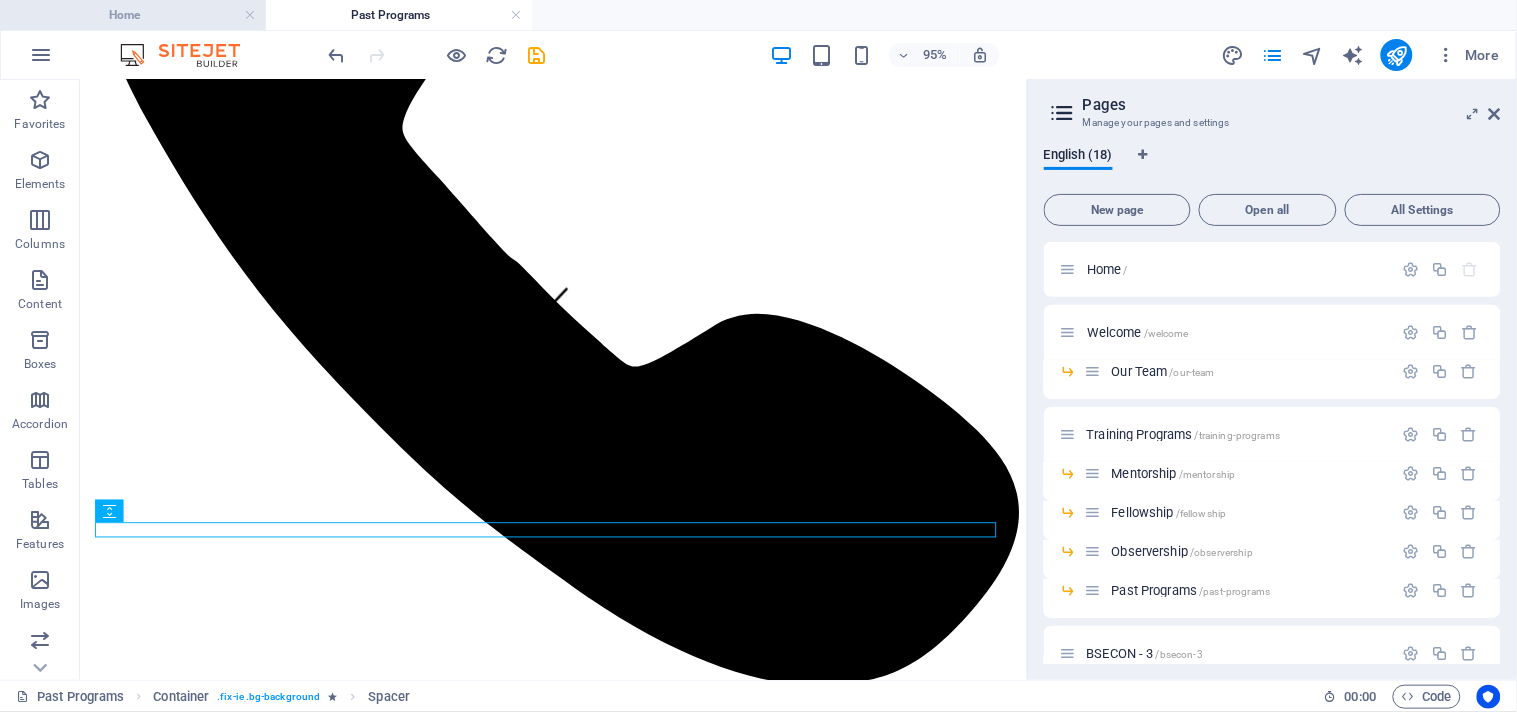 click on "Home" at bounding box center [133, 15] 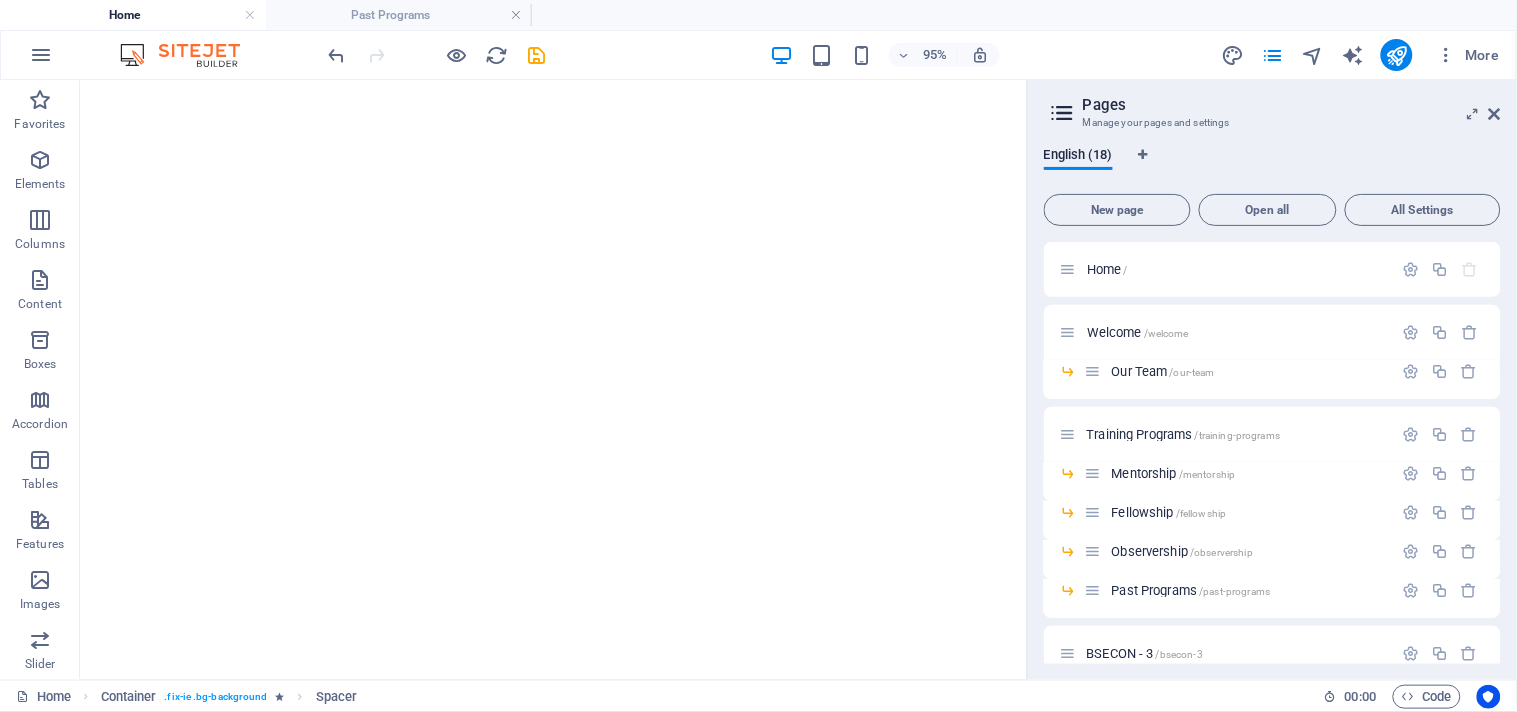 scroll, scrollTop: 0, scrollLeft: 0, axis: both 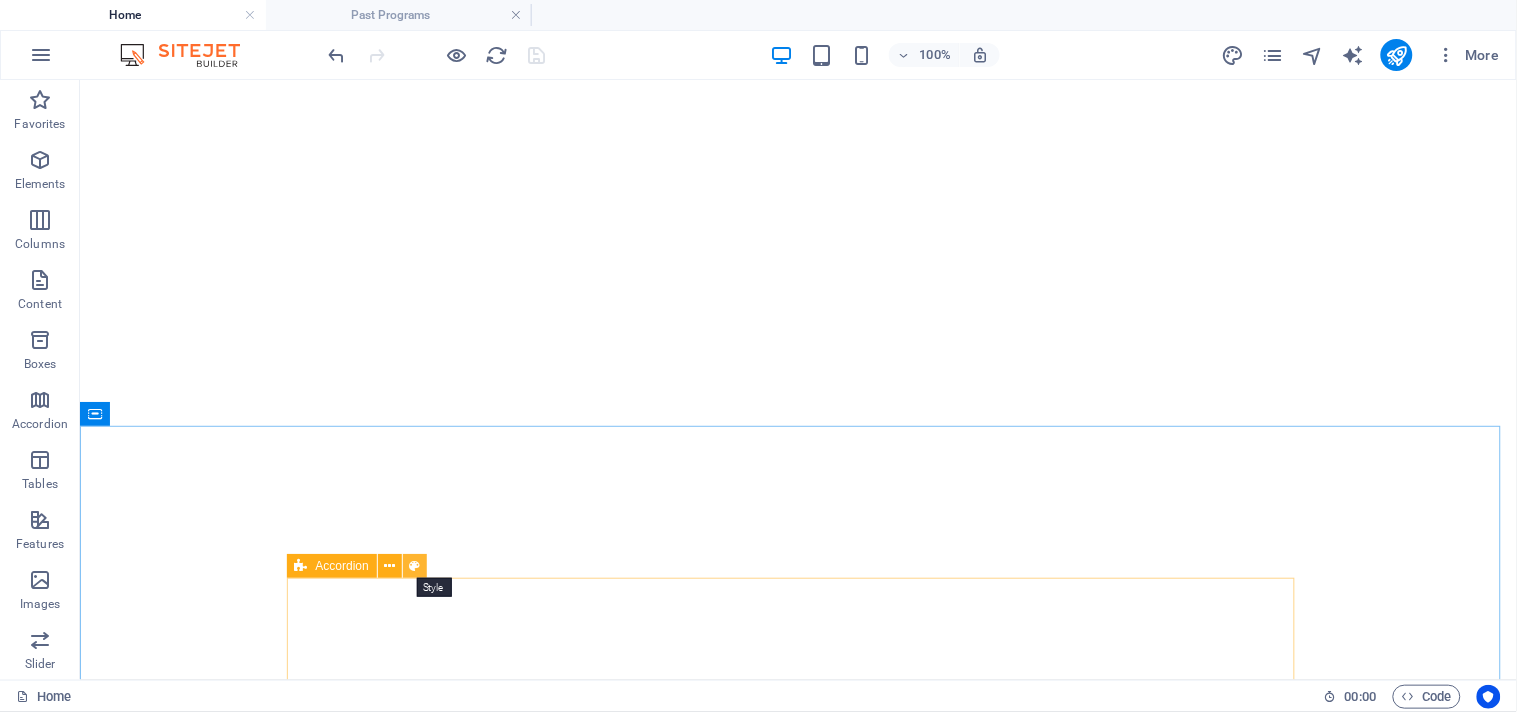 click at bounding box center (415, 566) 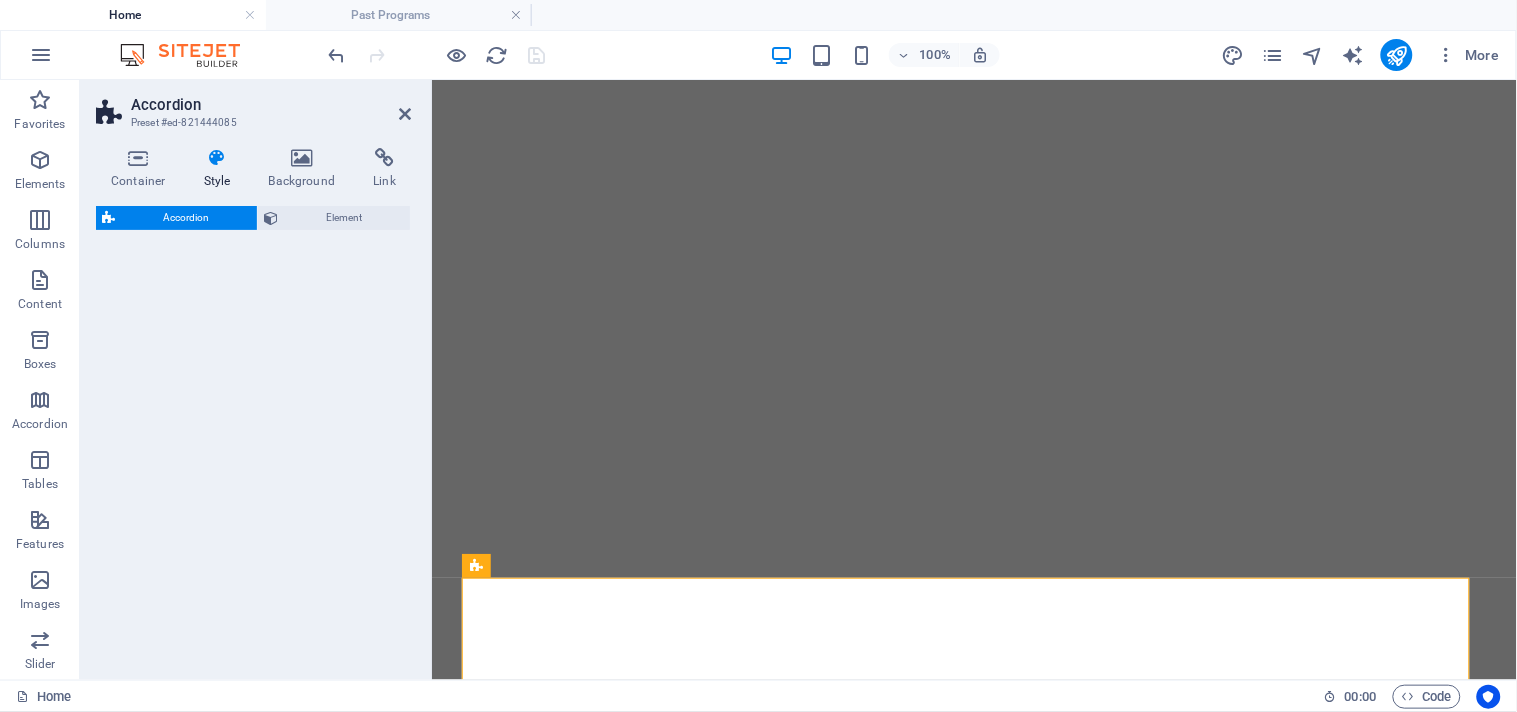 select on "rem" 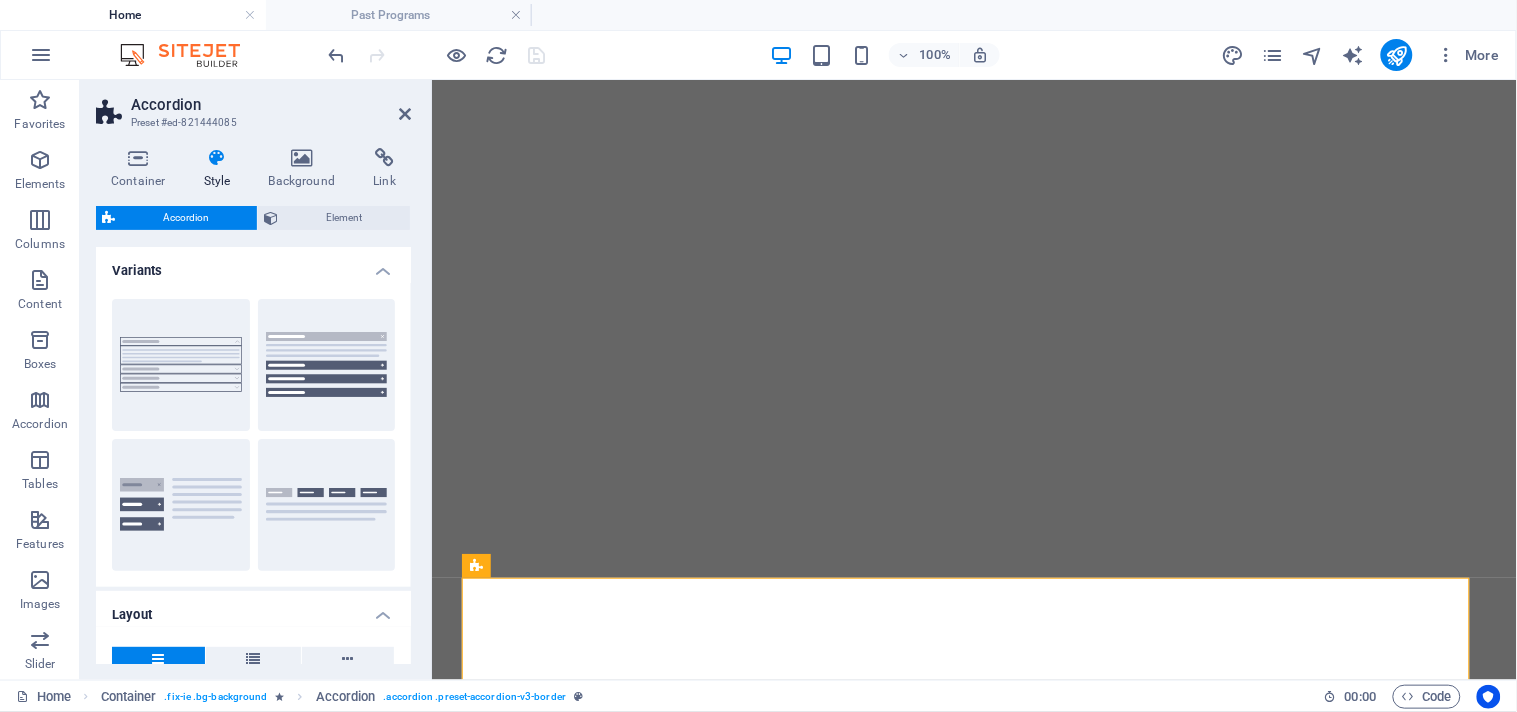 scroll, scrollTop: 246, scrollLeft: 0, axis: vertical 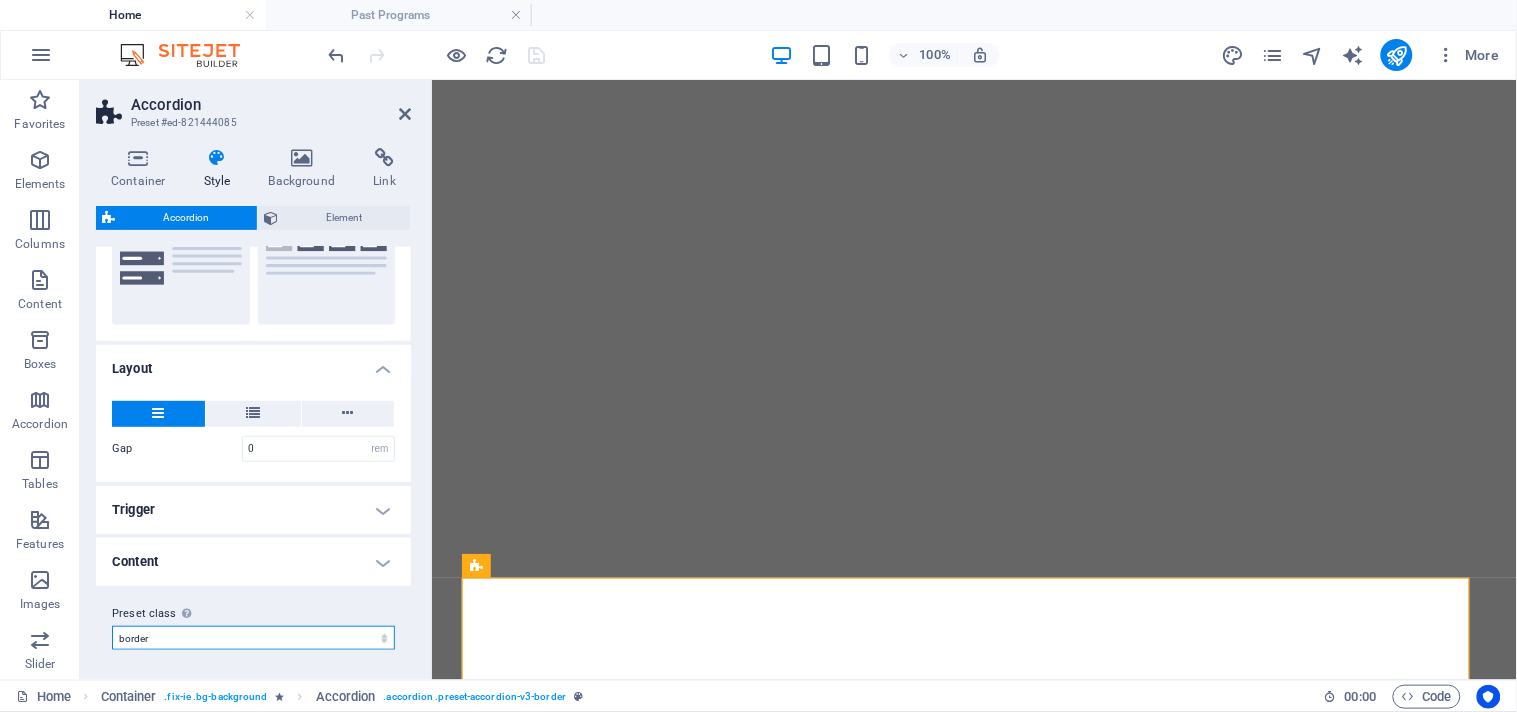 click on "border tabs default Add preset class" at bounding box center [253, 638] 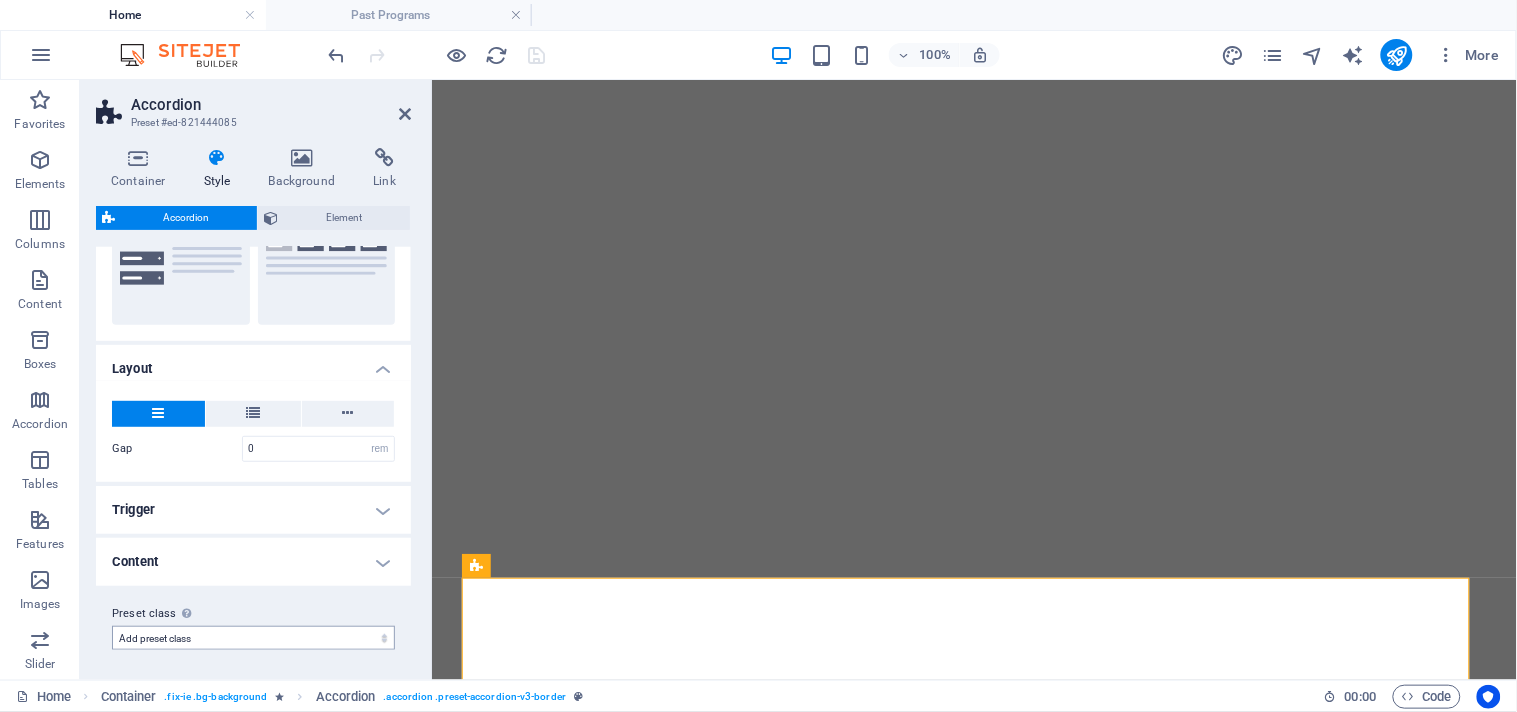 click on "border tabs default Add preset class" at bounding box center [253, 638] 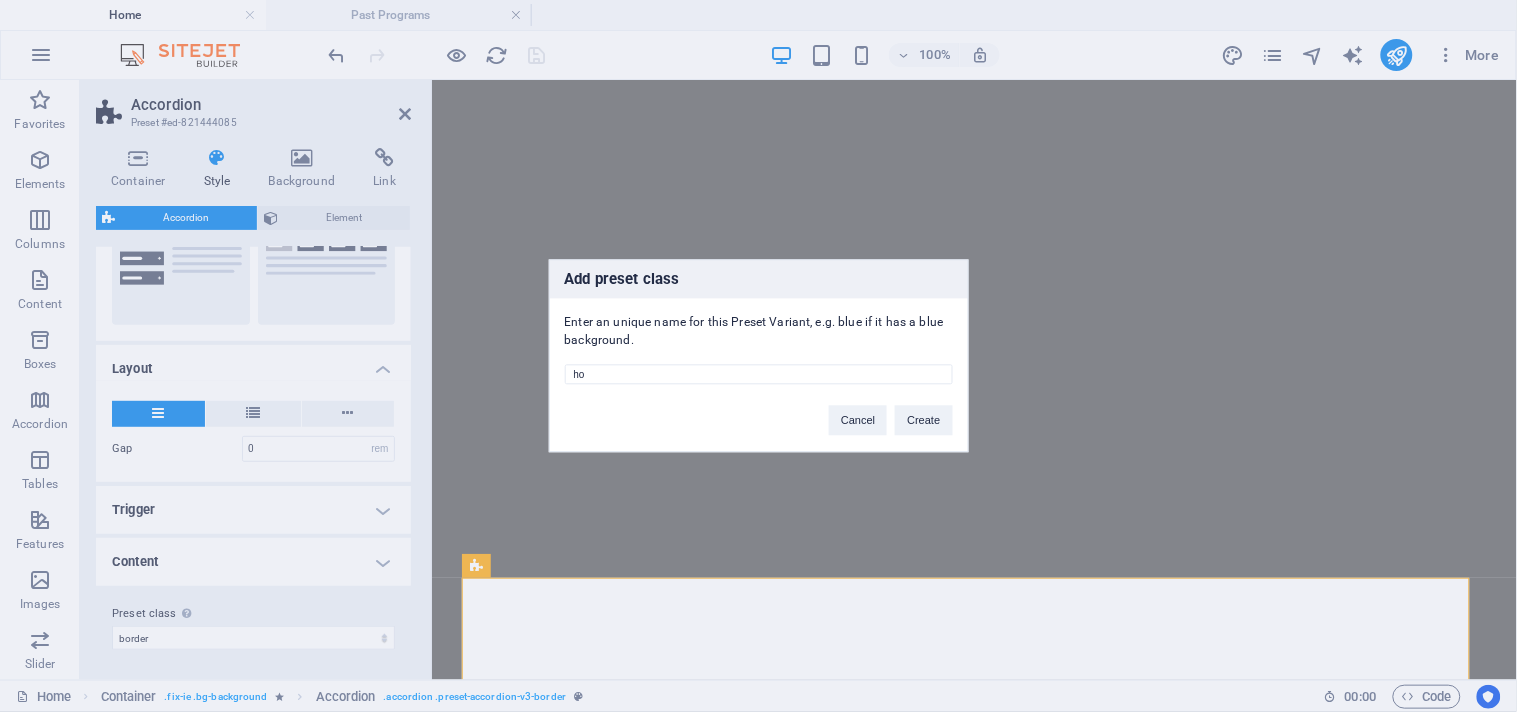 type on "h" 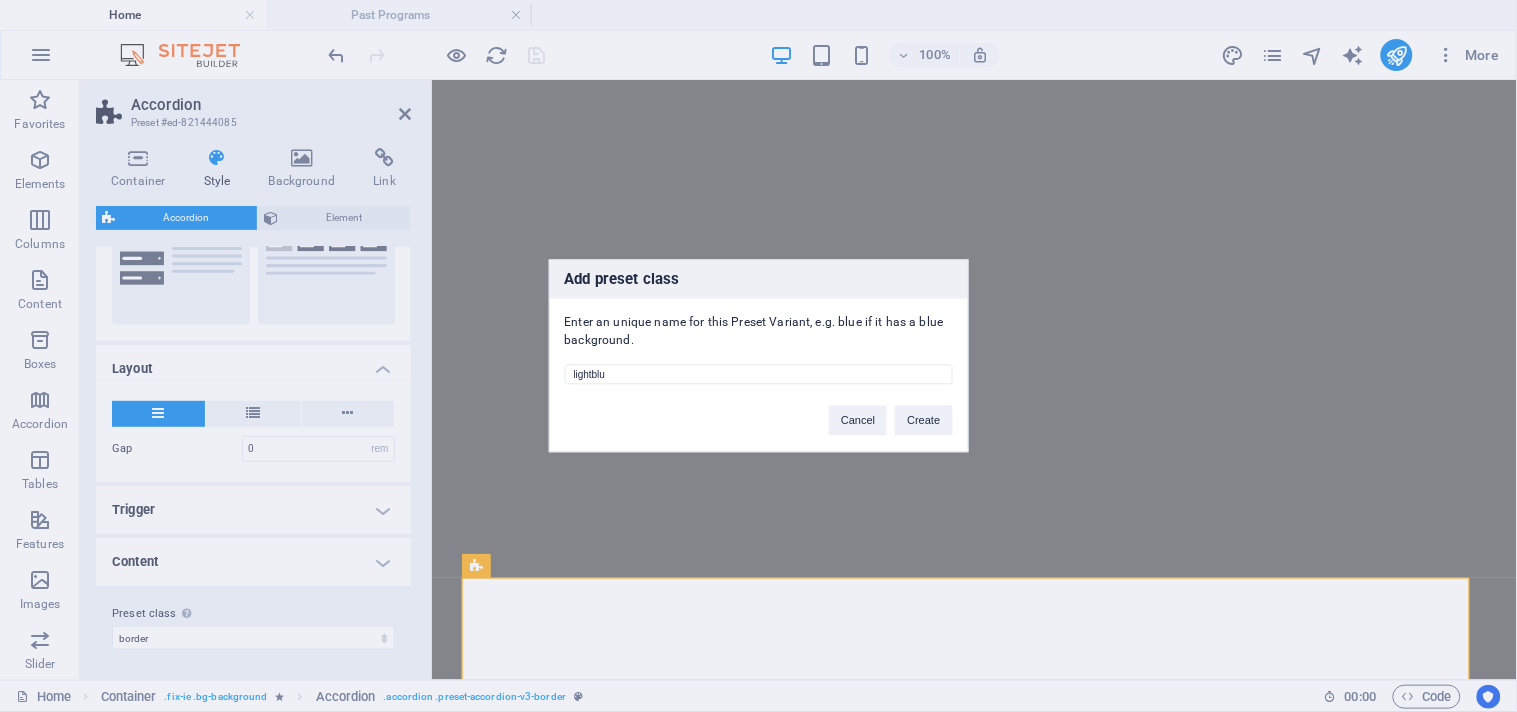 type on "lightblue" 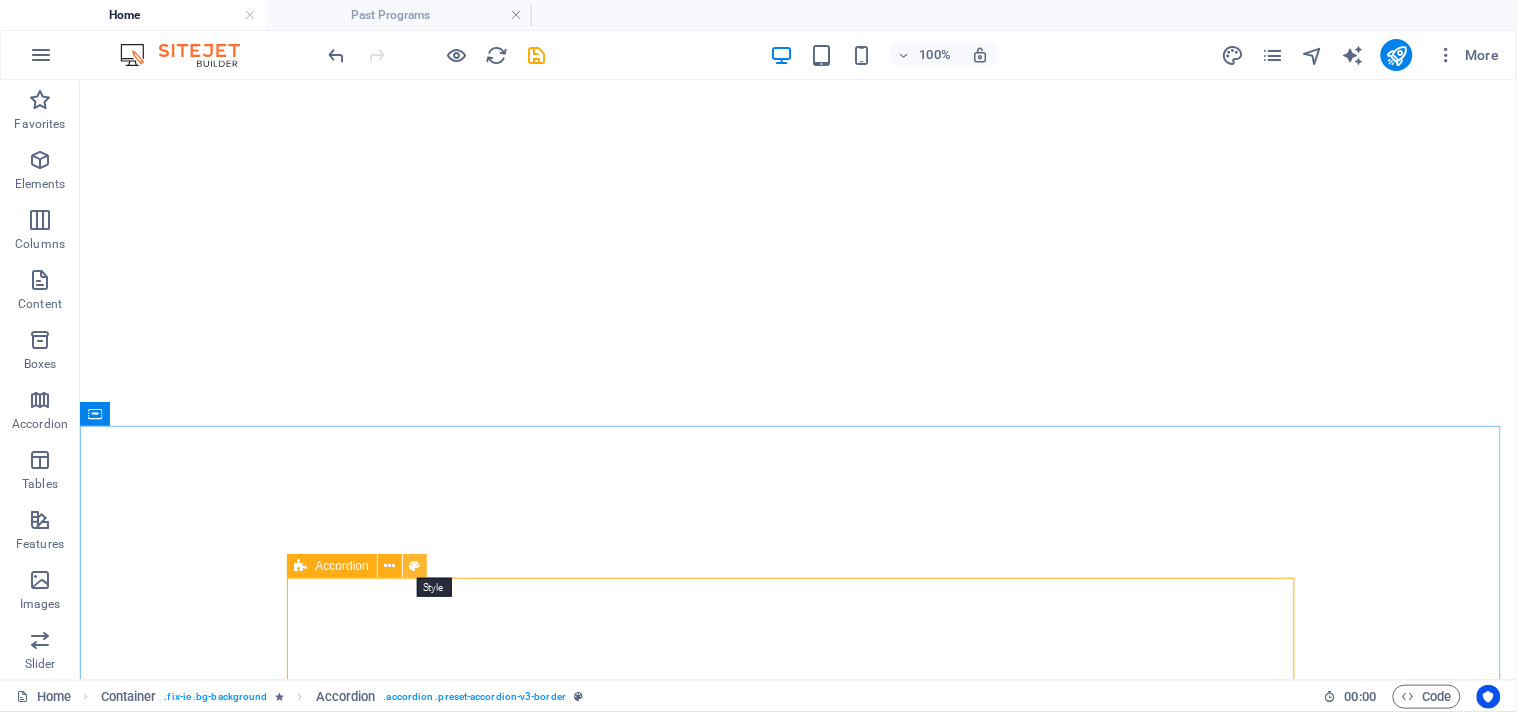 click at bounding box center [414, 566] 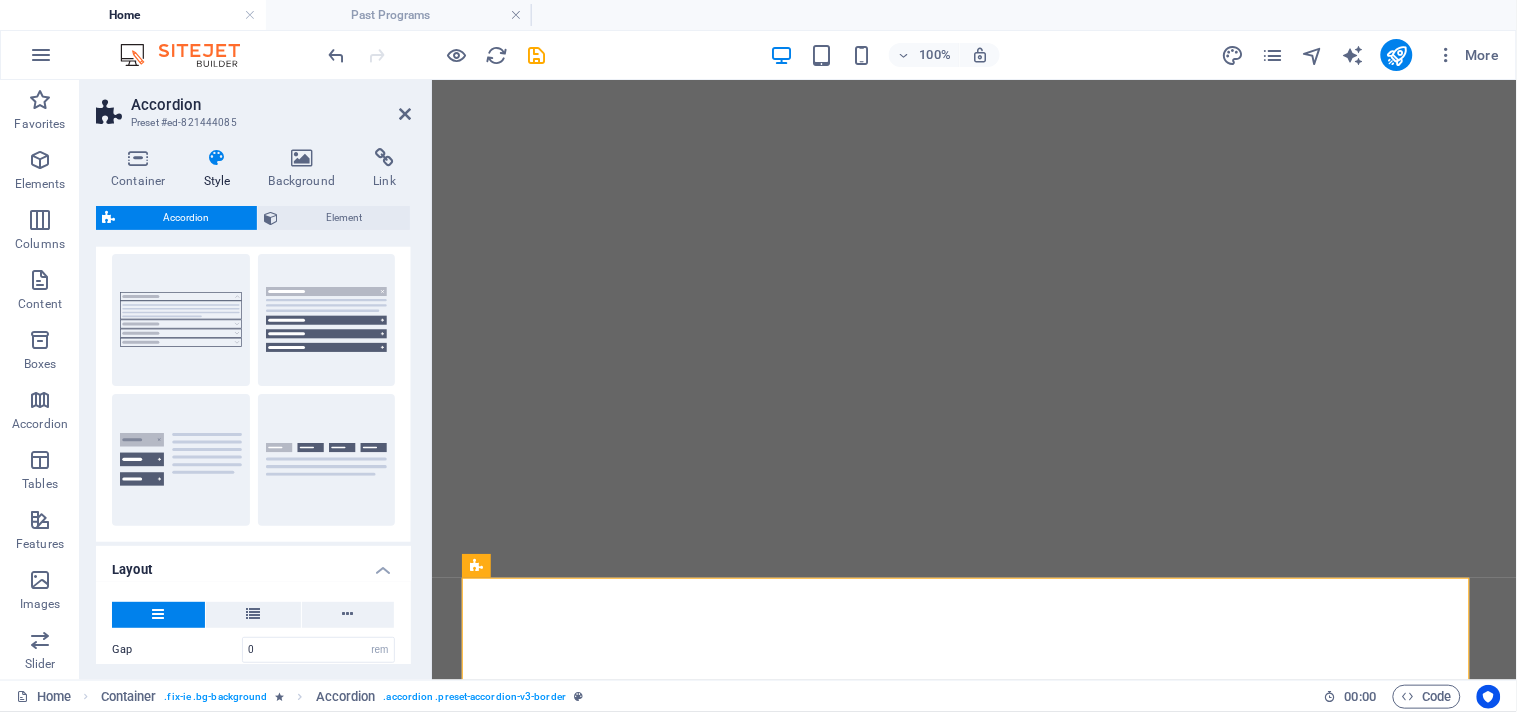 scroll, scrollTop: 0, scrollLeft: 0, axis: both 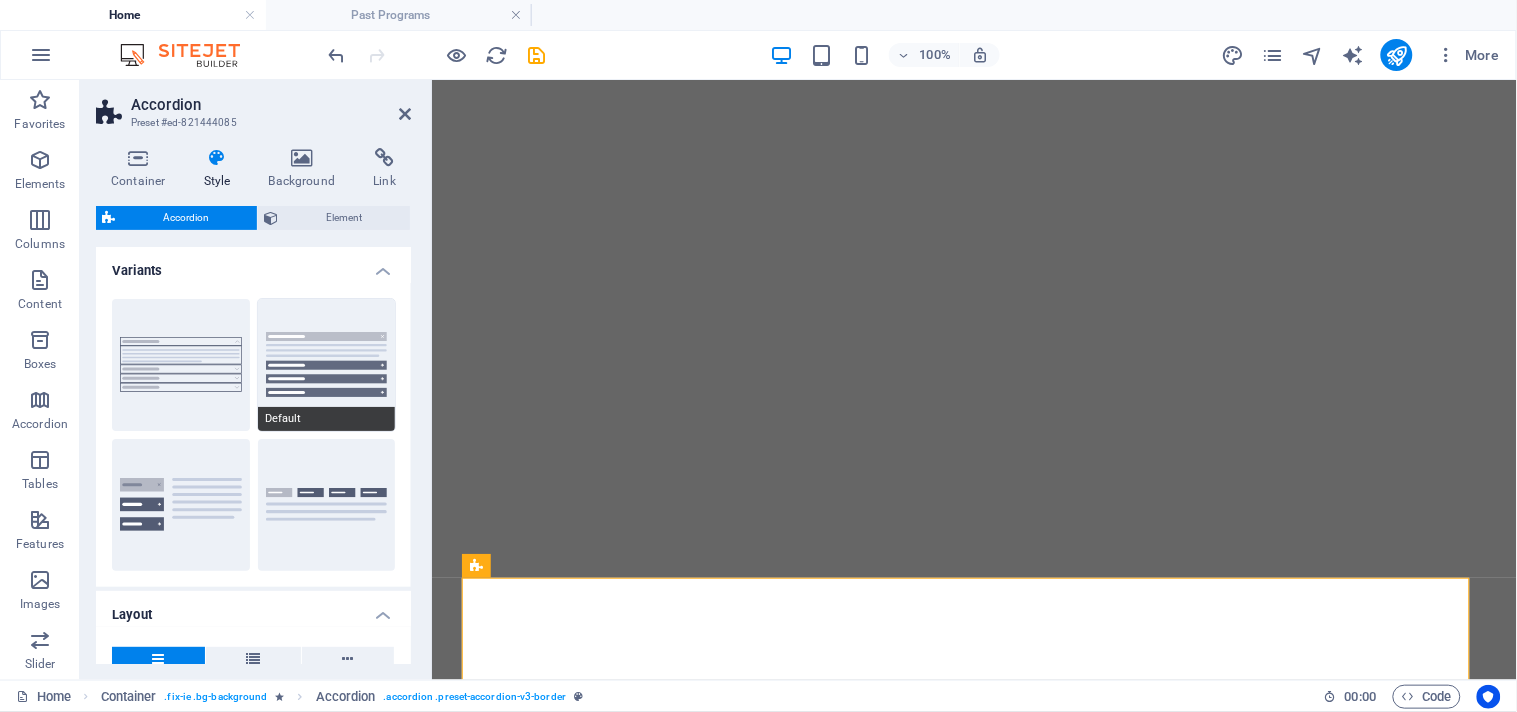 click on "Default" at bounding box center [327, 365] 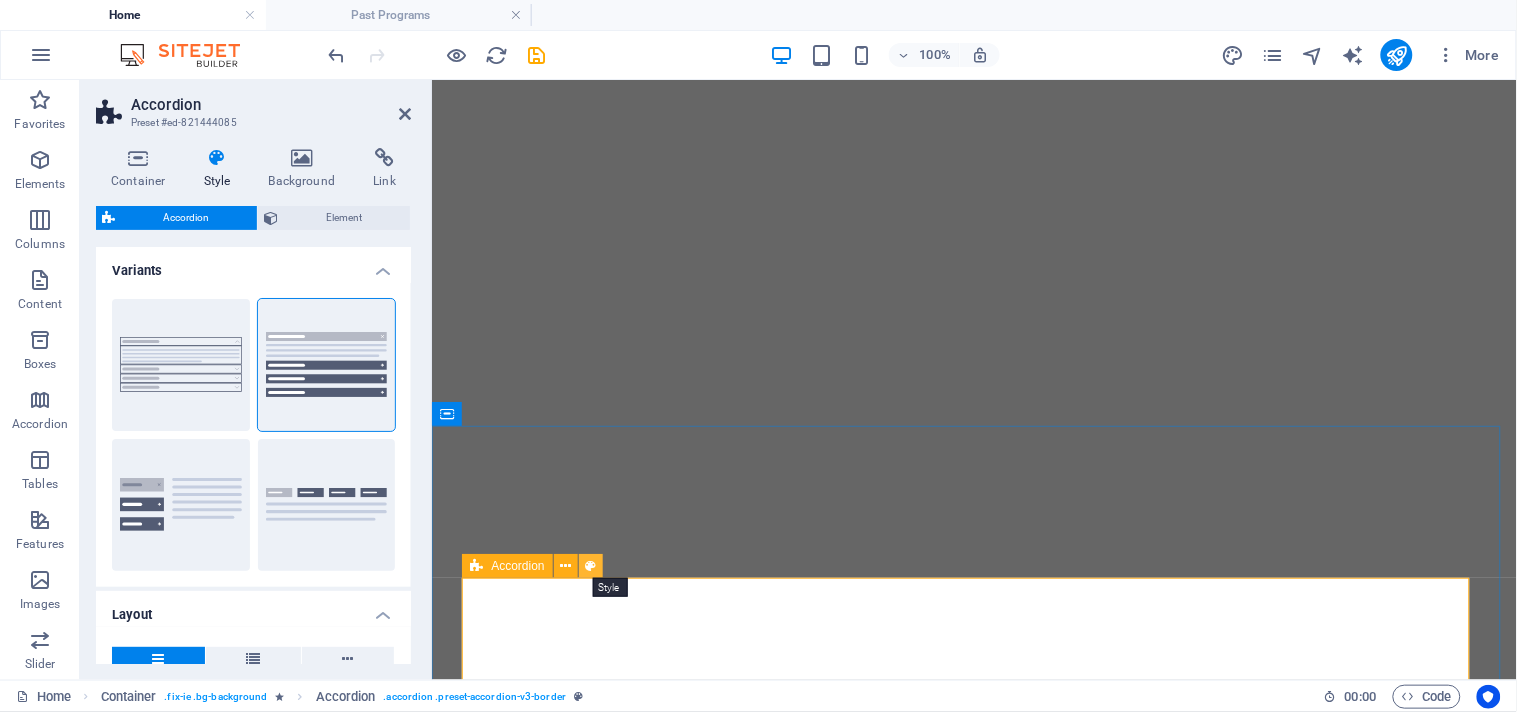 click at bounding box center (590, 566) 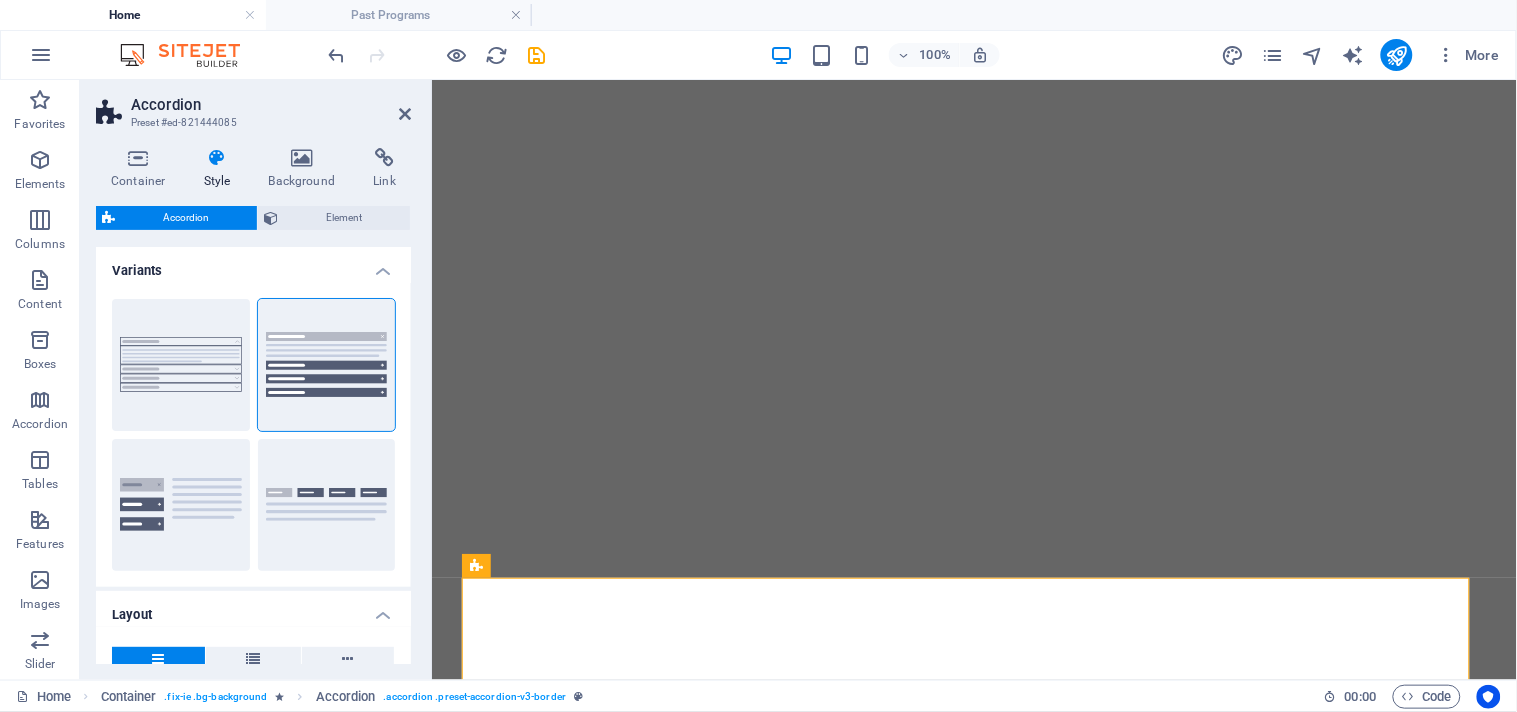click at bounding box center [217, 158] 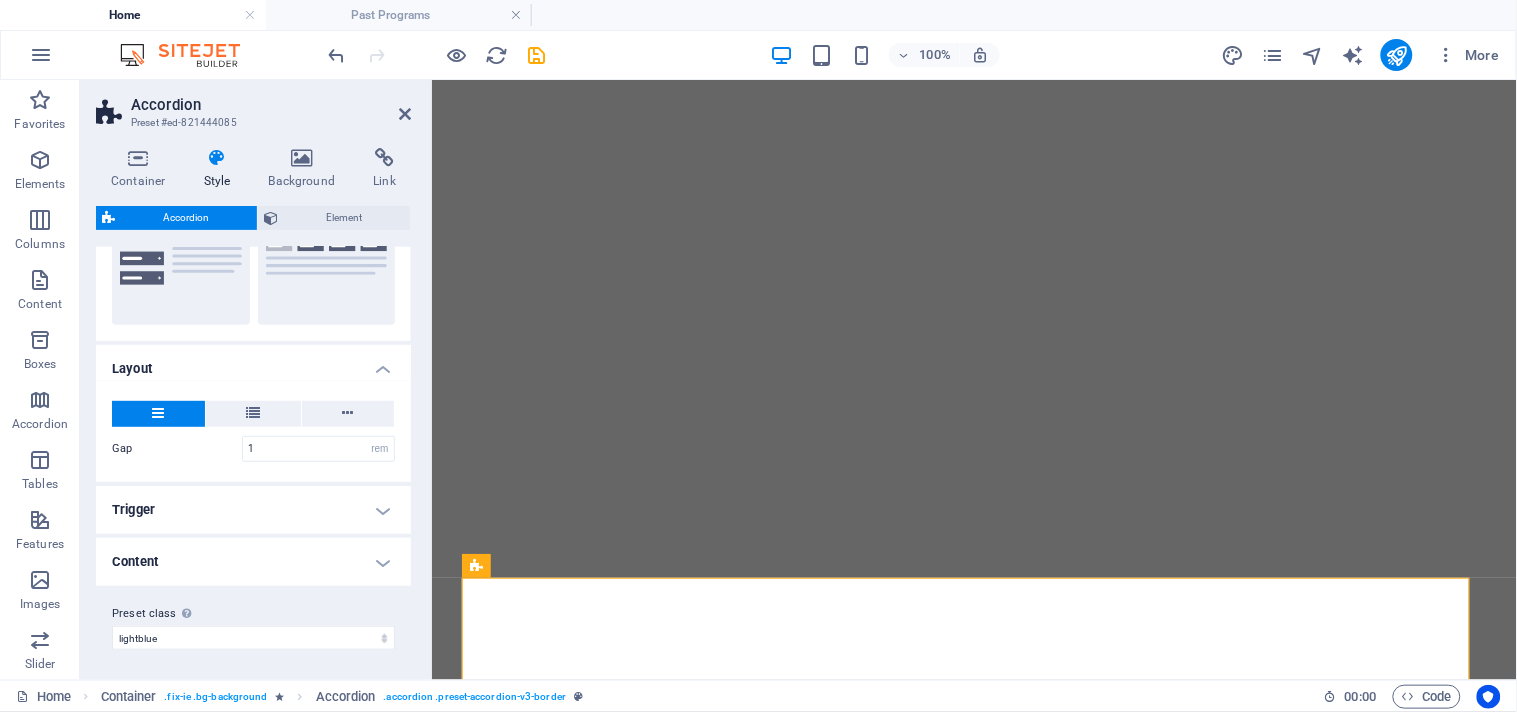 scroll, scrollTop: 0, scrollLeft: 0, axis: both 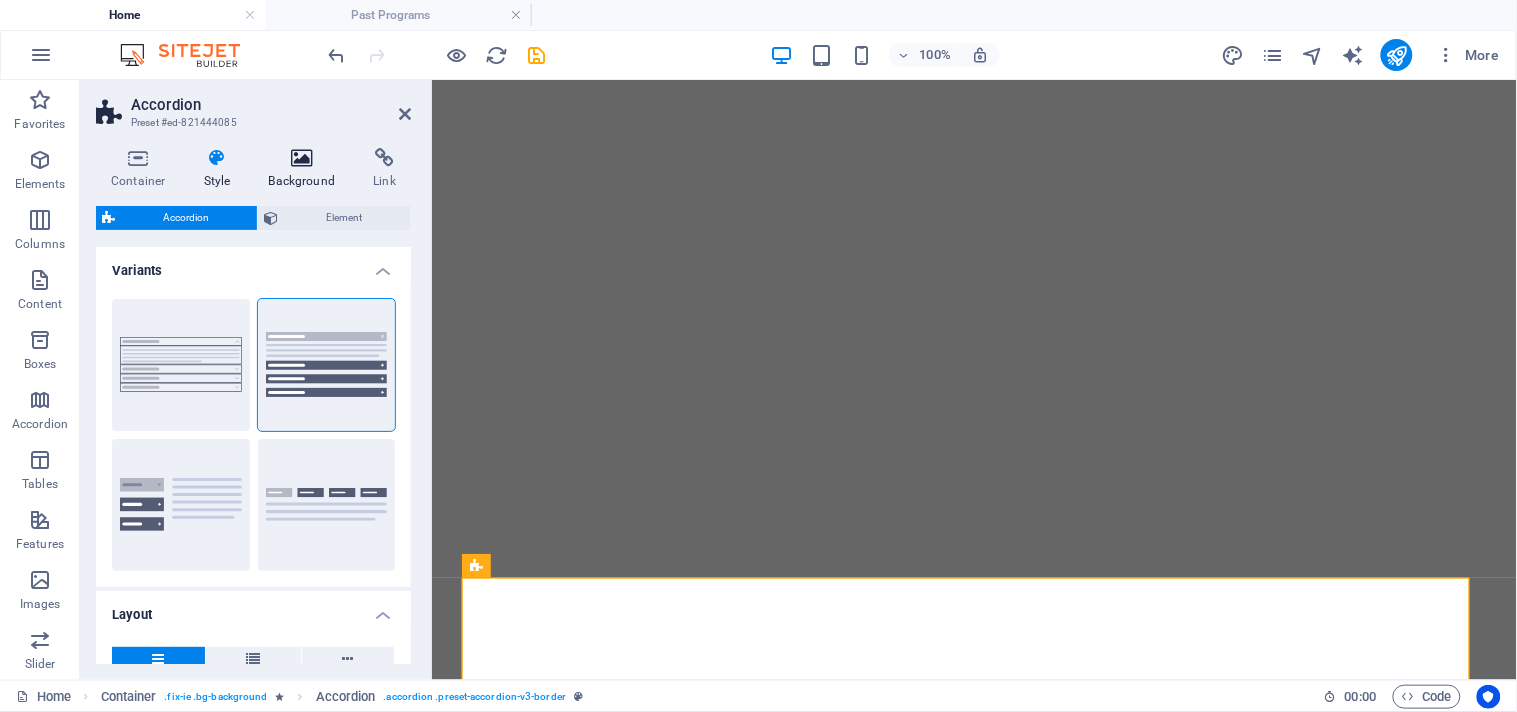 click on "Background" at bounding box center [306, 169] 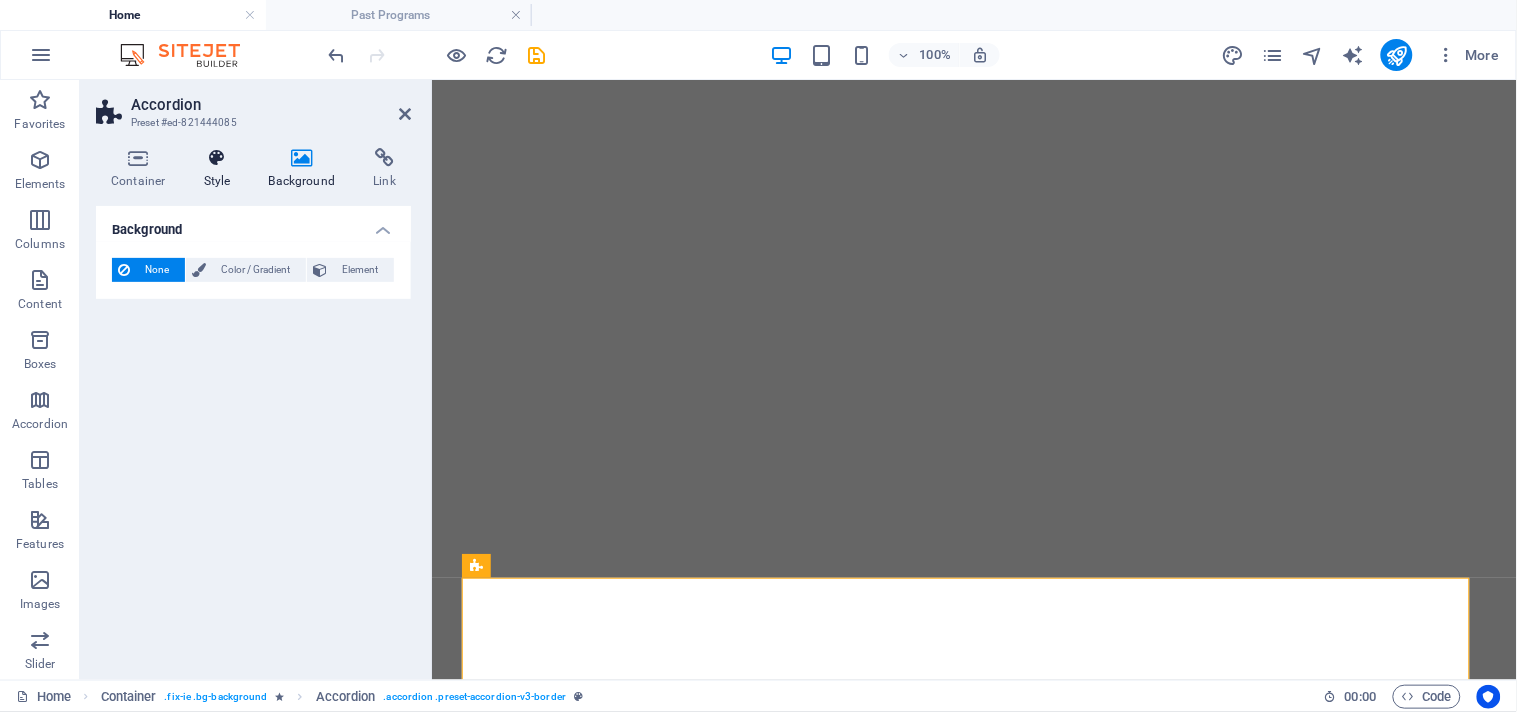click on "Style" at bounding box center [221, 169] 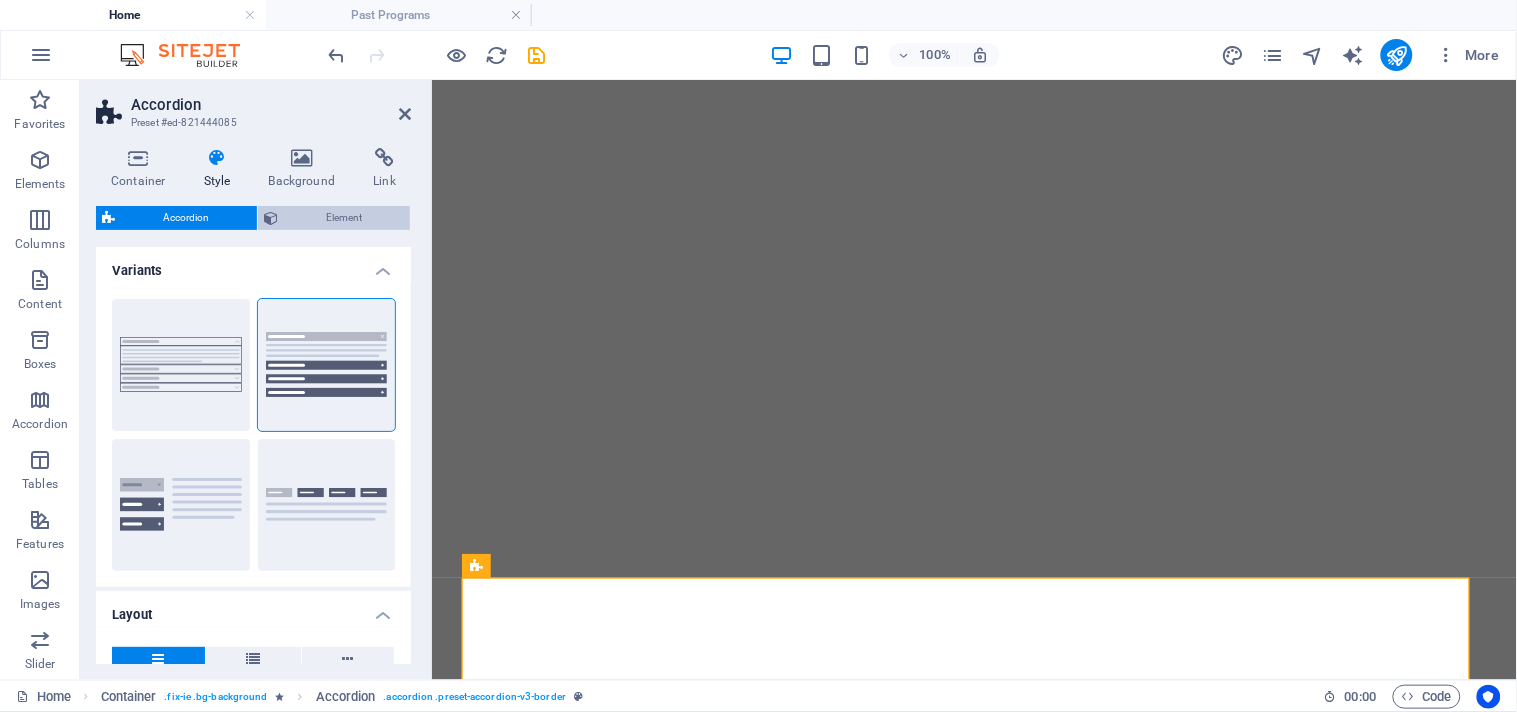 click on "Element" at bounding box center (344, 218) 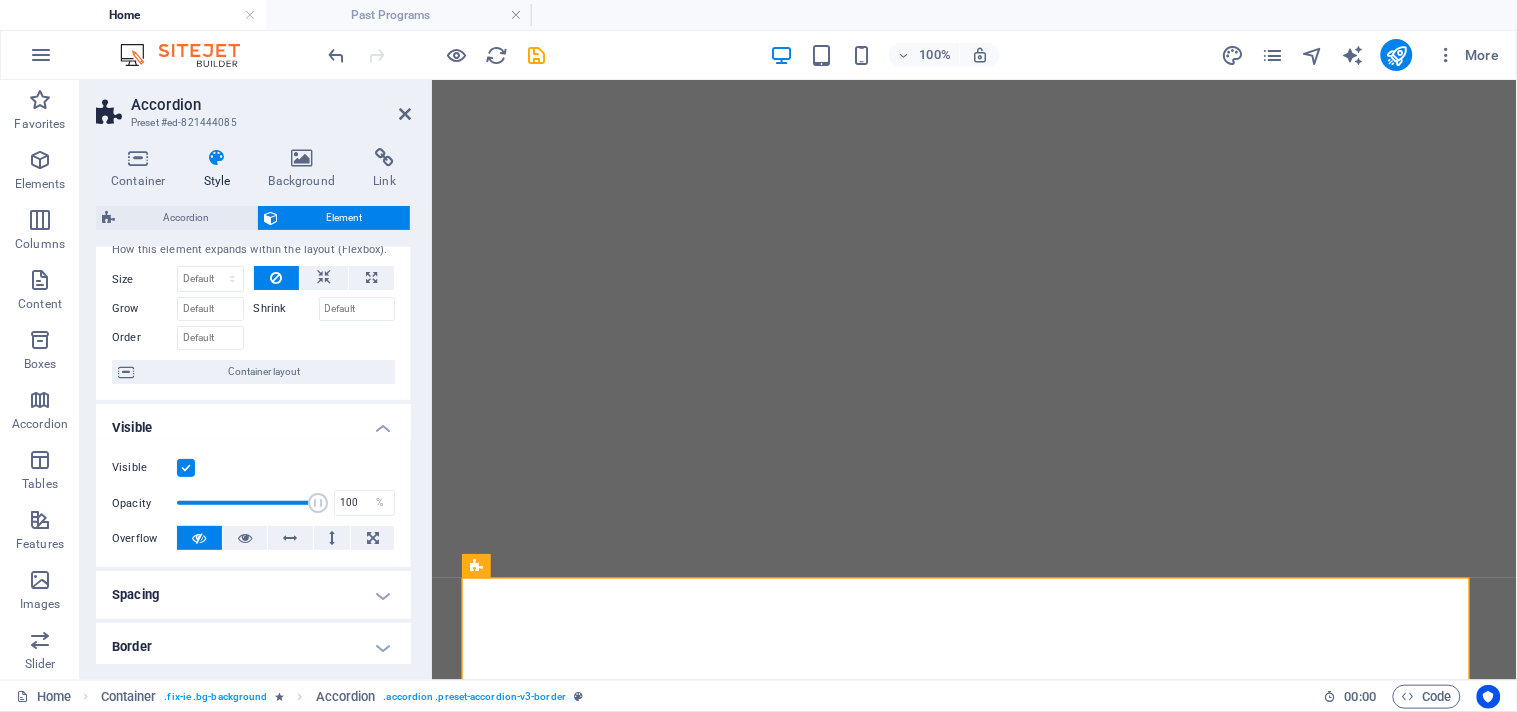 scroll, scrollTop: 0, scrollLeft: 0, axis: both 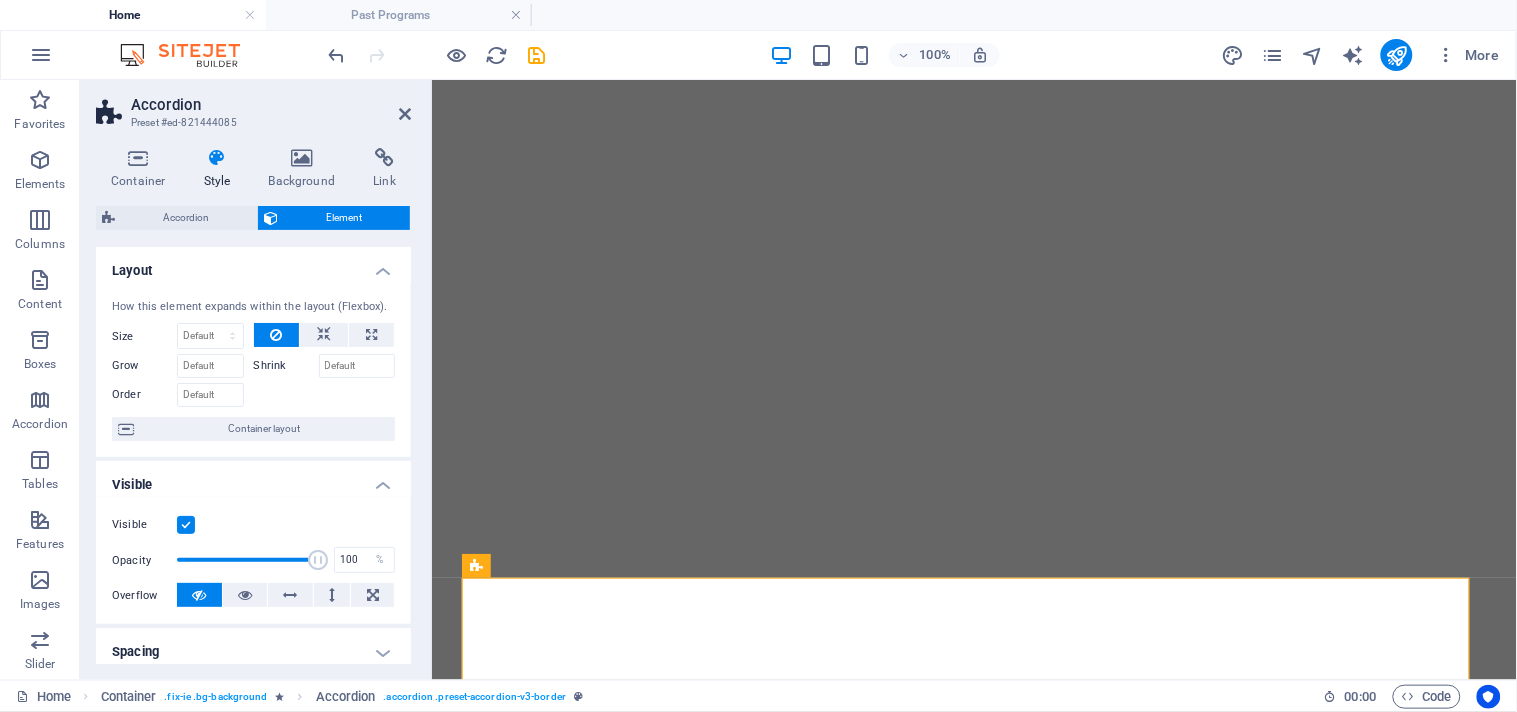 type 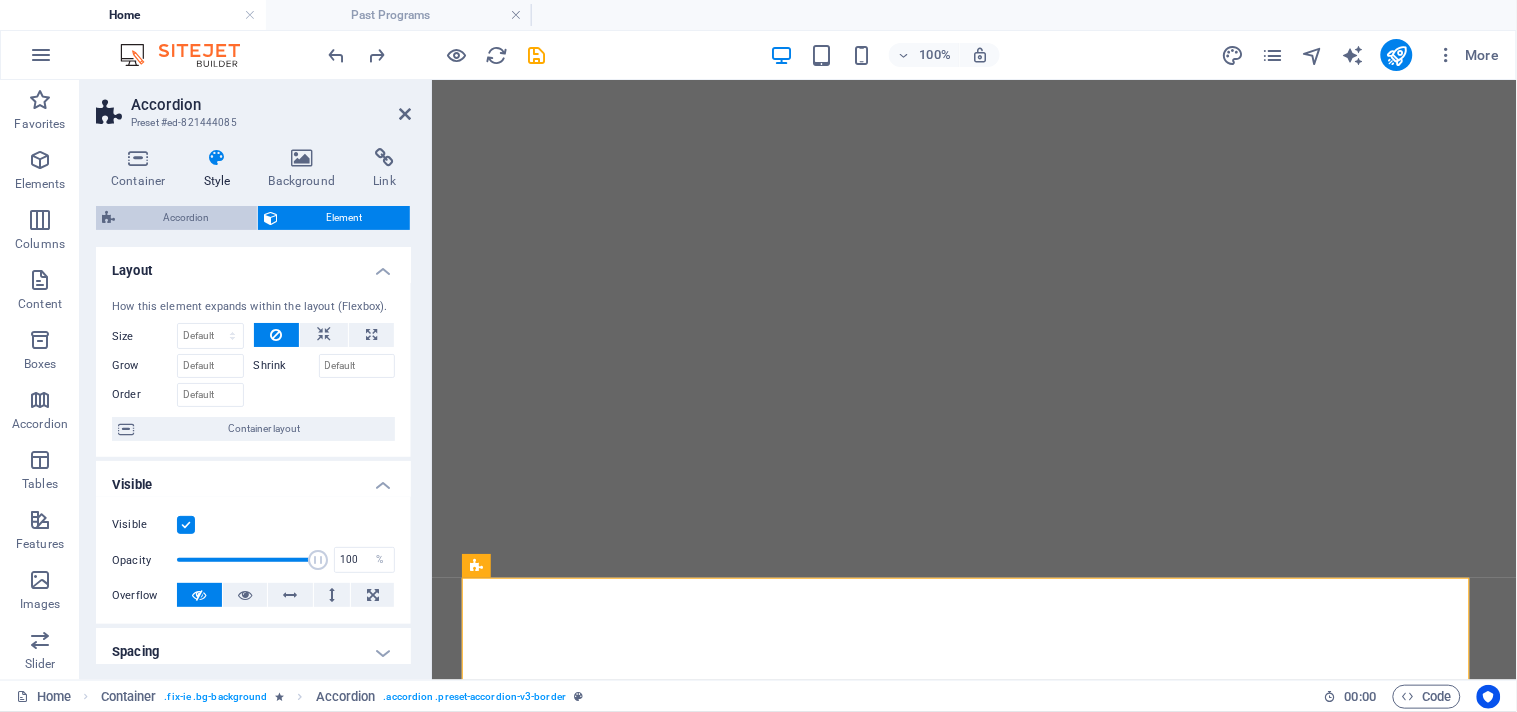 click on "Accordion" at bounding box center [186, 218] 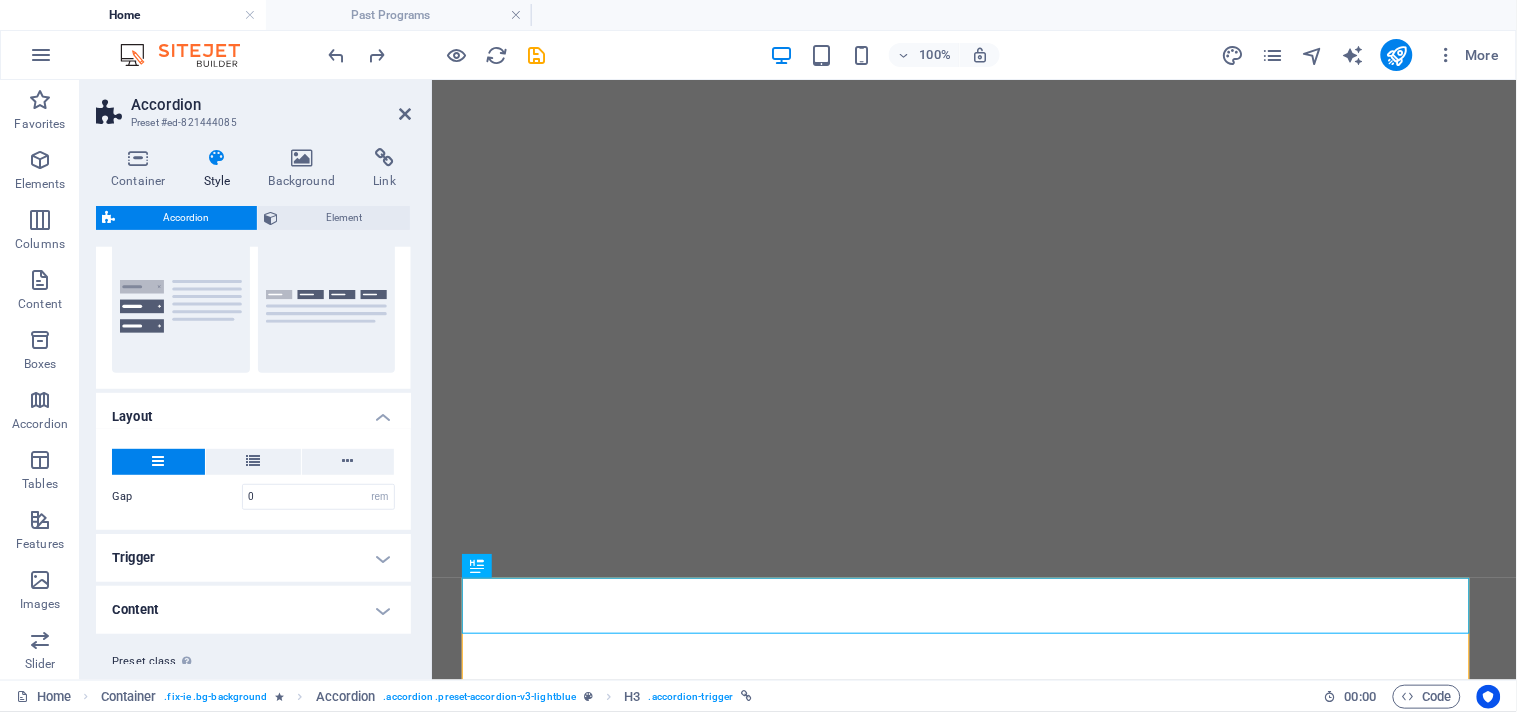 scroll, scrollTop: 246, scrollLeft: 0, axis: vertical 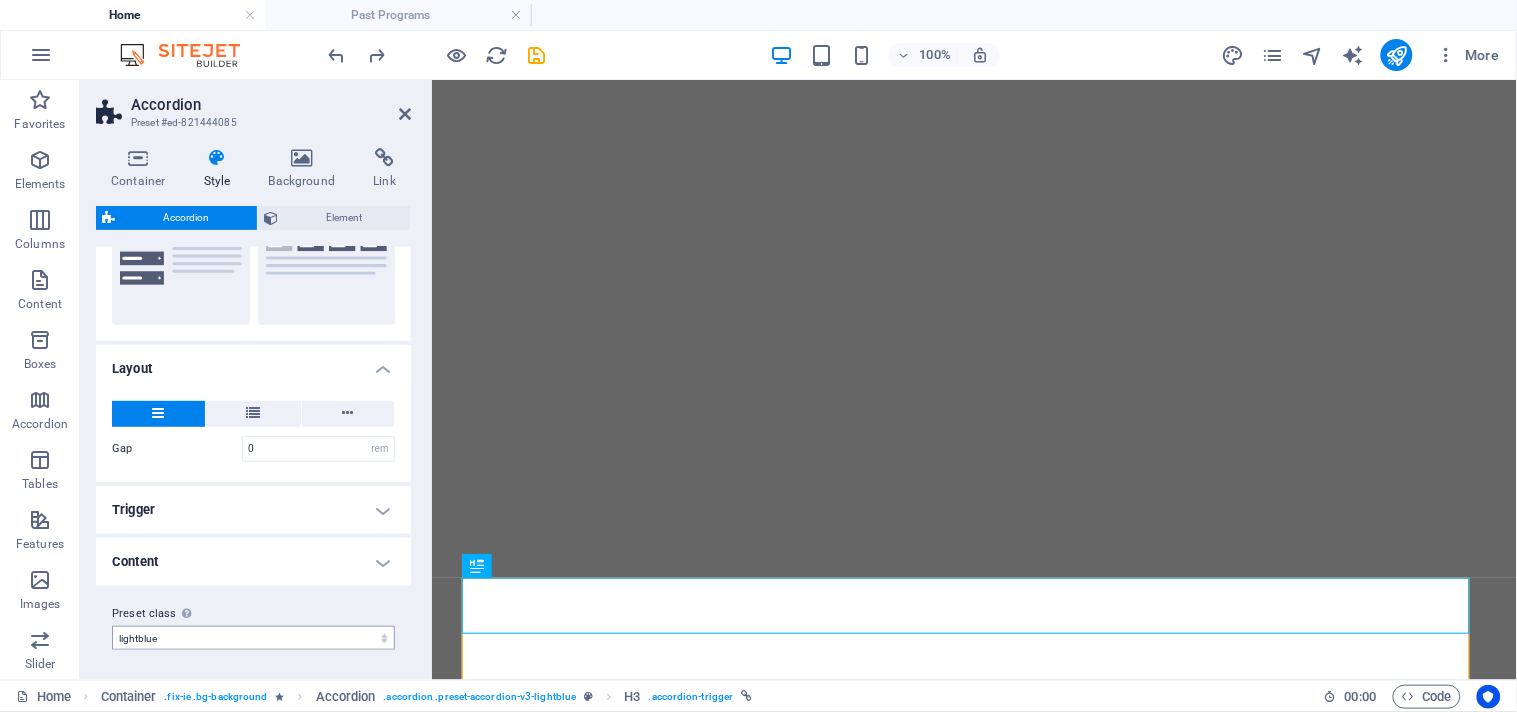 select on "preset-accordion-v3-border" 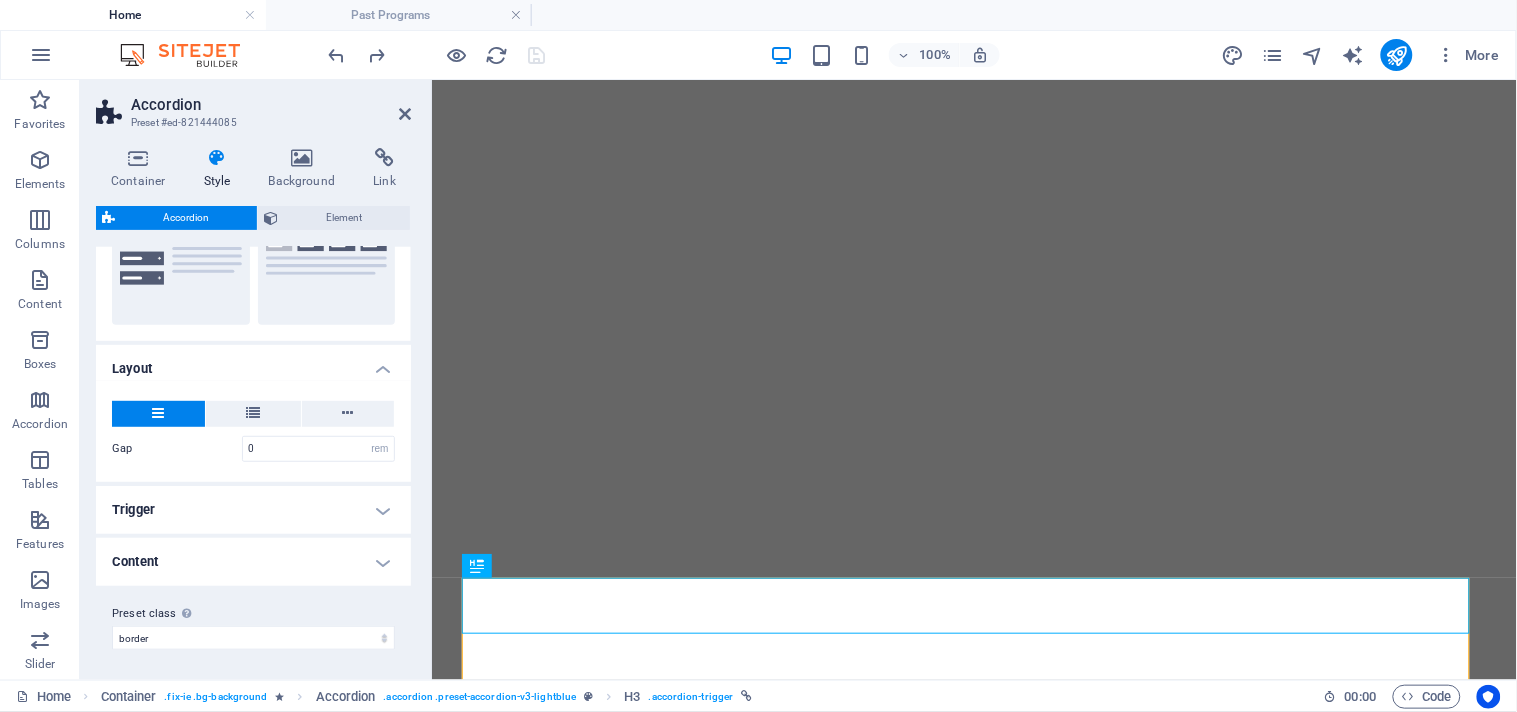 click on "Preset class Above chosen variant and settings affect all elements which carry this preset class. border tabs default Add preset class" at bounding box center [253, 626] 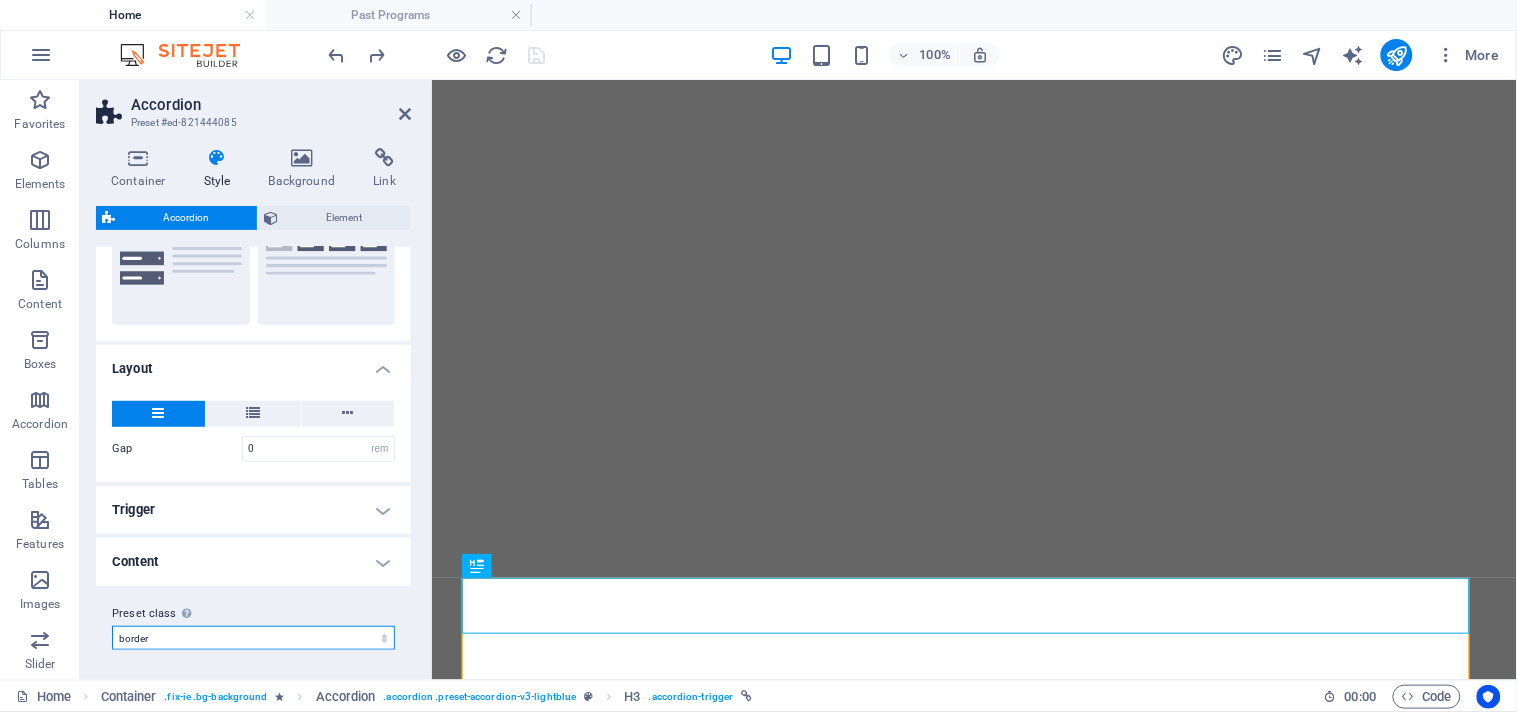click on "border tabs default Add preset class" at bounding box center (253, 638) 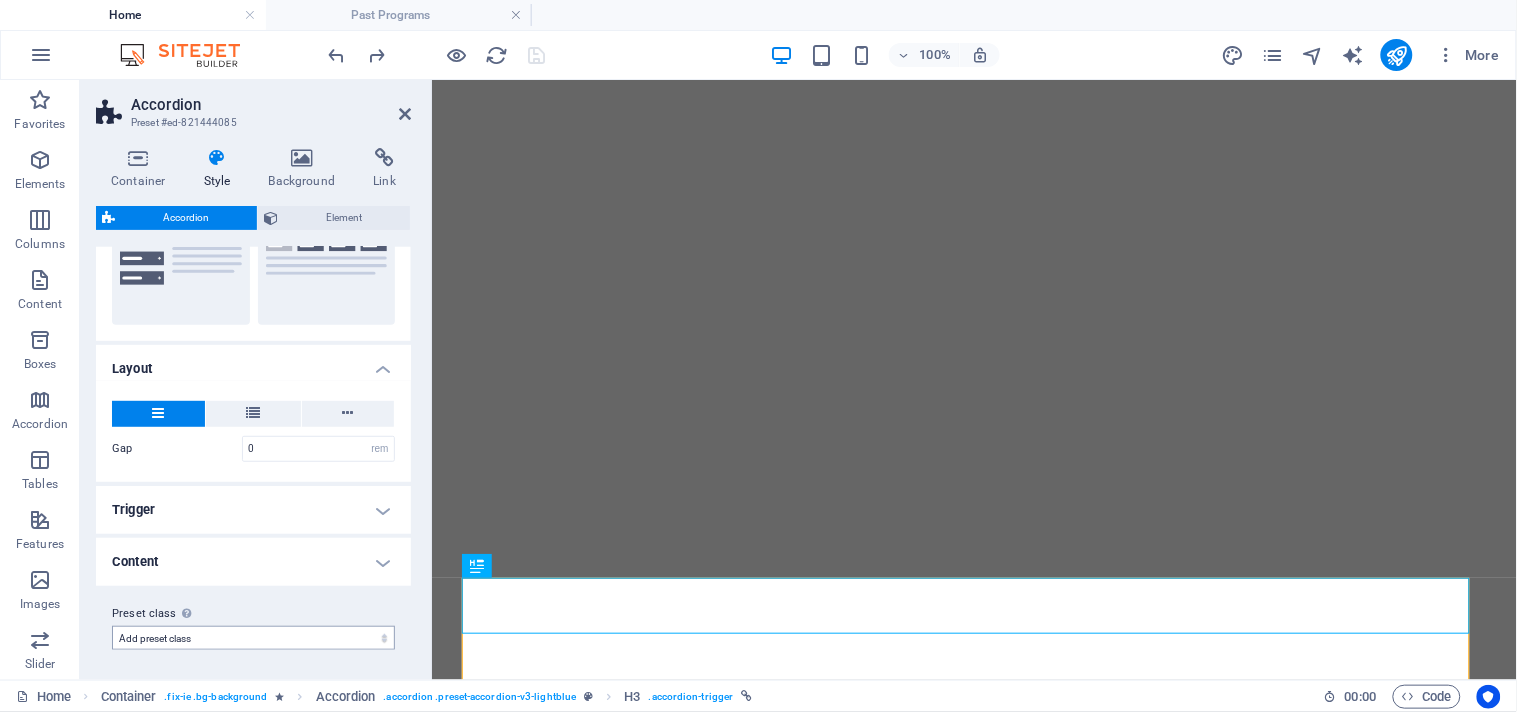 click on "border tabs default Add preset class" at bounding box center (253, 638) 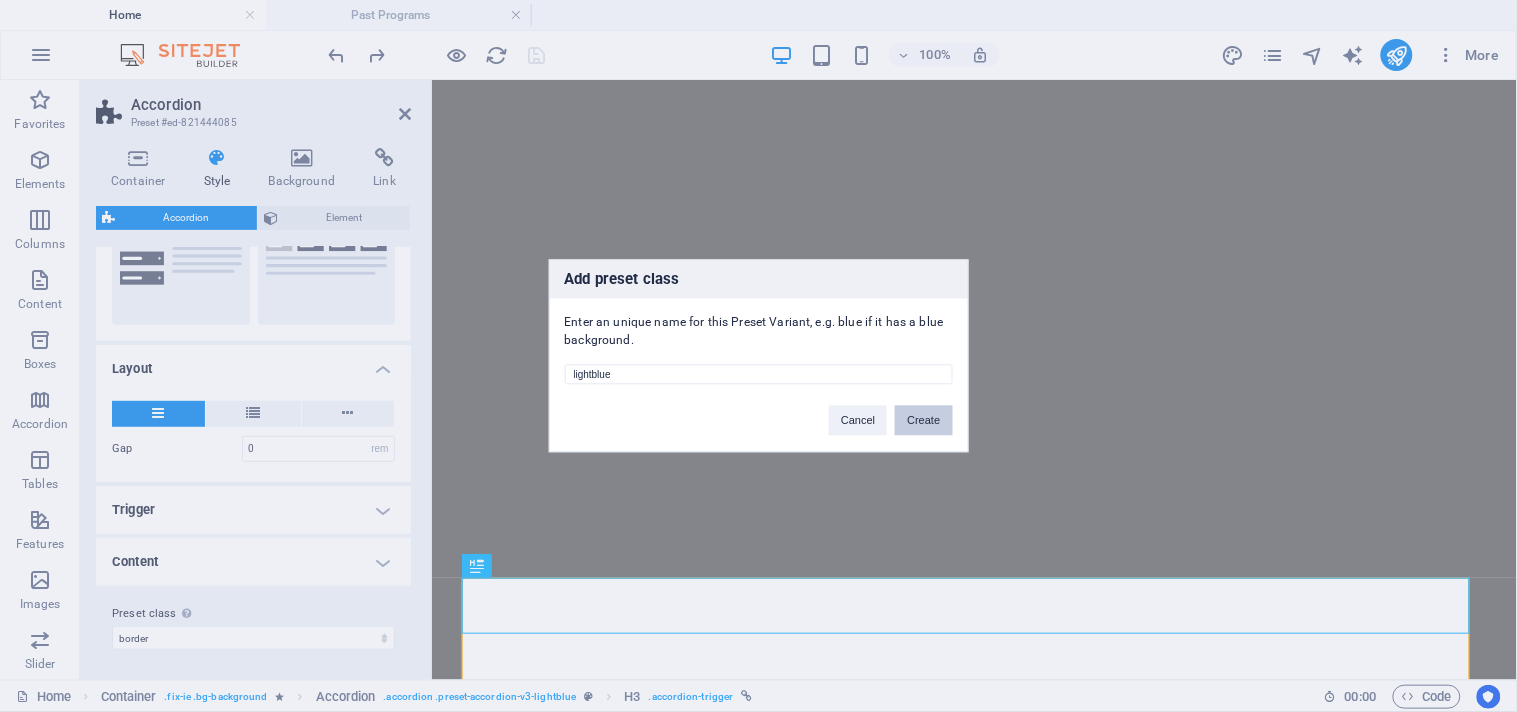 type on "lightblue" 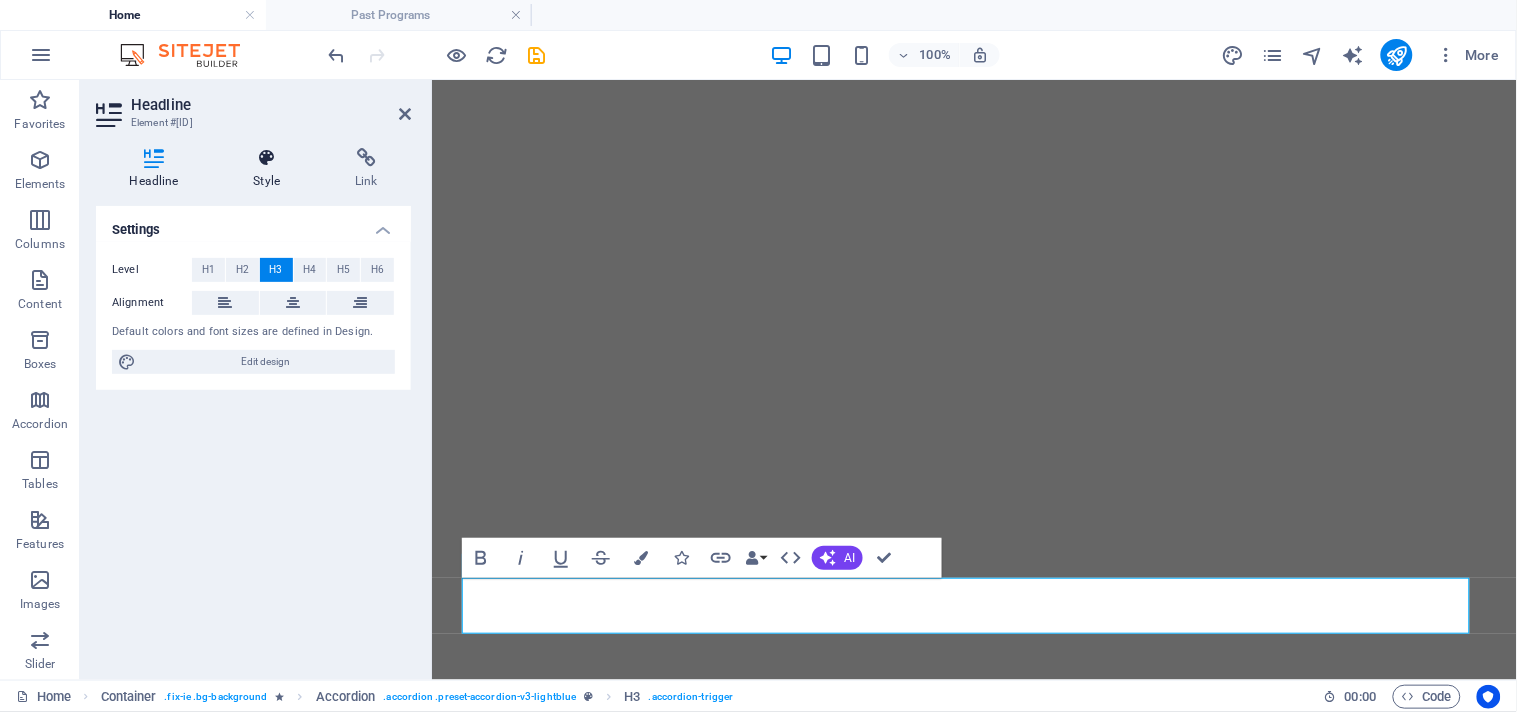 click on "Style" at bounding box center (271, 169) 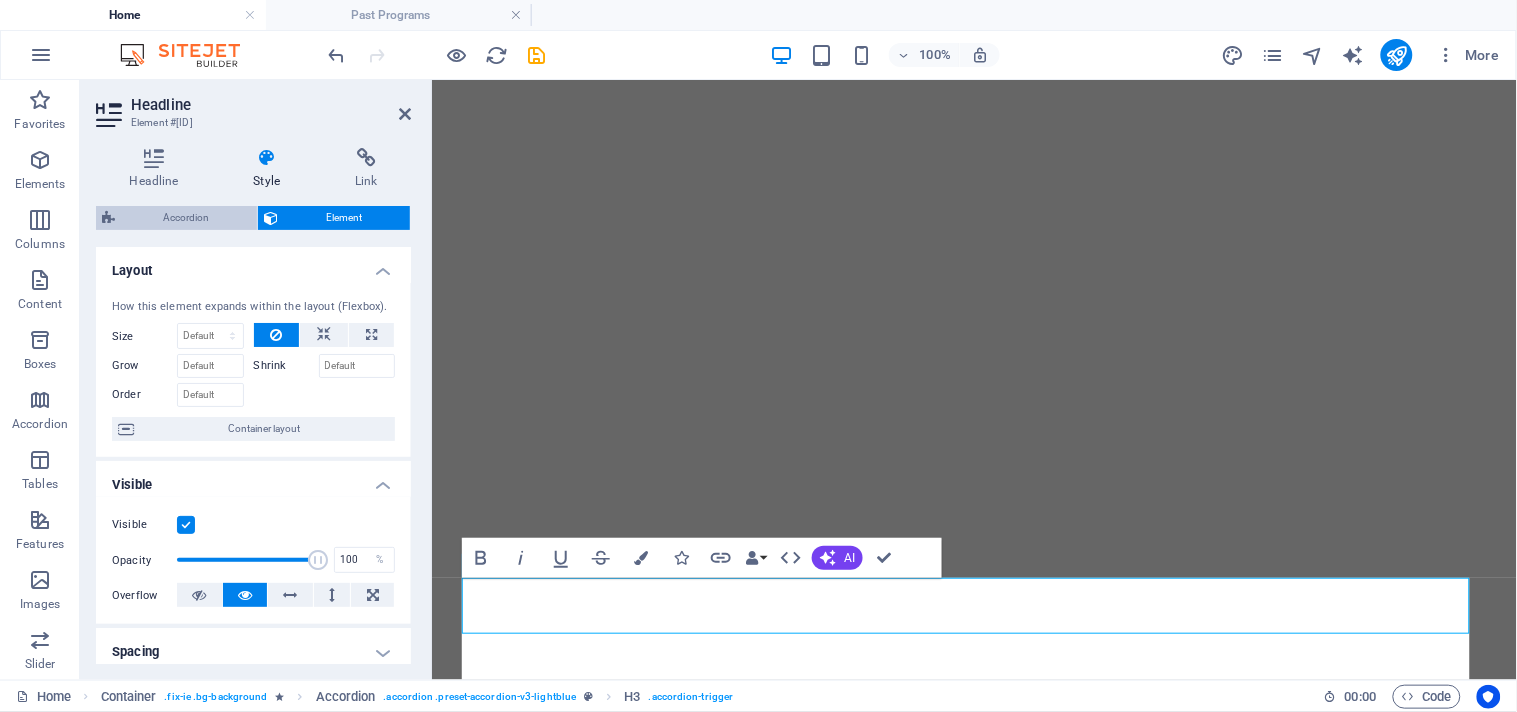 click on "Accordion" at bounding box center [186, 218] 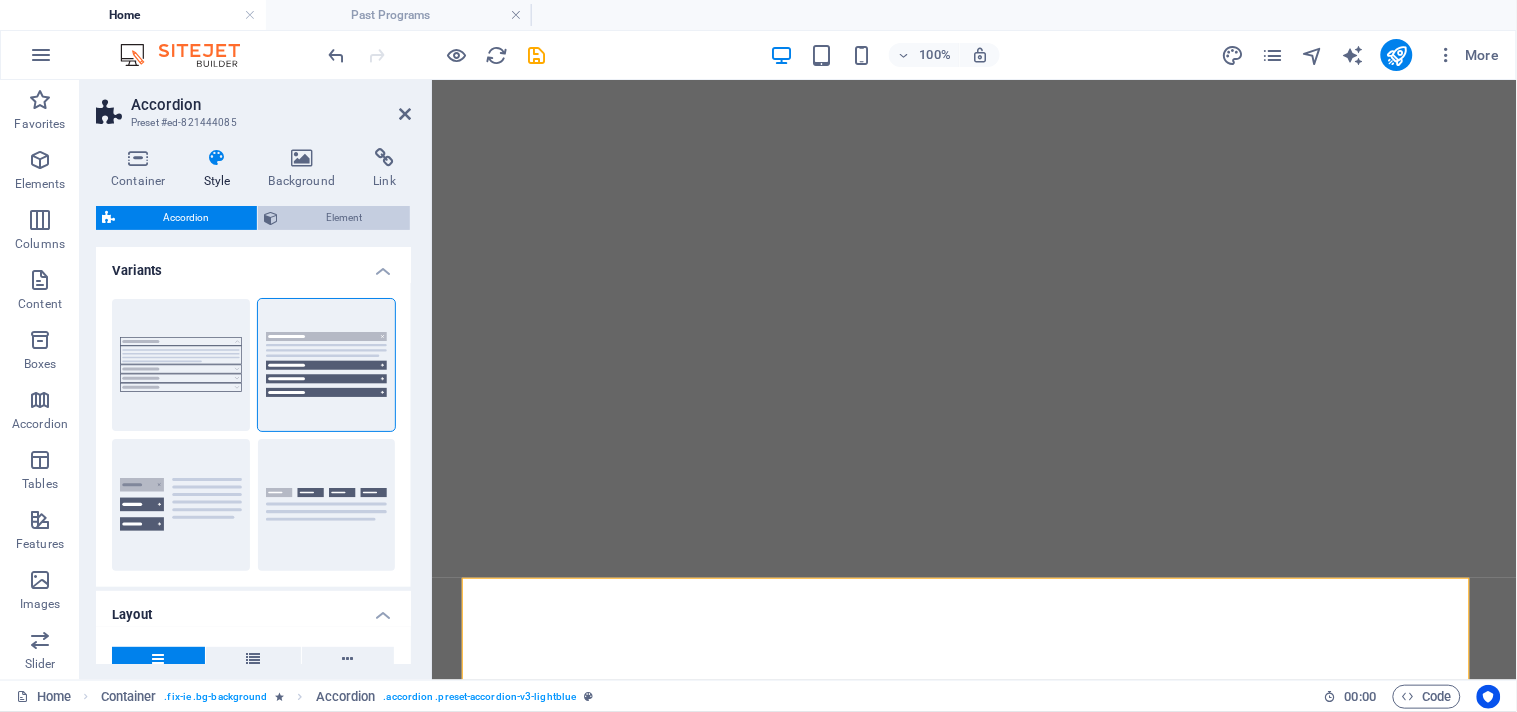 click on "Element" at bounding box center [344, 218] 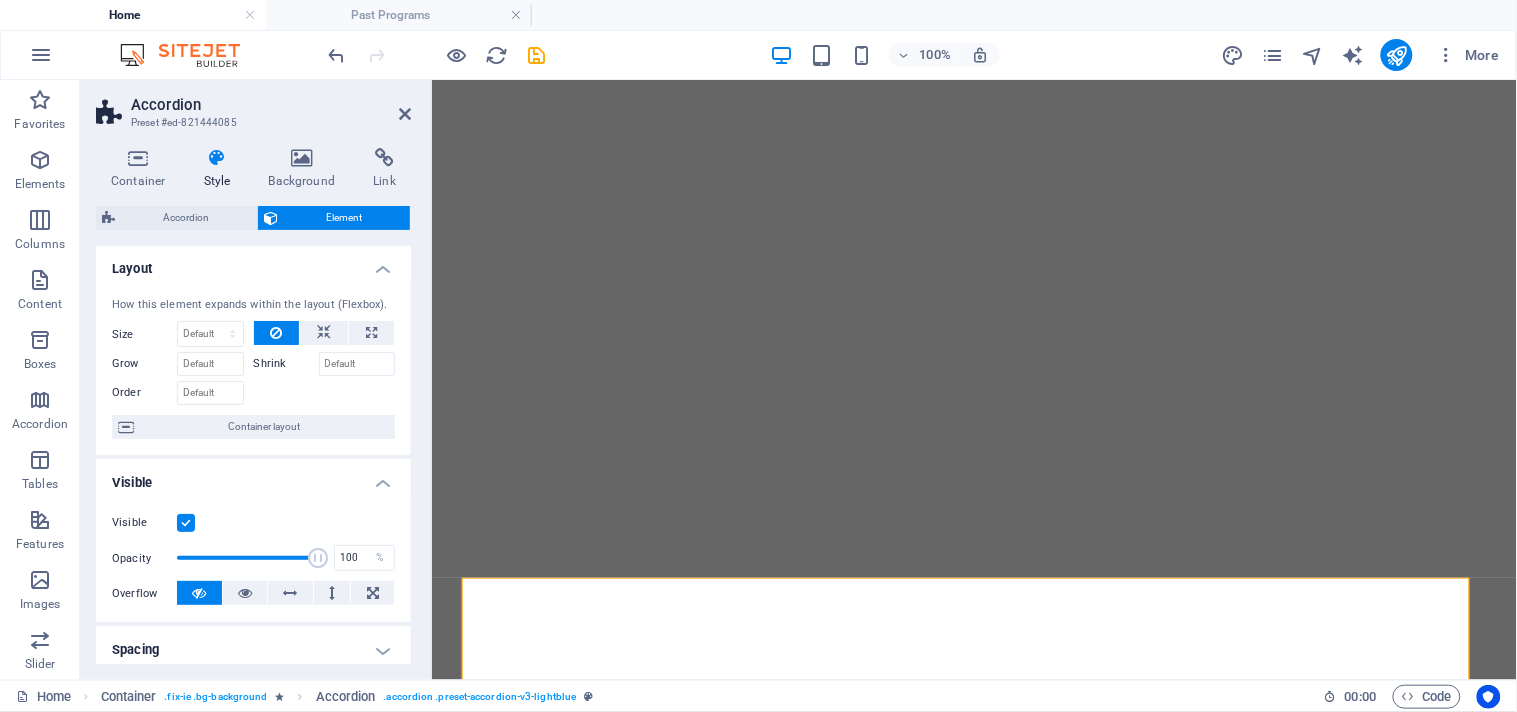 scroll, scrollTop: 0, scrollLeft: 0, axis: both 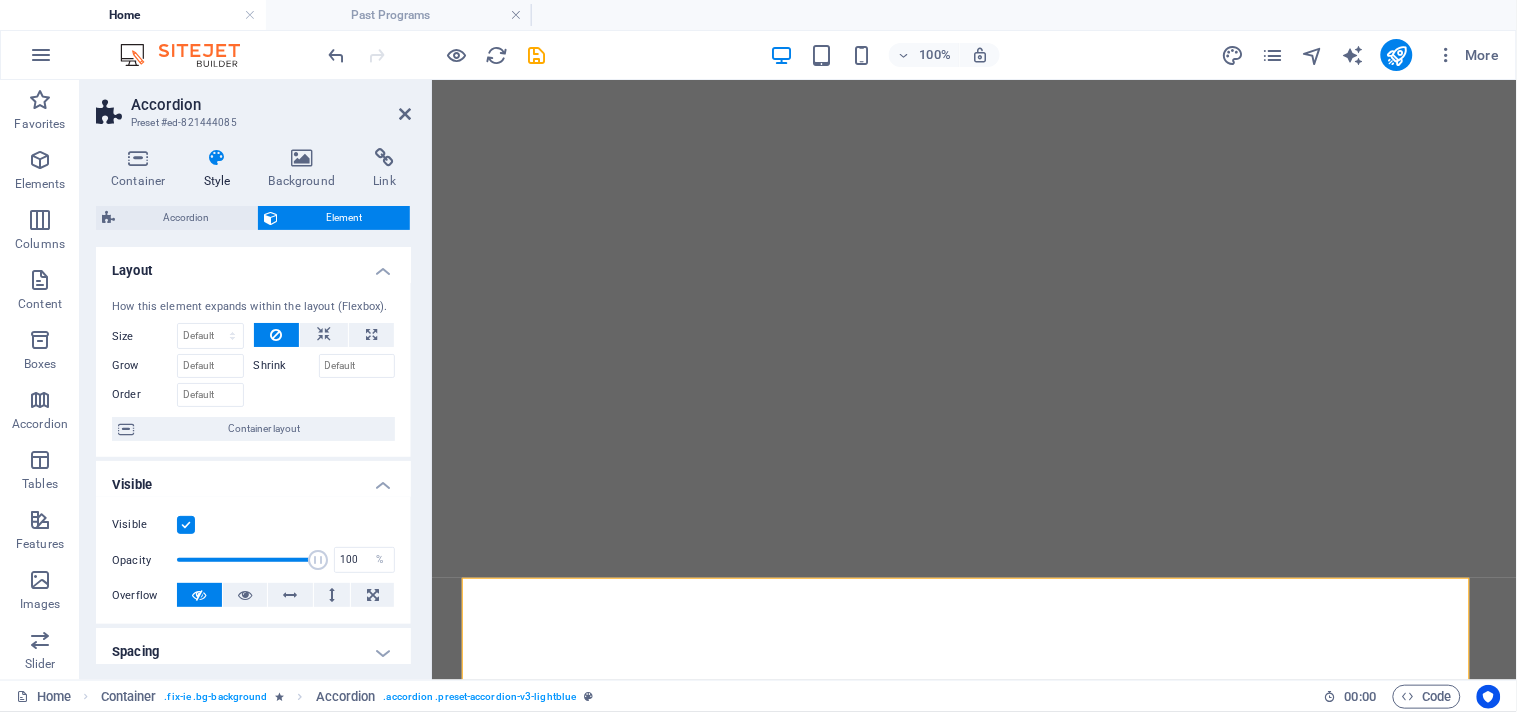 type 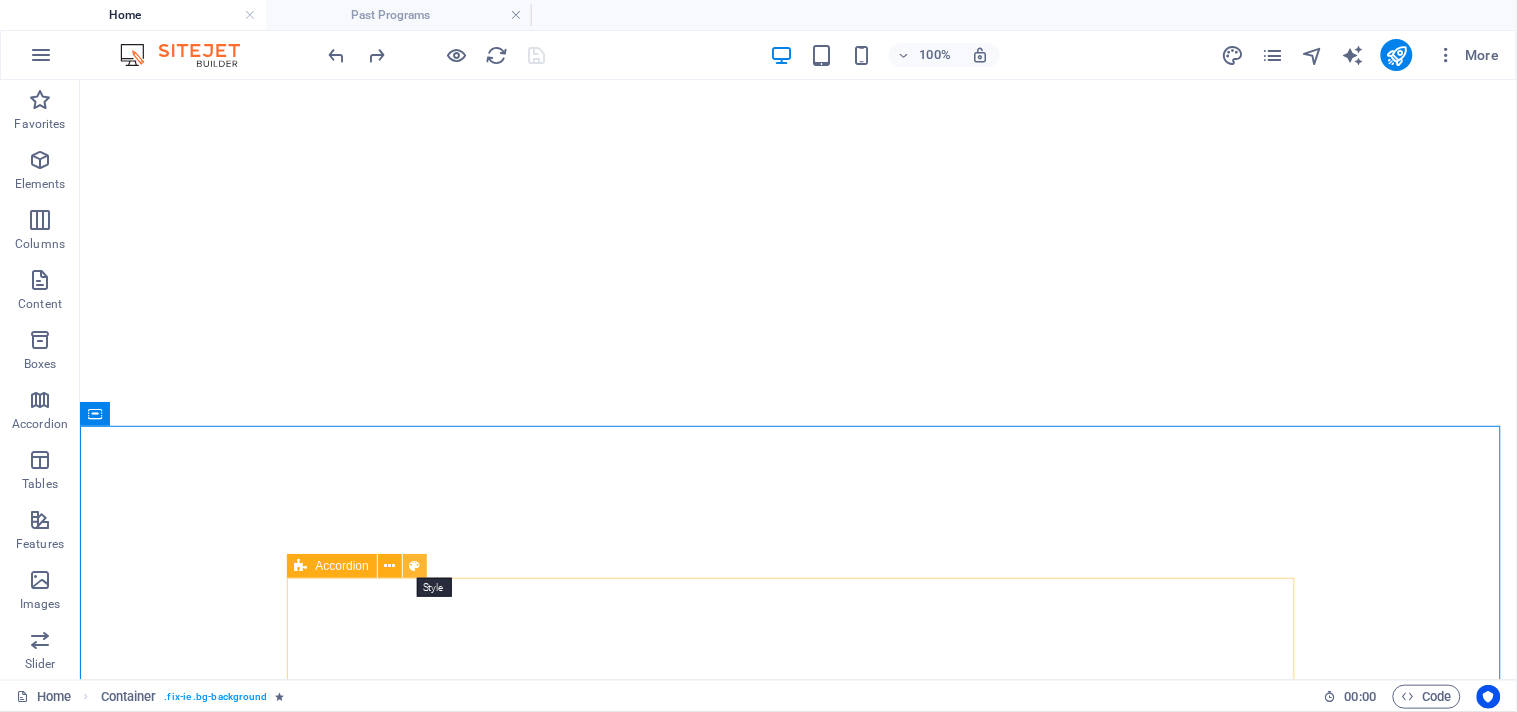 click at bounding box center (415, 566) 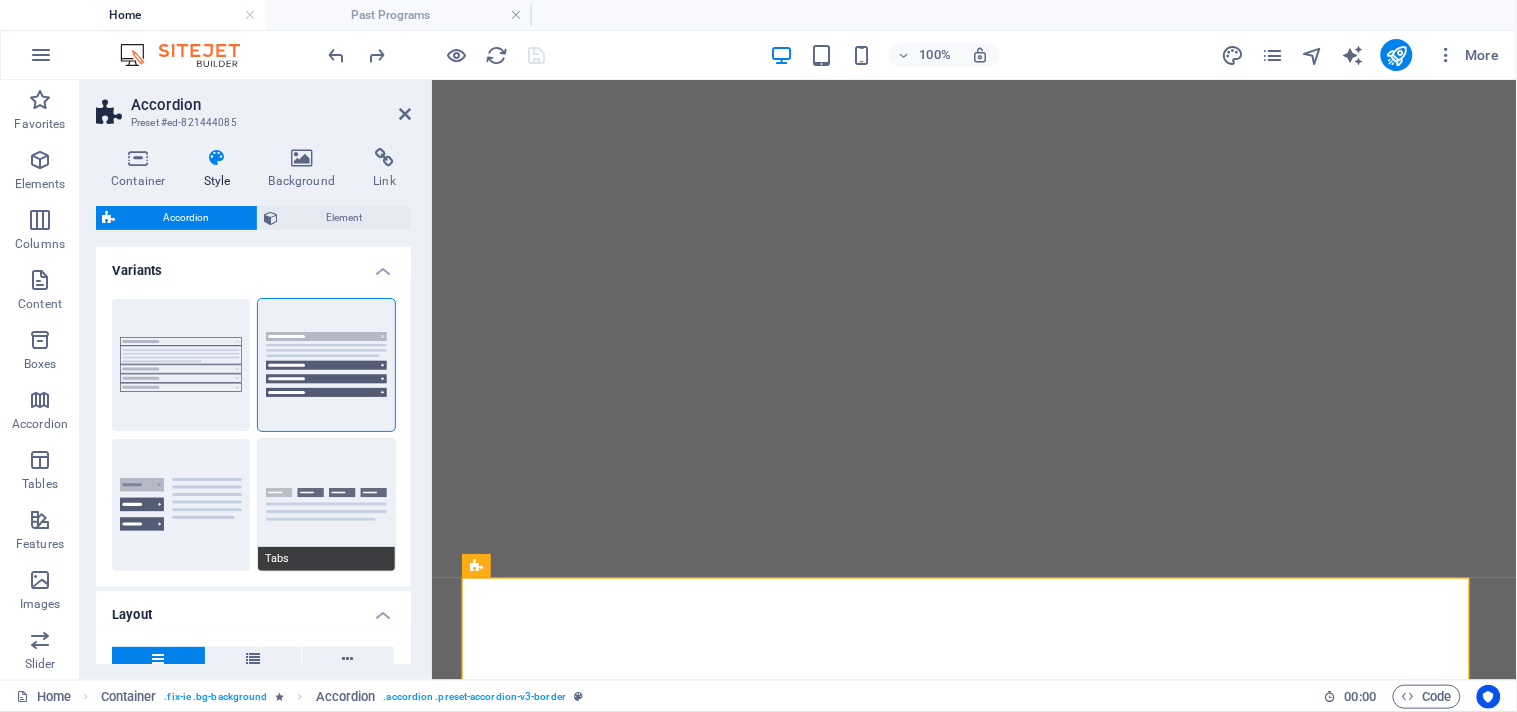 scroll, scrollTop: 246, scrollLeft: 0, axis: vertical 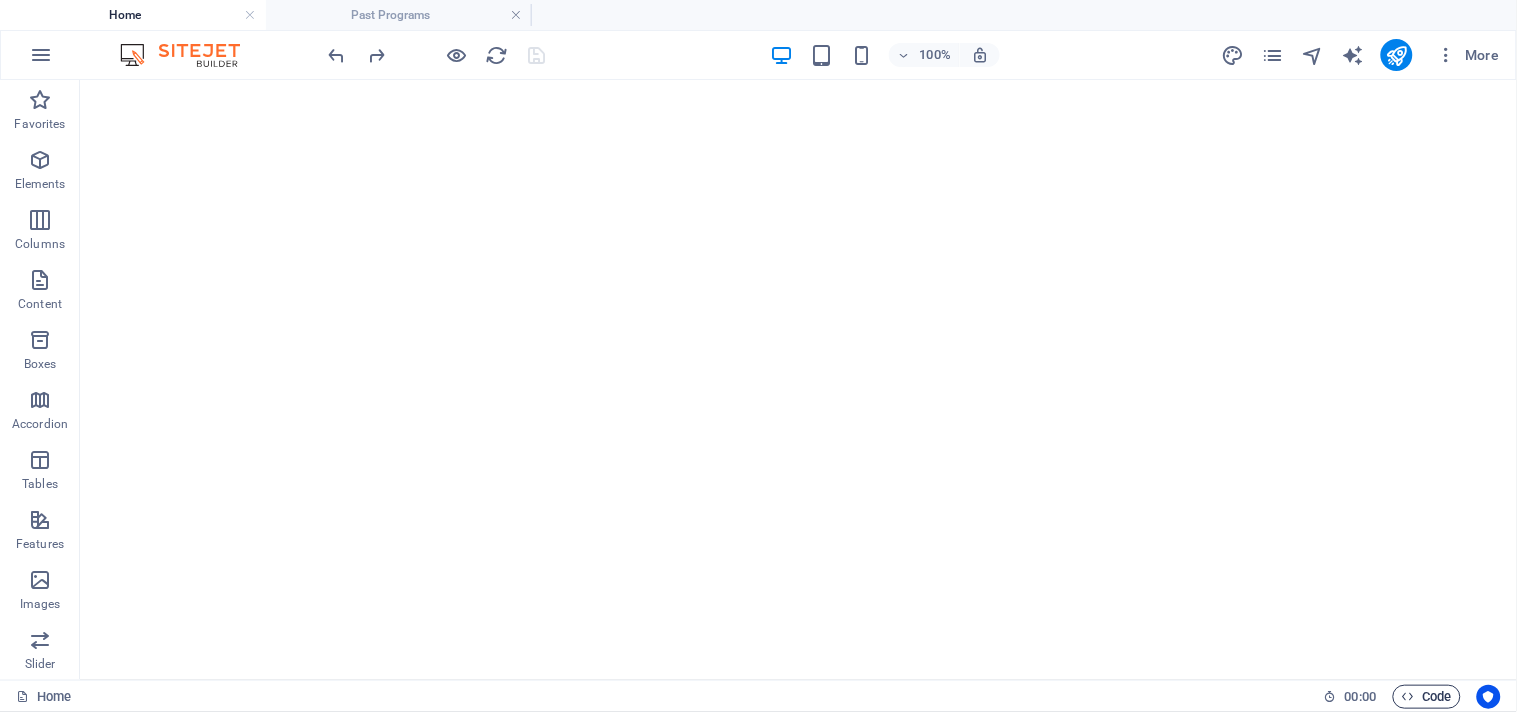 click on "Code" at bounding box center [1427, 697] 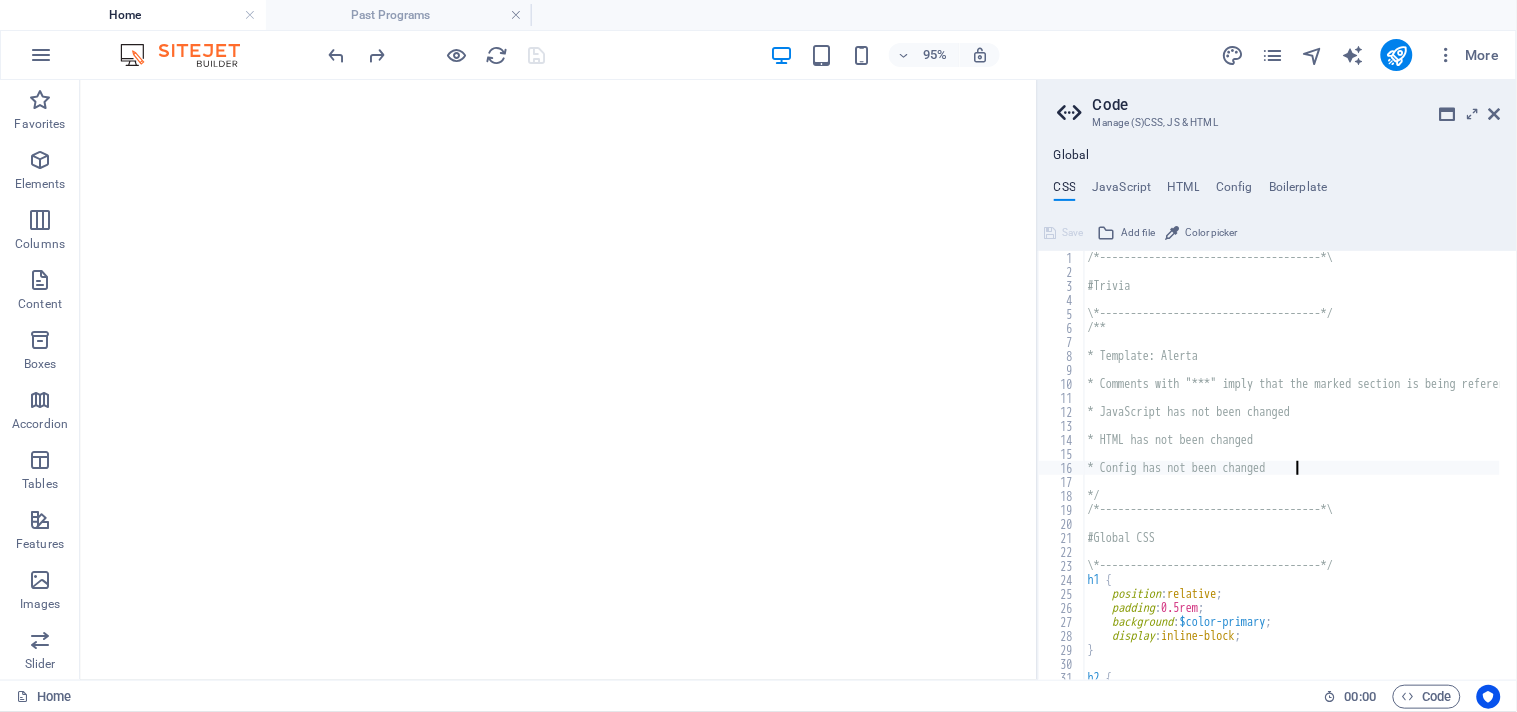 click on "/*------------------------------------*\     #Trivia  \*------------------------------------*/ /**   * Template: Alerta   * Comments with "***" imply that the marked section is being referenced somewhere else   * JavaScript has not been changed   * HTML has not been changed   * Config has not been changed   */ /*------------------------------------*\     #Global CSS \*------------------------------------*/ h1   {      position :  relative ;      padding :  0.5rem ;      background :  $color-primary ;      display :  inline-block ; } h2" at bounding box center [1384, 471] 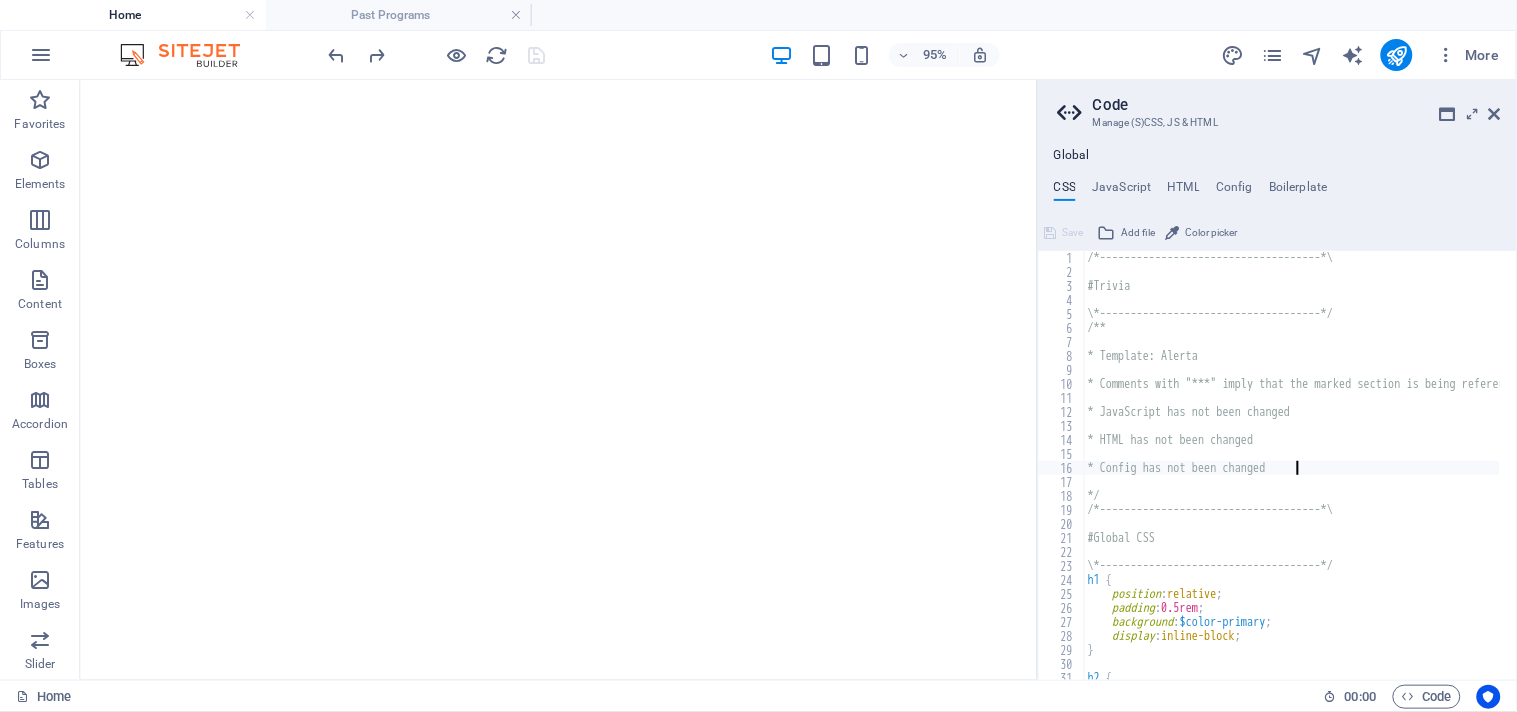 type on "* Config has not been changed" 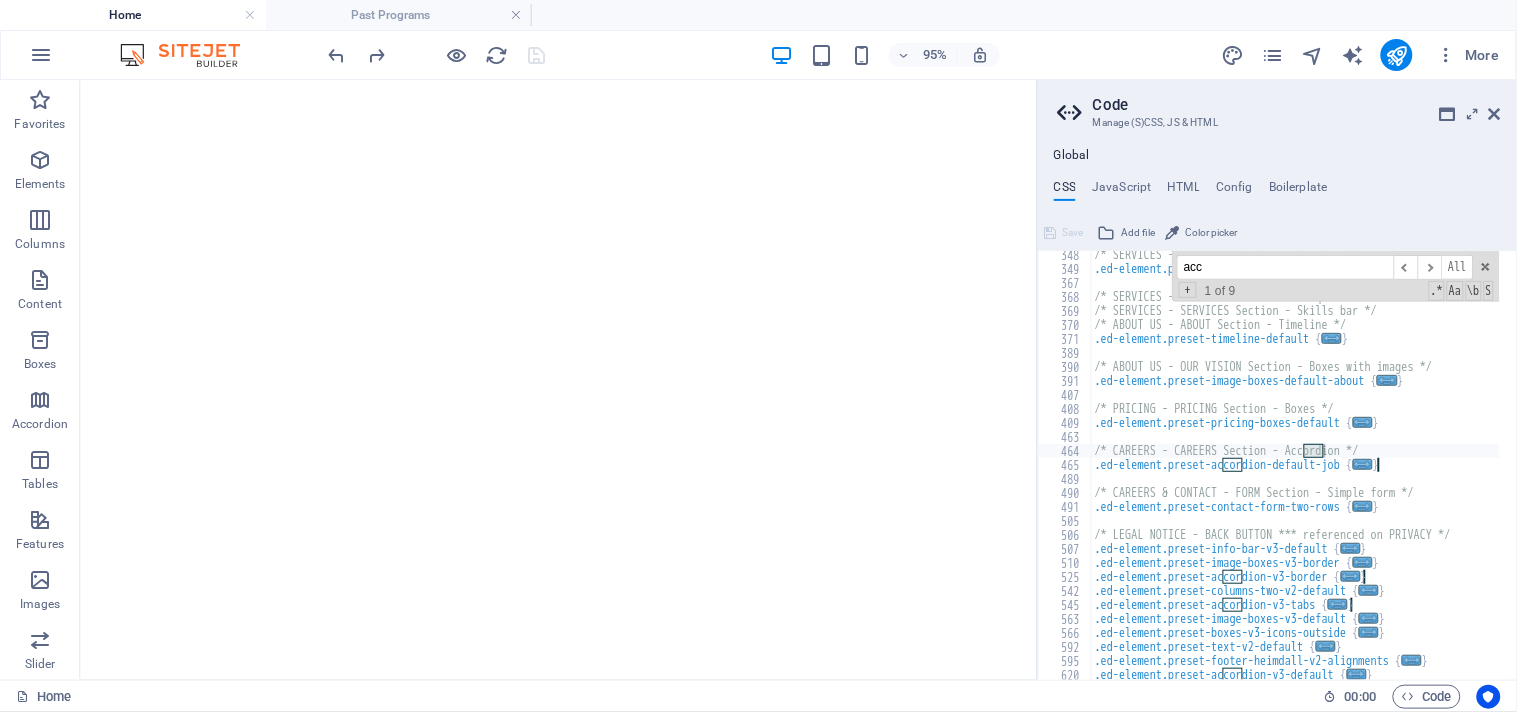 scroll, scrollTop: 1837, scrollLeft: 0, axis: vertical 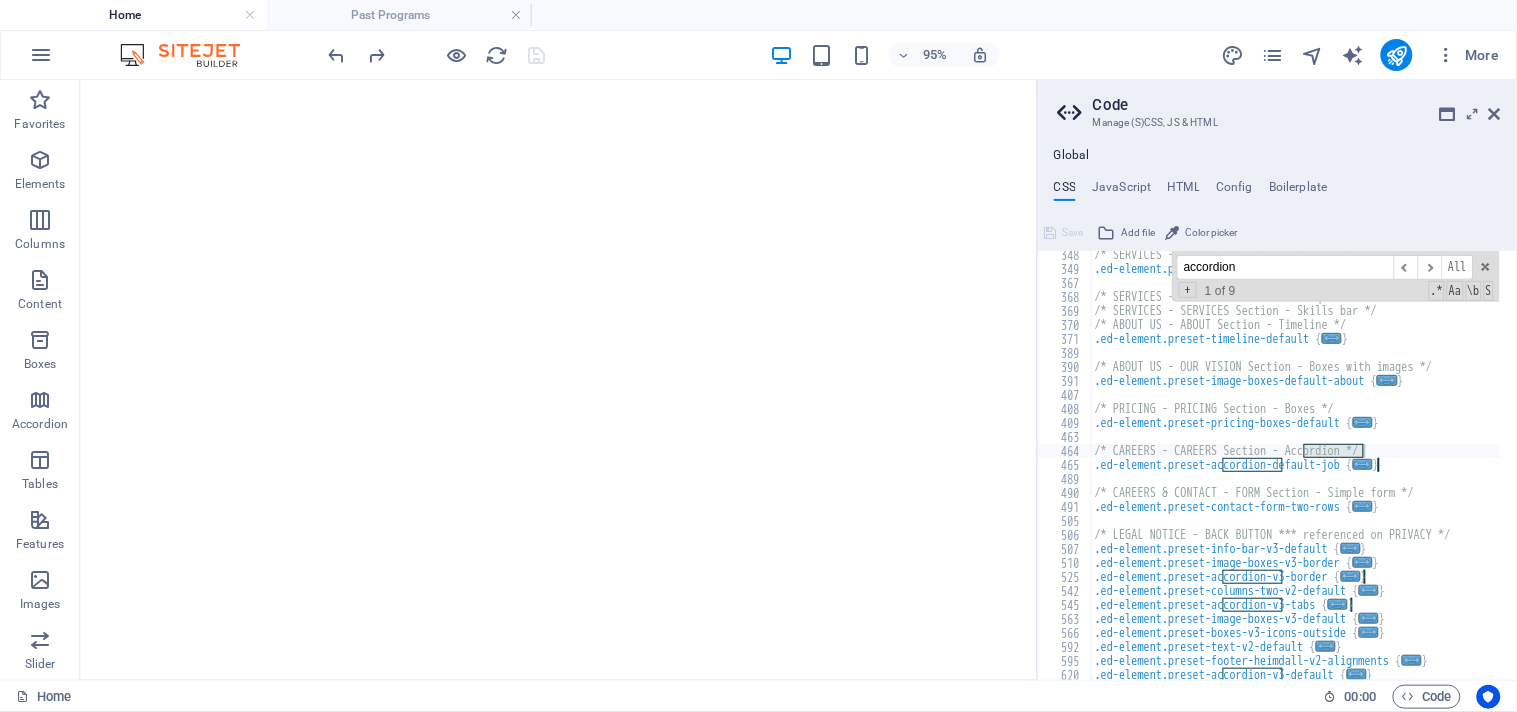 type on "accordion" 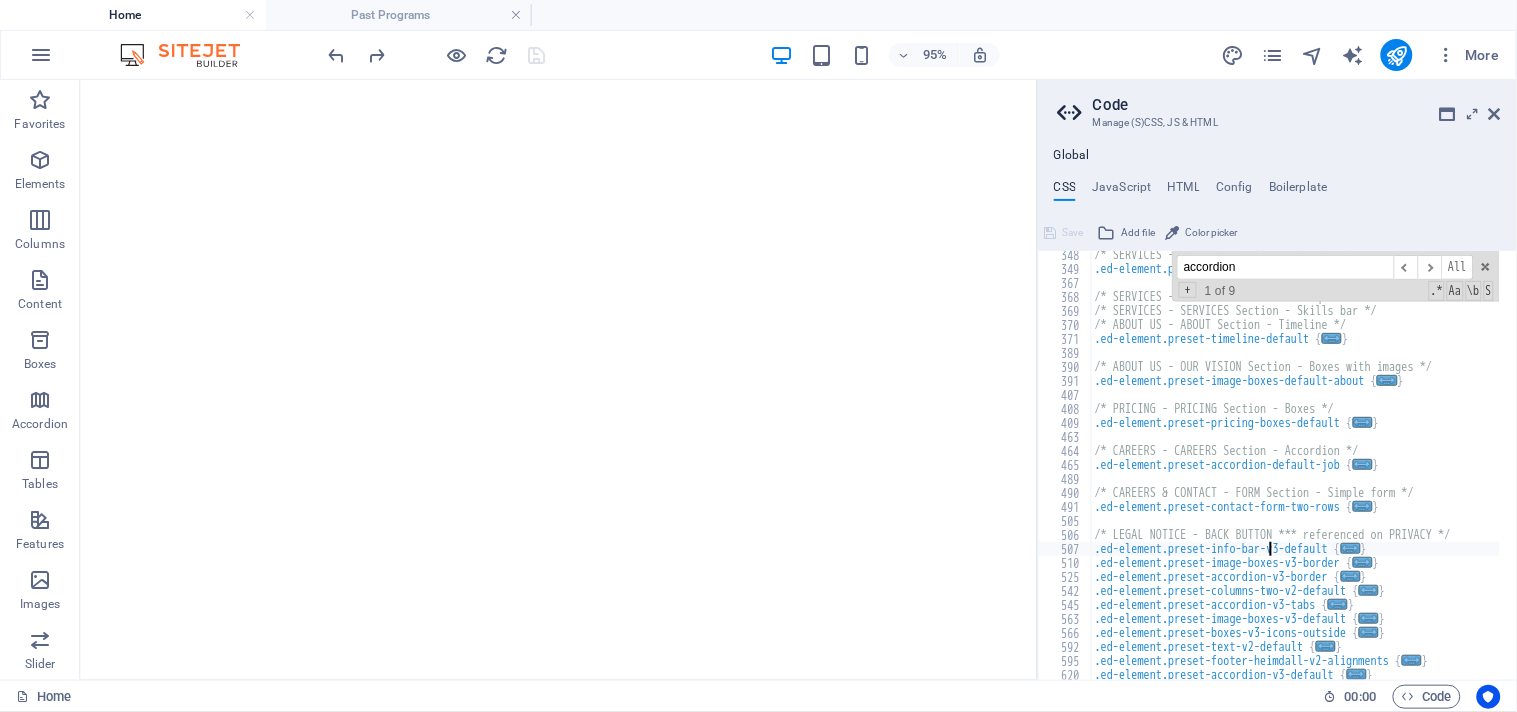 type on ".ed-element.preset-info-bar-v3-default {" 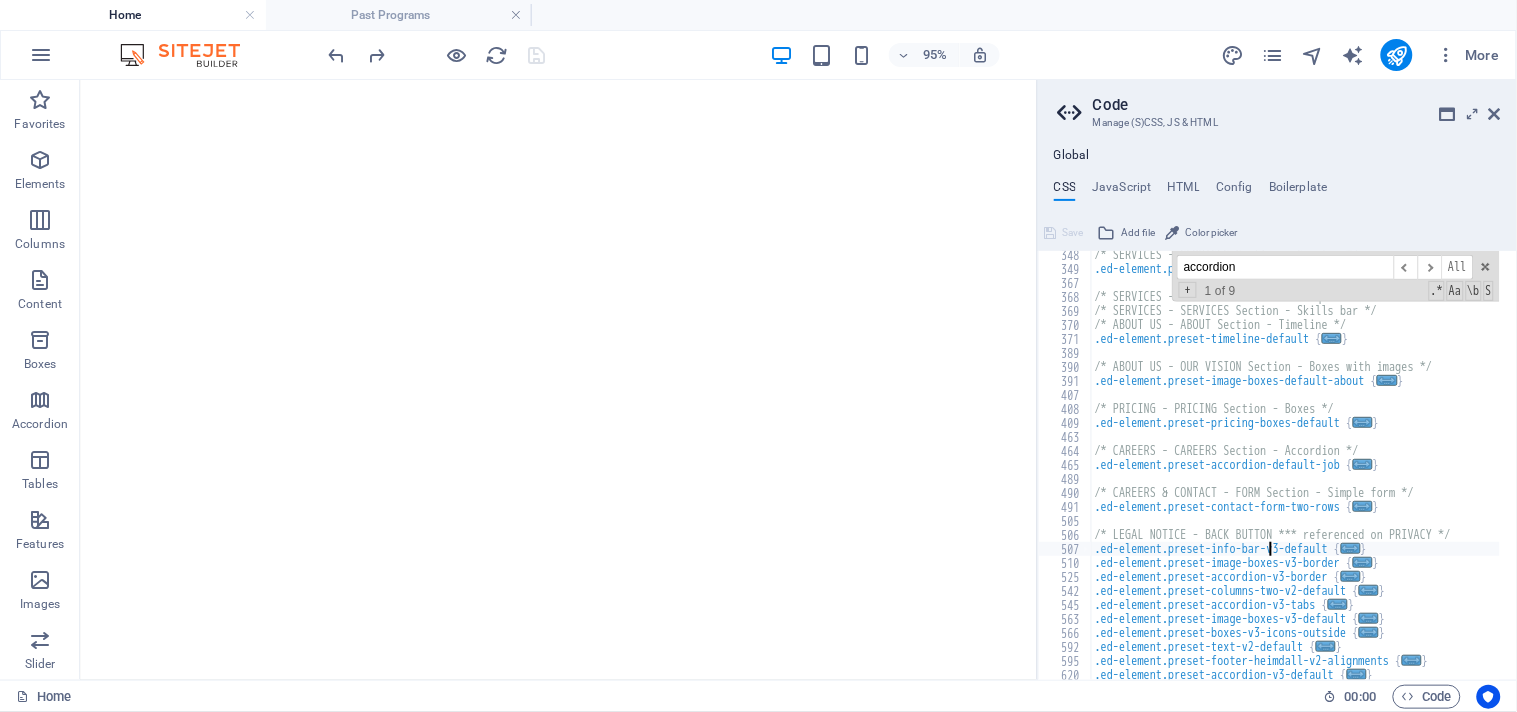 click on "/* SERVICES - SERVICES Section - Counter */ .ed-element.preset-counter-default   { ... } /* SERVICES - SERVICES Section - Unequal boxes */ /* SERVICES - SERVICES Section - Skills bar */ /* ABOUT US - ABOUT Section - Timeline */ .ed-element.preset-timeline-default   { ... } /* ABOUT US - OUR VISION Section - Boxes with images */ .ed-element.preset-image-boxes-default-about   { ... } /* PRICING - PRICING Section - Boxes */ .ed-element.preset-pricing-boxes-default   { ... } /* CAREERS - CAREERS Section - Accordion */ .ed-element.preset-accordion-default-job   { ... } /* CAREERS & CONTACT - FORM Section - Simple form */ .ed-element.preset-contact-form-two-rows   { ... } /* LEGAL NOTICE - BACK BUTTON *** referenced on PRIVACY */ .ed-element.preset-info-bar-v3-default   { ... } .ed-element.preset-image-boxes-v3-border   { ... } .ed-element.preset-accordion-v3-border   { ... } .ed-element.preset-columns-two-v2-default   { ... } .ed-element.preset-accordion-v3-tabs   { ... } .ed-element.preset-image-boxes-v3-default" at bounding box center (1391, 468) 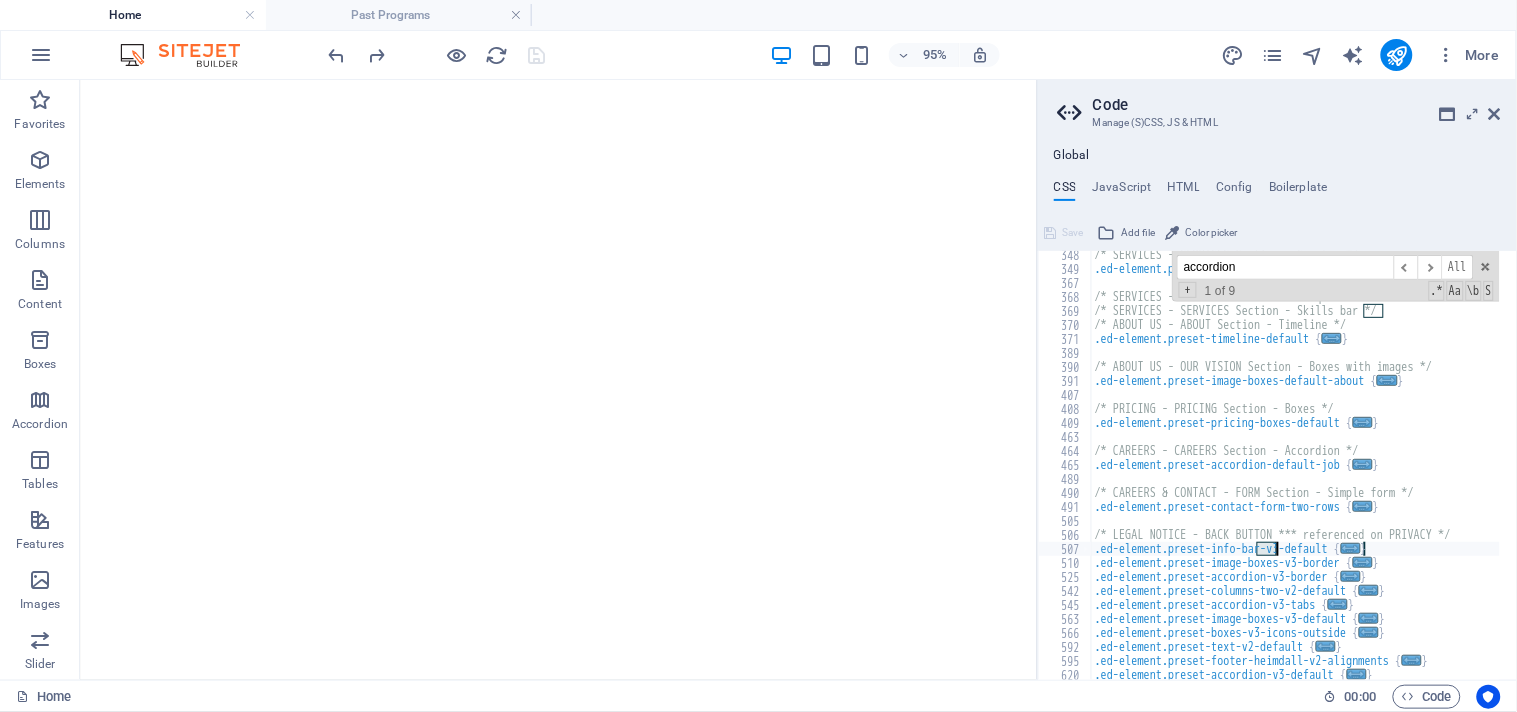 click on "/* SERVICES - SERVICES Section - Counter */ .ed-element.preset-counter-default   { ... } /* SERVICES - SERVICES Section - Unequal boxes */ /* SERVICES - SERVICES Section - Skills bar */ /* ABOUT US - ABOUT Section - Timeline */ .ed-element.preset-timeline-default   { ... } /* ABOUT US - OUR VISION Section - Boxes with images */ .ed-element.preset-image-boxes-default-about   { ... } /* PRICING - PRICING Section - Boxes */ .ed-element.preset-pricing-boxes-default   { ... } /* CAREERS - CAREERS Section - Accordion */ .ed-element.preset-accordion-default-job   { ... } /* CAREERS & CONTACT - FORM Section - Simple form */ .ed-element.preset-contact-form-two-rows   { ... } /* LEGAL NOTICE - BACK BUTTON *** referenced on PRIVACY */ .ed-element.preset-info-bar-v3-default   { ... } .ed-element.preset-image-boxes-v3-border   { ... } .ed-element.preset-accordion-v3-border   { ... } .ed-element.preset-columns-two-v2-default   { ... } .ed-element.preset-accordion-v3-tabs   { ... } .ed-element.preset-image-boxes-v3-default" at bounding box center (1391, 468) 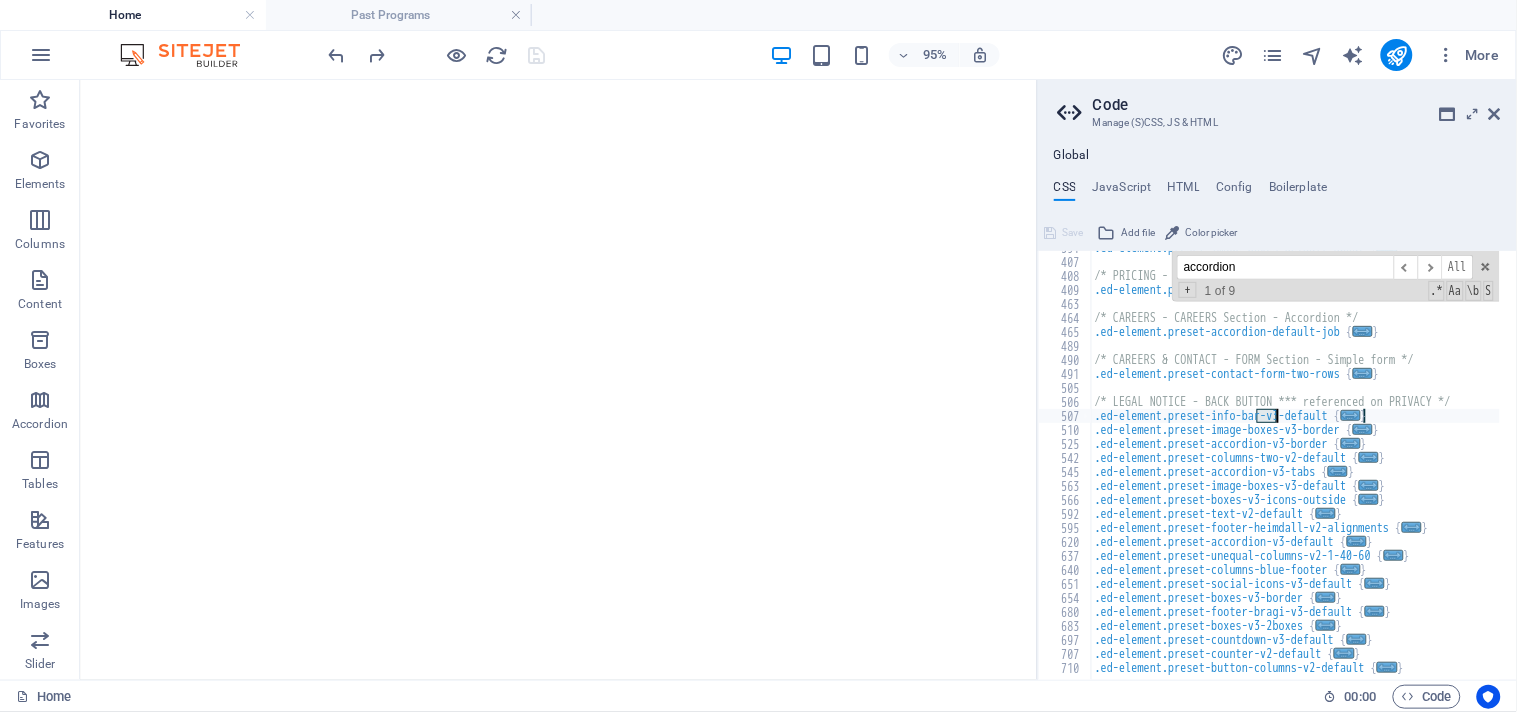 scroll, scrollTop: 1904, scrollLeft: 0, axis: vertical 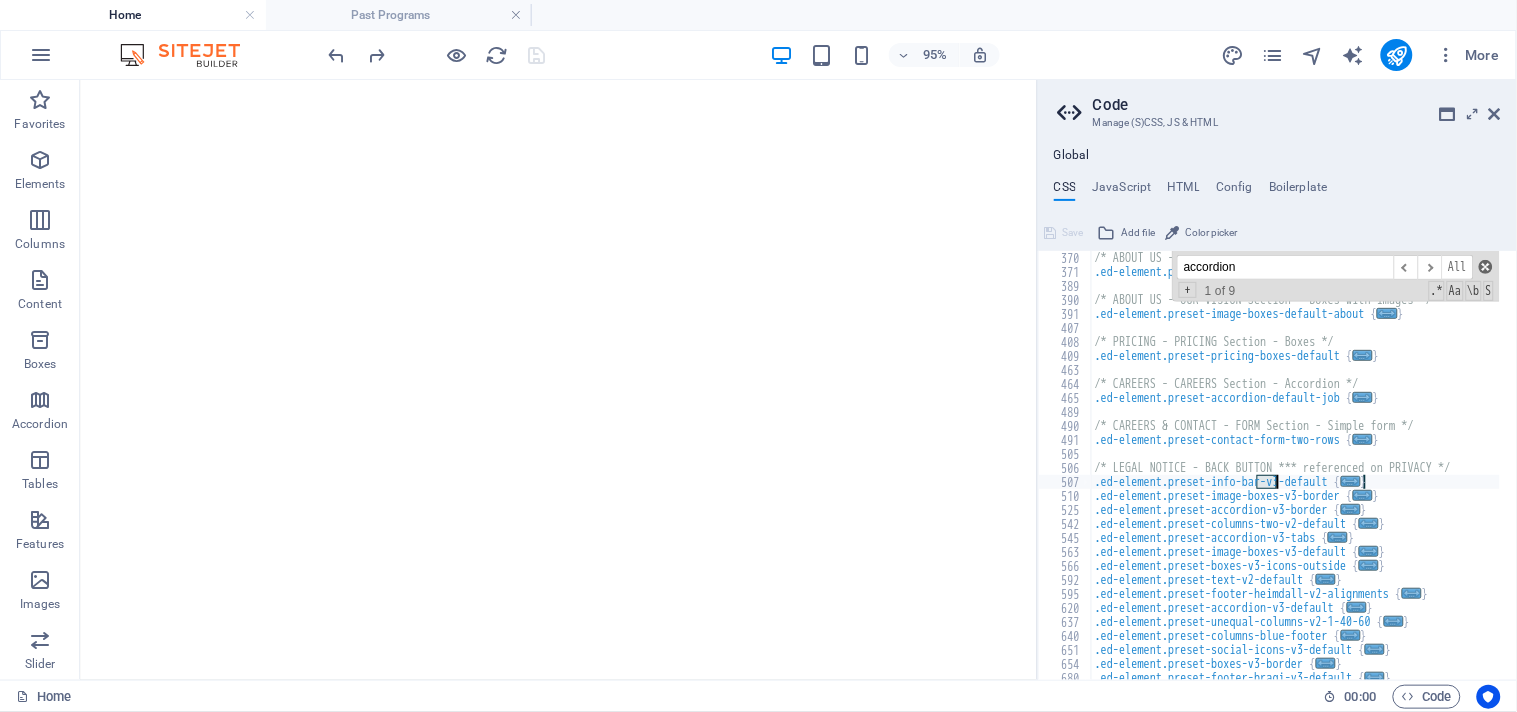 click at bounding box center (1486, 267) 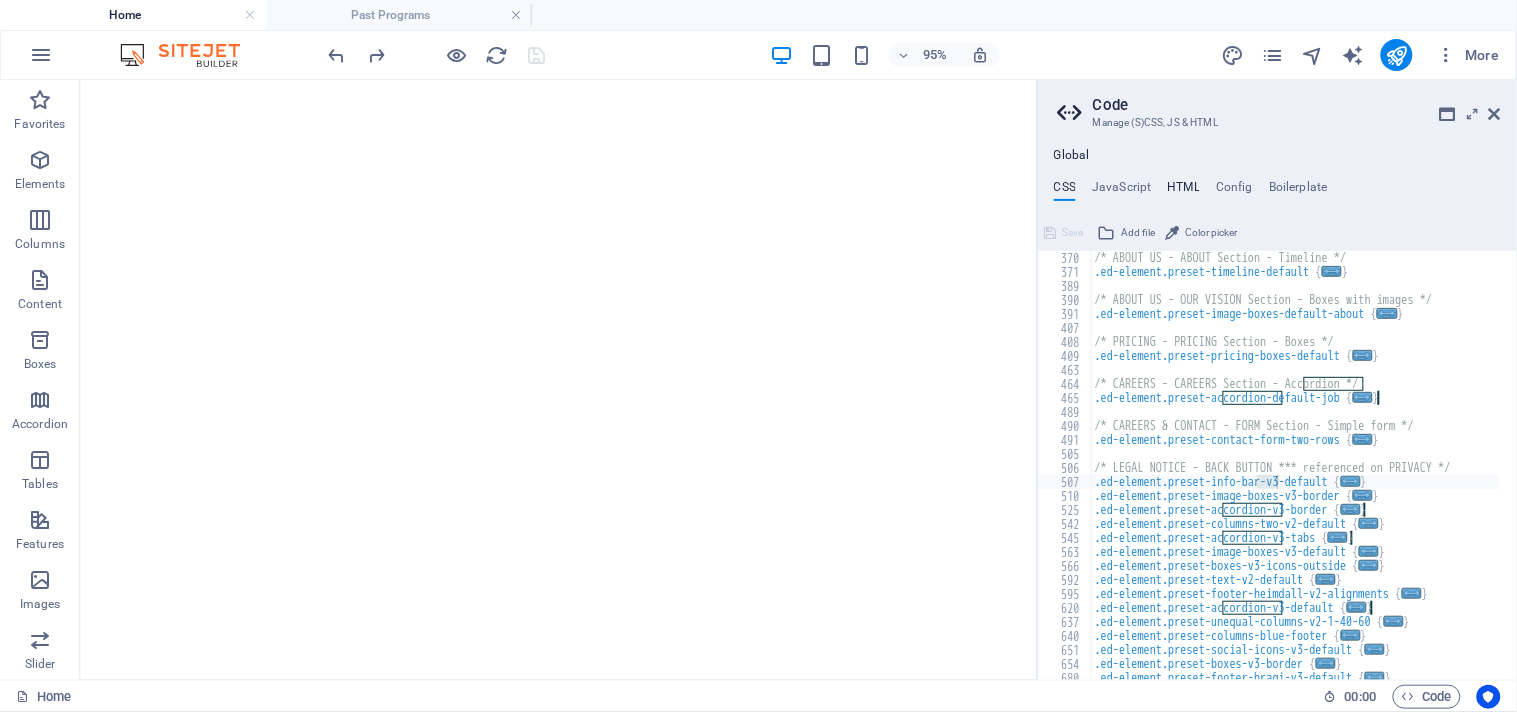 click on "HTML" at bounding box center [1184, 191] 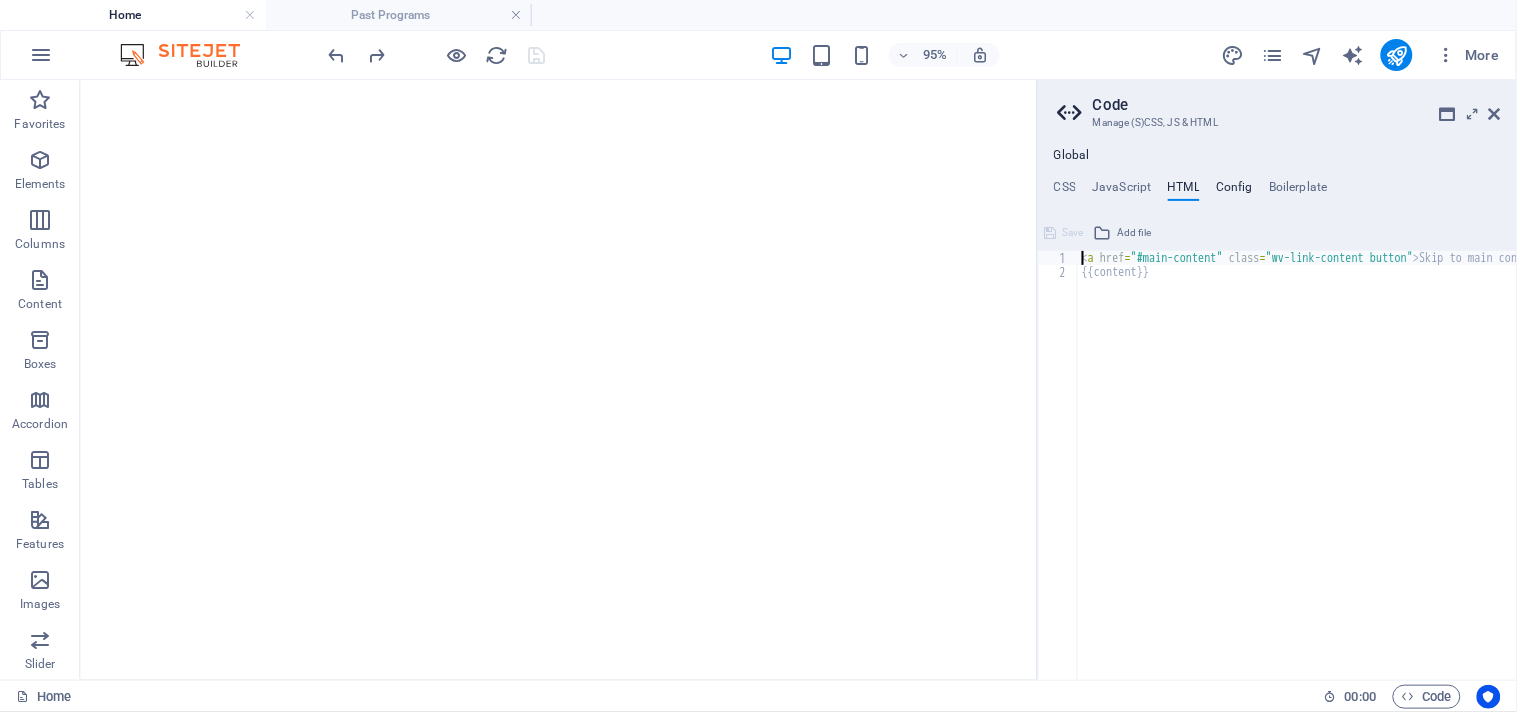 click on "Config" at bounding box center (1234, 191) 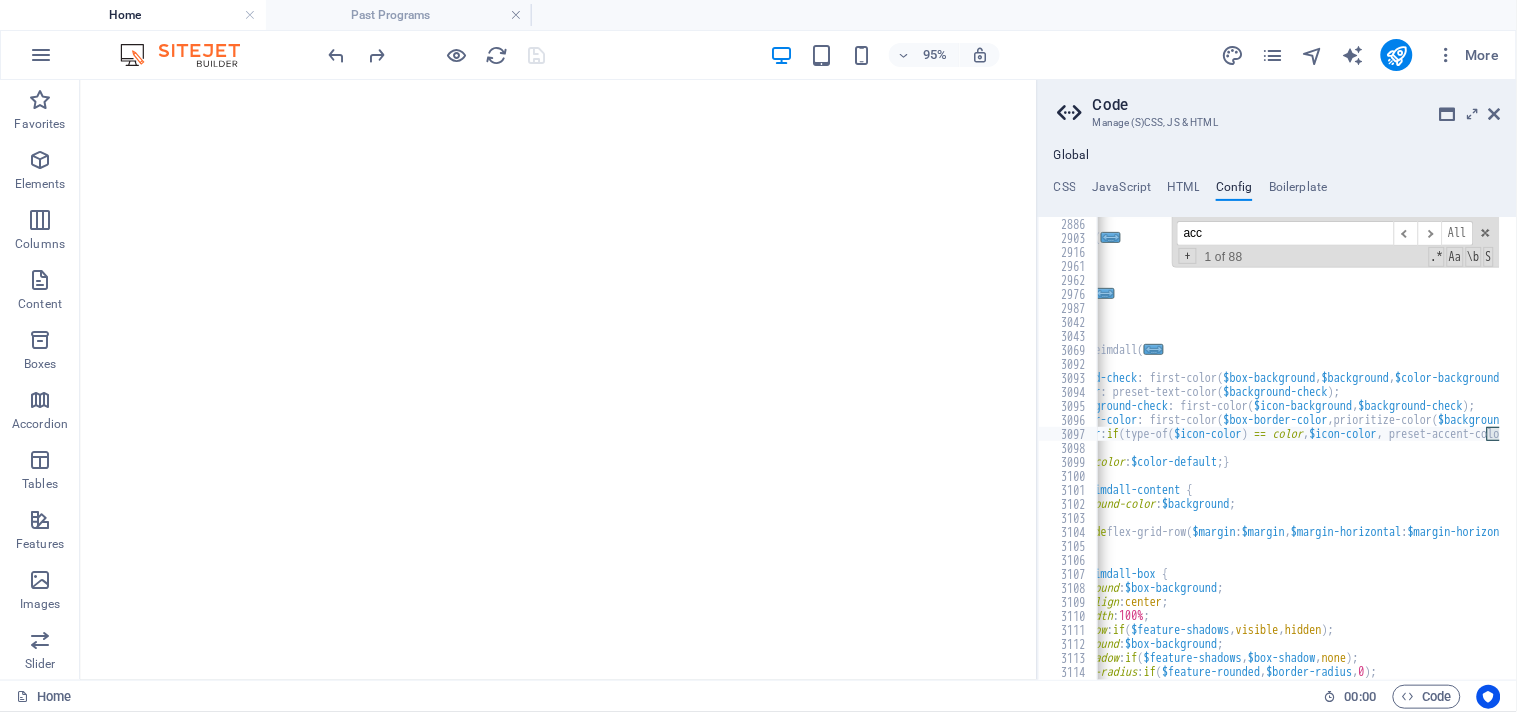 scroll, scrollTop: 1232, scrollLeft: 0, axis: vertical 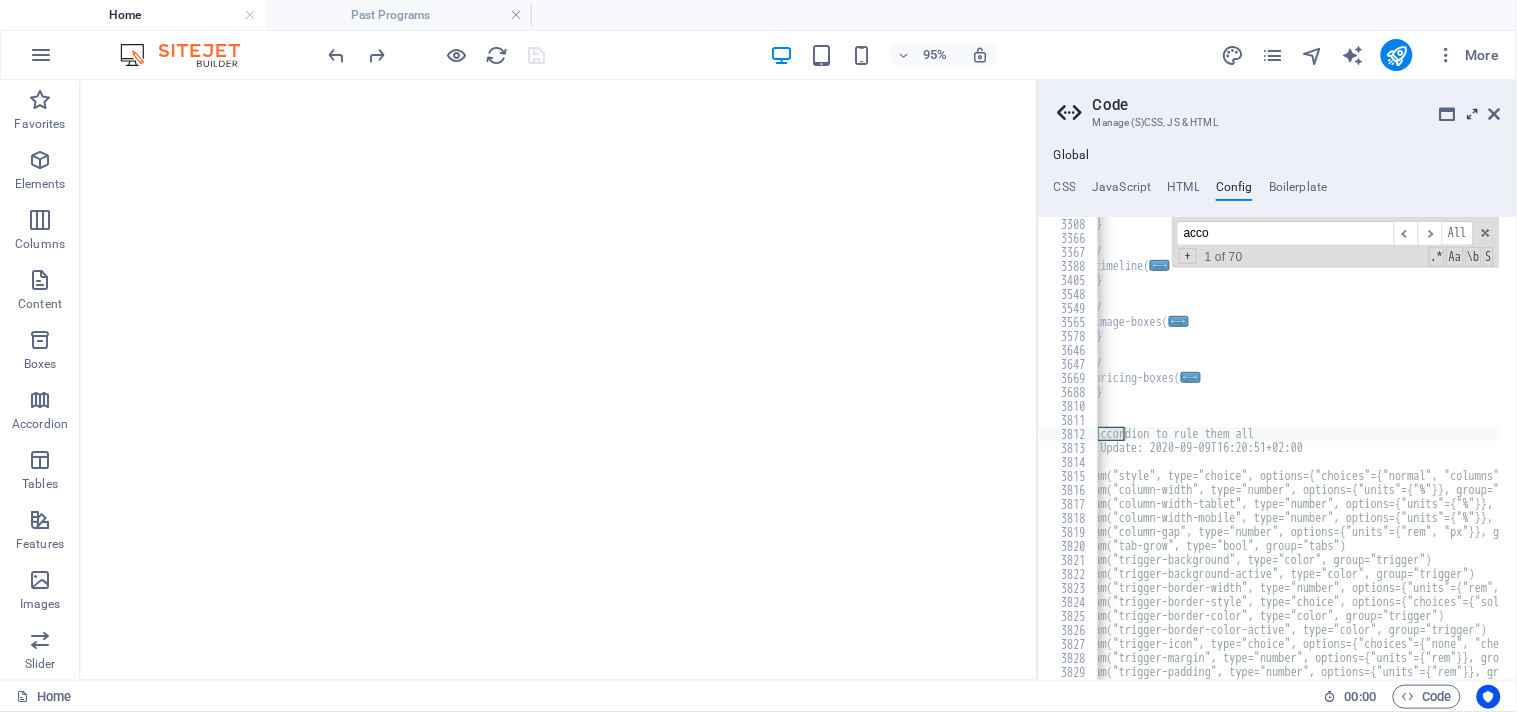 type on "acco" 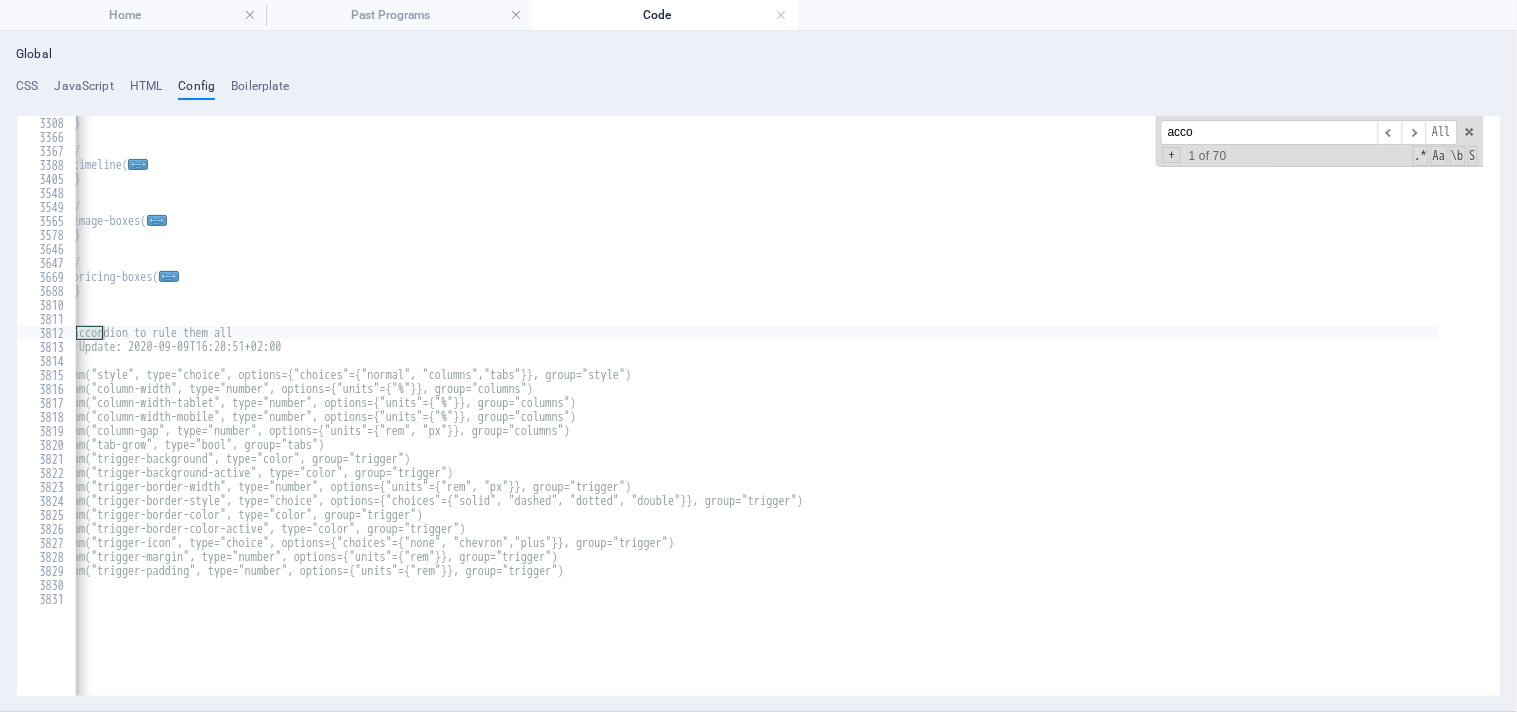 type on "* @Param("trigger-background", type="color", group="trigger")" 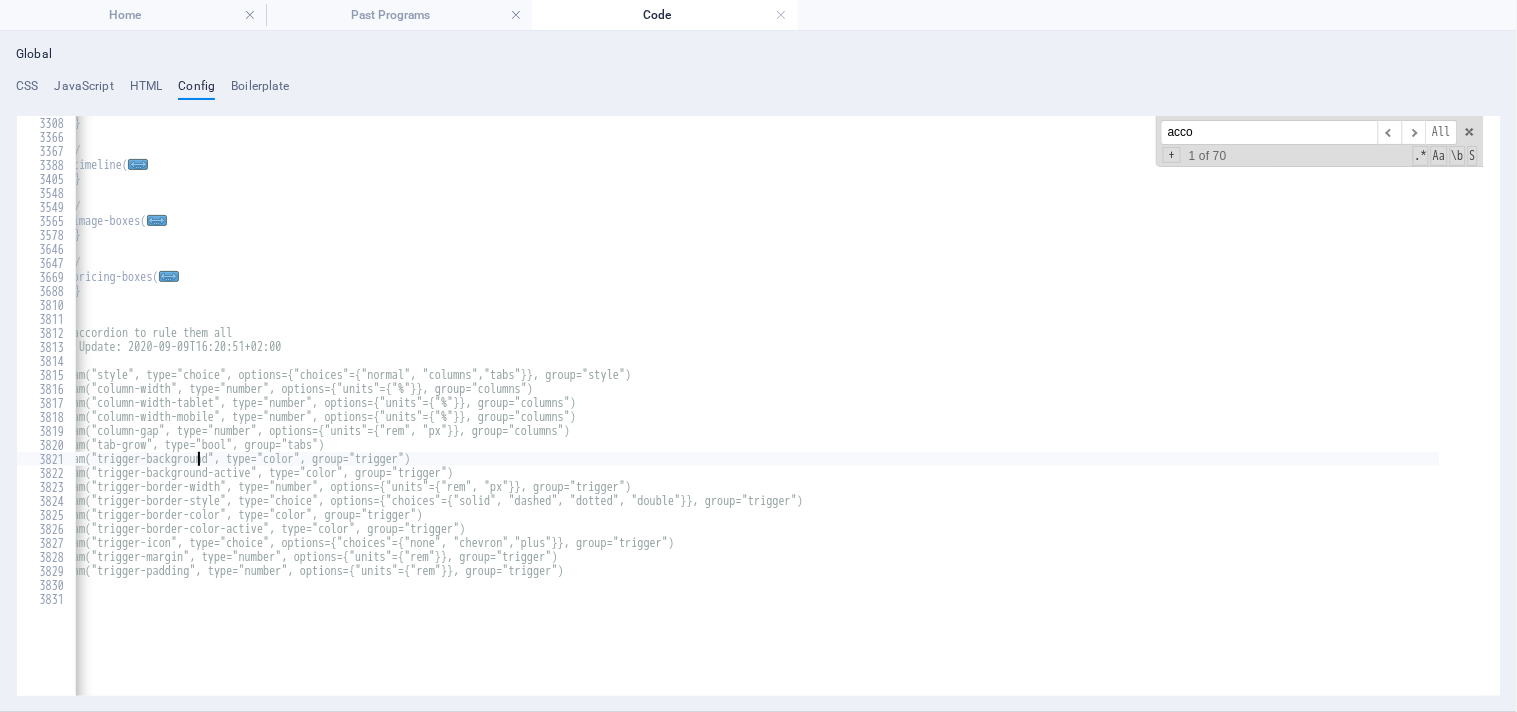 click on ")   { ... } /* ... */ @mixin  timeline ( ... )   { ... } /* ... */ @mixin  image-boxes ( ... )   { ... } /* ... */ @mixin  pricing-boxes ( ... )   { ... } /** * one accordion to rule them all * Last Update: 2020-09-09T16:20:51+02:00 * * @Param("style", type="choice", options={"choices"={"normal", "columns","tabs"}}, group="style") * @Param("column-width", type="number", options={"units"={"%"}}, group="columns") * @Param("column-width-tablet", type="number", options={"units"={"%"}}, group="columns") * @Param("column-width-mobile", type="number", options={"units"={"%"}}, group="columns") * @Param("column-gap", type="number", options={"units"={"rem", "px"}}, group="columns") * @Param("tab-grow", type="bool", group="tabs") * @Param("trigger-background", type="color", group="trigger") * @Param("trigger-background-active", type="color", group="trigger") * @Param("trigger-border-width", type="number", options={"units"={"rem", "px"}}, group="trigger") * @Param("trigger-border-color", type="color", group="trigger")" at bounding box center [736, 353] 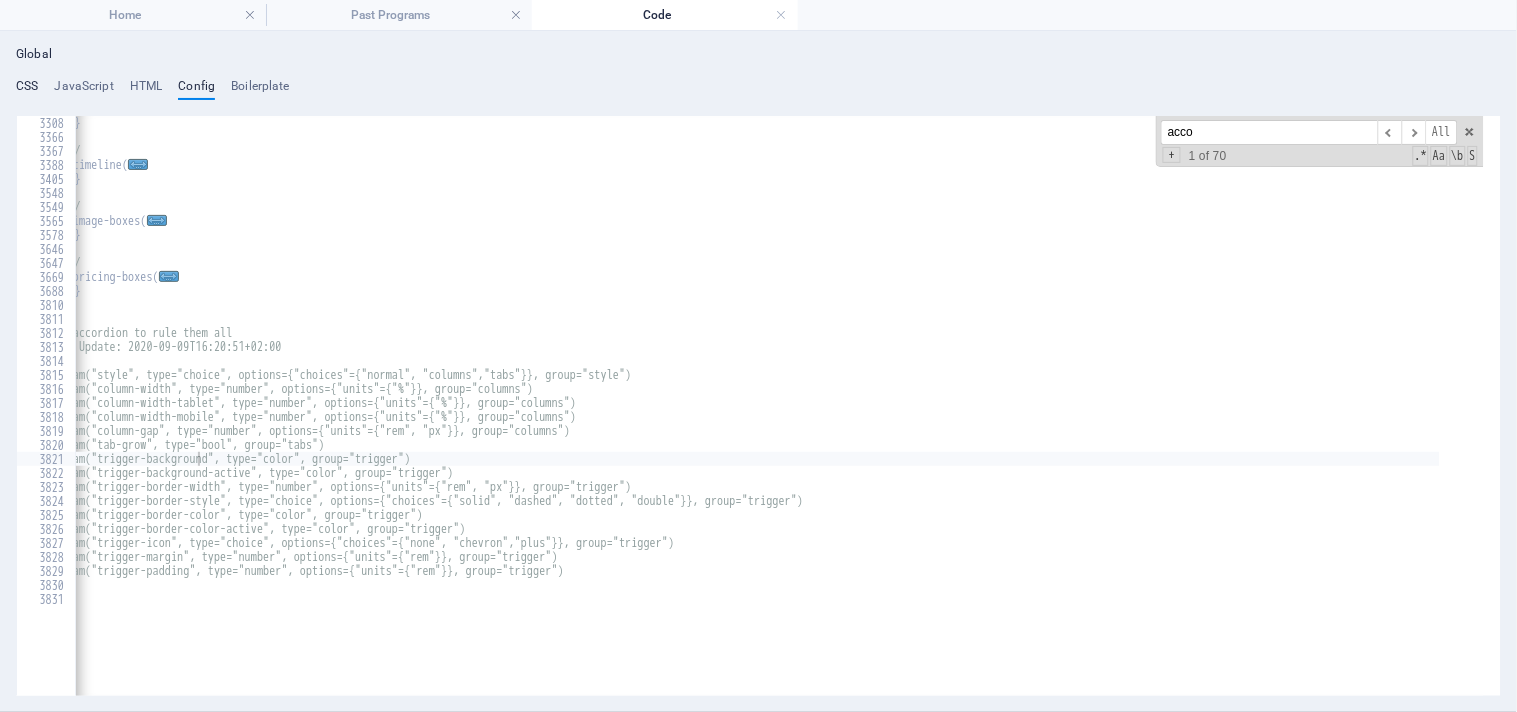 click on "CSS" at bounding box center [27, 90] 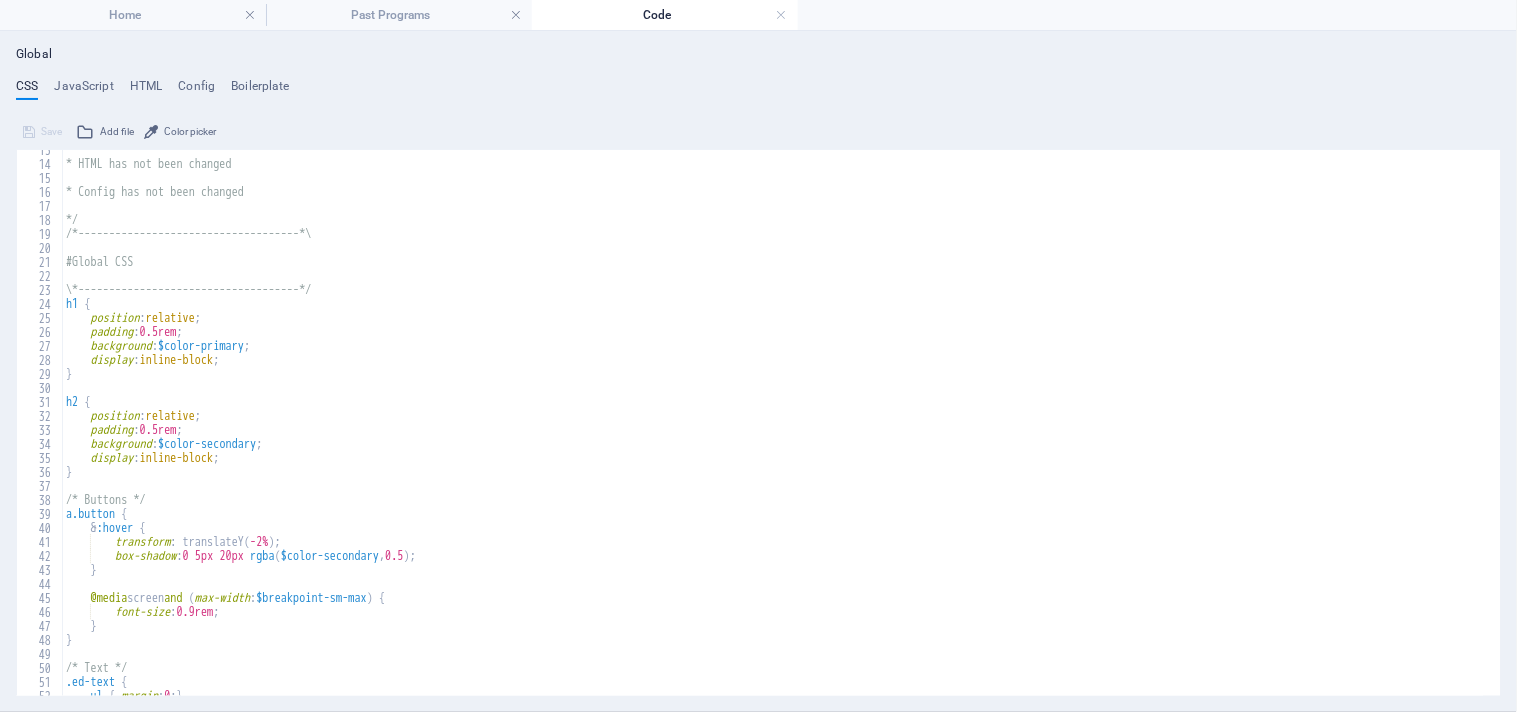 scroll, scrollTop: 0, scrollLeft: 0, axis: both 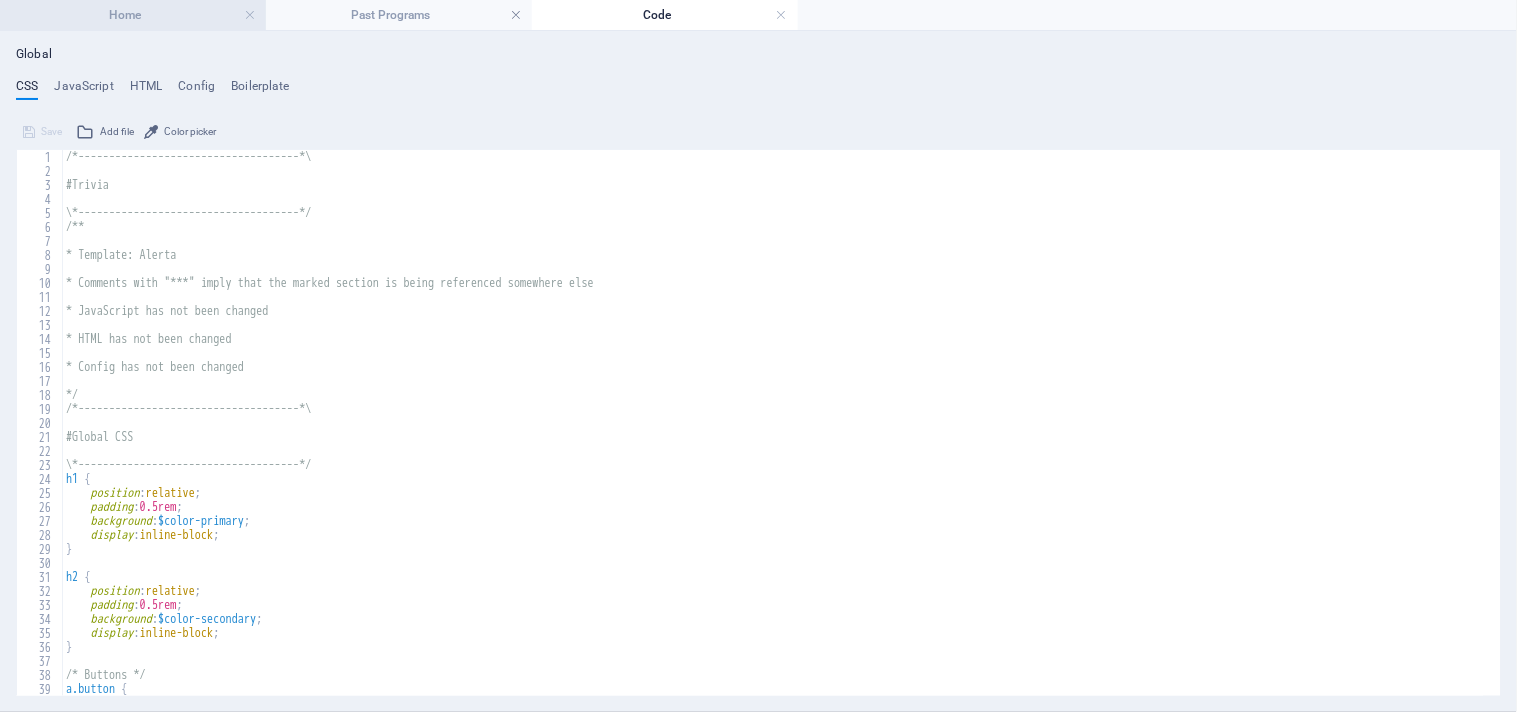click on "Home" at bounding box center (133, 15) 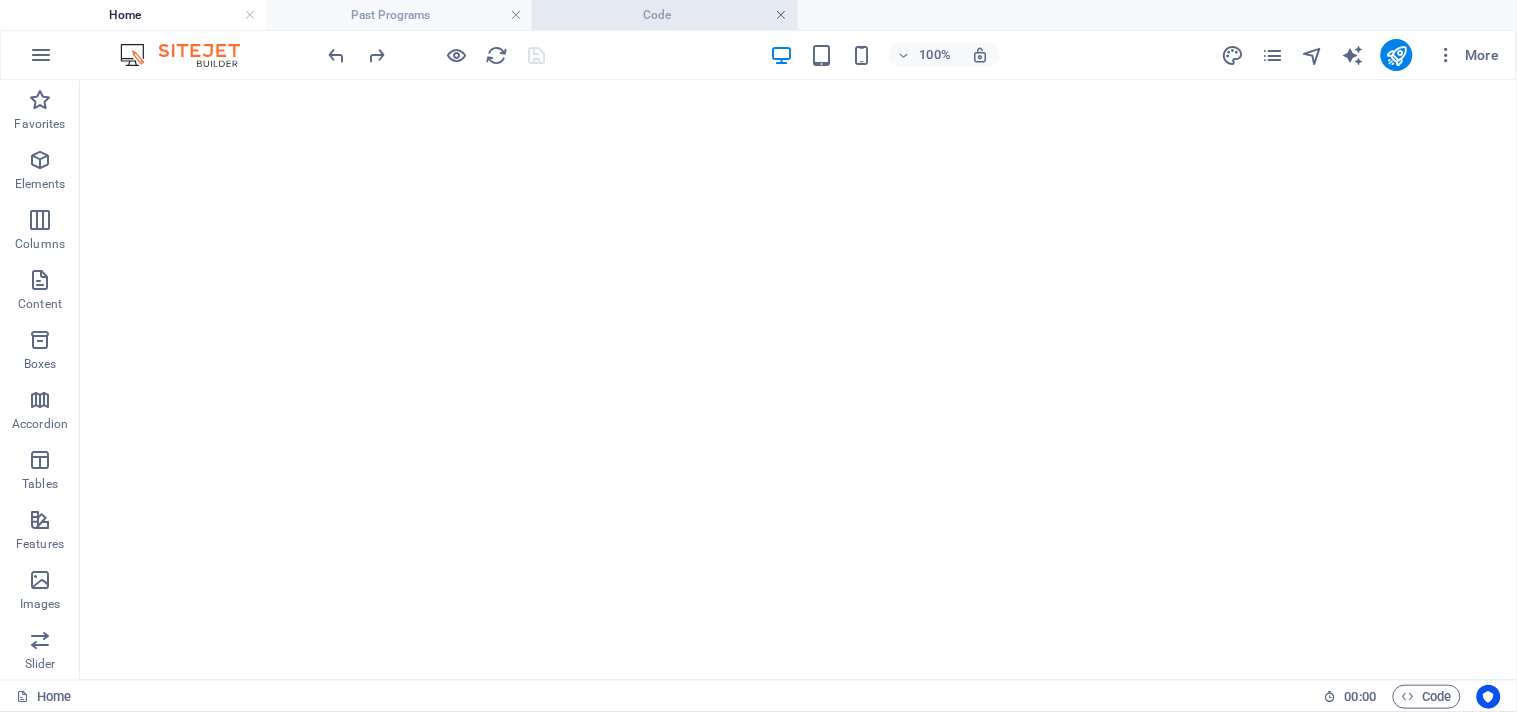 click at bounding box center (782, 15) 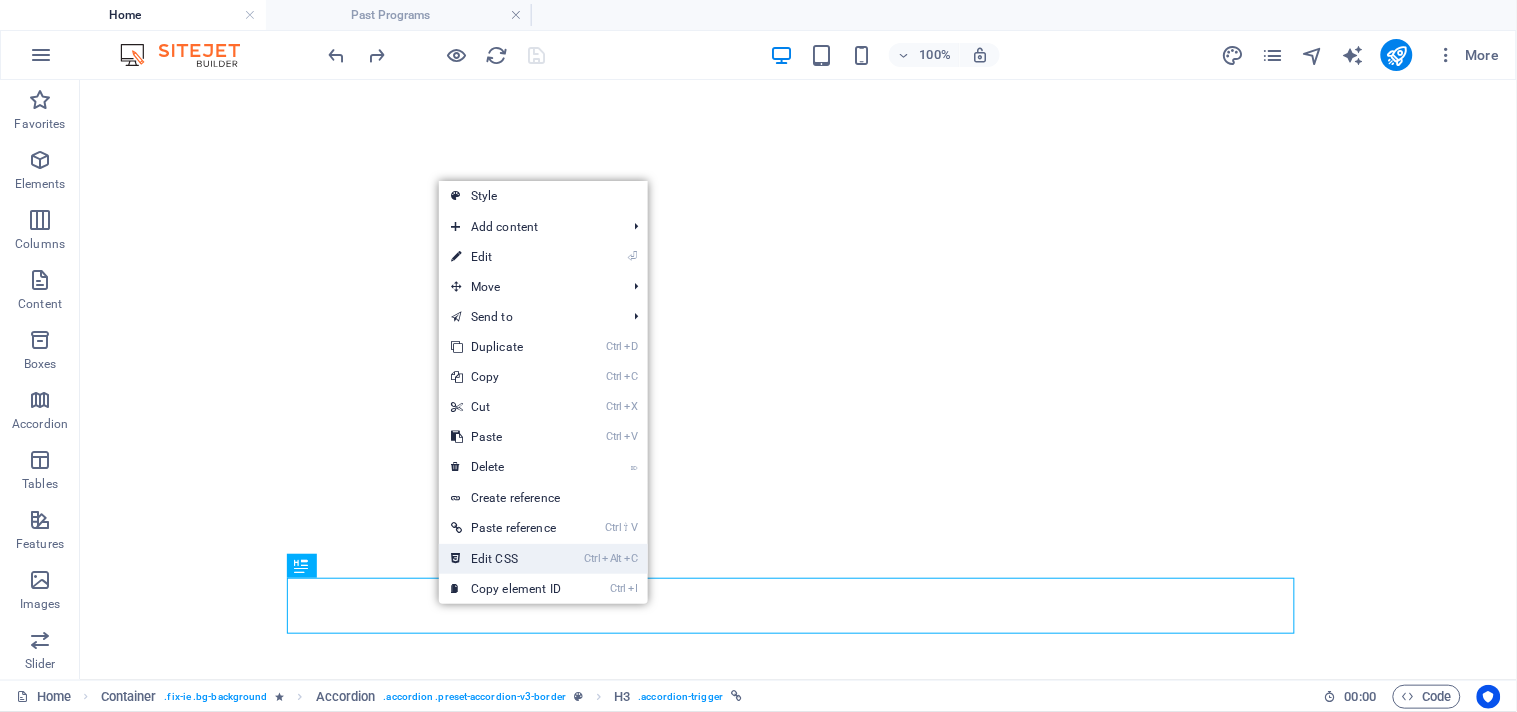click on "Ctrl Alt C  Edit CSS" at bounding box center (506, 559) 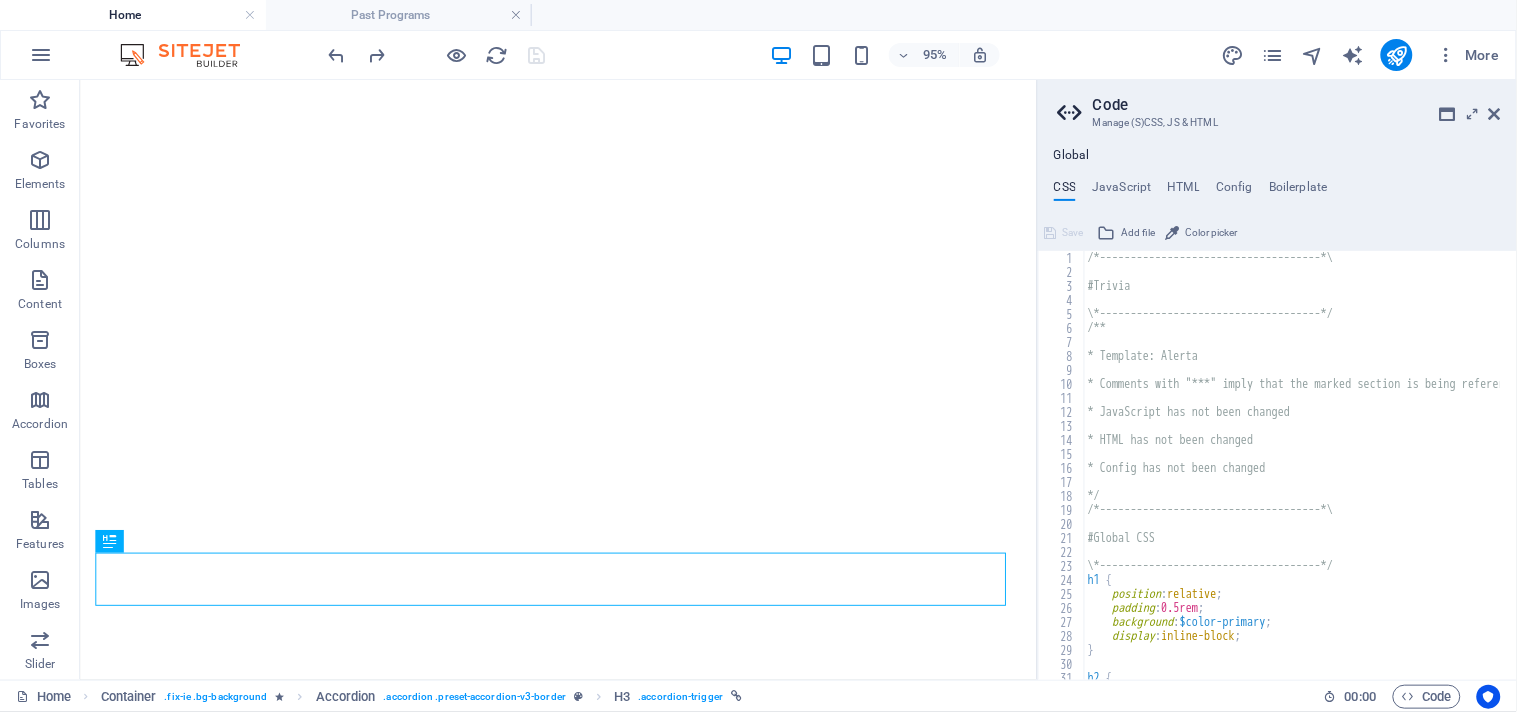 scroll, scrollTop: 0, scrollLeft: 0, axis: both 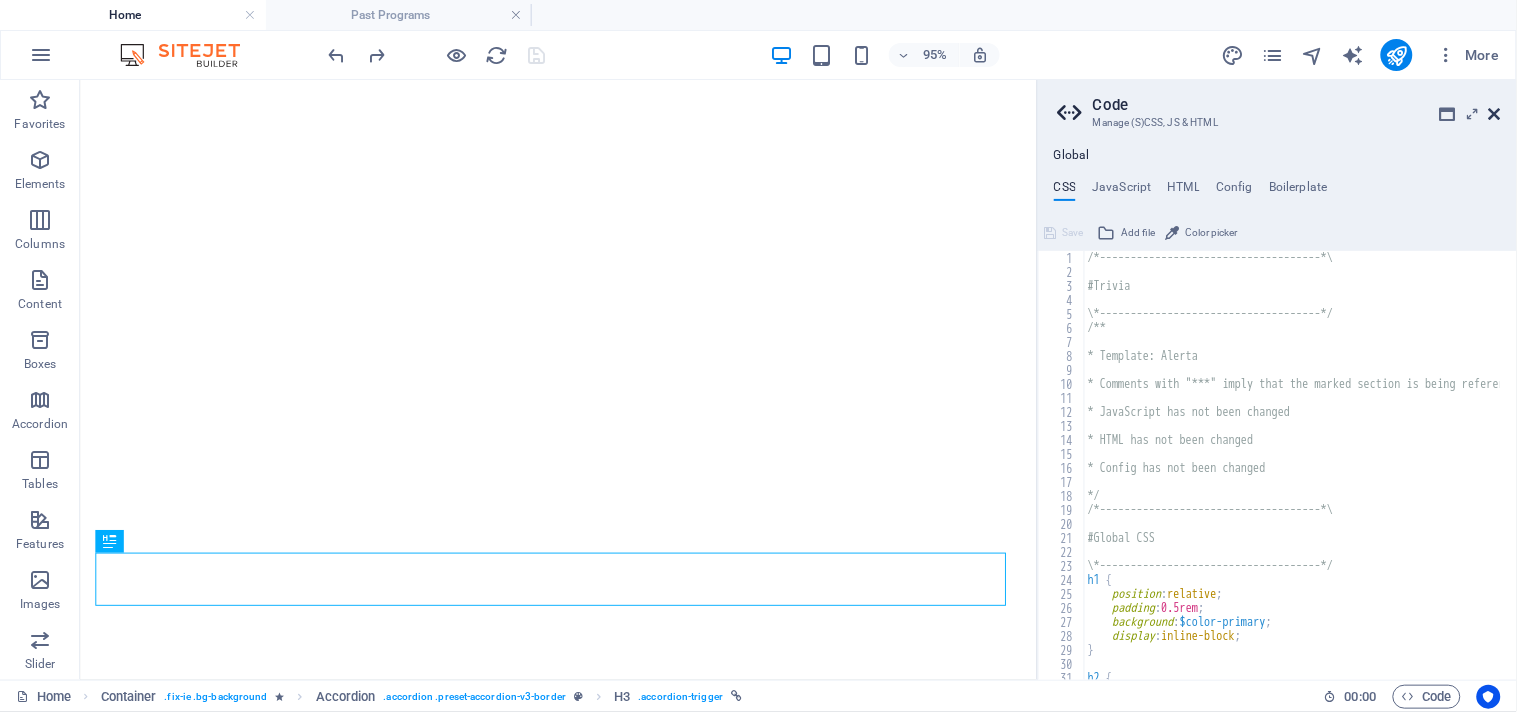click at bounding box center (1495, 114) 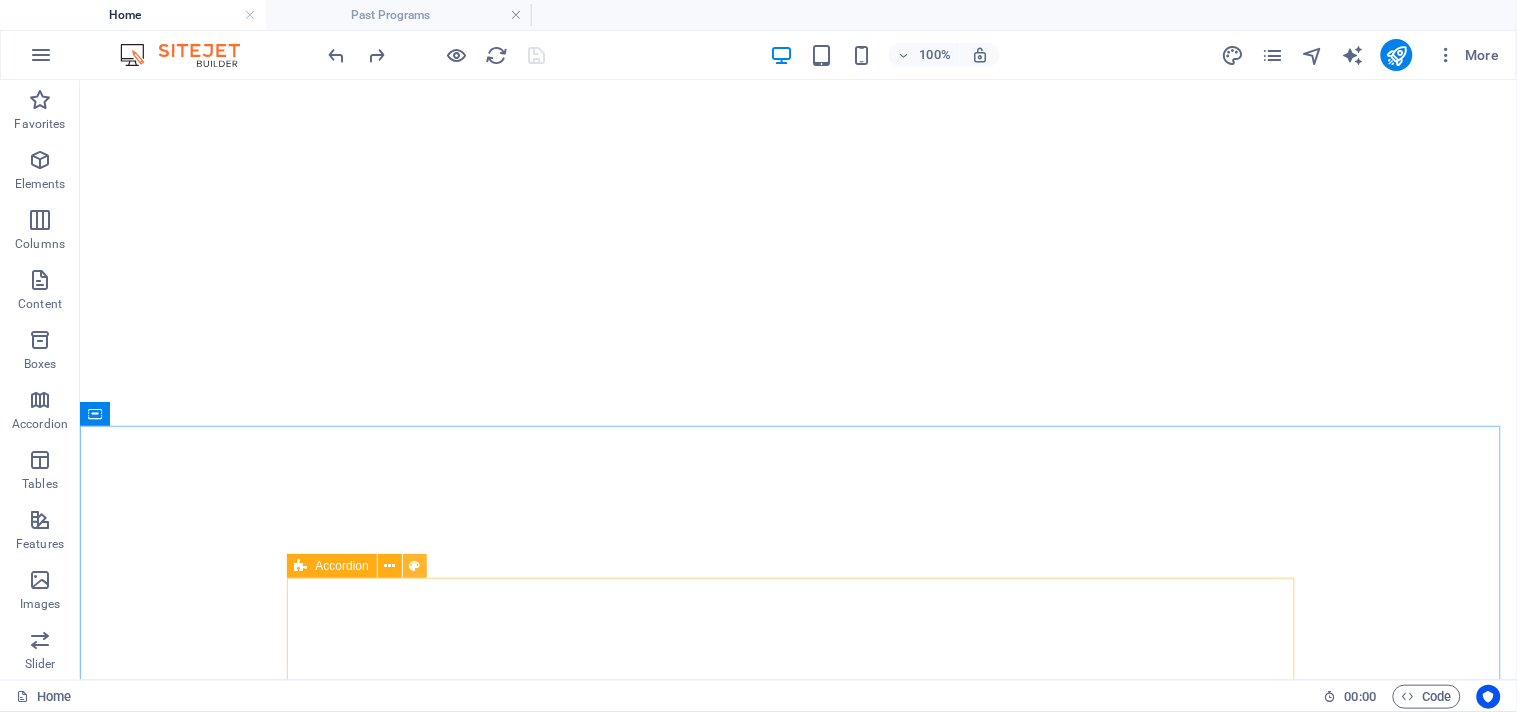 click at bounding box center [414, 566] 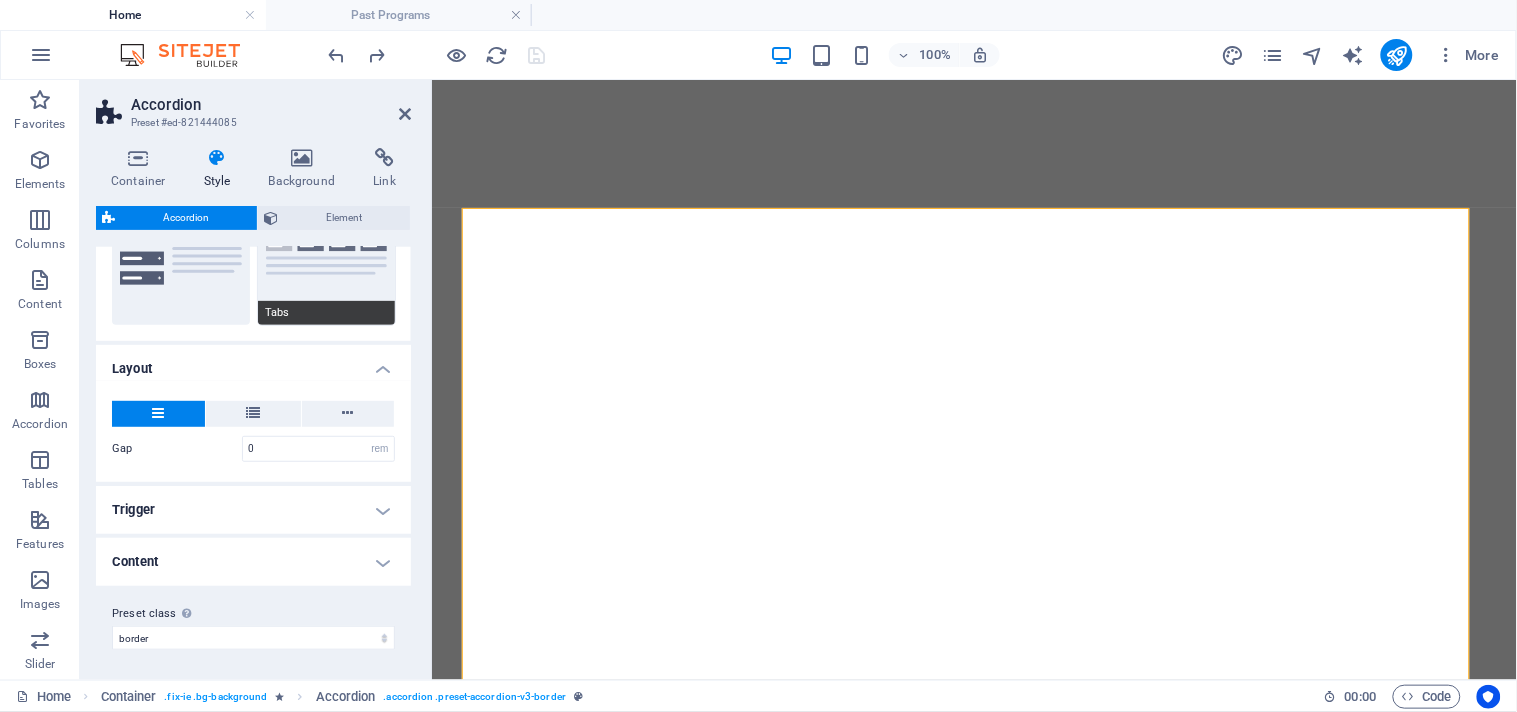 scroll, scrollTop: 0, scrollLeft: 0, axis: both 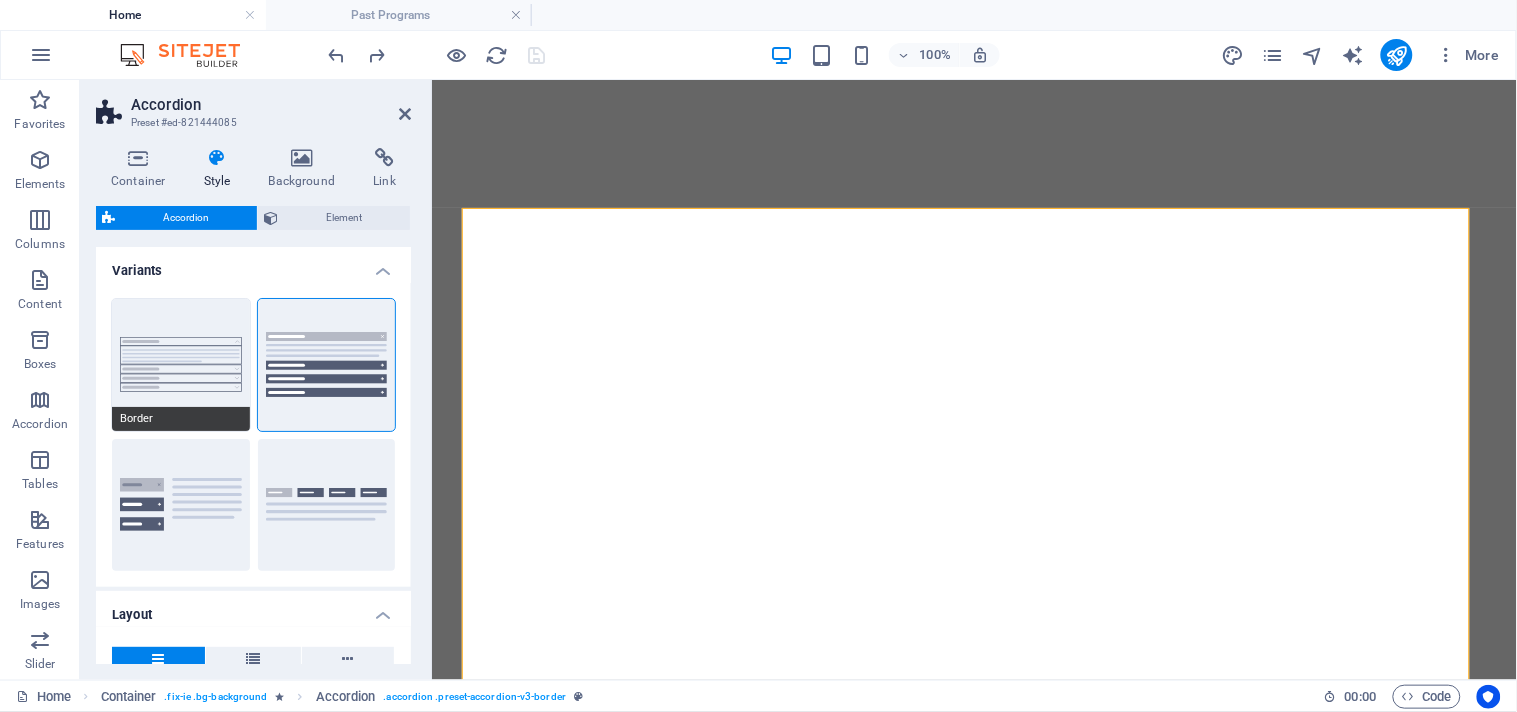 click on "Border" at bounding box center (181, 365) 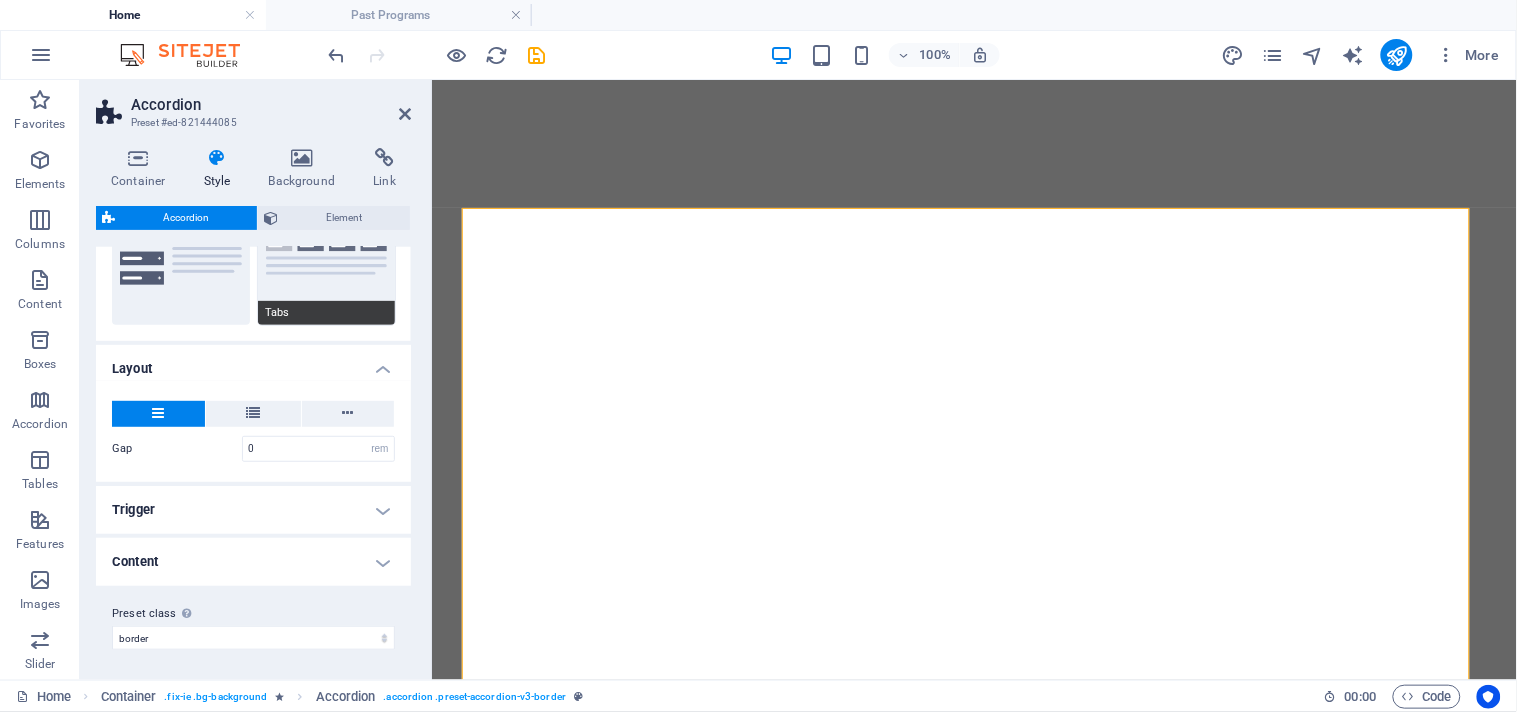 scroll, scrollTop: 0, scrollLeft: 0, axis: both 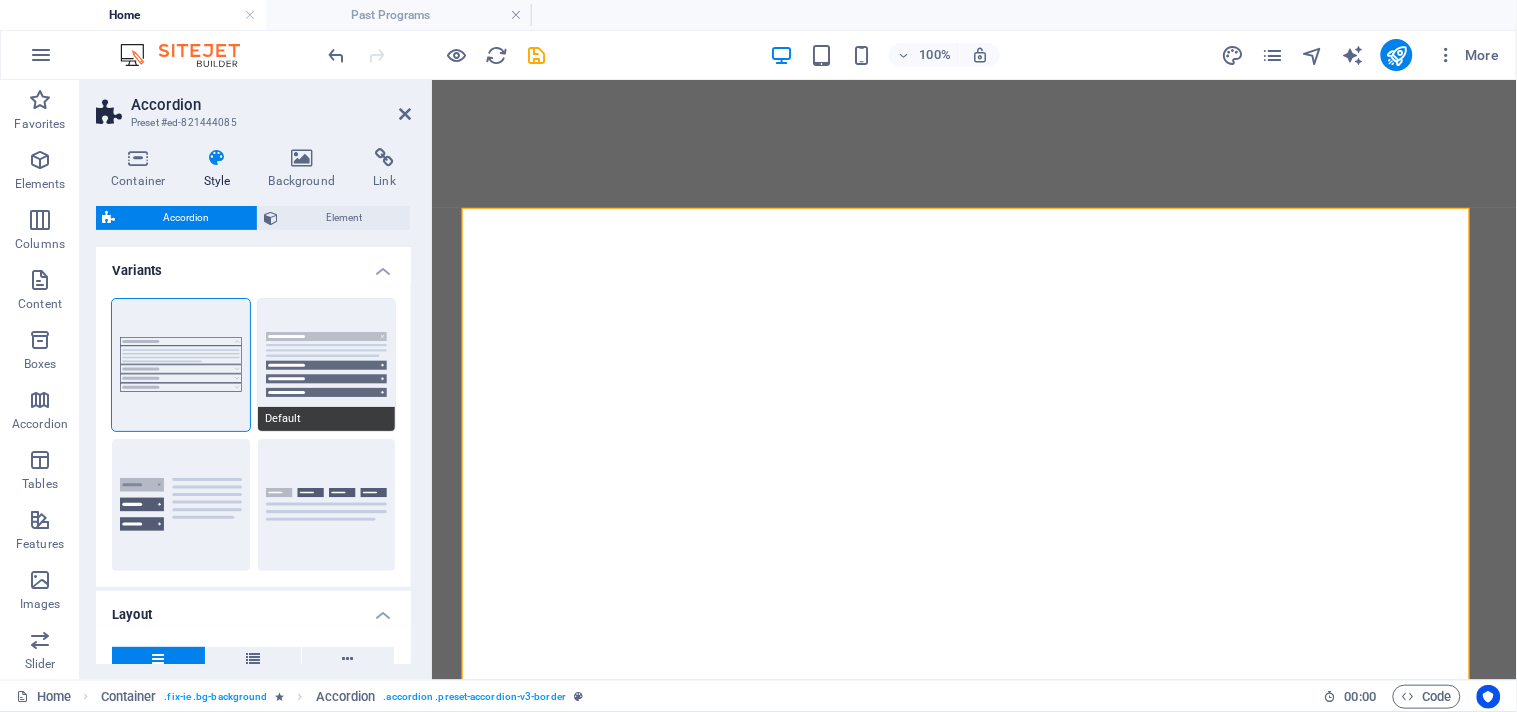 click on "Default" at bounding box center (327, 365) 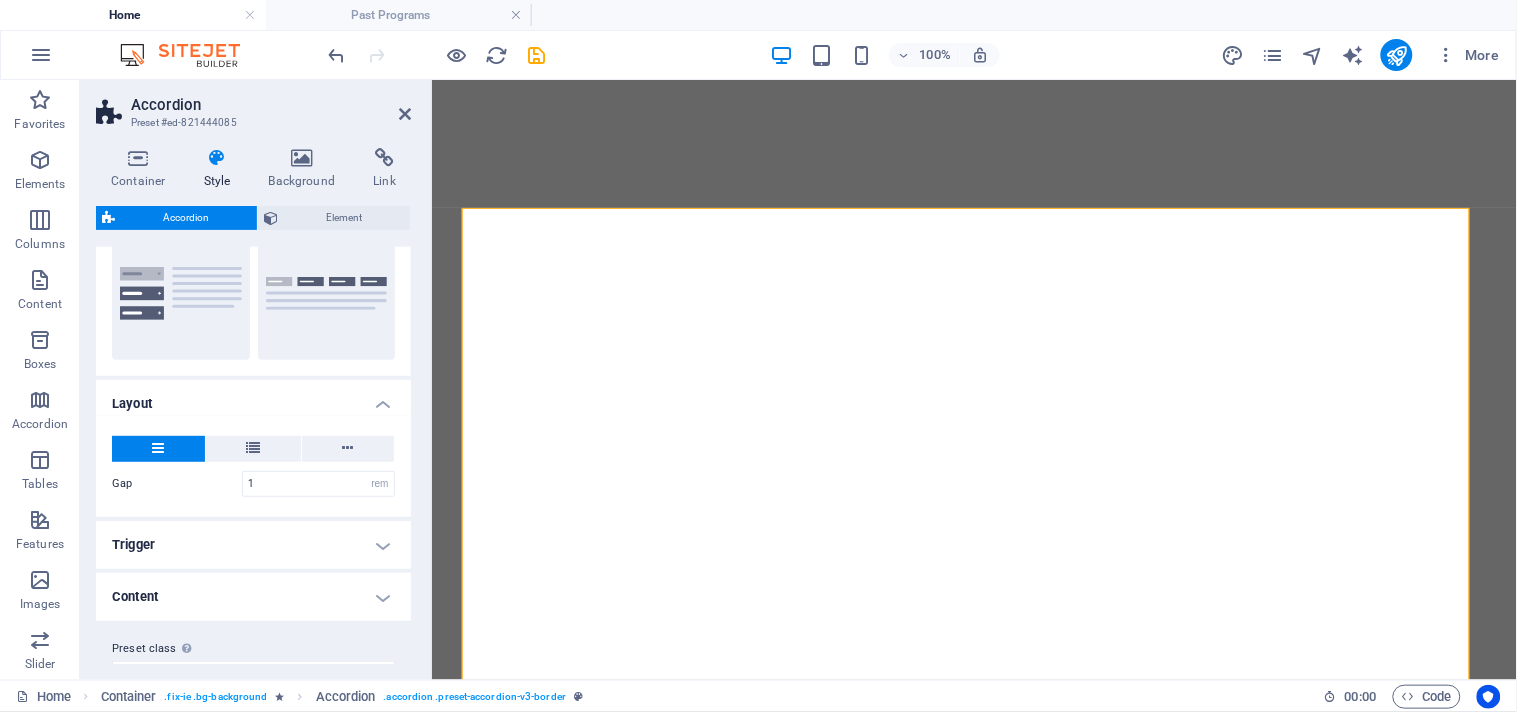 scroll, scrollTop: 246, scrollLeft: 0, axis: vertical 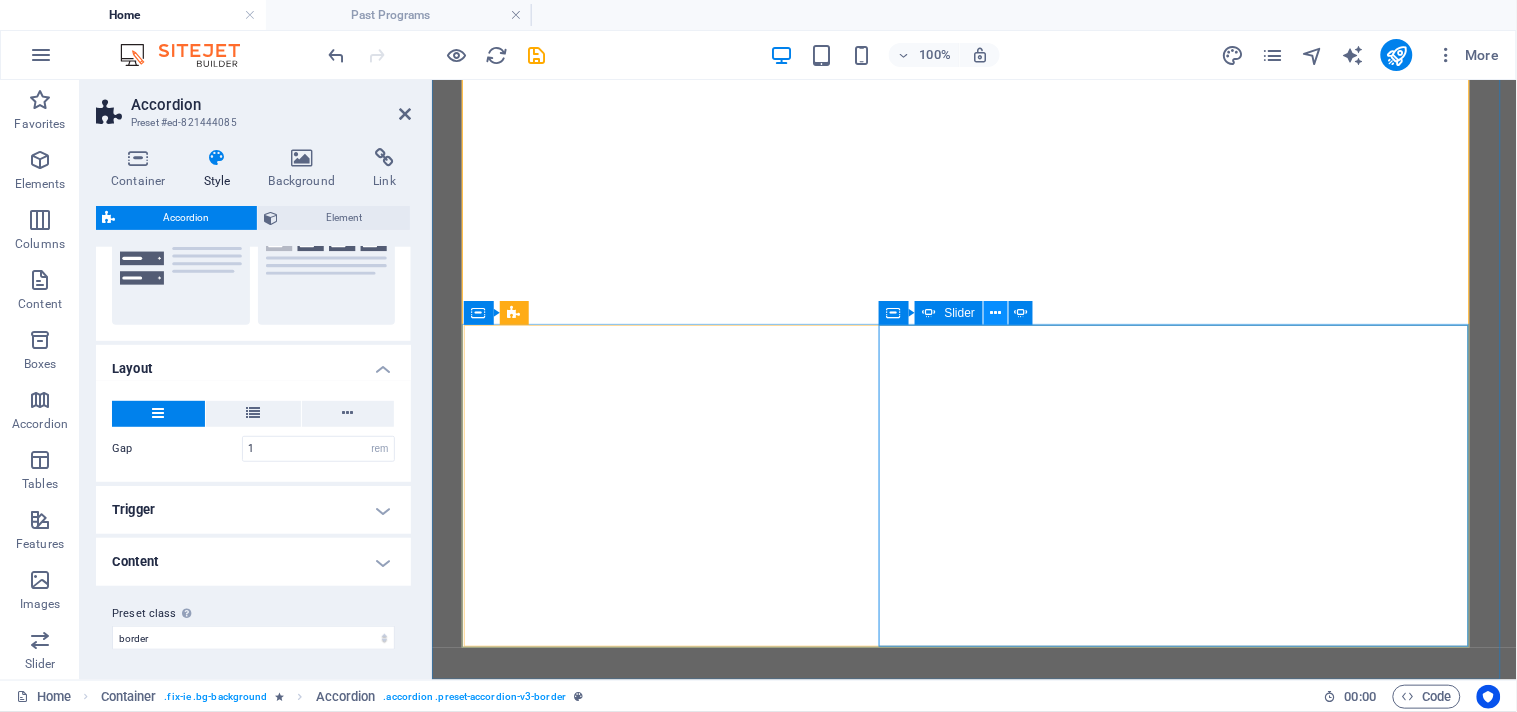 click at bounding box center (996, 313) 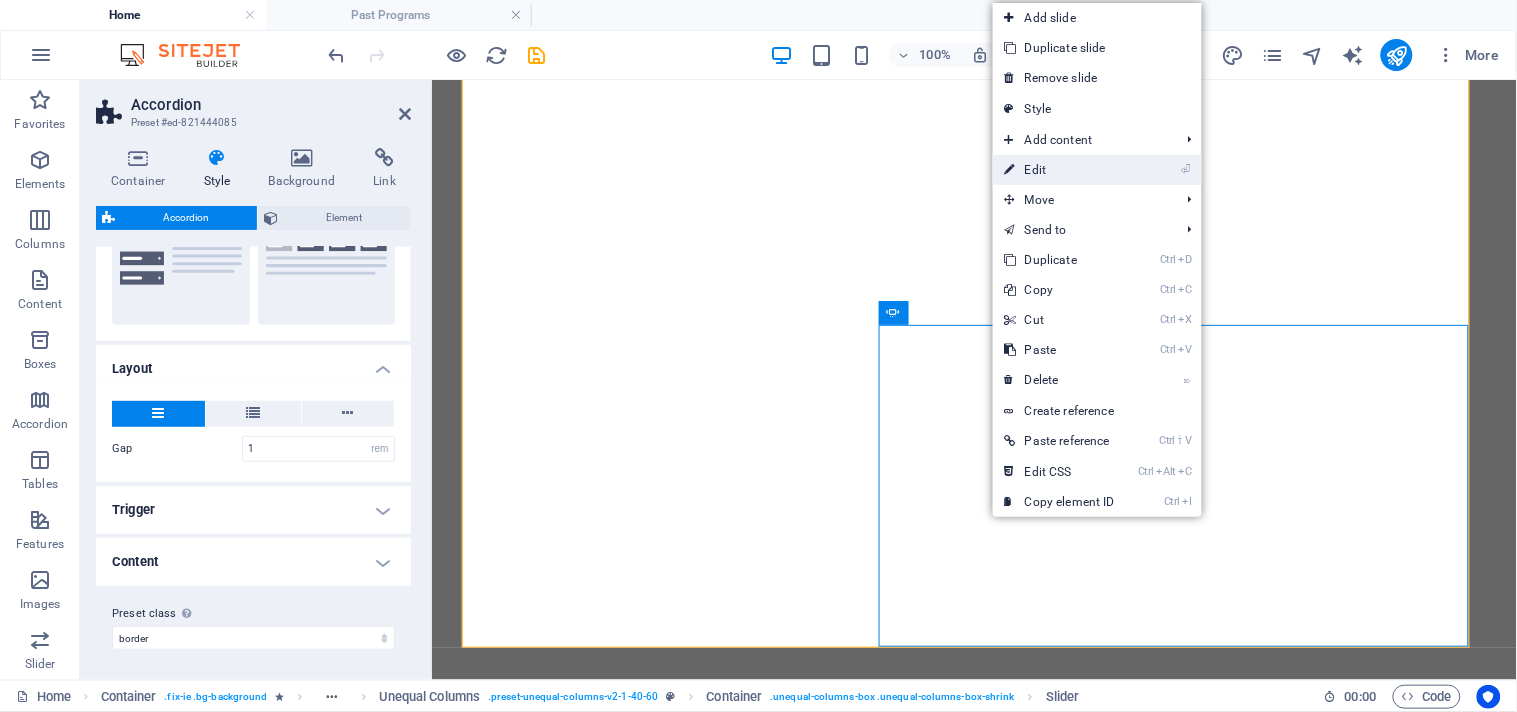 click on "⏎  Edit" at bounding box center [1060, 170] 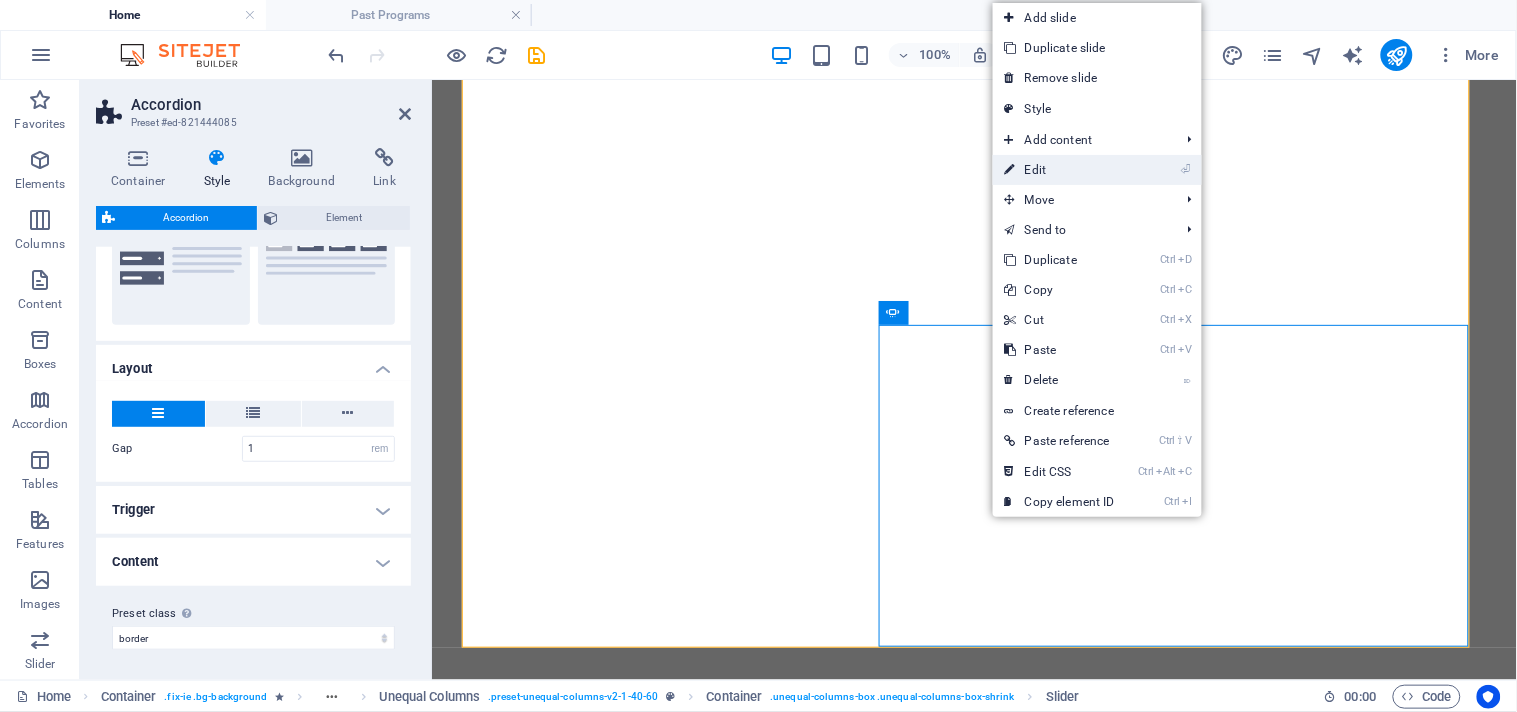 select on "s" 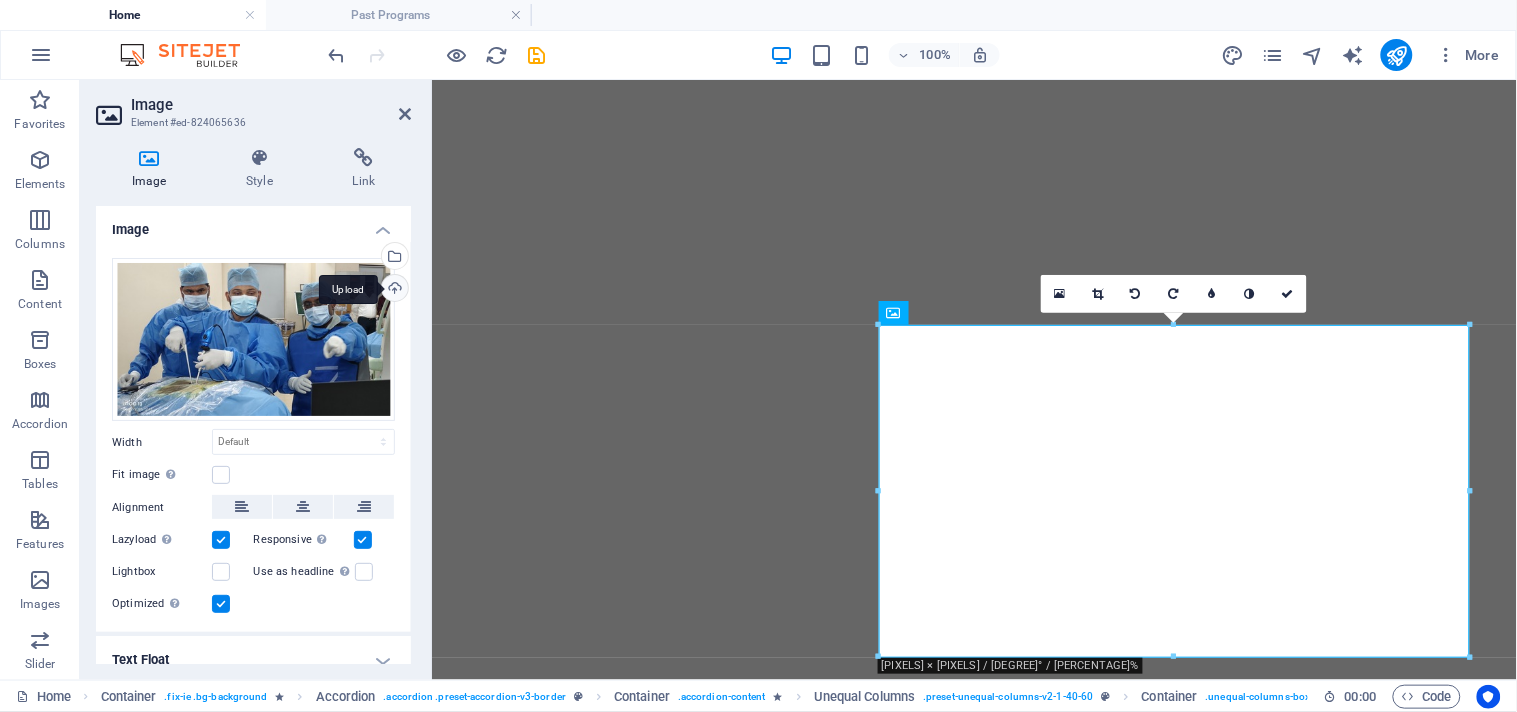 click on "Upload" at bounding box center [393, 290] 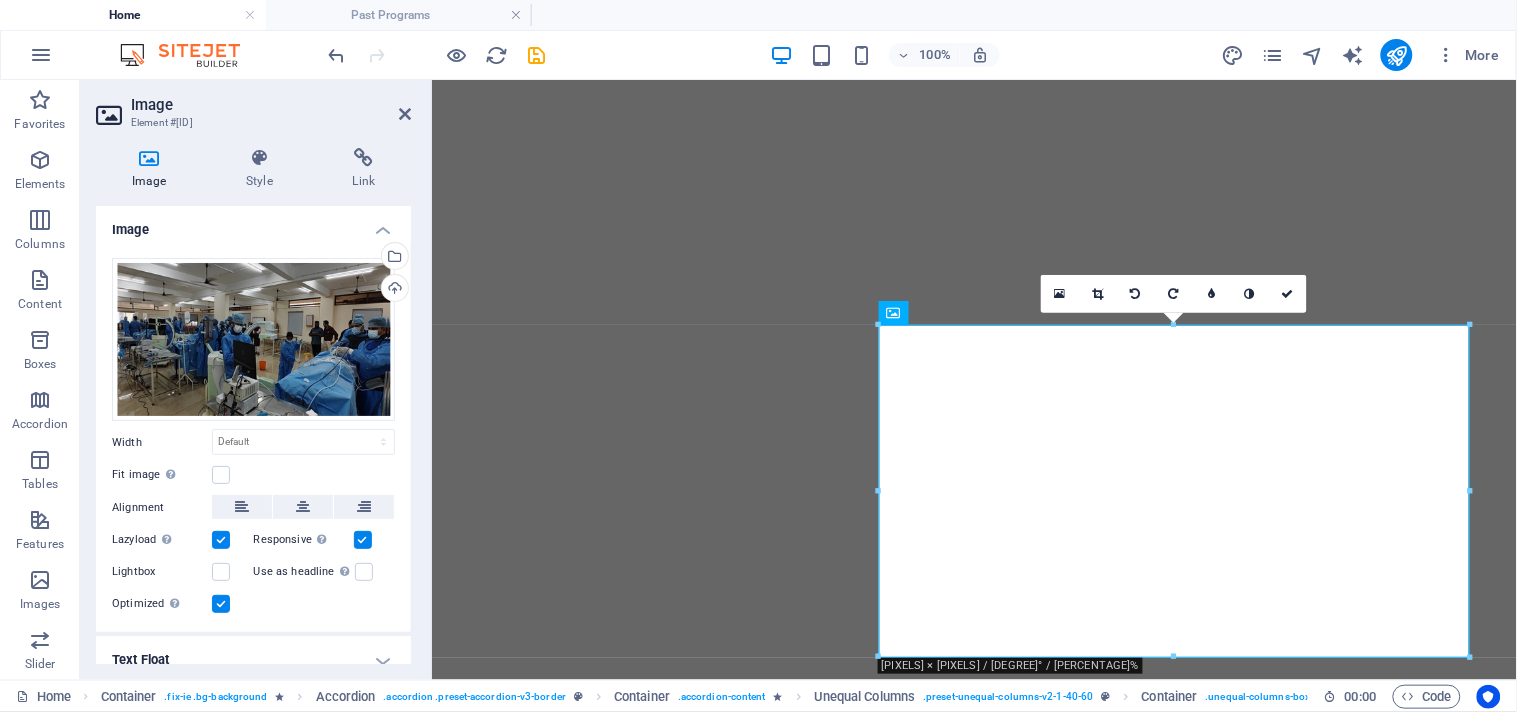 click on "Select files from the file manager, stock photos, or upload file(s)" at bounding box center [393, 258] 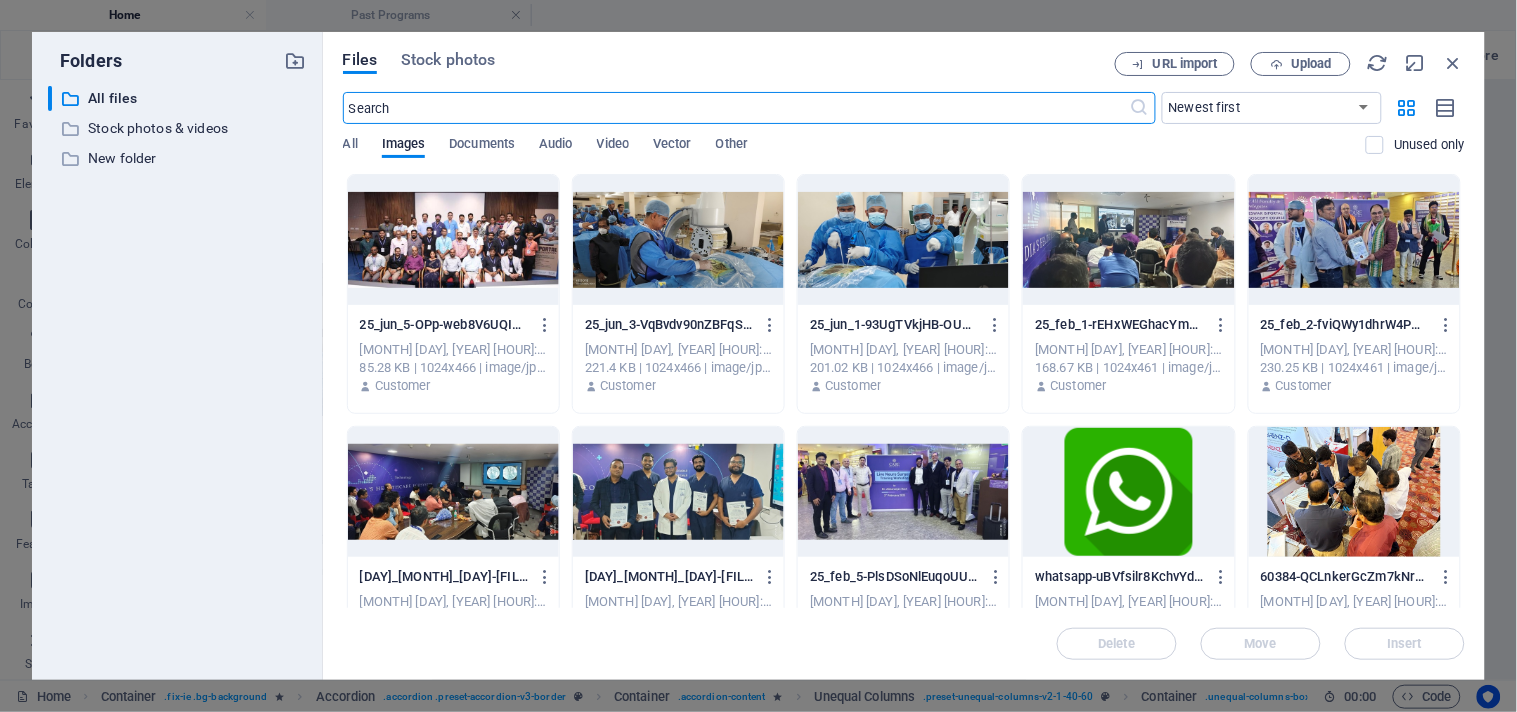click at bounding box center (903, 240) 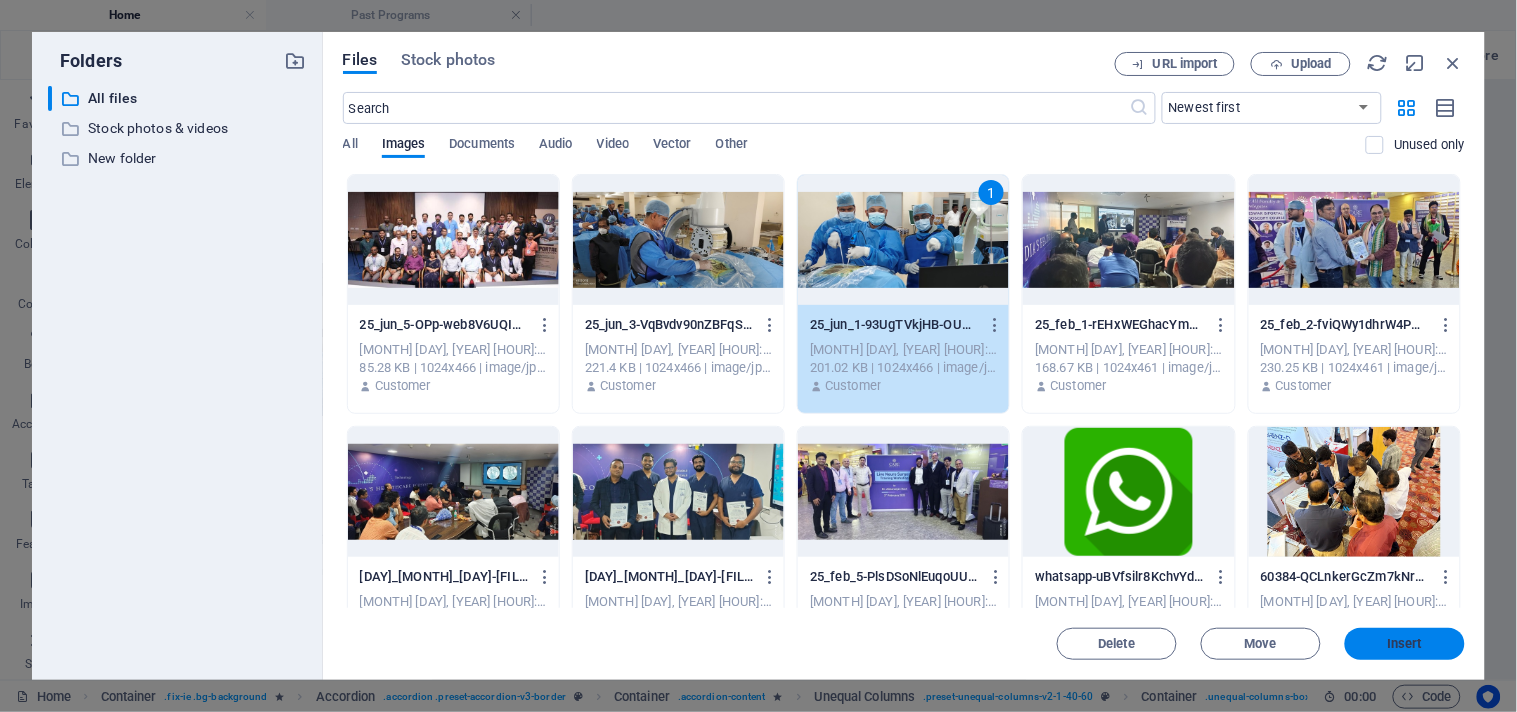 click on "Insert" at bounding box center (1405, 644) 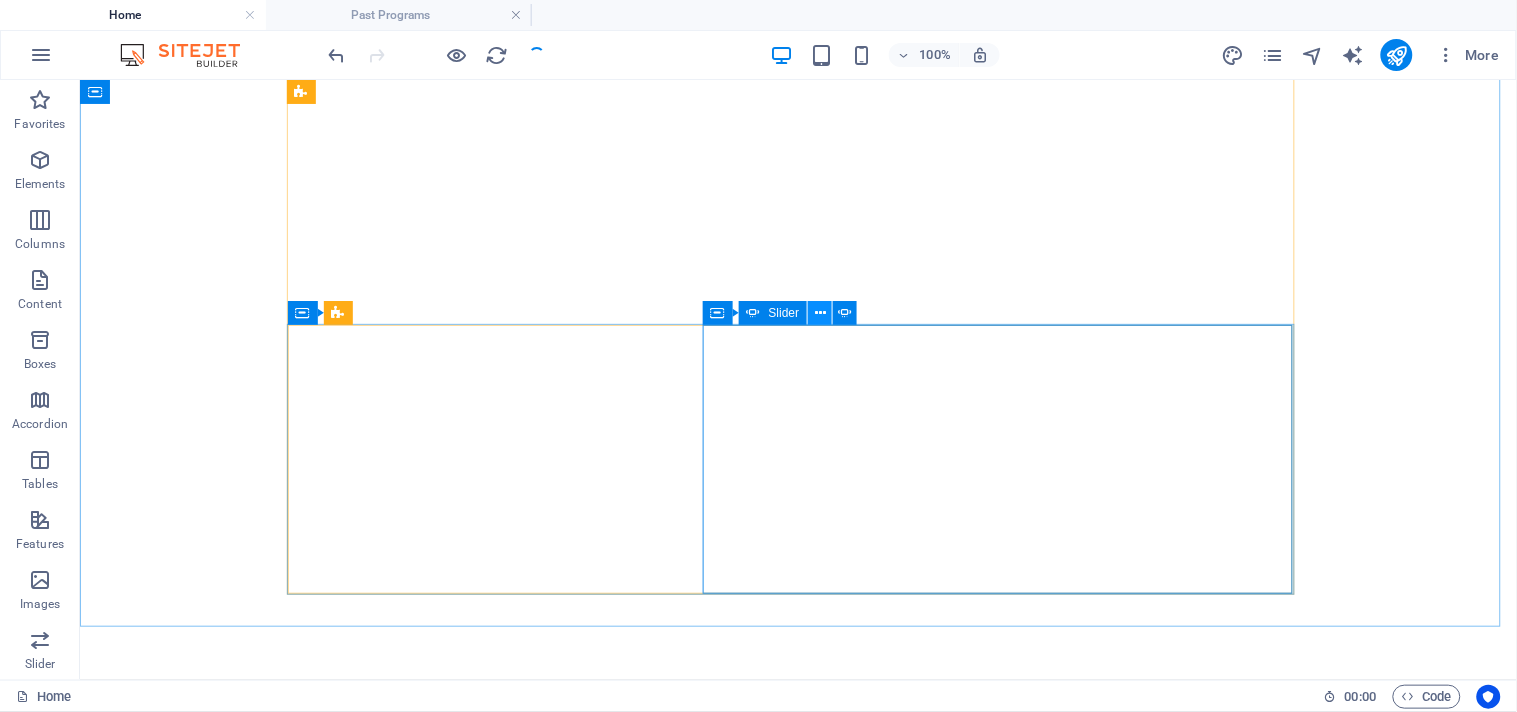 click at bounding box center [820, 313] 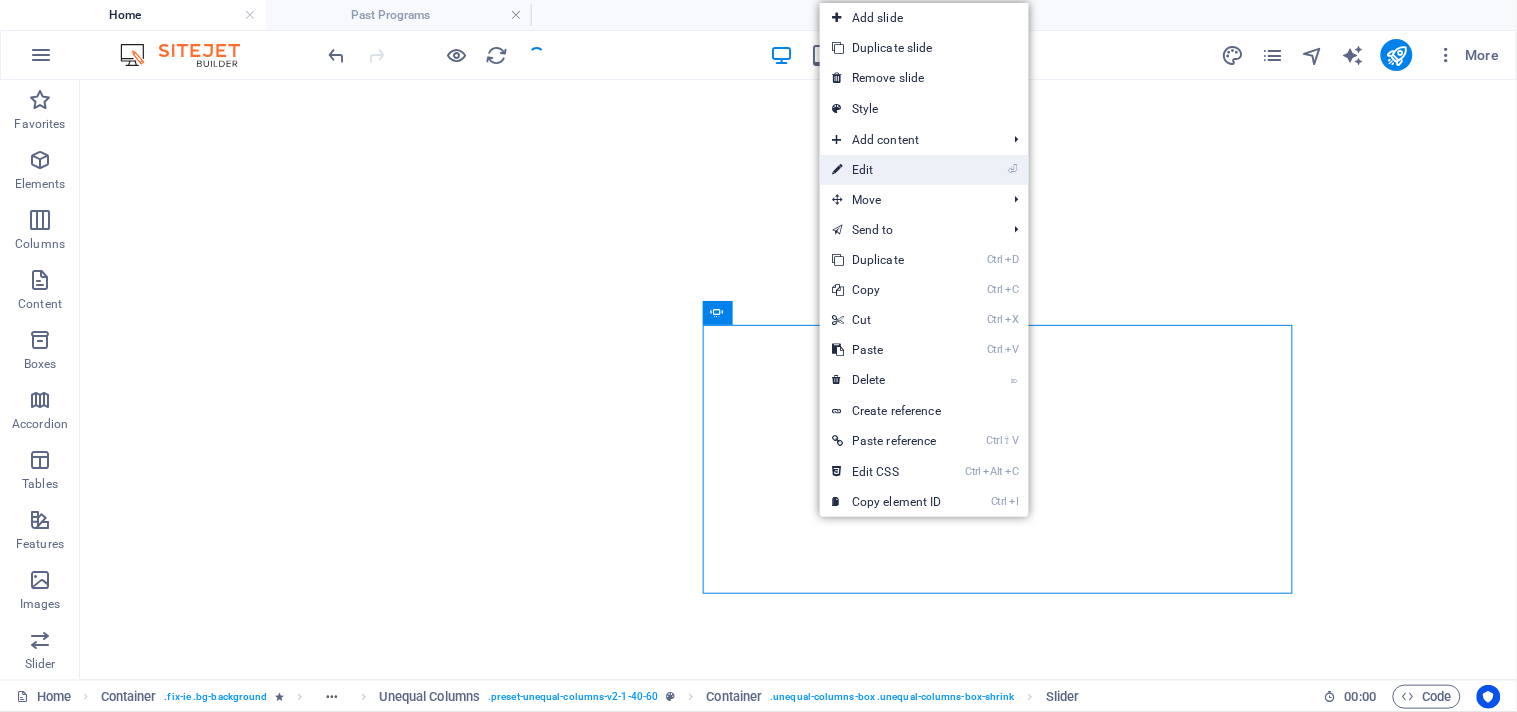 click on "⏎  Edit" at bounding box center (887, 170) 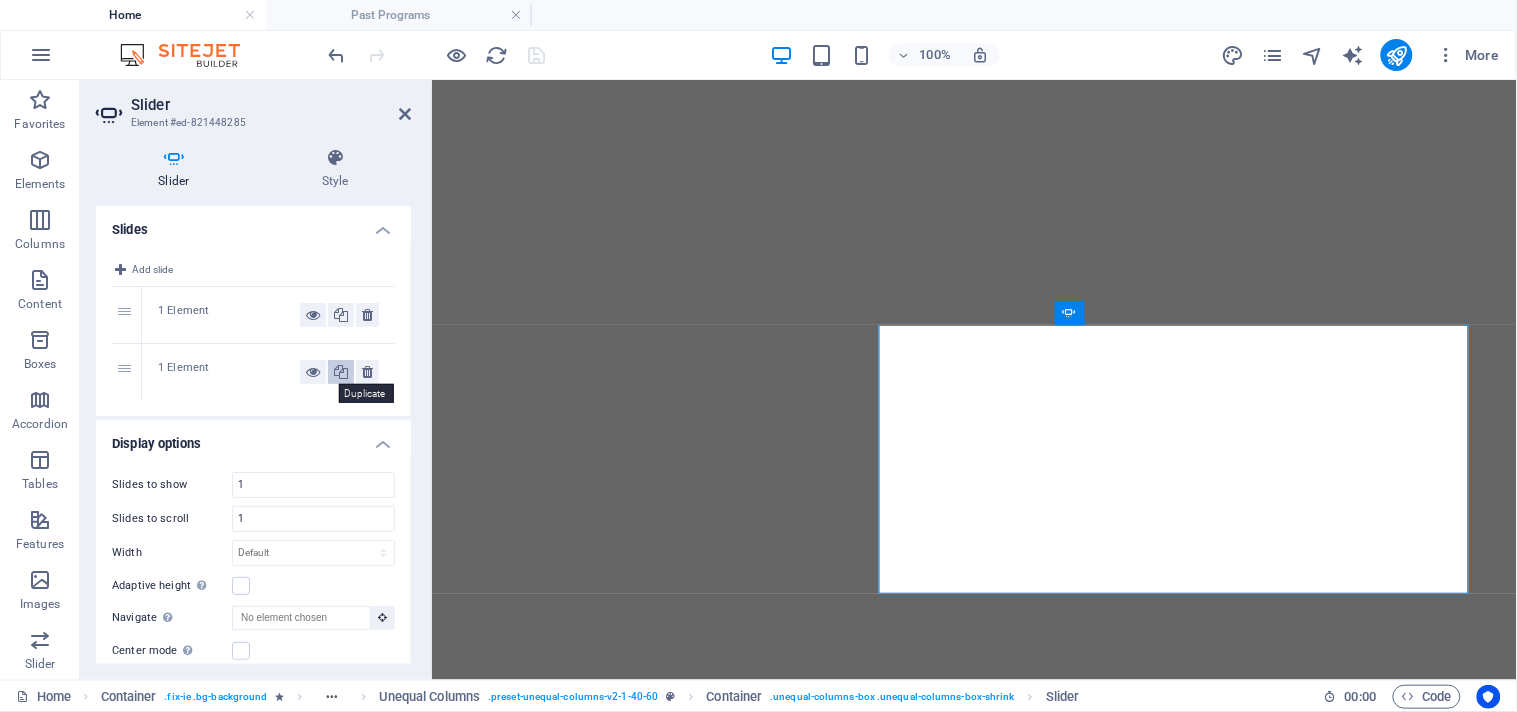 click at bounding box center [341, 372] 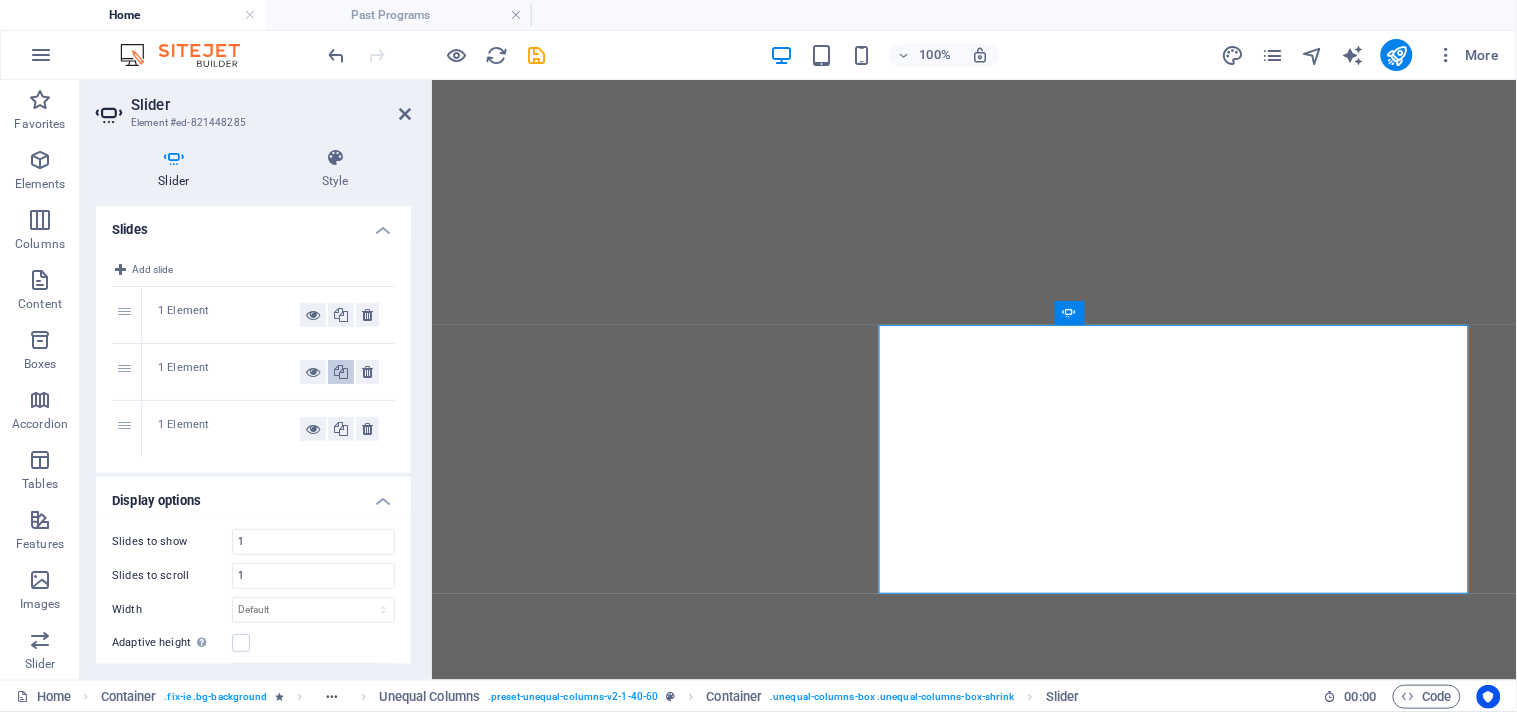 click at bounding box center [341, 372] 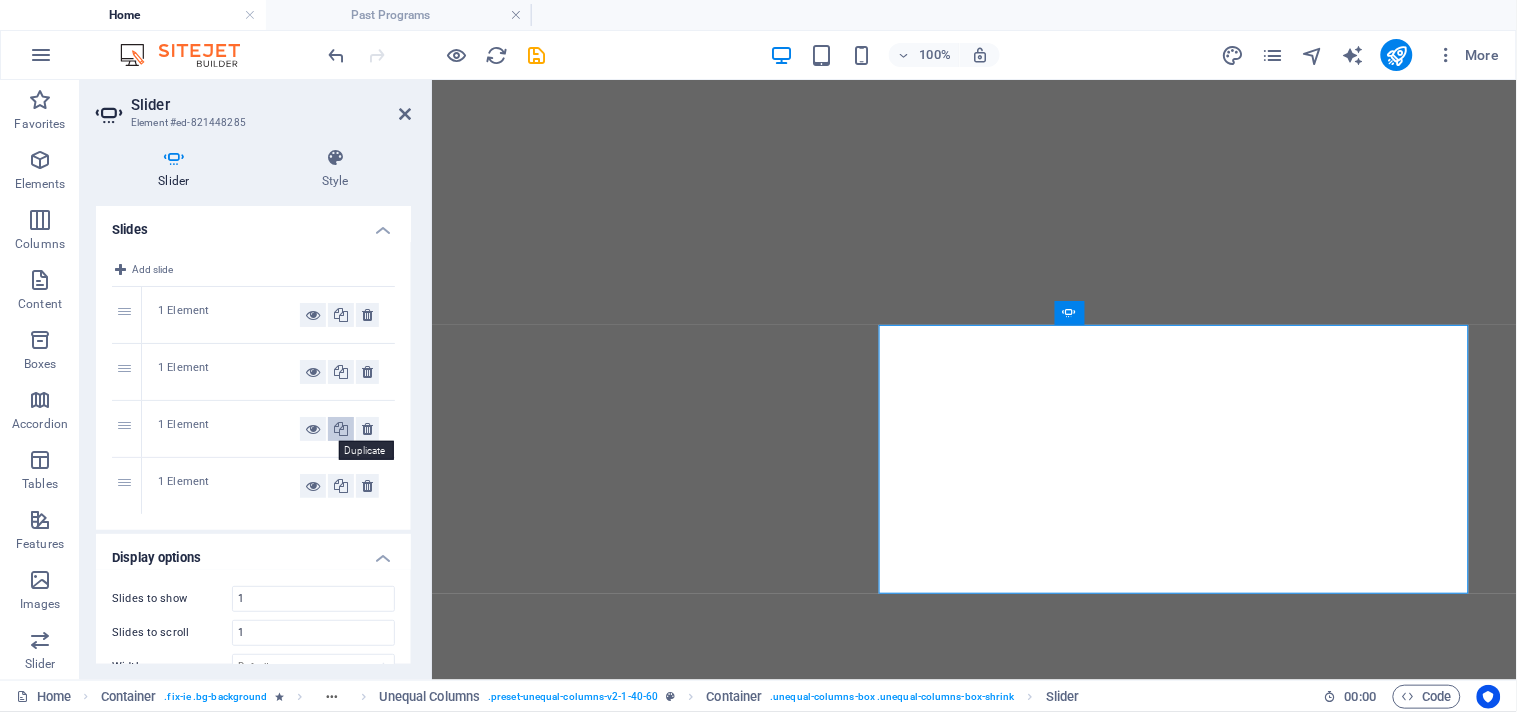 click at bounding box center (341, 429) 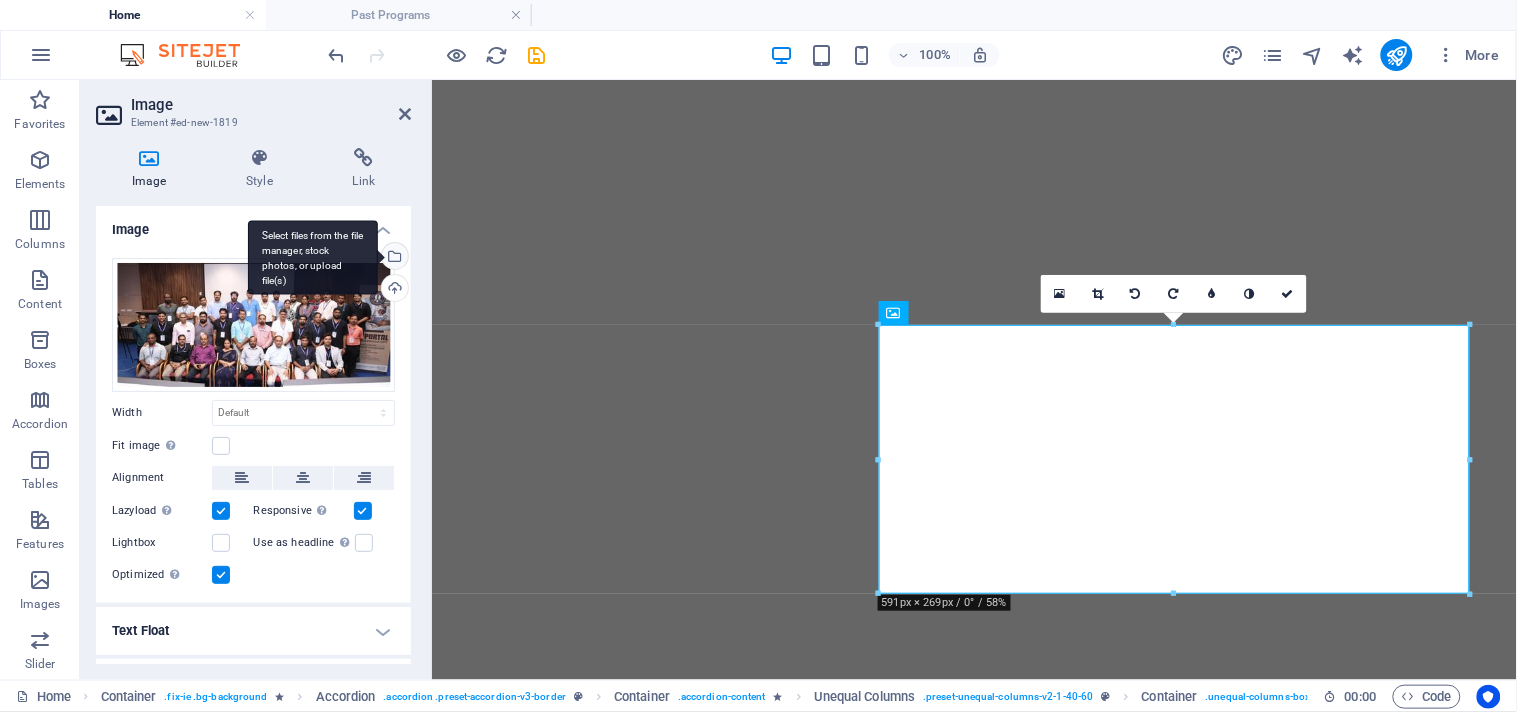 click on "Select files from the file manager, stock photos, or upload file(s)" at bounding box center (313, 257) 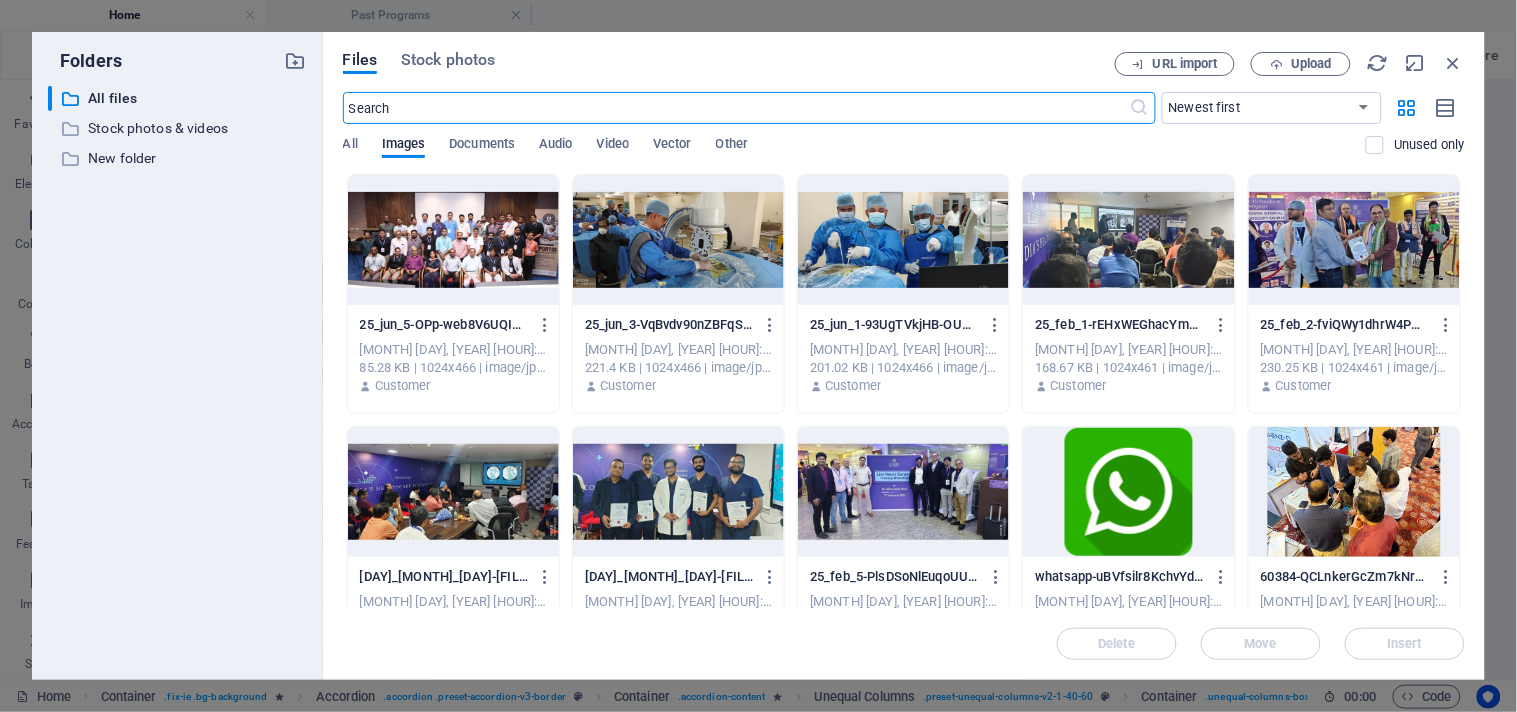 click at bounding box center [678, 240] 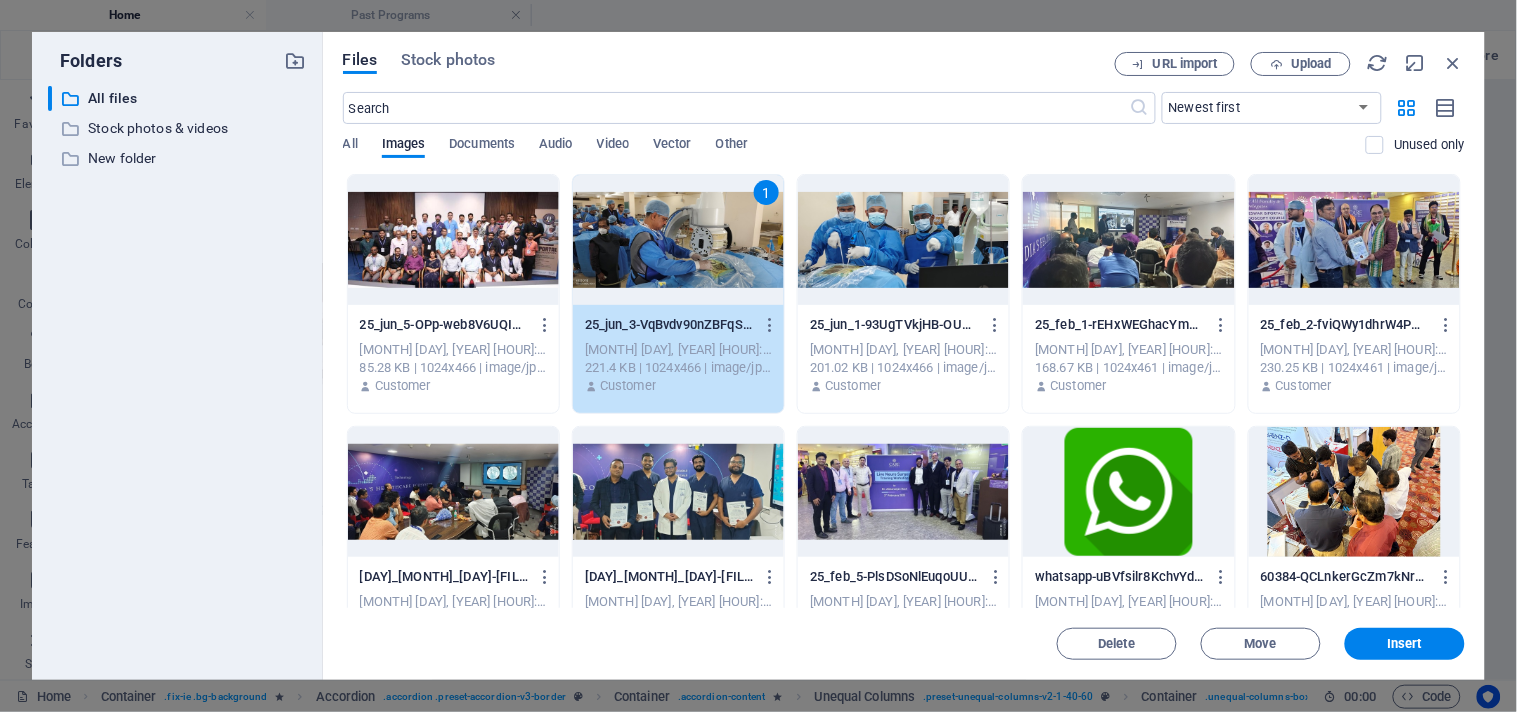 click on "1" at bounding box center (678, 240) 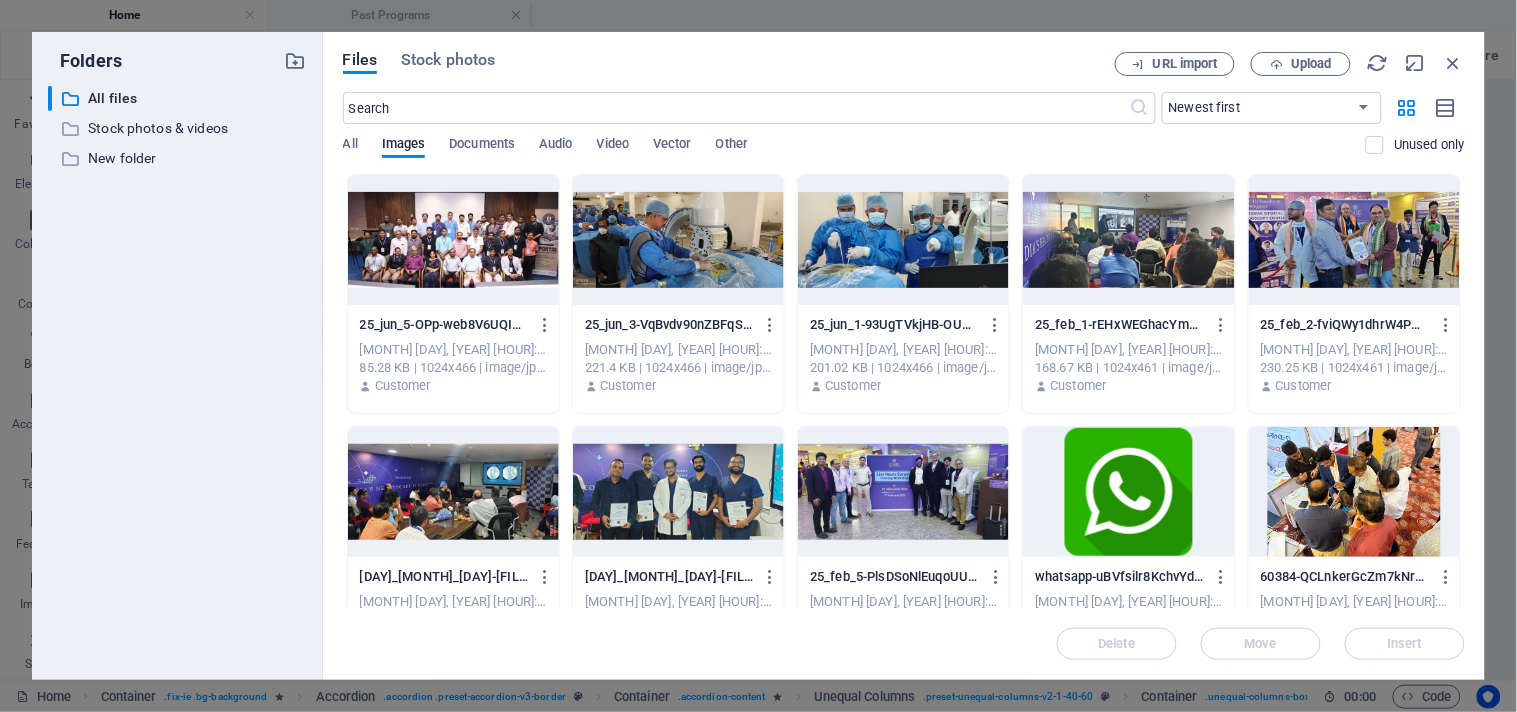 click at bounding box center [678, 240] 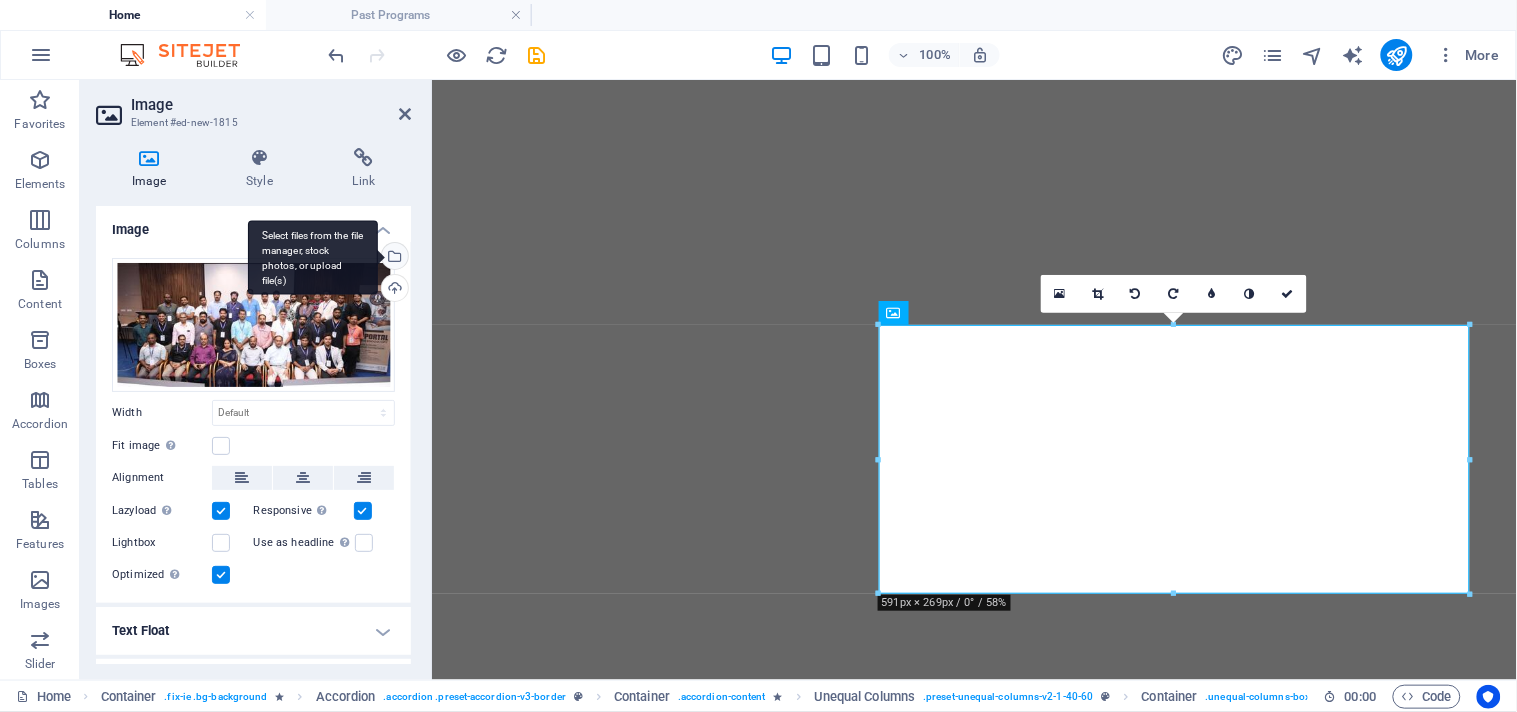 click on "Select files from the file manager, stock photos, or upload file(s)" at bounding box center [313, 257] 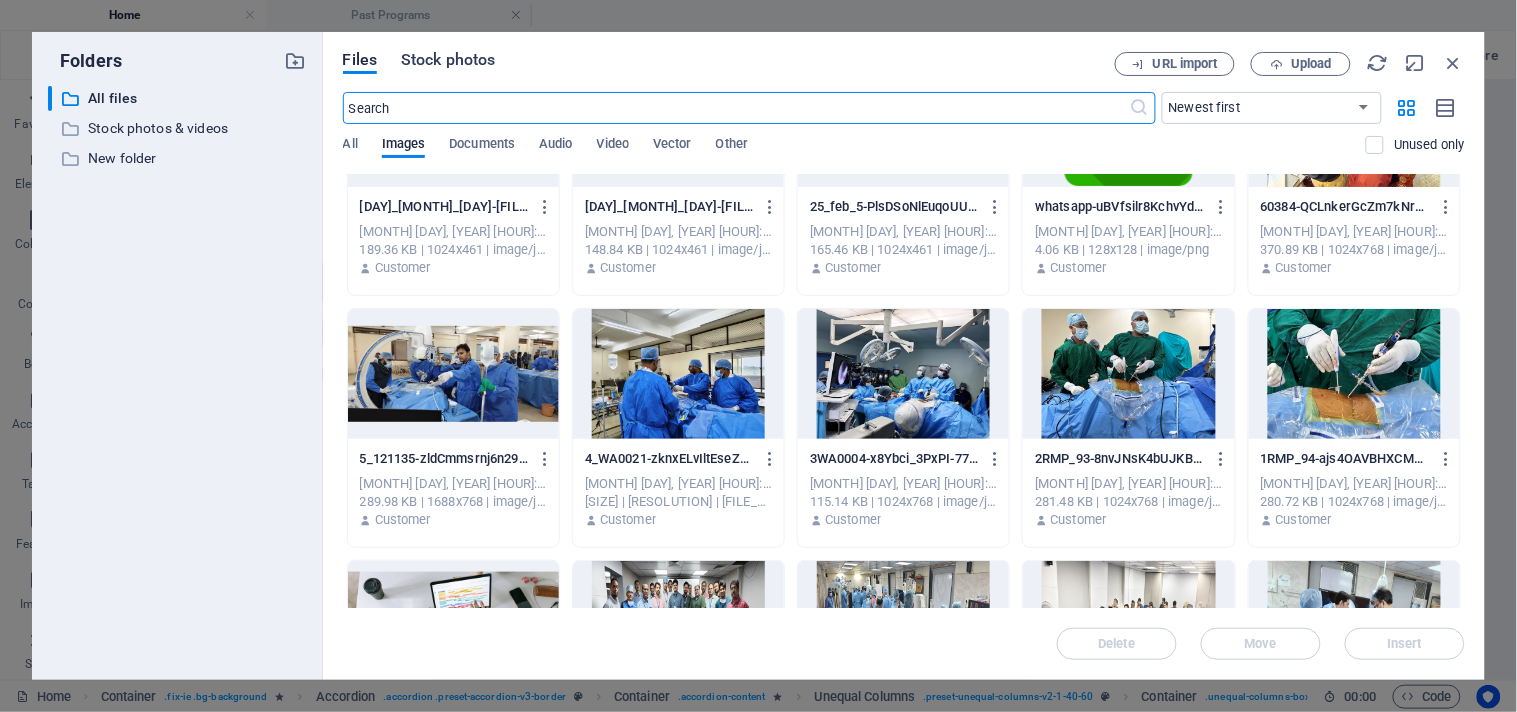 scroll, scrollTop: 1481, scrollLeft: 0, axis: vertical 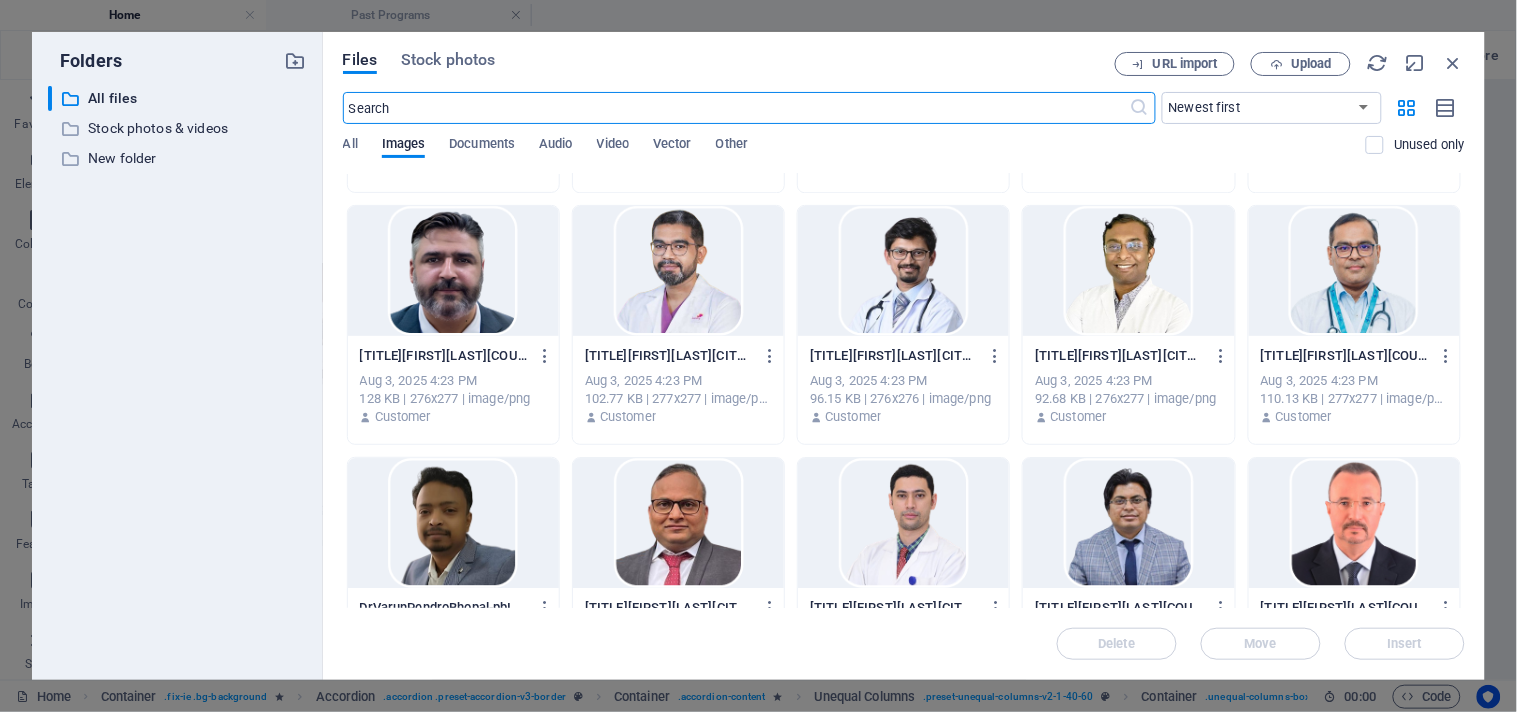 click at bounding box center [736, 108] 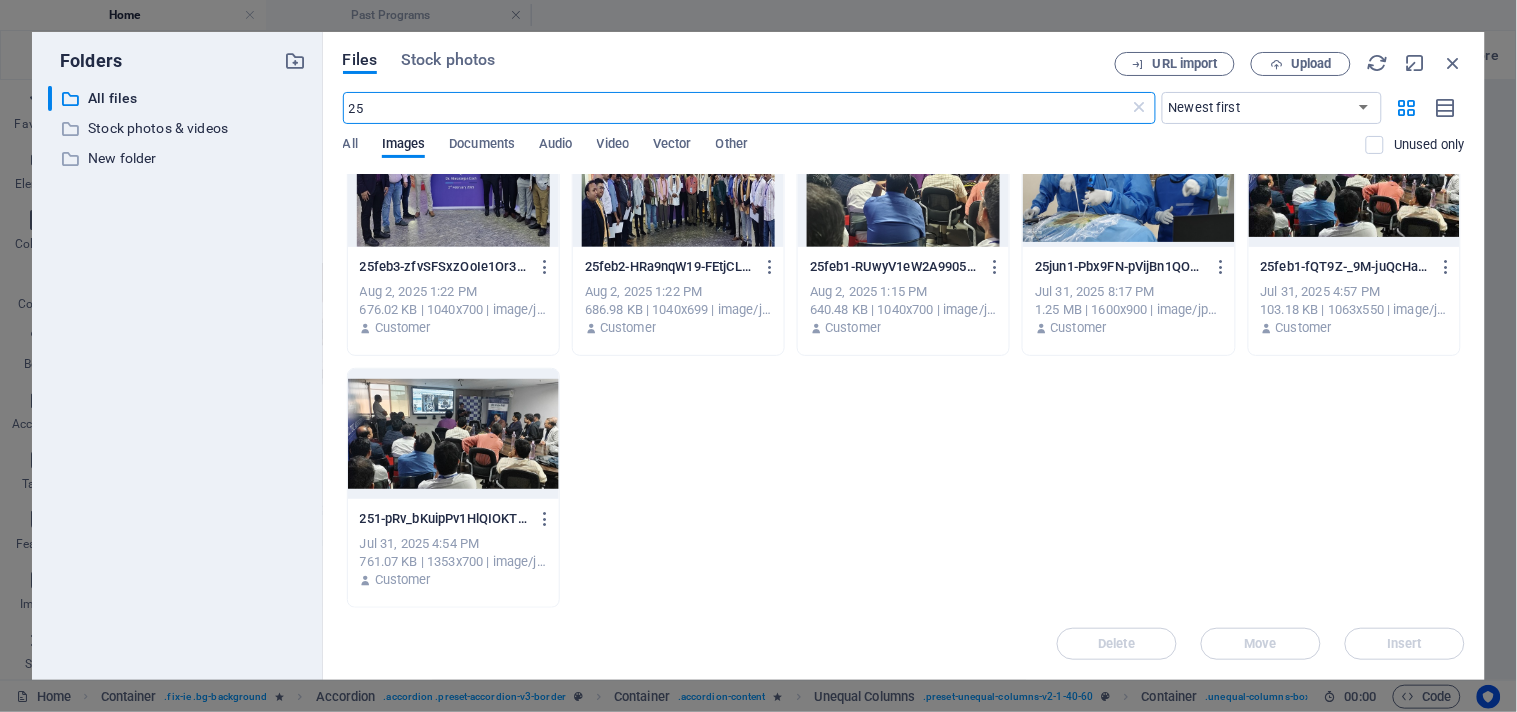scroll, scrollTop: 0, scrollLeft: 0, axis: both 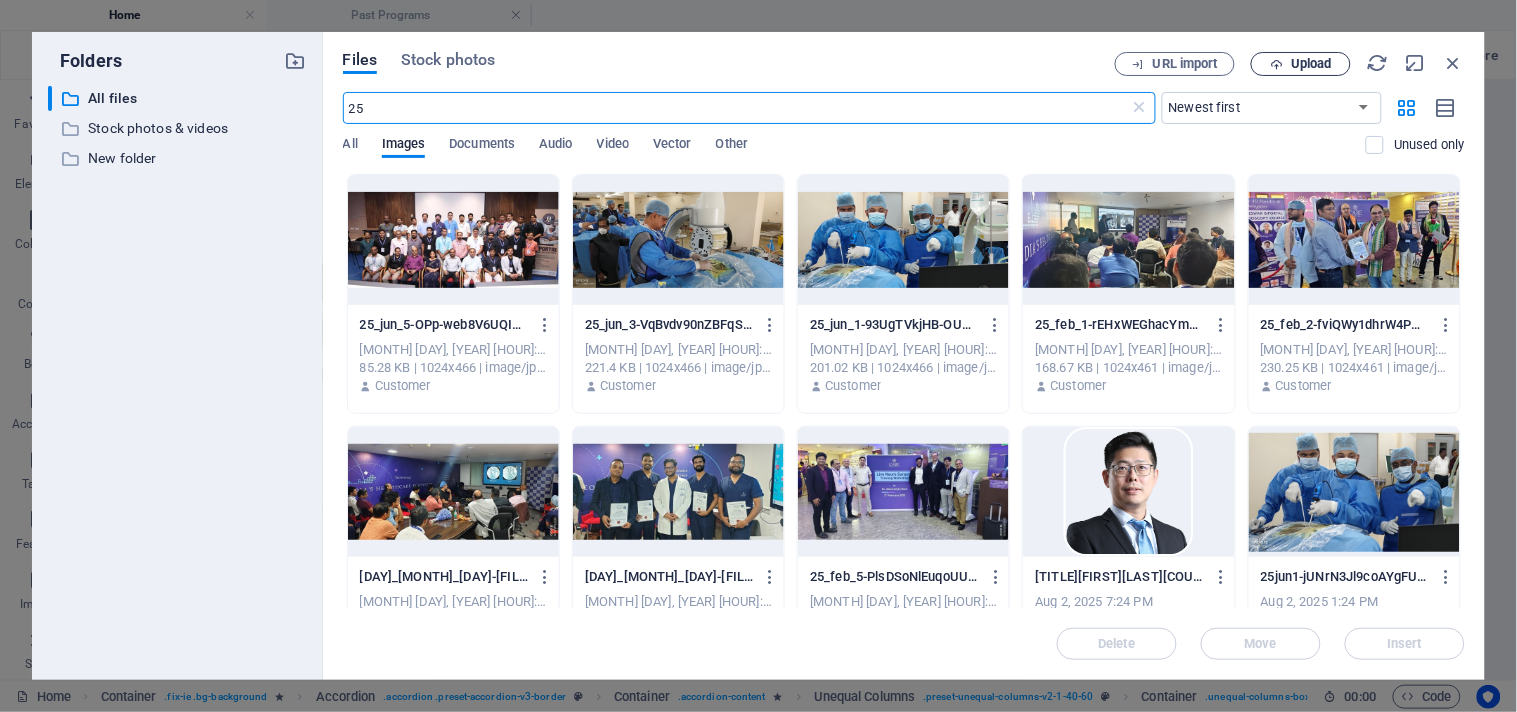 type on "25" 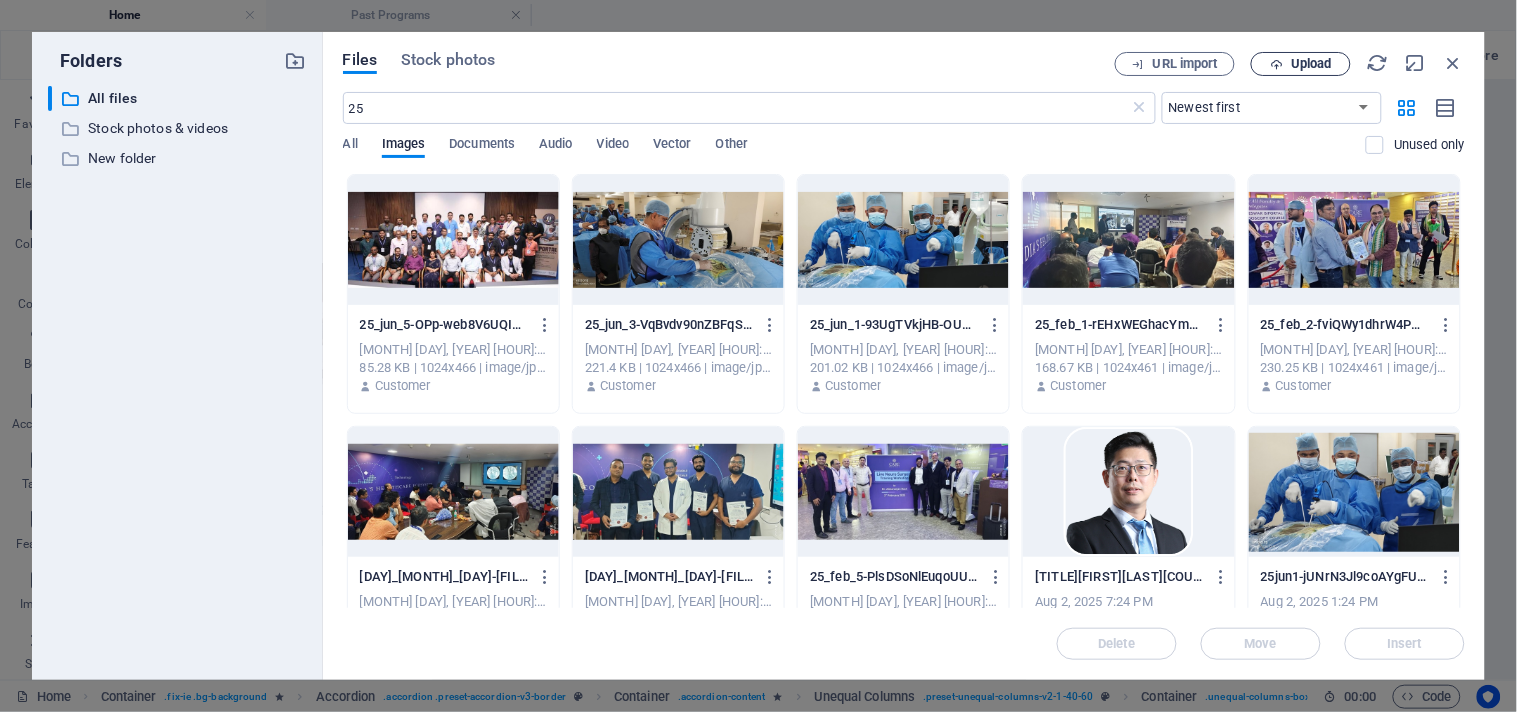 click on "Upload" at bounding box center [1301, 64] 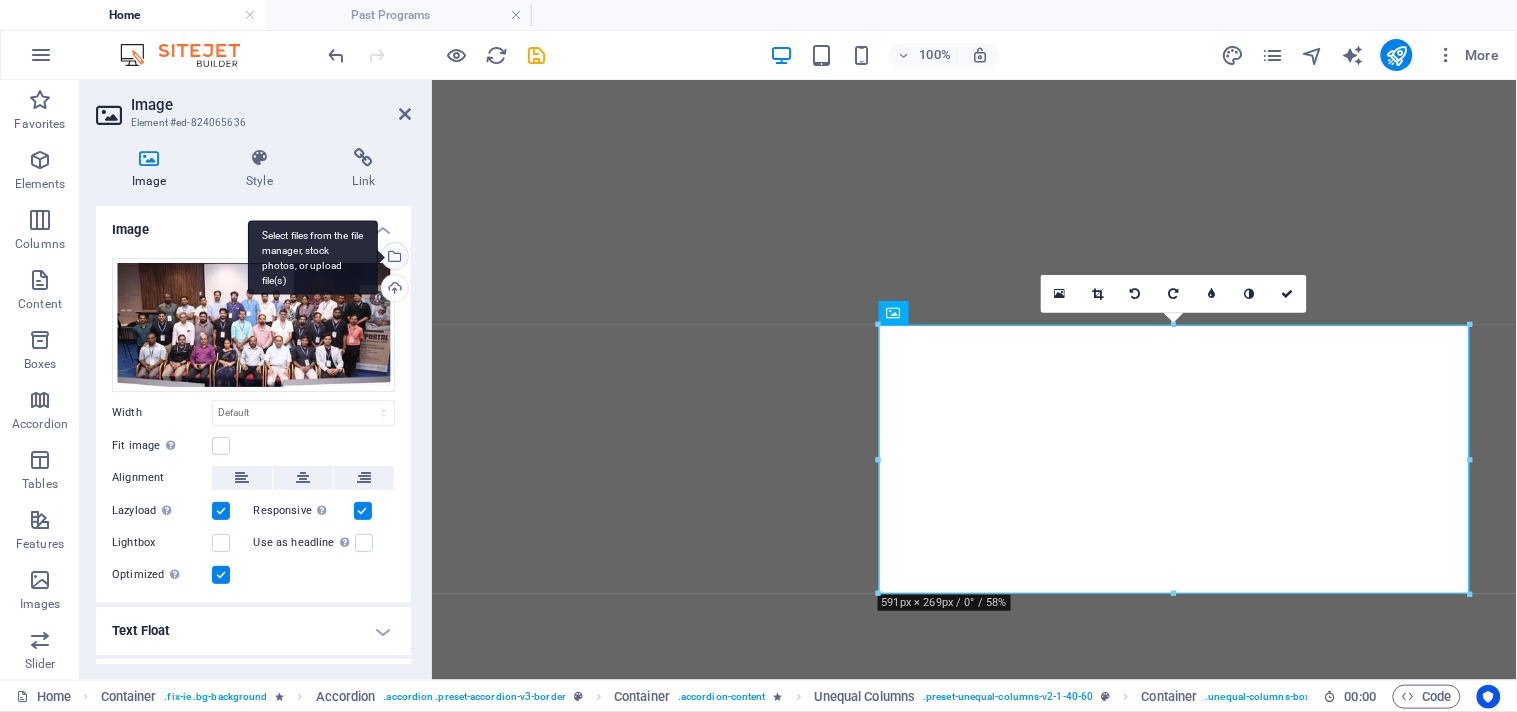 click on "Select files from the file manager, stock photos, or upload file(s)" at bounding box center (393, 258) 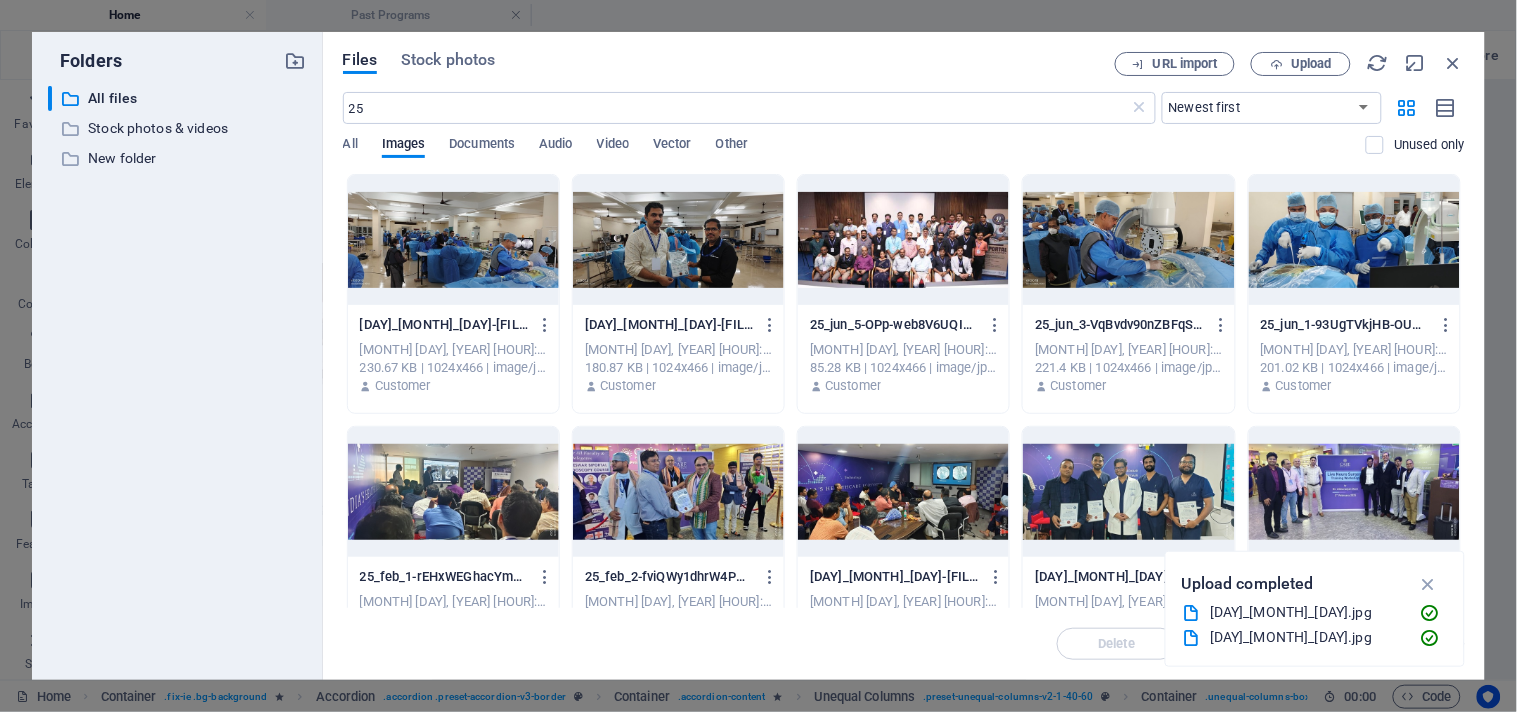 click at bounding box center (453, 240) 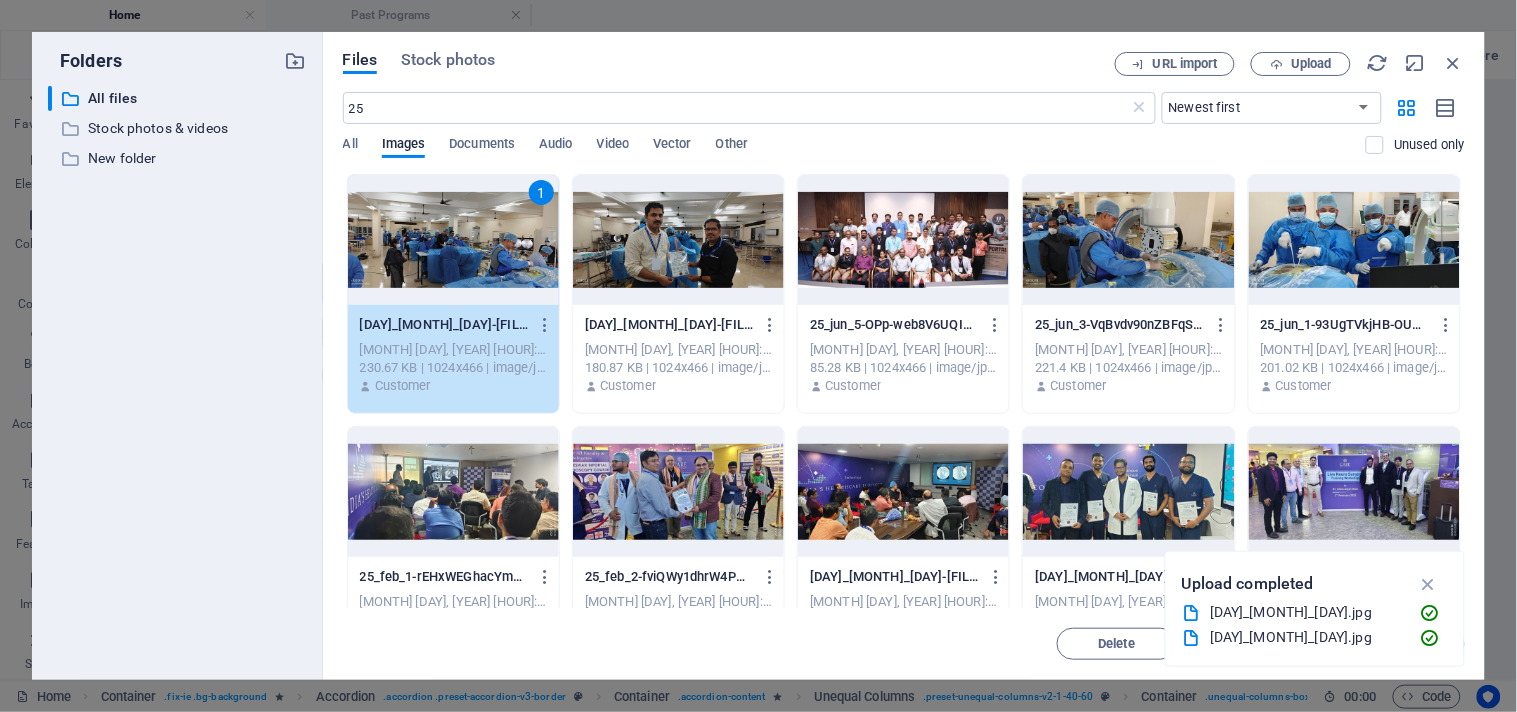click at bounding box center [1428, 584] 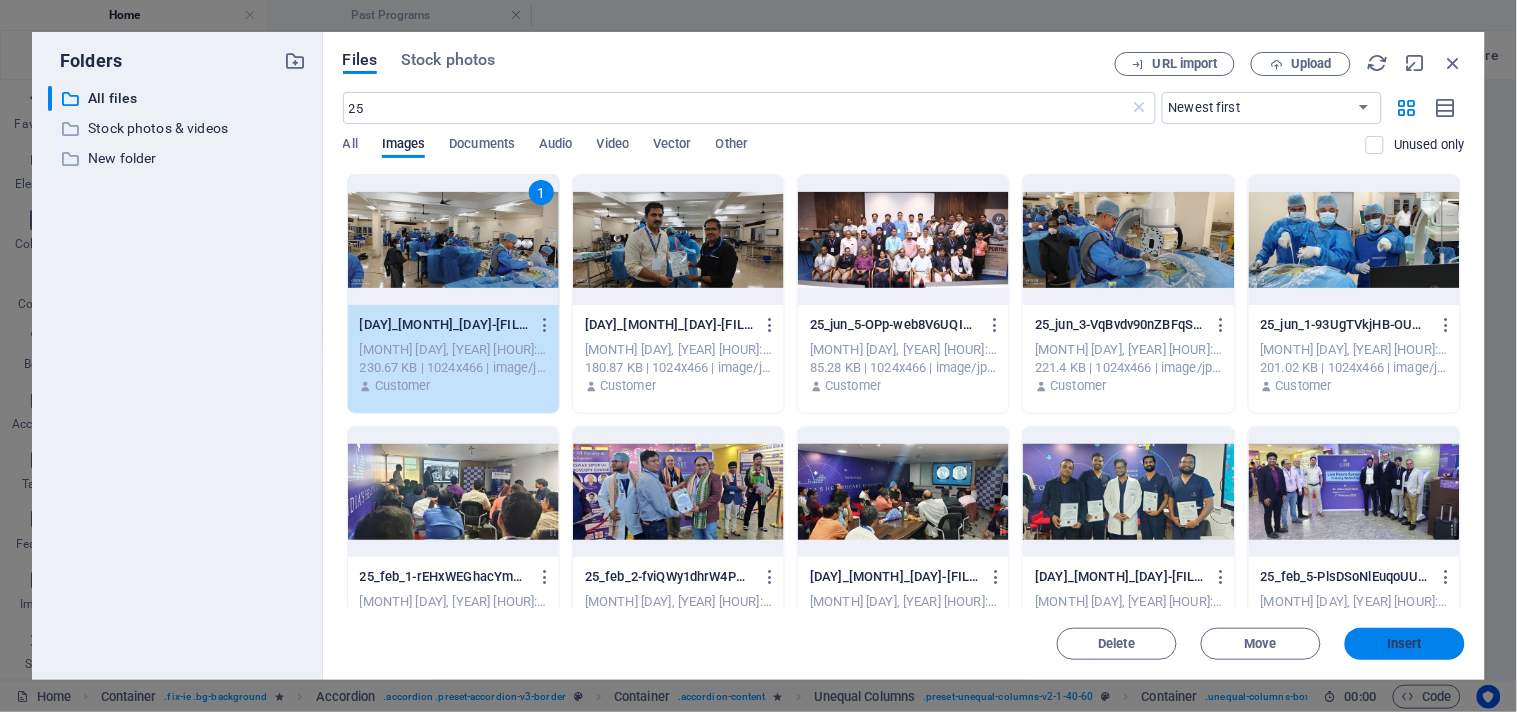 click on "Insert" at bounding box center [1405, 644] 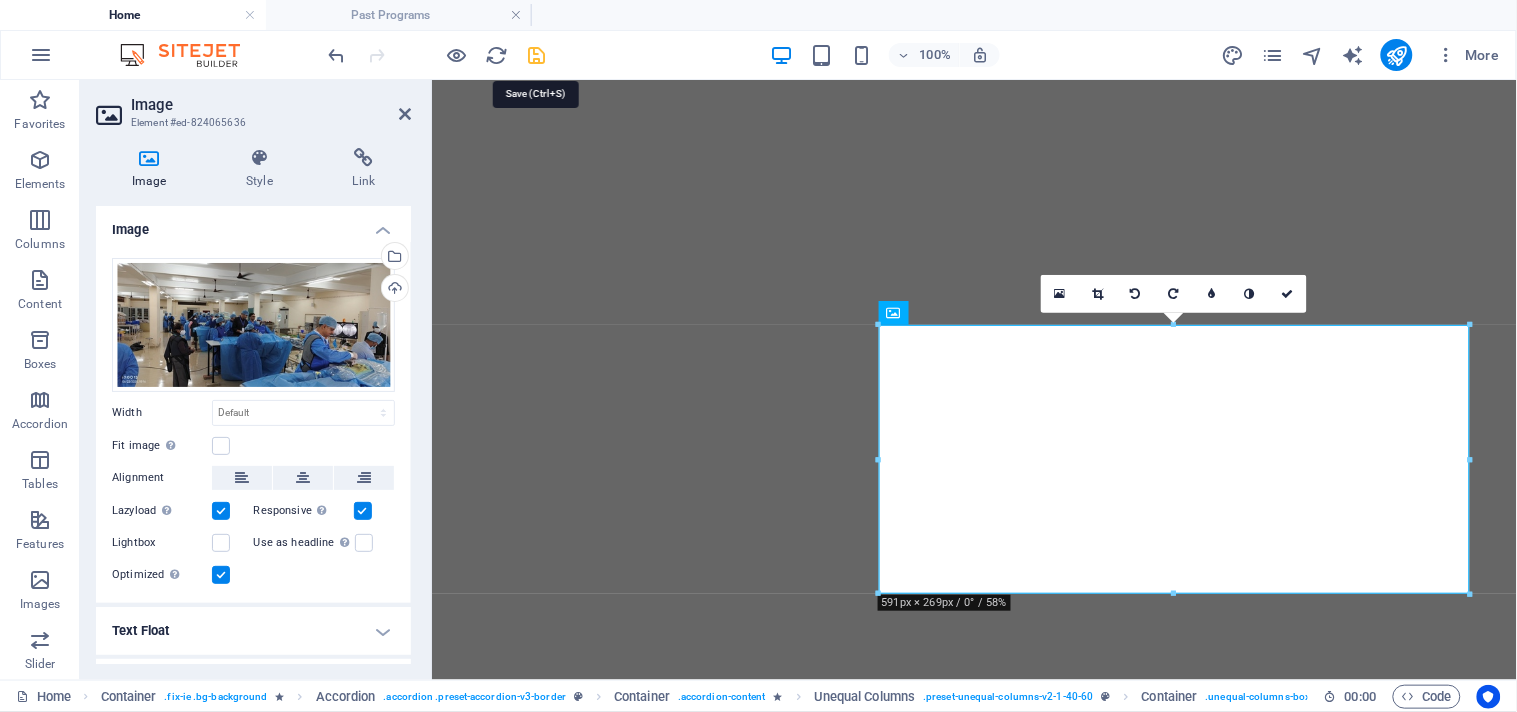 click at bounding box center [537, 55] 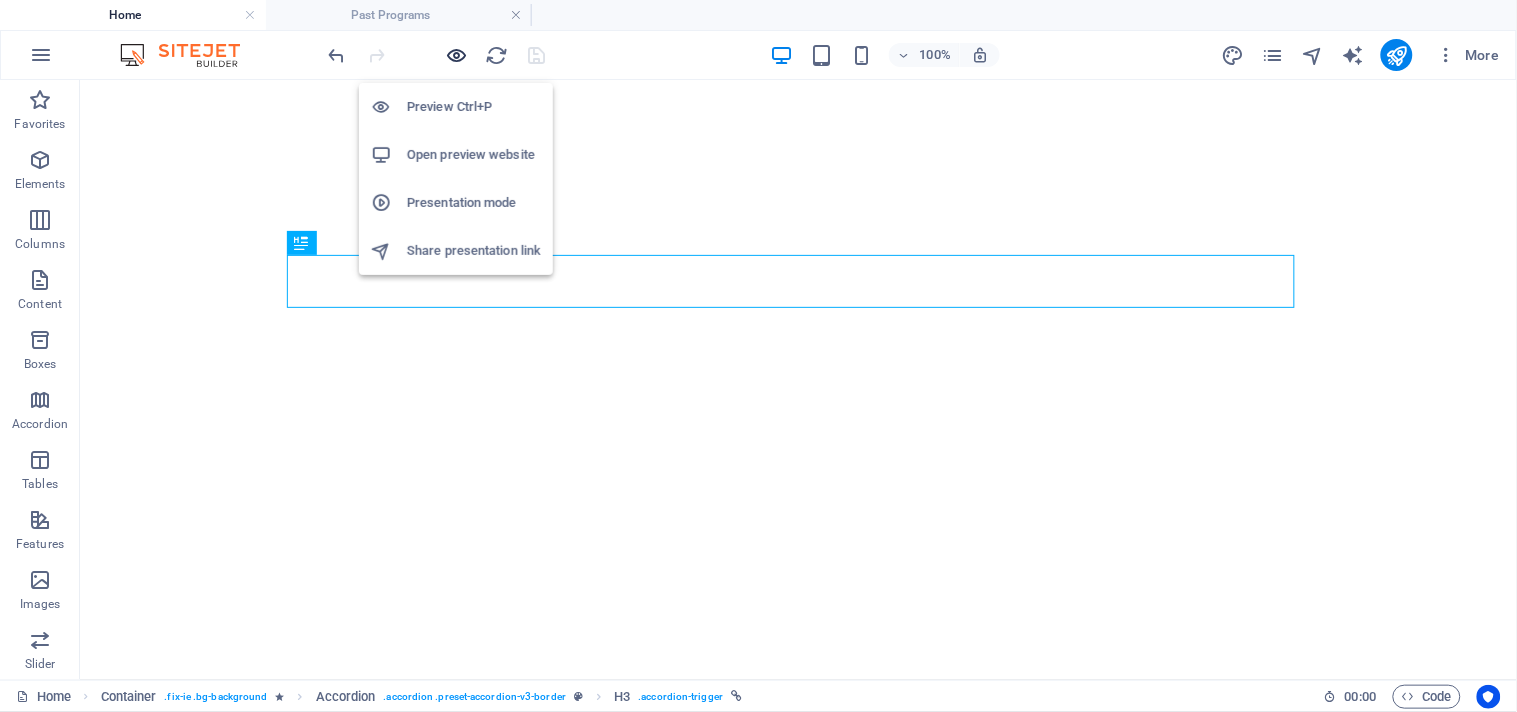 click at bounding box center (457, 55) 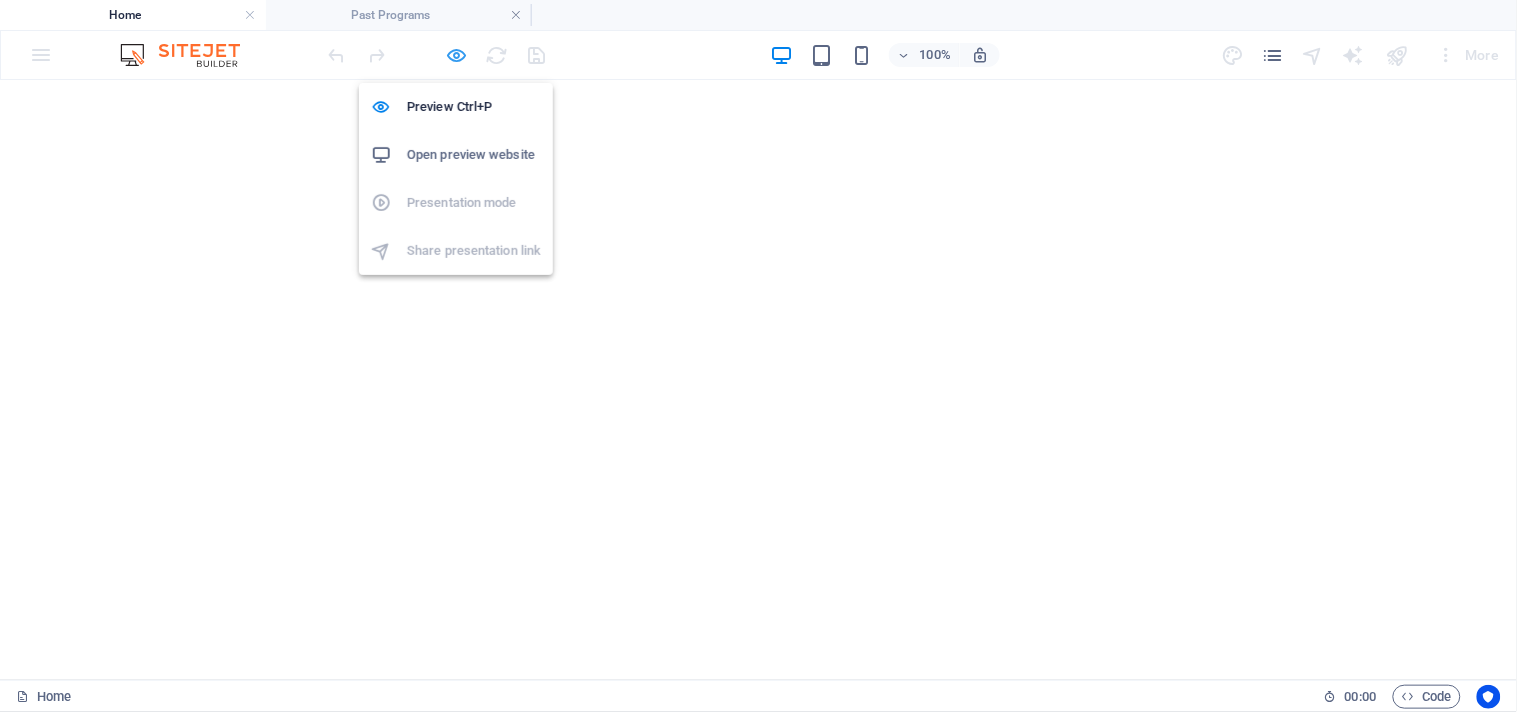 click at bounding box center [457, 55] 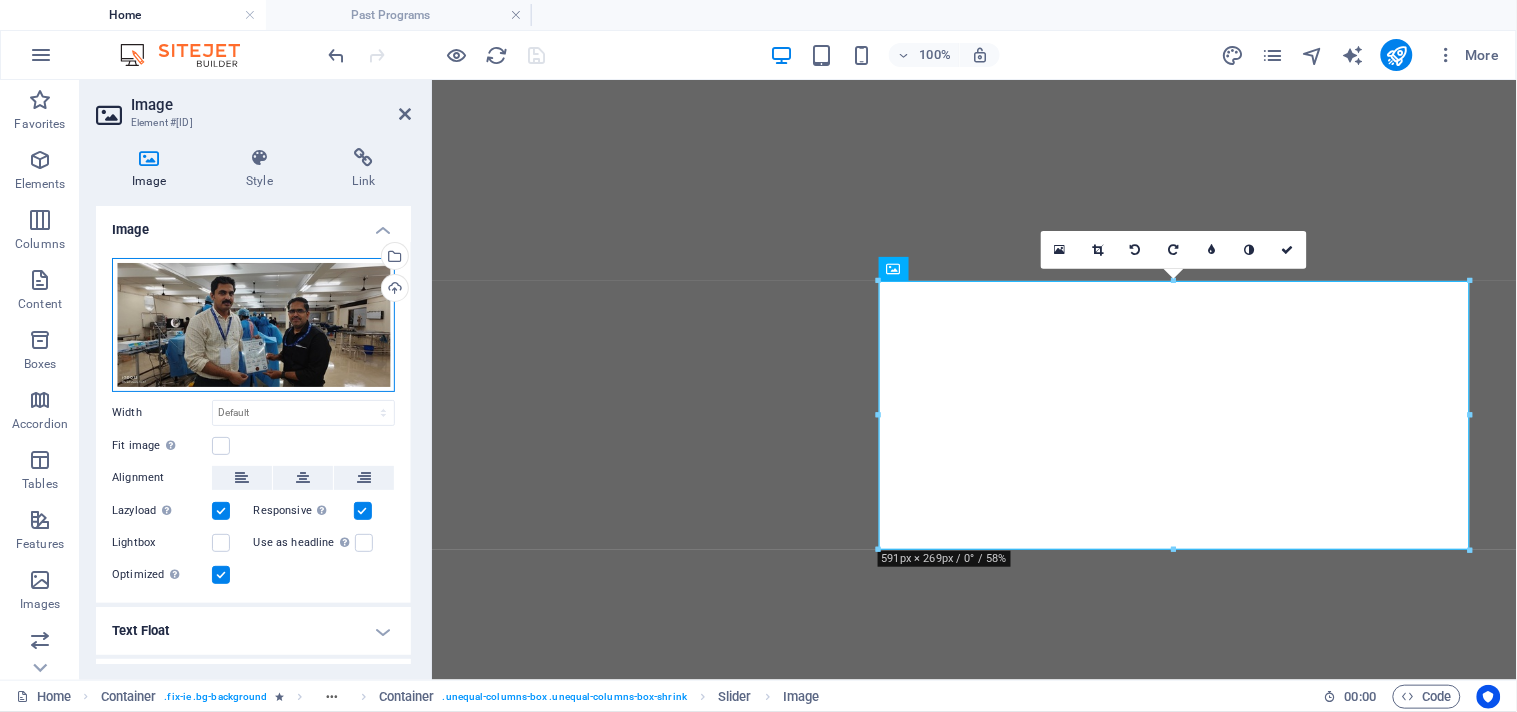 click on "Drag files here, click to choose files or select files from Files or our free stock photos & videos" at bounding box center (253, 325) 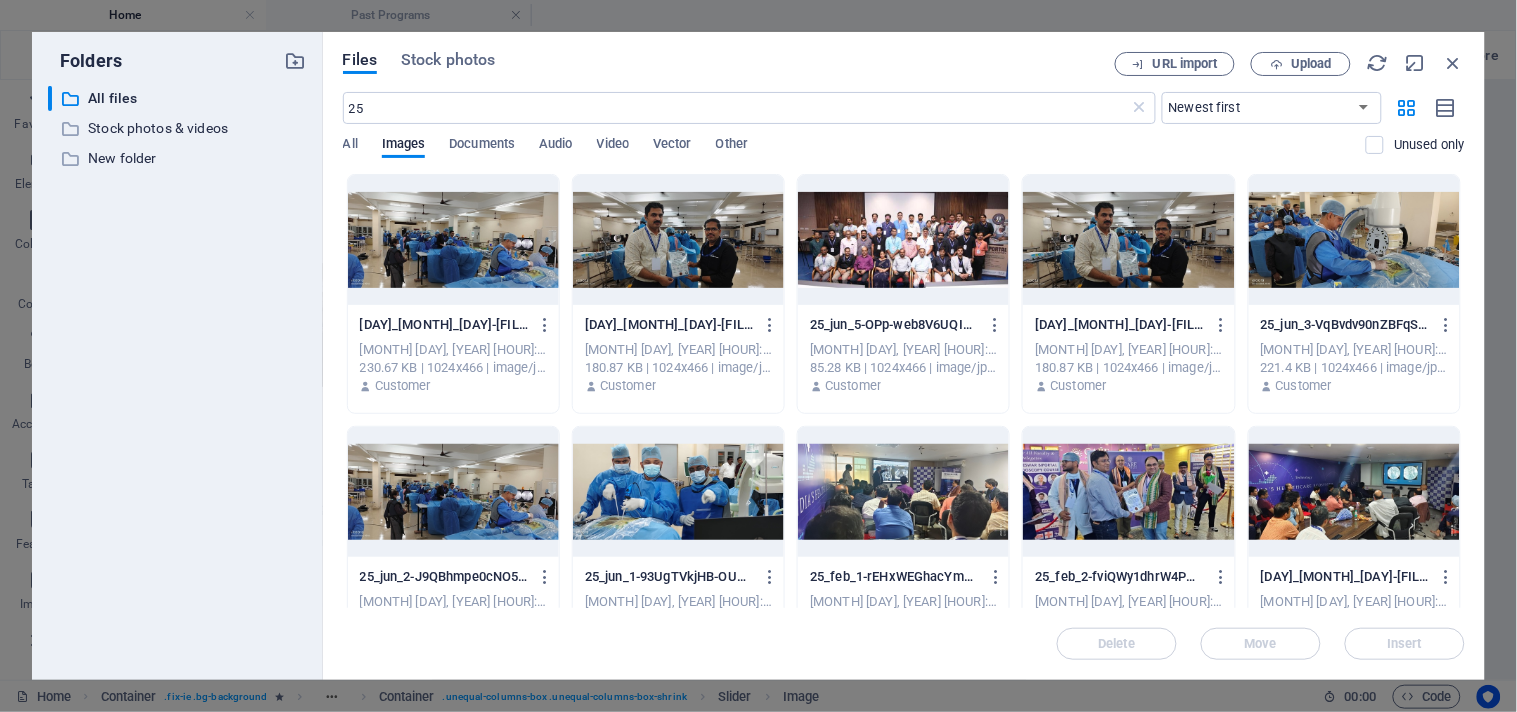 click at bounding box center (903, 240) 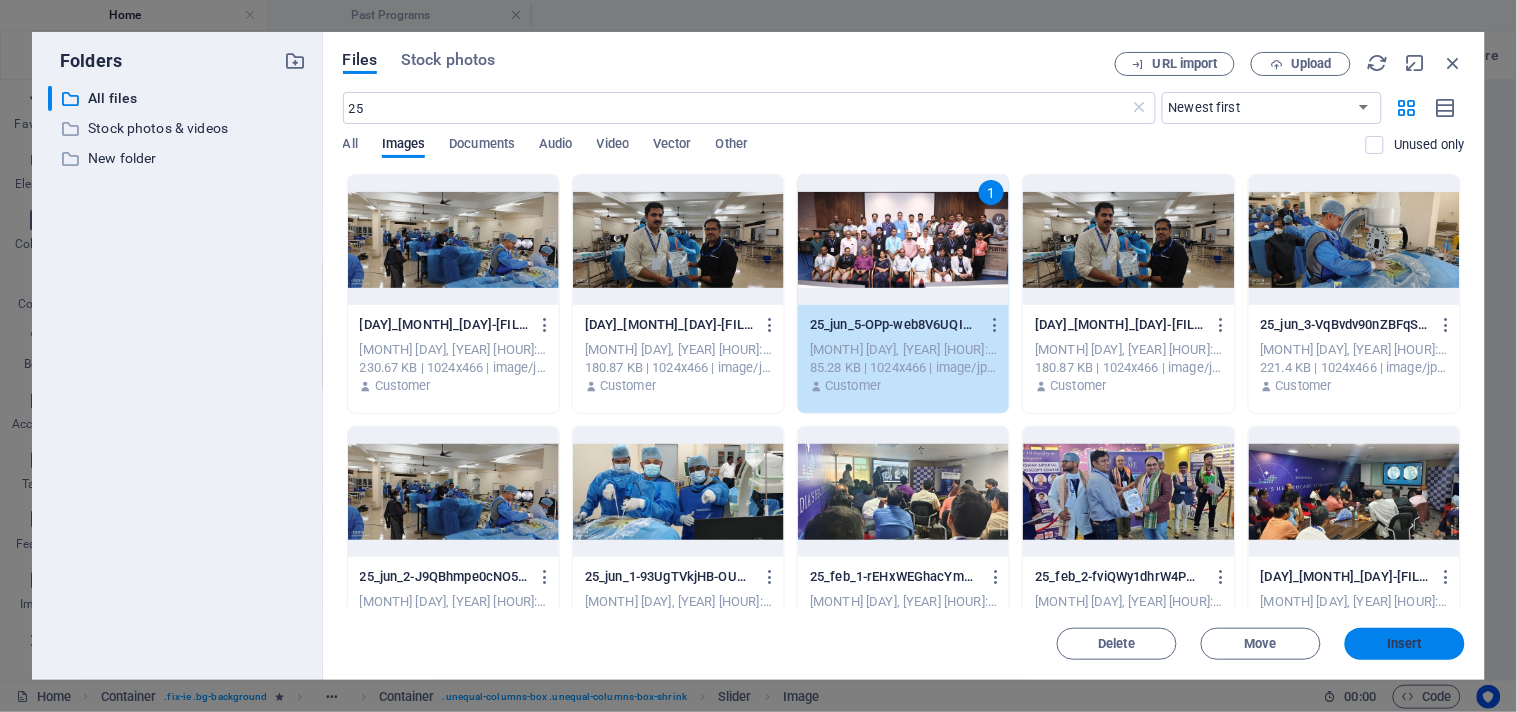 click on "Insert" at bounding box center [1405, 644] 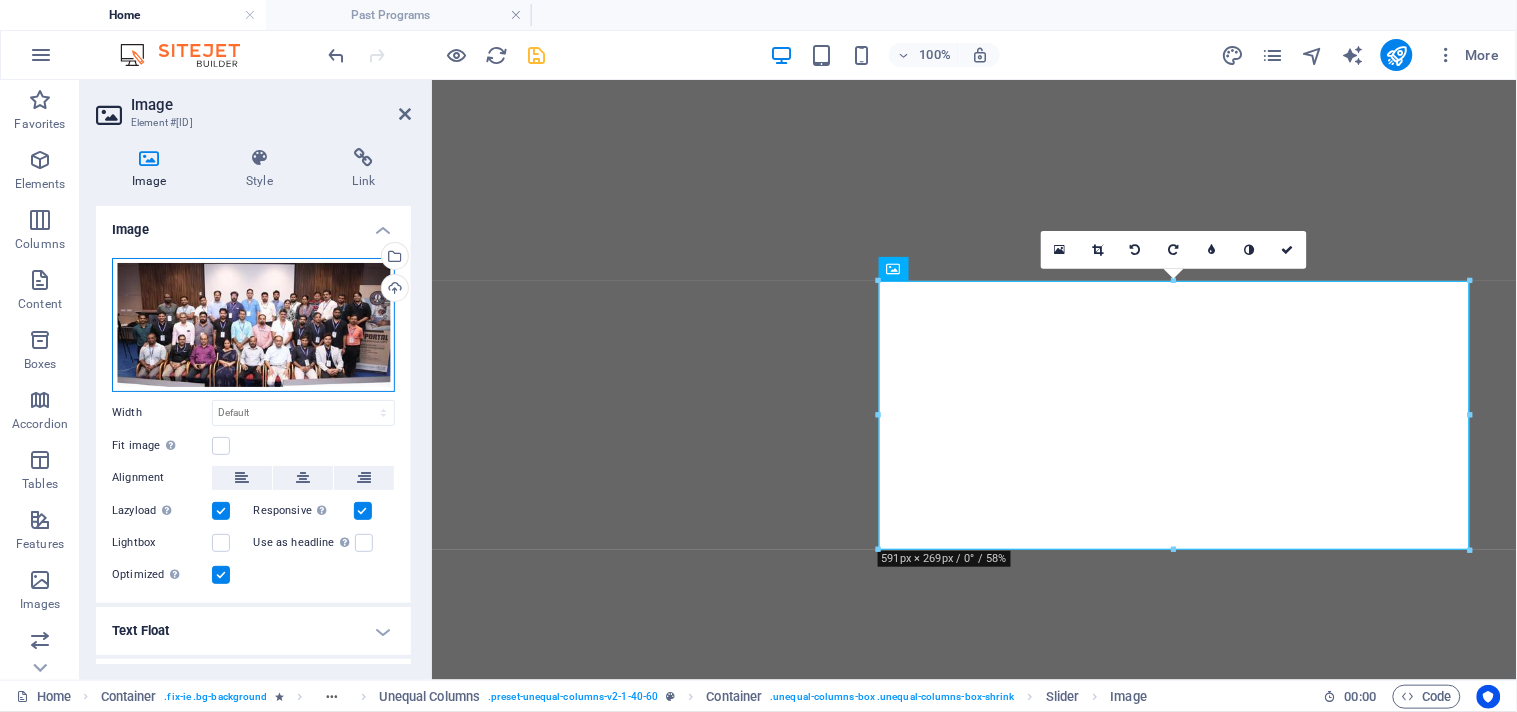 click on "Drag files here, click to choose files or select files from Files or our free stock photos & videos" at bounding box center (253, 325) 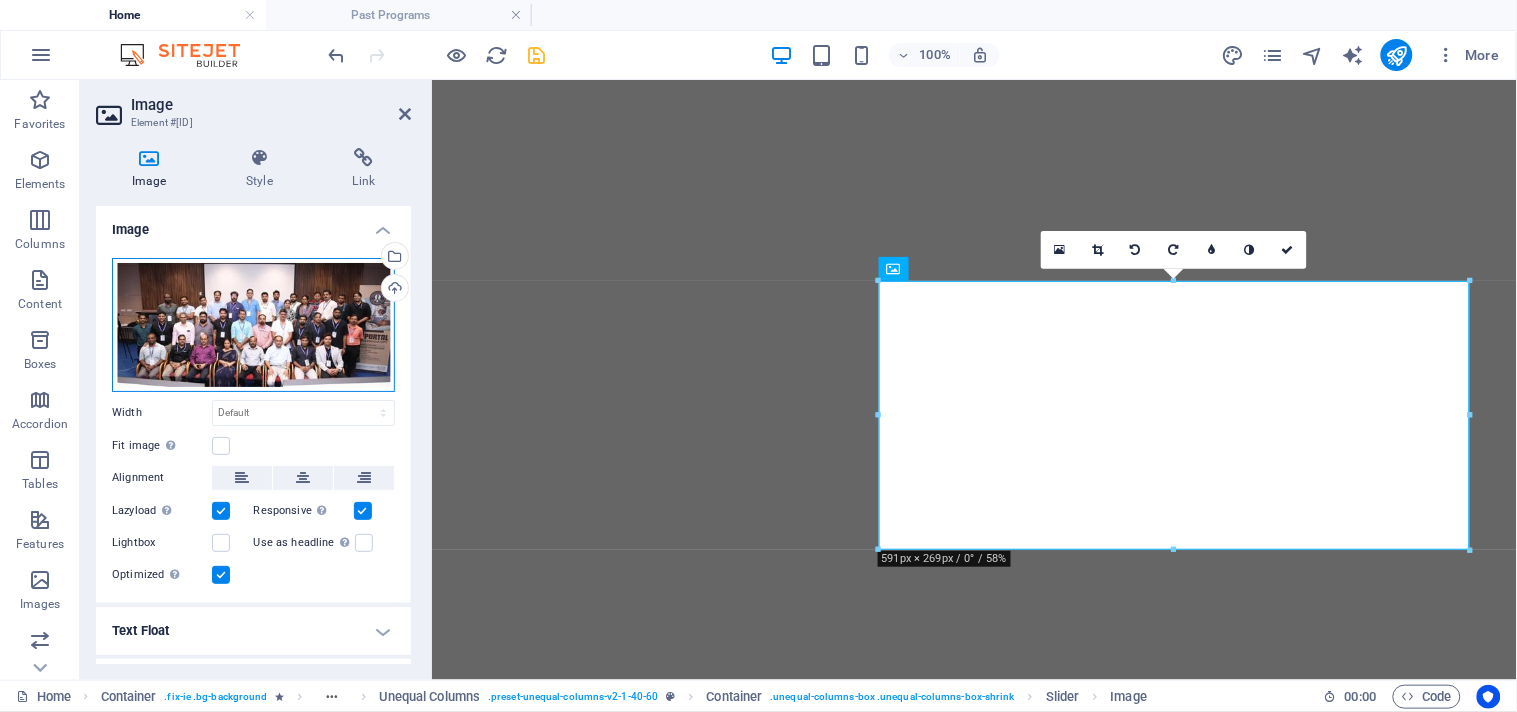 click on "Drag files here, click to choose files or select files from Files or our free stock photos & videos" at bounding box center (253, 325) 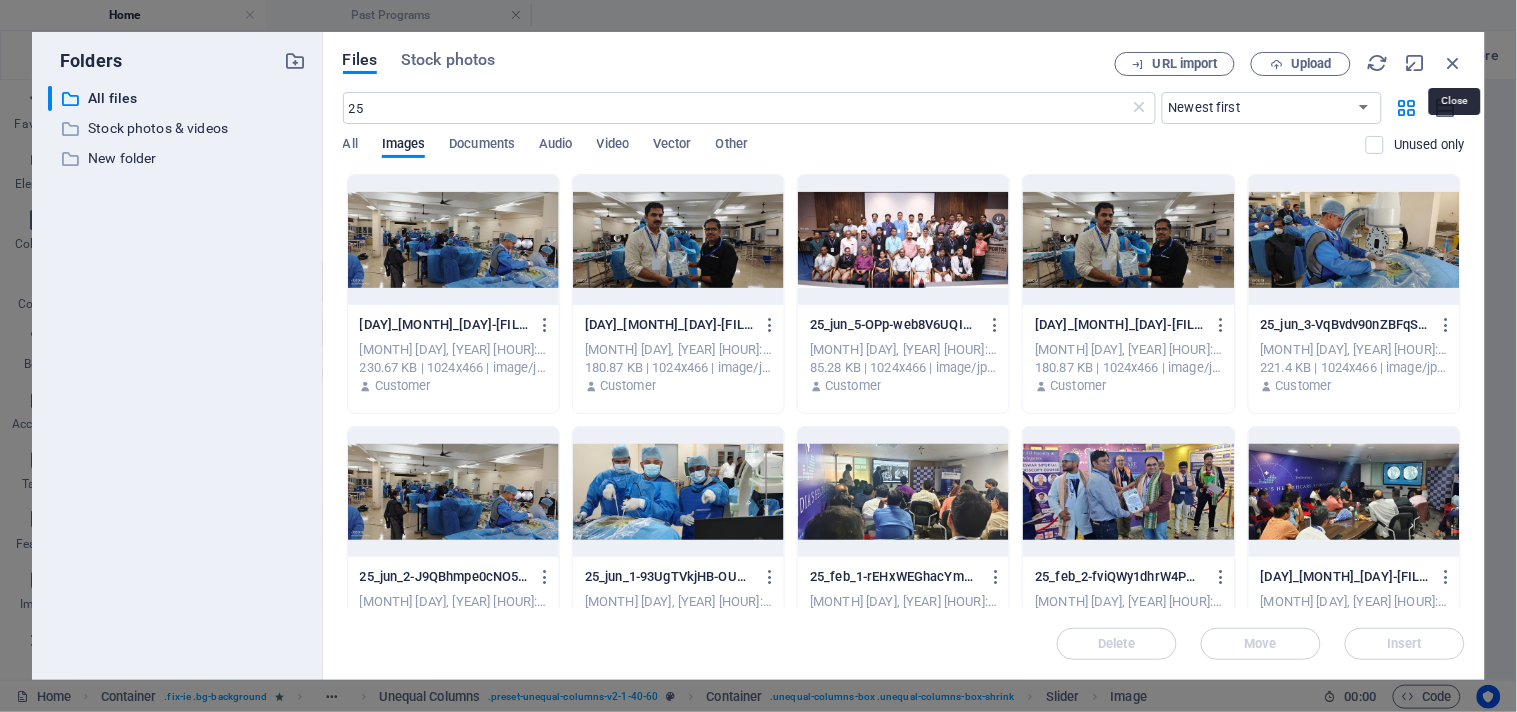 drag, startPoint x: 1453, startPoint y: 63, endPoint x: 1085, endPoint y: 284, distance: 429.261 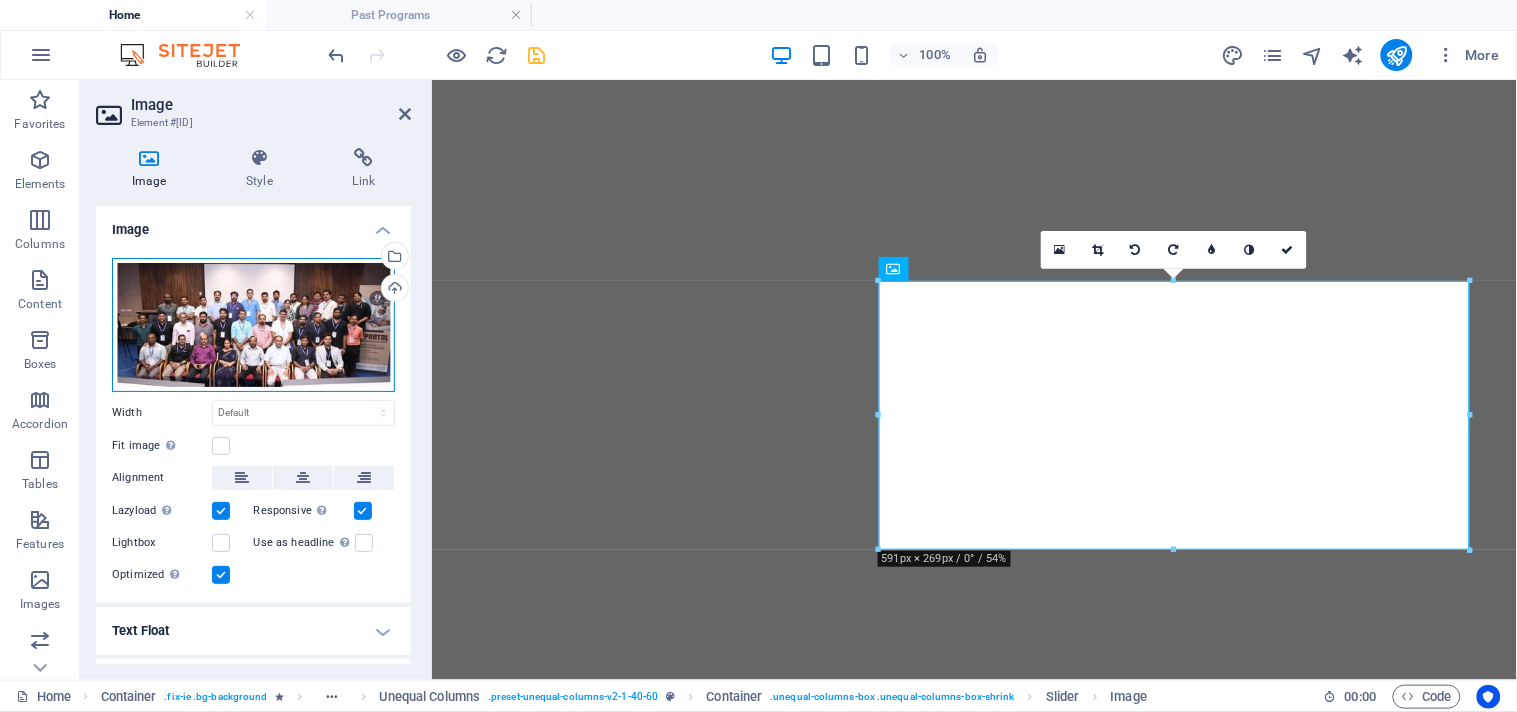 click on "Drag files here, click to choose files or select files from Files or our free stock photos & videos" at bounding box center (253, 325) 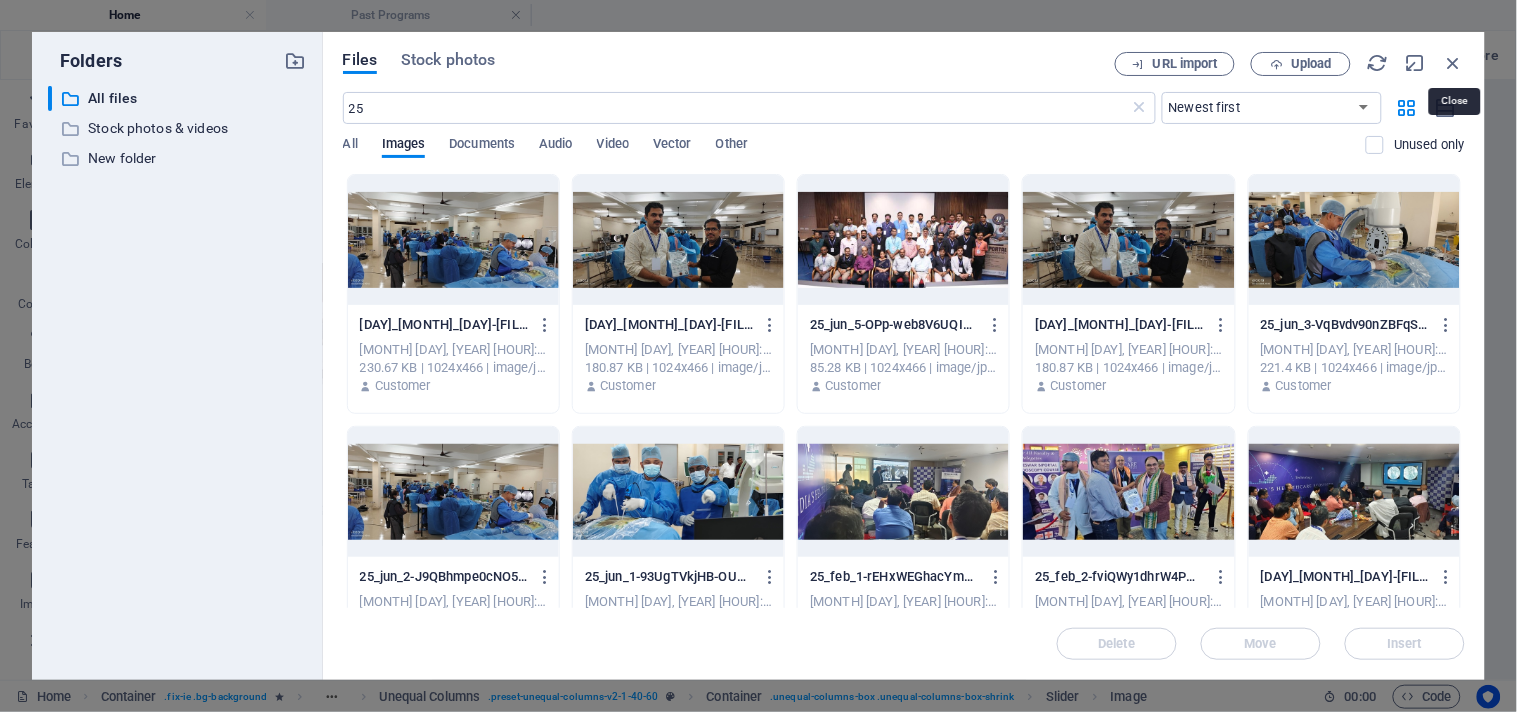 drag, startPoint x: 1452, startPoint y: 53, endPoint x: 393, endPoint y: 427, distance: 1123.1016 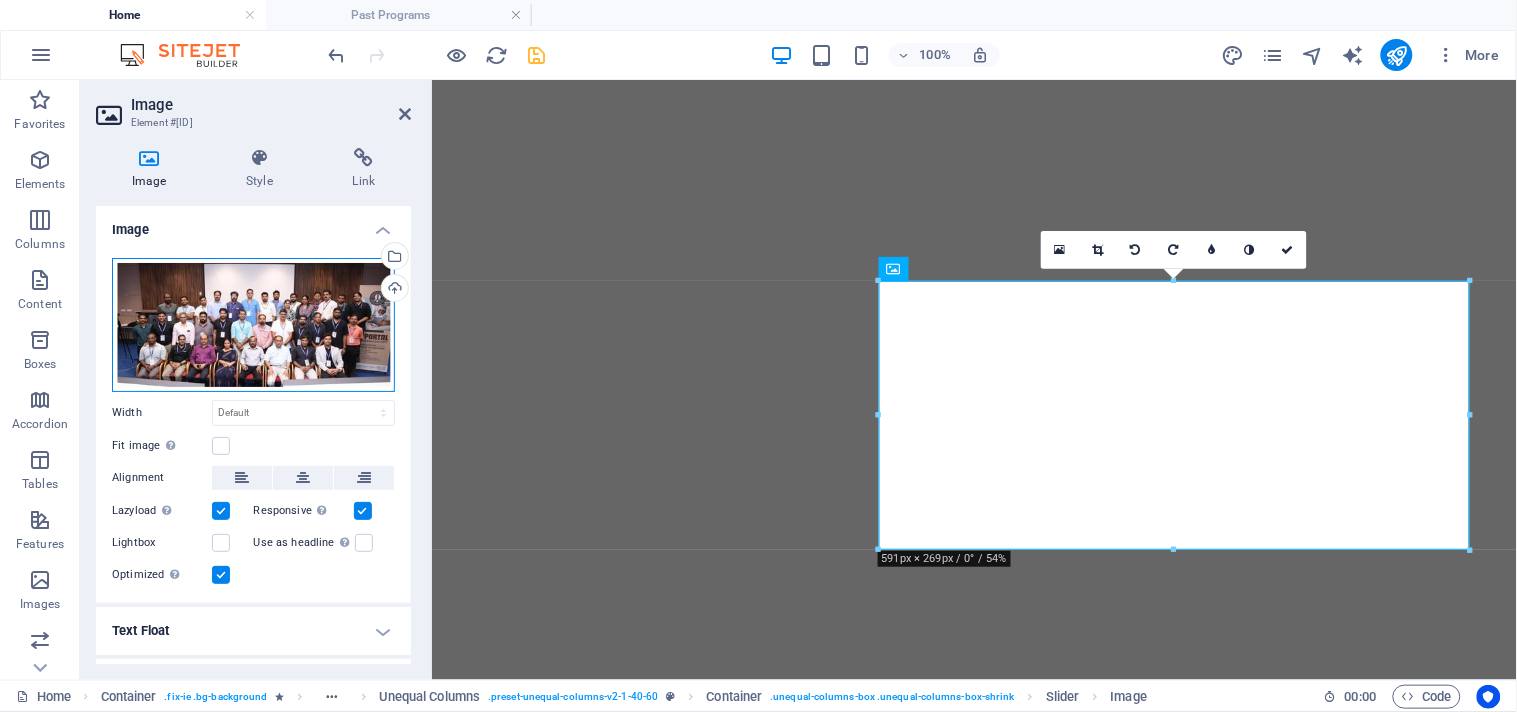 drag, startPoint x: 341, startPoint y: 306, endPoint x: 307, endPoint y: 331, distance: 42.201897 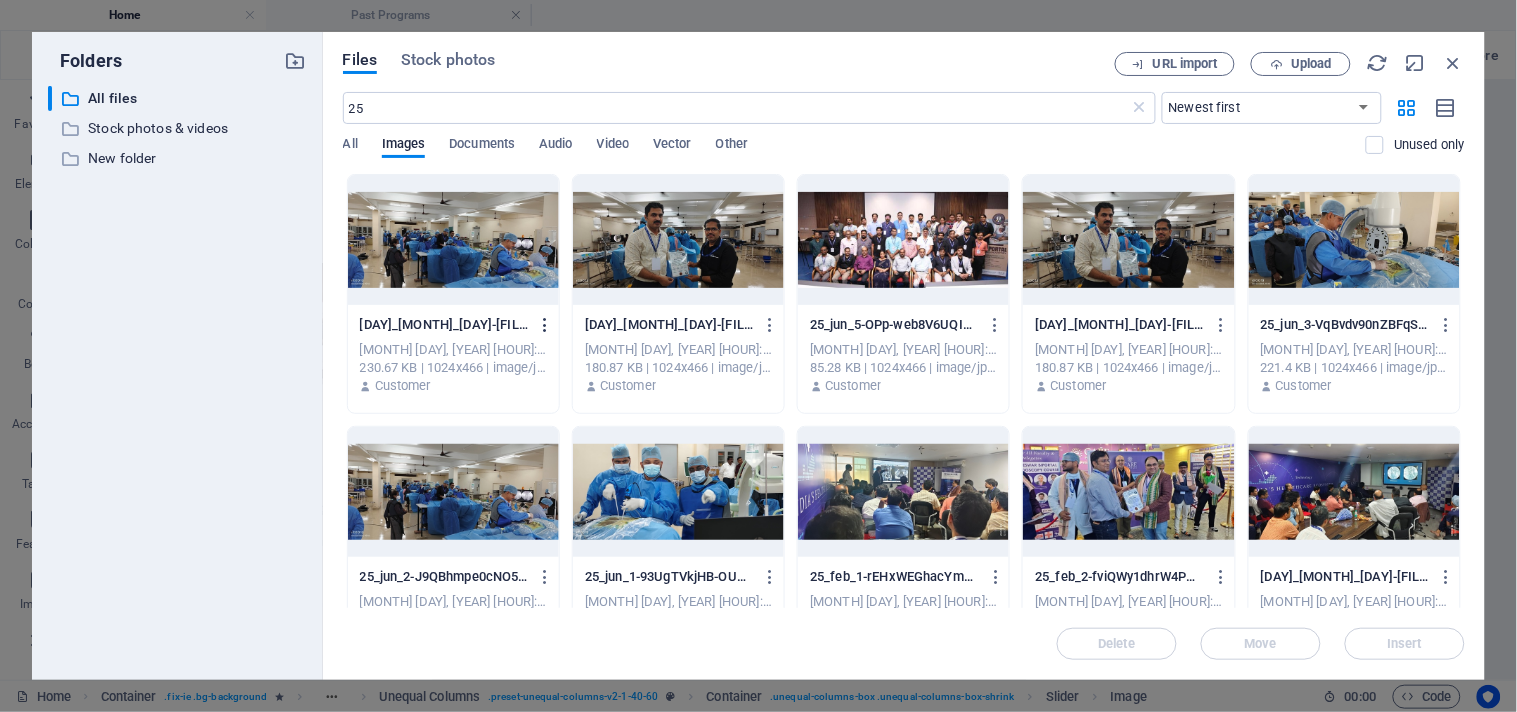 click at bounding box center [545, 325] 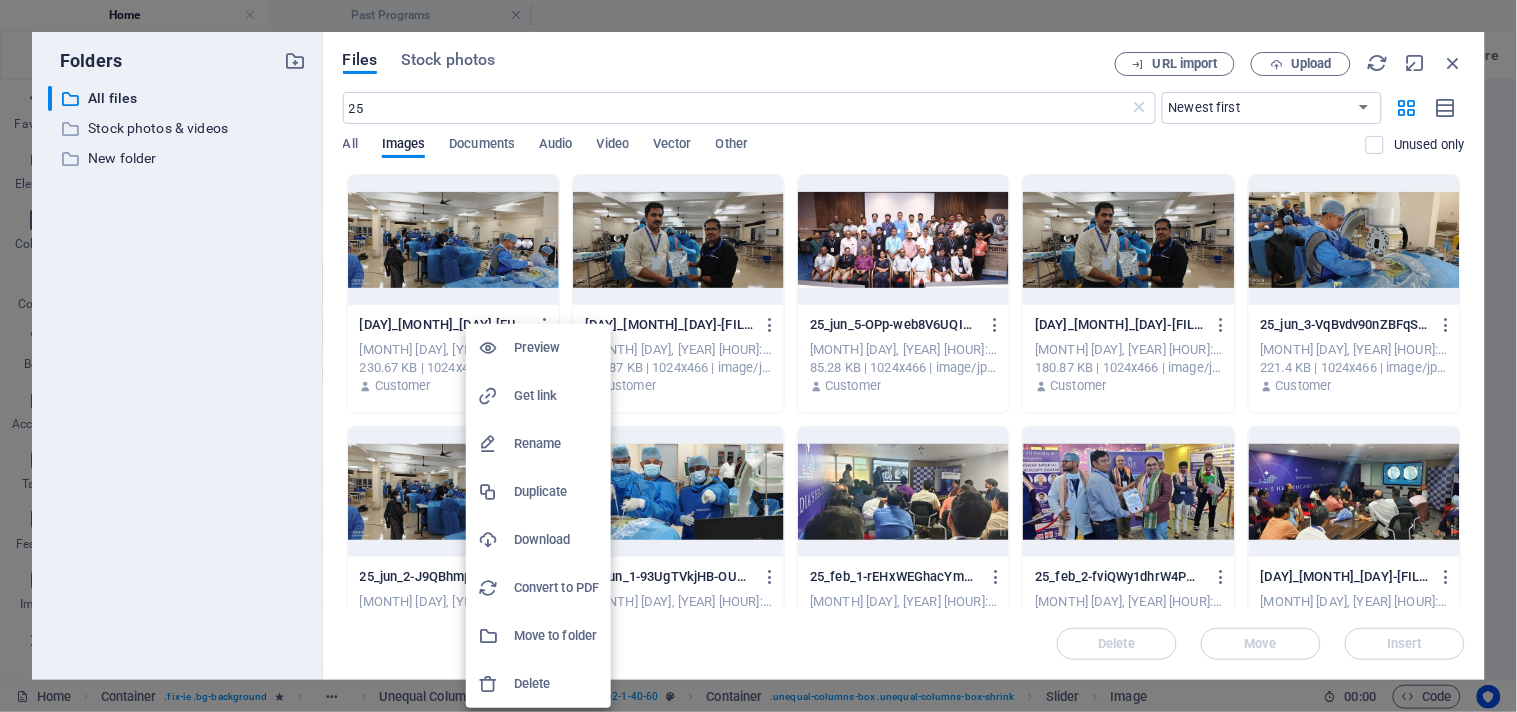 click on "Delete" at bounding box center [556, 684] 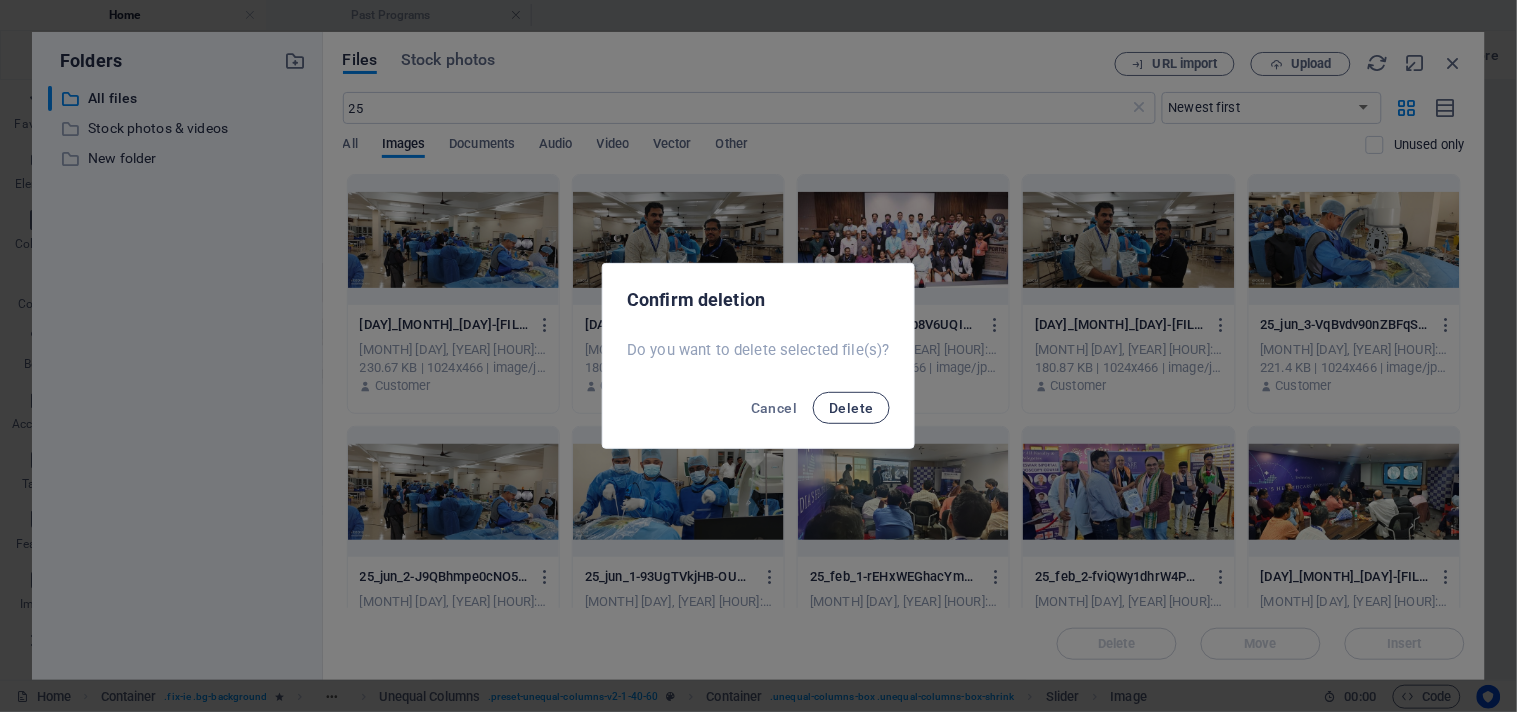 click on "Delete" at bounding box center [851, 408] 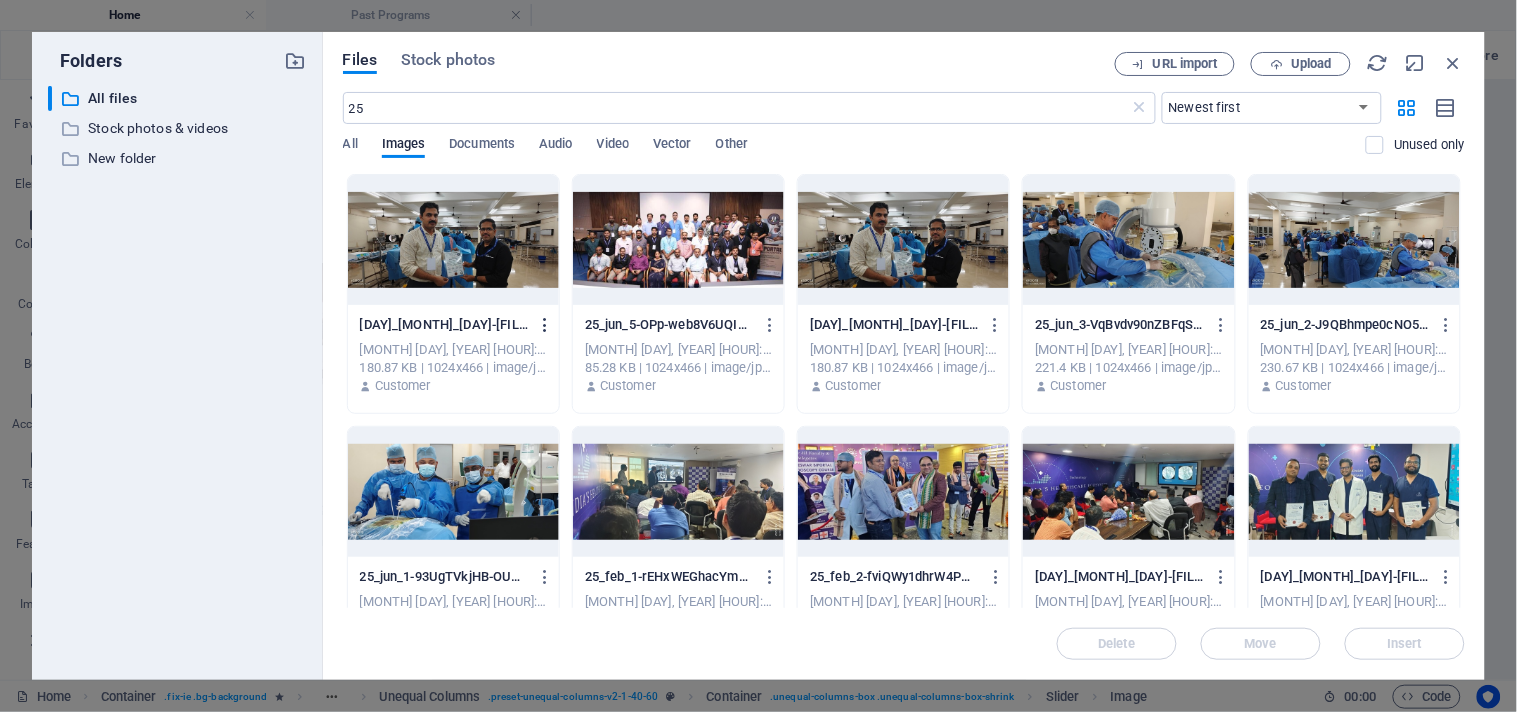click at bounding box center (545, 325) 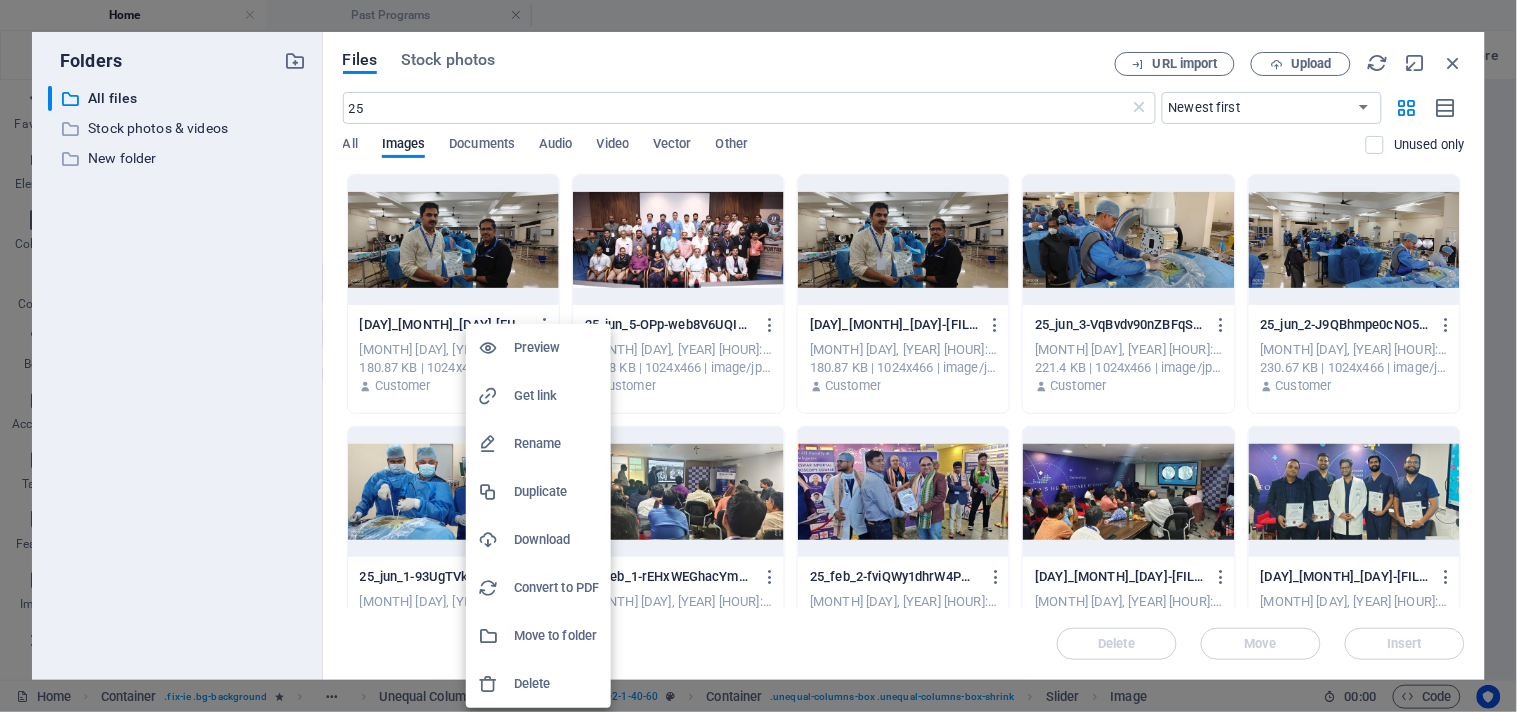 click on "Delete" at bounding box center (556, 684) 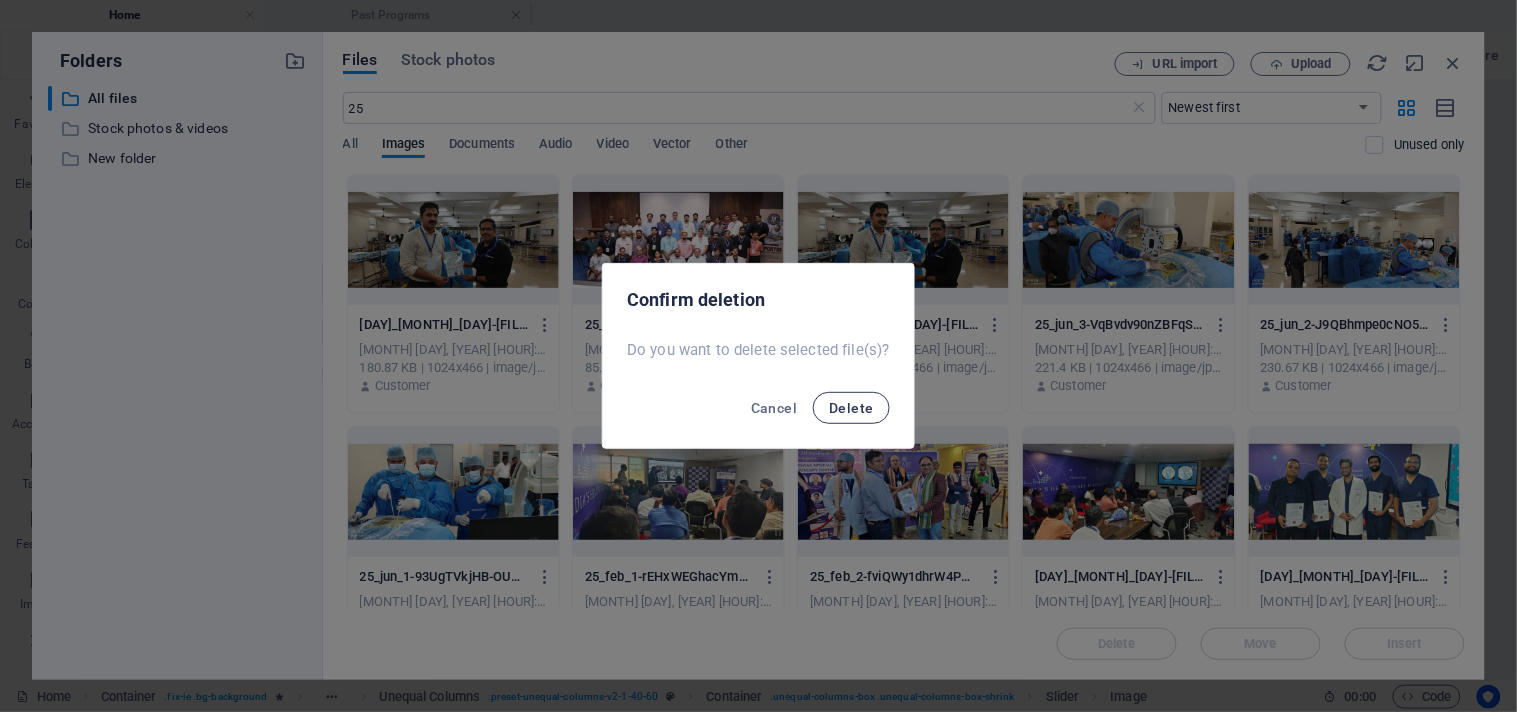 click on "Delete" at bounding box center [851, 408] 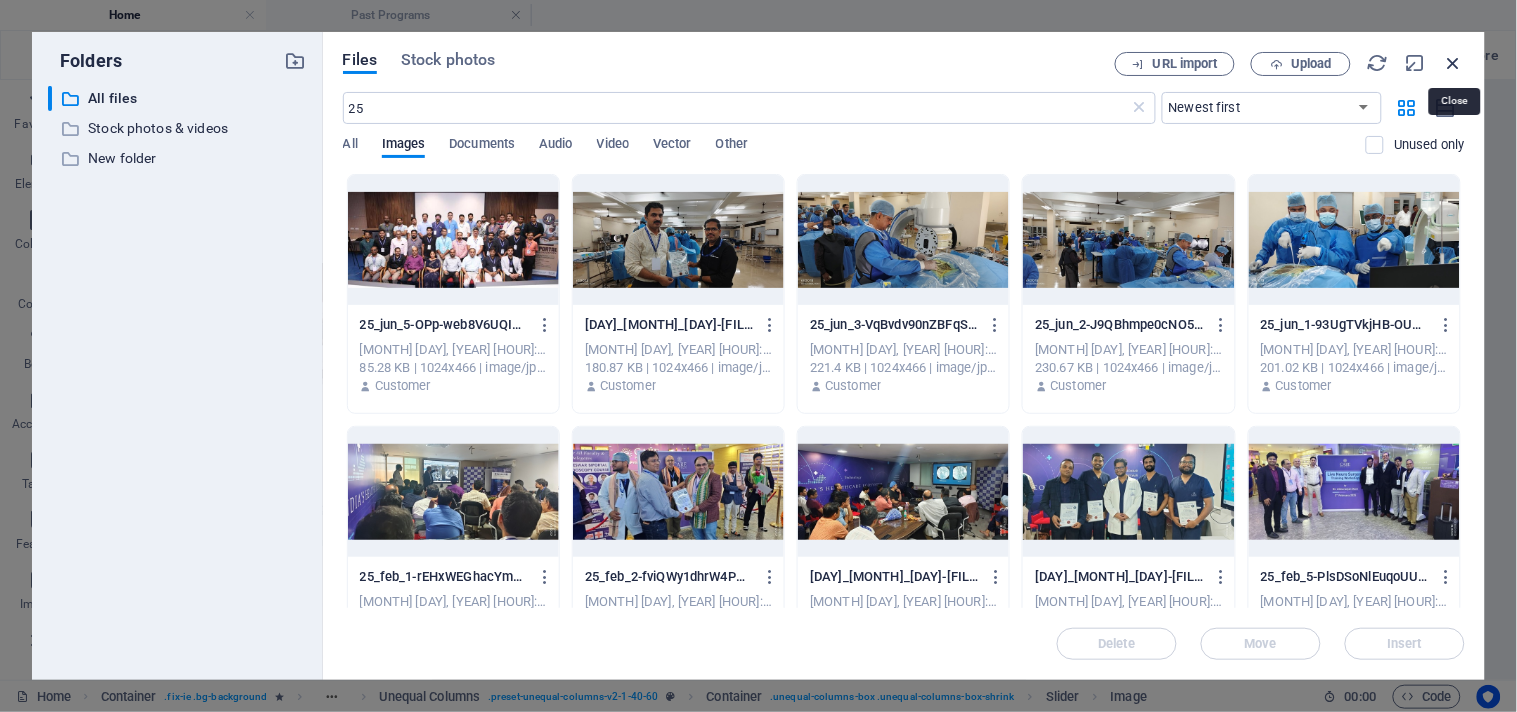 click at bounding box center (1454, 63) 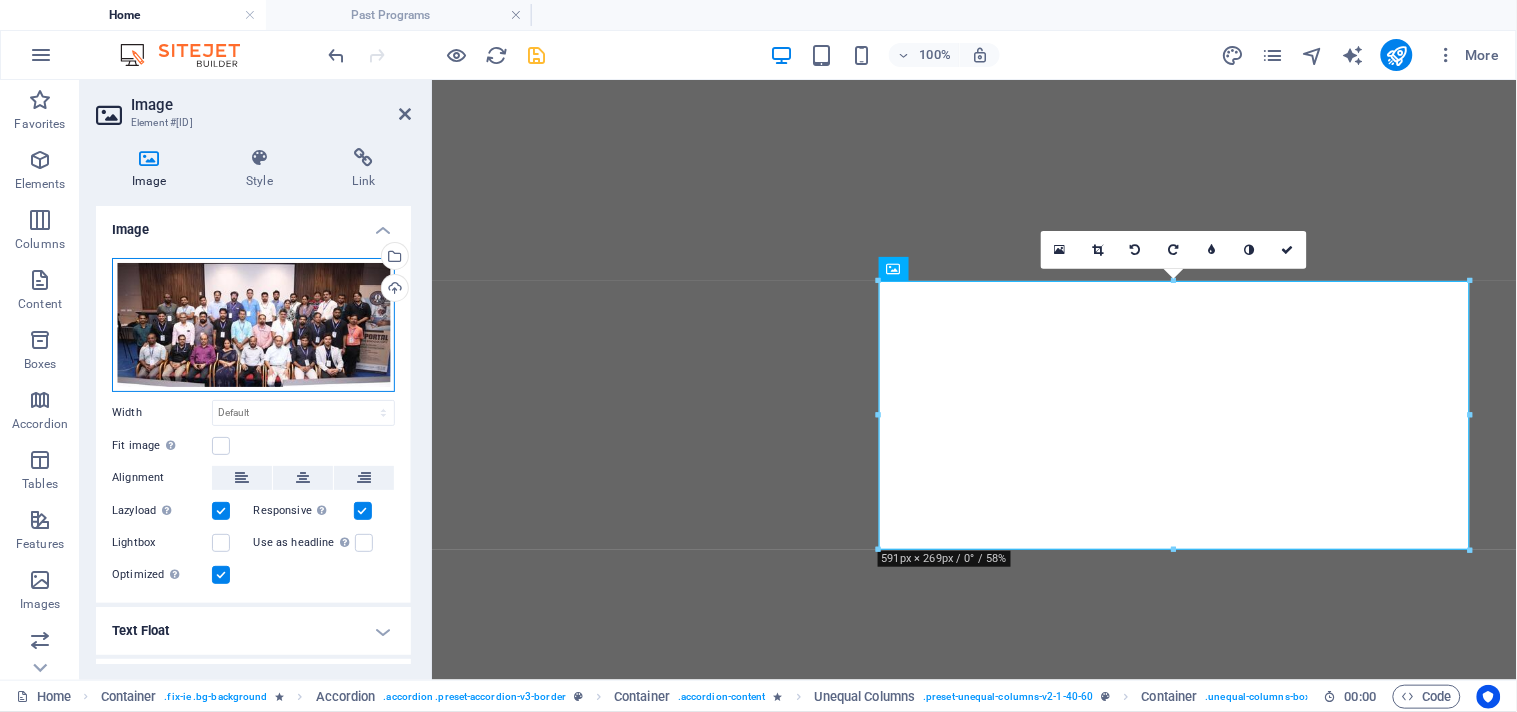 click on "Drag files here, click to choose files or select files from Files or our free stock photos & videos" at bounding box center (253, 325) 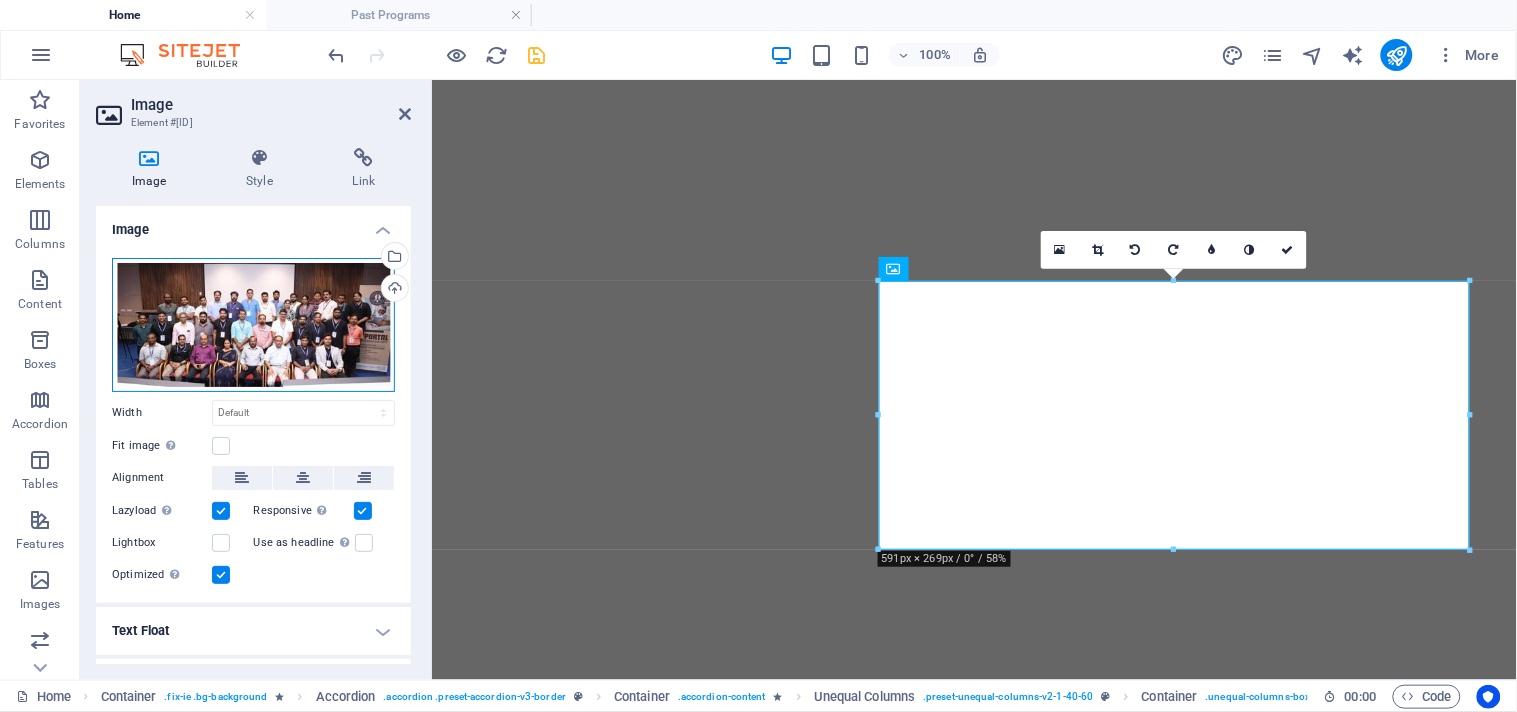 click on "Drag files here, click to choose files or select files from Files or our free stock photos & videos" at bounding box center [253, 325] 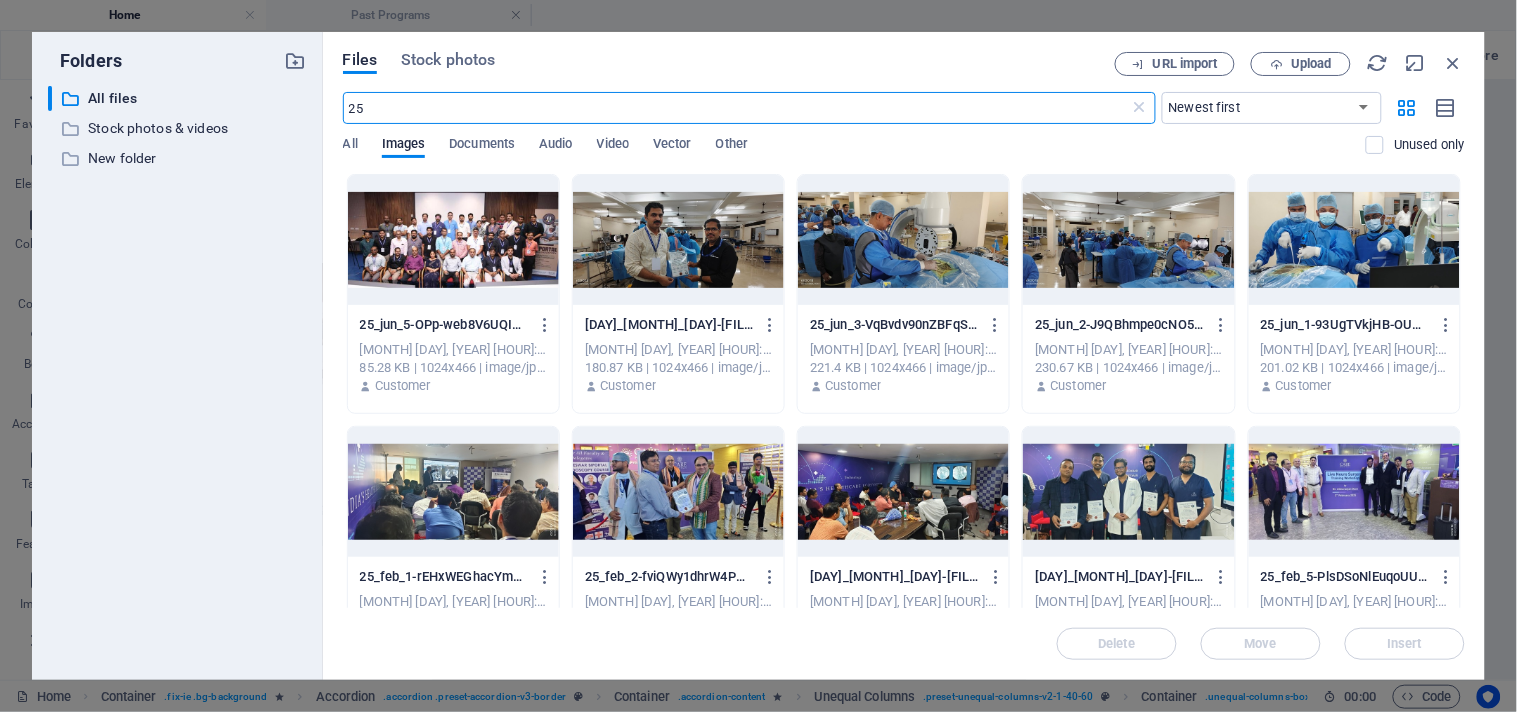 click at bounding box center (903, 240) 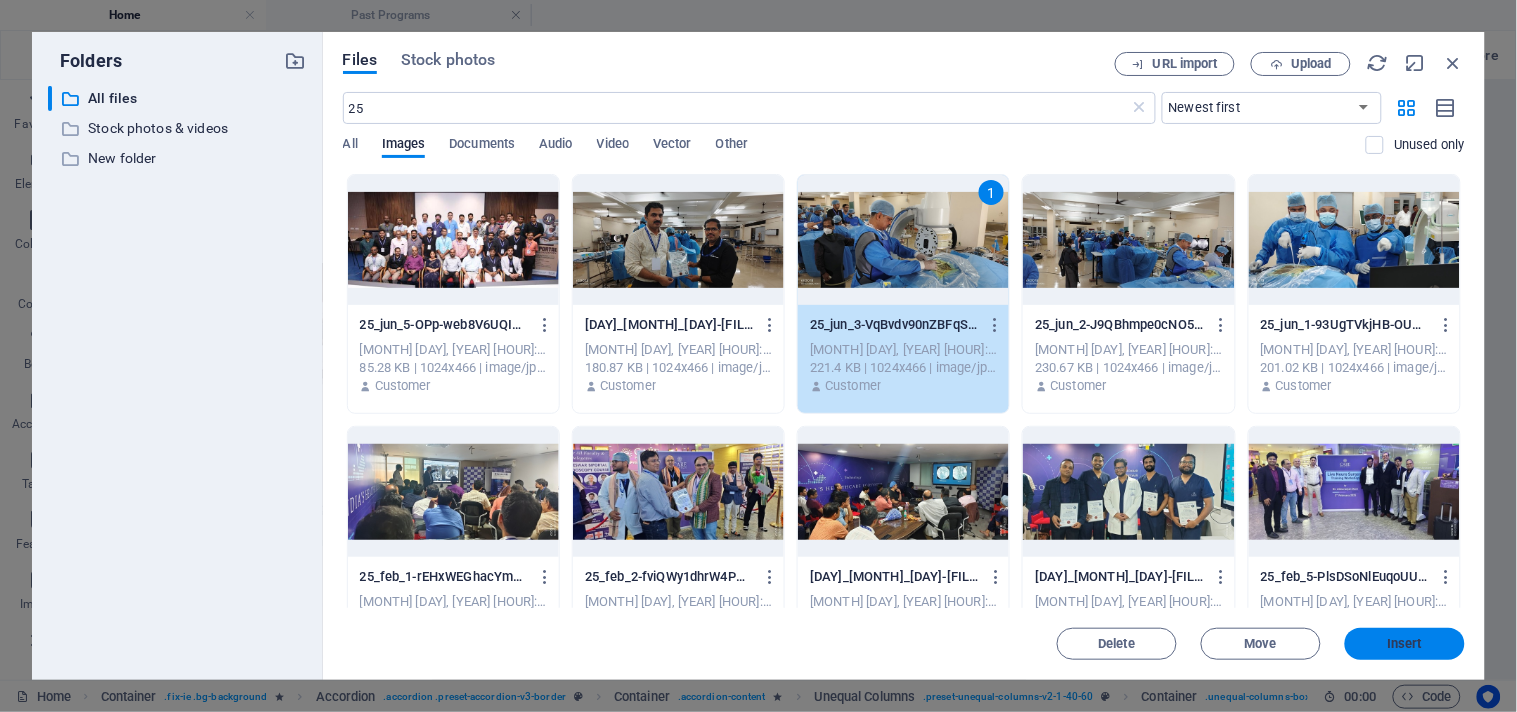click on "Insert" at bounding box center (1405, 644) 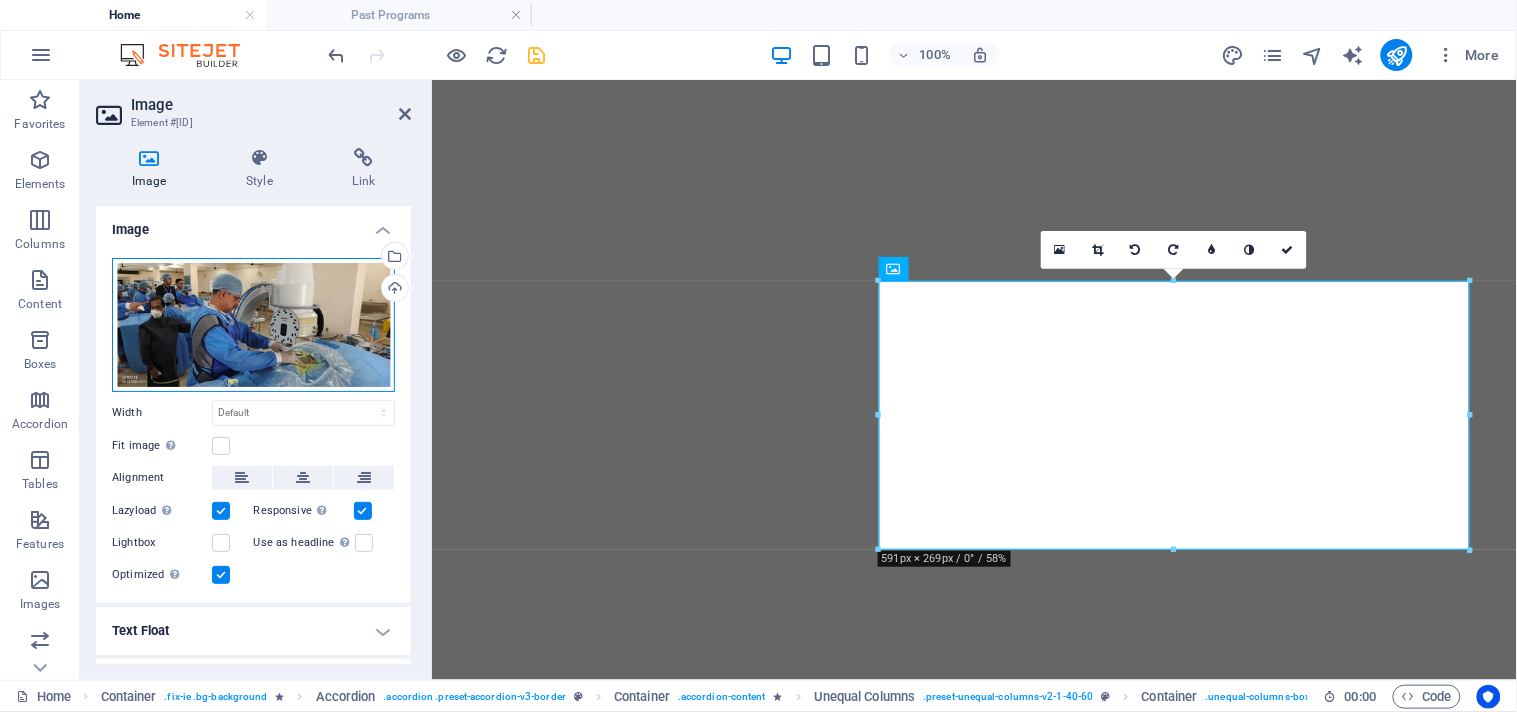 click on "Drag files here, click to choose files or select files from Files or our free stock photos & videos" at bounding box center [253, 325] 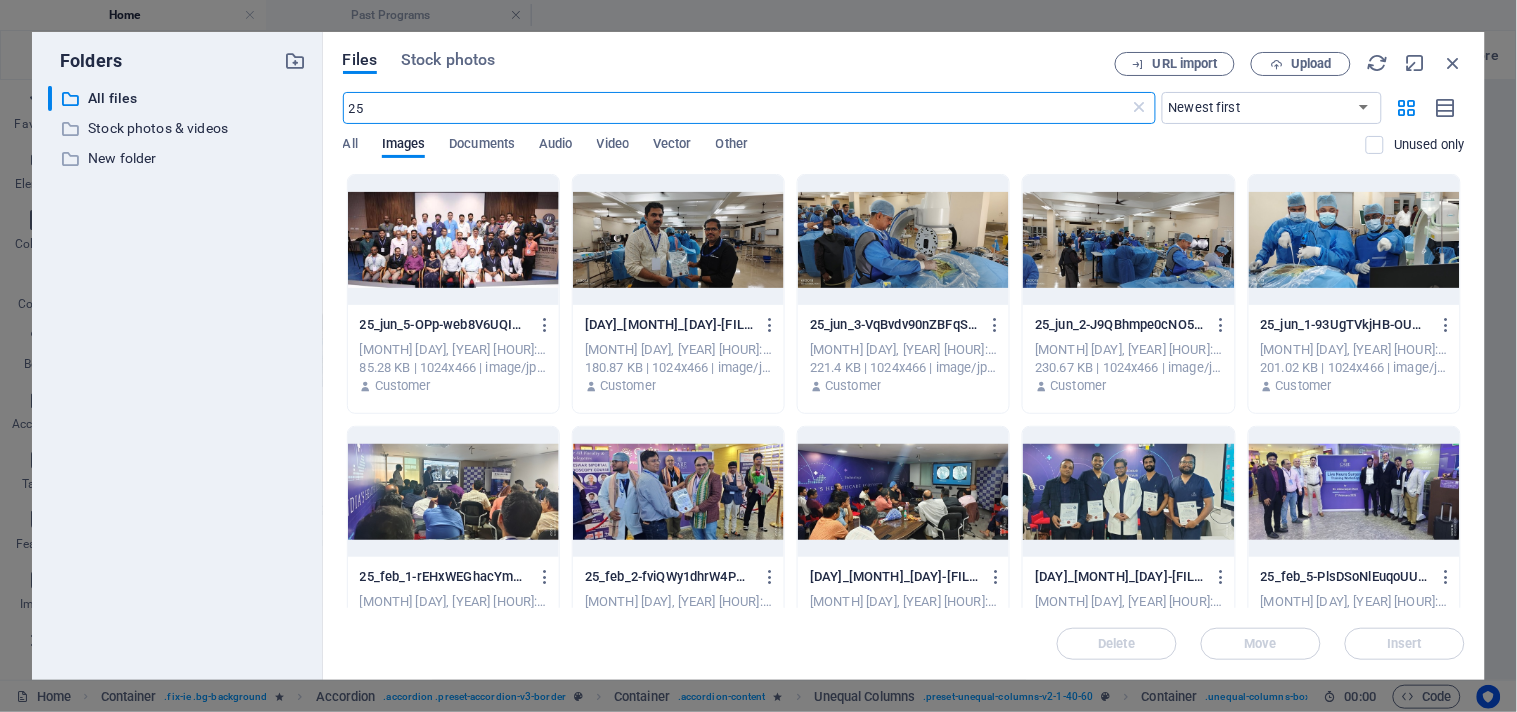 click at bounding box center [678, 240] 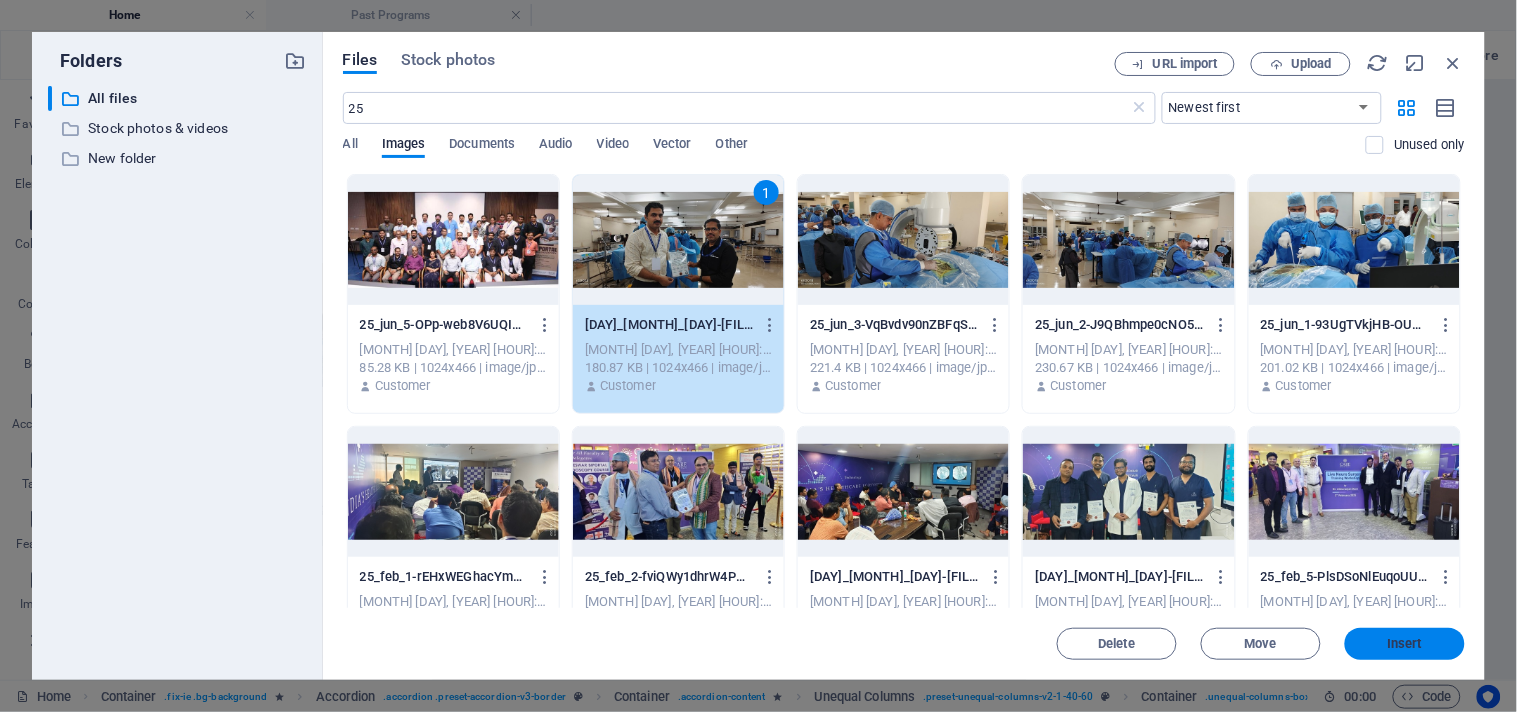click on "Insert" at bounding box center [1405, 644] 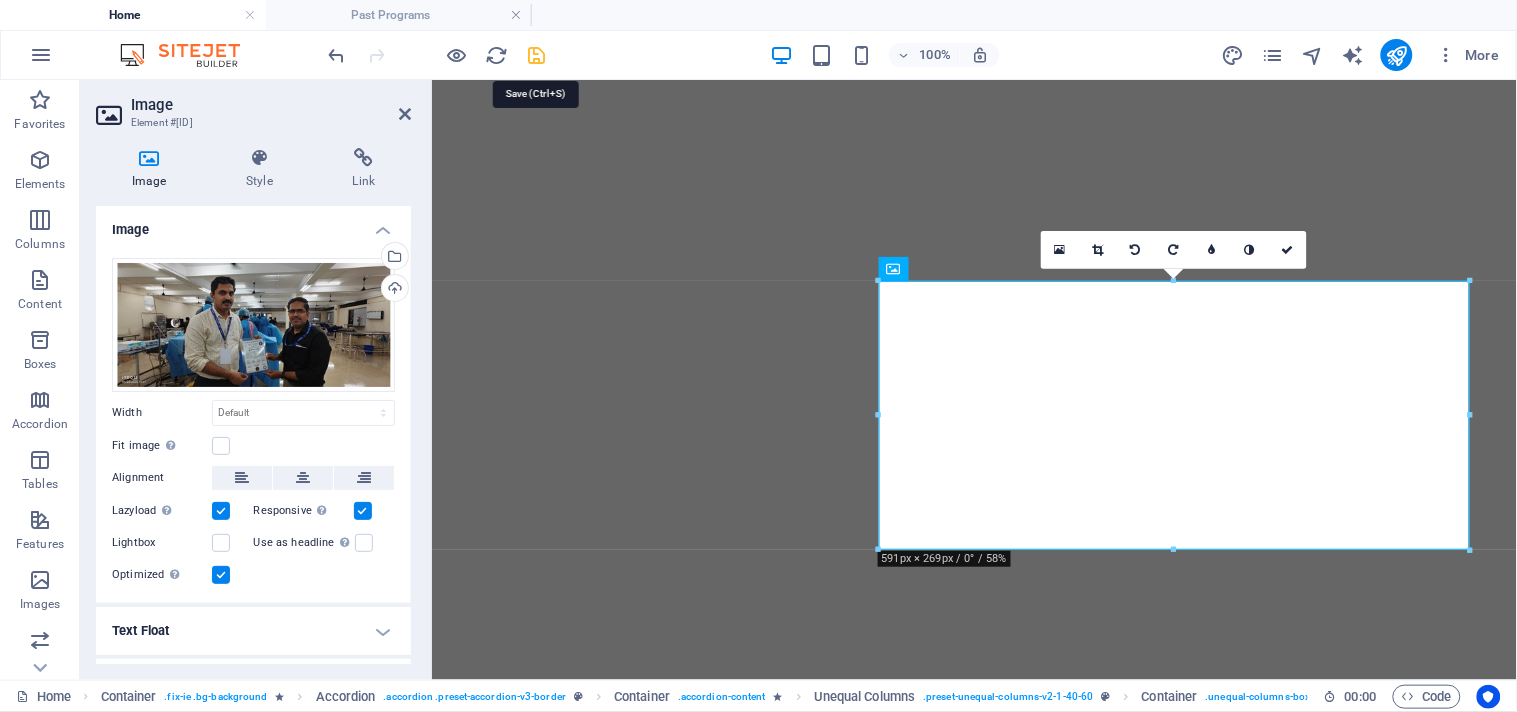 click at bounding box center (537, 55) 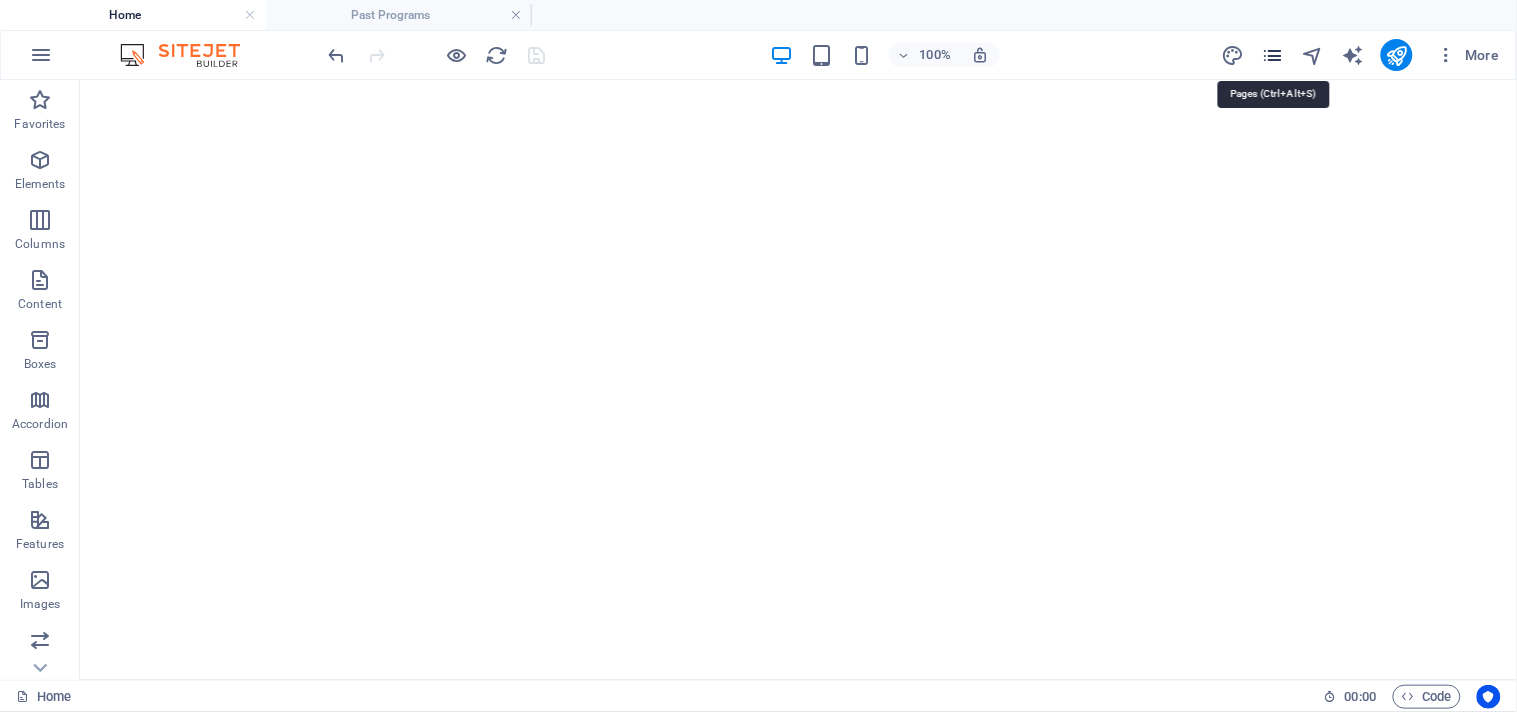 click at bounding box center [1272, 55] 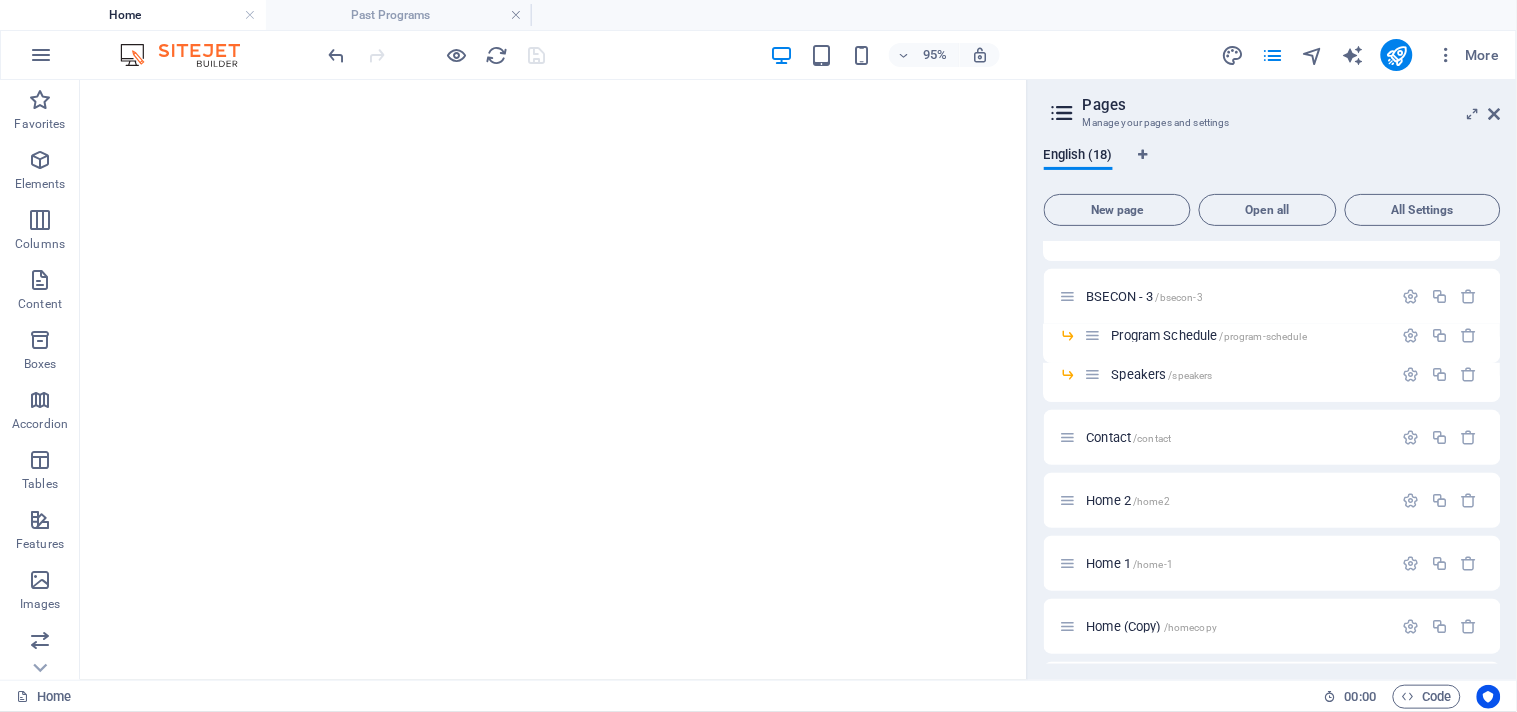 scroll, scrollTop: 370, scrollLeft: 0, axis: vertical 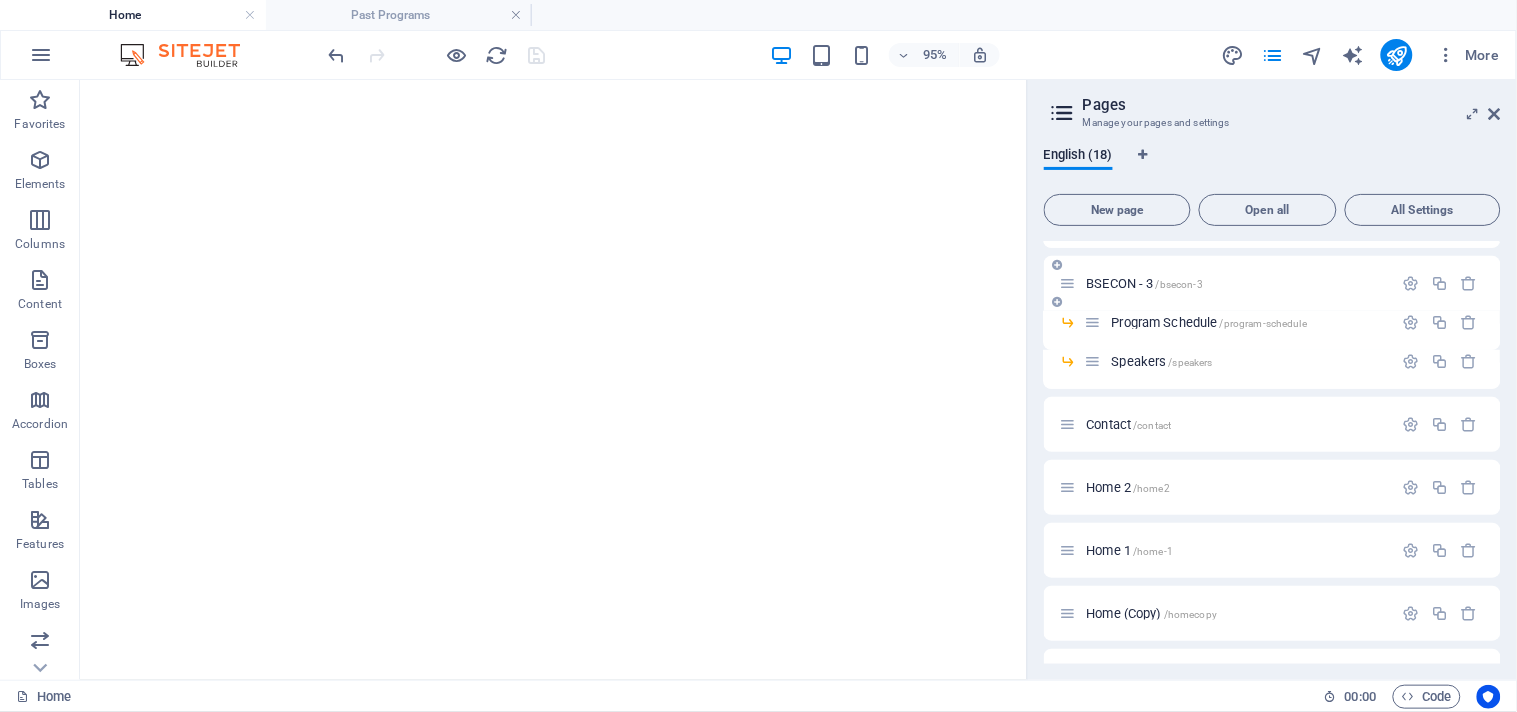 click on "BSECON - 3 /bsecon-3" at bounding box center (1145, 283) 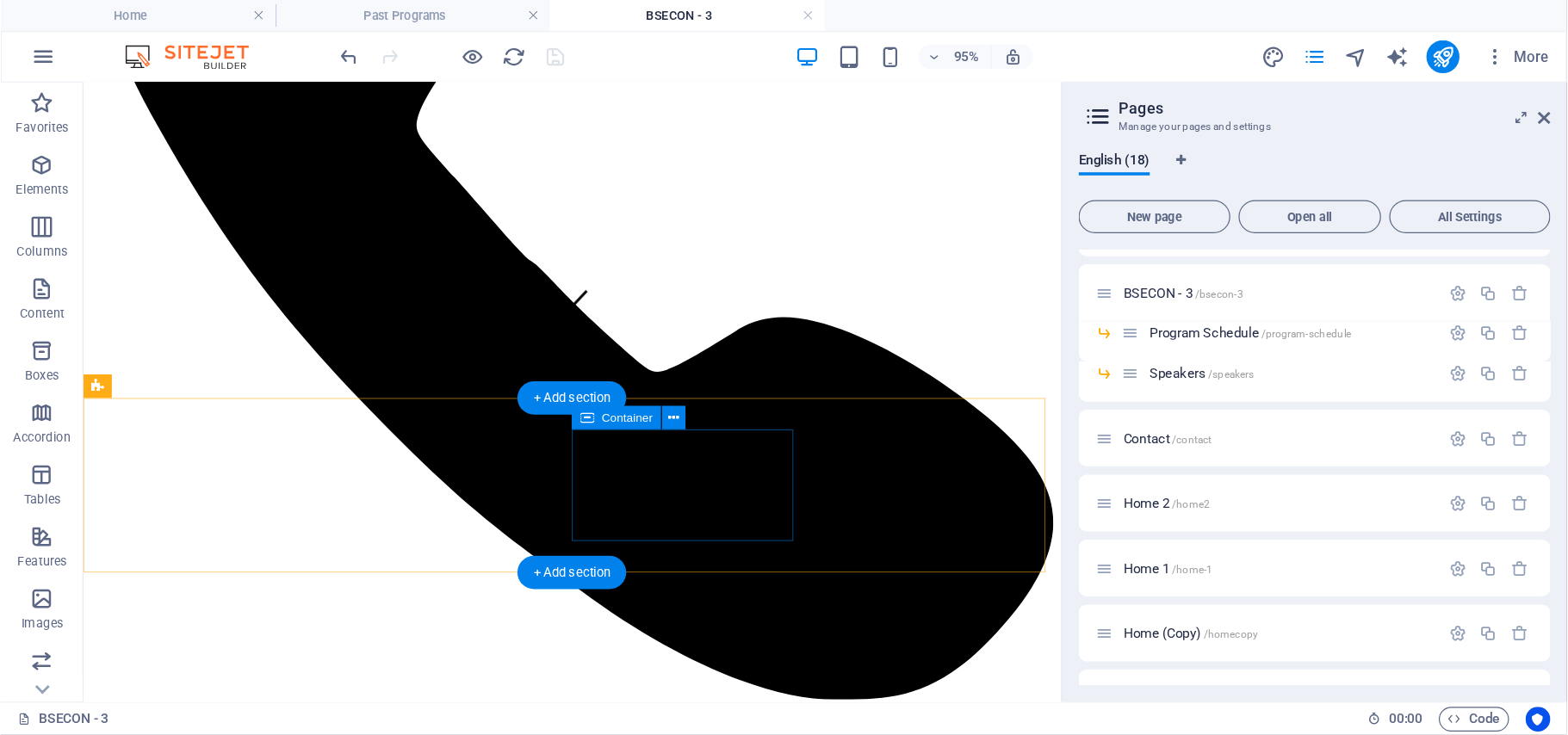 scroll, scrollTop: 318, scrollLeft: 0, axis: vertical 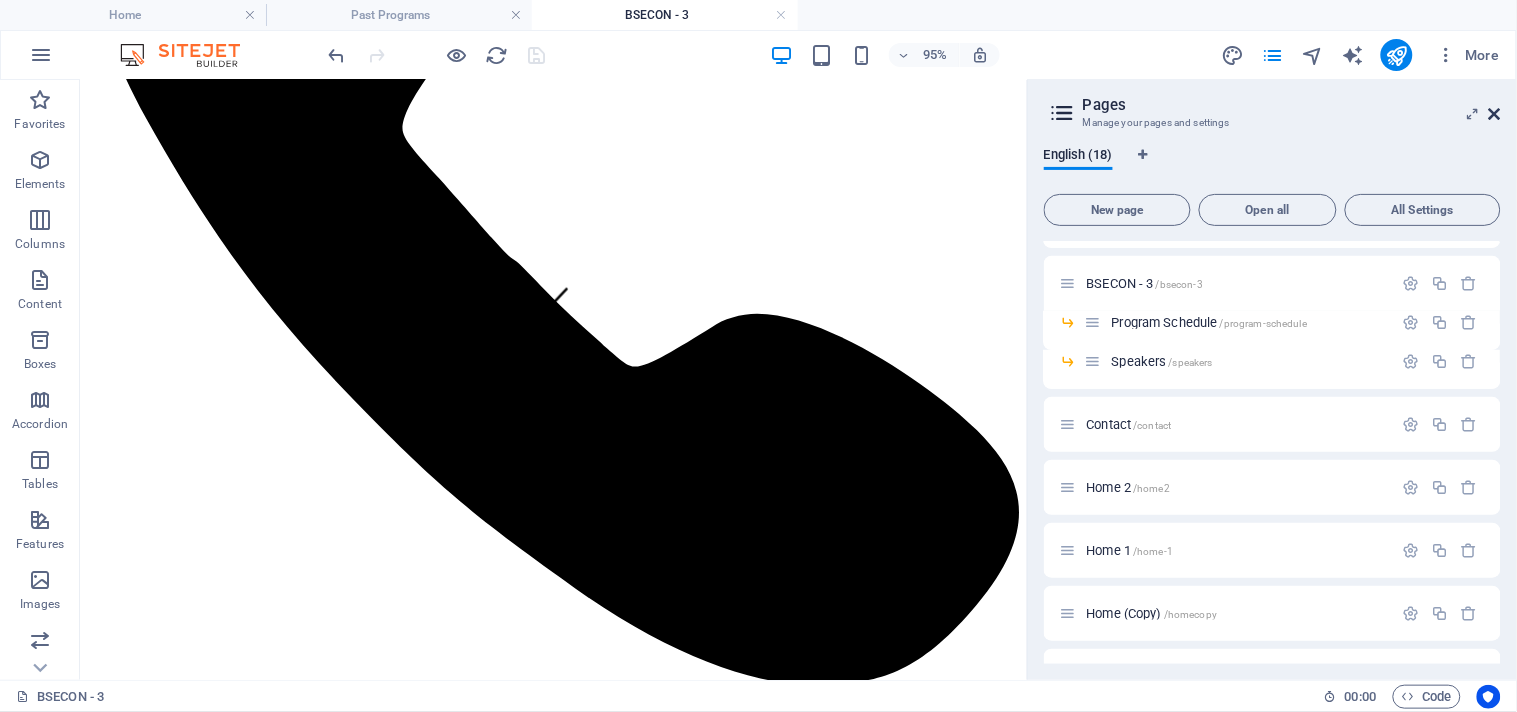 drag, startPoint x: 1004, startPoint y: 272, endPoint x: 1498, endPoint y: 110, distance: 519.8846 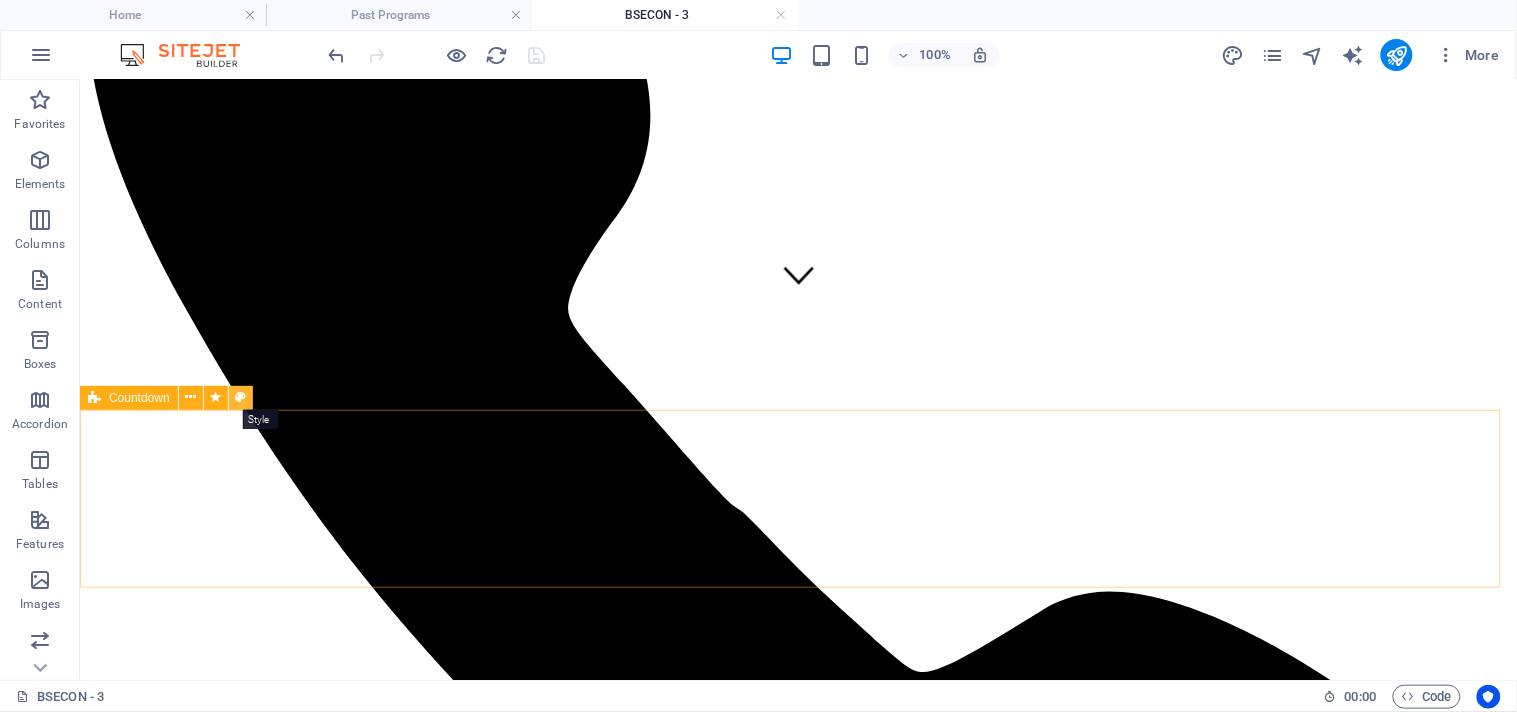 click at bounding box center [240, 397] 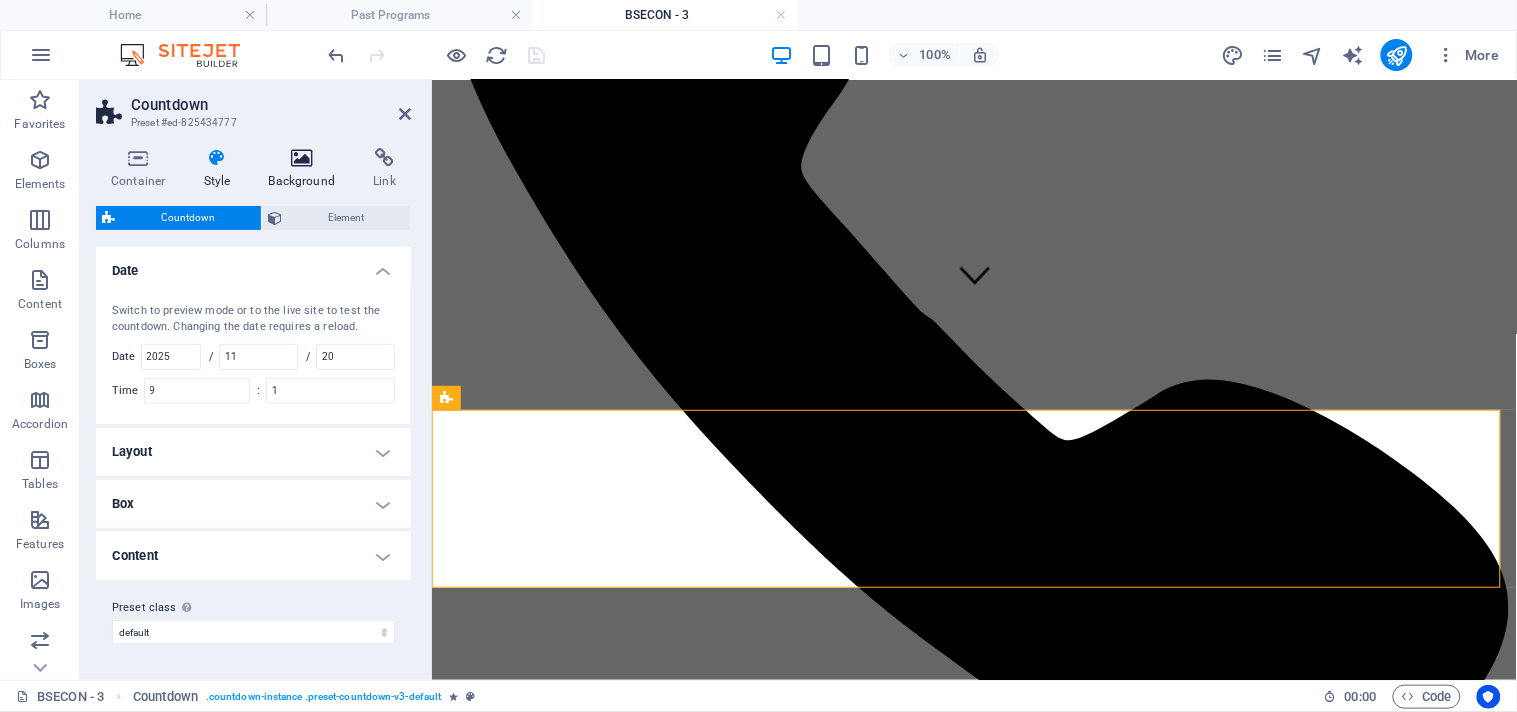 click at bounding box center (302, 158) 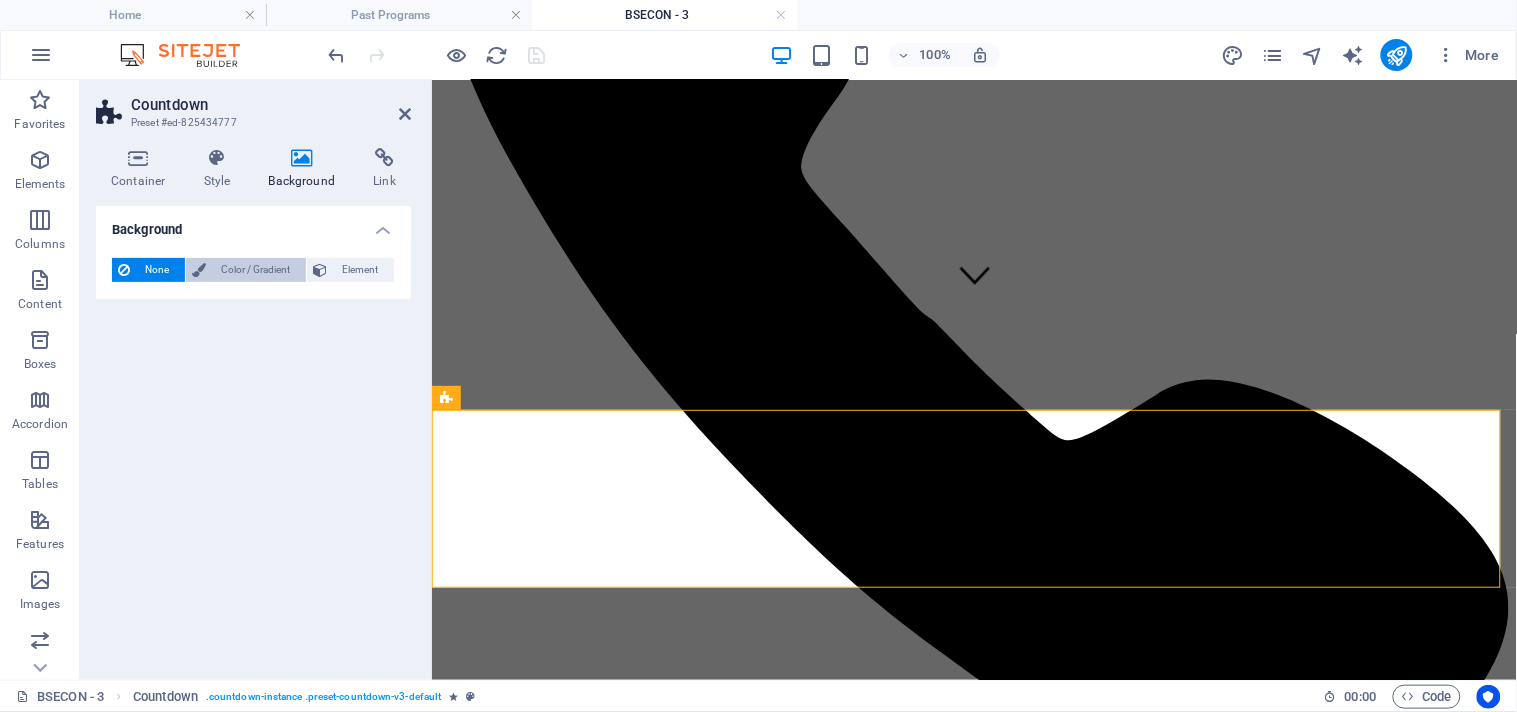 click on "Color / Gradient" at bounding box center [256, 270] 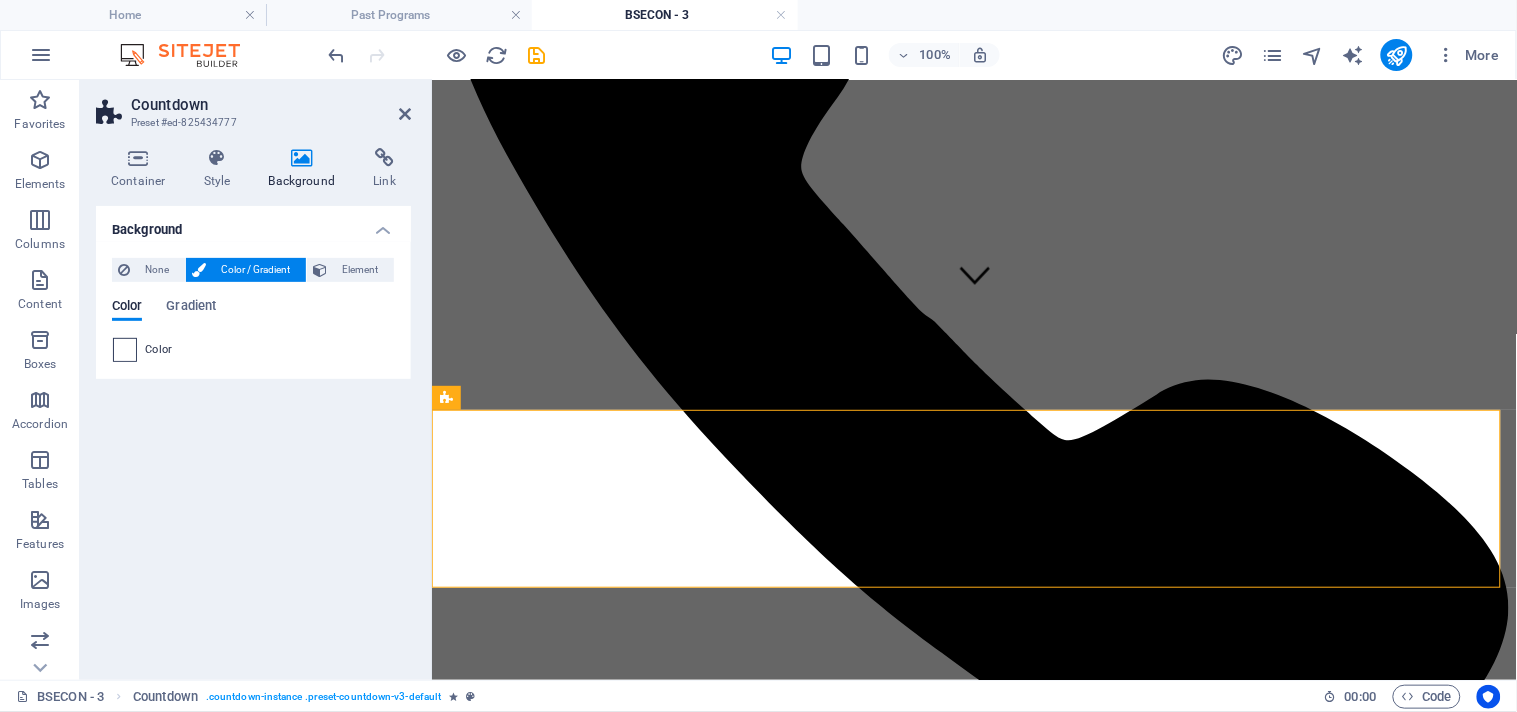 click at bounding box center [125, 350] 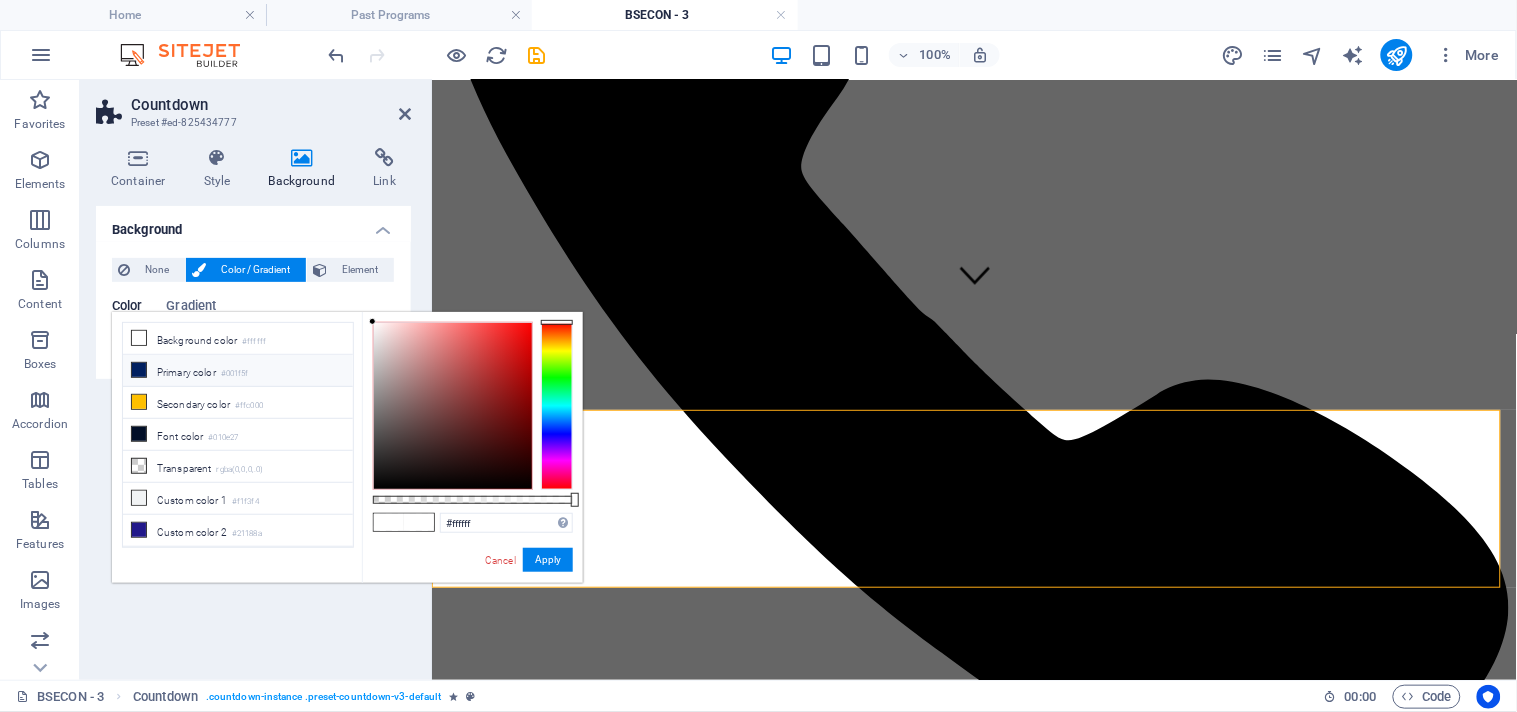 click at bounding box center [139, 370] 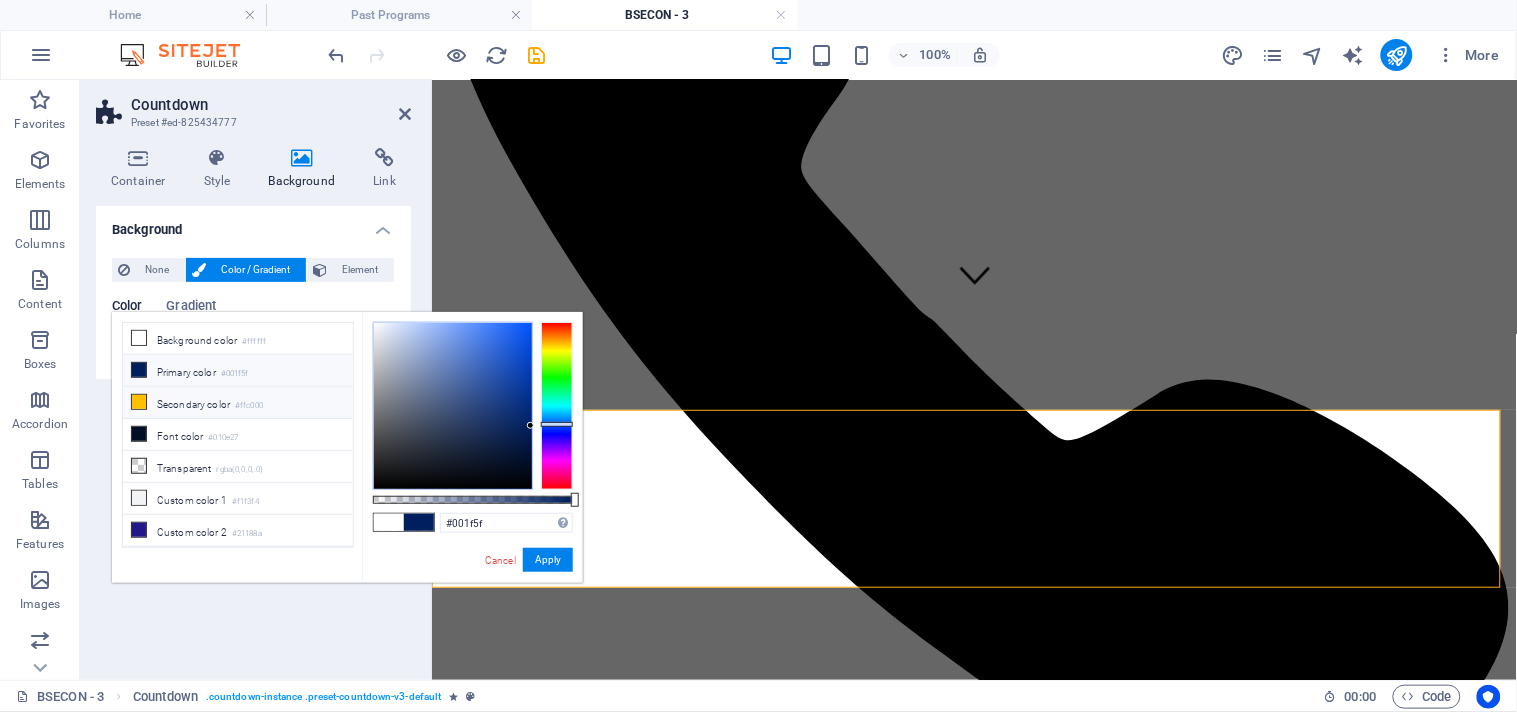 click at bounding box center [139, 402] 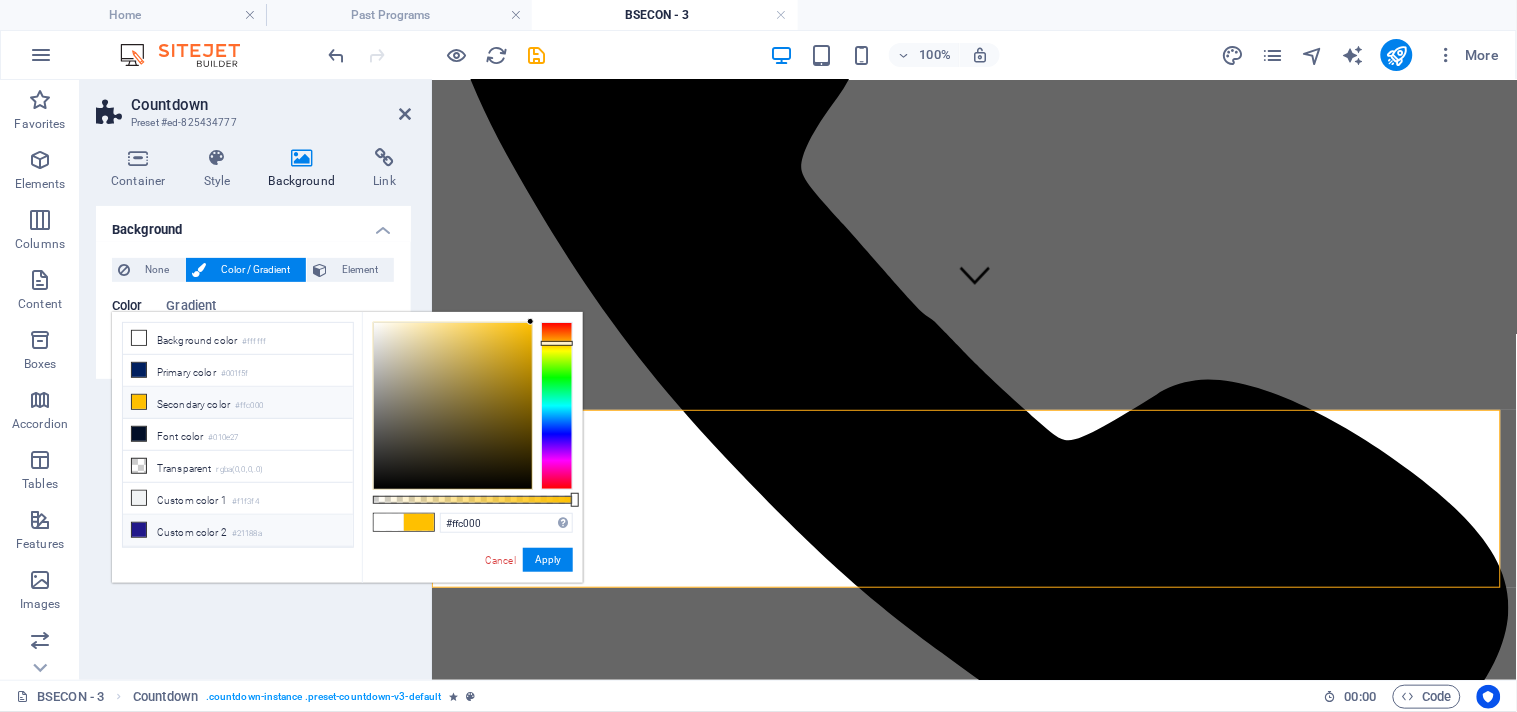 click at bounding box center (139, 530) 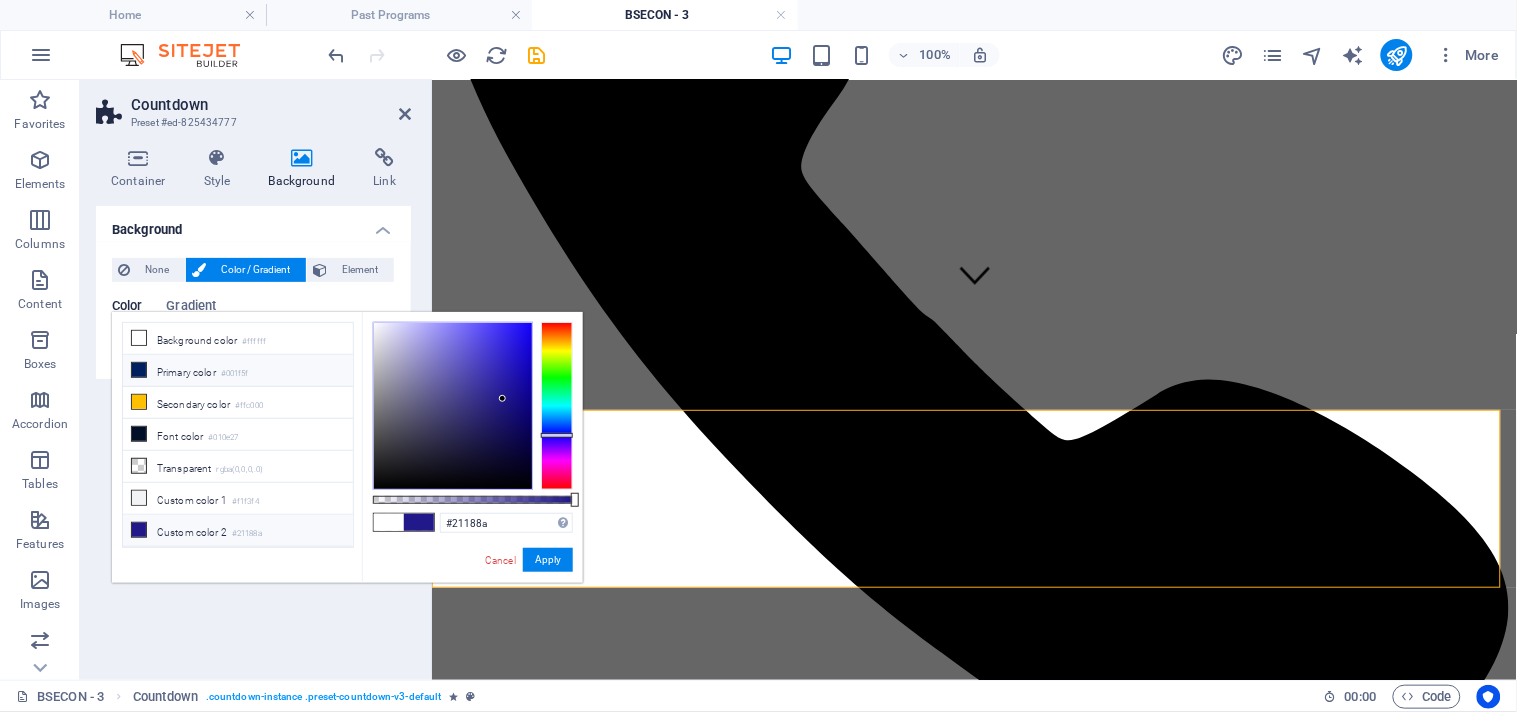 click at bounding box center [139, 370] 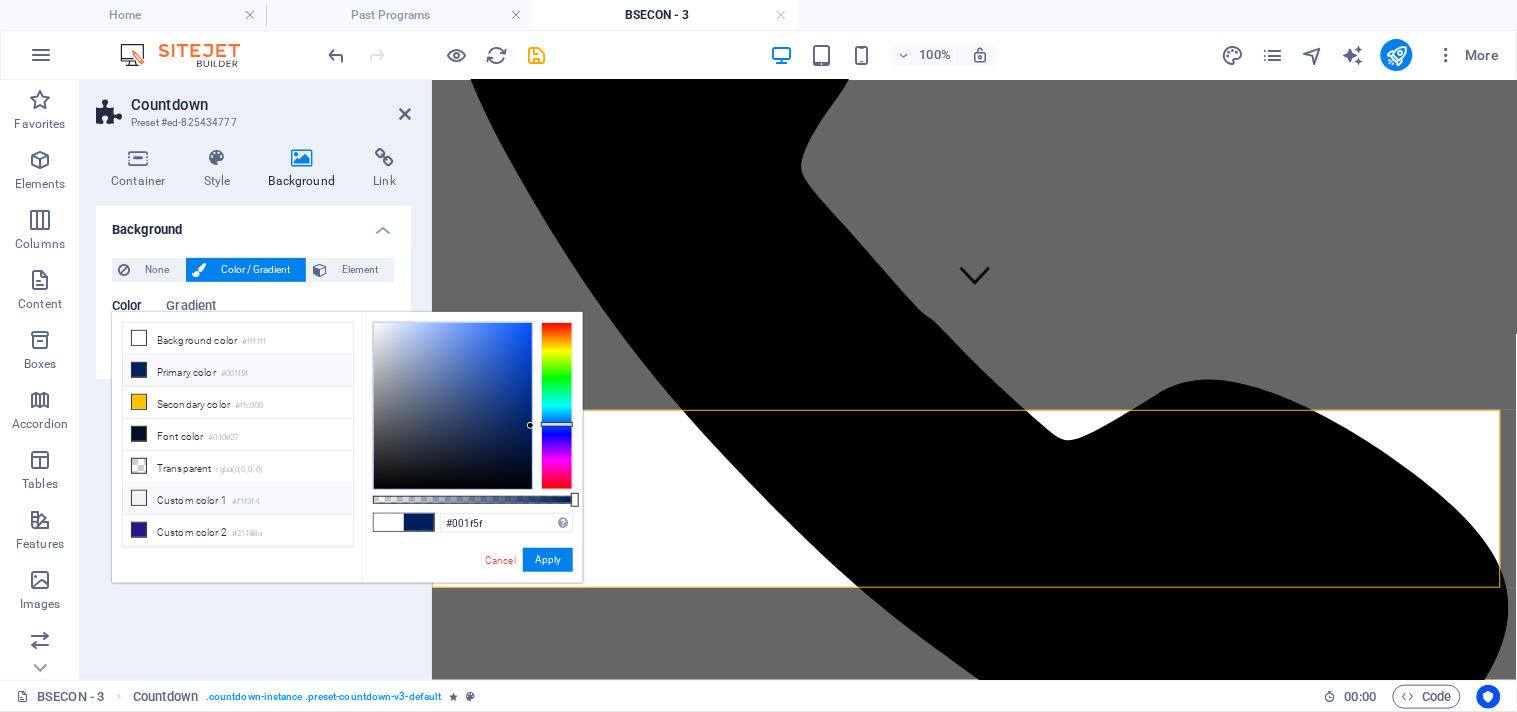 click at bounding box center (139, 498) 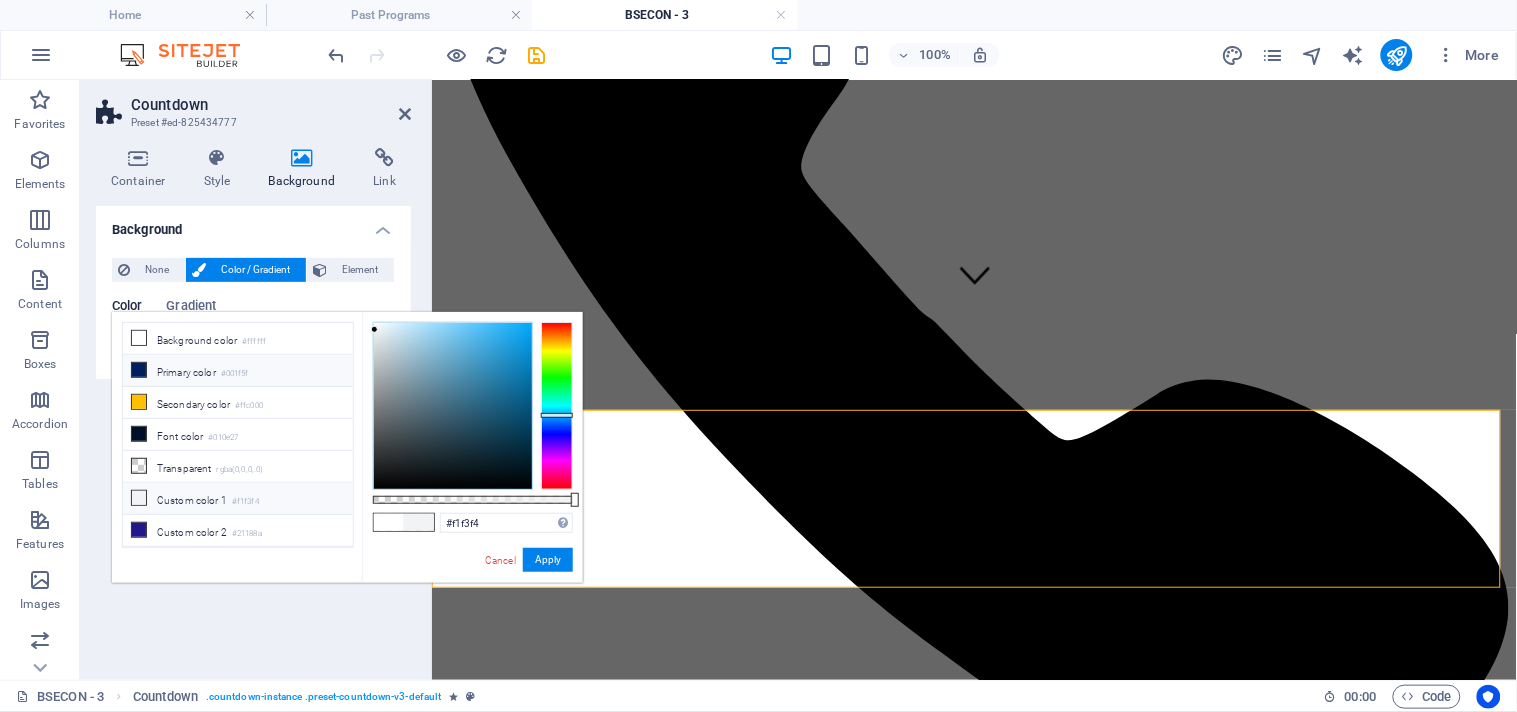 click at bounding box center [139, 370] 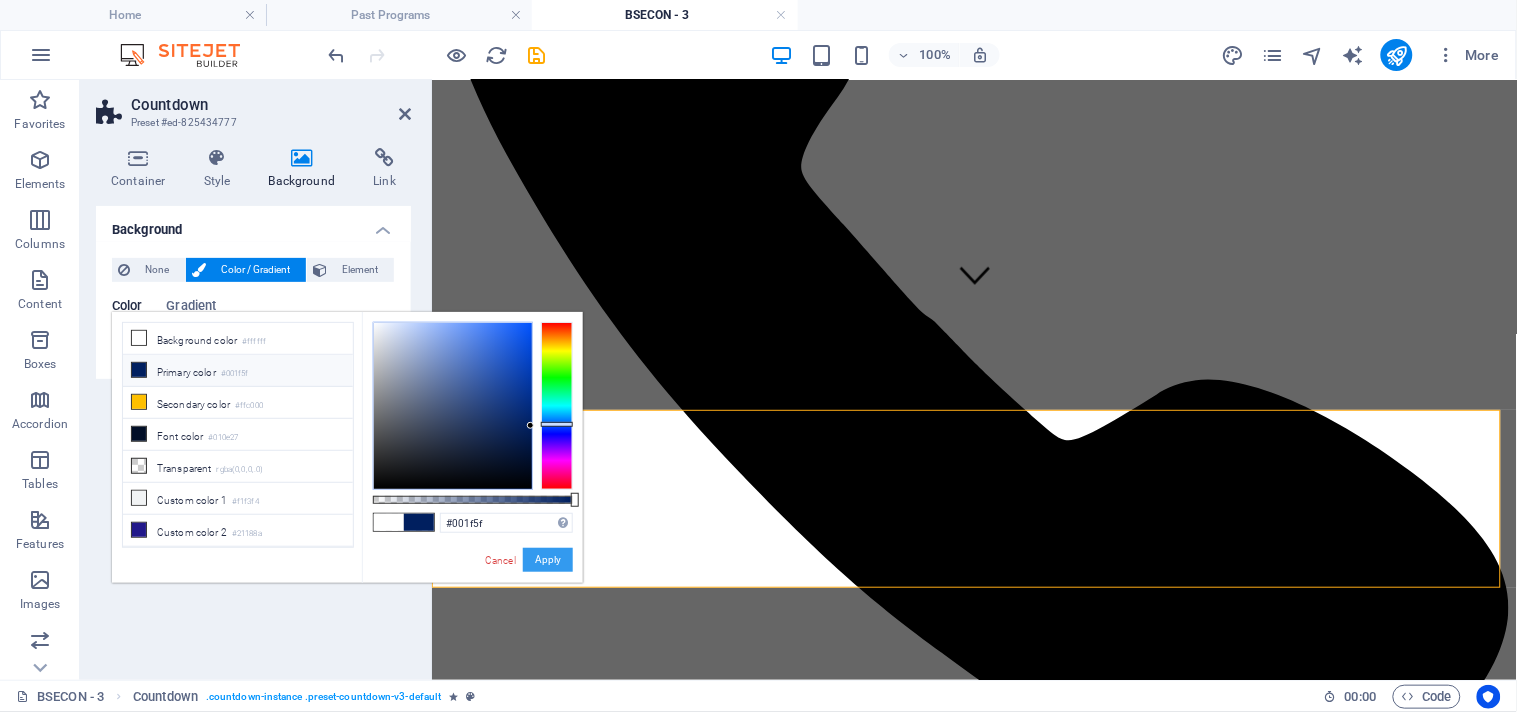 click on "Apply" at bounding box center (548, 560) 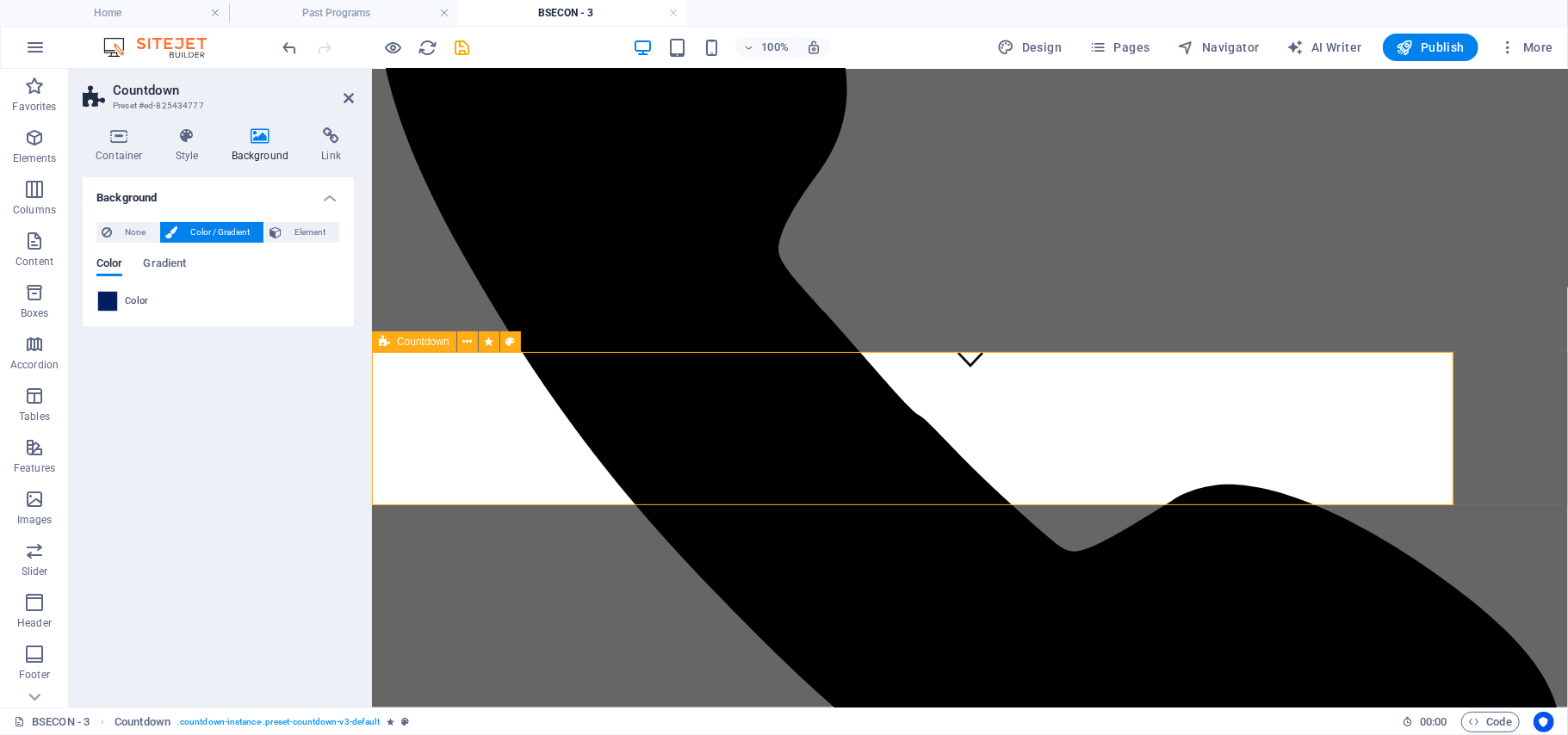 scroll, scrollTop: 318, scrollLeft: 0, axis: vertical 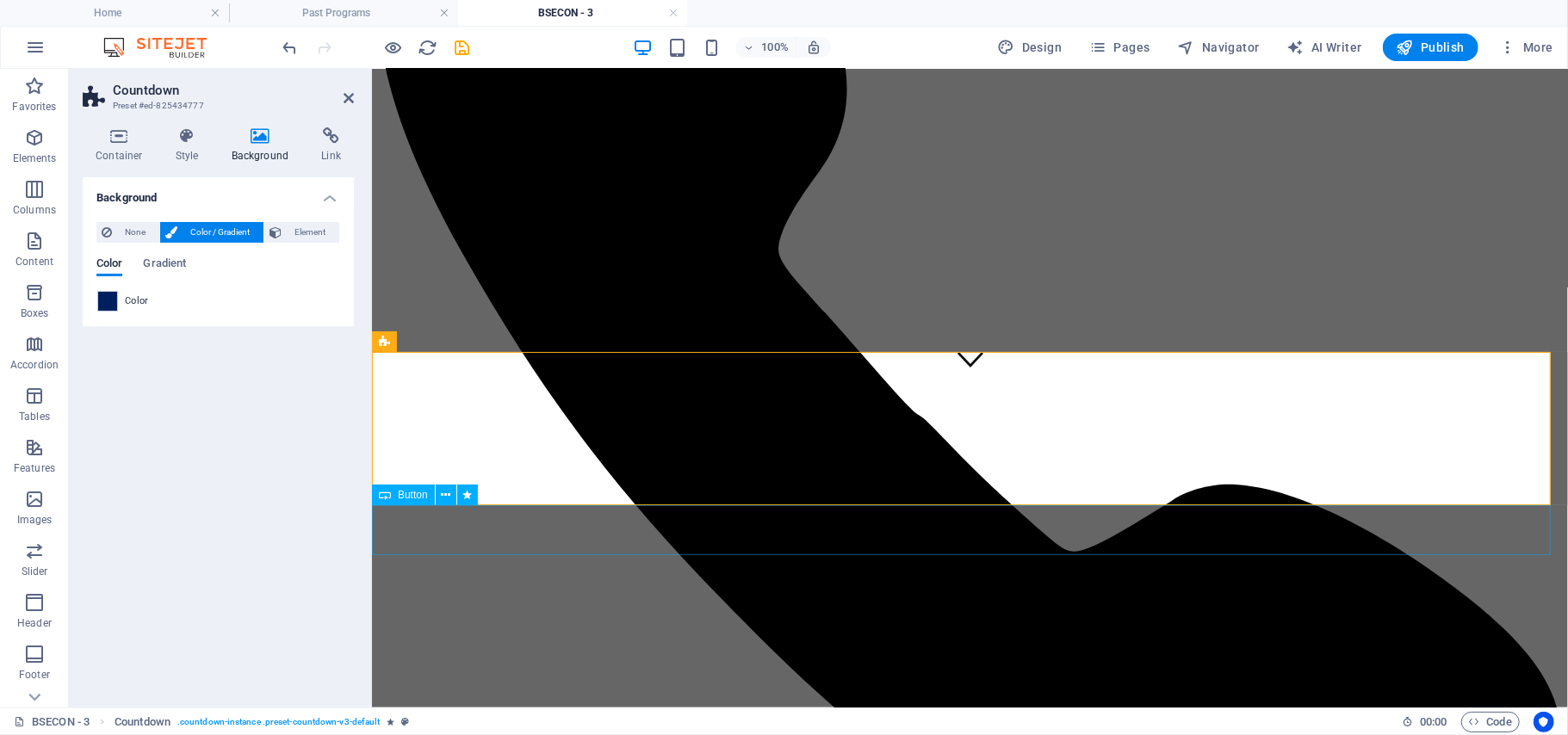 click on "Register" at bounding box center [969, 10417] 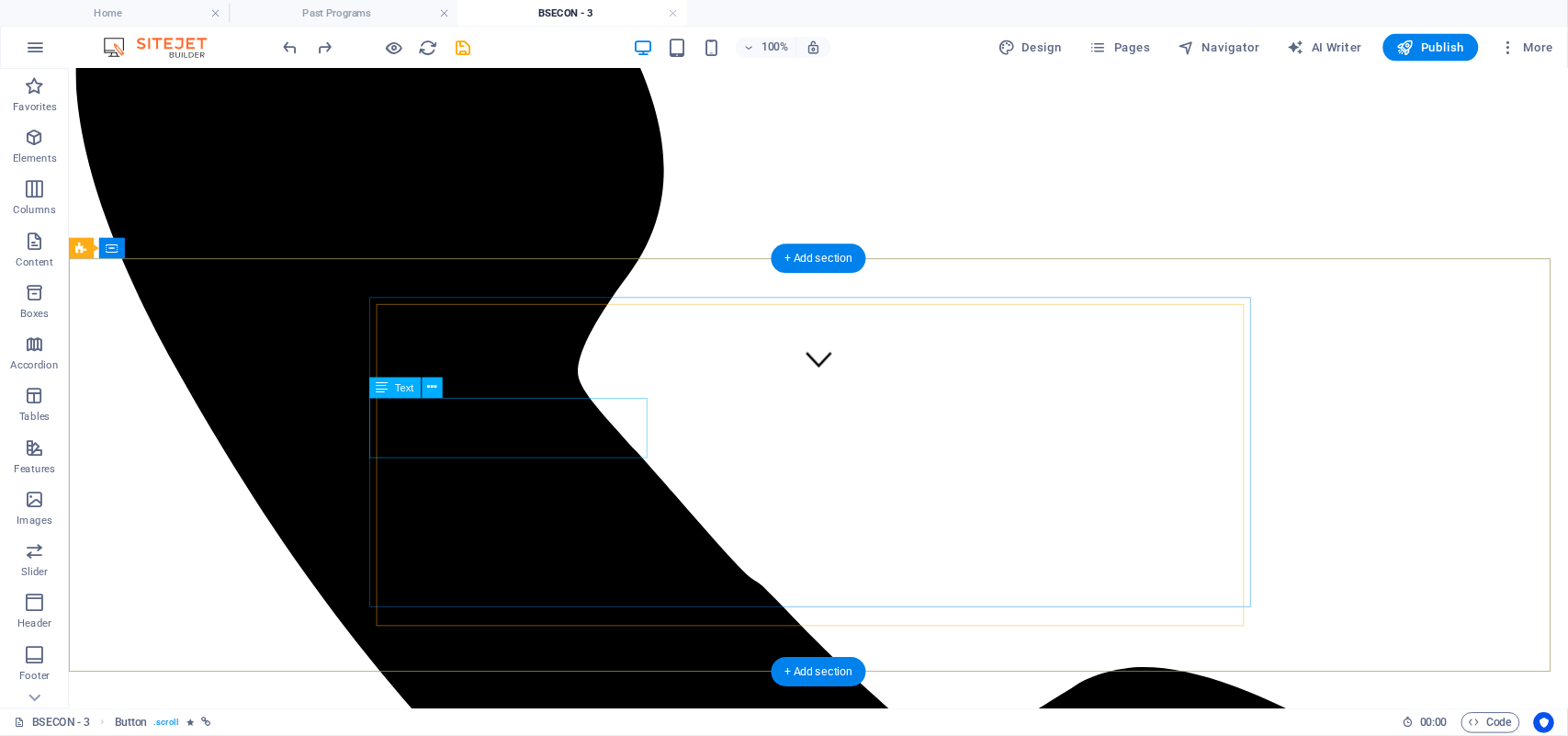 scroll, scrollTop: 0, scrollLeft: 0, axis: both 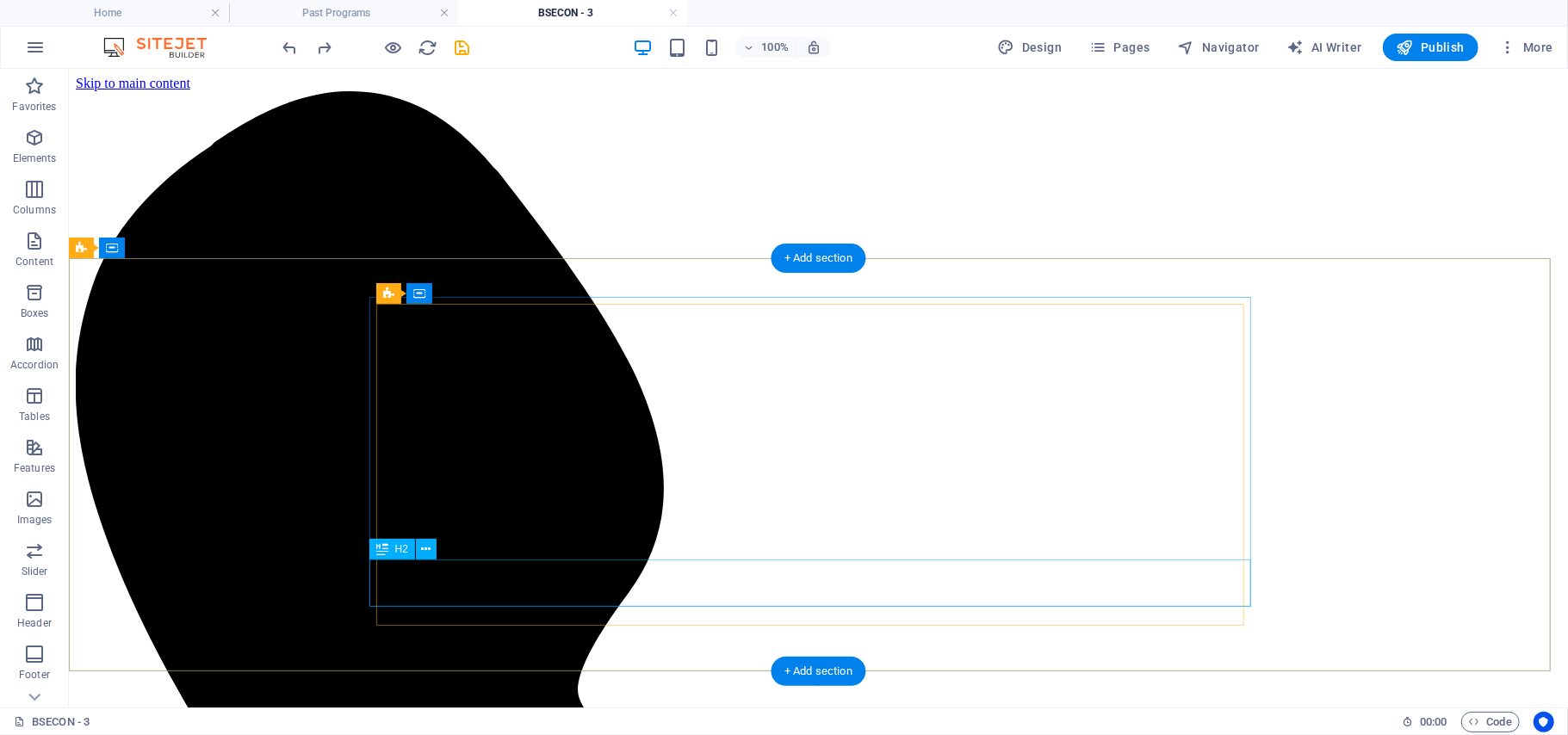 click on "Master the Art | Lead the Change" at bounding box center (817, 12651) 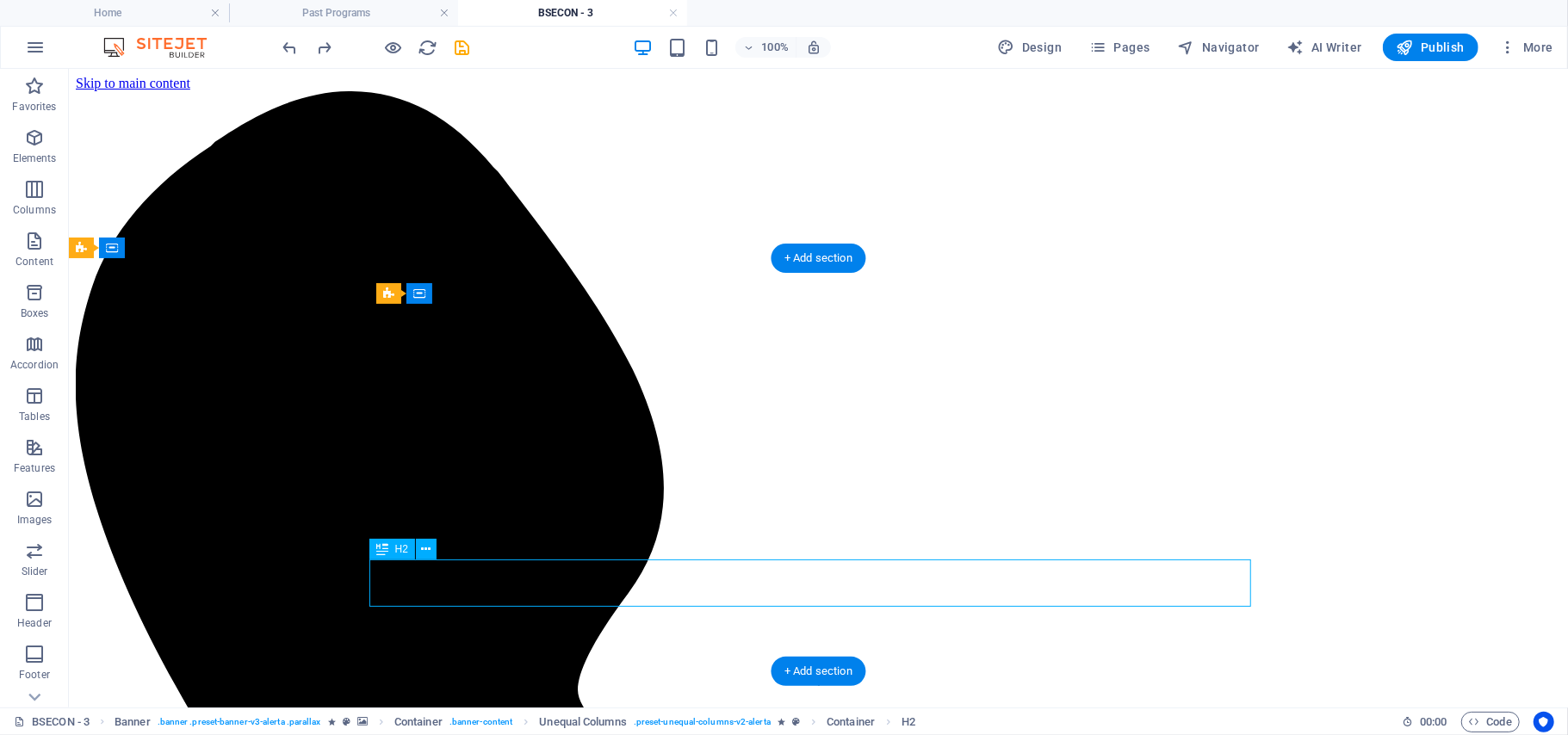 click on "Master the Art | Lead the Change" at bounding box center [817, 12651] 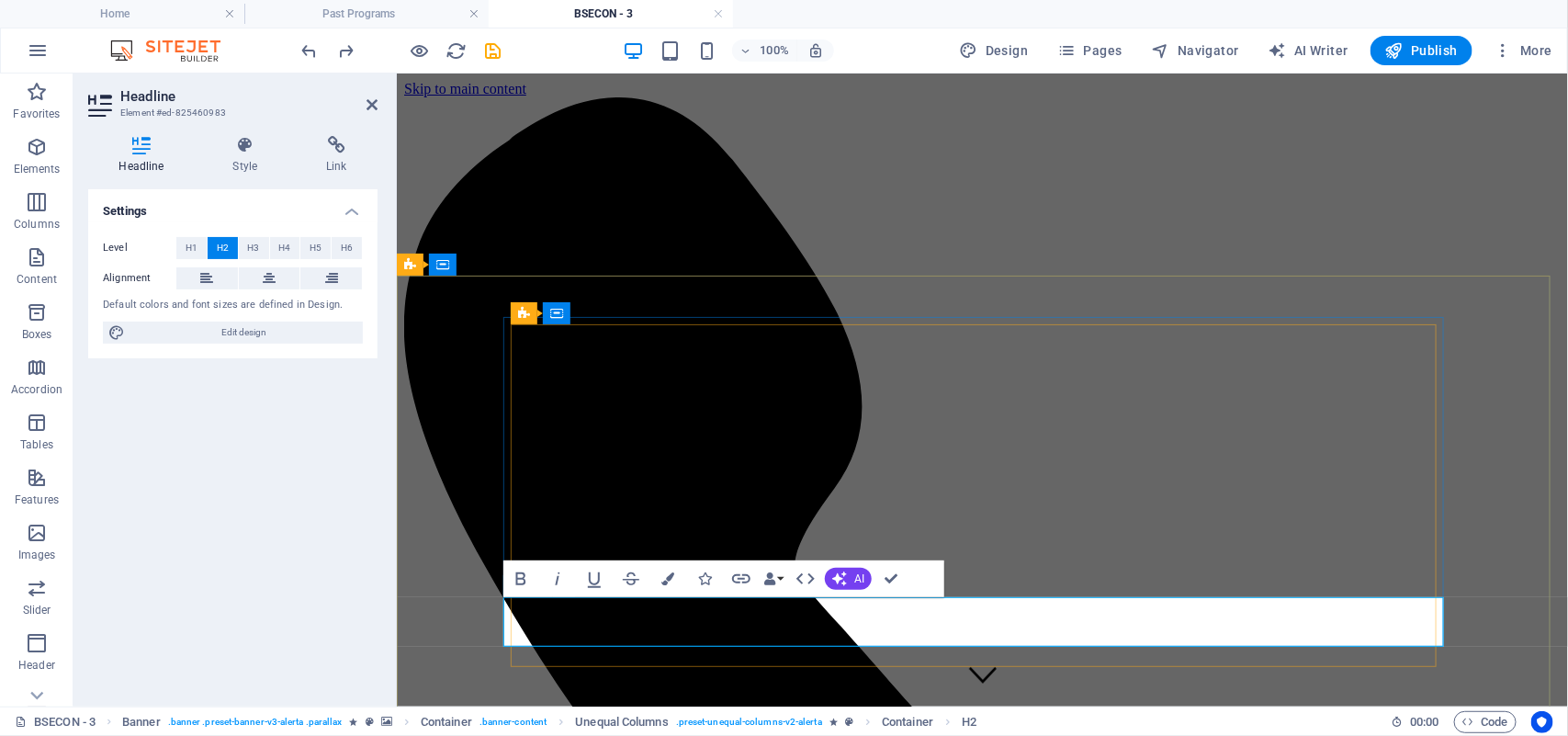 click on "Master the Art | Lead the Change" at bounding box center (981, 10226) 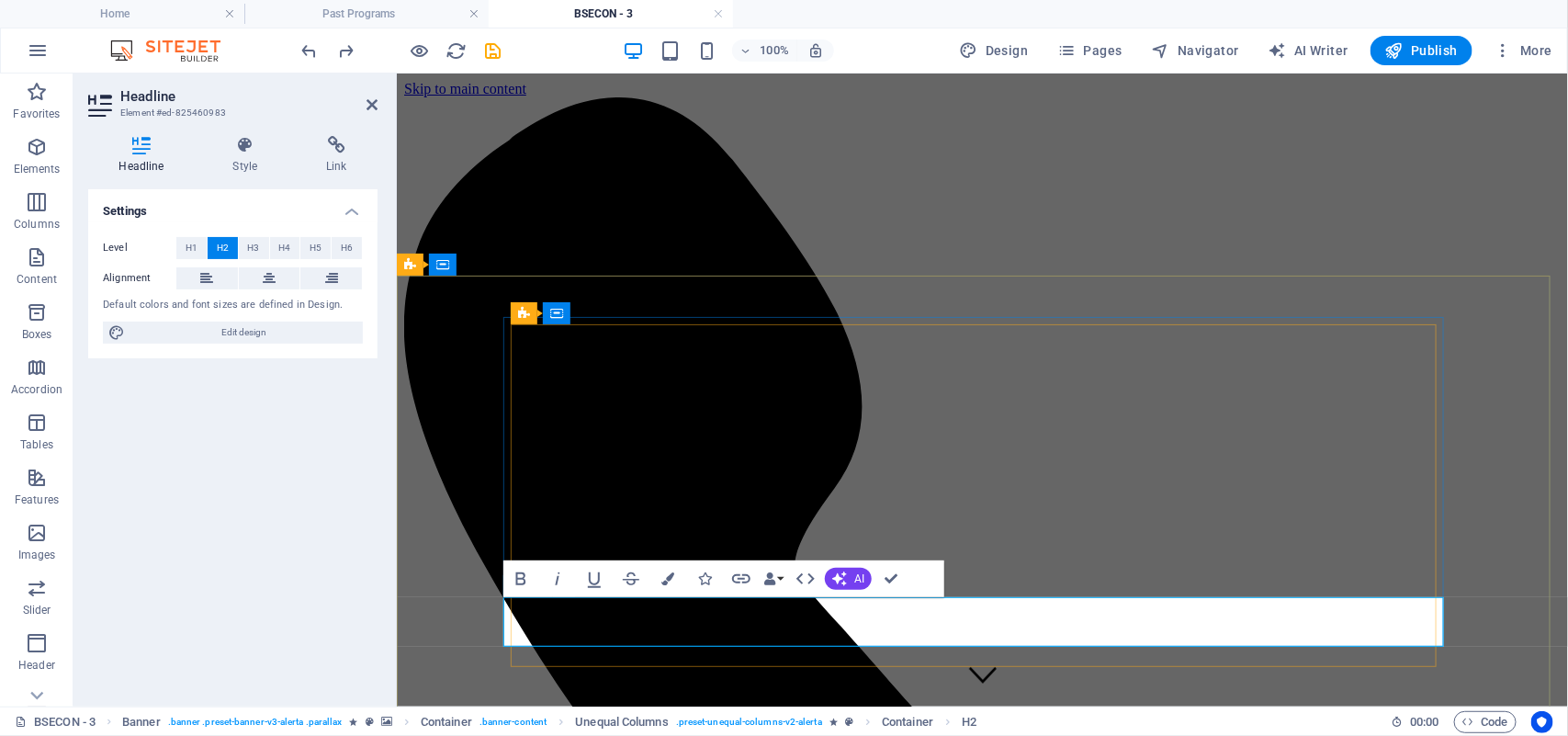 click on "Master the Art | Lead the Change" at bounding box center [981, 10226] 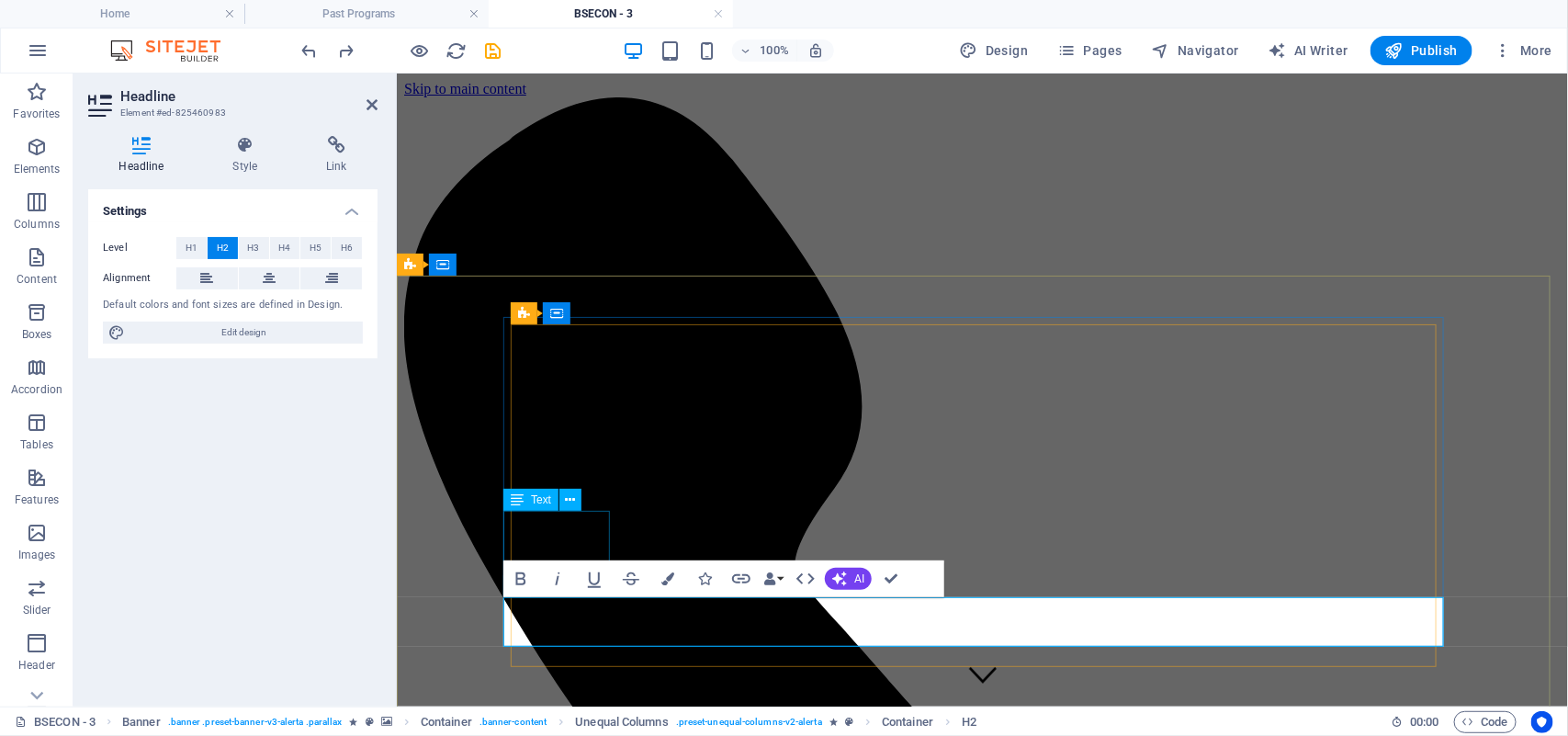 click on "RAIPUR" at bounding box center (981, 10139) 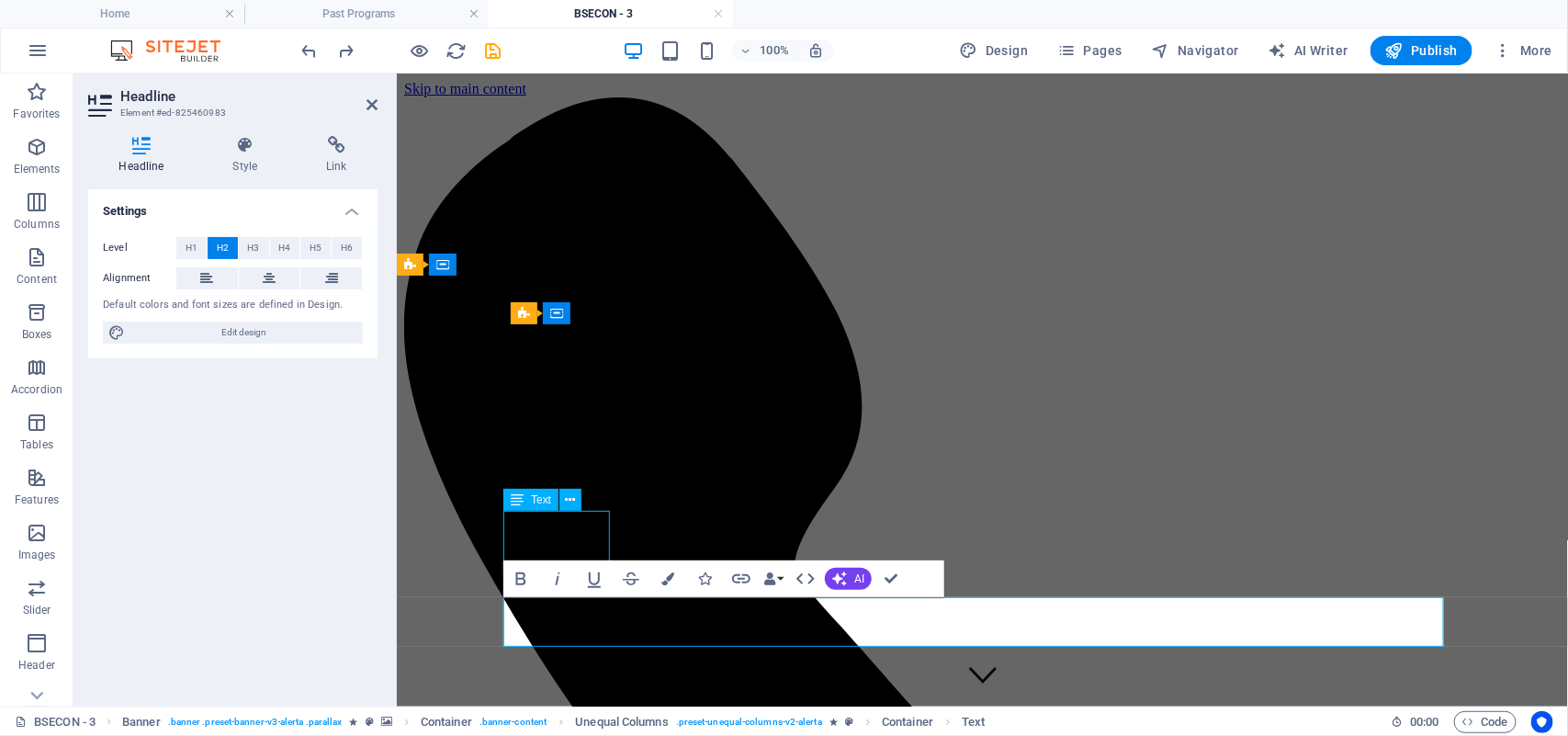 click on "RAIPUR" at bounding box center (981, 10139) 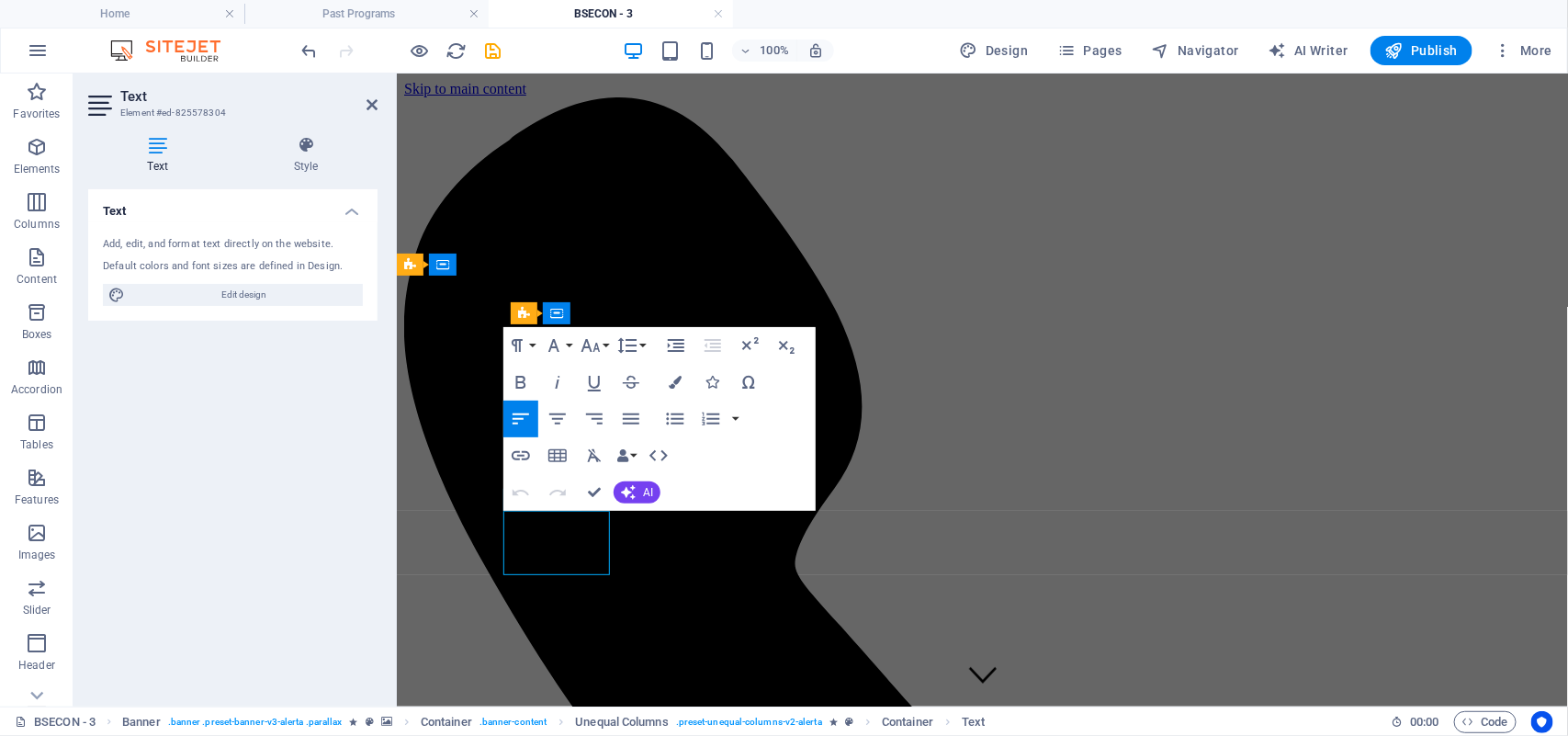 type 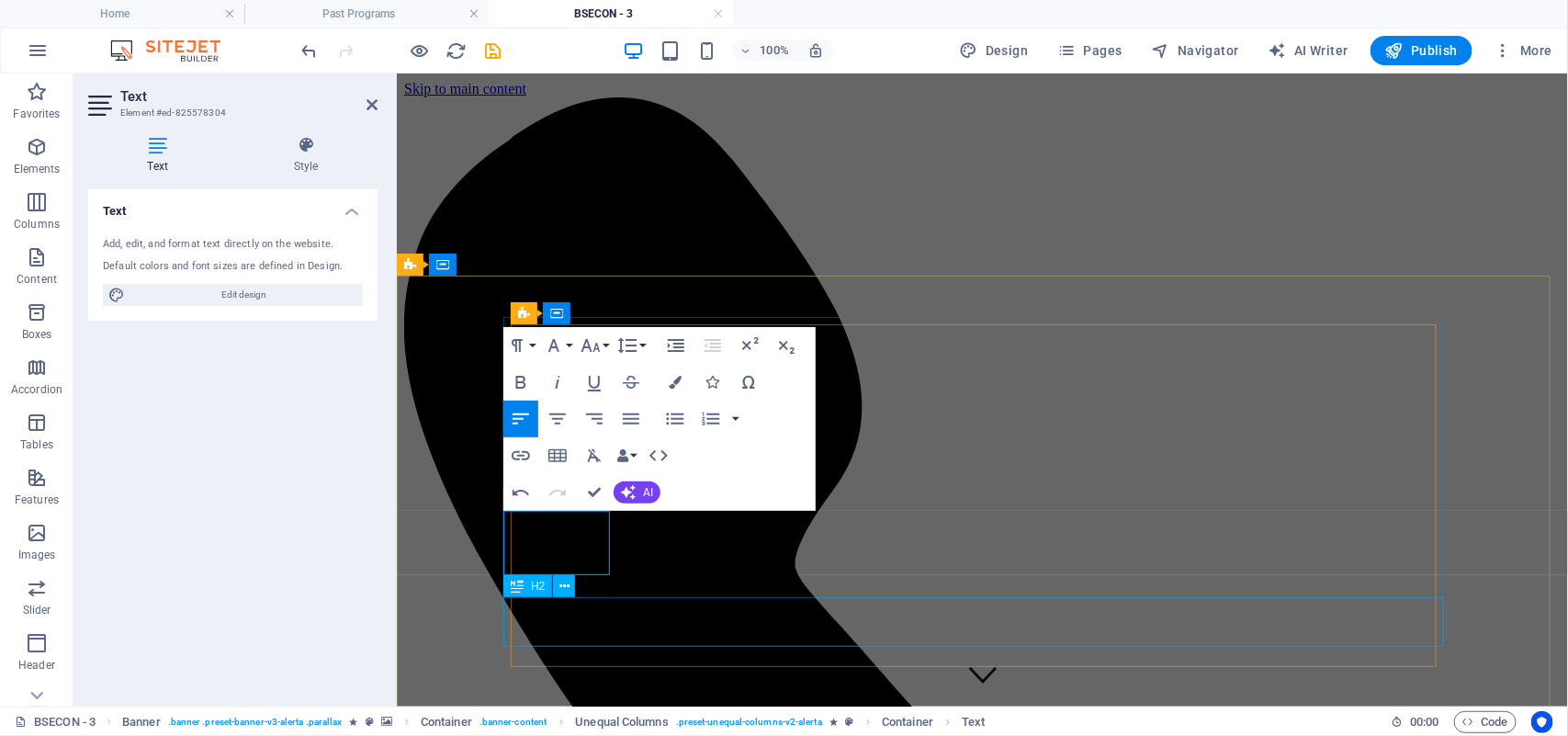 click on "Master the Art | Lead the Change" at bounding box center [981, 10226] 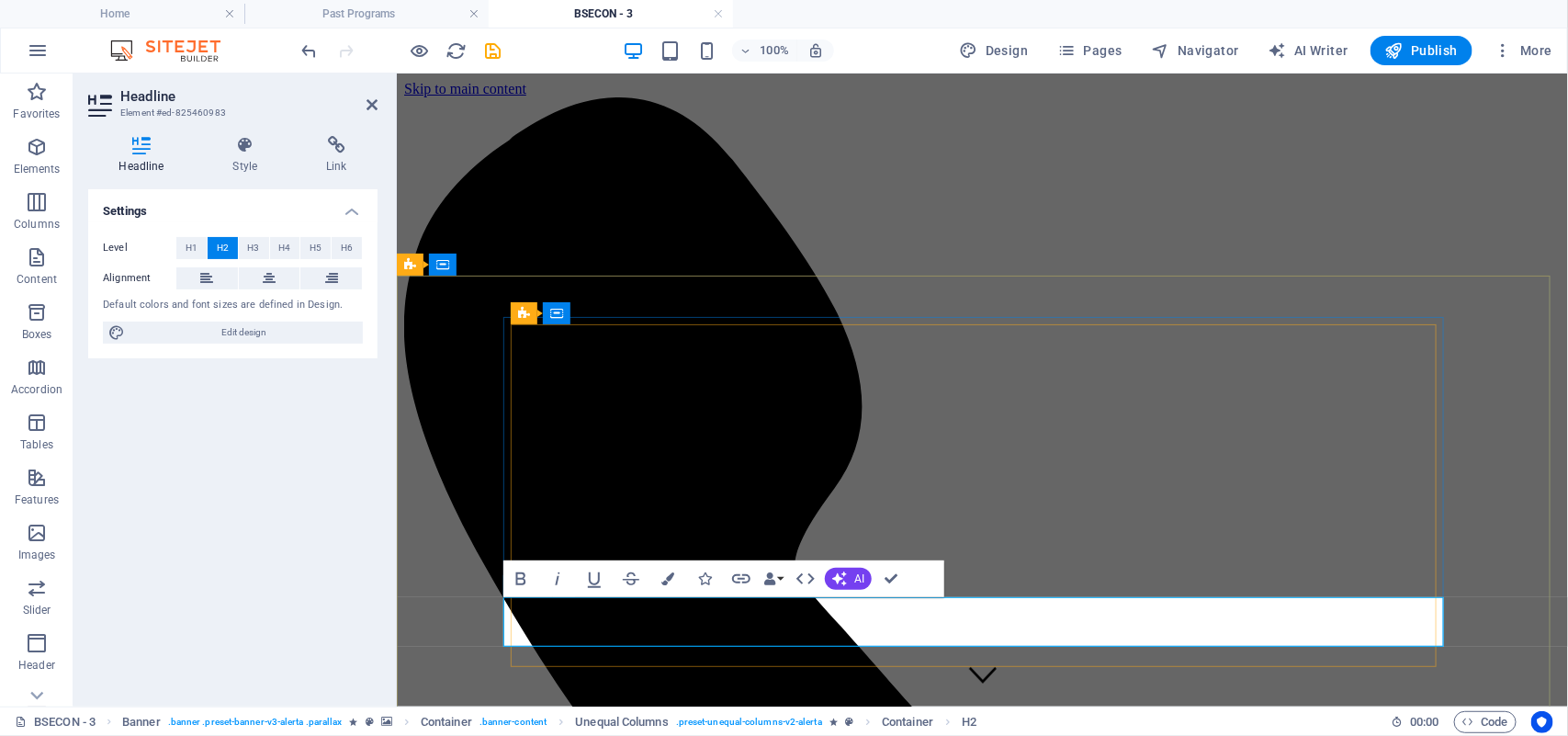 click on "Master the Art | Lead the Change" at bounding box center (981, 10226) 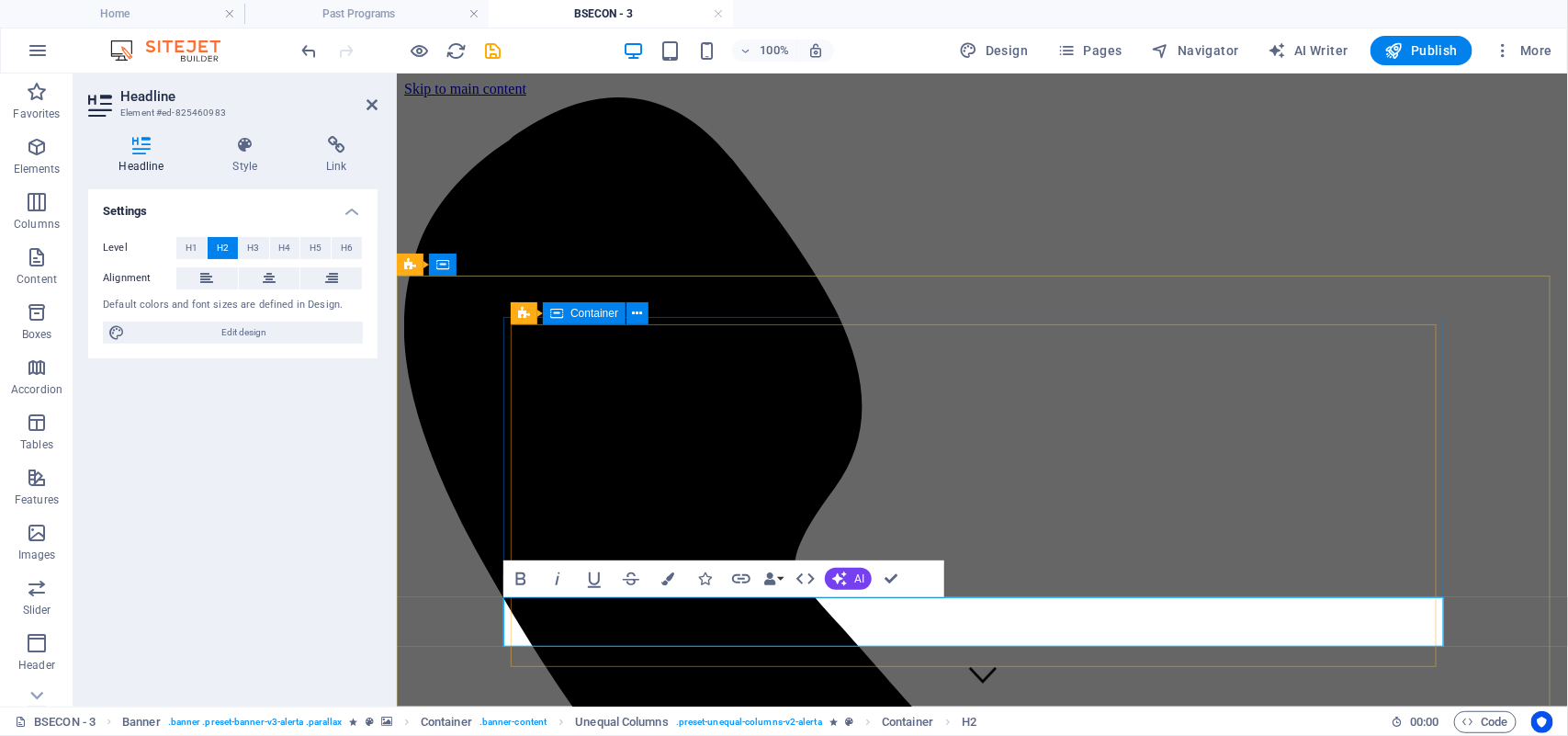 click on "[EVENT_NAME] [DAY]-[DAY] [MONTH] [YEAR] [CITY] Master the Art | Lead the Change" at bounding box center (981, 10086) 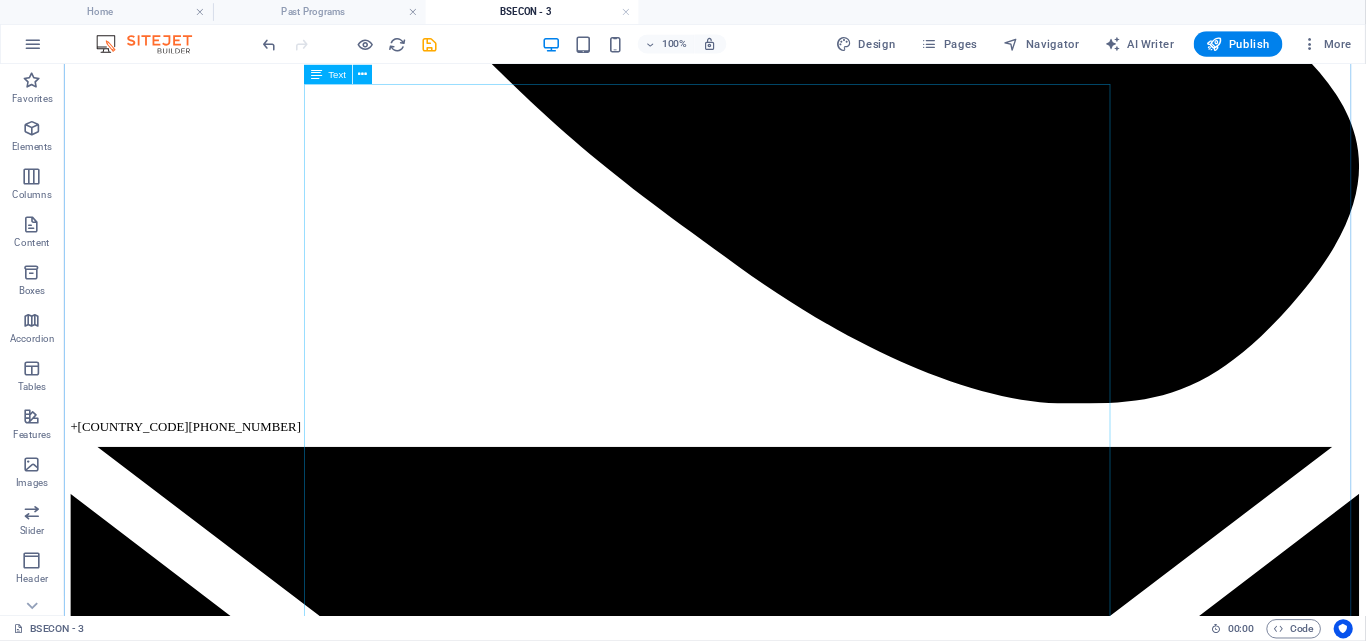 scroll, scrollTop: 1250, scrollLeft: 0, axis: vertical 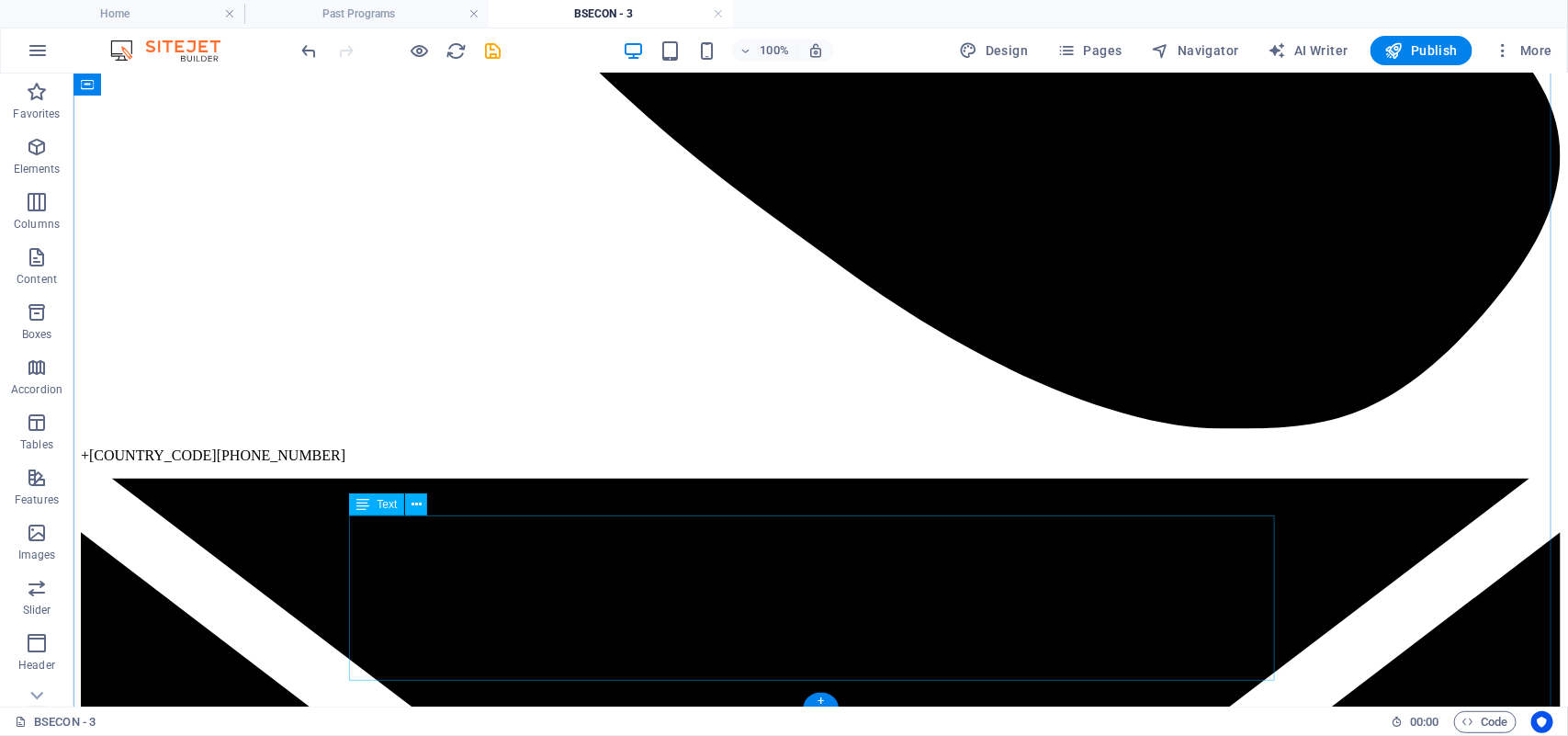 click on "VENUE [HOSPITAL_NAME] [POSTAL_CODE], [STREET_NAME], near [LANDMARK], [AREA], [CITY], [STATE] [POSTAL_CODE] Google Maps: [URL]" at bounding box center [819, 12637] 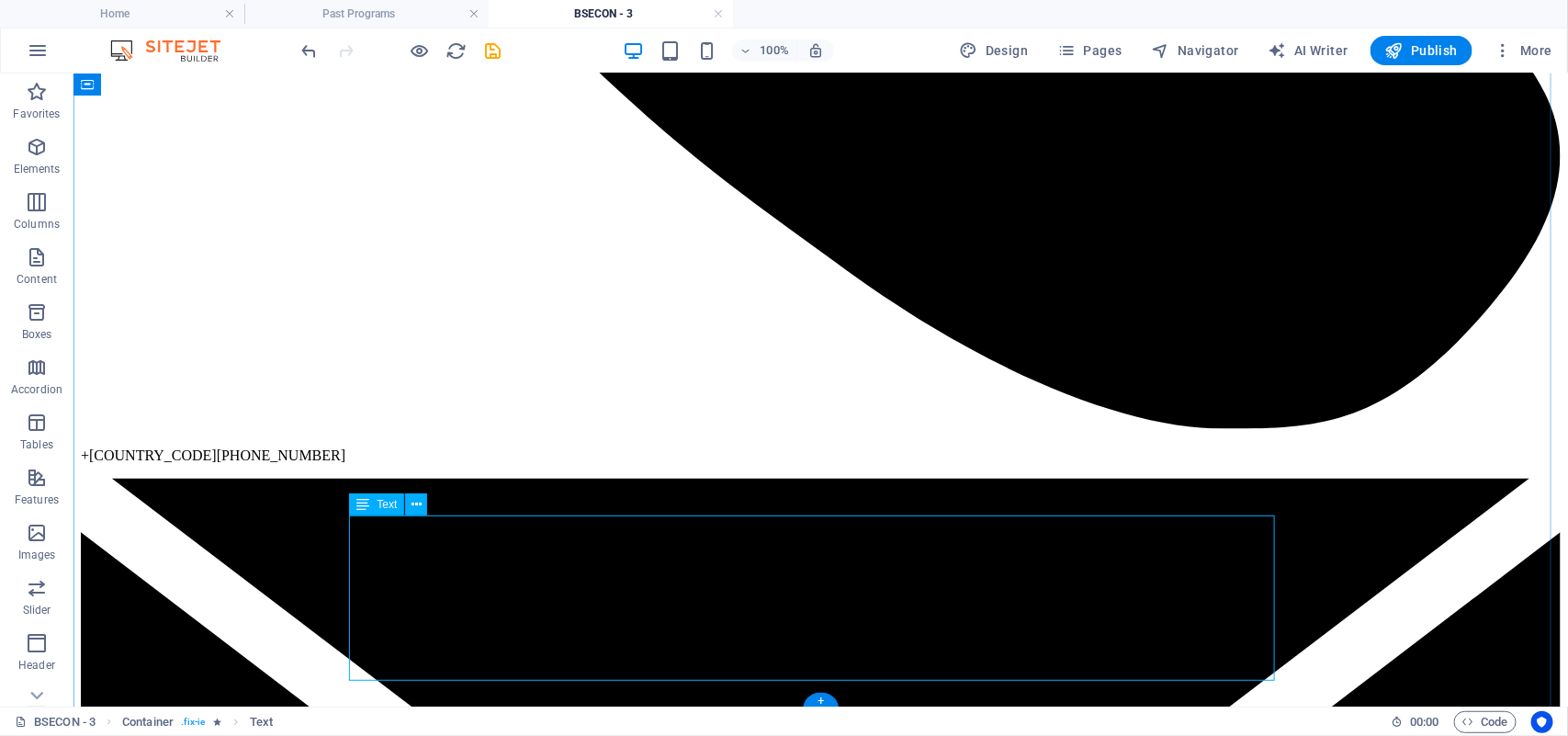 click on "VENUE [HOSPITAL_NAME] [POSTAL_CODE], [STREET_NAME], near [LANDMARK], [AREA], [CITY], [STATE] [POSTAL_CODE] Google Maps: [URL]" at bounding box center (819, 12637) 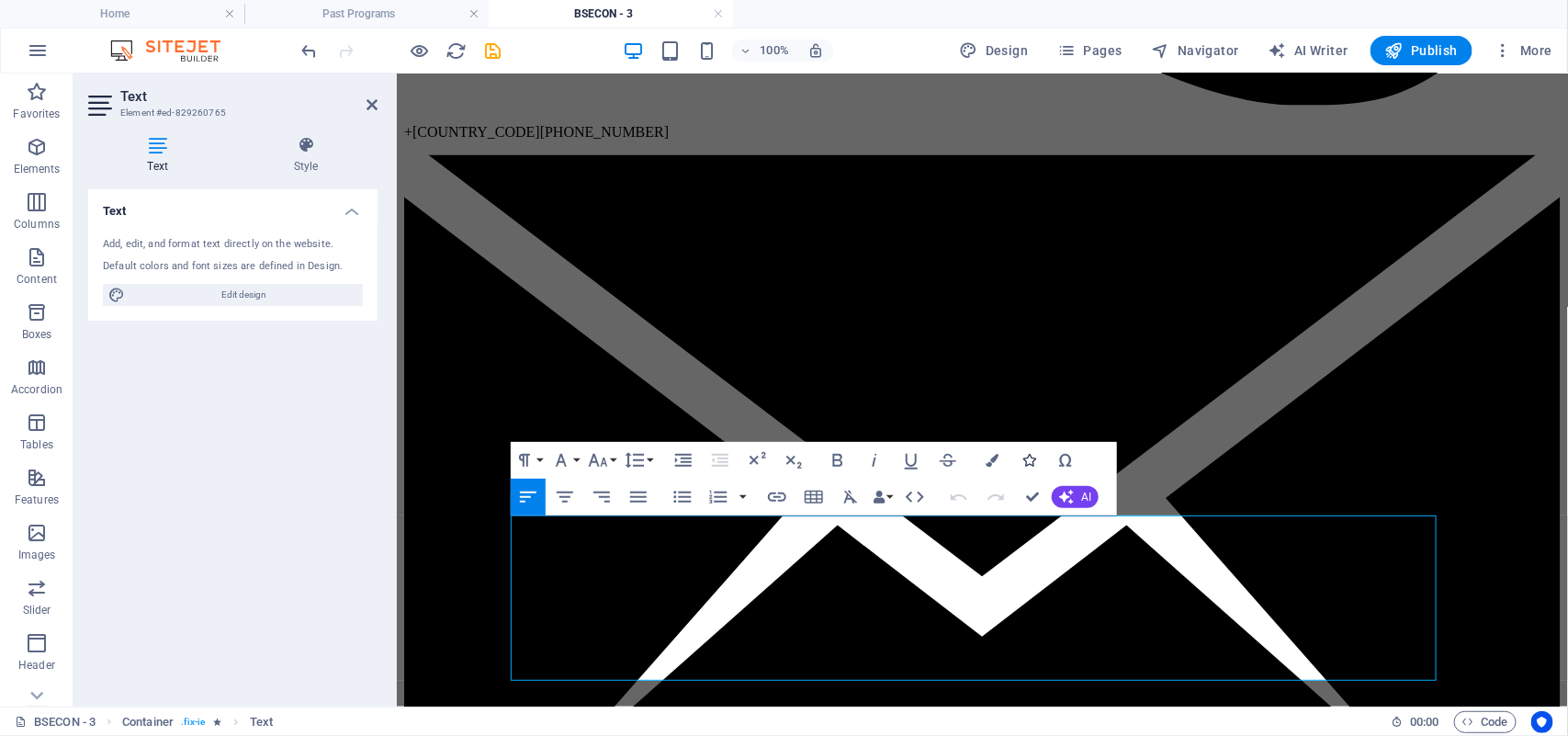 click at bounding box center [1029, 460] 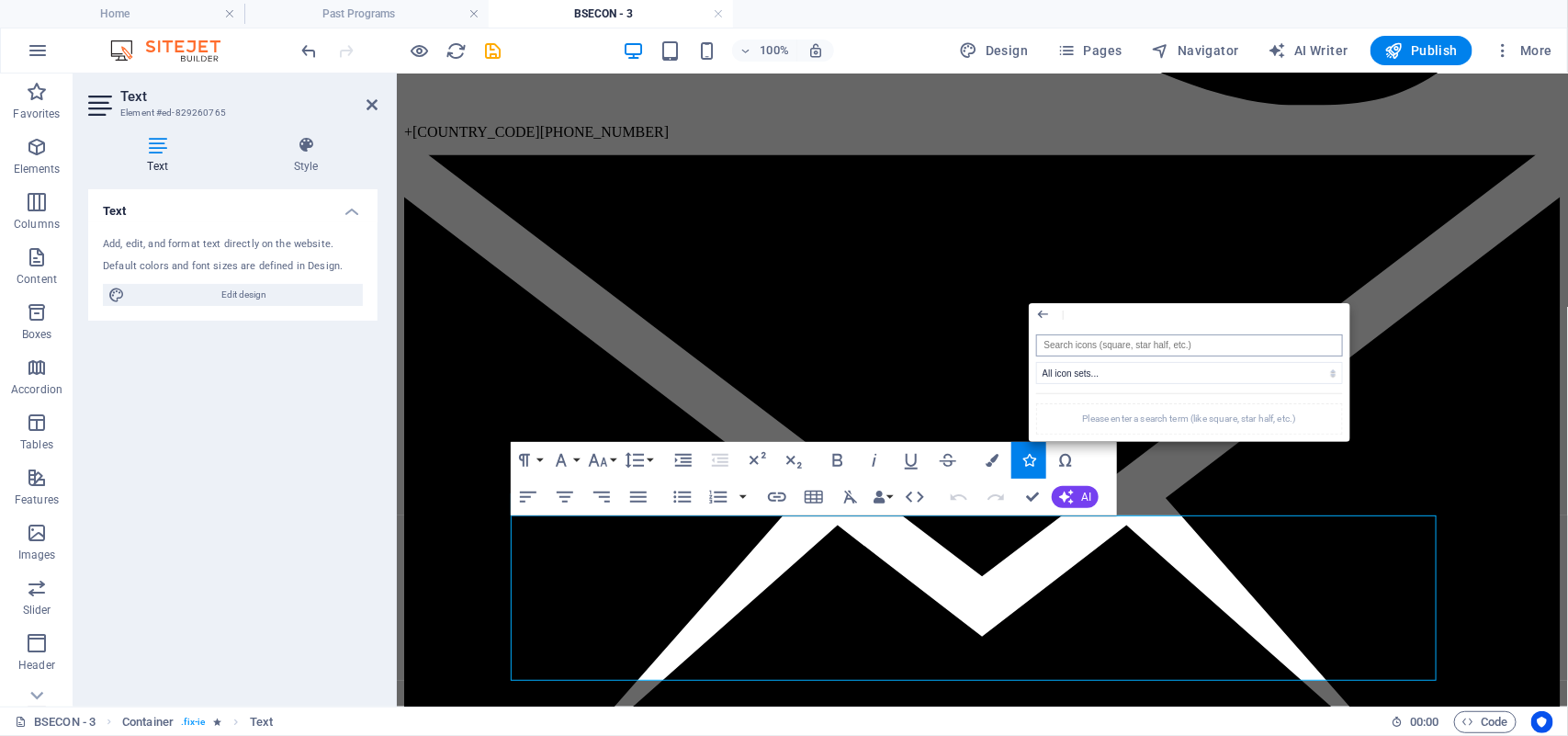 click at bounding box center (1190, 345) 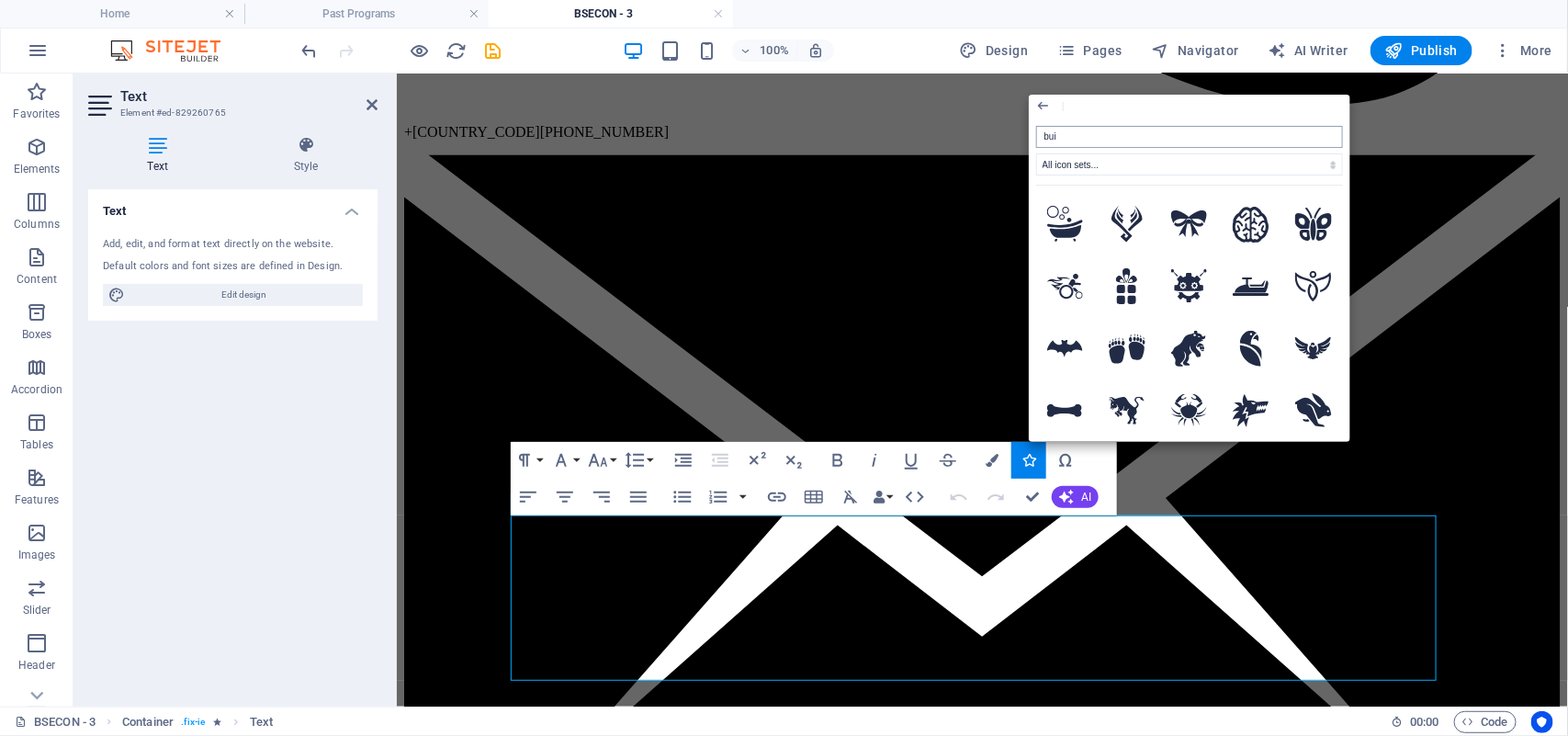 type on "buil" 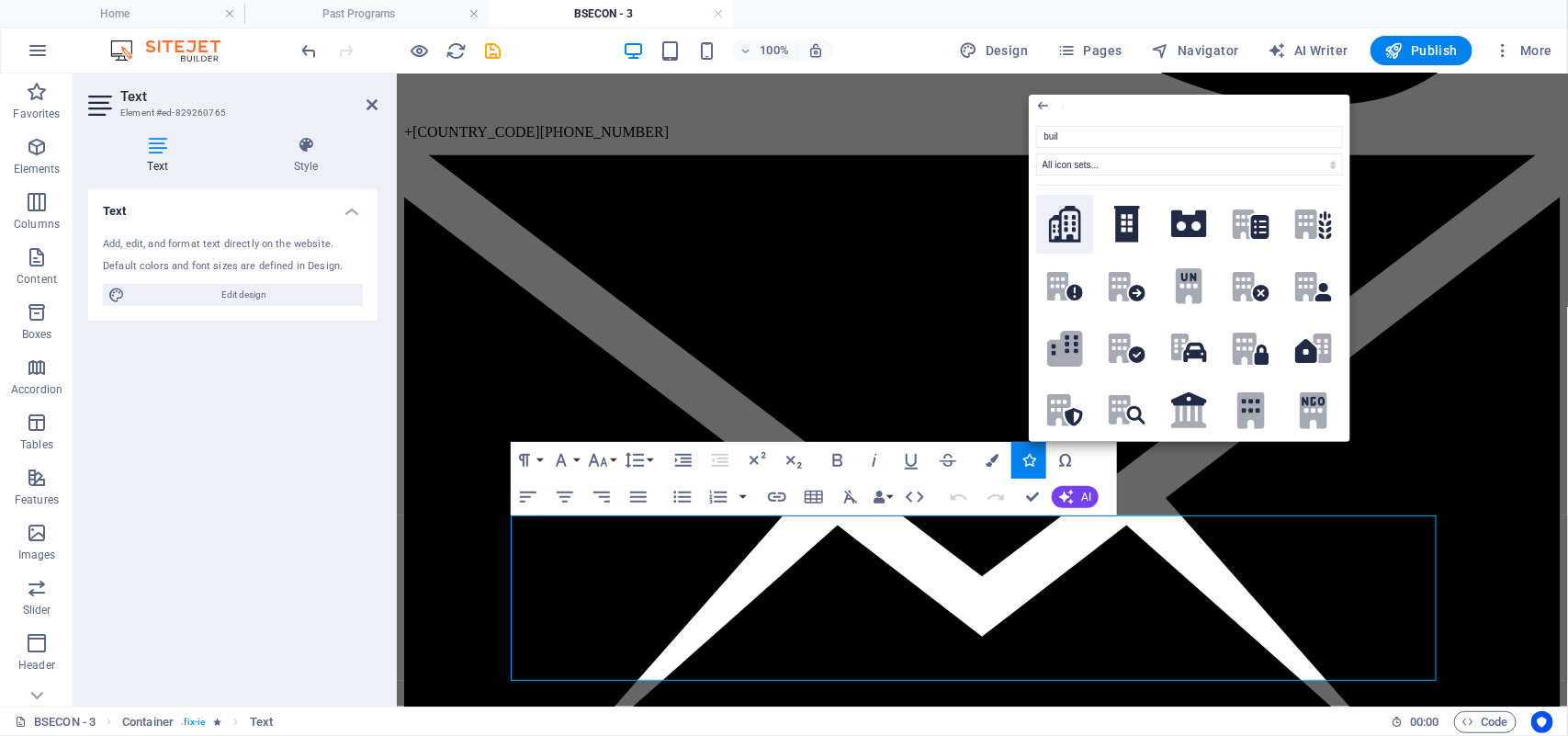 click 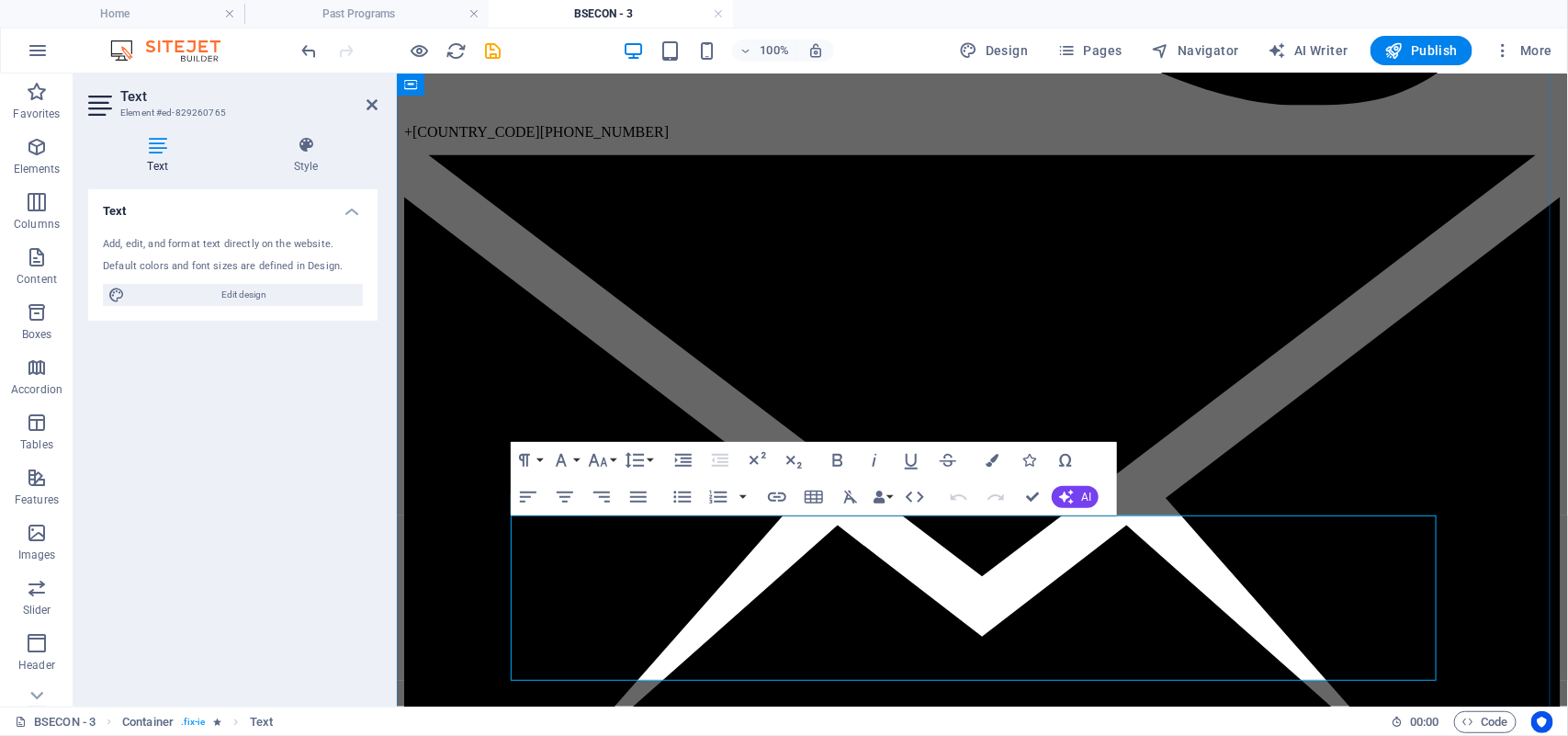 click at bounding box center (981, 10801) 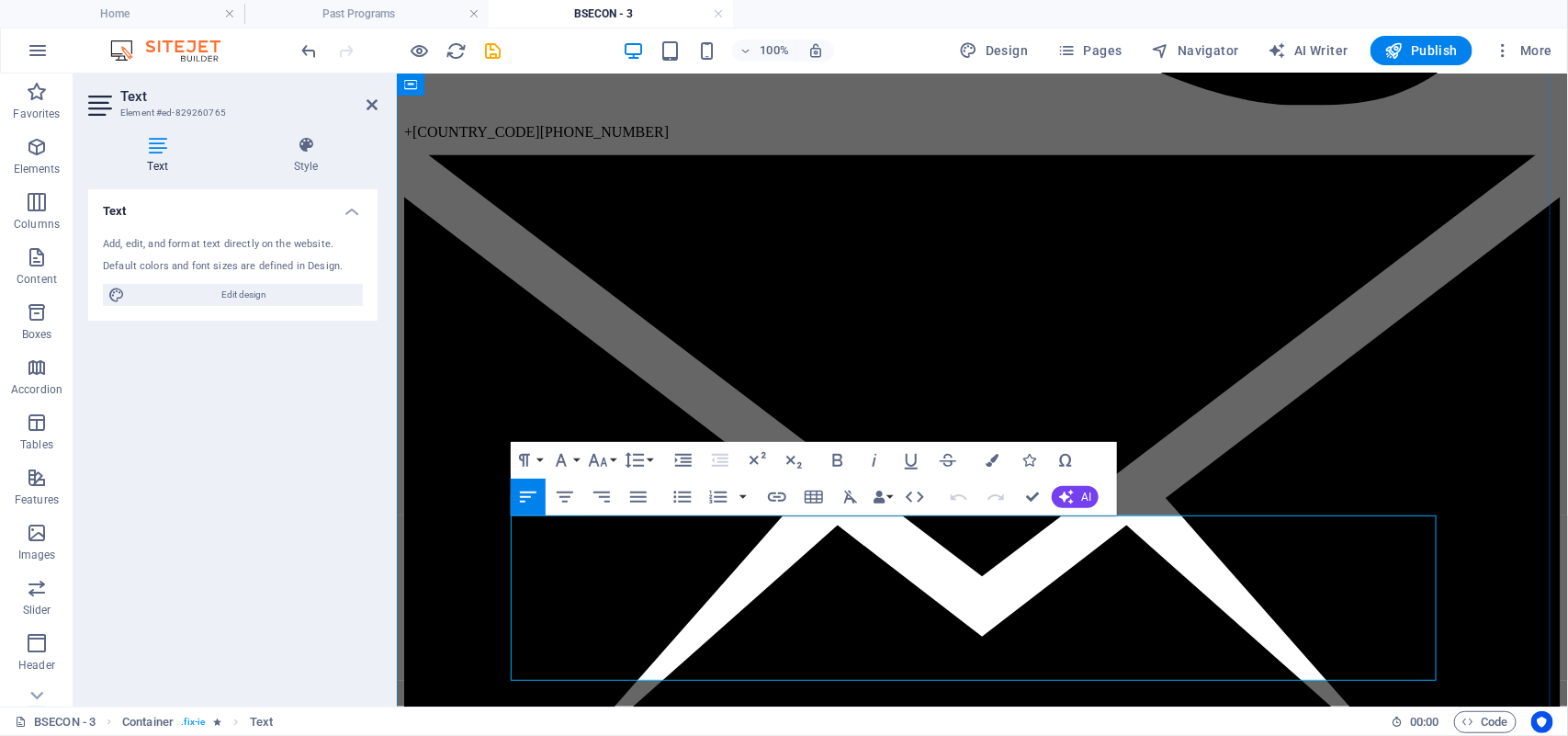 type 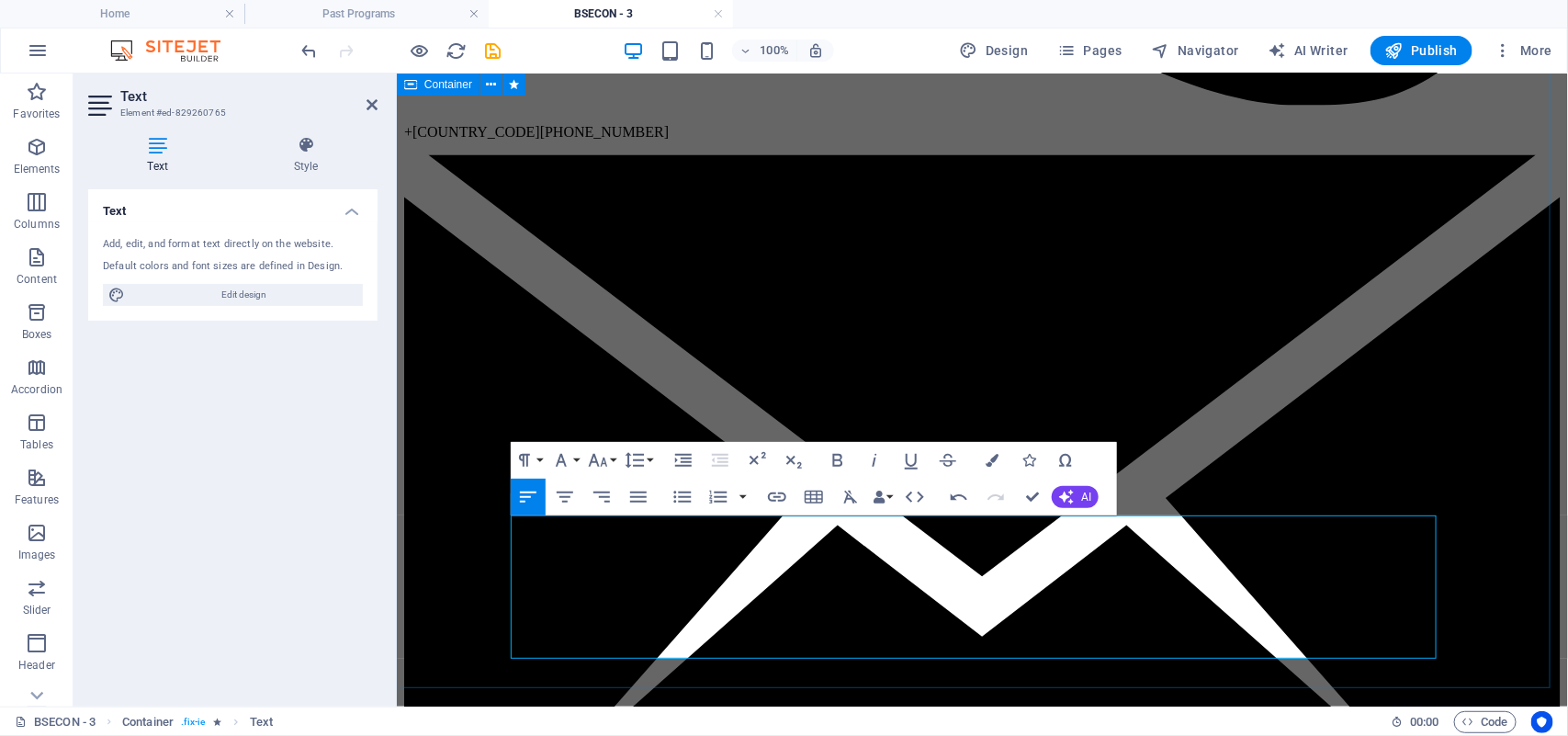 click on "welcome Dear Friends and Colleagues, We are thrilled to announce the 3rd International Conference of RASE INDIA, in partnership with [HOSPITAL_NAME] and AIIMS - [CITY], taking place from [DAY_OF_WEEK], [MONTH] [DAY], to [DAY_OF_WEEK], [MONTH] [DAY], [YEAR]. It has been a remarkable 3+ years since the foundation of RASE in [MONTH] [YEAR], when we hosted our inaugural Spine Endoscopy workshop at [LOCATION]. Since then, we have successfully conducted over 78 programs, including Live Surgery Workshops, Hands-on Cadaver Workshops, Hands-on Live Surgery Programs, Mentorships, Fellowships, and Observerships across India and various parts of the world. We take pride in our achievement of enabling more than 300 surgeons to practice Spine Endoscopy. Seeing is believing! Join us to learn Bi-portal Spine Endoscopy step by step, covering everything from Triangulation to complete Decompression and Fusion. We look forward to seeing you in [CITY]! ​ ​ VENUE [HOSPITAL_NAME] Google Maps: [URL]" at bounding box center (981, 10604) 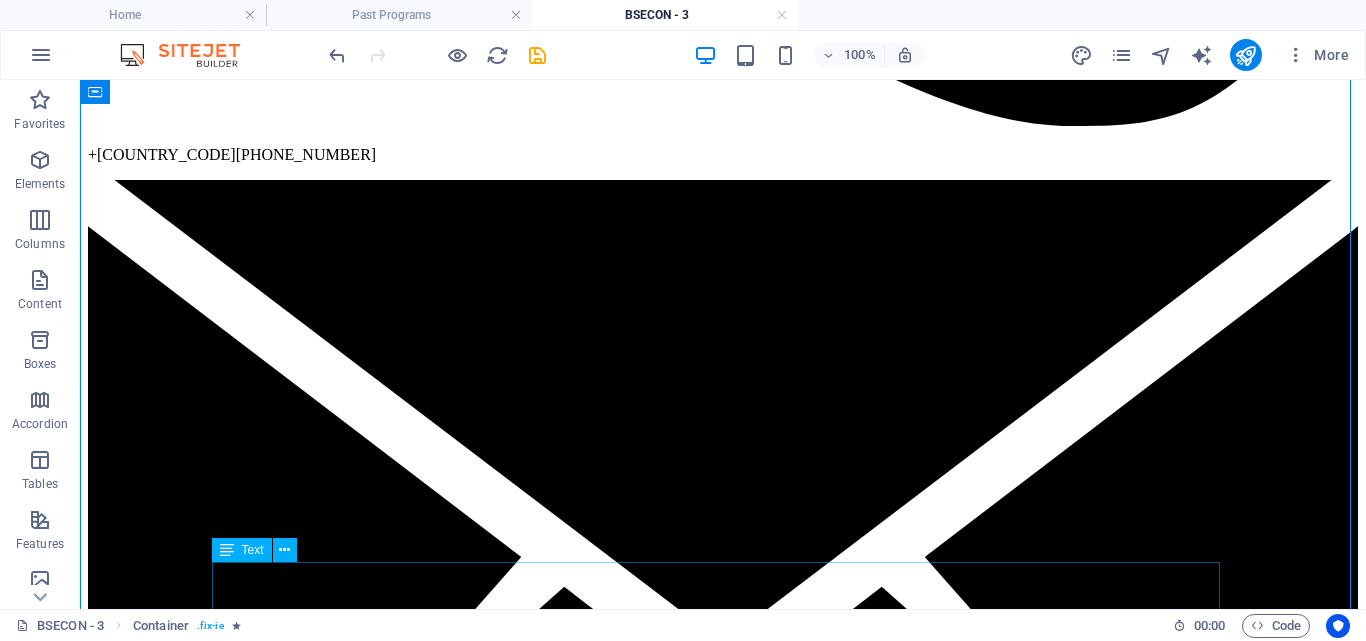 click on "VENUE [HOSPITAL_NAME] [POSTAL_CODE], [STREET_NAME], near [LANDMARK], [AREA], [CITY], [STATE] [POSTAL_CODE] Google Maps: [URL]" at bounding box center (723, 11883) 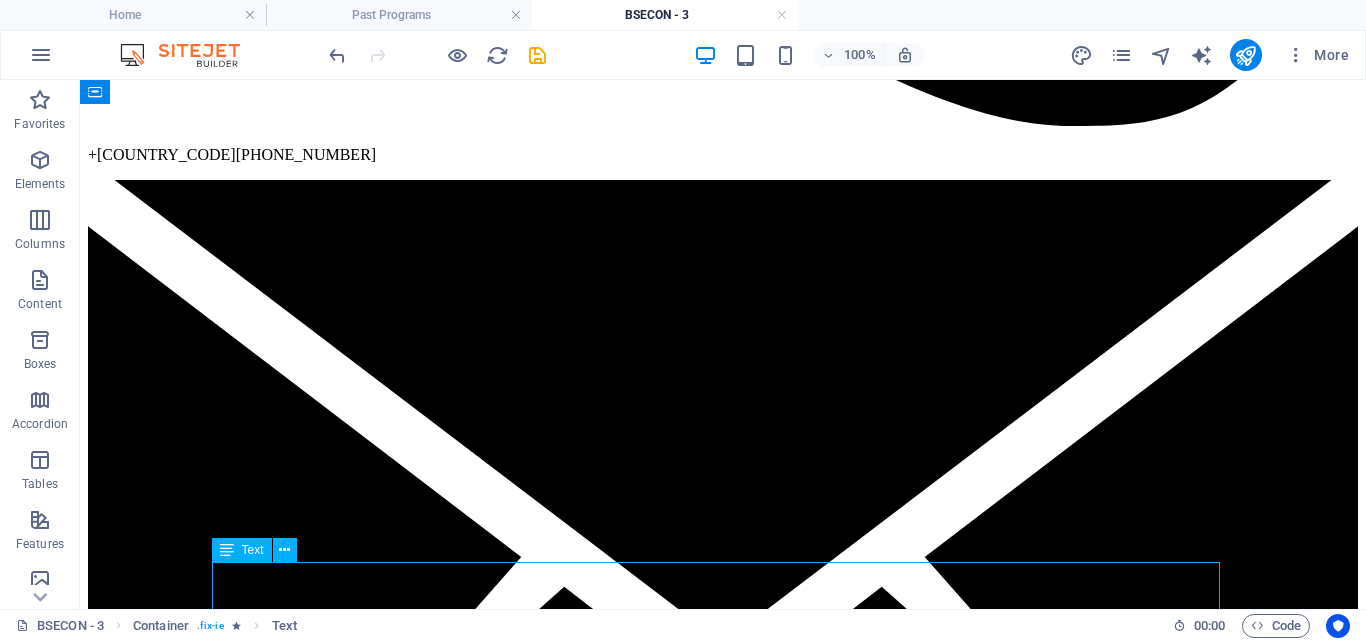 click on "VENUE [HOSPITAL_NAME] [POSTAL_CODE], [STREET_NAME], near [LANDMARK], [AREA], [CITY], [STATE] [POSTAL_CODE] Google Maps: [URL]" at bounding box center (723, 11883) 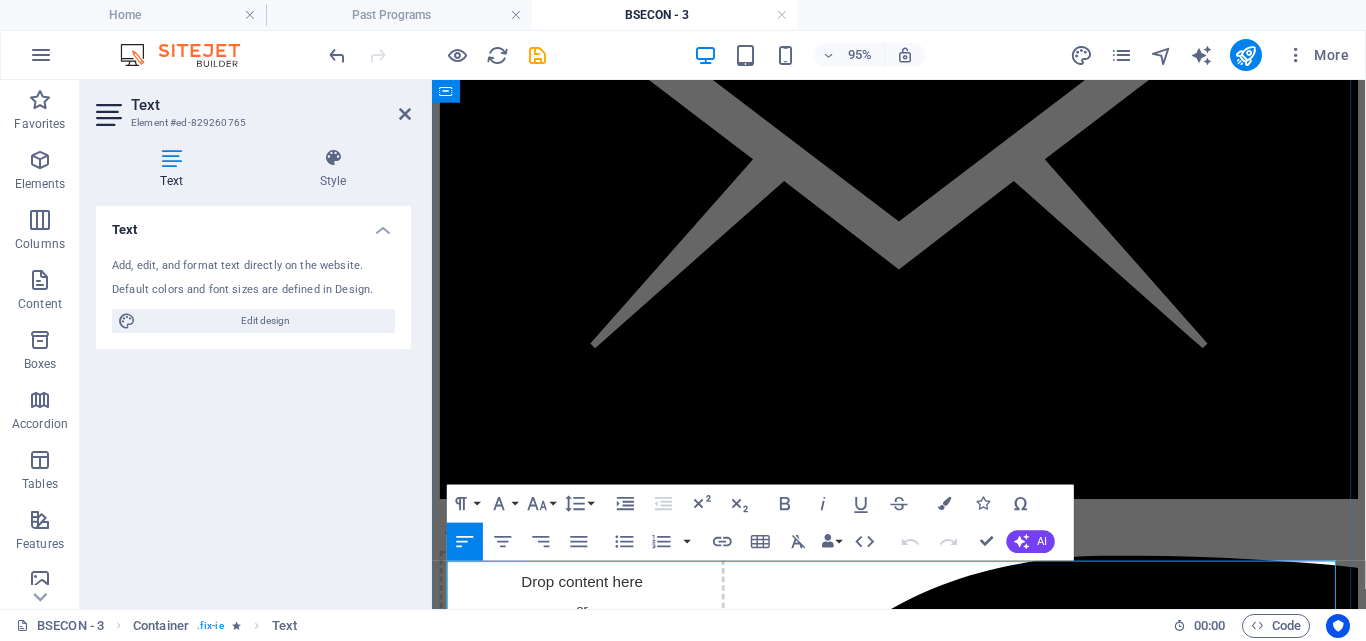 click on "VENUE" at bounding box center [923, 9381] 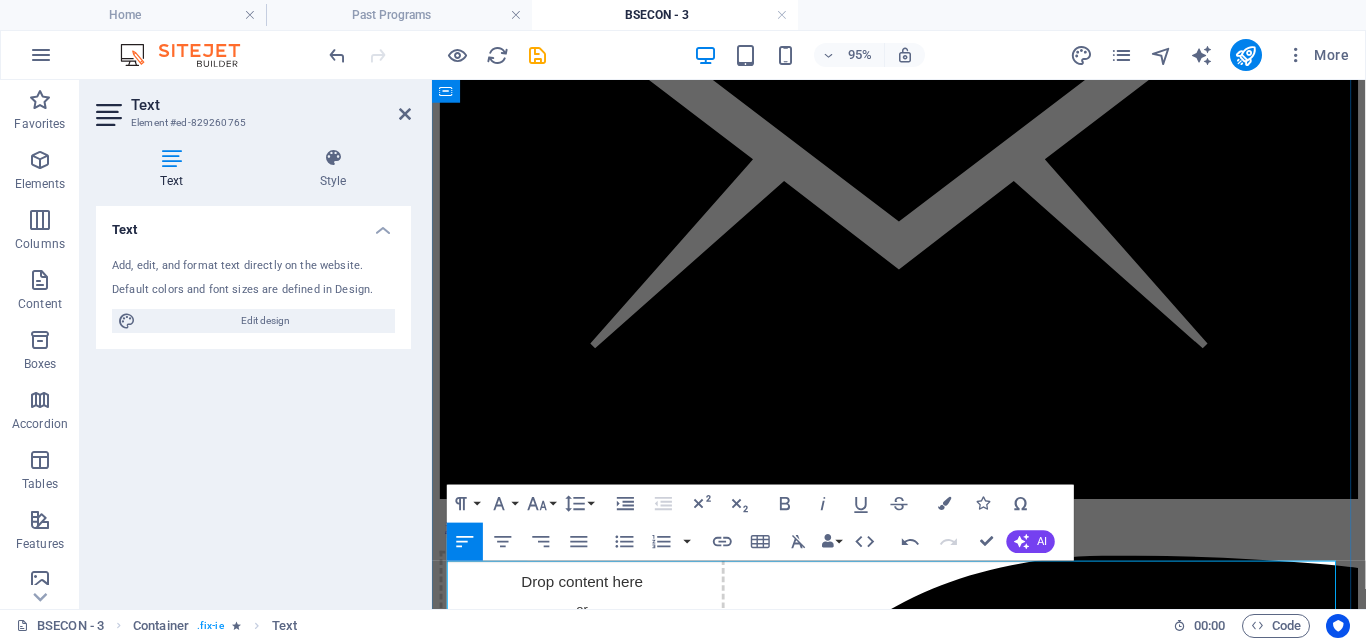 type 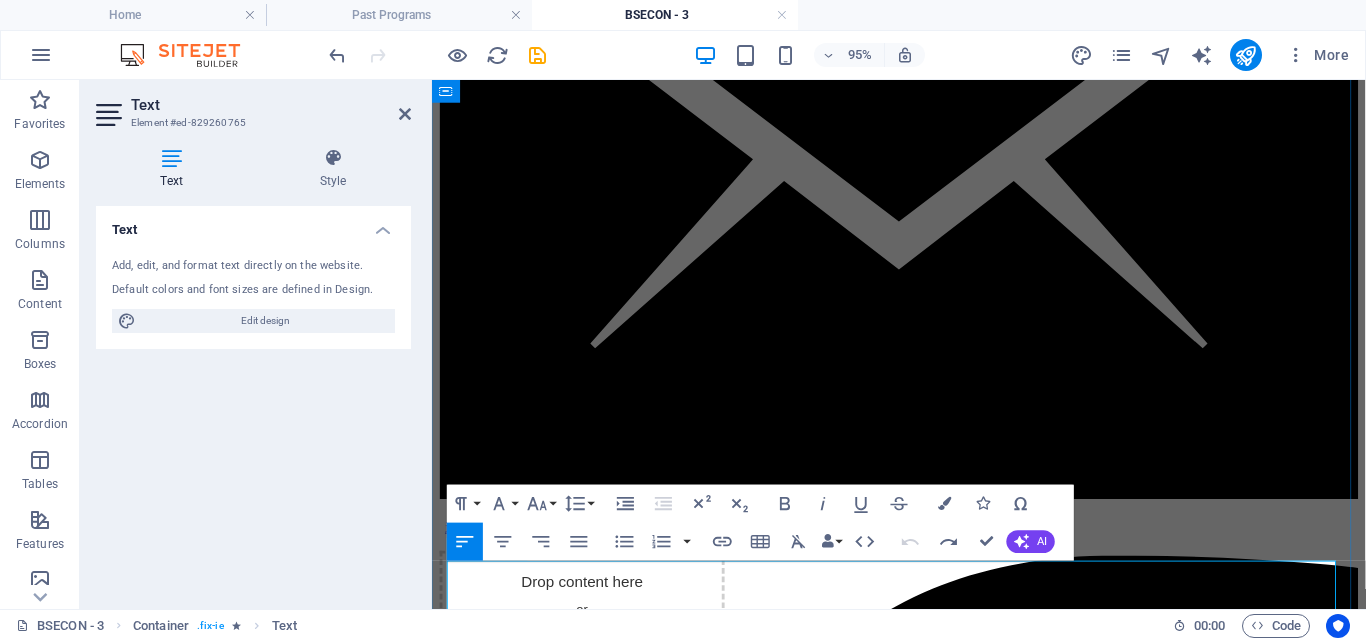 click on "VENUE" at bounding box center (473, 9916) 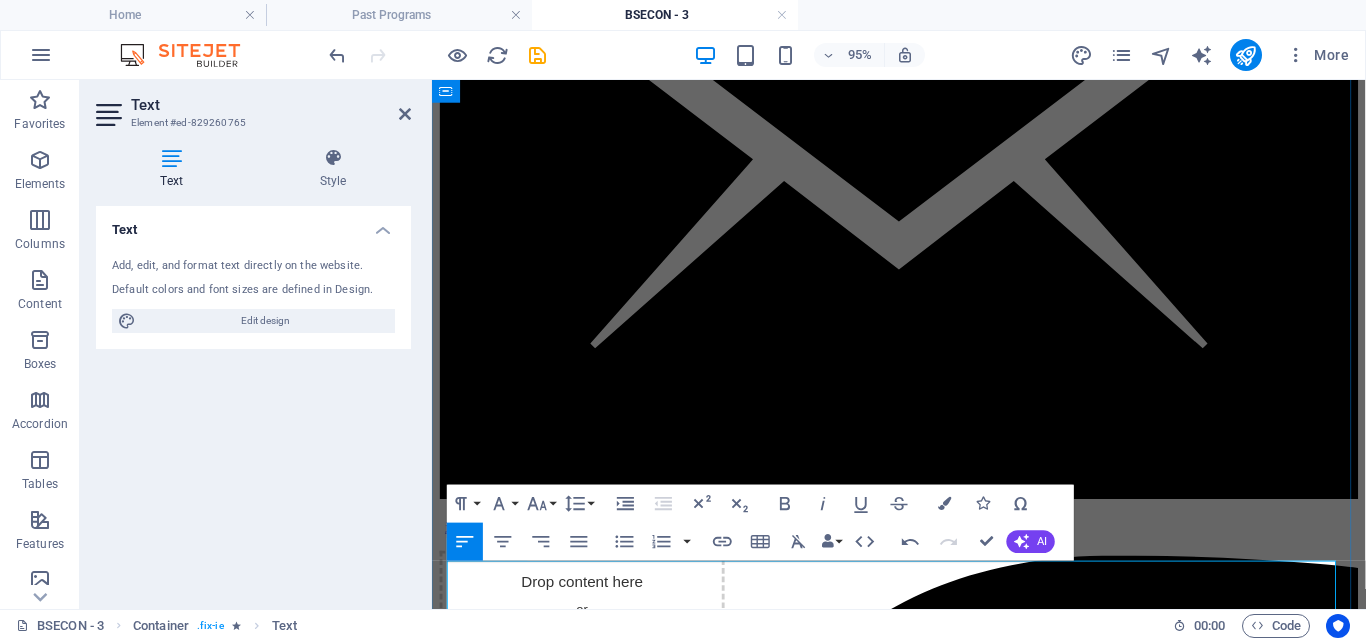 scroll, scrollTop: 1257, scrollLeft: 0, axis: vertical 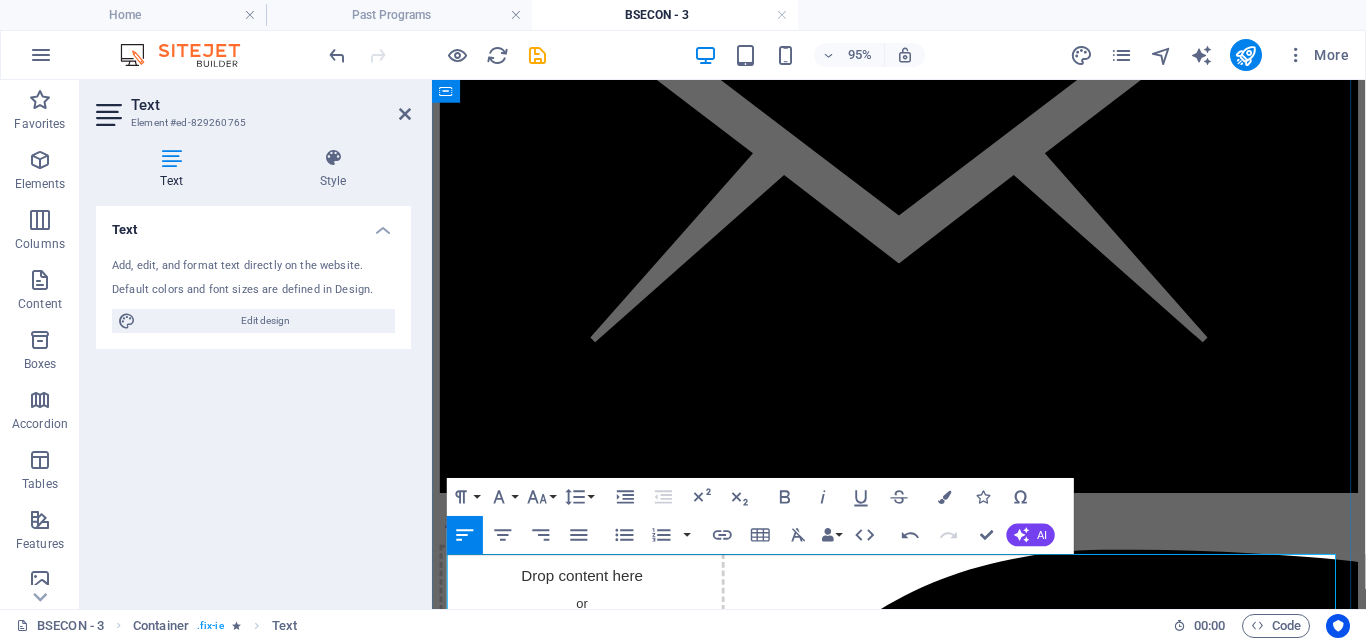click on "DATE" at bounding box center (923, 8787) 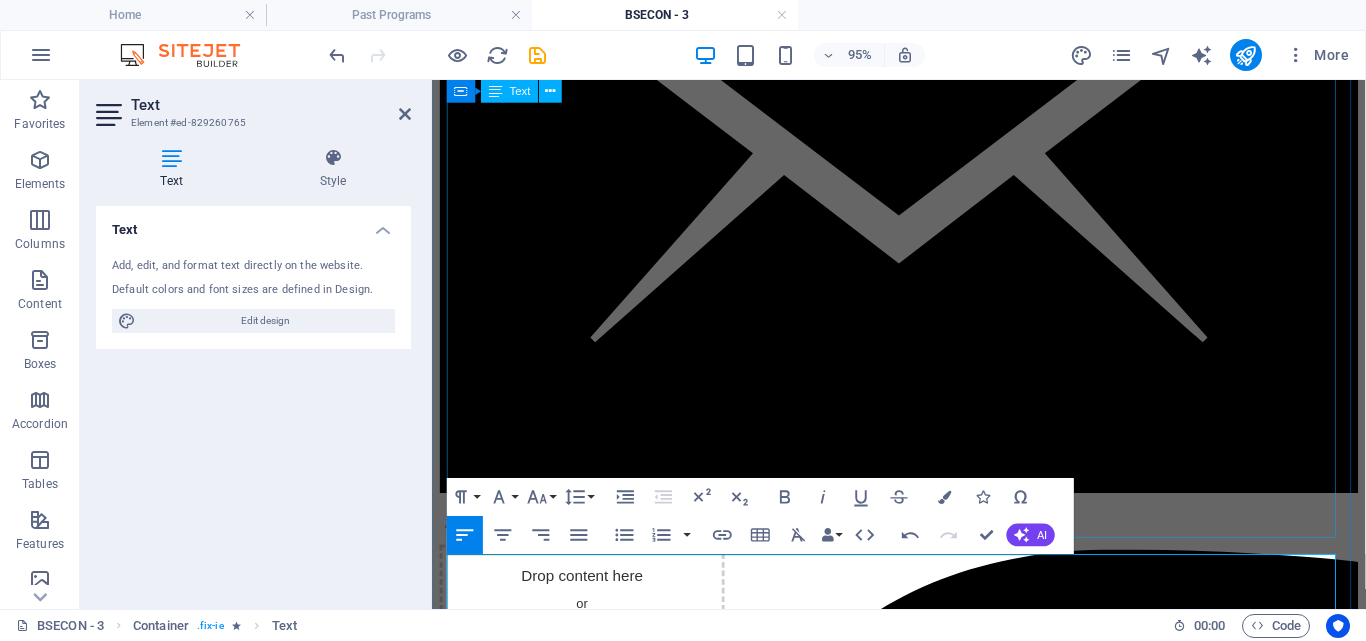 click on "Dear Friends and Colleagues, We are thrilled to announce the 3rd International Conference of RASE INDIA, in partnership with [HOSPITAL_NAME] and AIIMS - [CITY], taking place from [DAY_OF_WEEK], [MONTH] [DAY], to [DAY_OF_WEEK], [MONTH] [DAY], [YEAR]. It has been a remarkable 3+ years since the foundation of RASE in [MONTH] [YEAR], when we hosted our inaugural Spine Endoscopy workshop at [LOCATION]. Since then, we have successfully conducted over 78 programs, including Live Surgery Workshops, Hands-on Cadaver Workshops, Hands-on Live Surgery Programs, Mentorships, Fellowships, and Observerships across India and various parts of the world. We take pride in our achievement of enabling more than 300 surgeons to practice Spine Endoscopy. Seeing is believing! Join us to learn Bi-portal Spine Endoscopy step by step, covering everything from Triangulation to complete Decompression and Fusion. We look forward to seeing you in [CITY]!" at bounding box center (923, 8461) 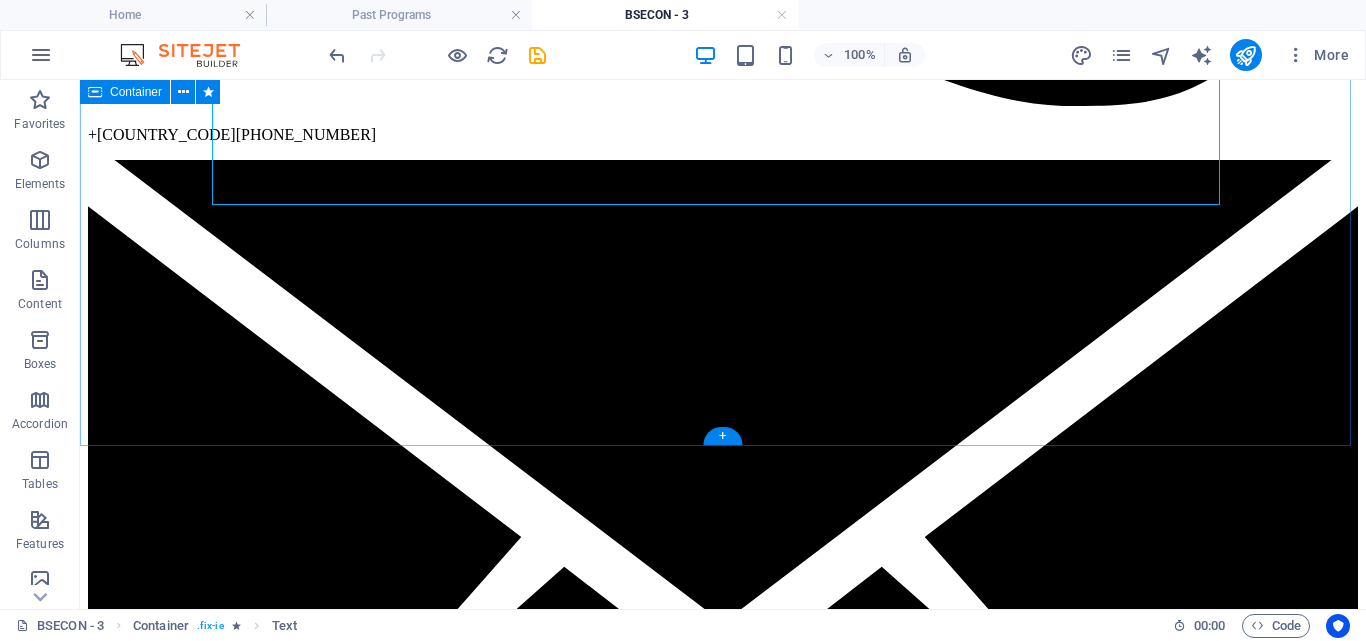 scroll, scrollTop: 1590, scrollLeft: 0, axis: vertical 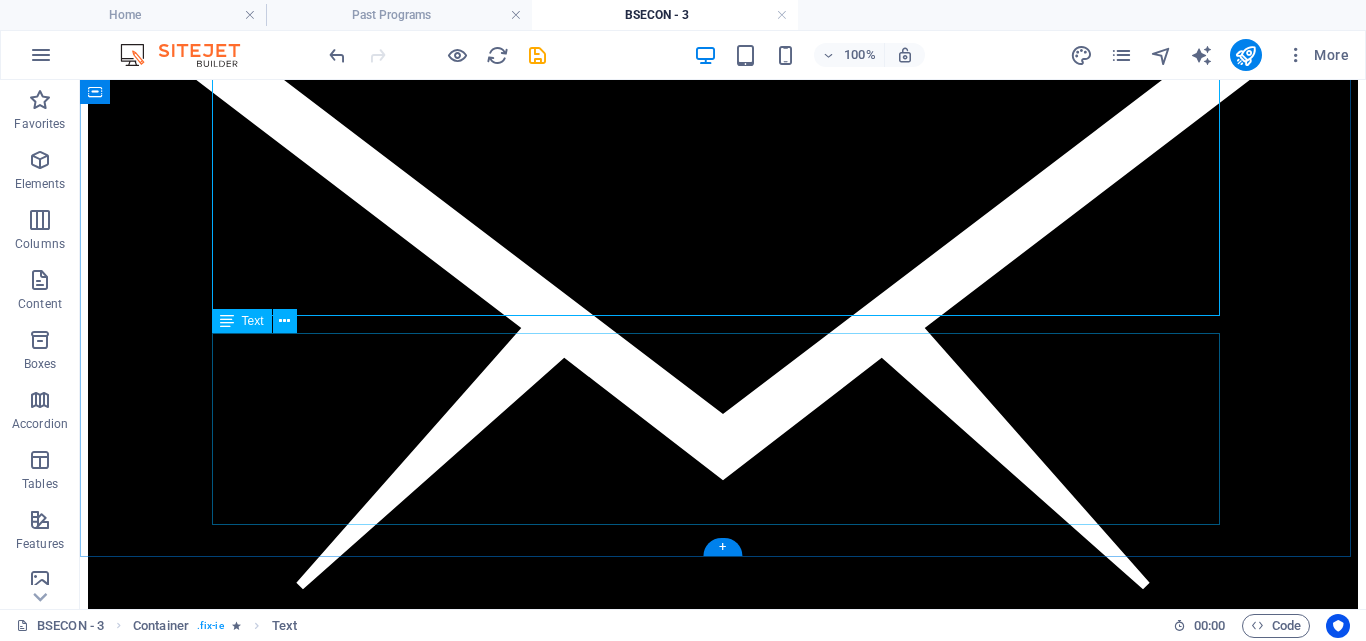 click on "DATE : [DAY] [MONTH] - [DAY] [MONTH] [YEAR] VENUE [HOSPITAL_NAME] [POSTAL_CODE], [STREET_NAME], near [LANDMARK], [AREA], [CITY], [STATE] [POSTAL_CODE] Google Maps: [URL]" at bounding box center (723, 10901) 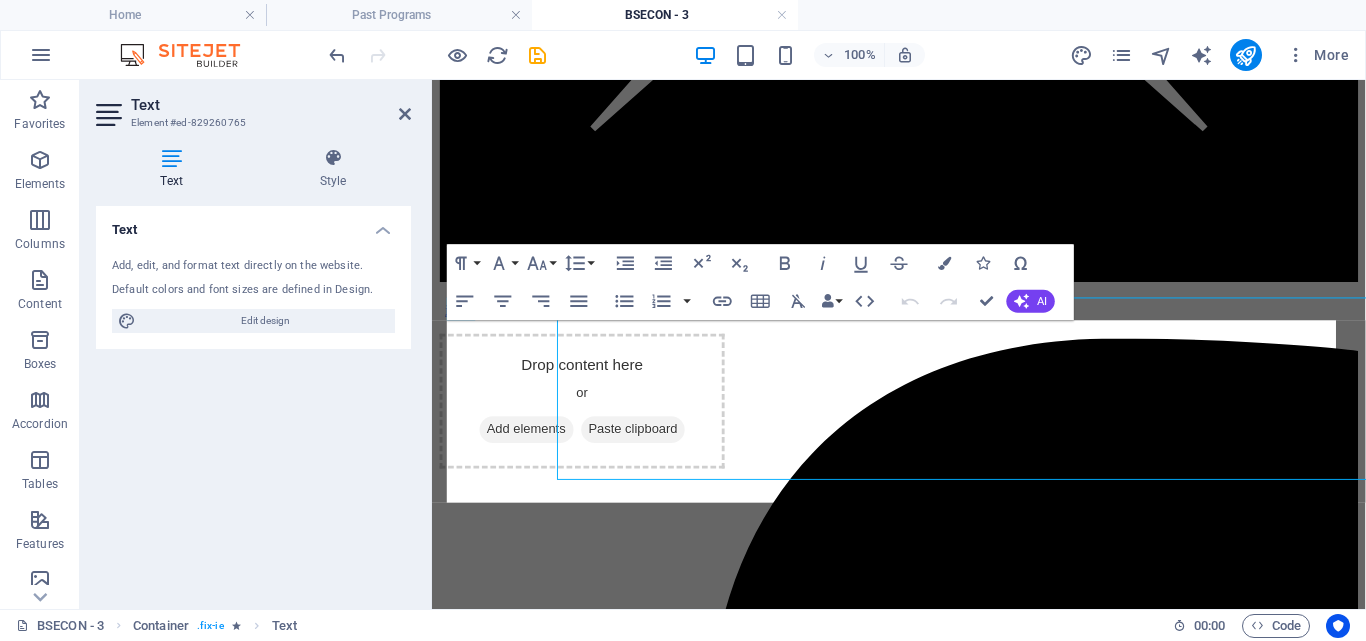scroll, scrollTop: 1503, scrollLeft: 0, axis: vertical 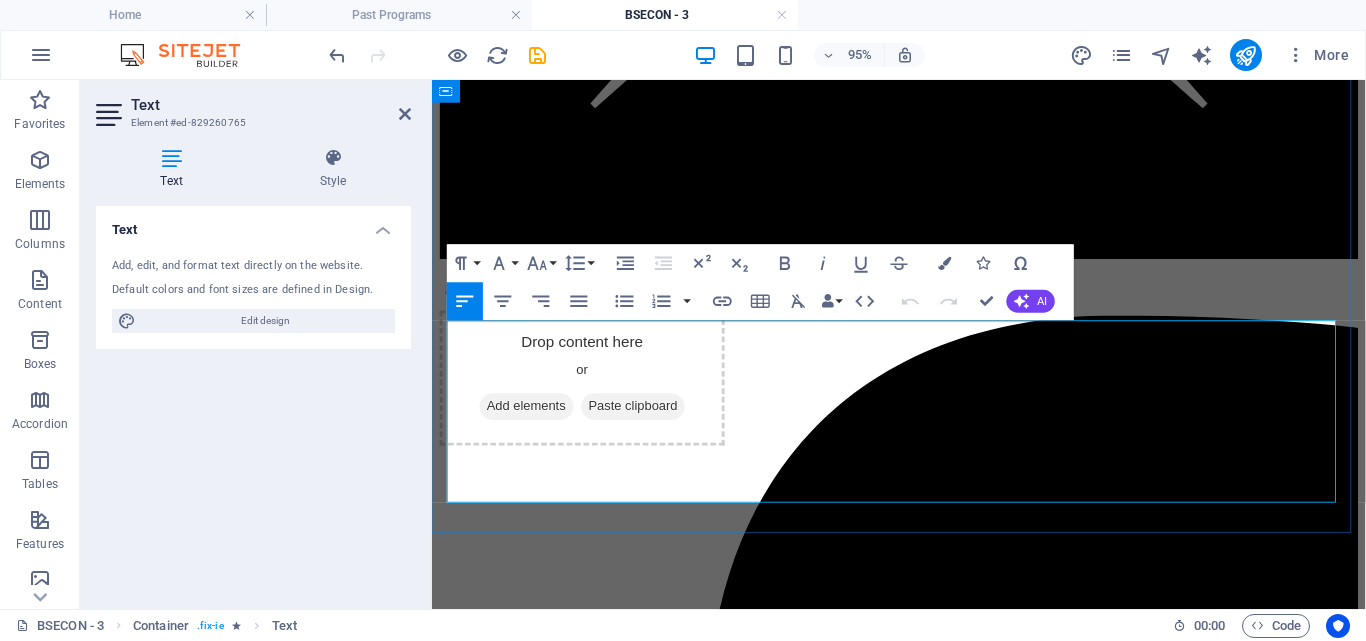 click on "VENUE" at bounding box center (923, 8587) 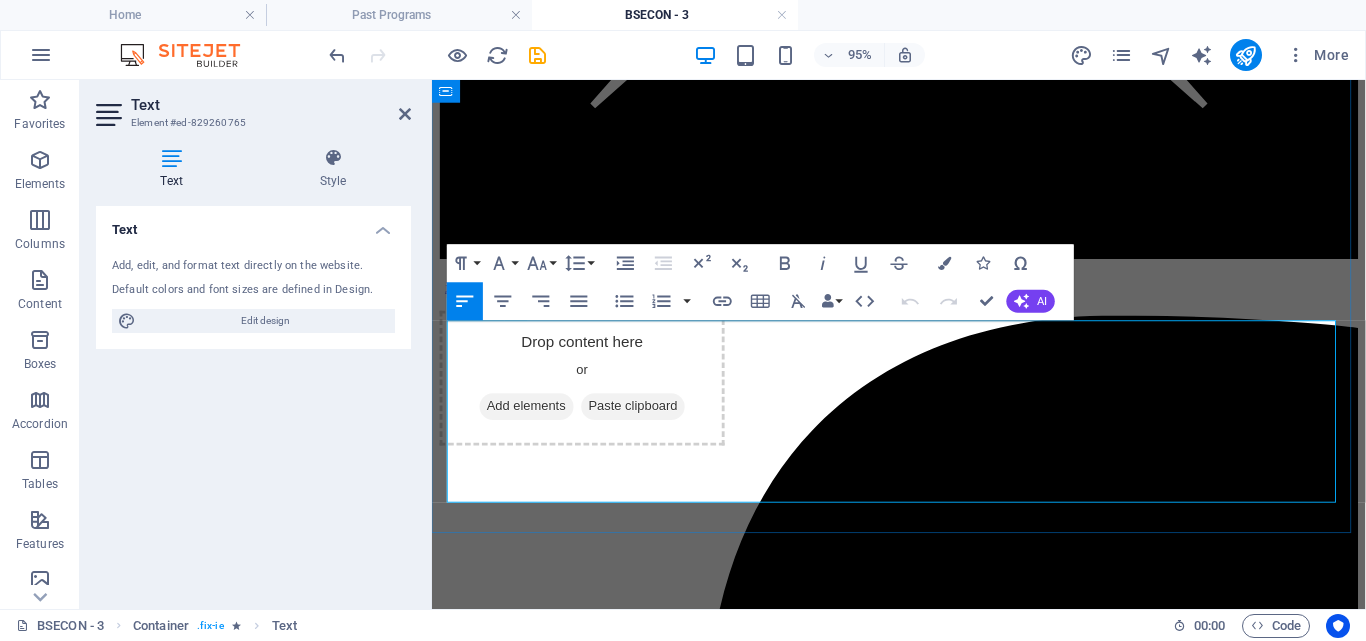 type 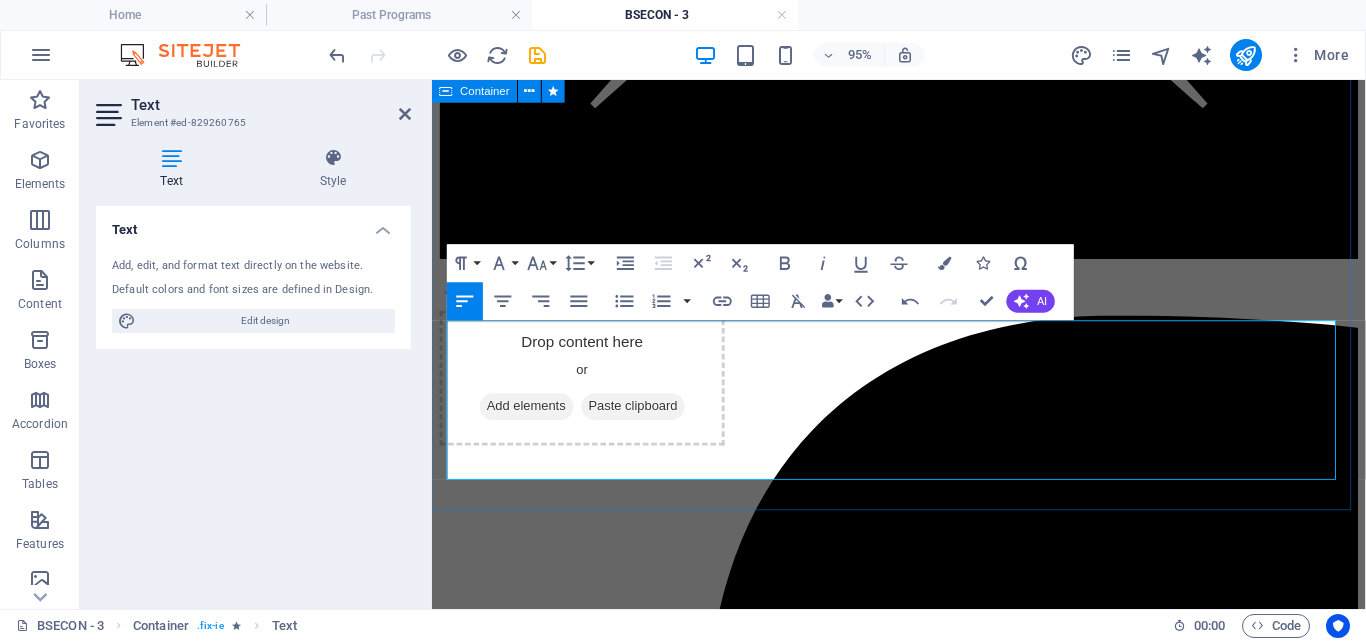 click on "welcome Dear Friends and Colleagues, We are thrilled to announce the 3rd International Conference of RASE INDIA, in partnership with [HOSPITAL_NAME] and AIIMS - [CITY], taking place from [DAY_OF_WEEK], [MONTH] [DAY], to [DAY_OF_WEEK], [MONTH] [DAY], [YEAR]. It has been a remarkable 3+ years since the foundation of RASE in [MONTH] [YEAR], when we hosted our inaugural Spine Endoscopy workshop at [LOCATION]. Since then, we have successfully conducted over 78 programs, including Live Surgery Workshops, Hands-on Cadaver Workshops, Hands-on Live Surgery Programs, Mentorships, Fellowships, and Observerships across India and various parts of the world. We take pride in our achievement of enabling more than 300 surgeons to practice Spine Endoscopy. Seeing is believing! Join us to learn Bi-portal Spine Endoscopy step by step, covering everything from Triangulation to complete Decompression and Fusion. We look forward to seeing you in [CITY]! DATE : [DAY] [MONTH] - [DAY] [MONTH] [YEAR] VENUE: [HOSPITAL_NAME] Google Maps: [URL]" at bounding box center (923, 8299) 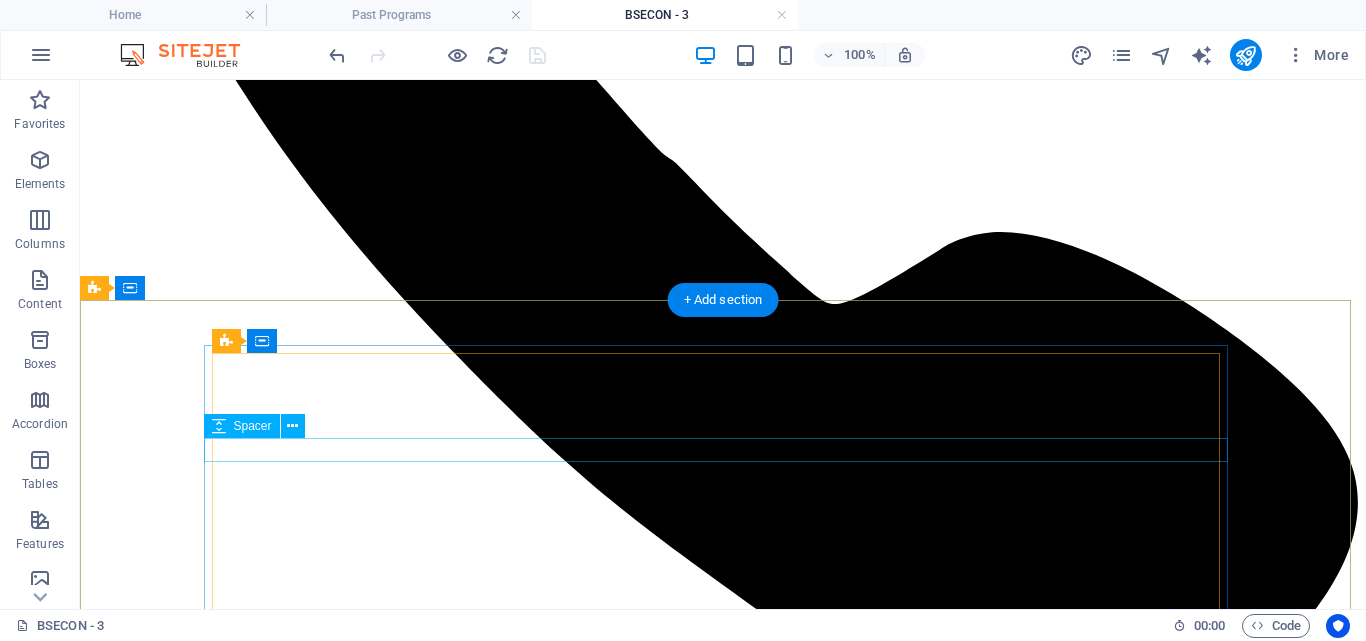 scroll, scrollTop: 0, scrollLeft: 0, axis: both 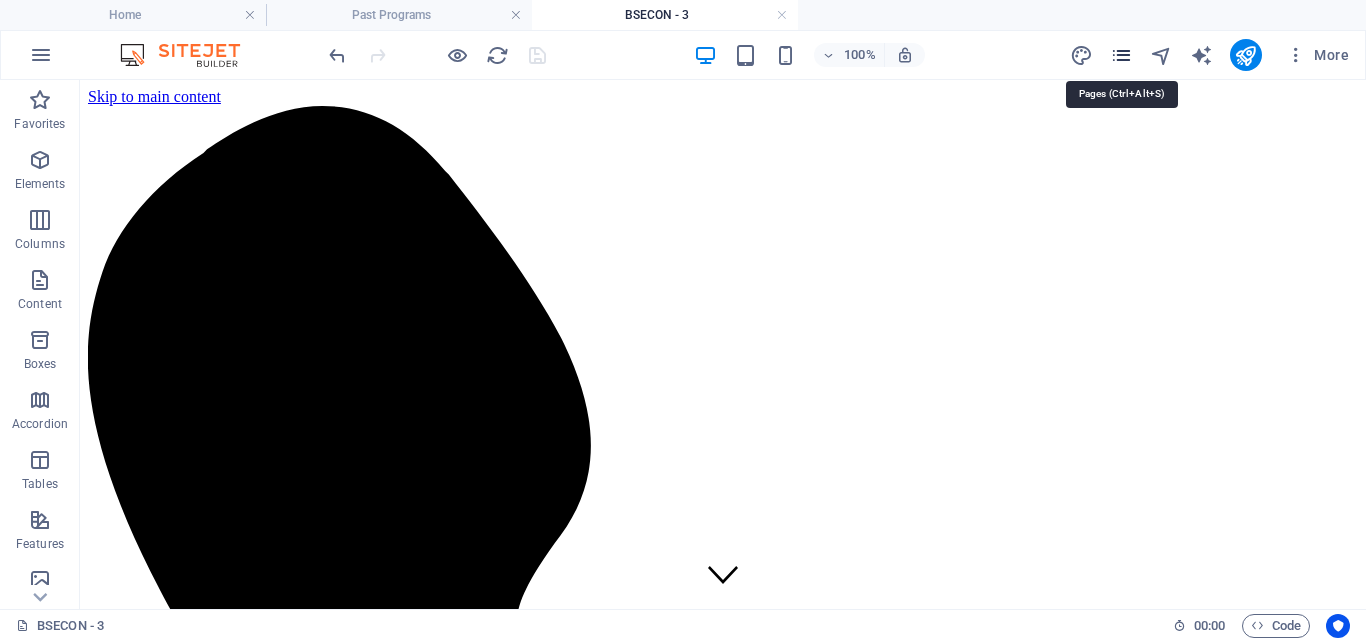 click at bounding box center (1121, 55) 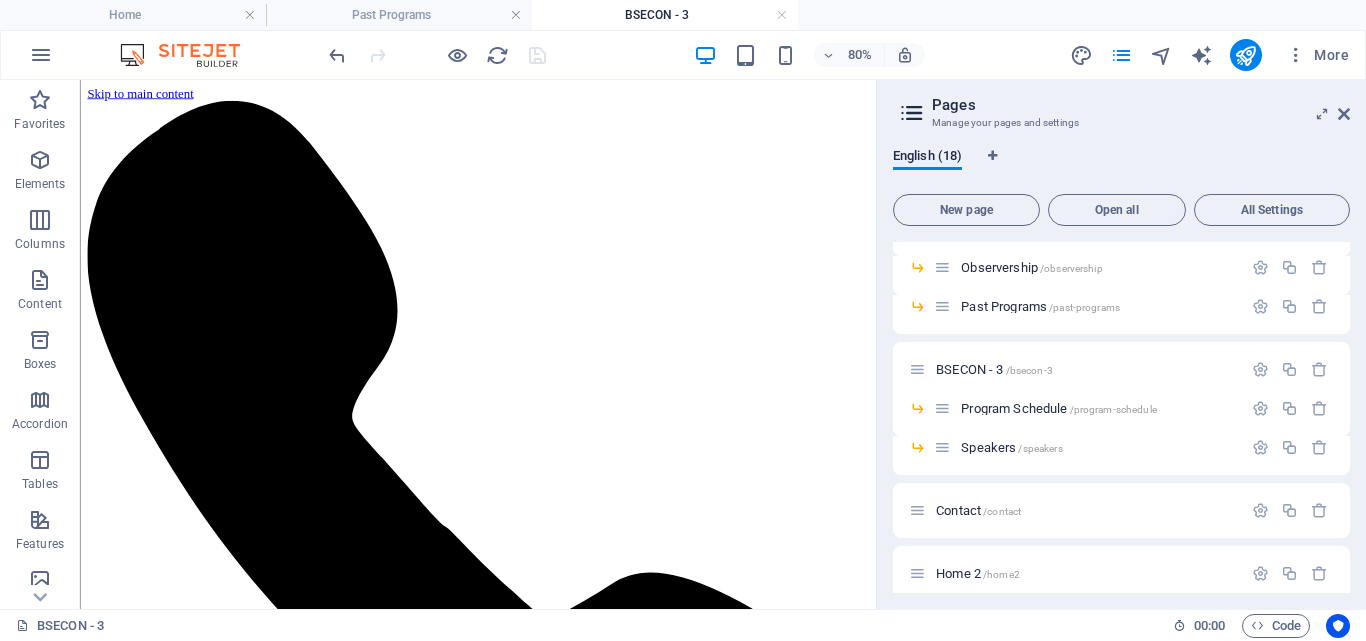 scroll, scrollTop: 282, scrollLeft: 0, axis: vertical 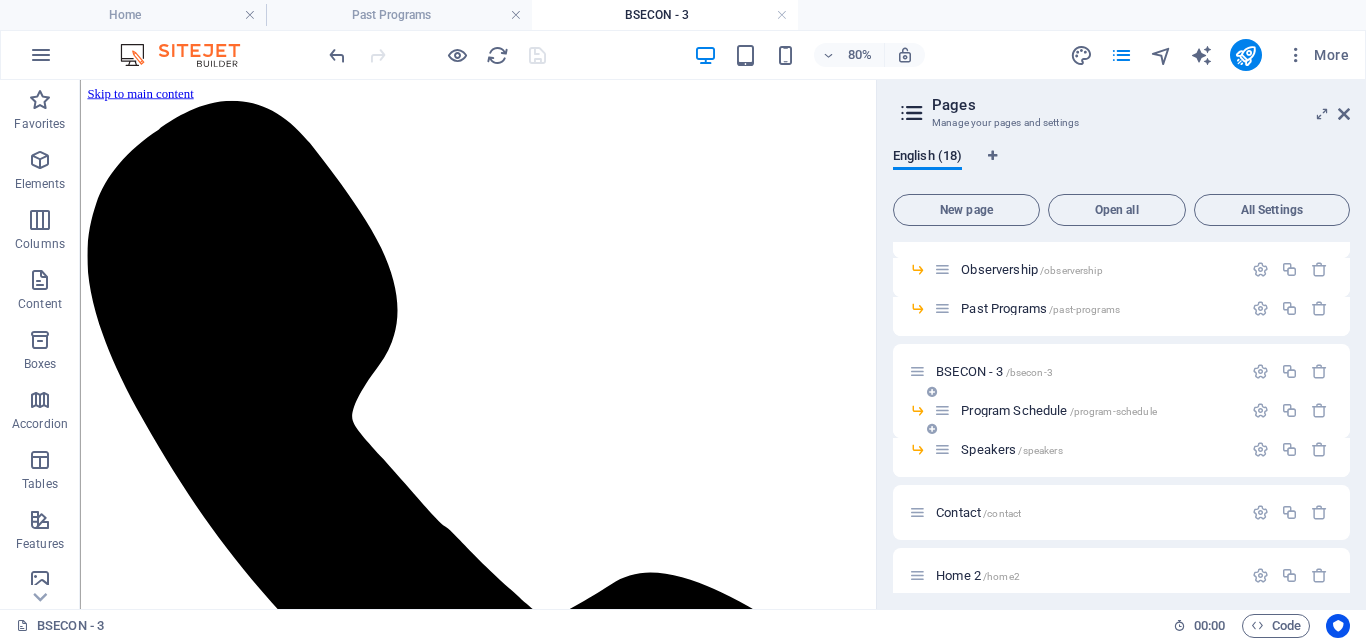 click on "Program Schedule /program-schedule" at bounding box center [1059, 410] 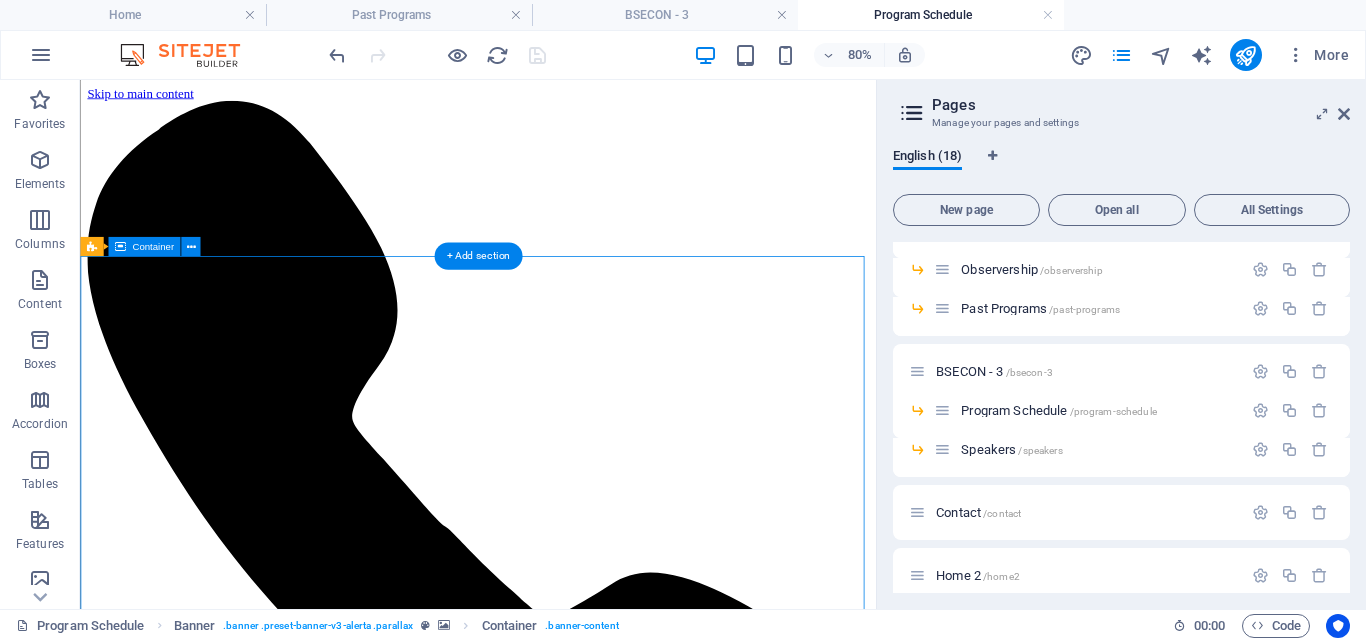 scroll, scrollTop: 0, scrollLeft: 0, axis: both 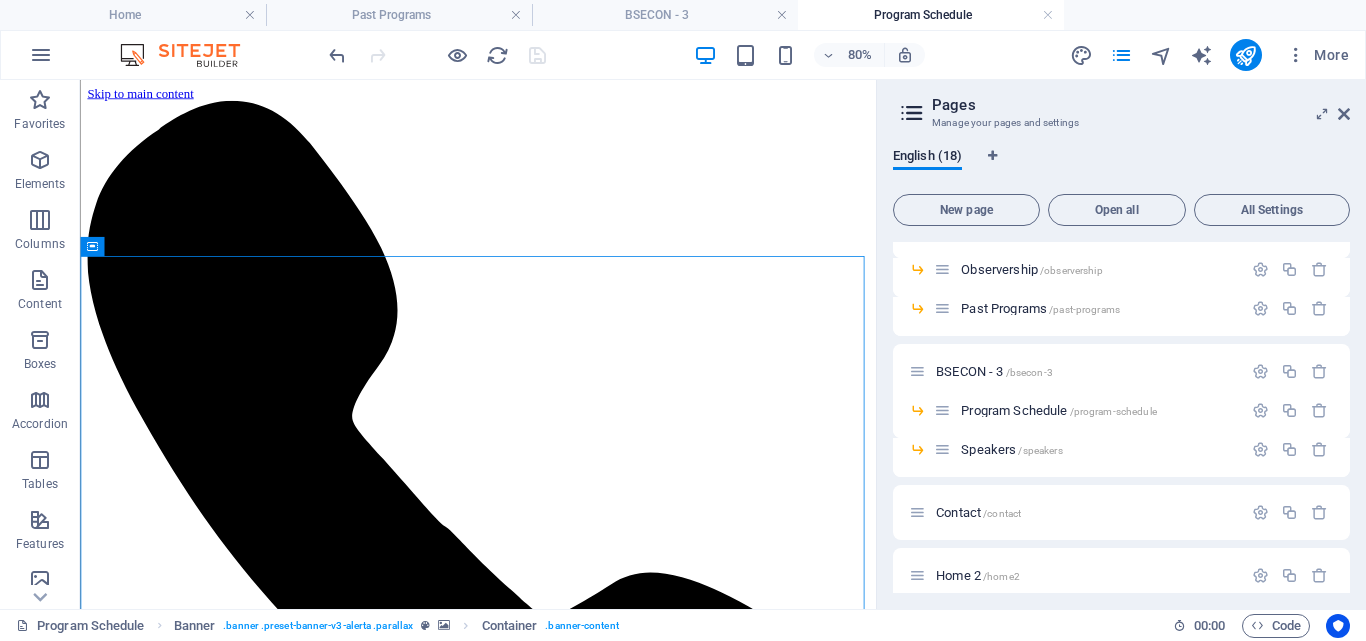 click on "Pages Manage your pages and settings English (18) New page Open all All Settings Home / Welcome /welcome Our Team /our-team Training Programs /training-programs Mentorship /mentorship Fellowship /fellowship Observership /observership Past Programs /past-programs BSECON - 3 /bsecon-3 Program Schedule /program-schedule Speakers /speakers Contact /contact Home 2 /home2 Home 1 /home-1 Home (Copy) /homecopy About us /about-us Pricing /pricing Past Programs 1 /past-programs-1" at bounding box center [1121, 344] 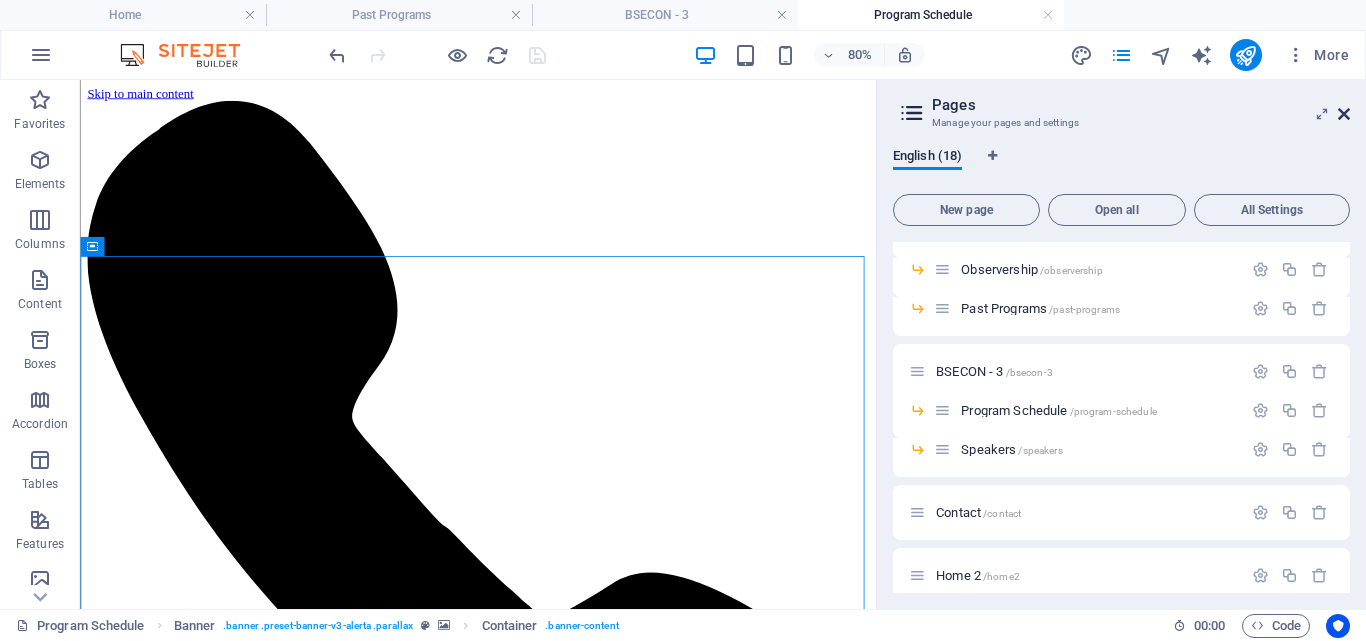 drag, startPoint x: 1343, startPoint y: 115, endPoint x: 395, endPoint y: 266, distance: 959.9505 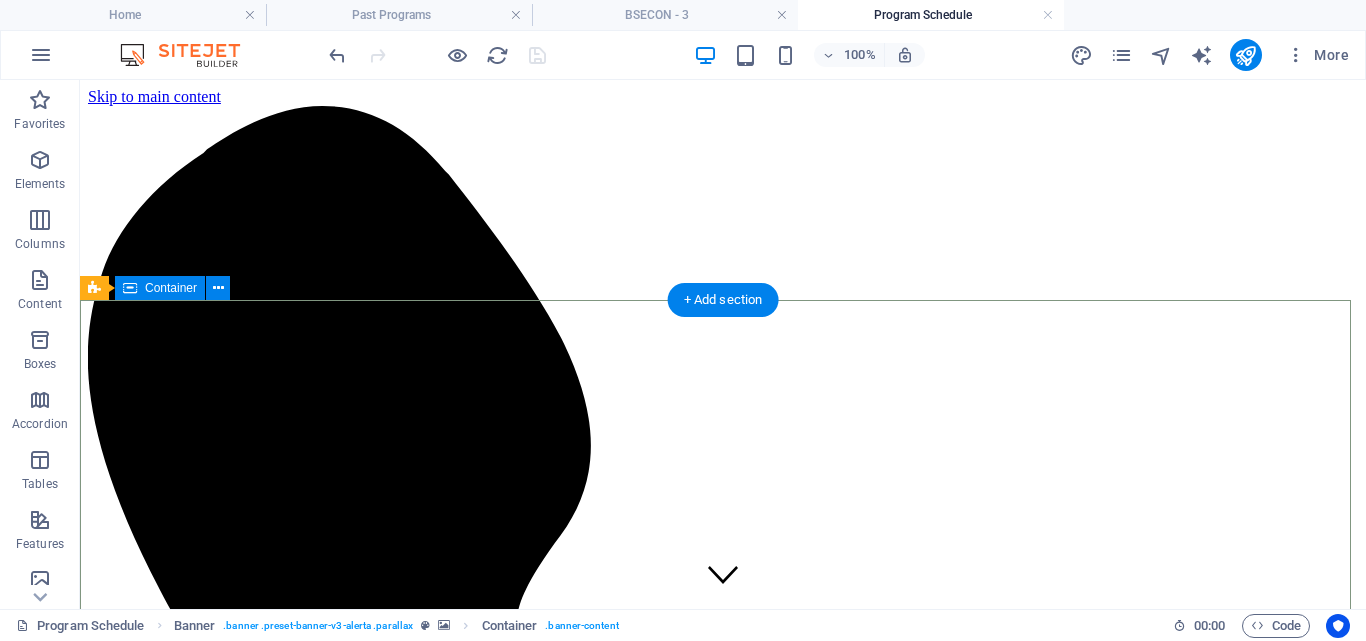 click on "Program schedule the plan for the day" at bounding box center (723, 10717) 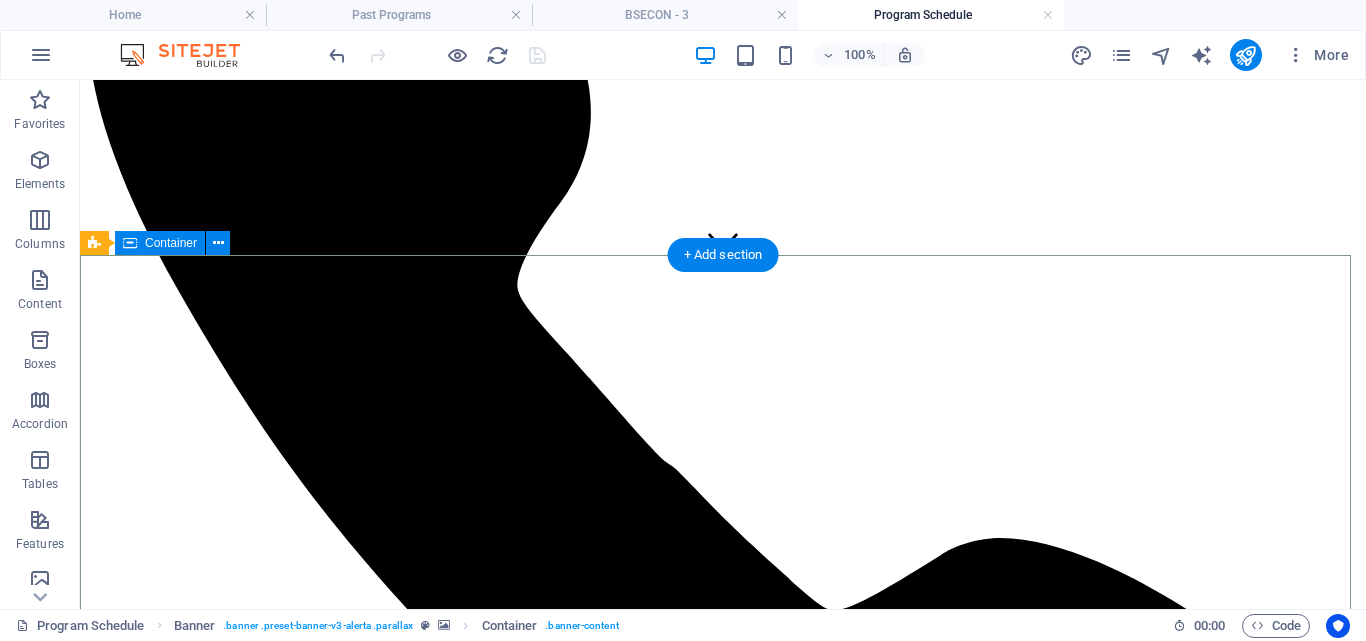 scroll, scrollTop: 0, scrollLeft: 0, axis: both 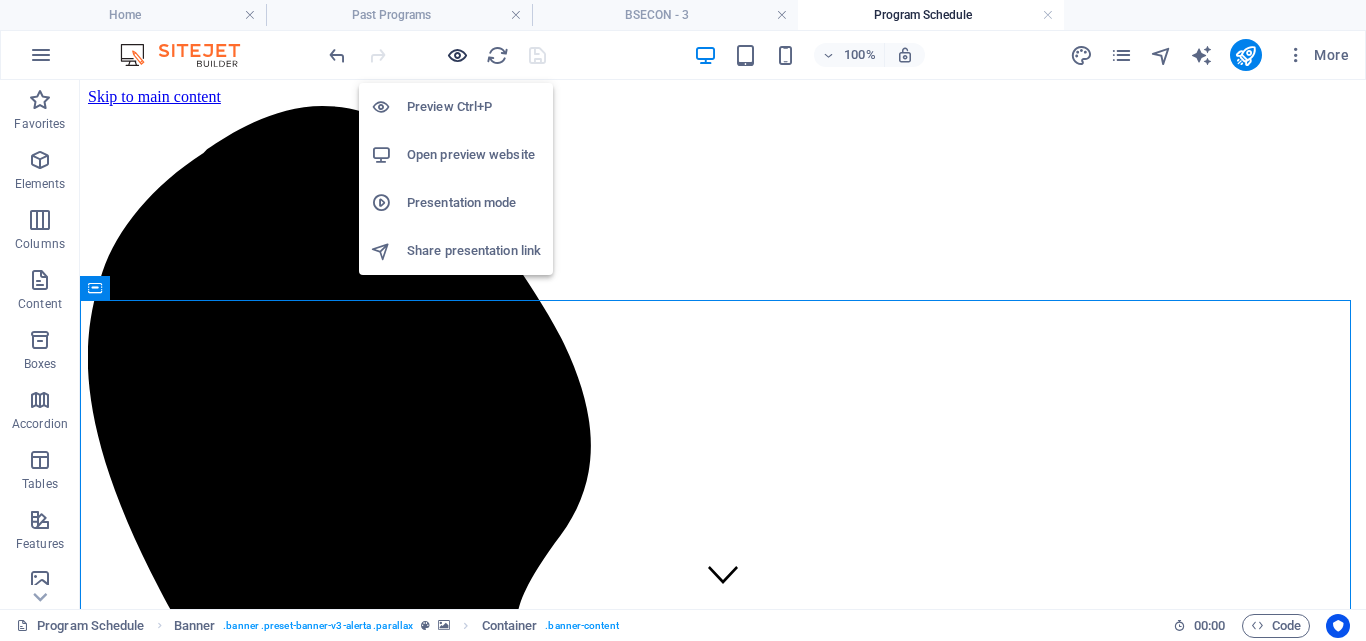 click at bounding box center (457, 55) 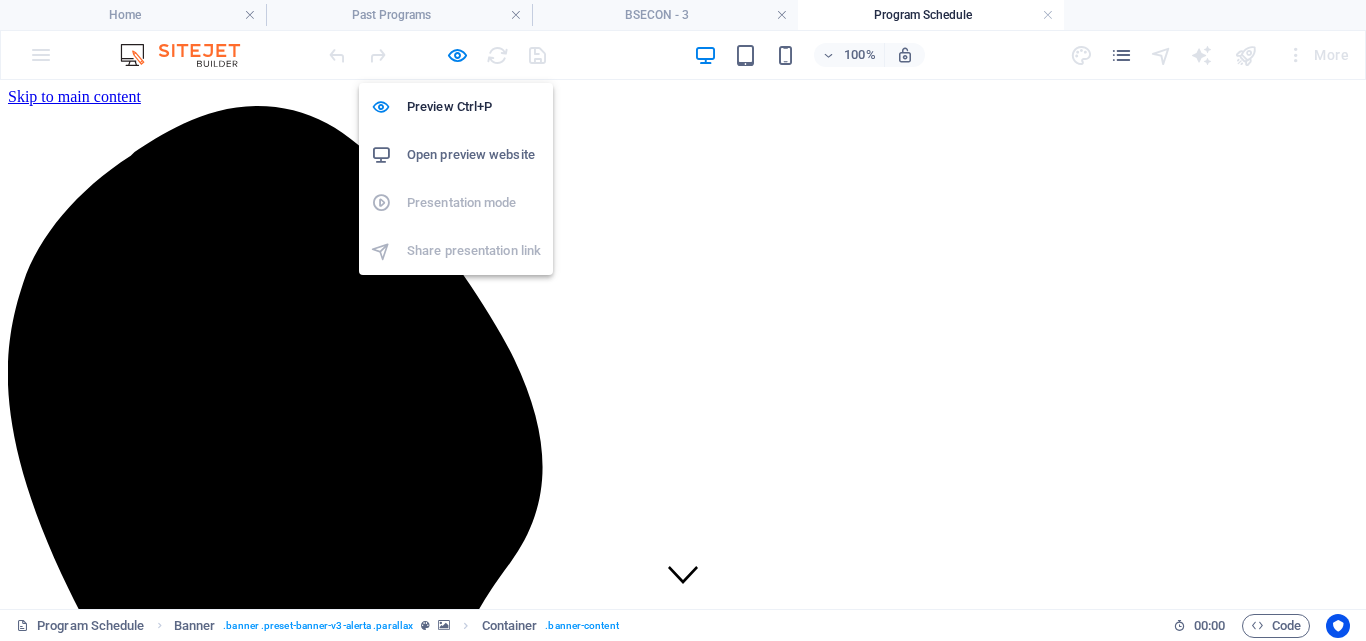 click on "Open preview website" at bounding box center [474, 155] 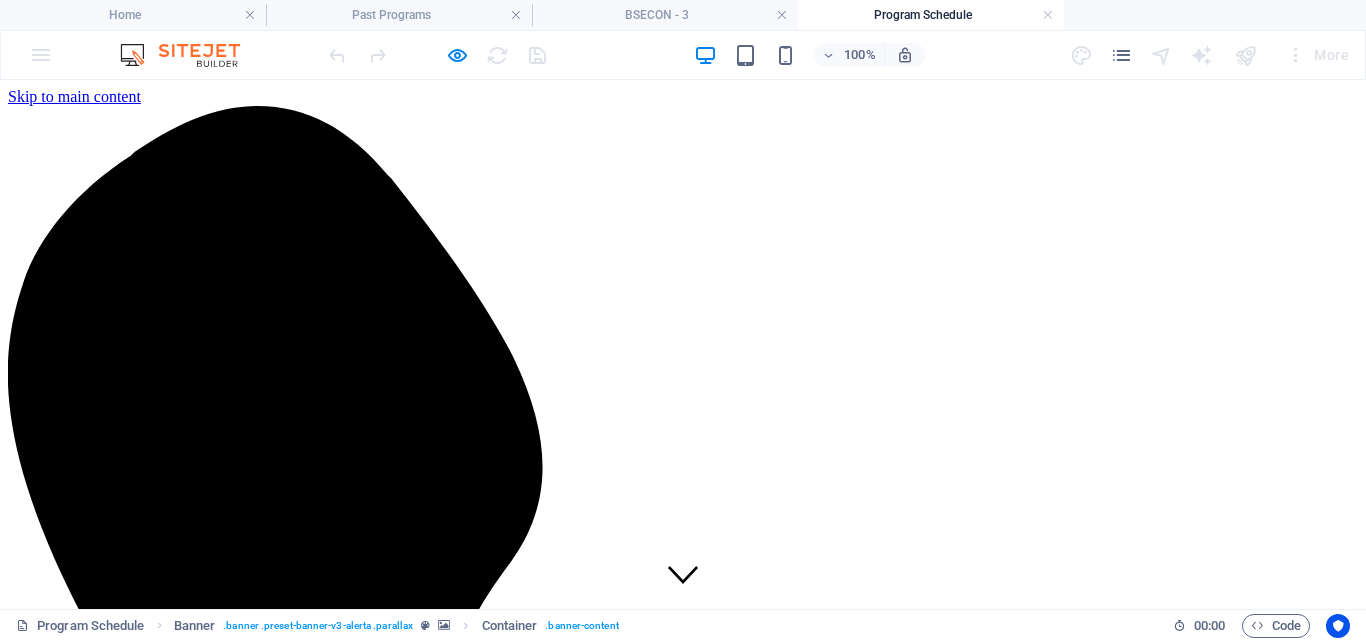 click on "Home Welcome Our Team Training Programs Mentorship Fellowship Observership Past Programs BSECON - 3 Program Schedule Speakers Contact" at bounding box center [683, 9785] 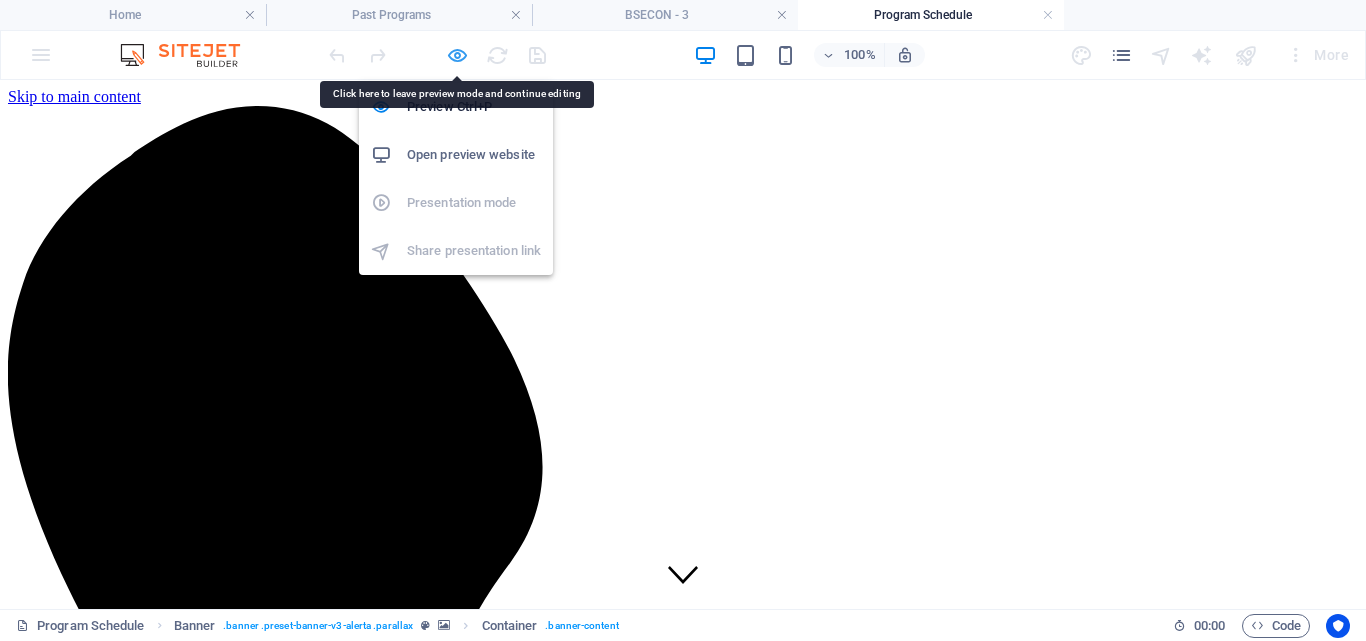 click at bounding box center (457, 55) 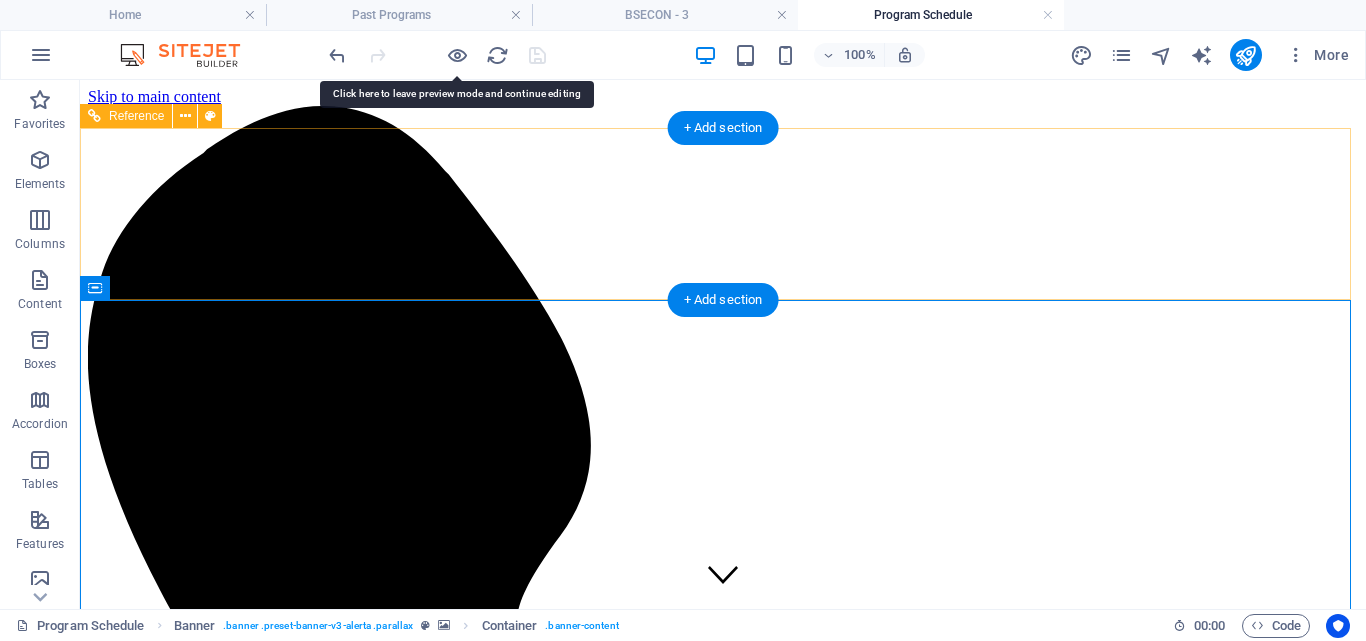 click on "Home Welcome Our Team Training Programs Mentorship Fellowship Observership Past Programs BSECON - 3 Program Schedule Speakers Contact" at bounding box center [723, 9231] 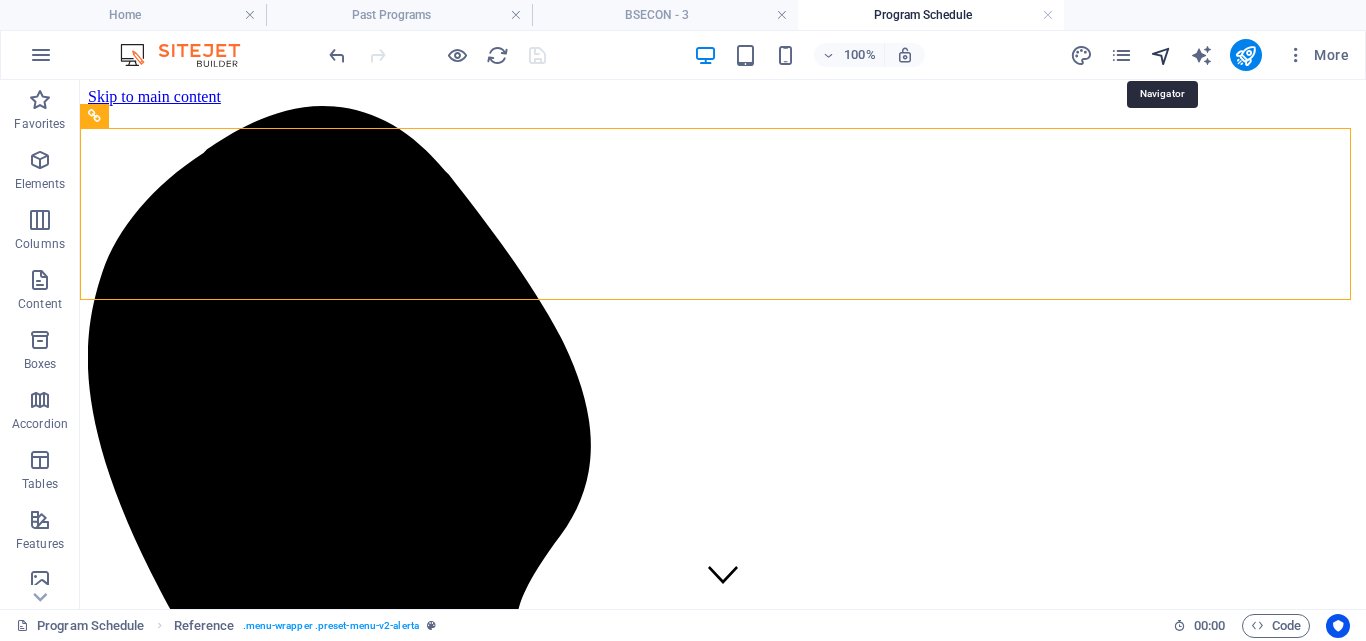 click at bounding box center (1161, 55) 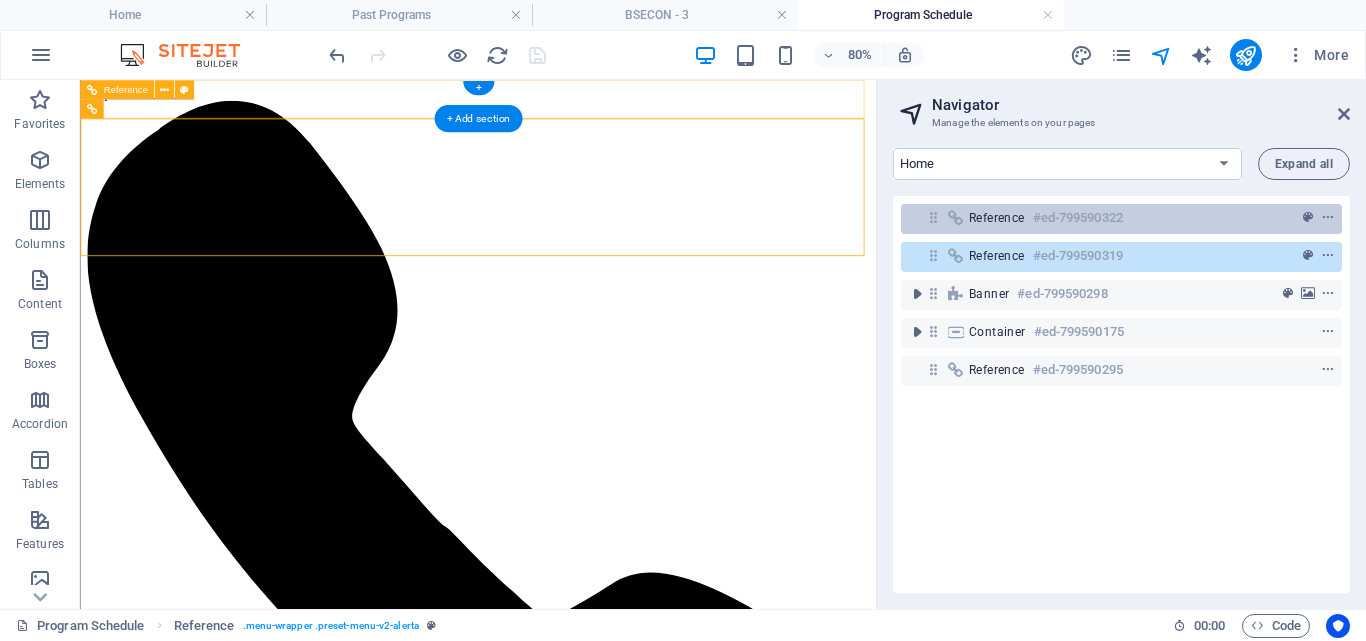 click on "#ed-799590322" at bounding box center (1078, 218) 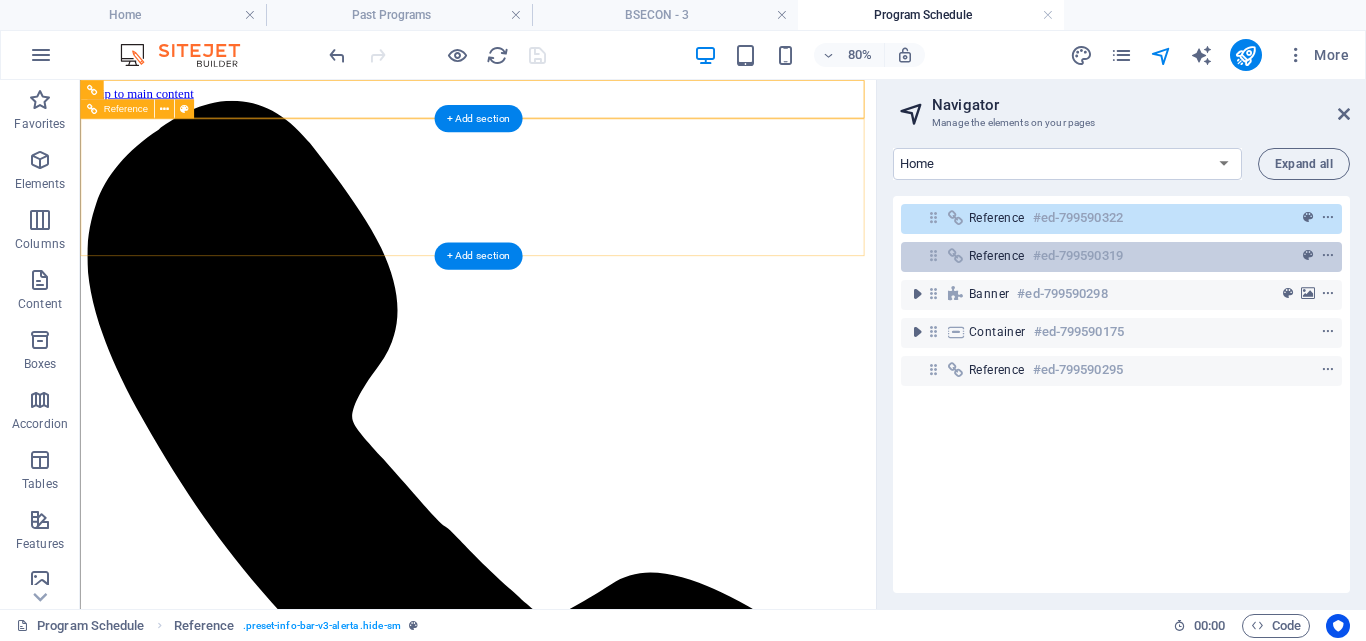 click on "#ed-799590319" at bounding box center [1078, 256] 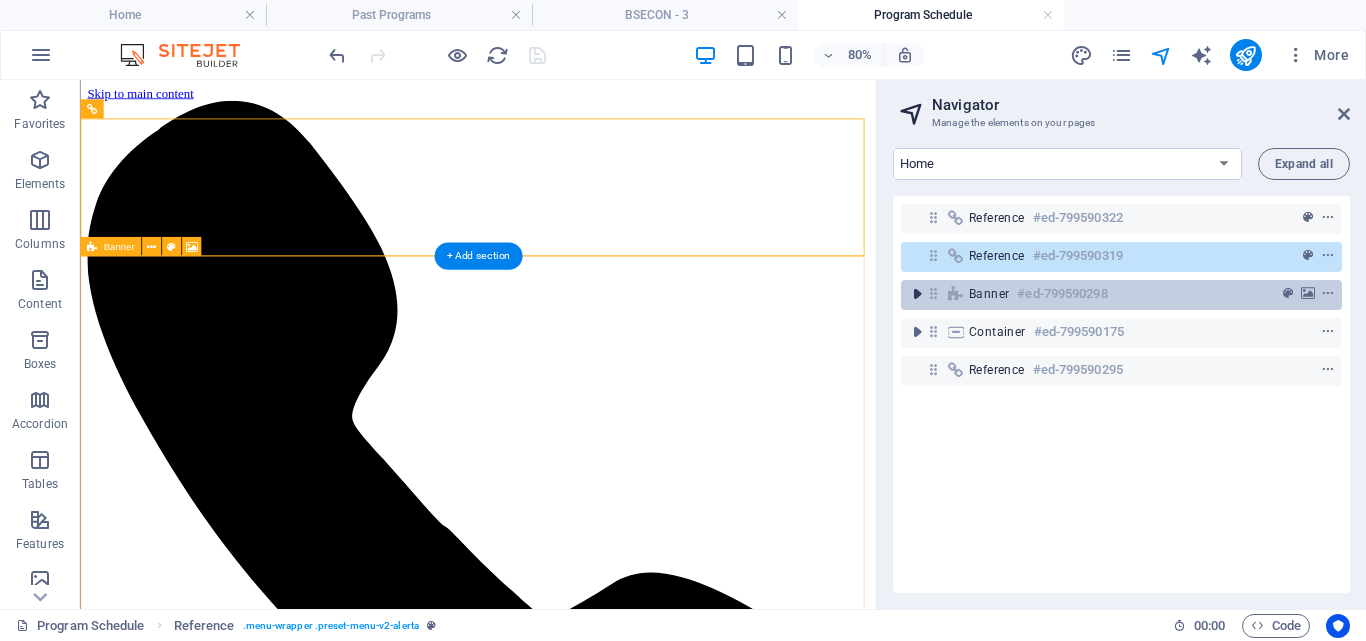 click at bounding box center [917, 294] 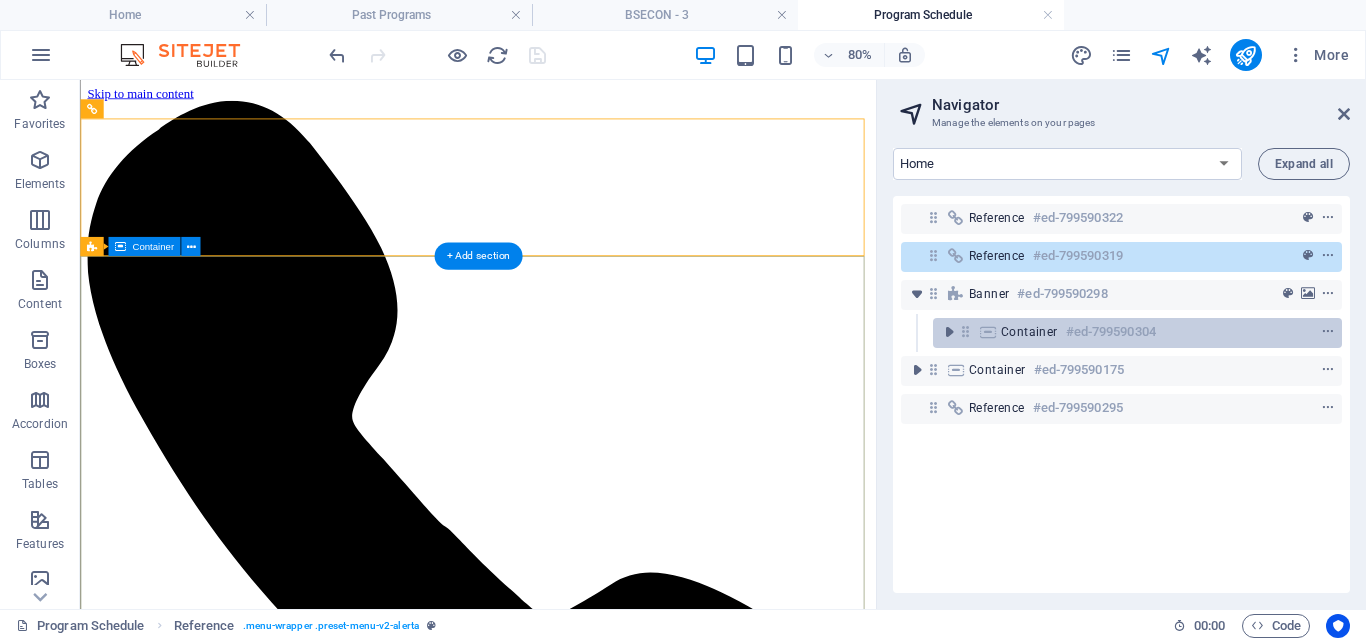 click on "Container" at bounding box center (1029, 332) 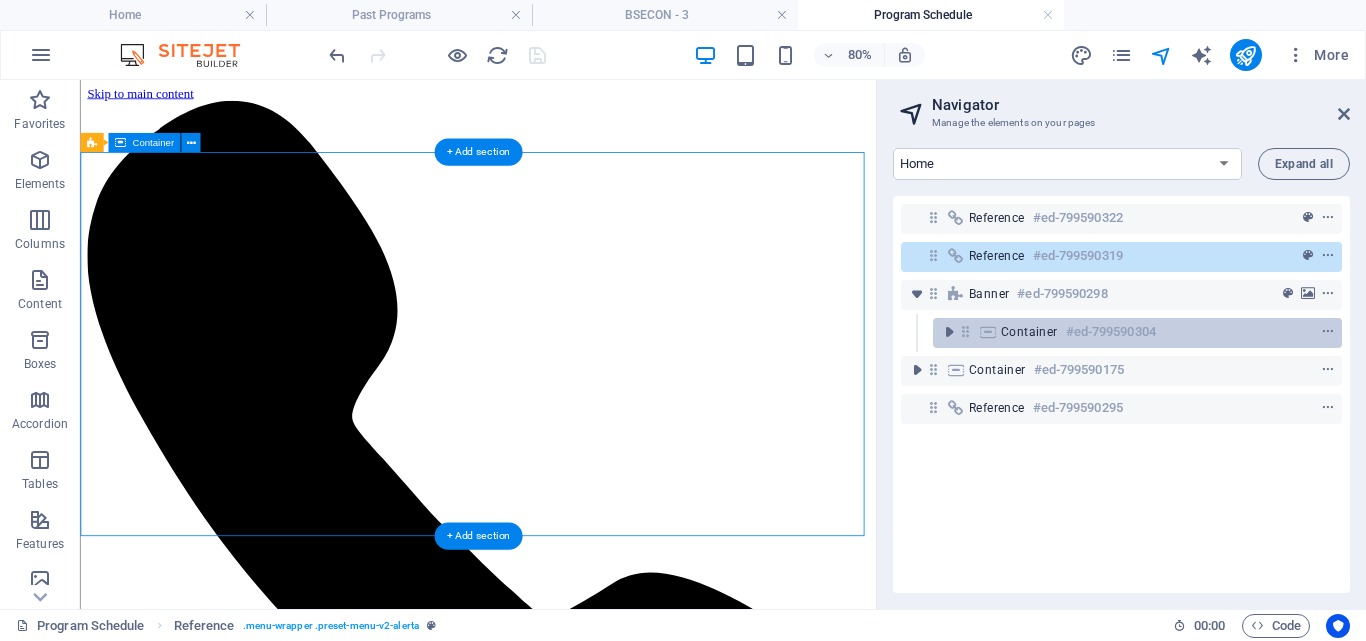 scroll, scrollTop: 130, scrollLeft: 0, axis: vertical 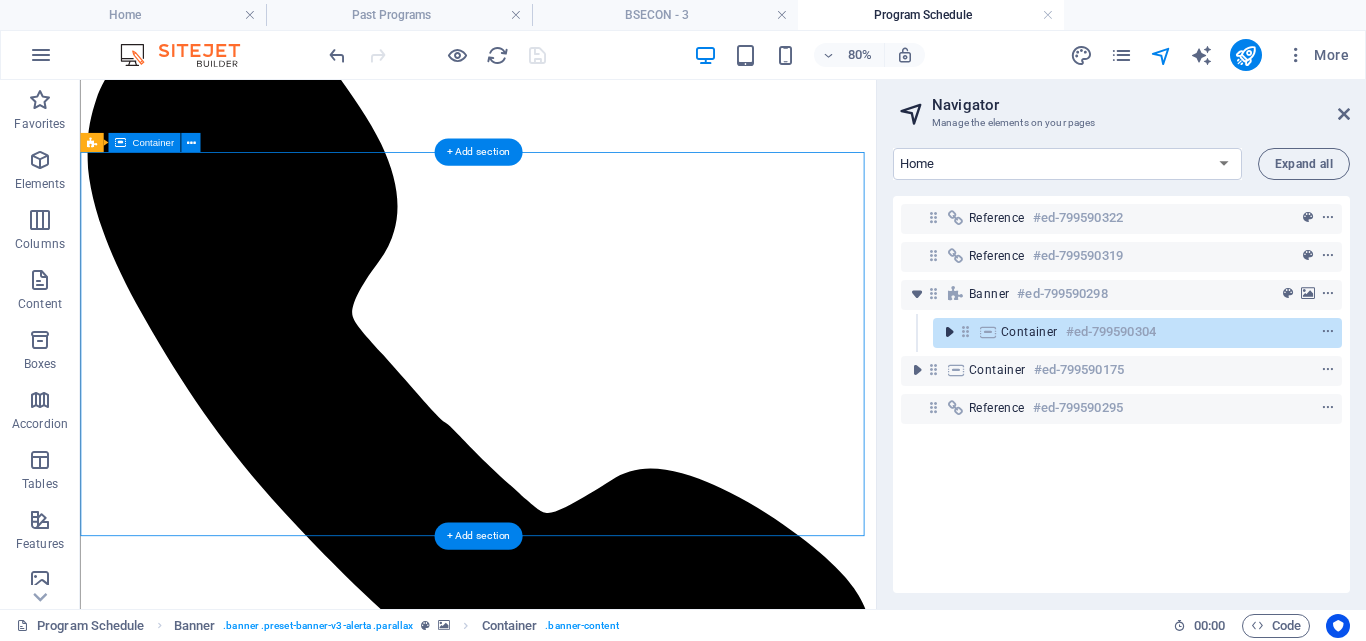 click at bounding box center [949, 332] 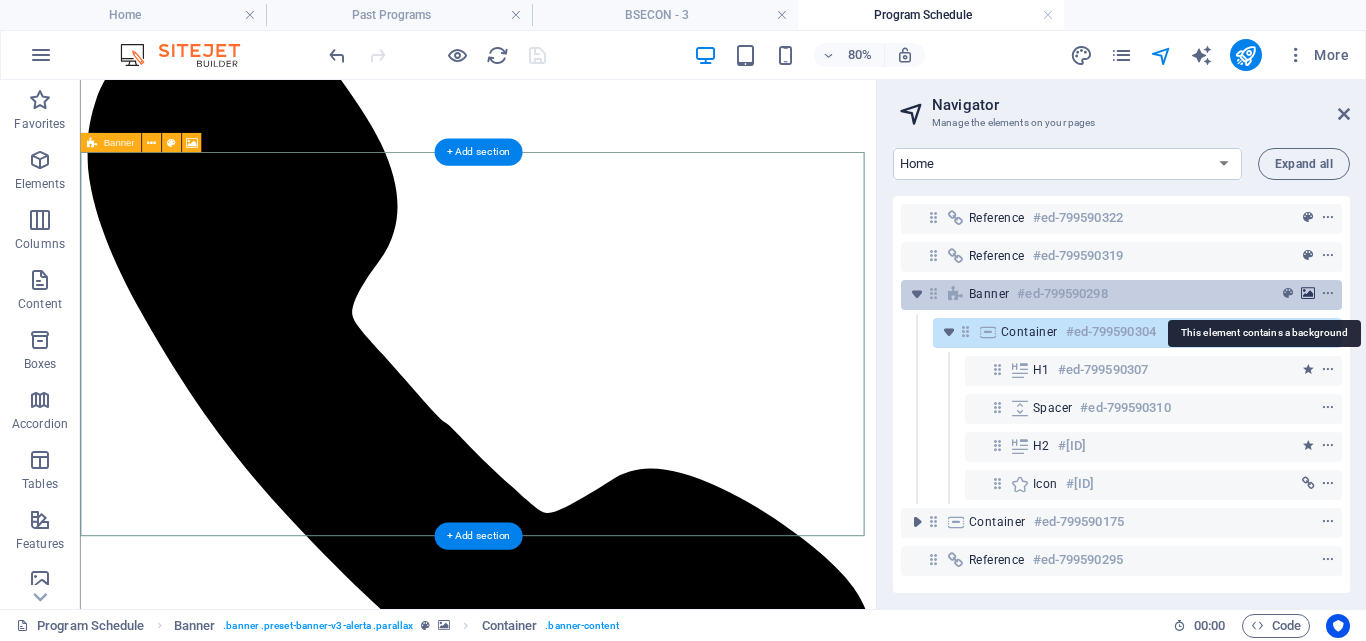 click at bounding box center [1308, 294] 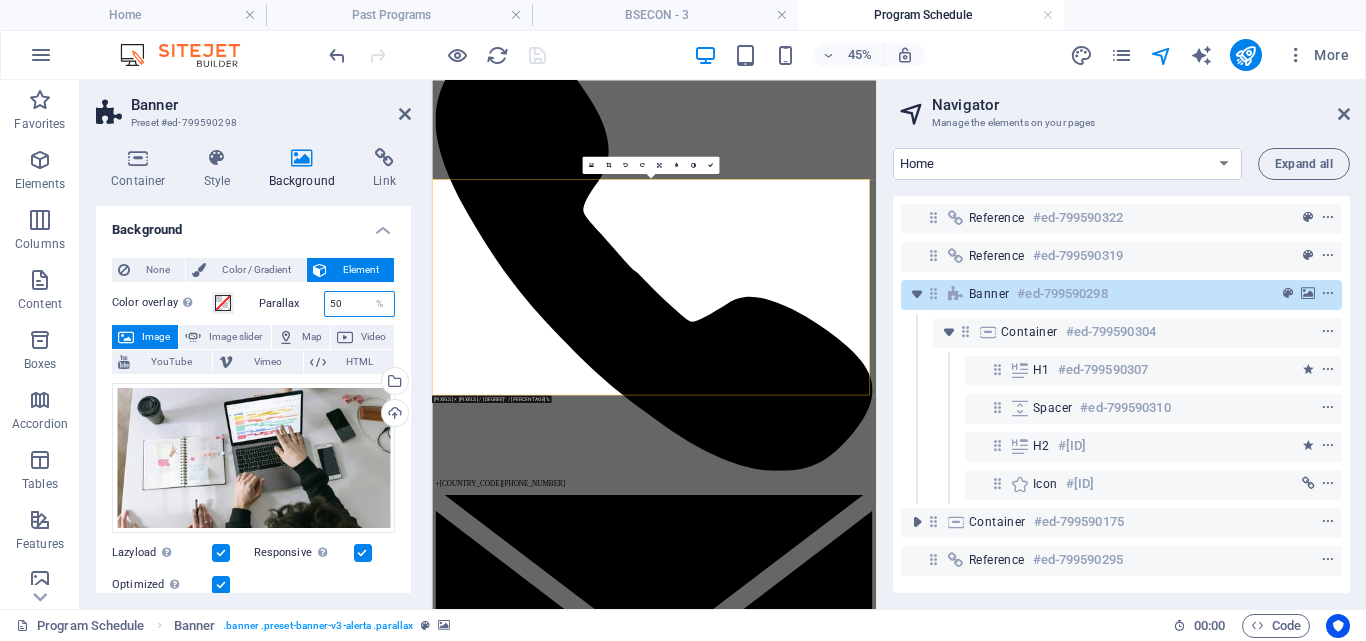 click on "Parallax 50 %" at bounding box center [327, 304] 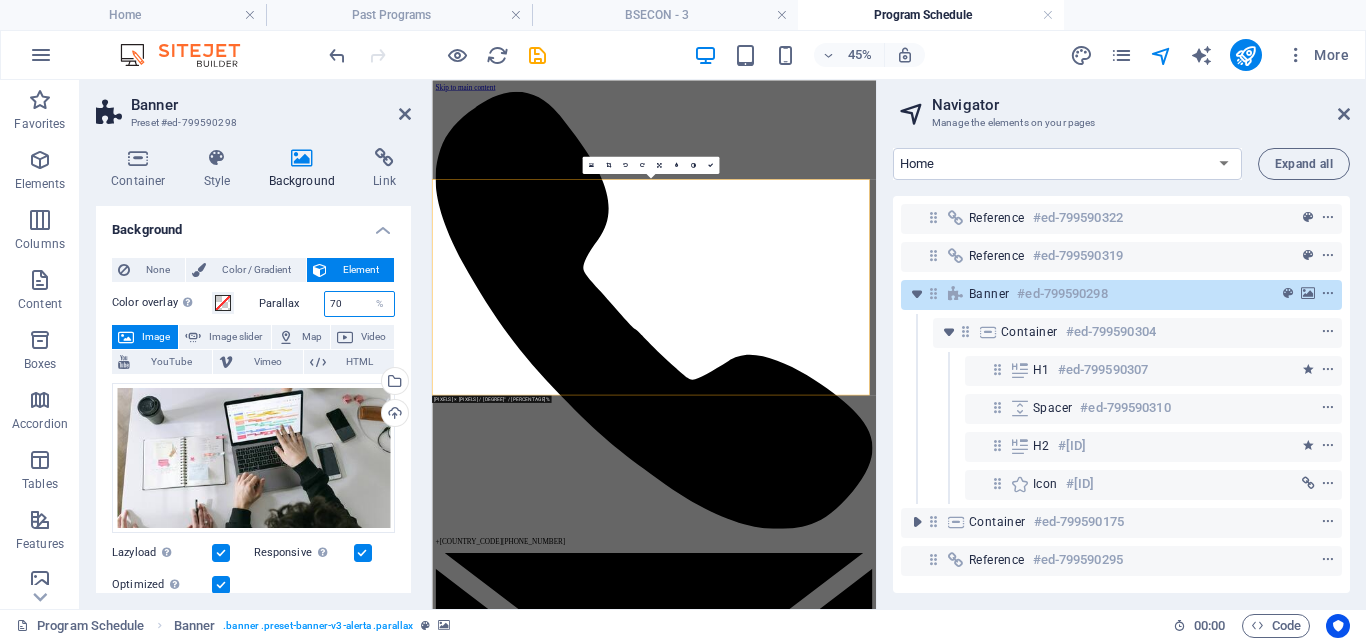 type on "70" 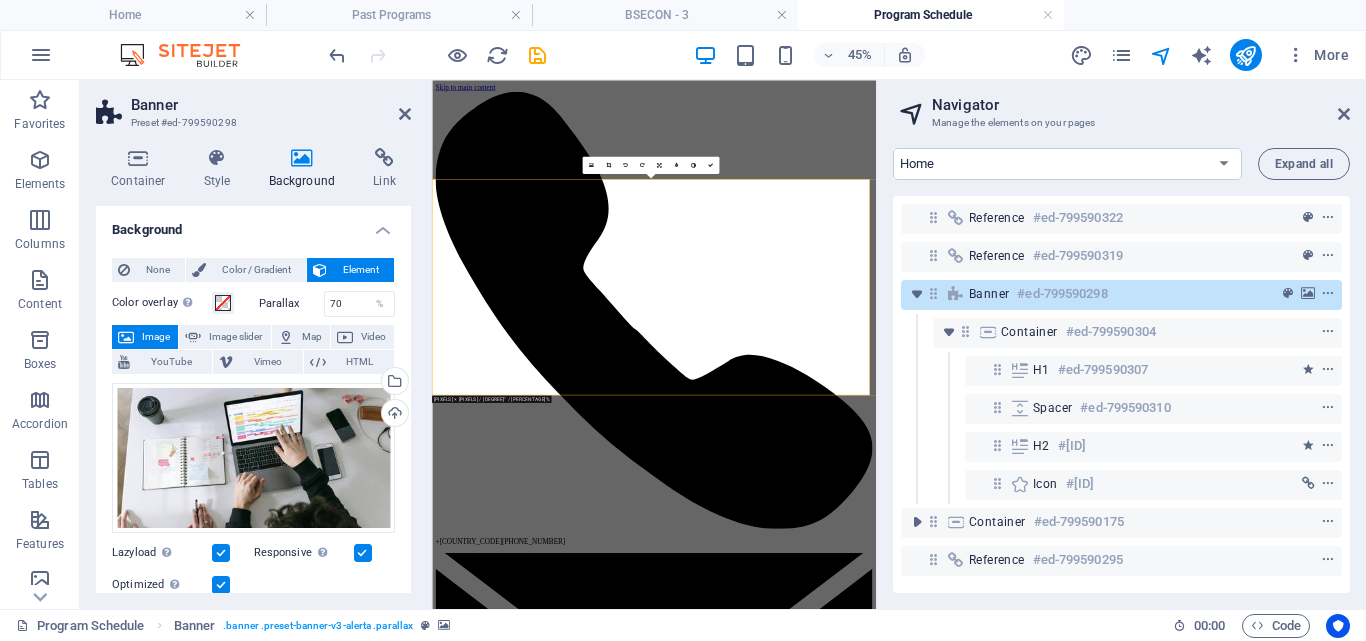click on "Parallax" at bounding box center (291, 303) 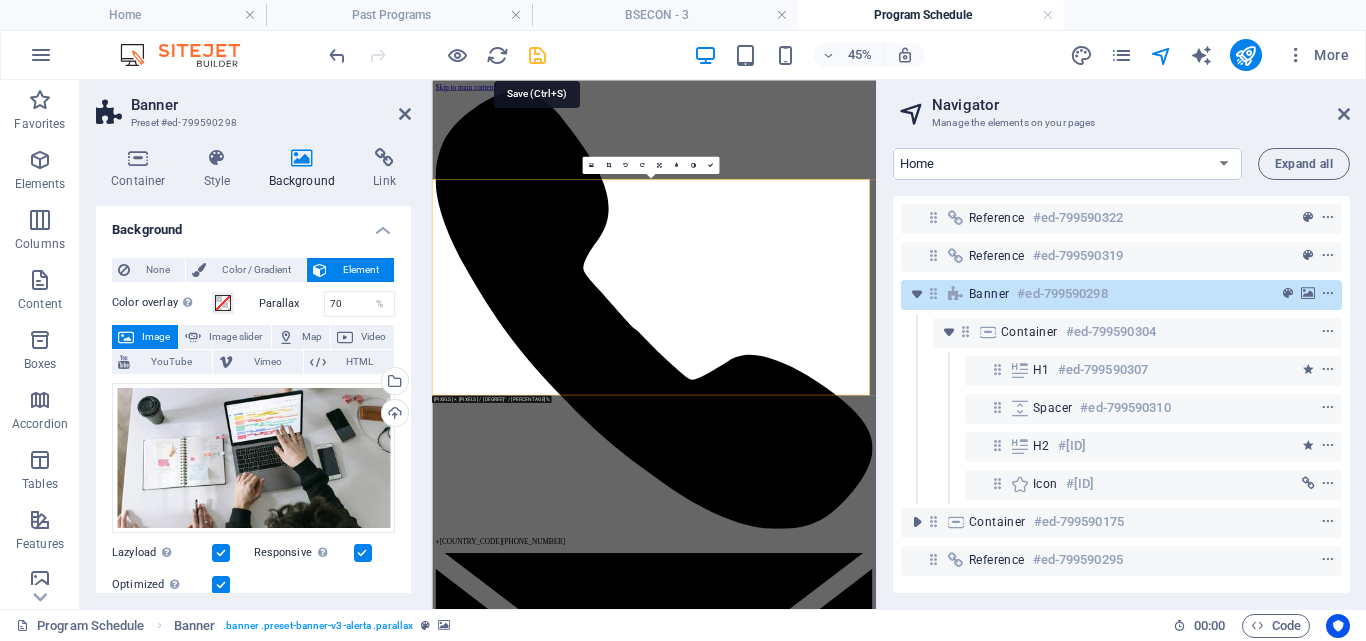 drag, startPoint x: 537, startPoint y: 48, endPoint x: 704, endPoint y: 175, distance: 209.80467 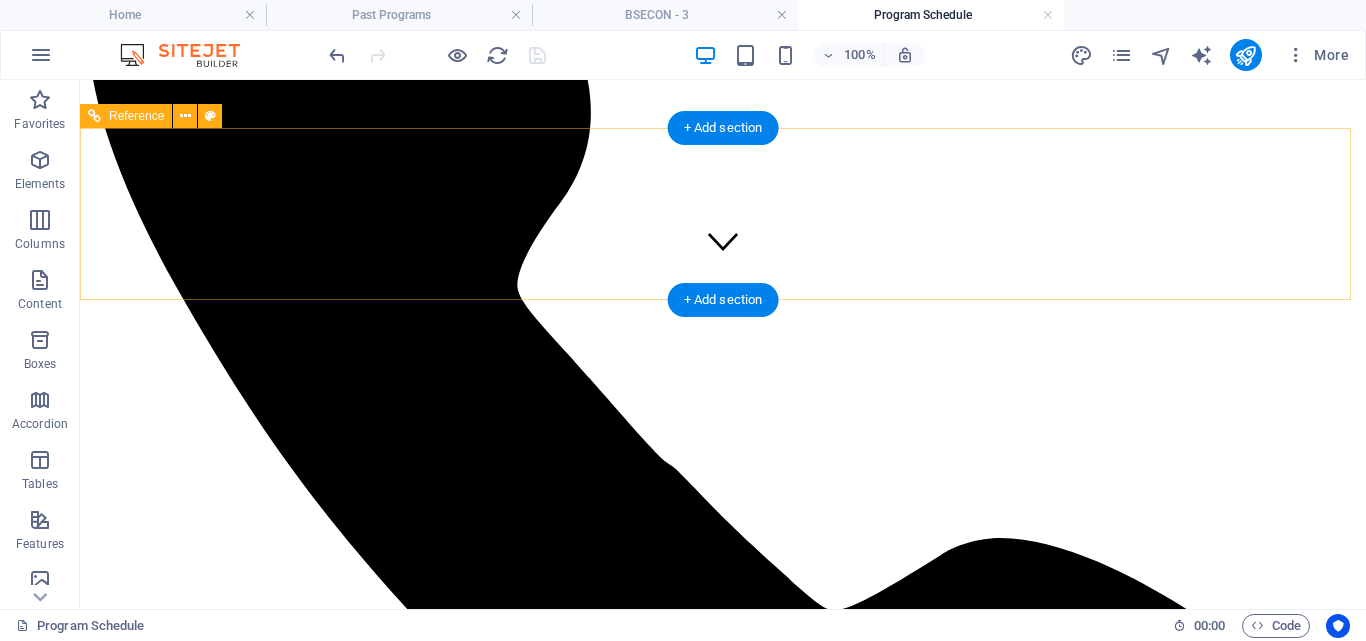 scroll, scrollTop: 0, scrollLeft: 0, axis: both 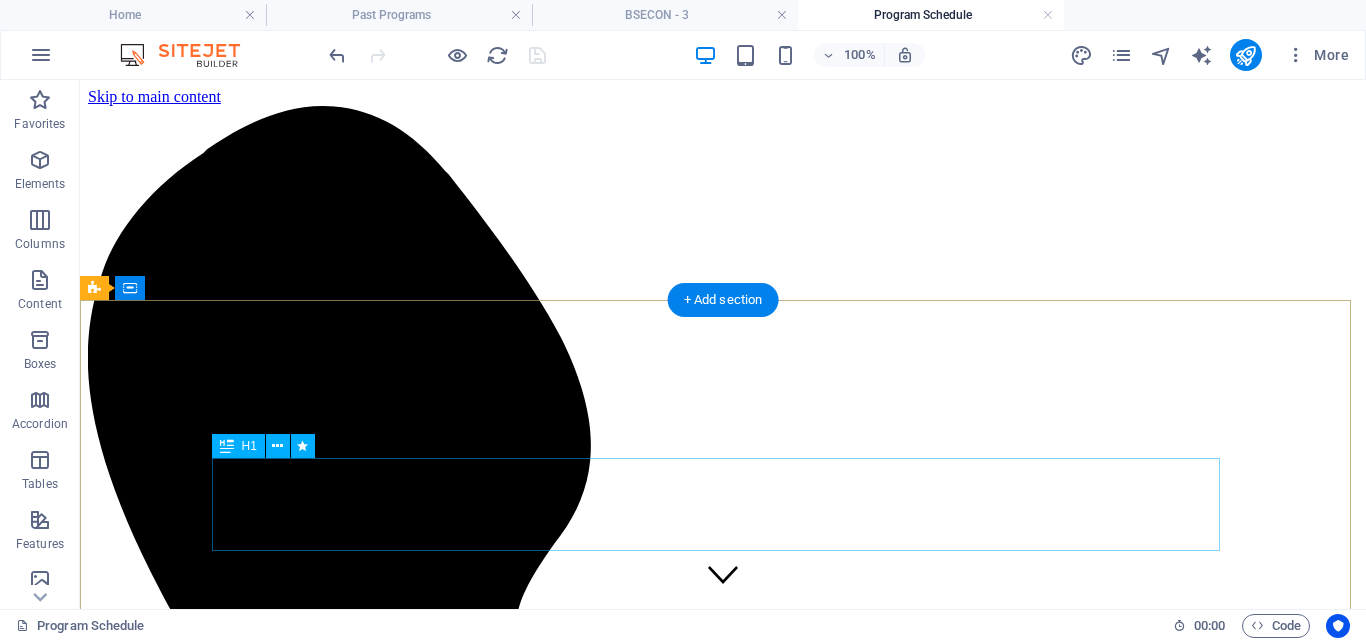 click on "Program schedule" at bounding box center (723, 10619) 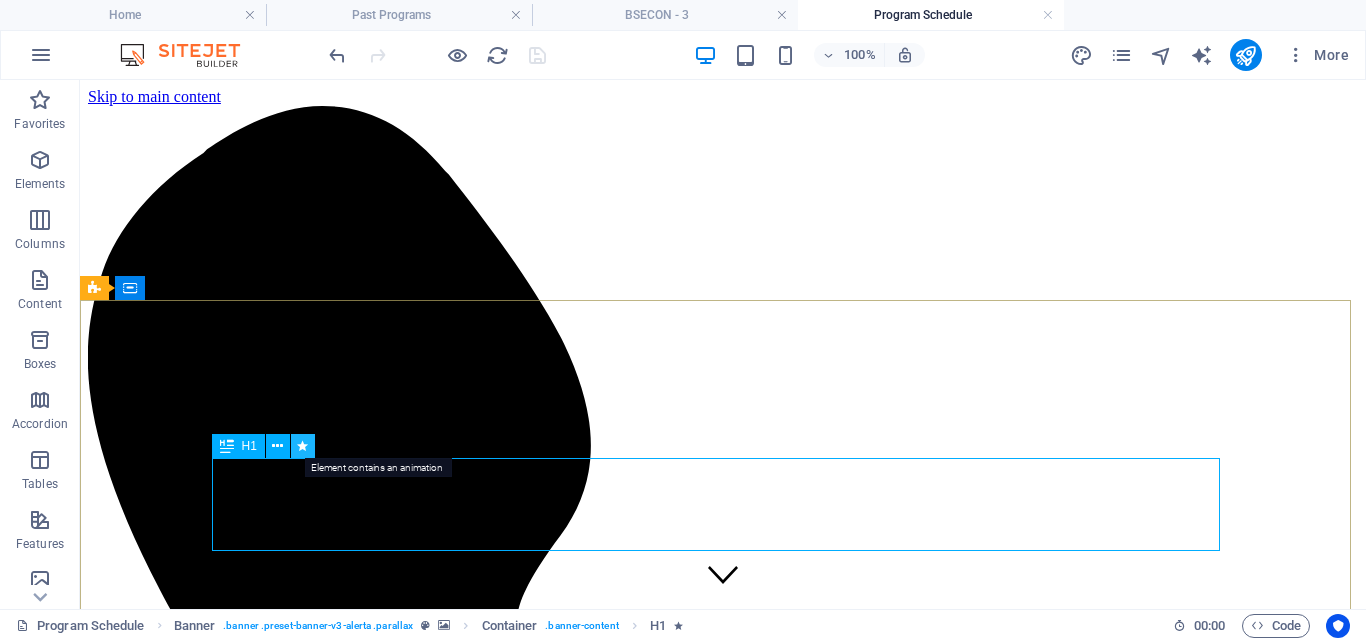 click at bounding box center (302, 446) 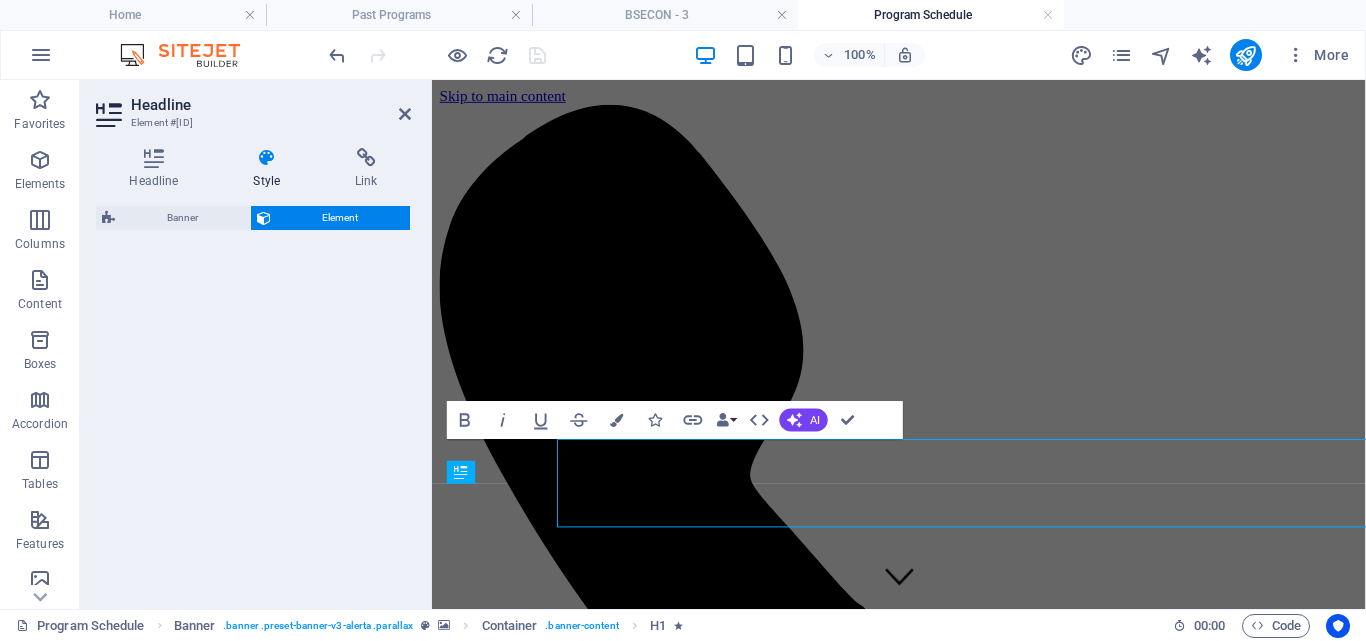 select on "fade" 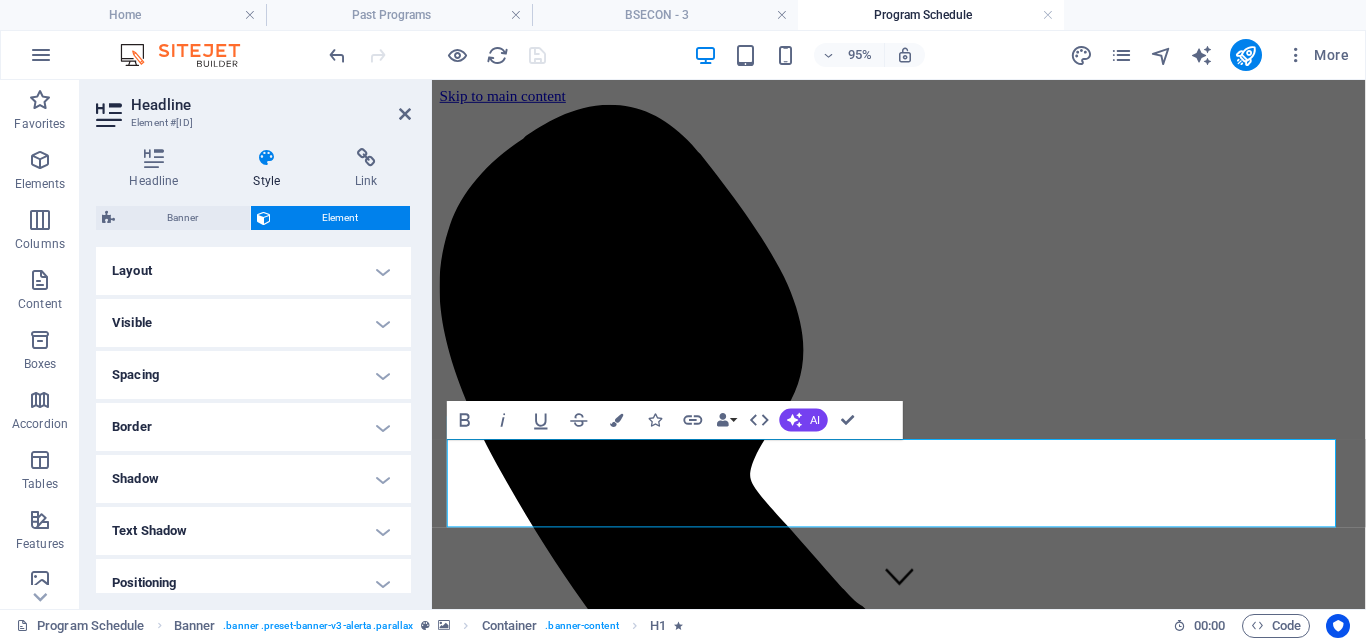 scroll, scrollTop: 428, scrollLeft: 0, axis: vertical 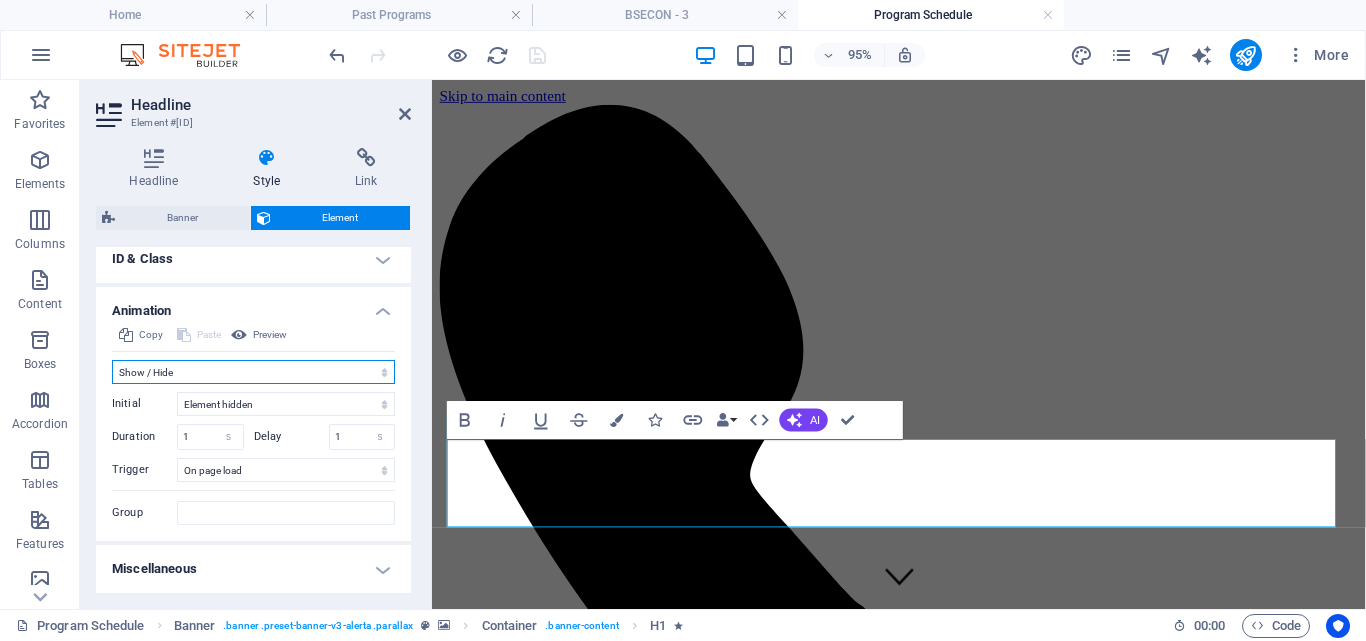 click on "Don't animate Show / Hide Slide up/down Zoom in/out Slide left to right Slide right to left Slide top to bottom Slide bottom to top Pulse Blink Open as overlay" at bounding box center (253, 372) 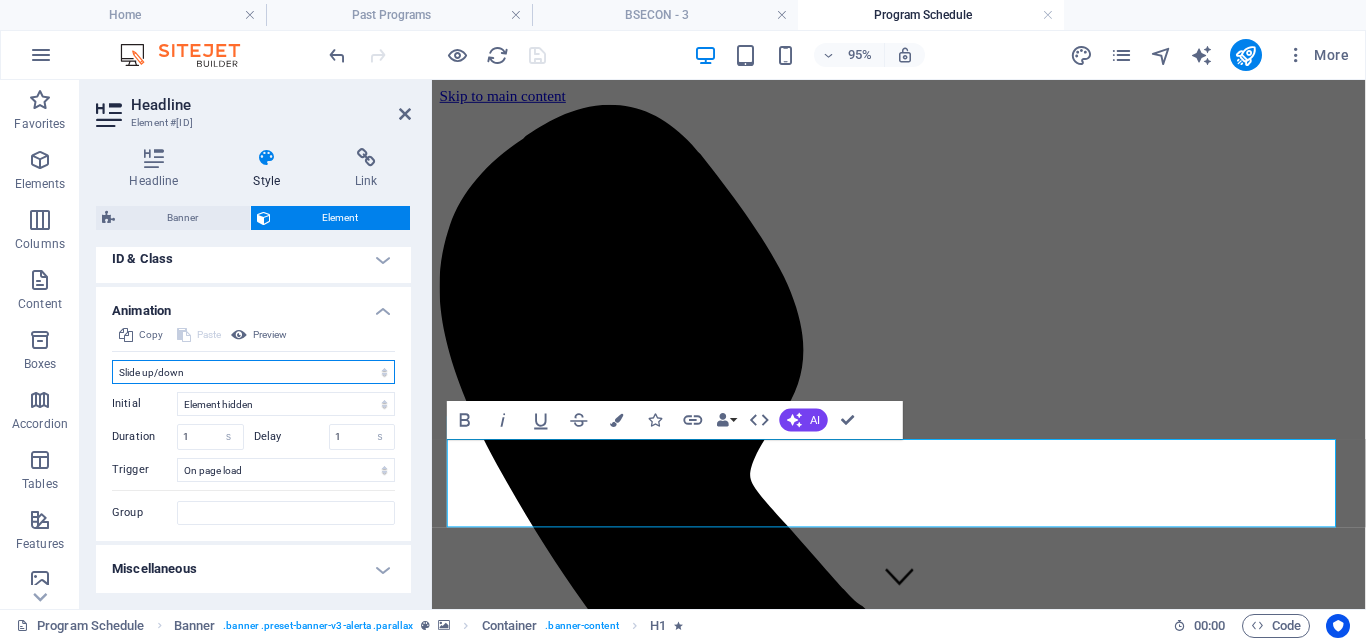 click on "Don't animate Show / Hide Slide up/down Zoom in/out Slide left to right Slide right to left Slide top to bottom Slide bottom to top Pulse Blink Open as overlay" at bounding box center [253, 372] 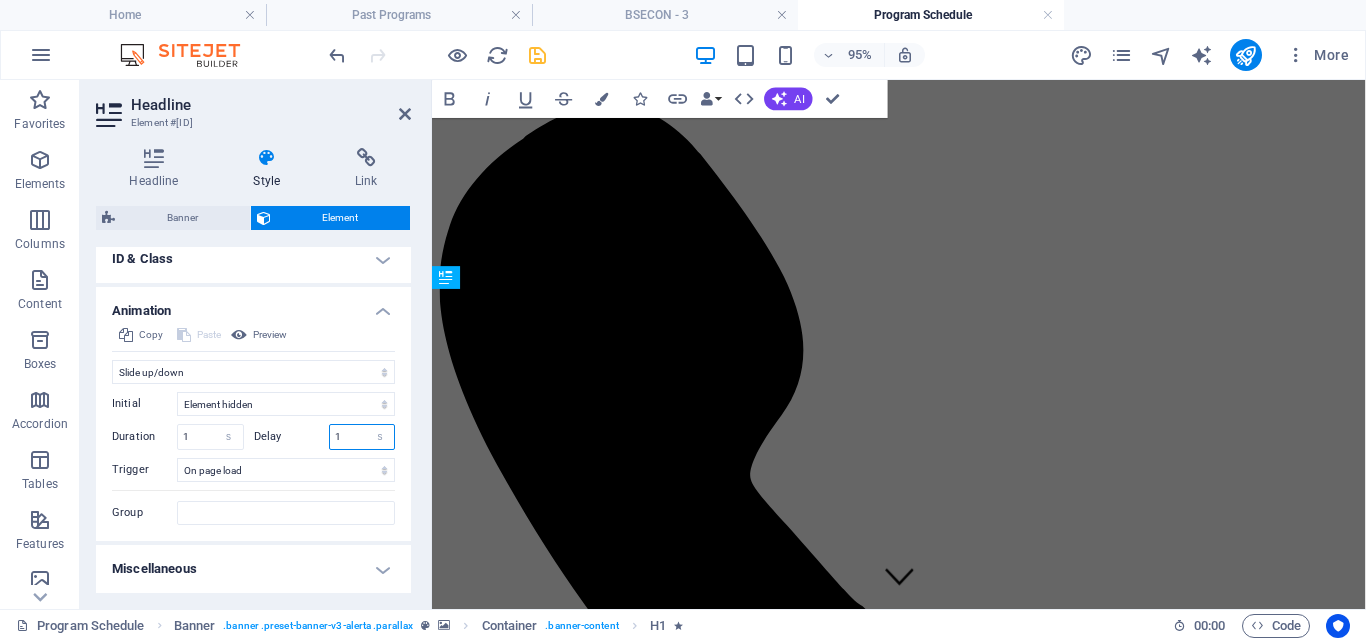 click on "Delay 1 s ms" at bounding box center [325, 437] 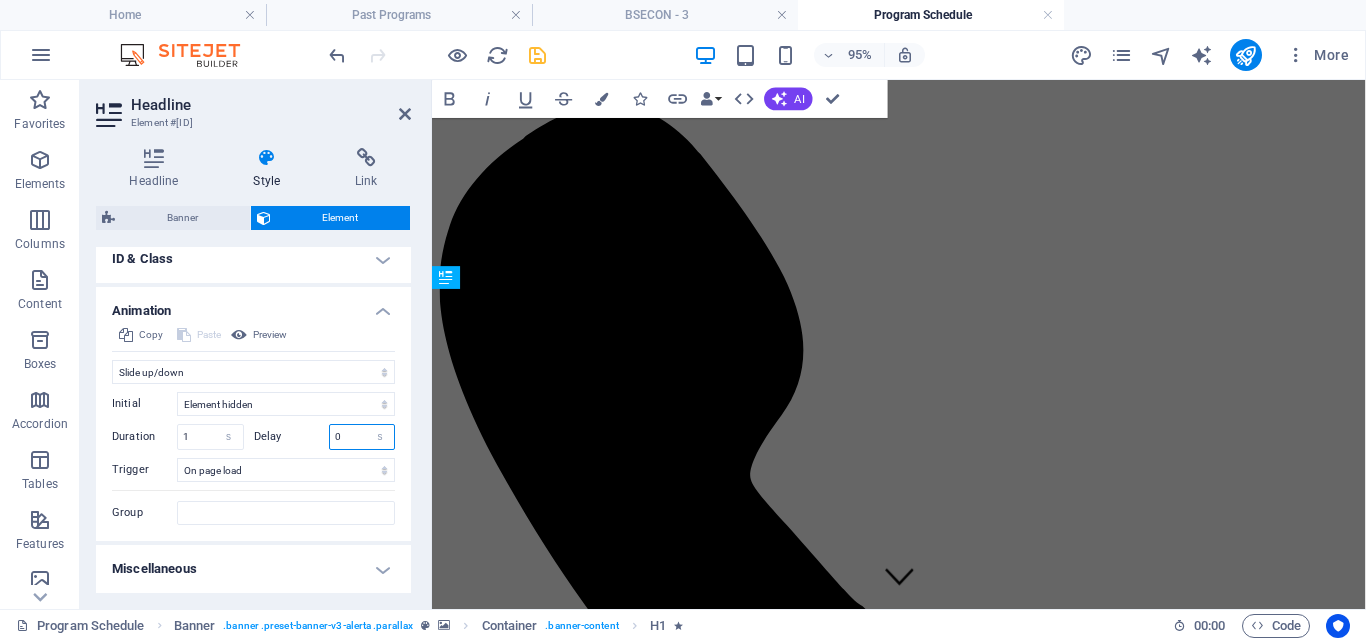 type on "0" 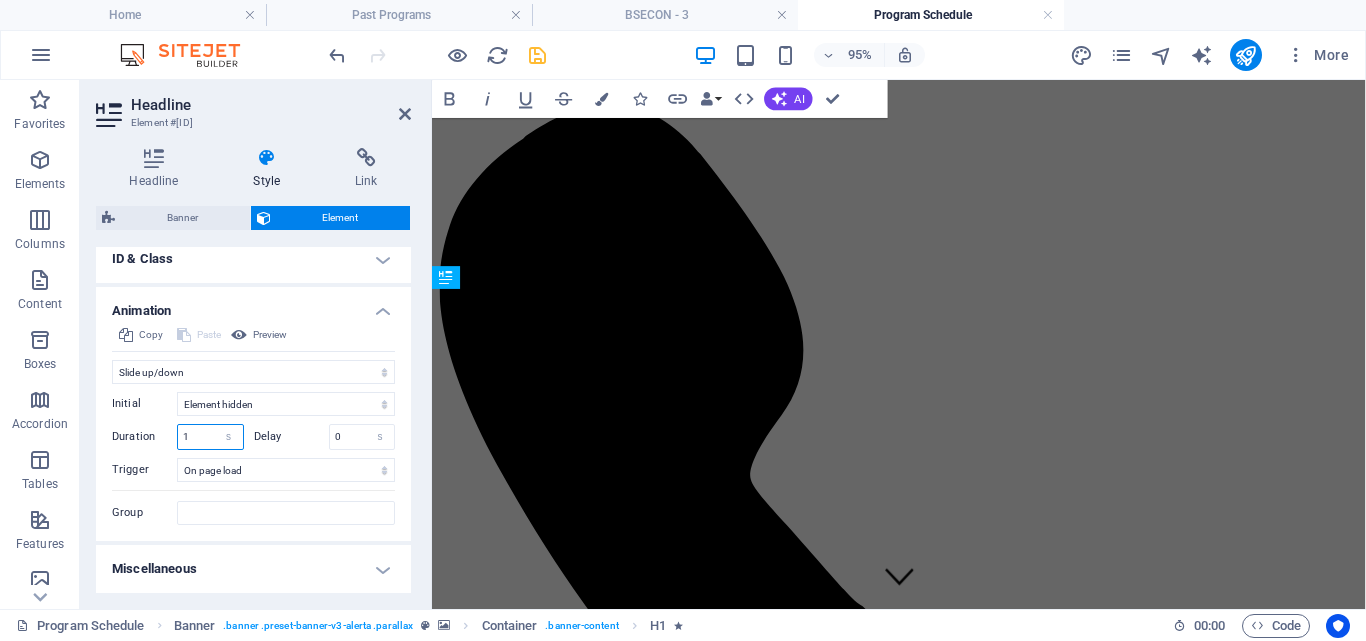 click on "Duration 1 s ms" at bounding box center [178, 437] 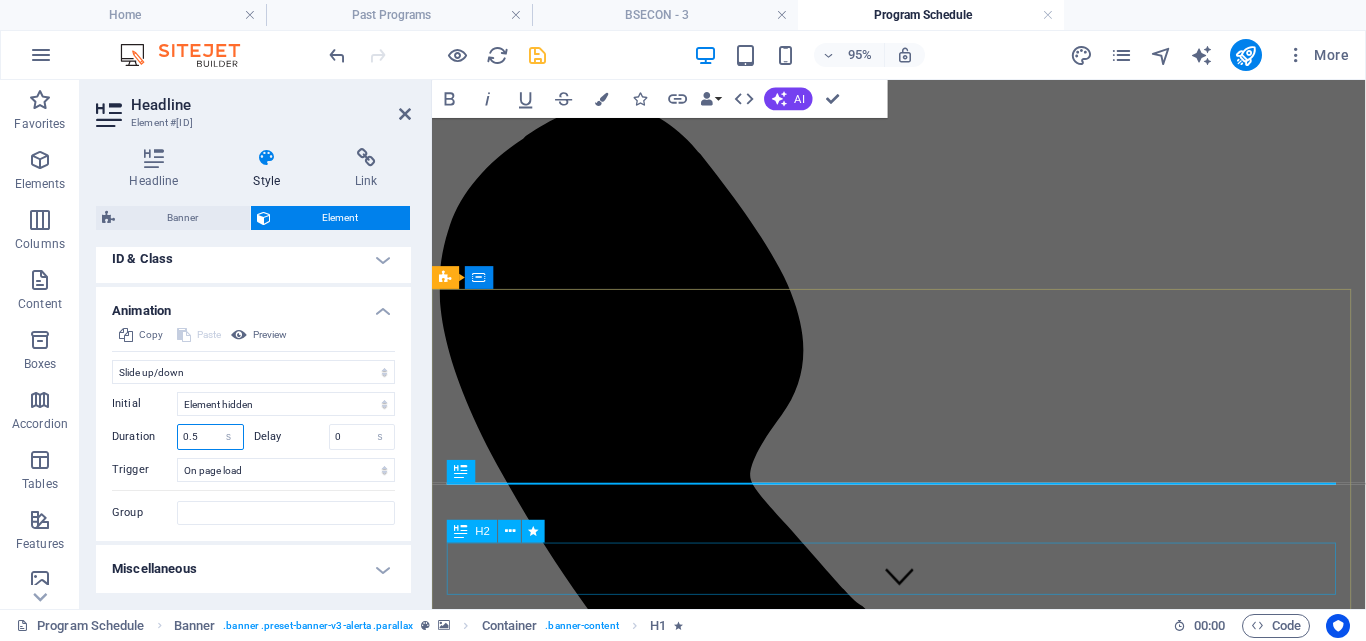 type on "0.5" 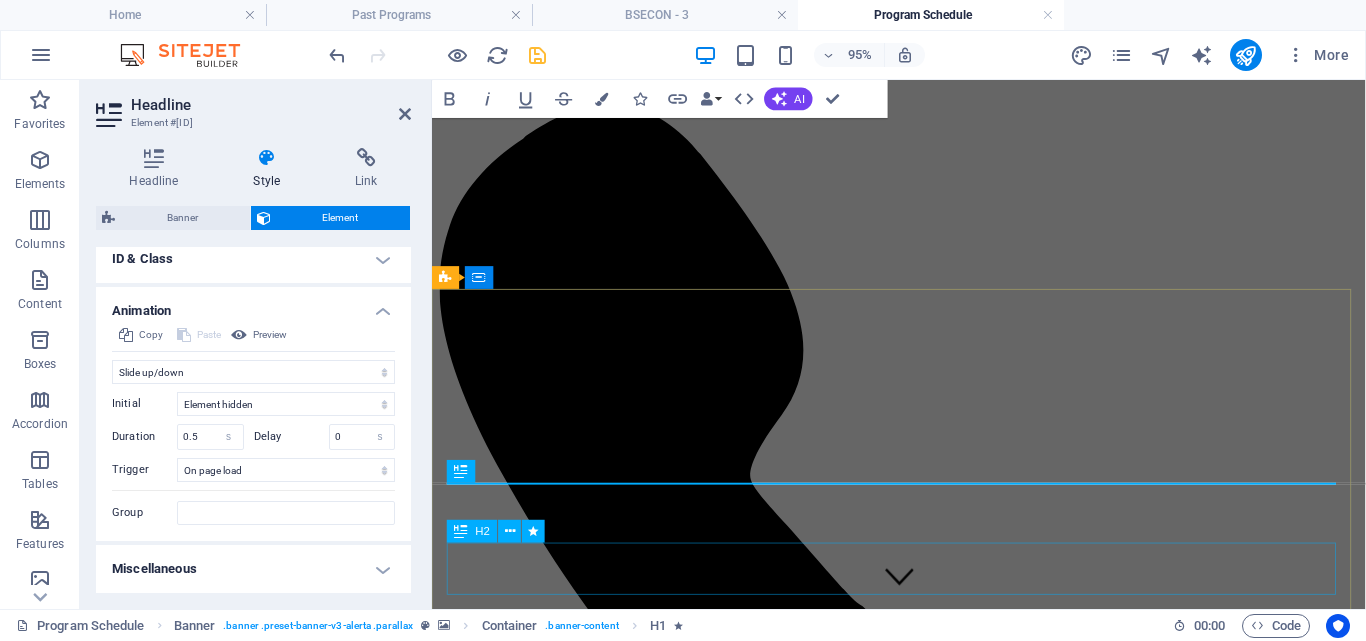 click on "the plan for the day" at bounding box center (923, 8477) 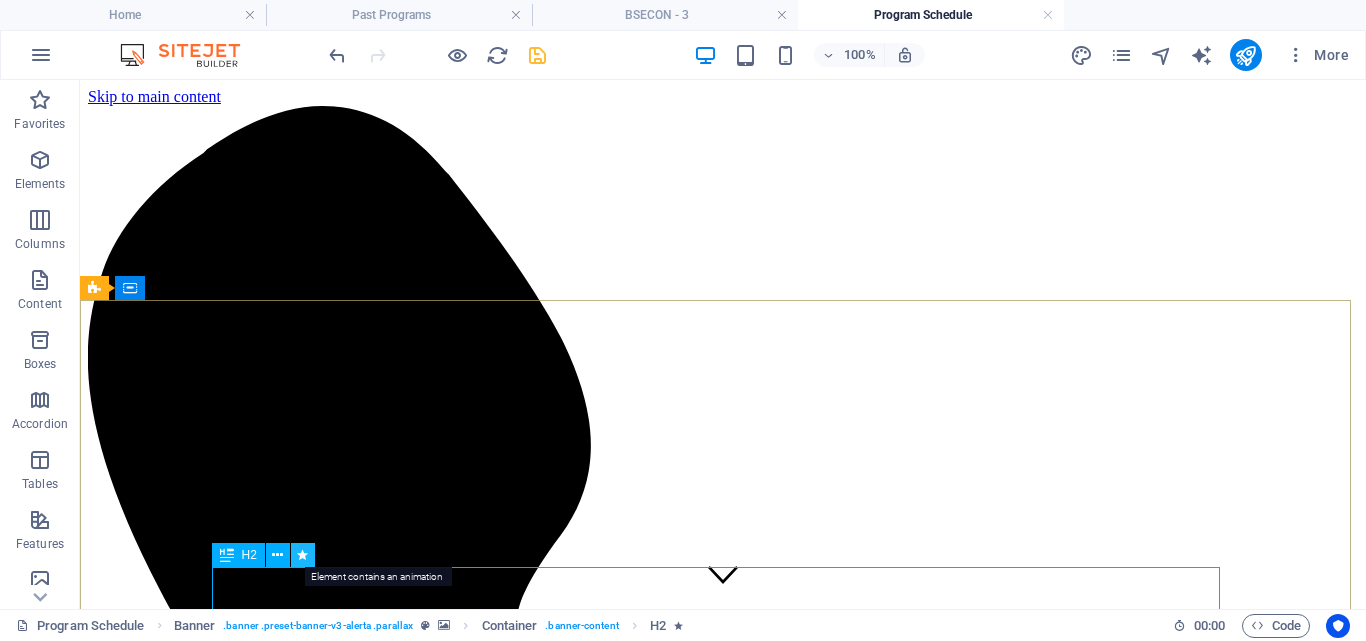 click at bounding box center [302, 555] 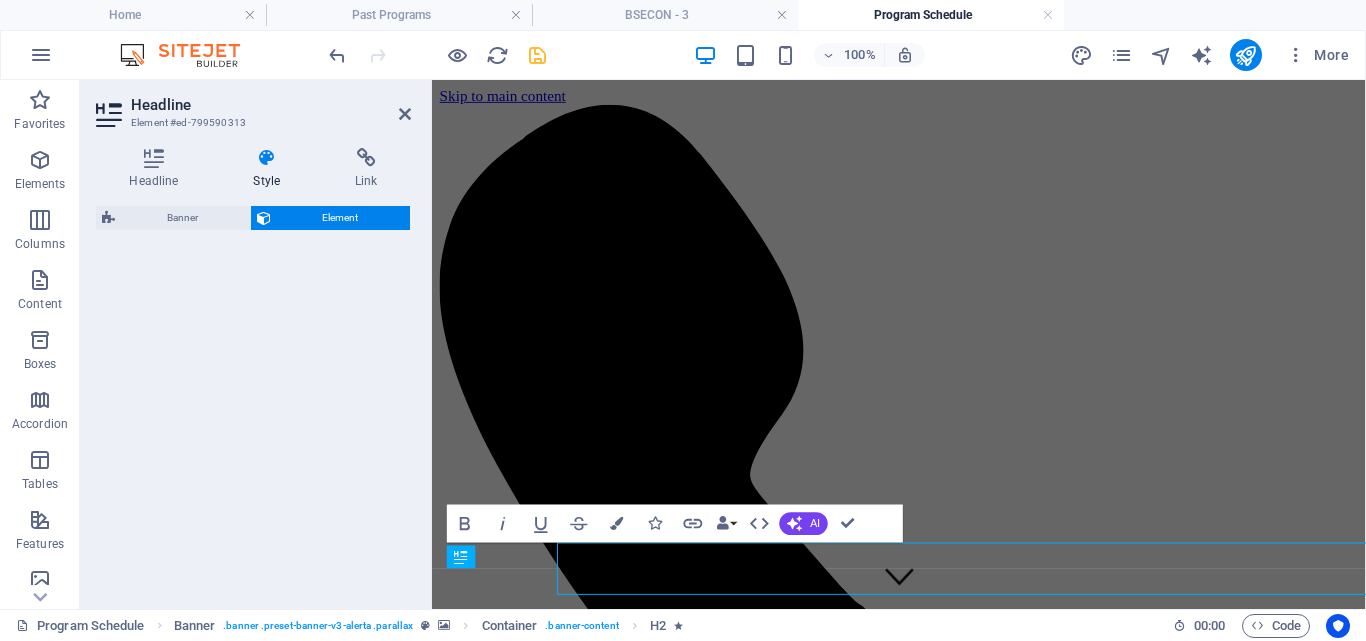 select on "fade" 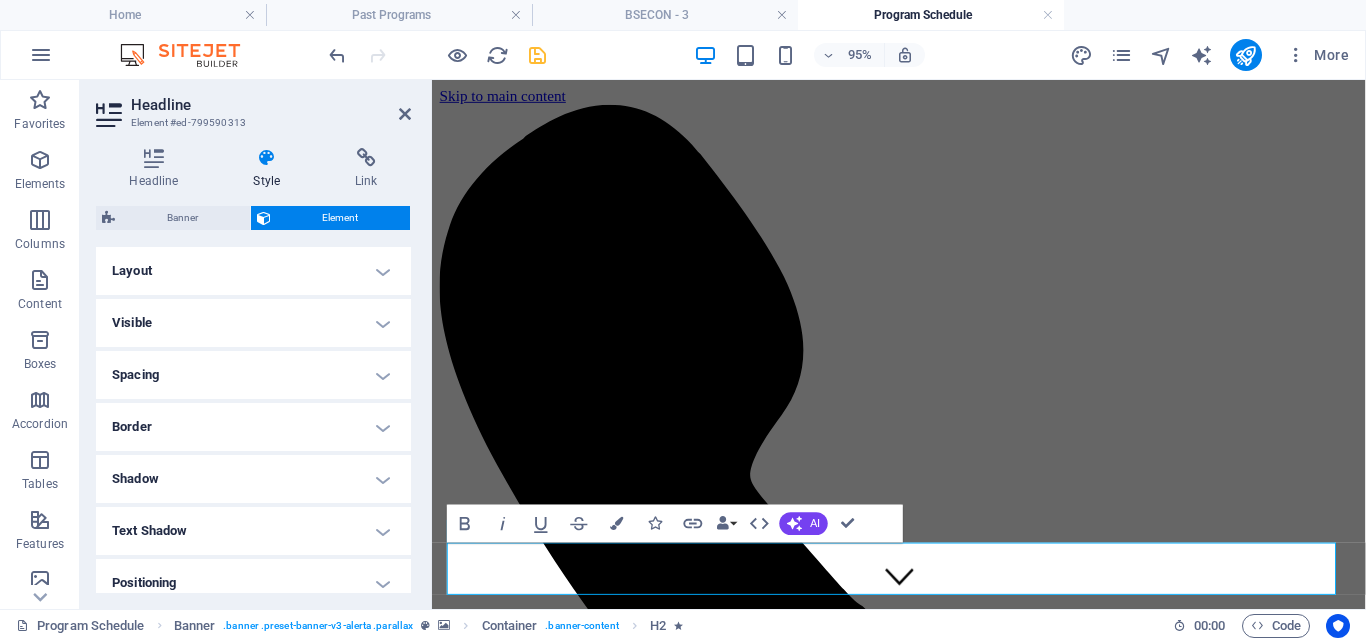 scroll, scrollTop: 428, scrollLeft: 0, axis: vertical 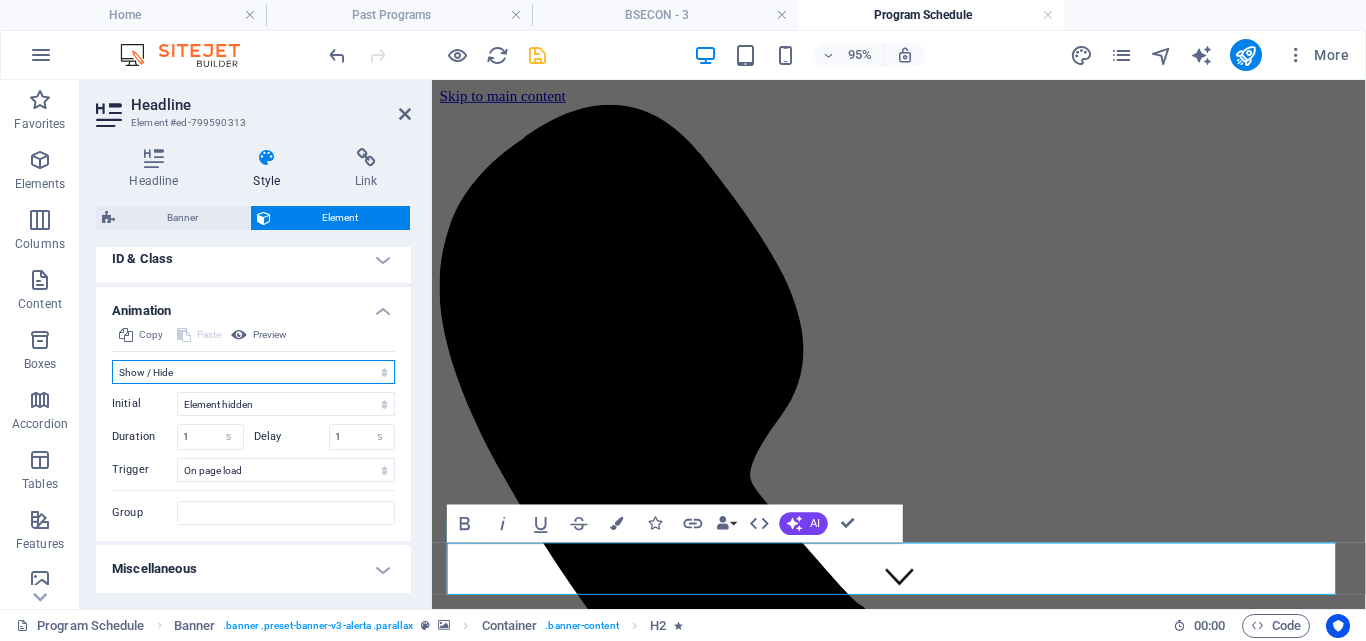 click on "Don't animate Show / Hide Slide up/down Zoom in/out Slide left to right Slide right to left Slide top to bottom Slide bottom to top Pulse Blink Open as overlay" at bounding box center [253, 372] 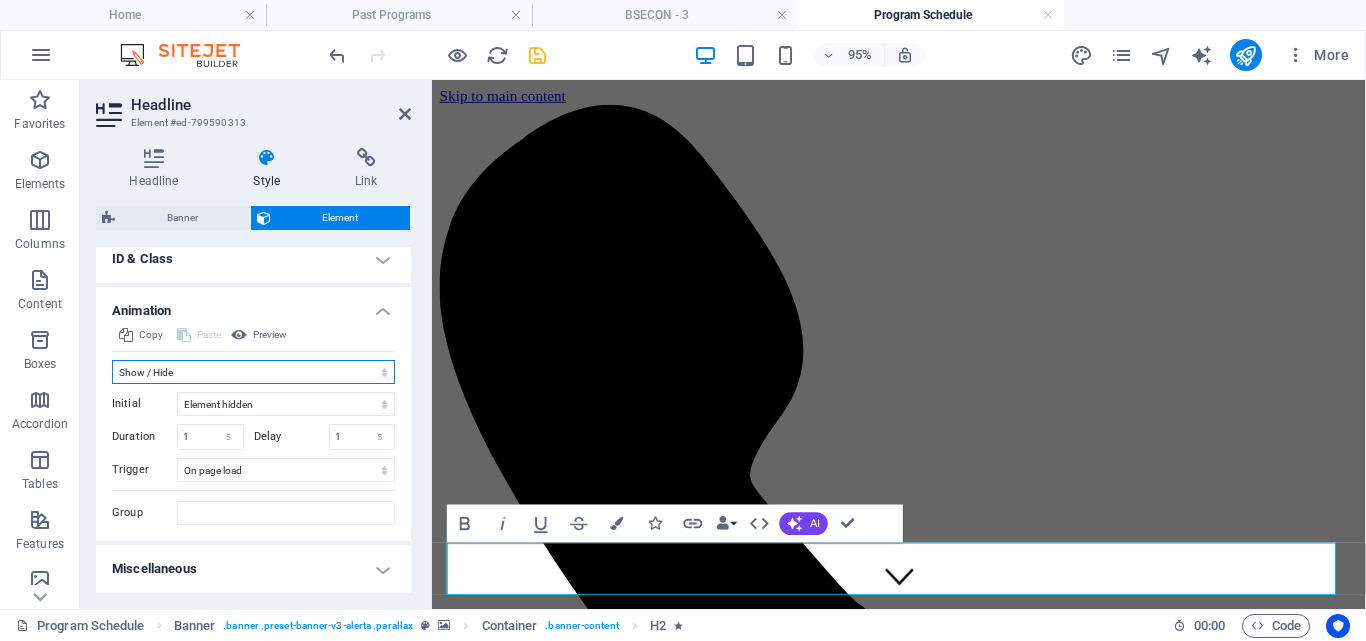 select on "slide" 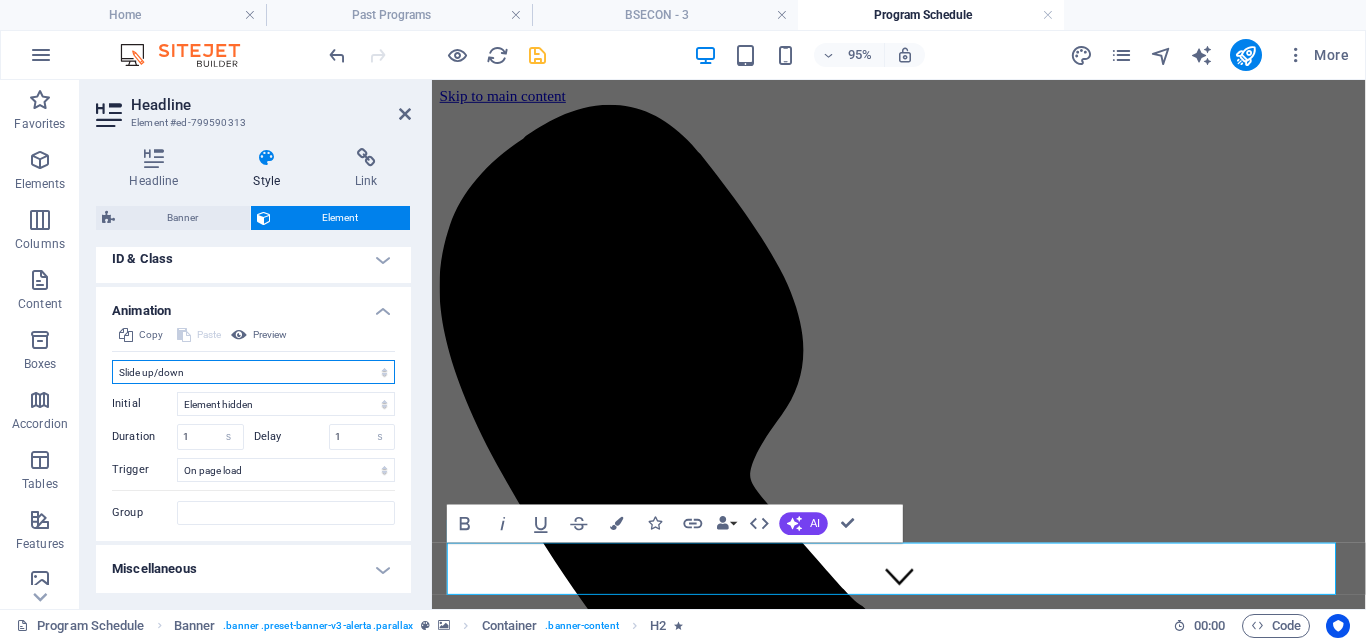 click on "Don't animate Show / Hide Slide up/down Zoom in/out Slide left to right Slide right to left Slide top to bottom Slide bottom to top Pulse Blink Open as overlay" at bounding box center [253, 372] 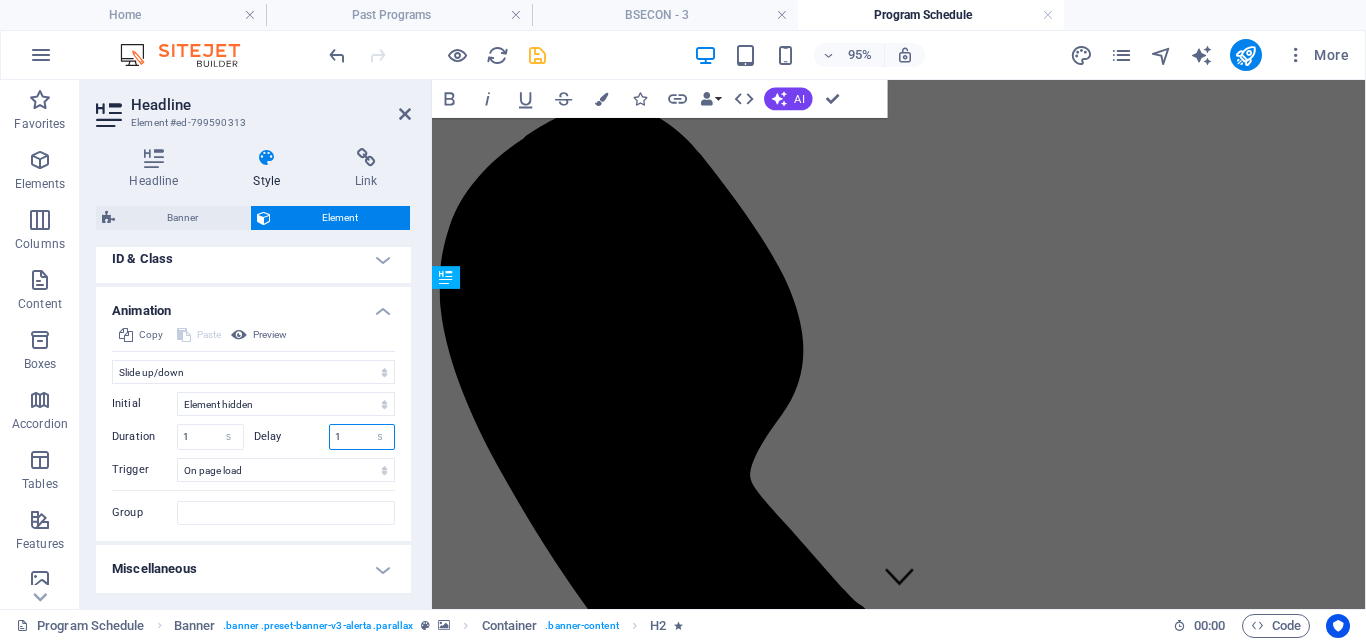 drag, startPoint x: 353, startPoint y: 430, endPoint x: 334, endPoint y: 436, distance: 19.924858 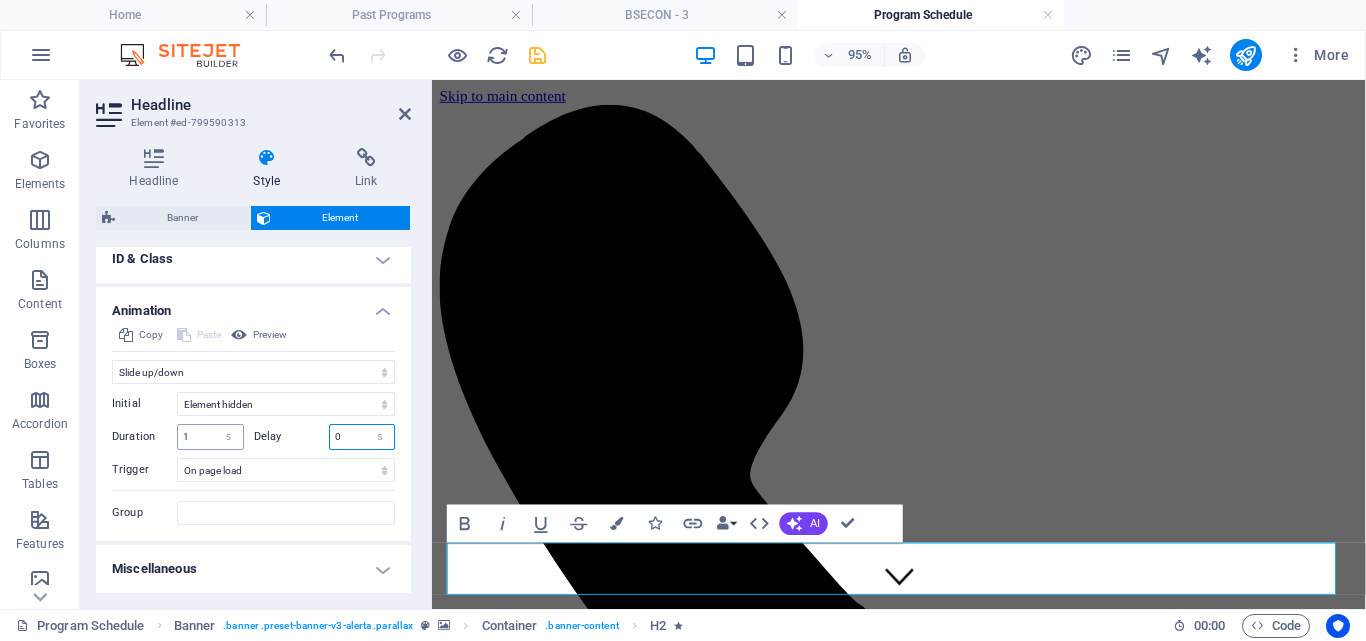 type on "0" 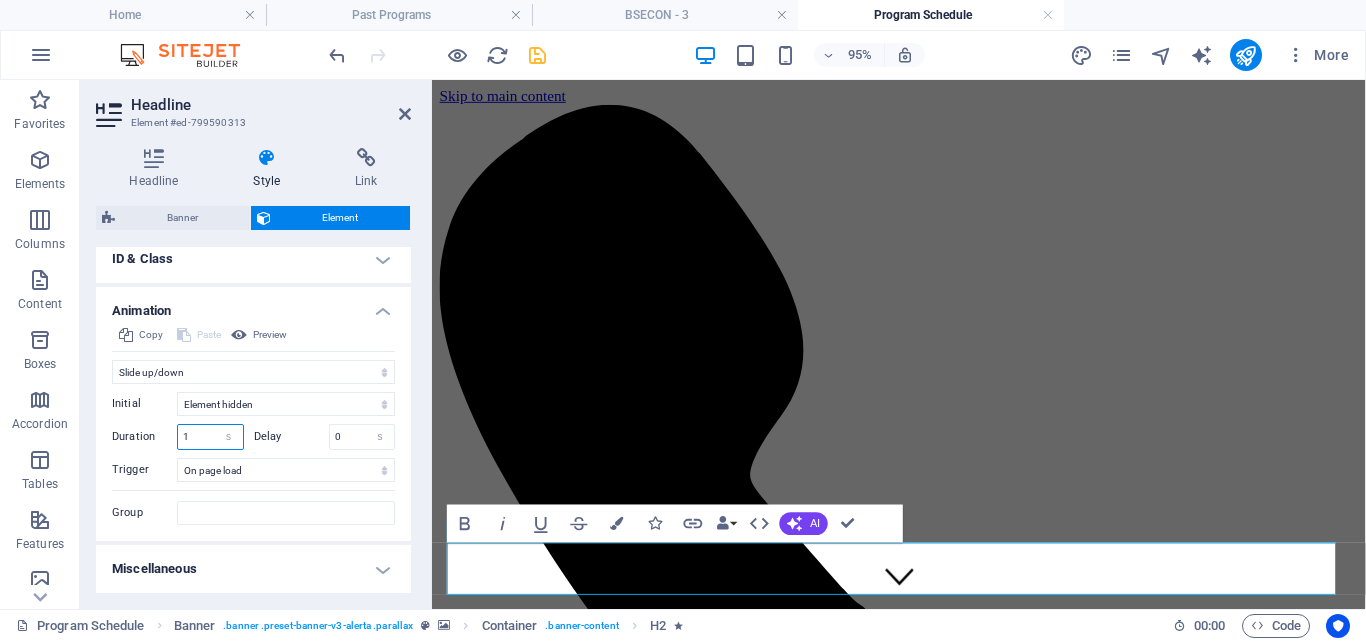 click on "Duration 1 s ms" at bounding box center [178, 437] 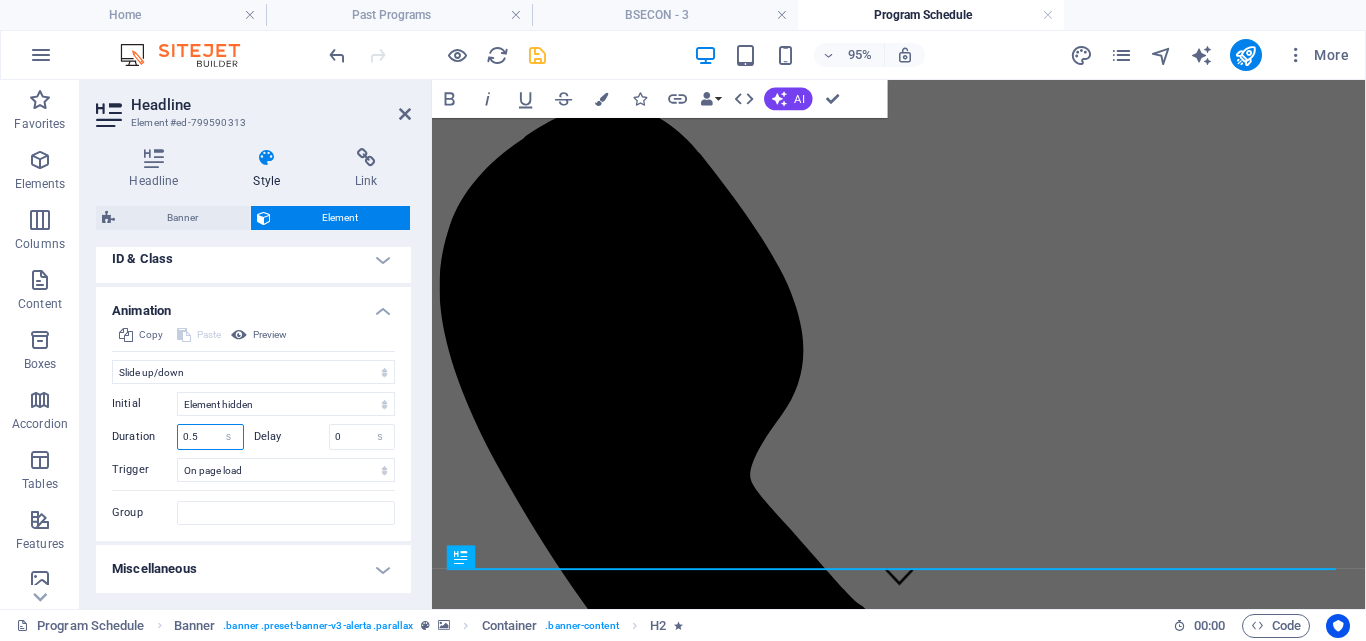 type on "0.5" 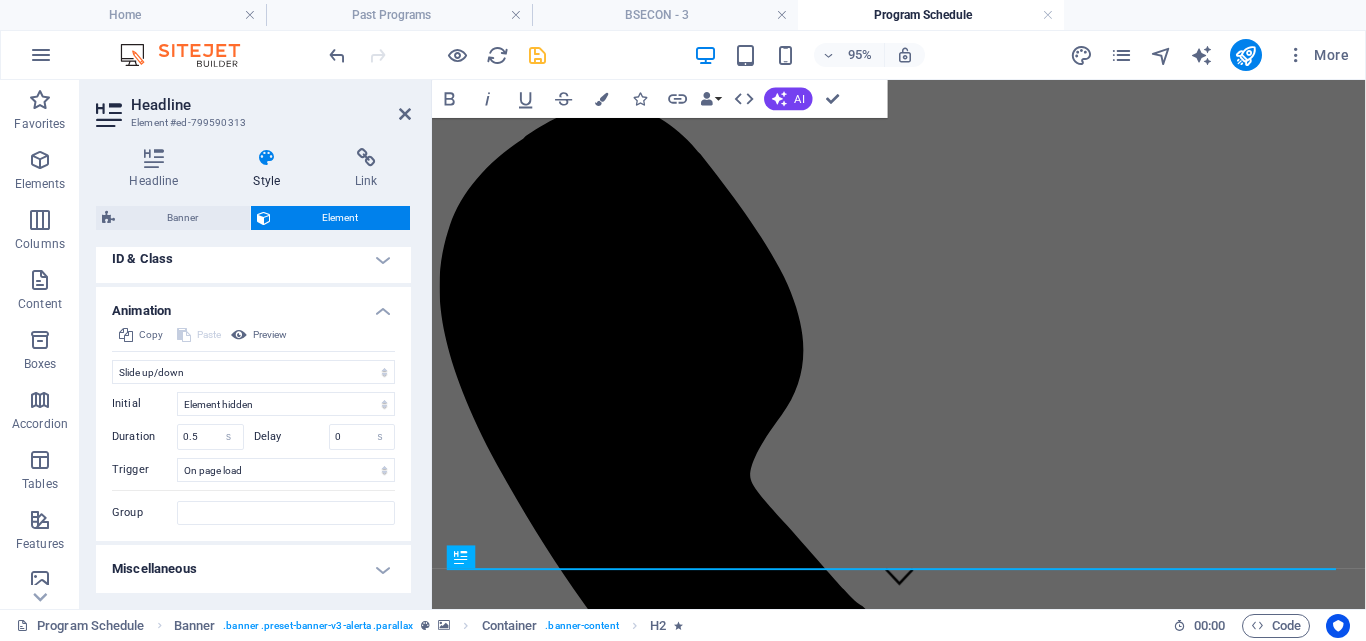 click on "Layout How this element expands within the layout (Flexbox). Size Default auto px % 1/1 1/2 1/3 1/4 1/5 1/6 1/7 1/8 1/9 1/10 Grow Shrink Order Container layout Visible Visible Opacity 100 % Overflow Spacing Margin Default auto px % rem vw vh Custom Custom auto px % rem vw vh auto px % rem vw vh auto px % rem vw vh auto px % rem vw vh Padding Default px rem % vh vw Custom Custom px rem % vh vw px rem % vh vw px rem % vh vw px rem % vh vw Border Style              - Width 1 auto px rem % vh vw Custom Custom 1 auto px rem % vh vw 1 auto px rem % vh vw 1 auto px rem % vh vw 1 auto px rem % vh vw  - Color Round corners Default px rem % vh vw Custom Custom px rem % vh vw px rem % vh vw px rem % vh vw px rem % vh vw Shadow Default None Outside Inside Color X offset 0 px rem vh vw Y offset 0 px rem vh vw Blur 0 px rem % vh vw Spread 0 px rem vh vw Text Shadow Default None Outside Color X offset 0 px rem vh vw Y offset 0 px rem vh vw Blur 0 px rem % vh vw Positioning Default Static Relative Absolute Fixed px" at bounding box center [253, 206] 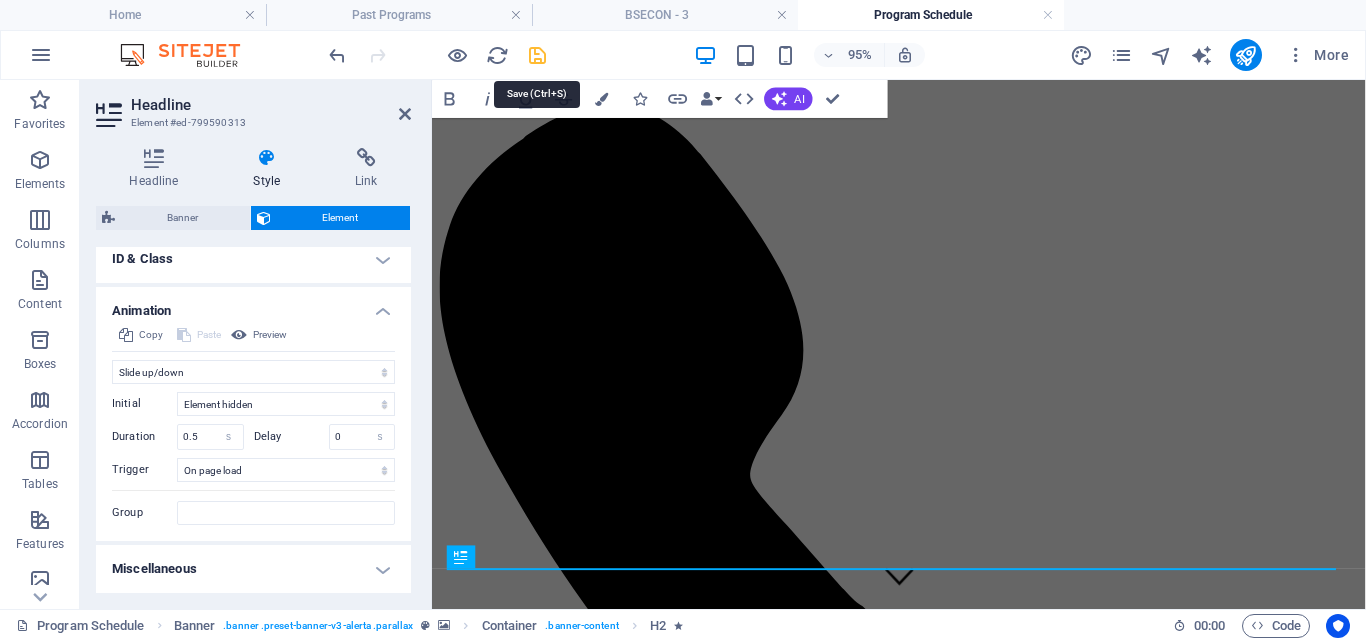 drag, startPoint x: 534, startPoint y: 61, endPoint x: 570, endPoint y: 118, distance: 67.41662 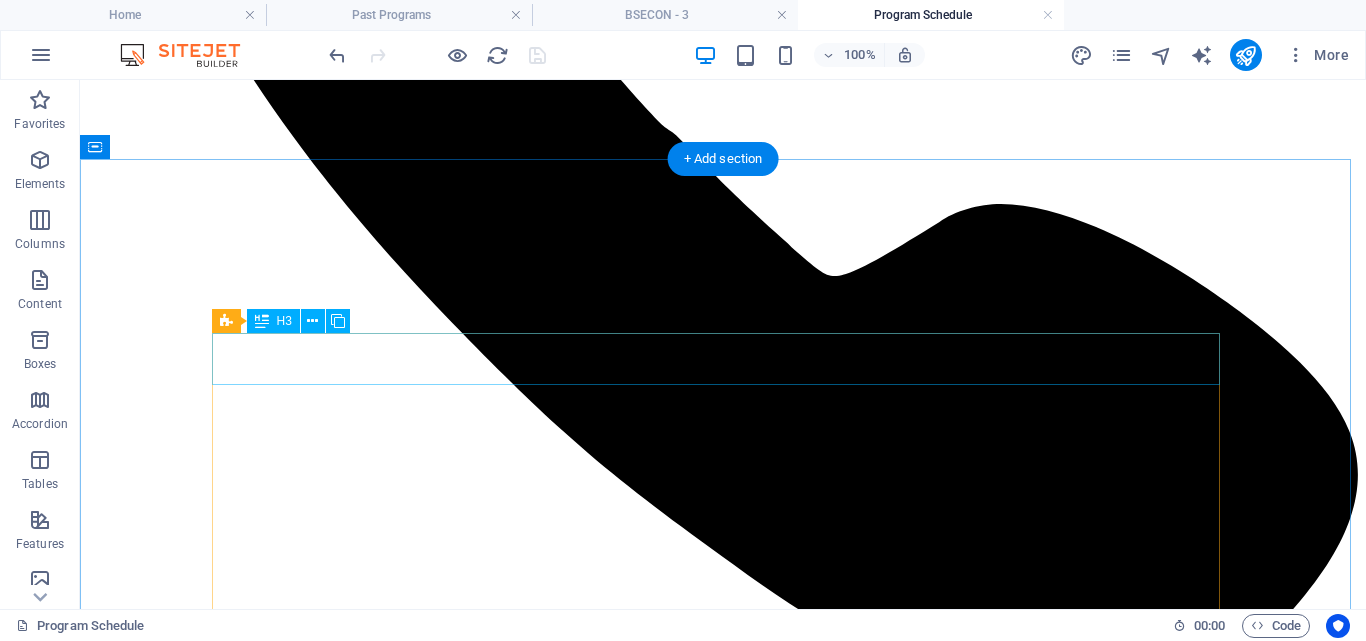 scroll, scrollTop: 333, scrollLeft: 0, axis: vertical 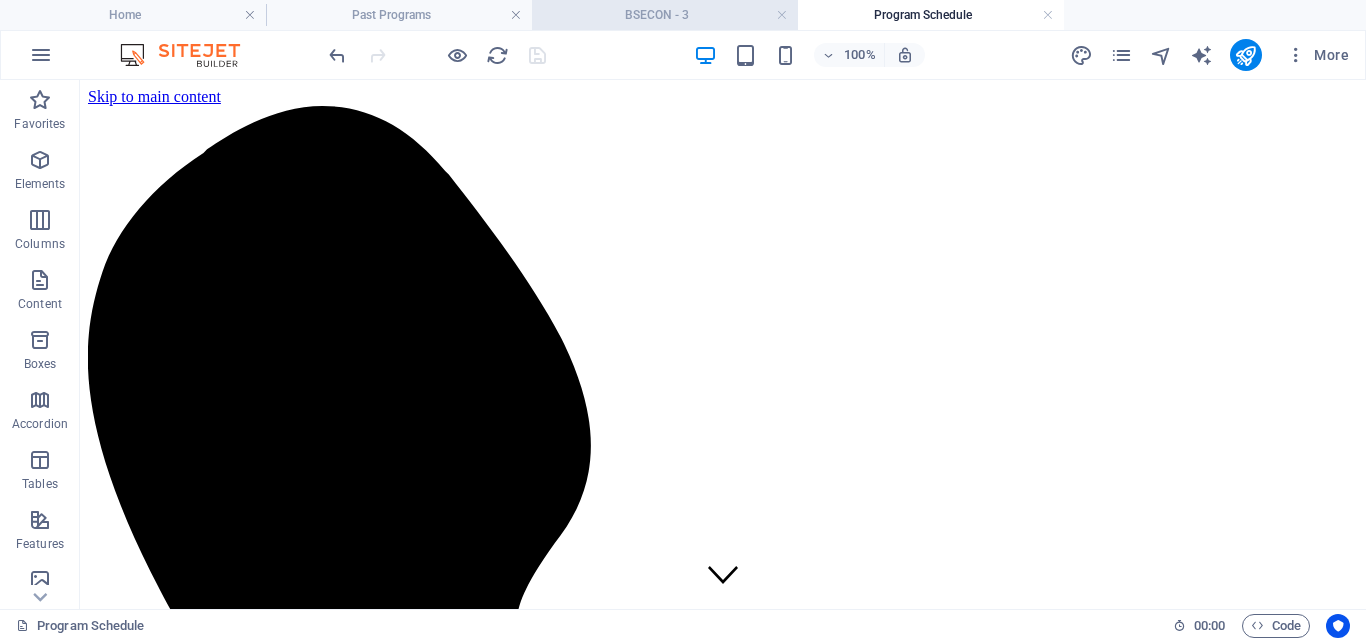 click on "BSECON - 3" at bounding box center (665, 15) 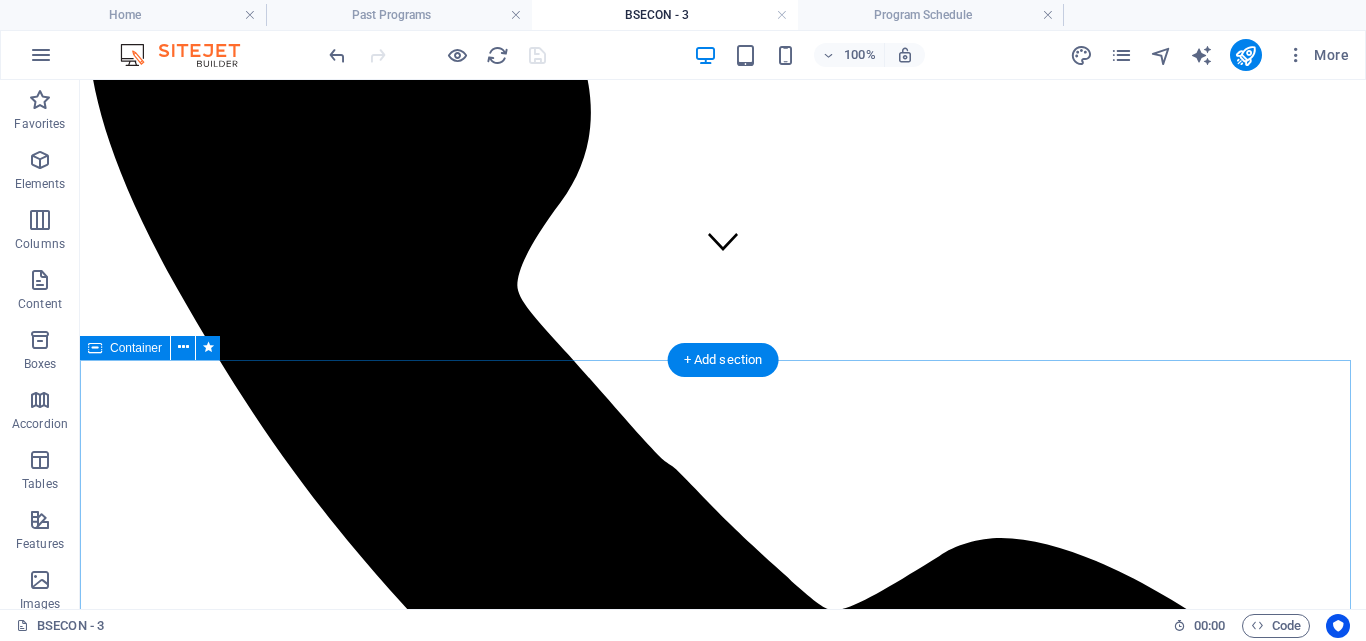scroll, scrollTop: 667, scrollLeft: 0, axis: vertical 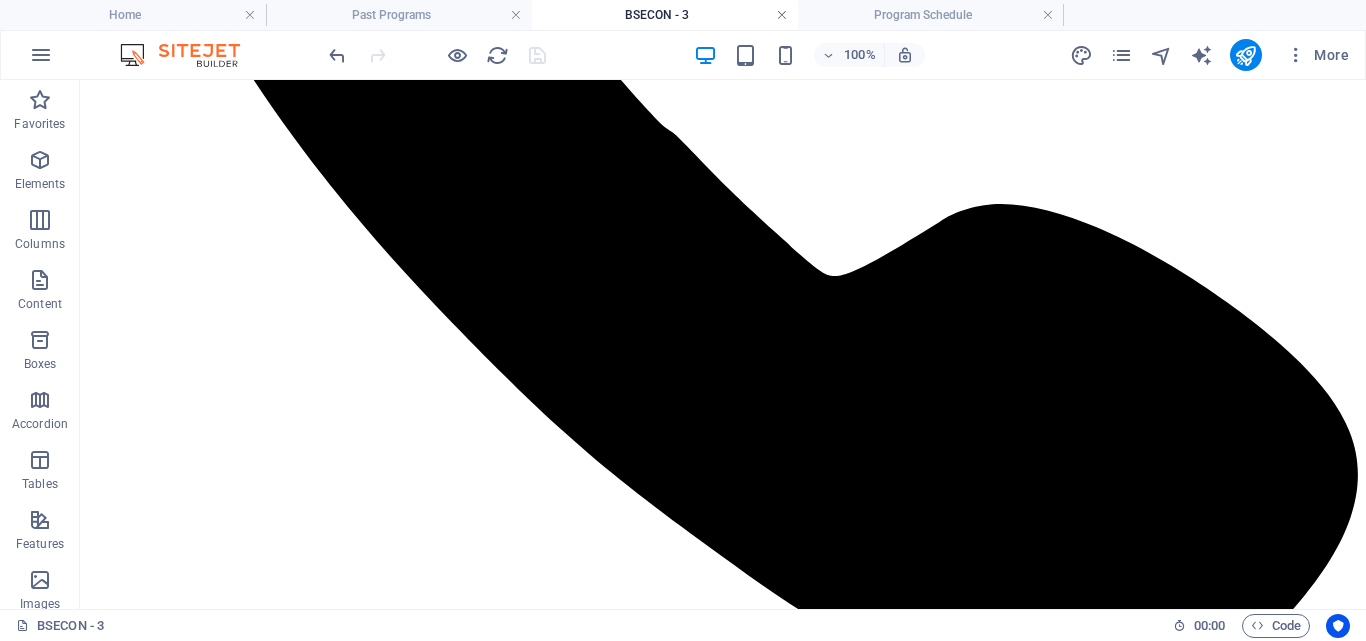 click at bounding box center [782, 15] 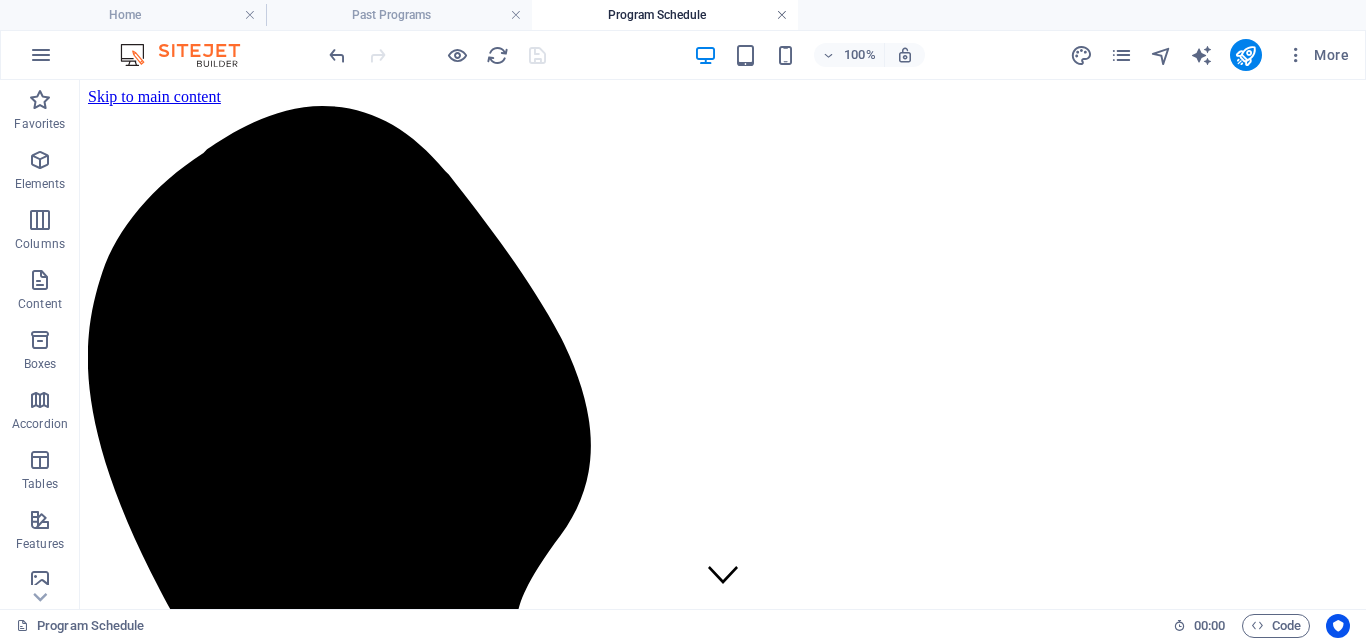 click at bounding box center (782, 15) 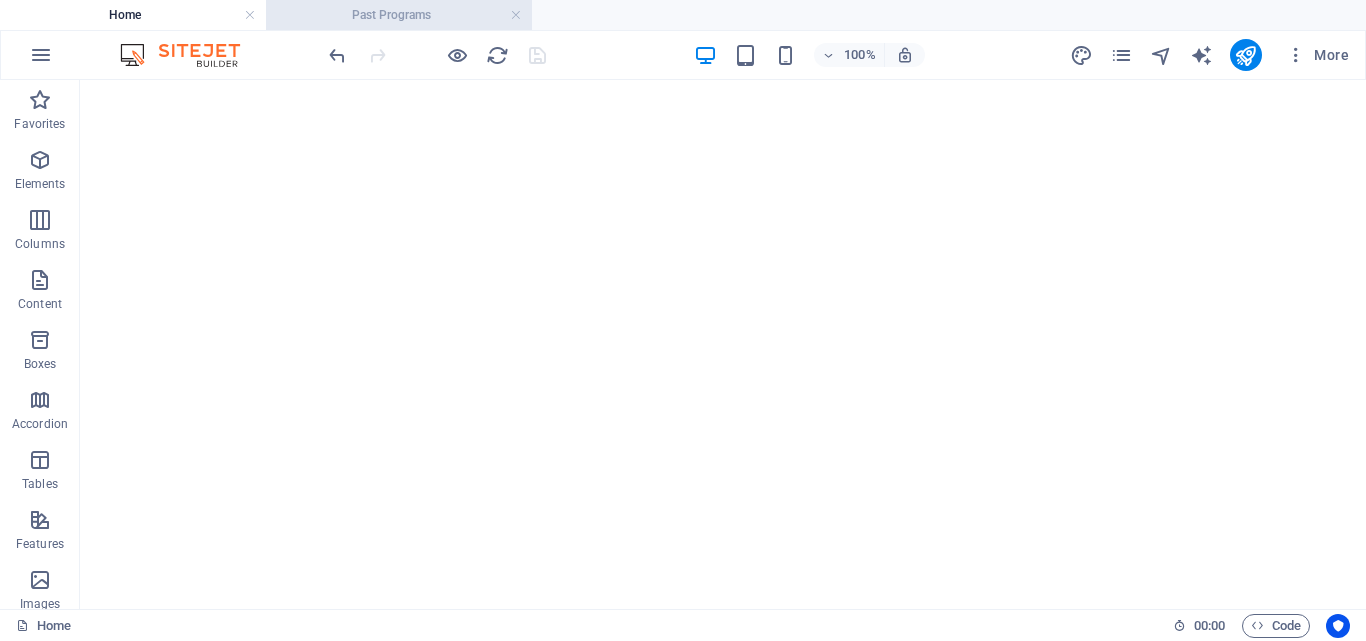 click on "Past Programs" at bounding box center [399, 15] 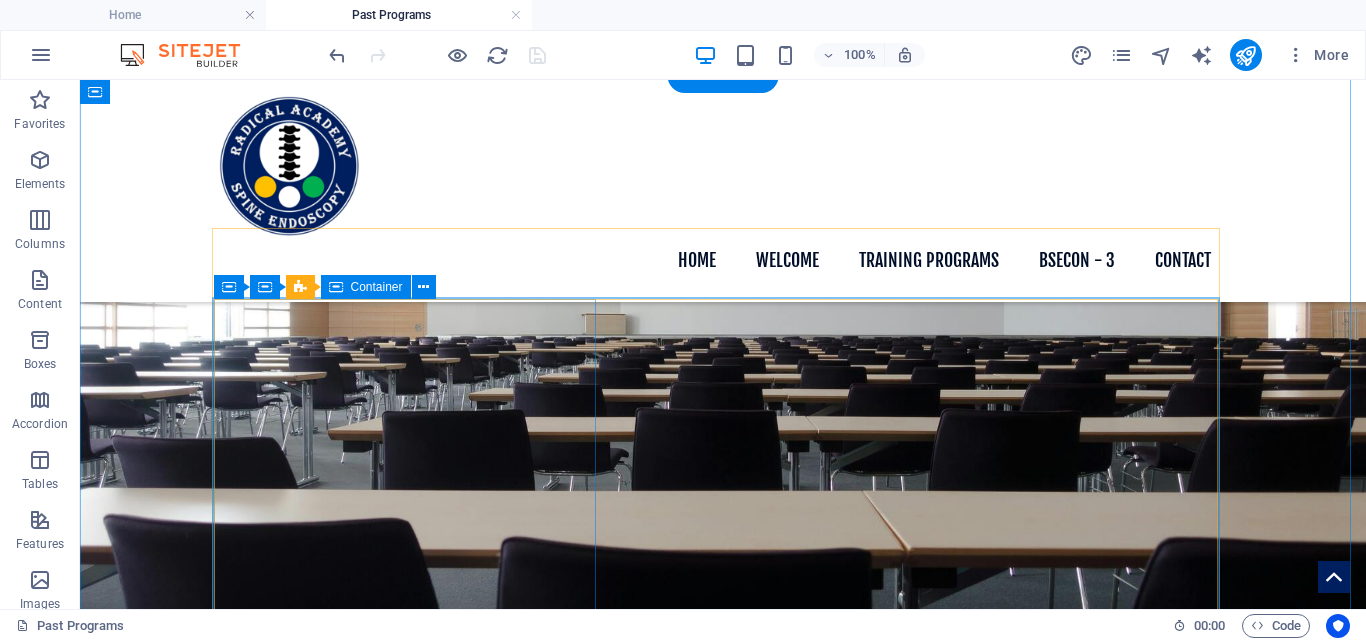 scroll, scrollTop: 704, scrollLeft: 0, axis: vertical 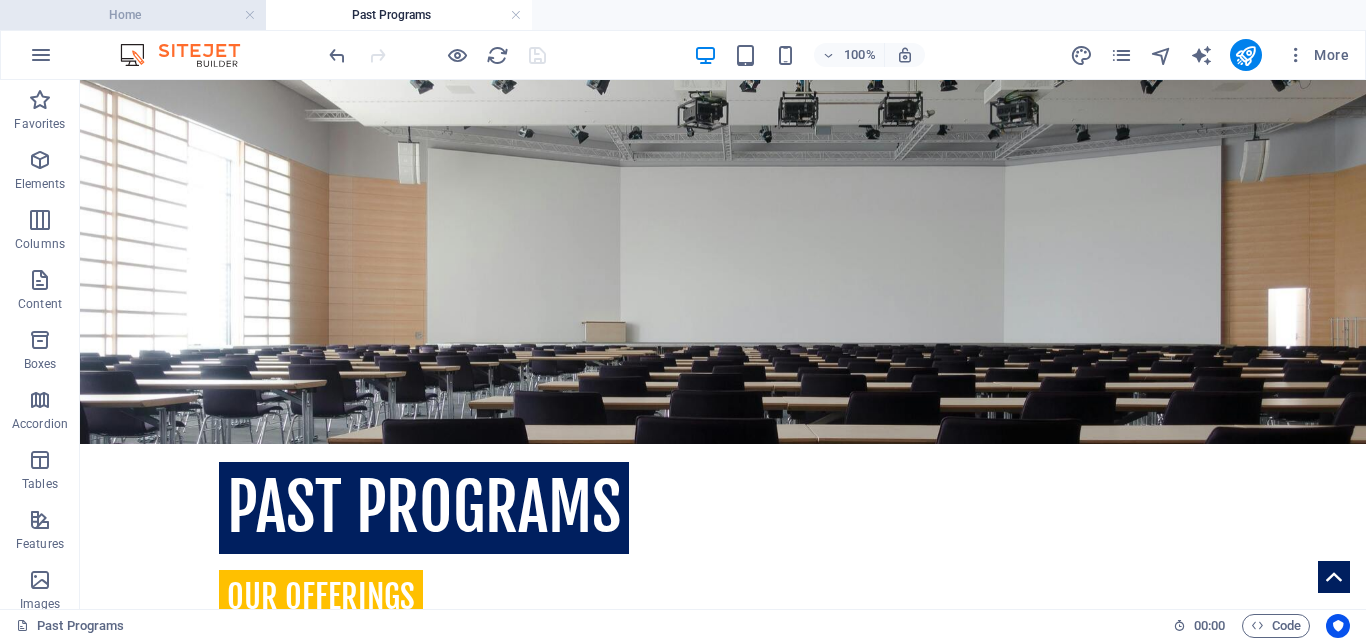 click on "Home" at bounding box center (133, 15) 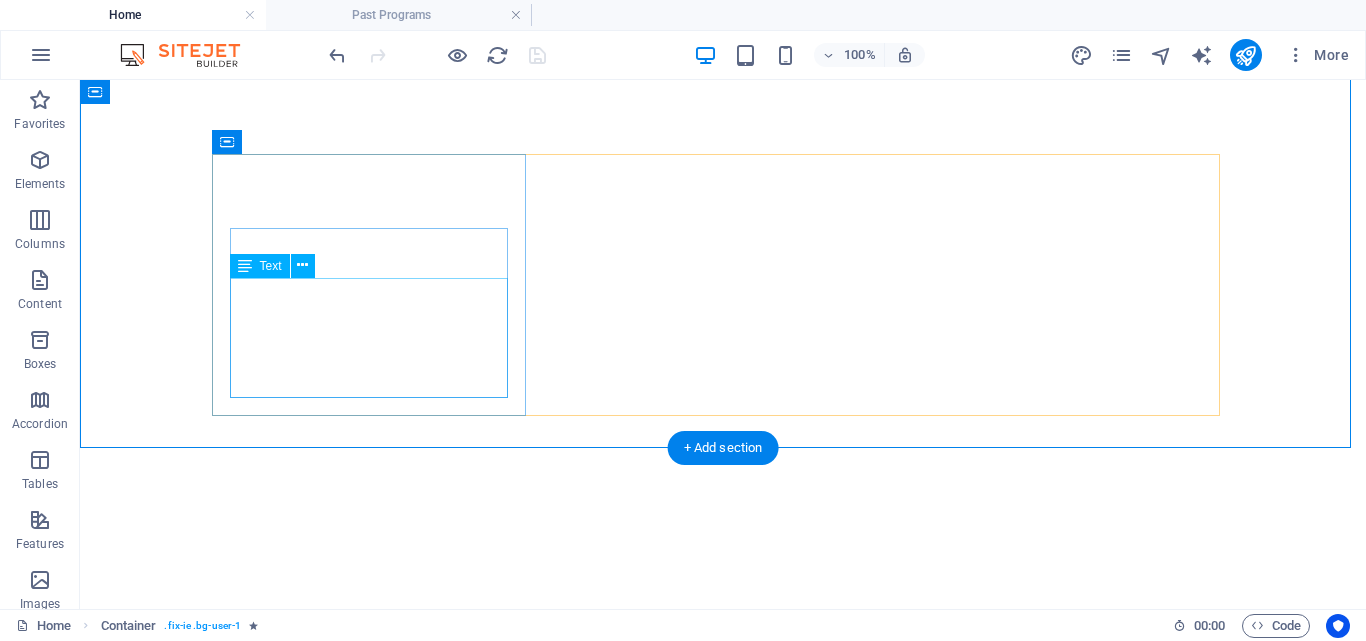 scroll, scrollTop: 0, scrollLeft: 0, axis: both 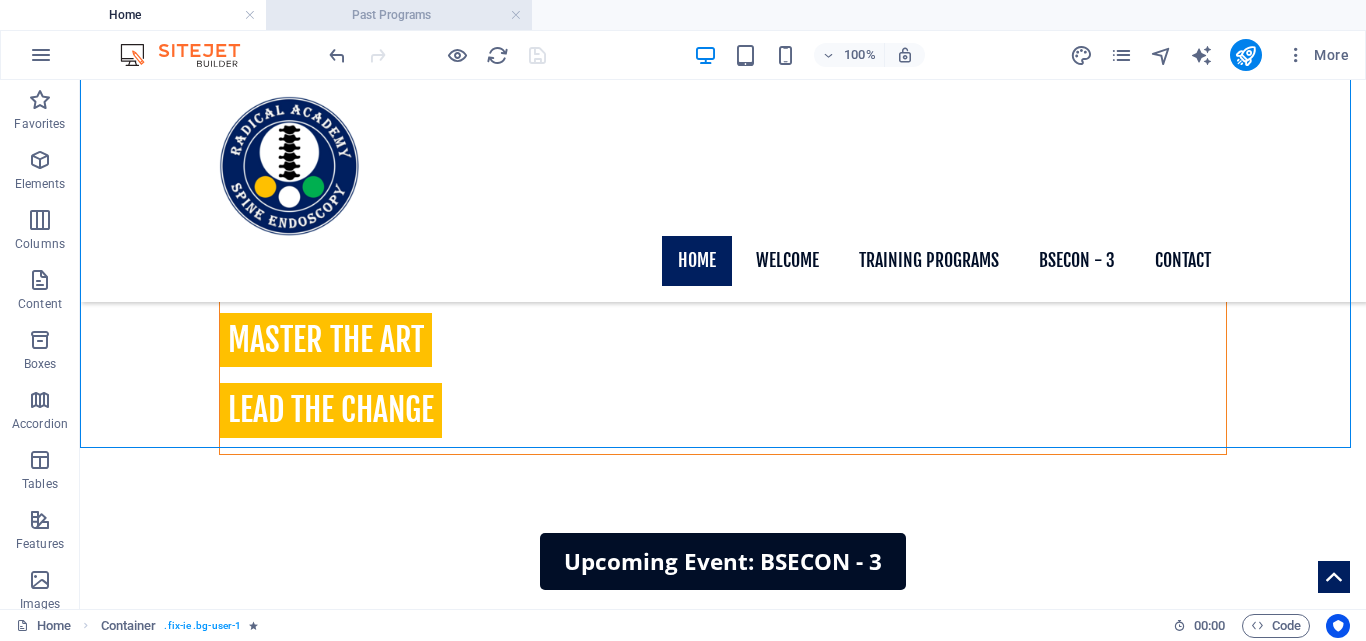 click on "Past Programs" at bounding box center (399, 15) 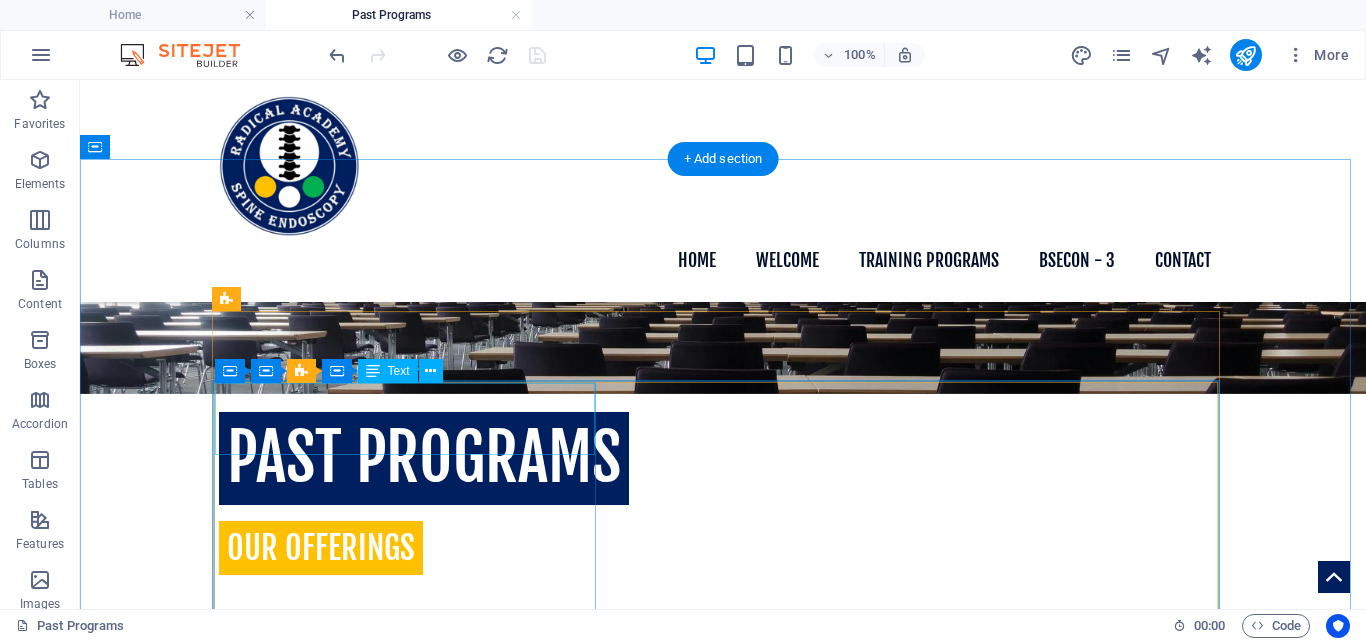 scroll, scrollTop: 313, scrollLeft: 0, axis: vertical 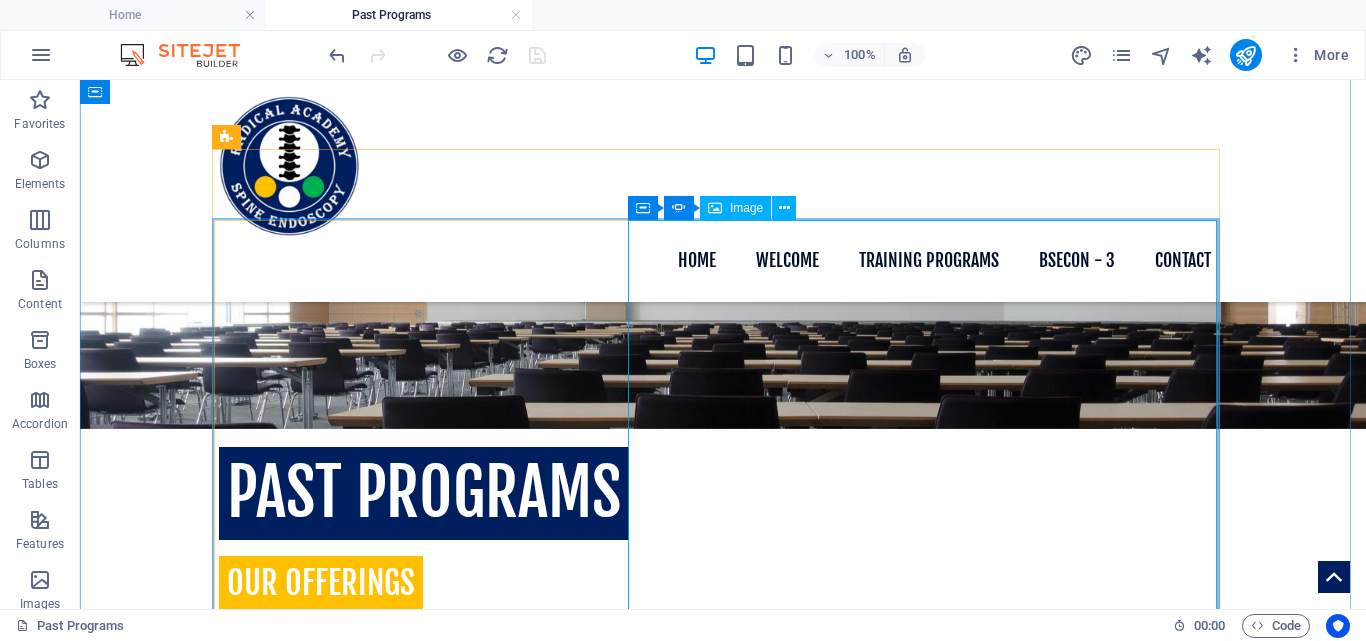 click at bounding box center [-74, 2428] 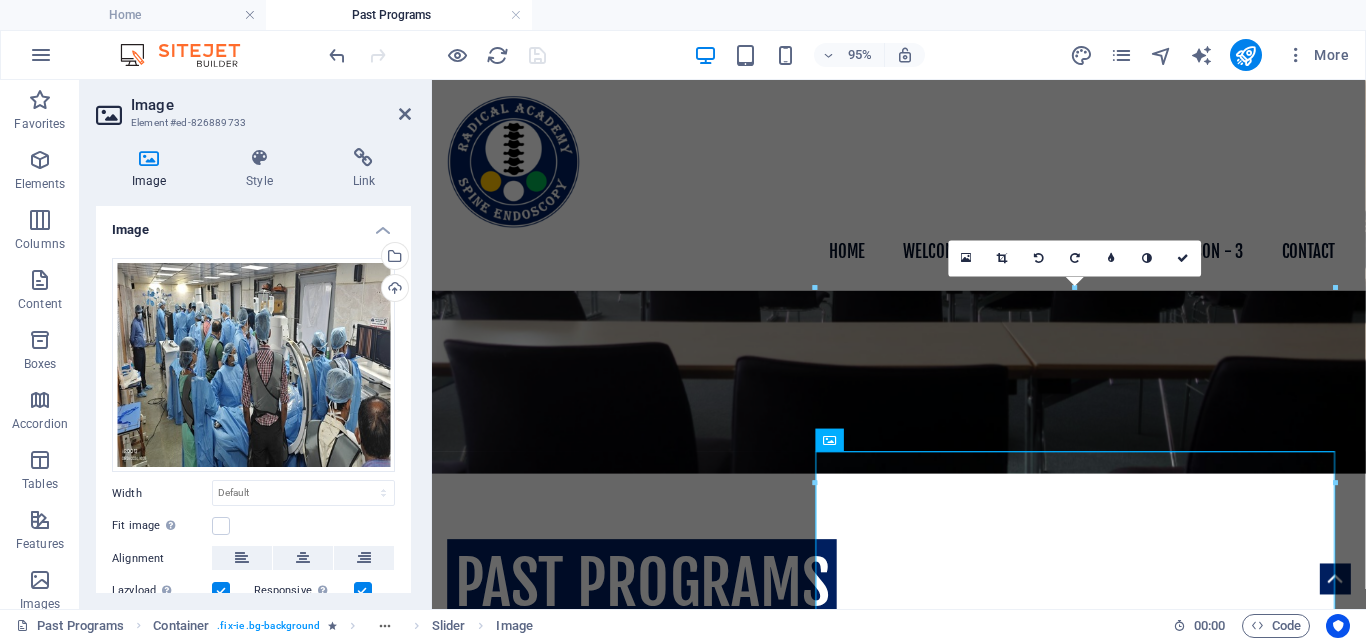 scroll, scrollTop: 532, scrollLeft: 0, axis: vertical 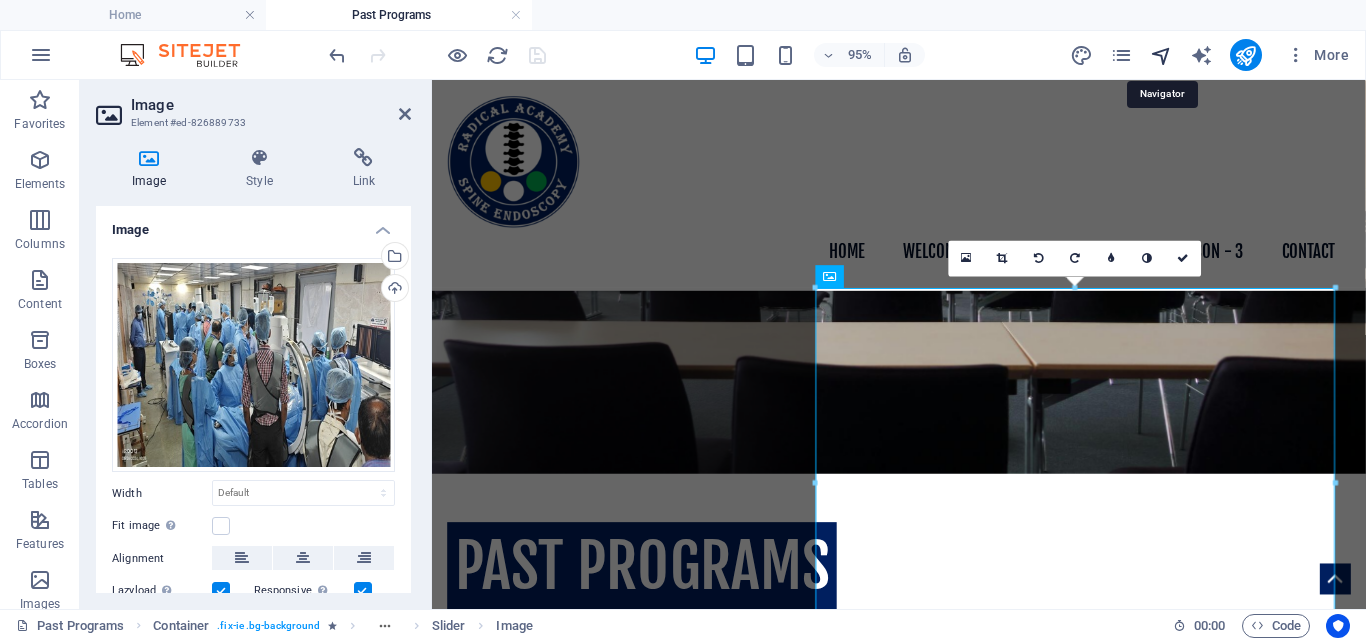 click at bounding box center [1161, 55] 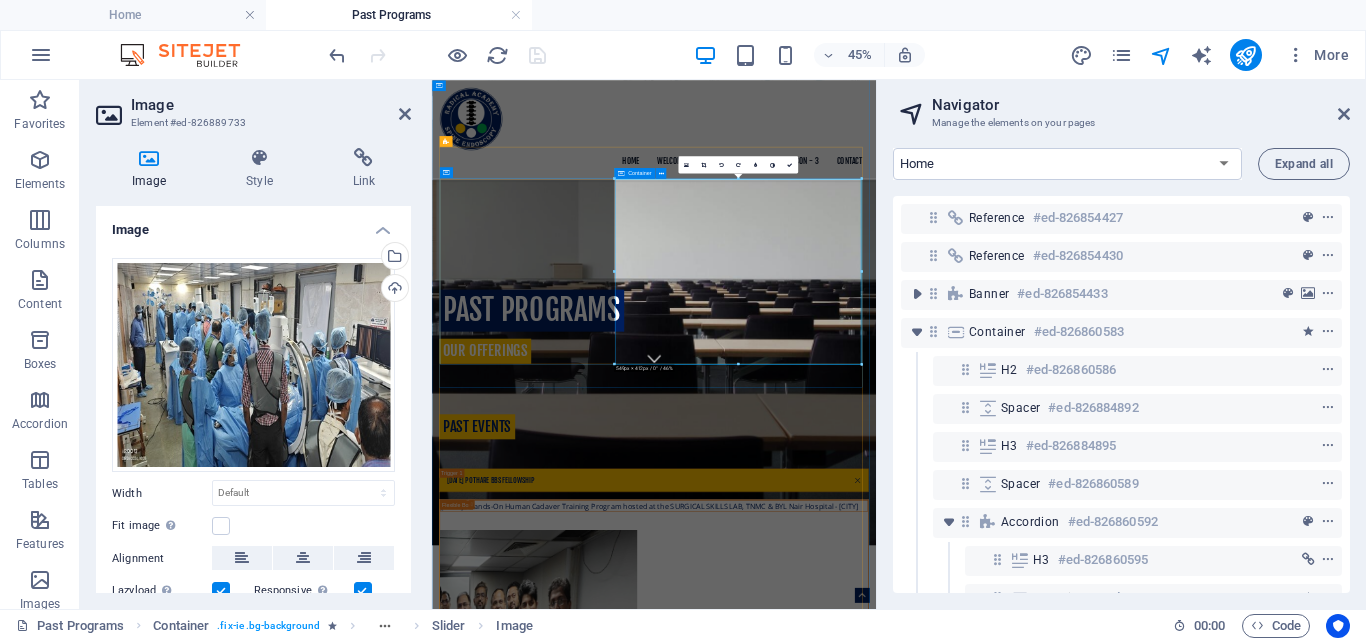 scroll, scrollTop: 440, scrollLeft: 91, axis: both 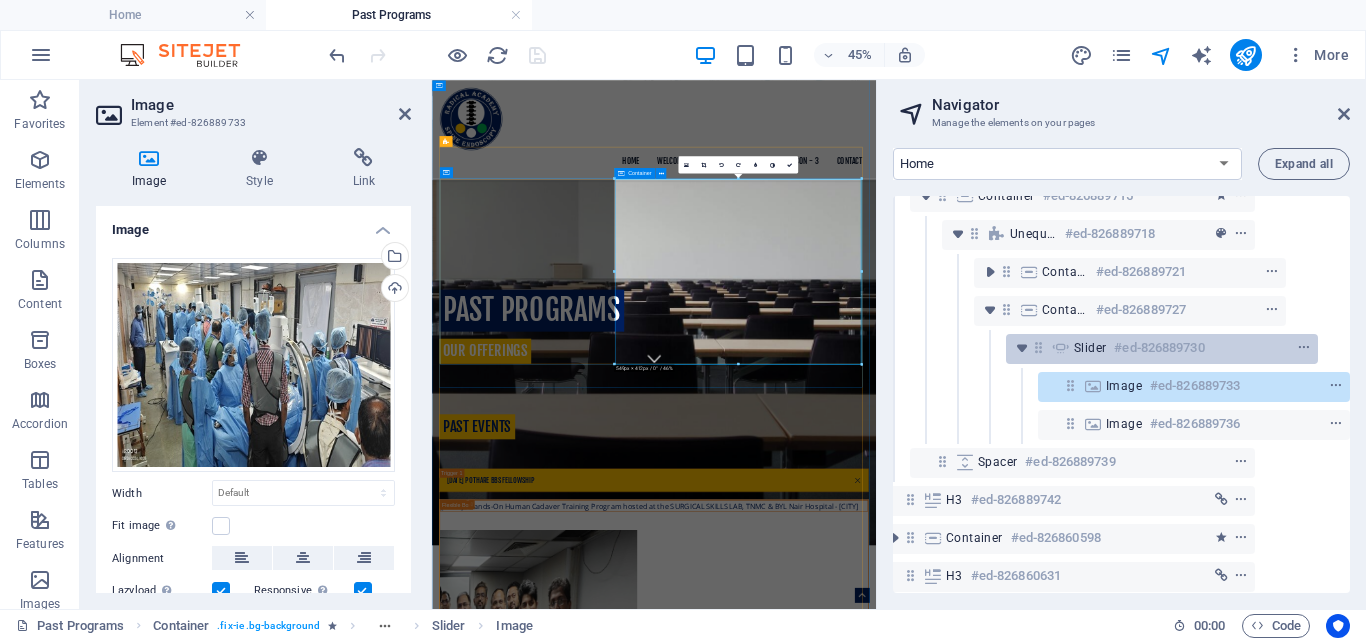click on "Slider" at bounding box center [1090, 348] 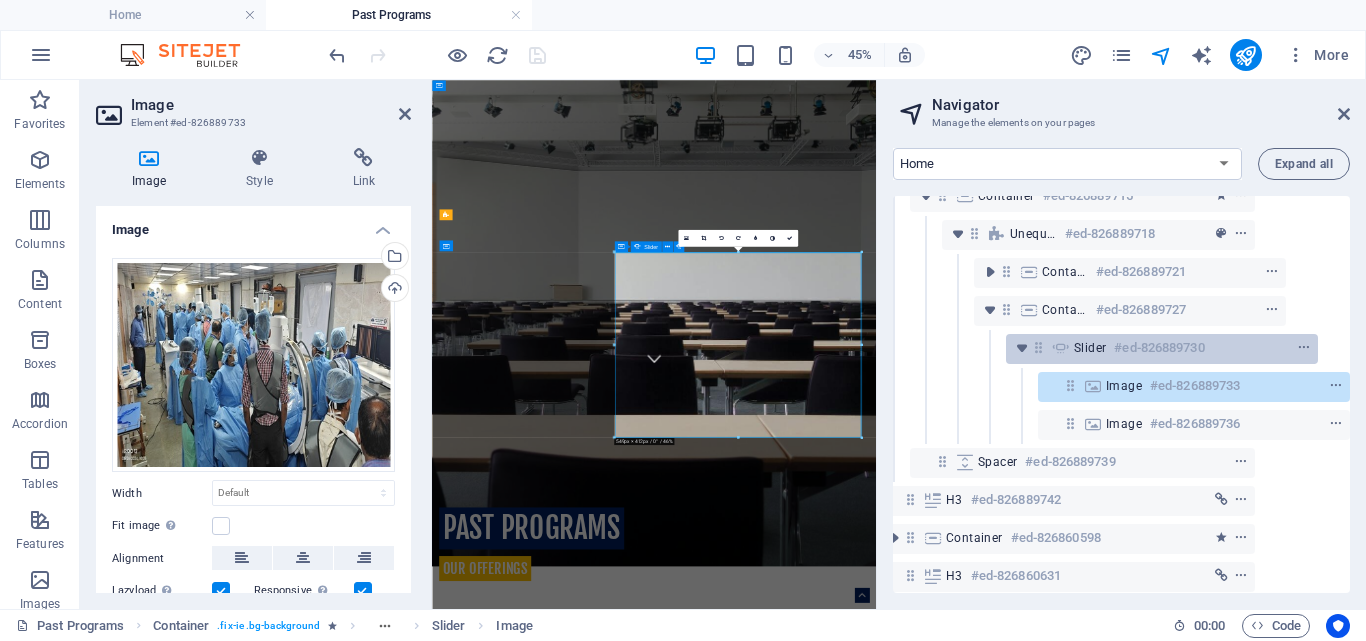 scroll, scrollTop: 369, scrollLeft: 0, axis: vertical 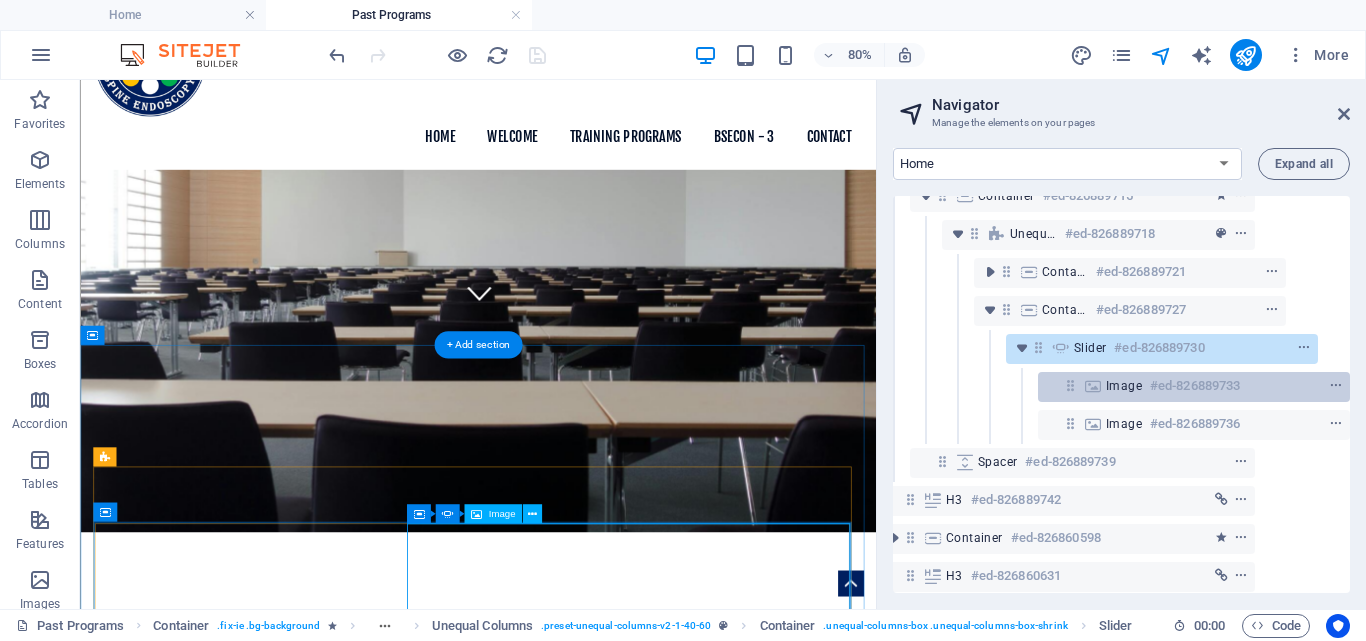 click on "Image" at bounding box center (1124, 386) 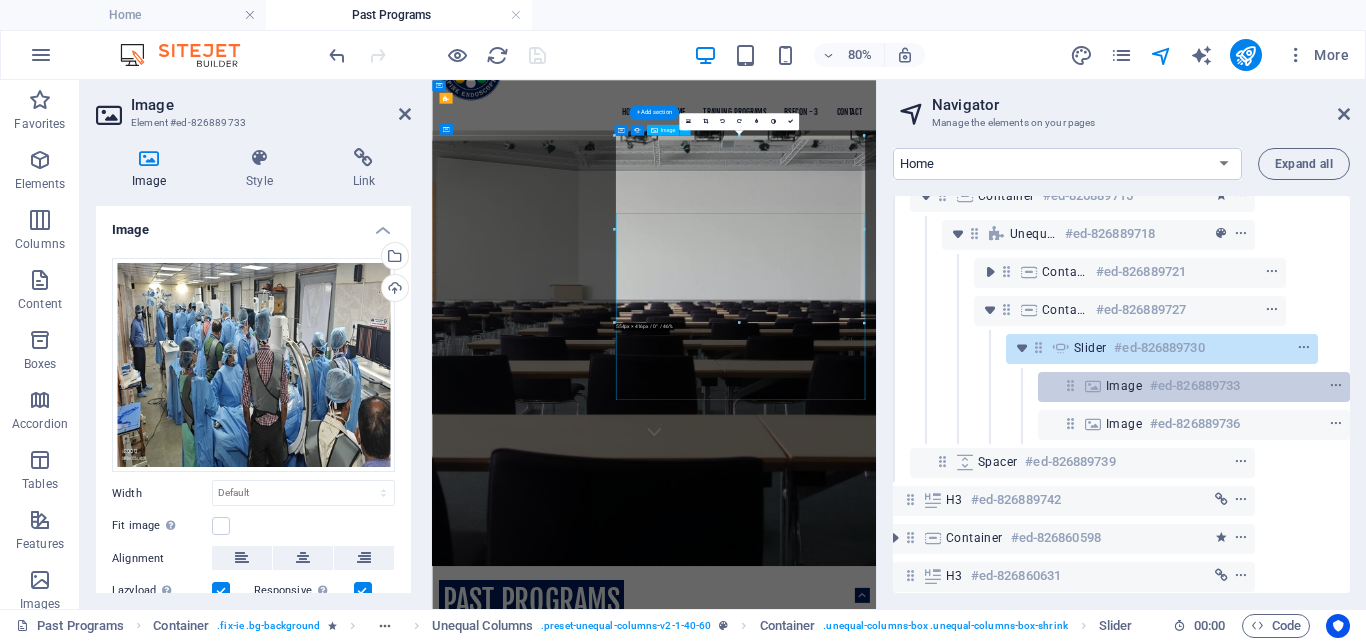 scroll, scrollTop: 628, scrollLeft: 0, axis: vertical 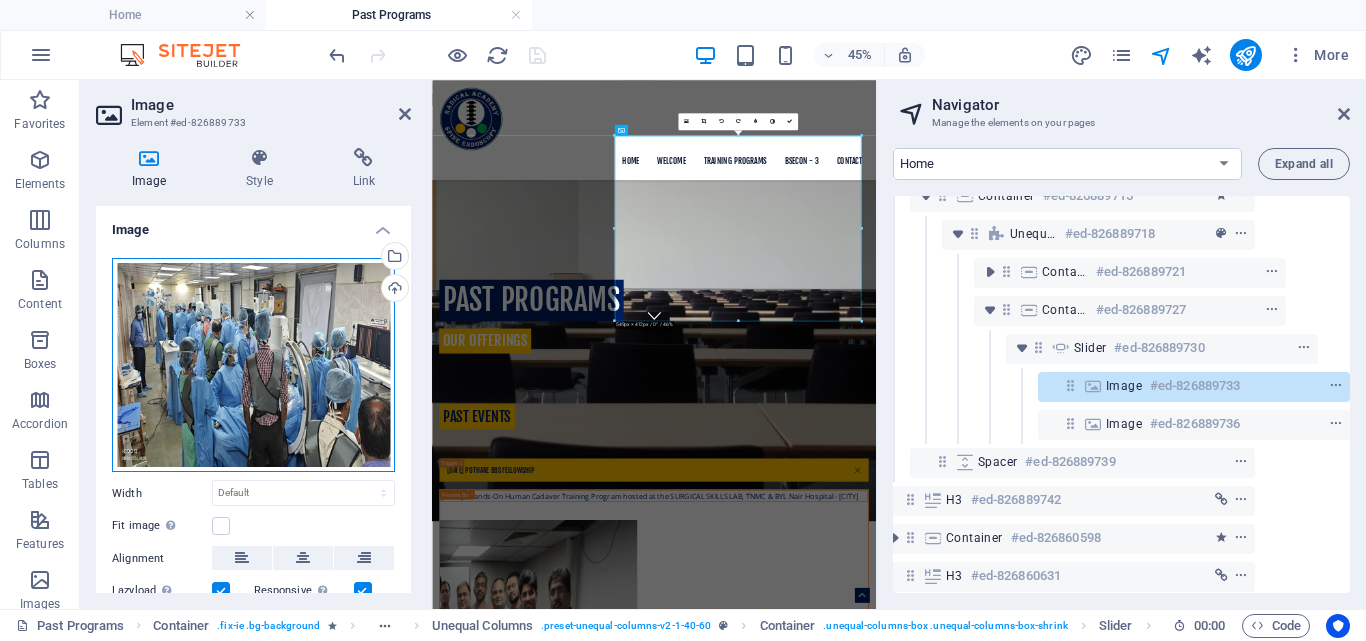 click on "Drag files here, click to choose files or select files from Files or our free stock photos & videos" at bounding box center [253, 365] 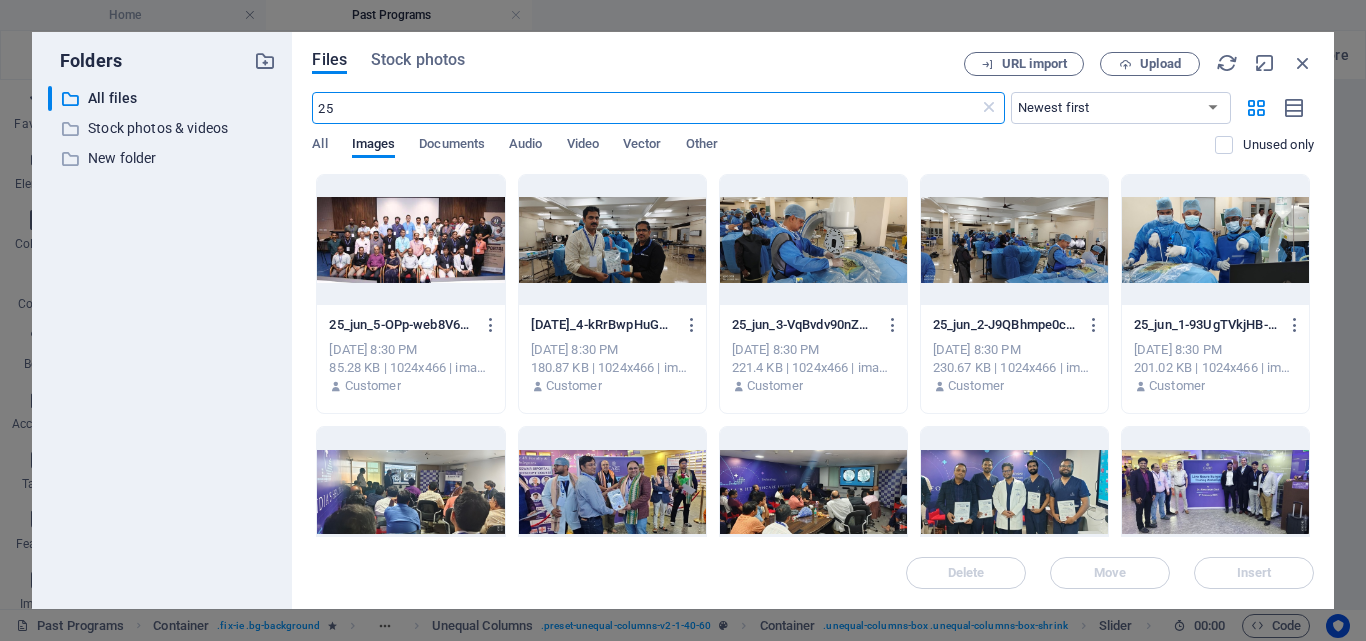scroll, scrollTop: 1668, scrollLeft: 0, axis: vertical 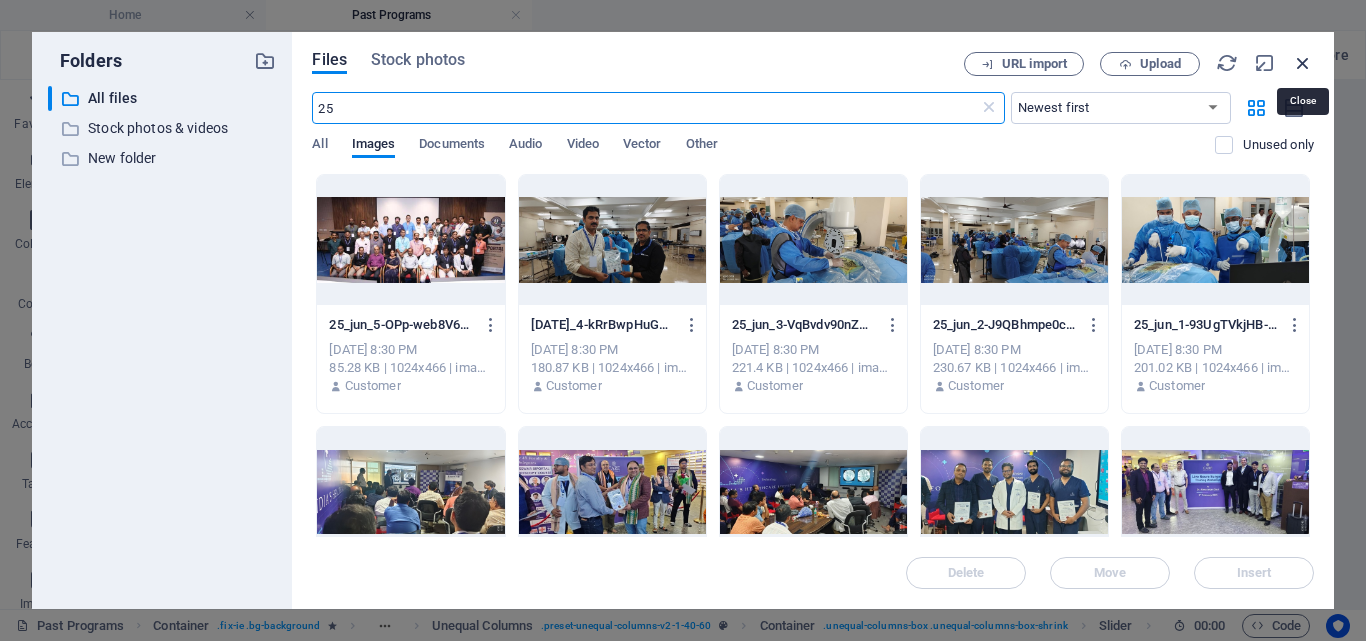 click at bounding box center [1303, 63] 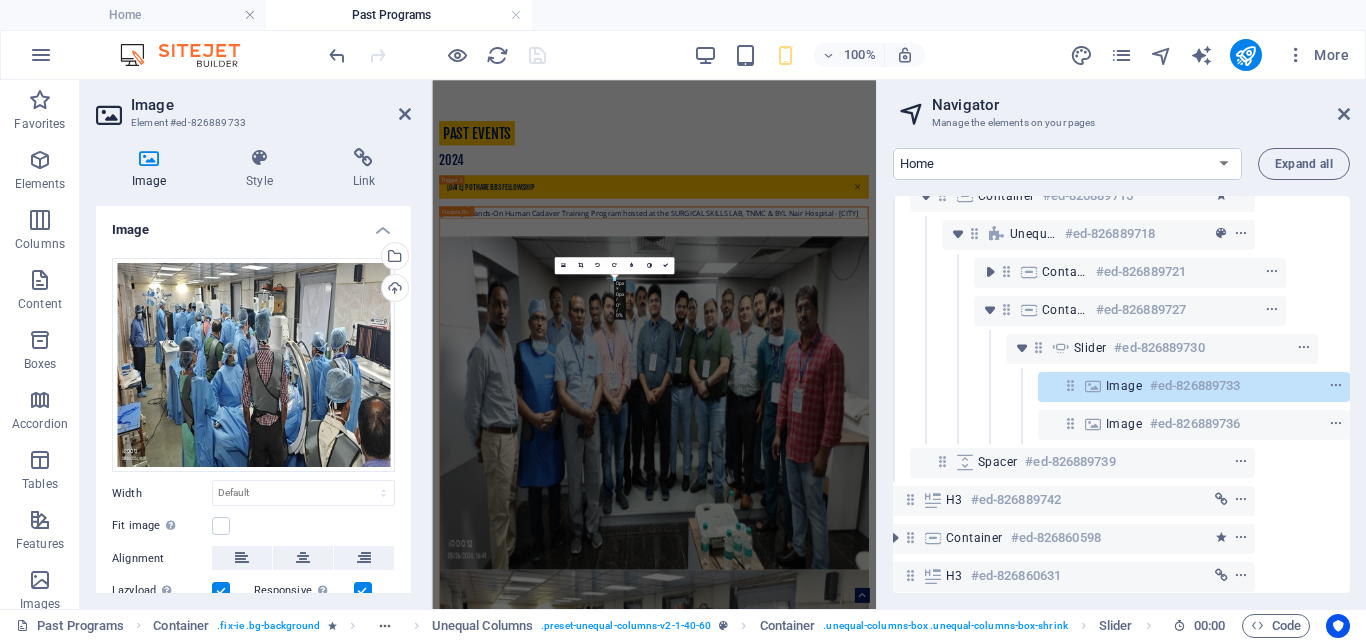 scroll, scrollTop: 494, scrollLeft: 0, axis: vertical 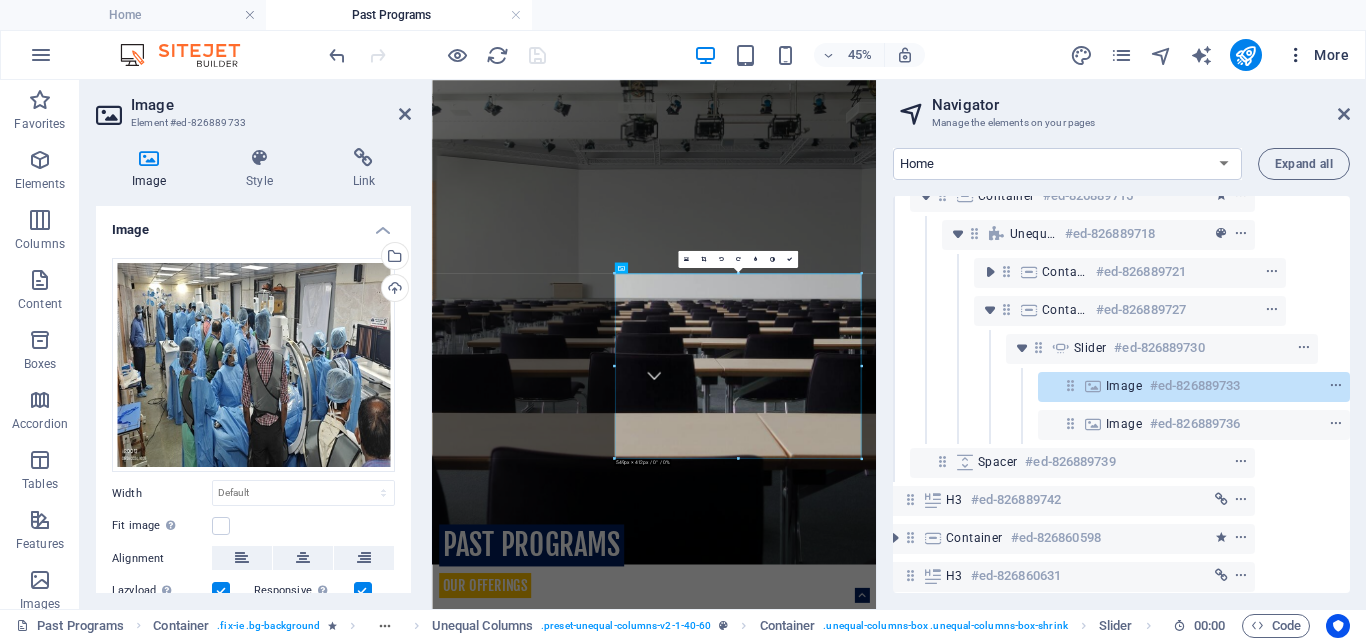 click at bounding box center [1296, 55] 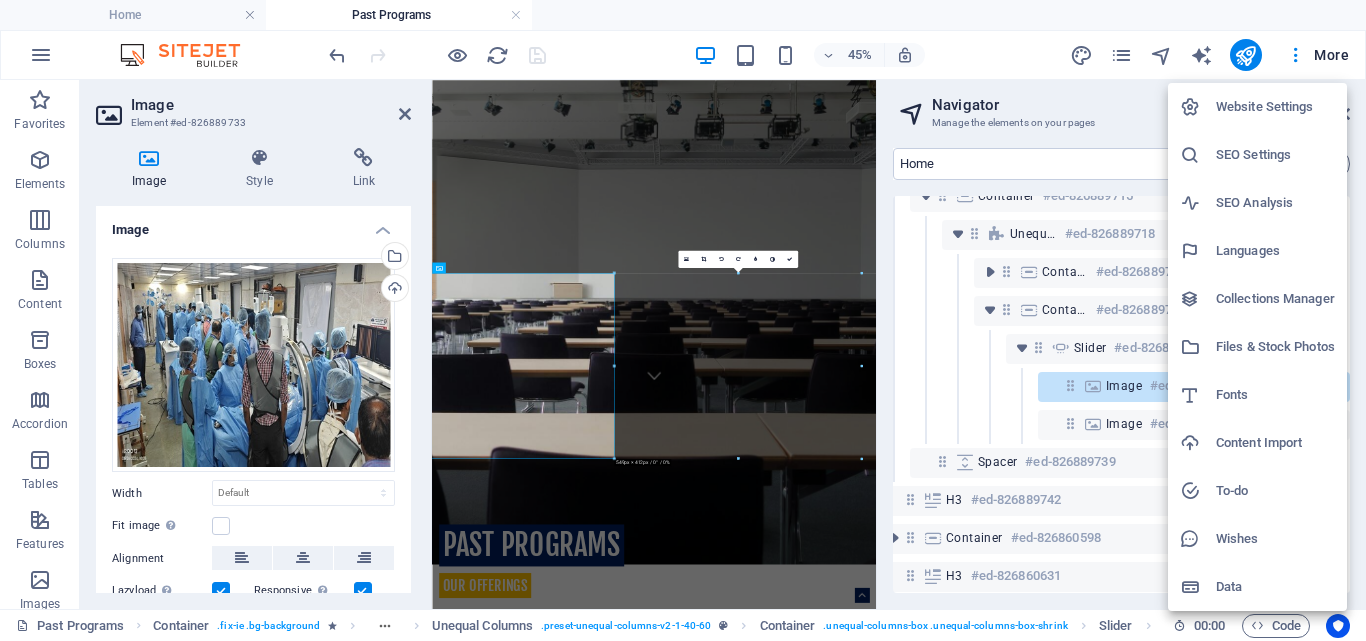 click on "Files & Stock Photos" at bounding box center [1275, 347] 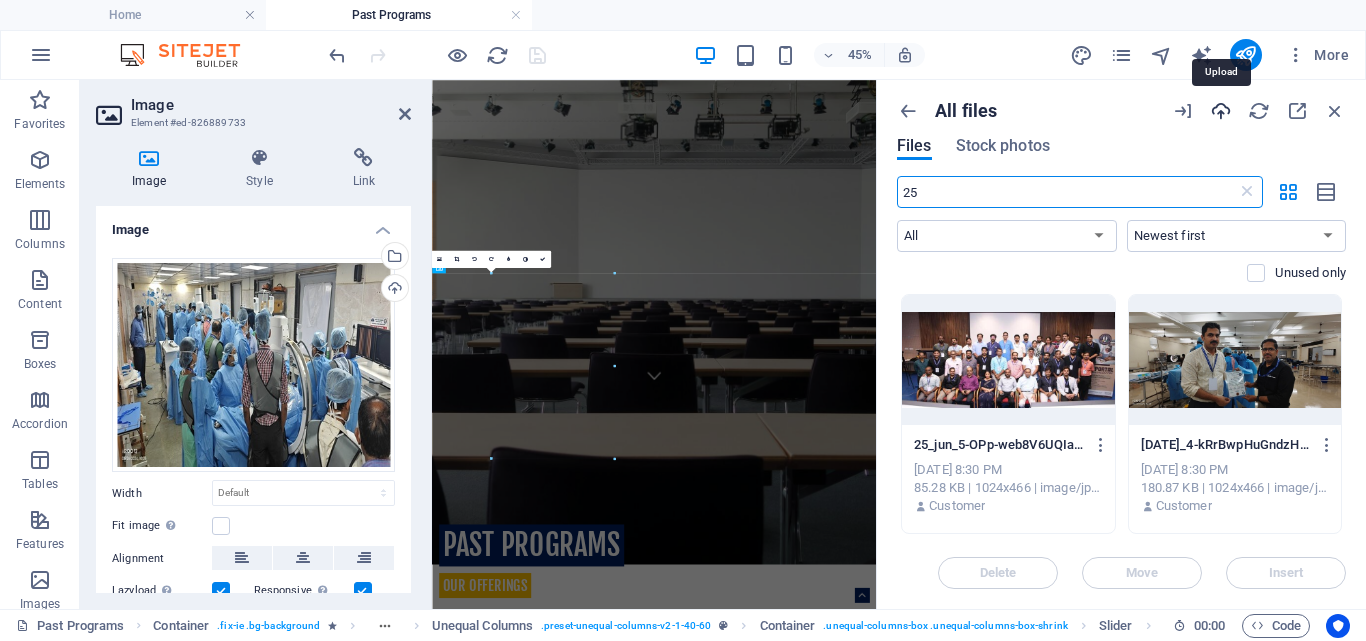 click at bounding box center [1221, 111] 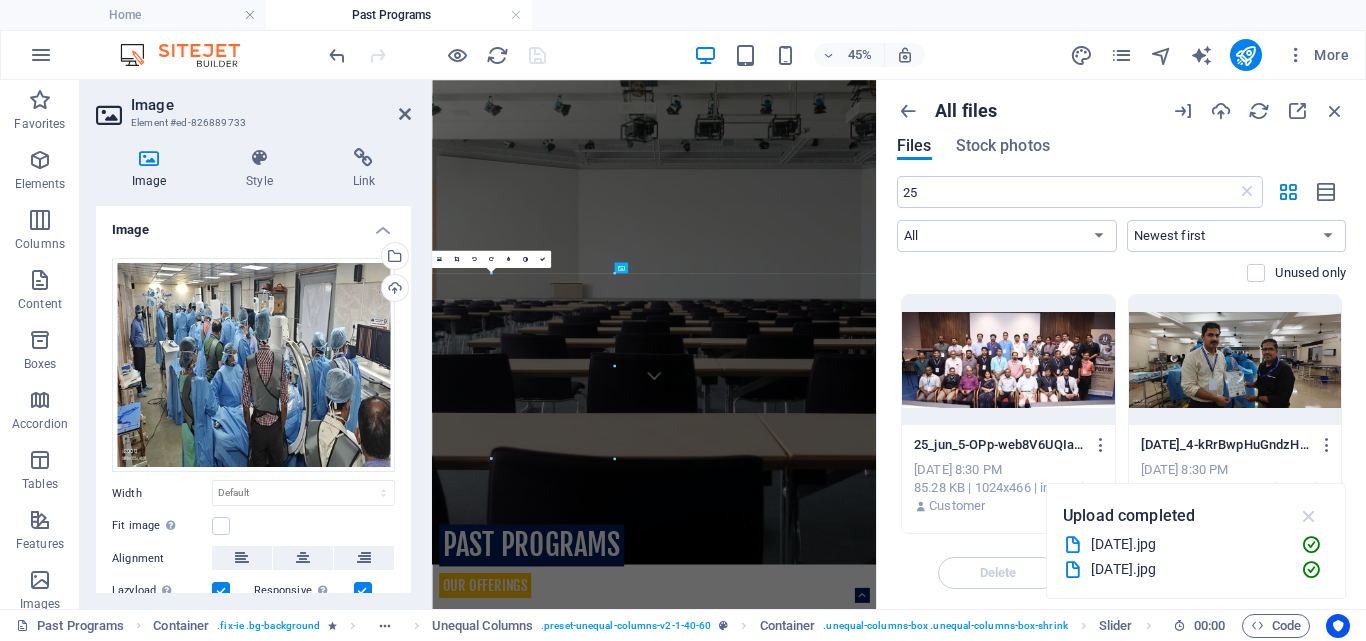 drag, startPoint x: 1309, startPoint y: 517, endPoint x: 759, endPoint y: 728, distance: 589.0849 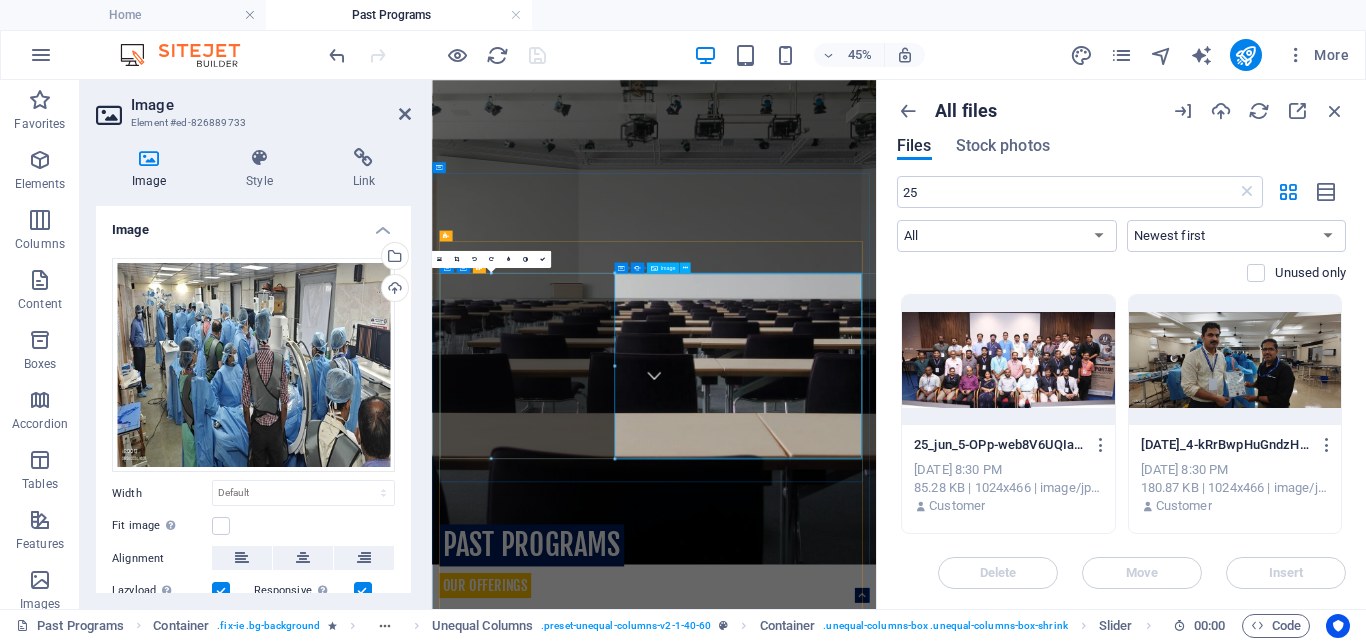 click at bounding box center (175, 2711) 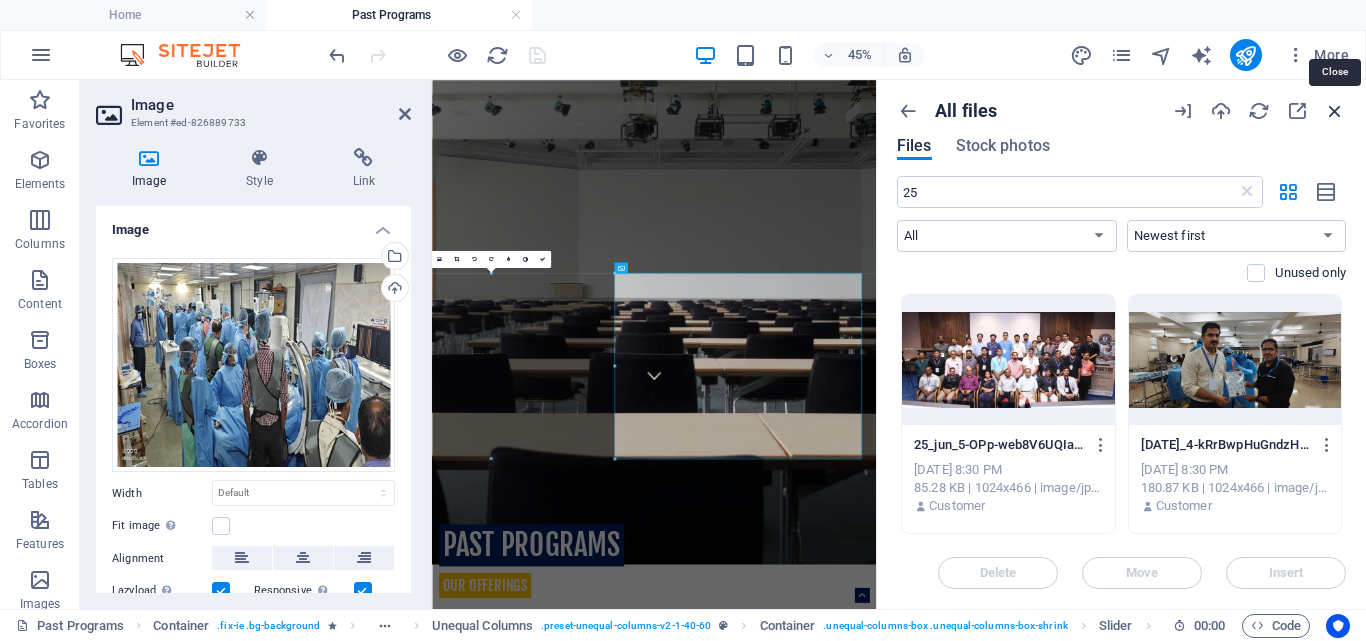click at bounding box center (1335, 111) 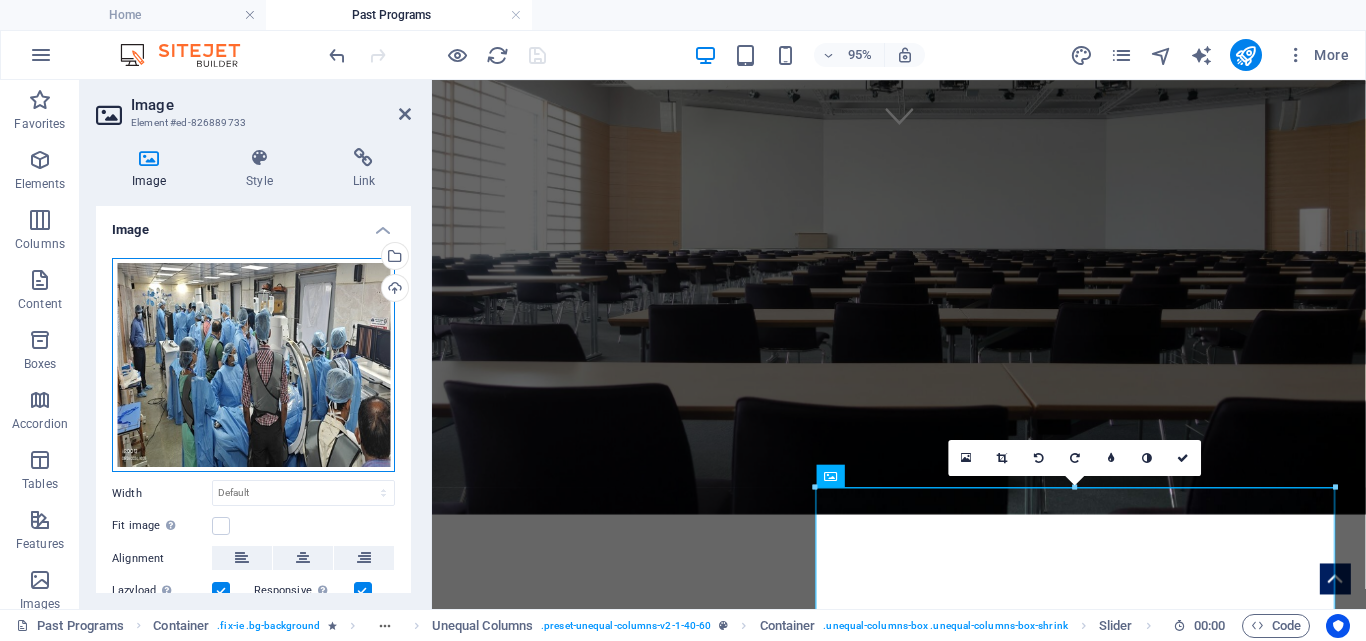 click on "Drag files here, click to choose files or select files from Files or our free stock photos & videos" at bounding box center (253, 365) 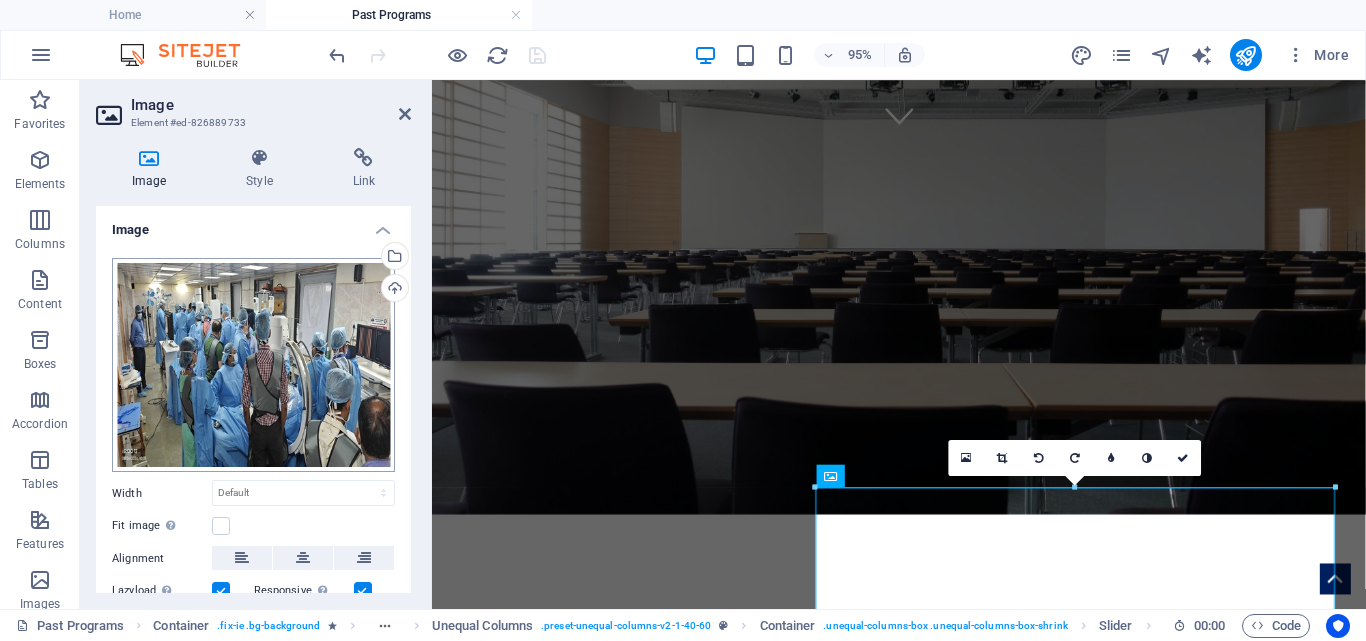 click on "raseindia.org Home Past Programs Favorites Elements Columns Content Boxes Accordion Tables Features Images Slider Header Footer Forms Marketing Collections
H1   Banner   Banner   Container   Unequal Columns   Unequal Columns   Container   Unequal Columns   Container   Spacer   Menu Bar   Menu   Container   Container   Accordion   Container   Image   Container   Container   Container   Container   Unequal Columns   Container   Container   Slider   Container   Container   Unequal Columns   Container   Text   Container   Container   Unequal Columns   Container   Spacer   Container   Slider   Image   Accordion   H3   H2   Text   Container   Boxes   Container   Container   Container   Text   Container   Spacer   Image   H3   Text   Container   Container   Container   Slider   Image   Text   Container   H2   Spacer   Slider   Image   Icon   Container   H3   Container   Slider   Image   H3   Image   Spacer   H3" at bounding box center (683, 320) 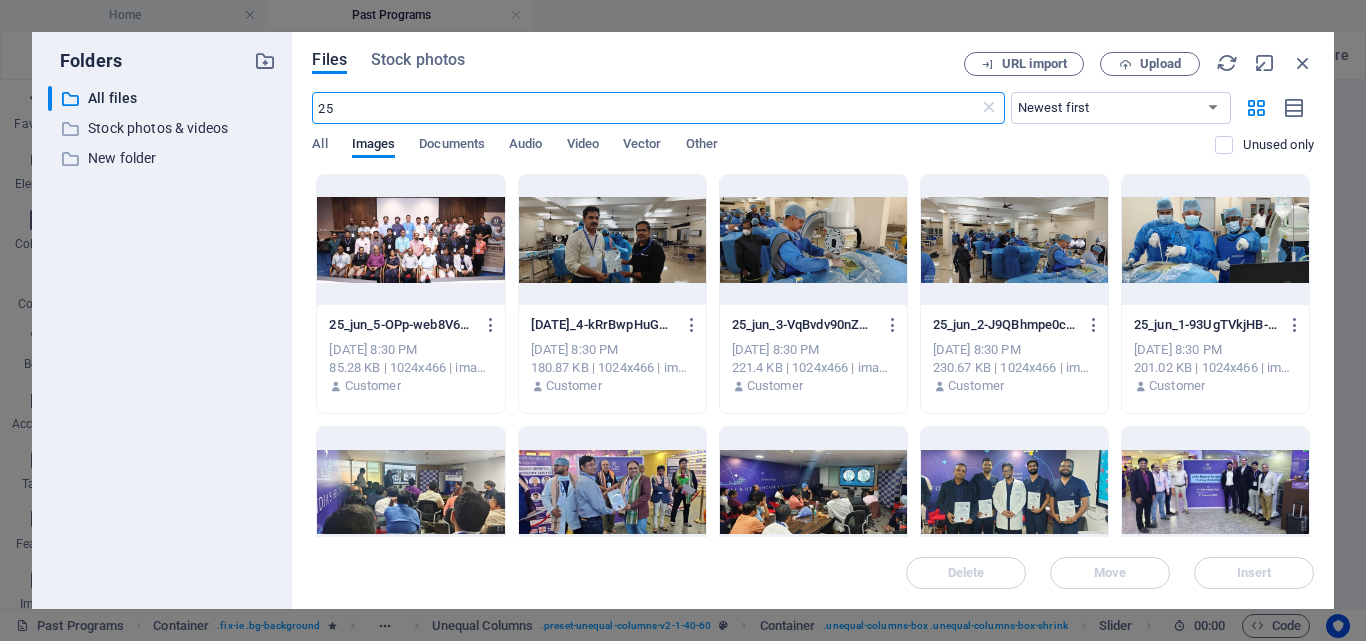 drag, startPoint x: 348, startPoint y: 108, endPoint x: 303, endPoint y: 107, distance: 45.01111 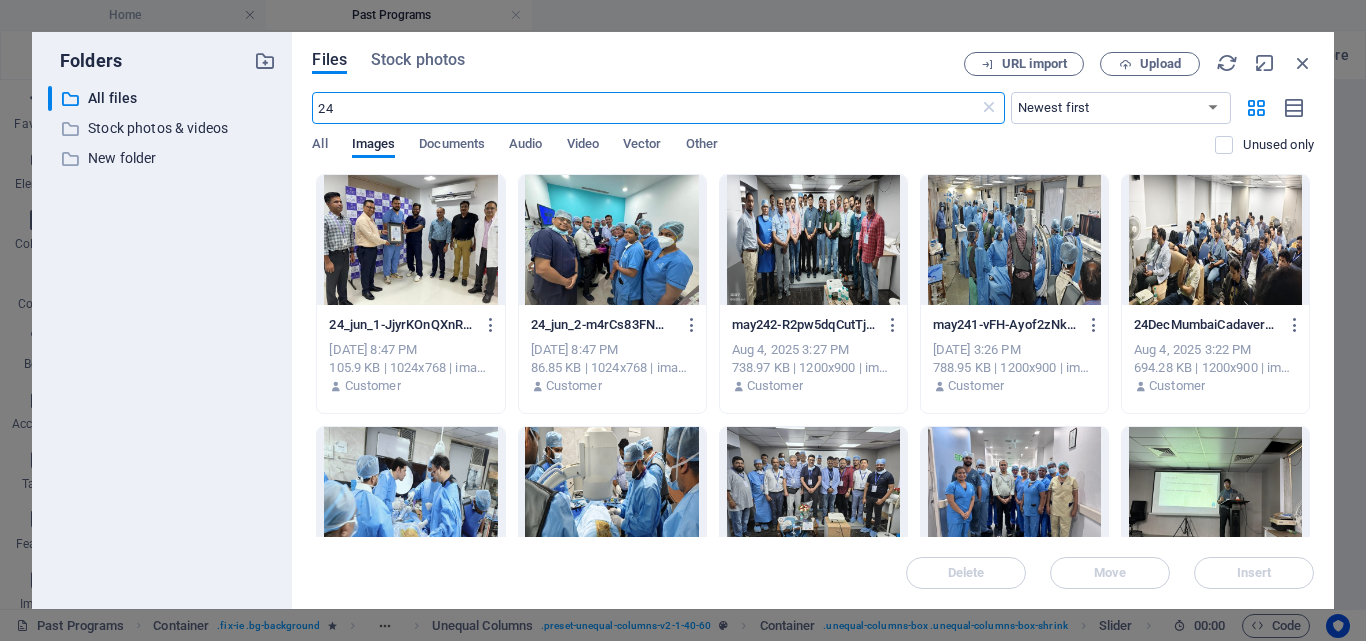 type on "24" 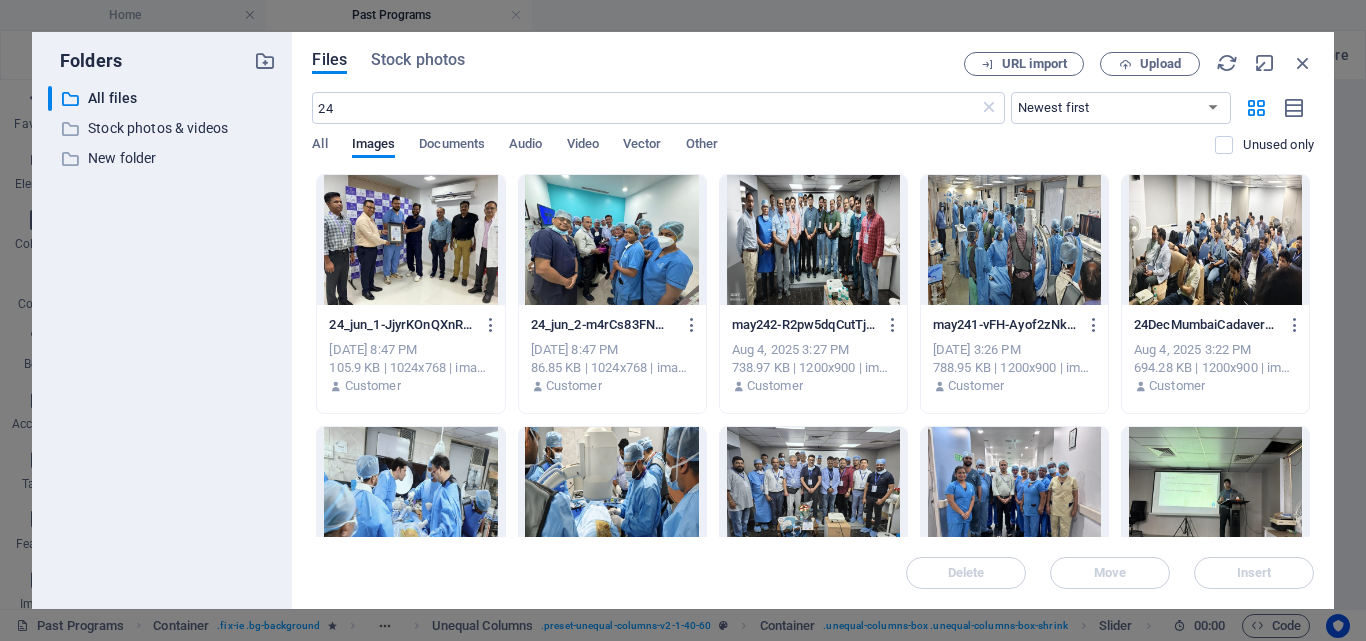 click at bounding box center [612, 240] 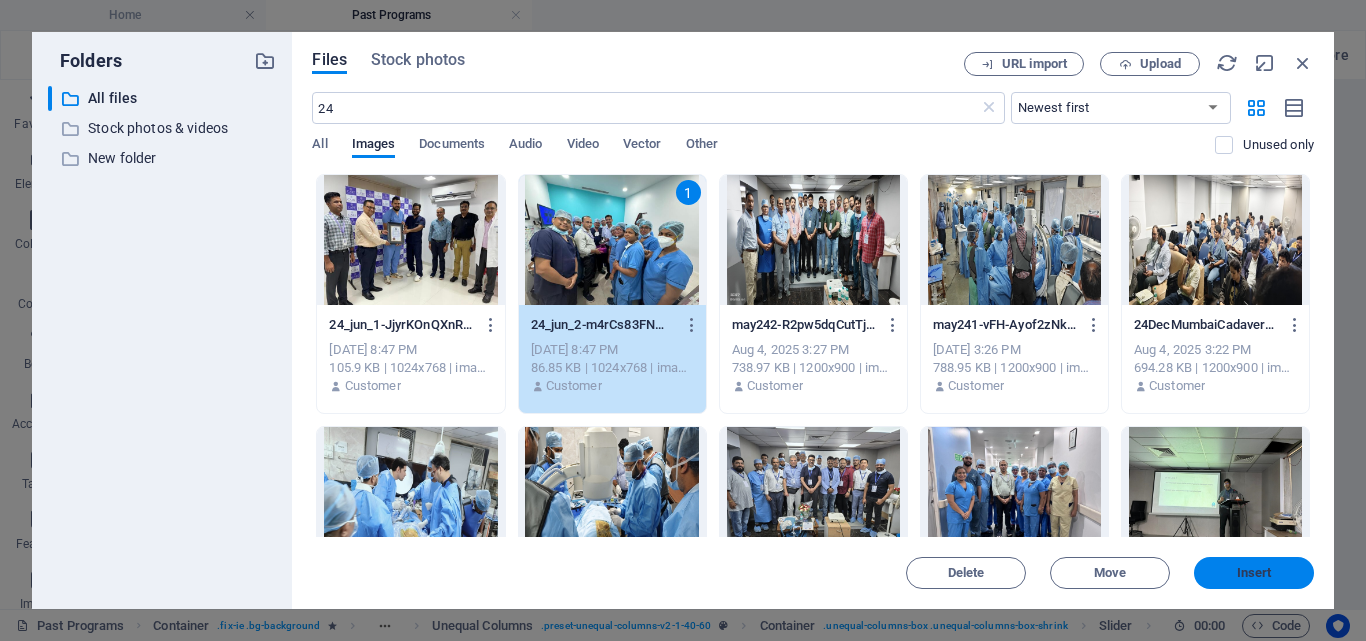 drag, startPoint x: 1263, startPoint y: 578, endPoint x: 322, endPoint y: 357, distance: 966.60333 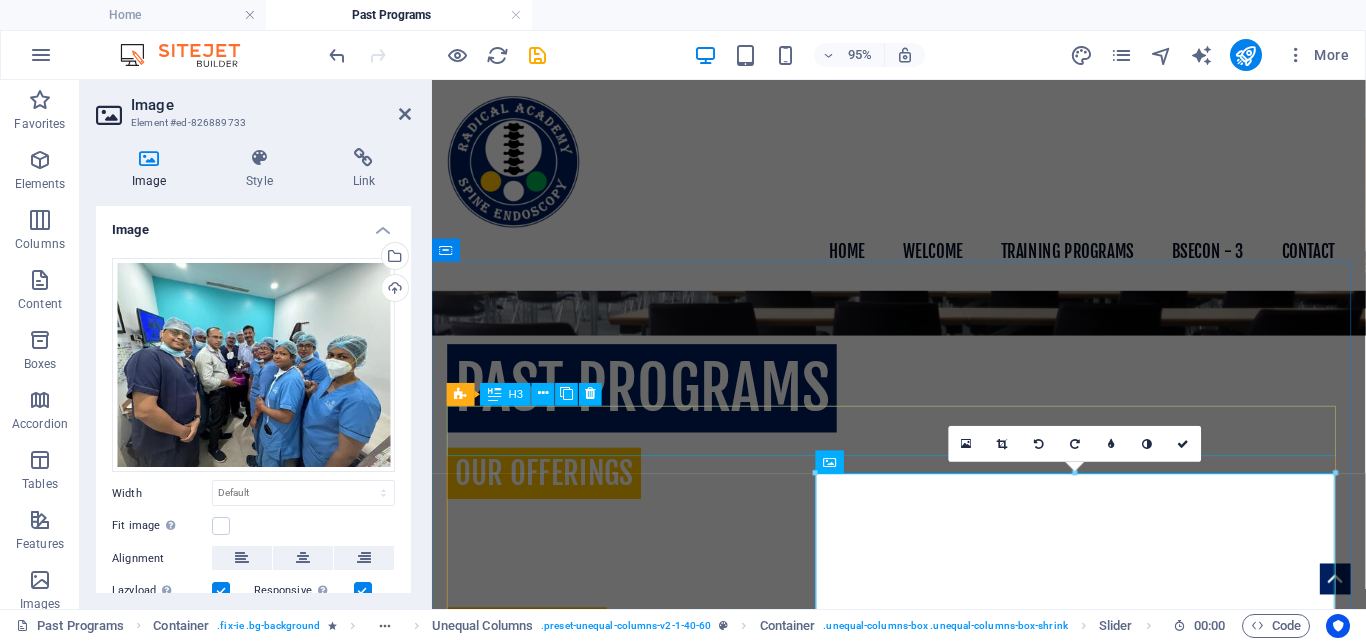 scroll, scrollTop: 827, scrollLeft: 0, axis: vertical 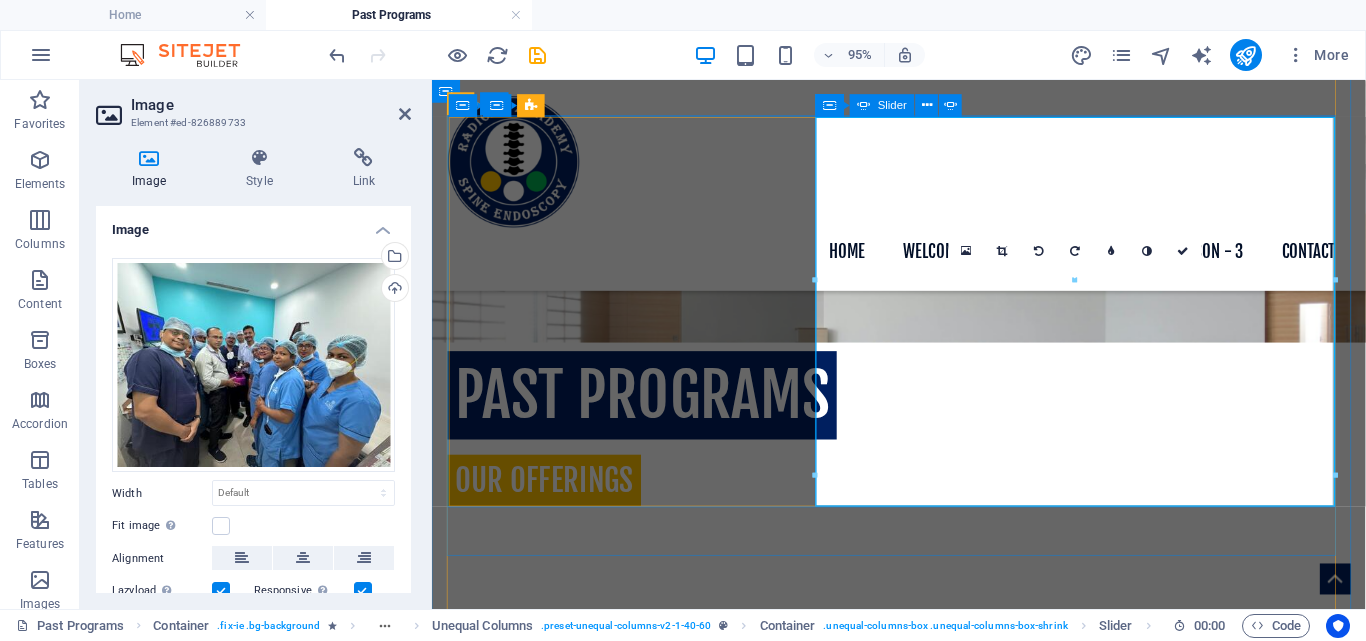 drag, startPoint x: 1356, startPoint y: 332, endPoint x: 792, endPoint y: 463, distance: 579.0138 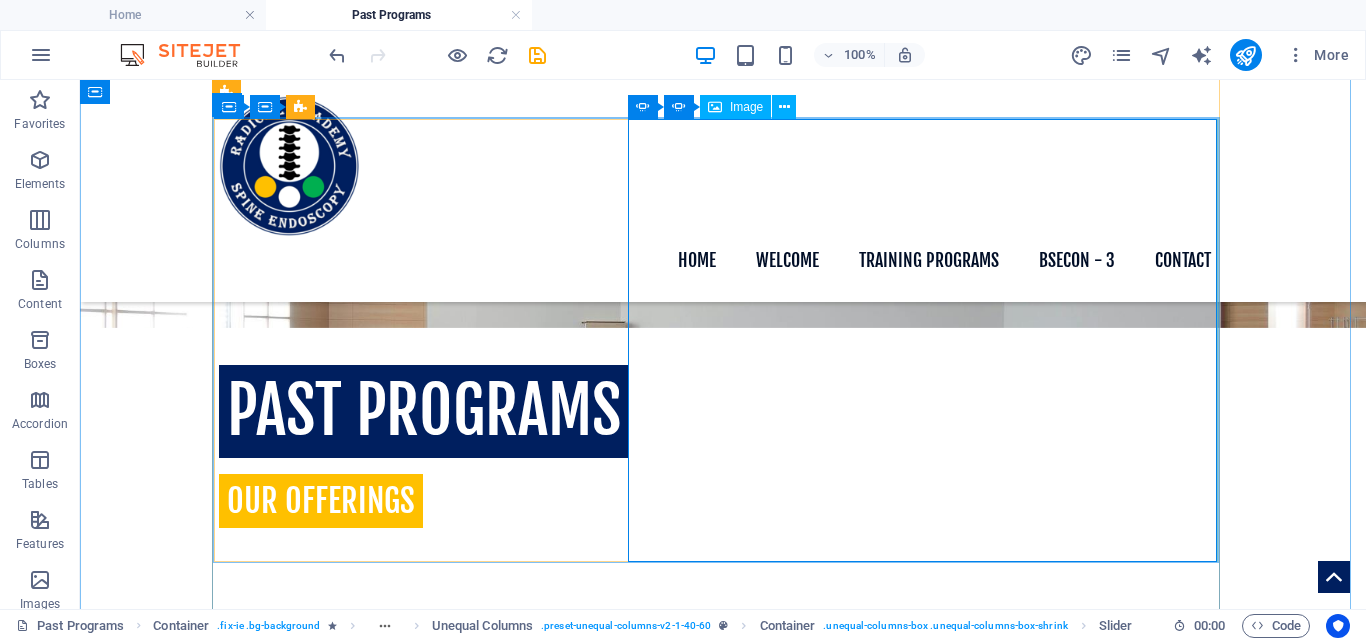 click at bounding box center [-664, 3310] 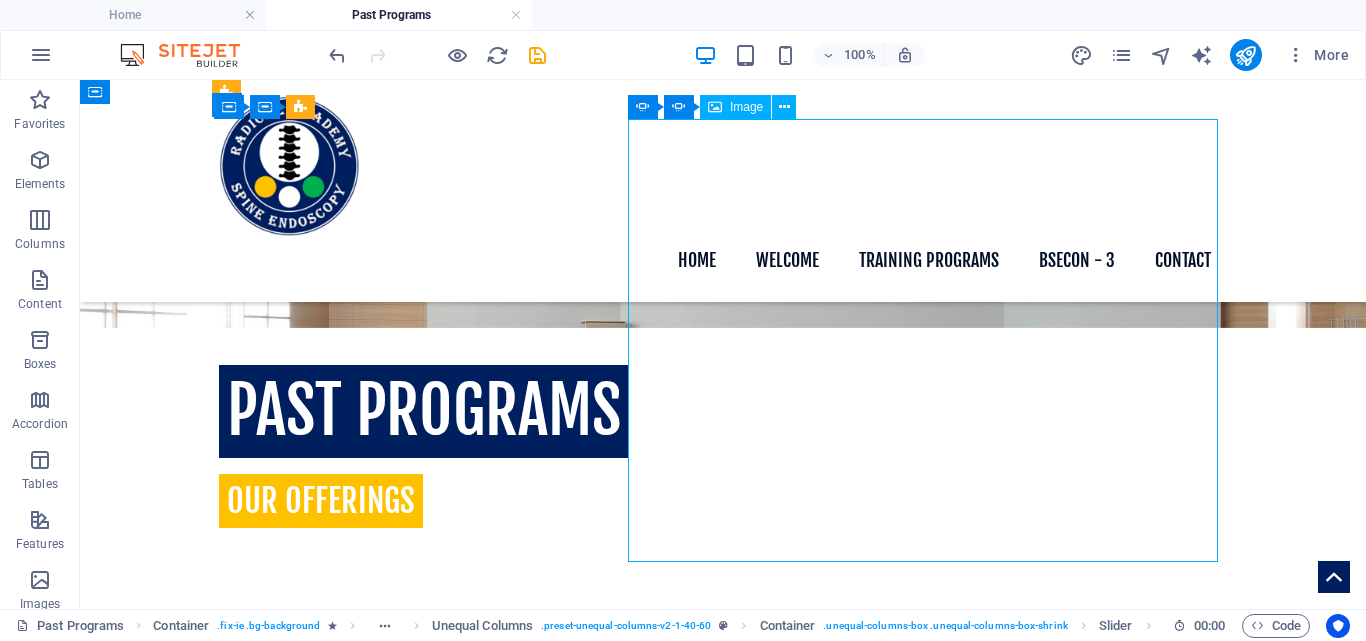 click at bounding box center (-664, 3310) 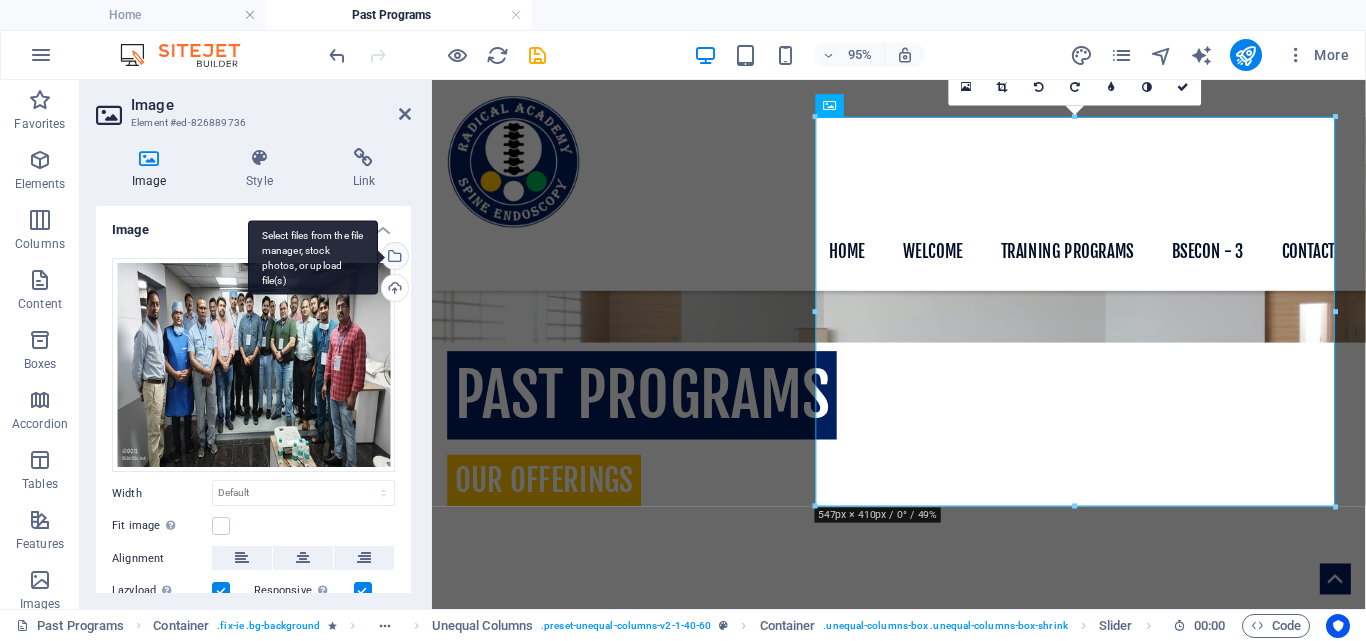 click on "Select files from the file manager, stock photos, or upload file(s)" at bounding box center (393, 258) 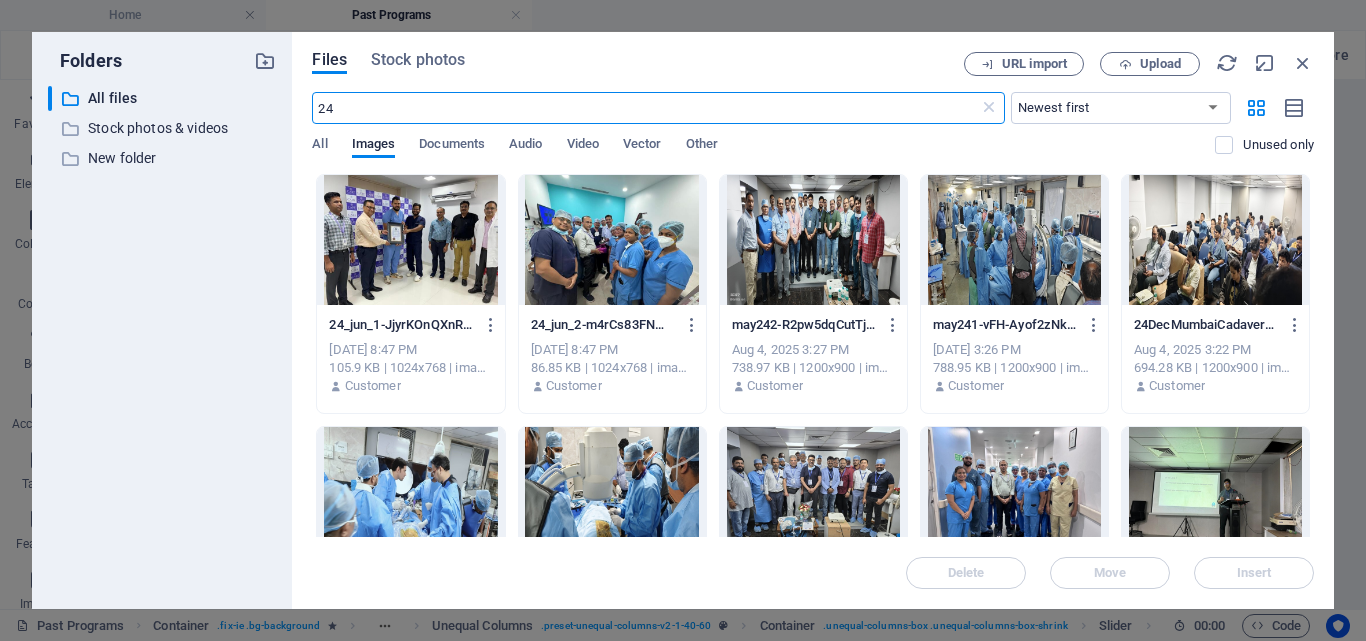 click at bounding box center [410, 240] 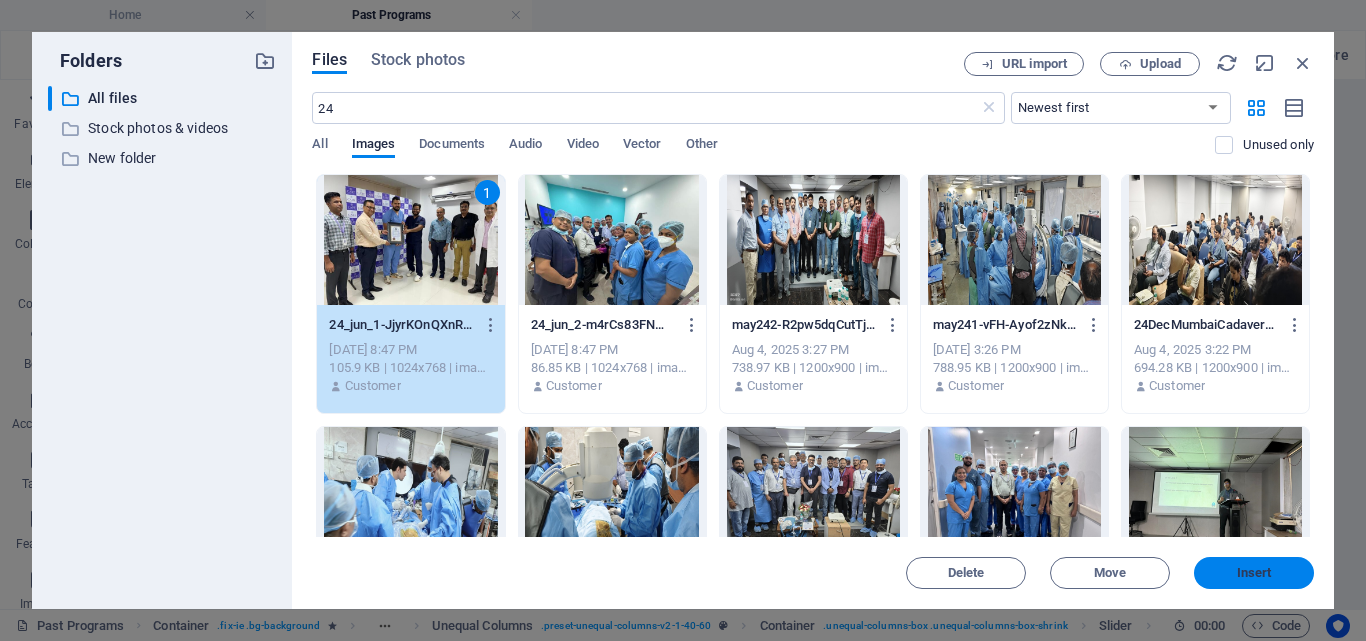 click on "Insert" at bounding box center (1254, 573) 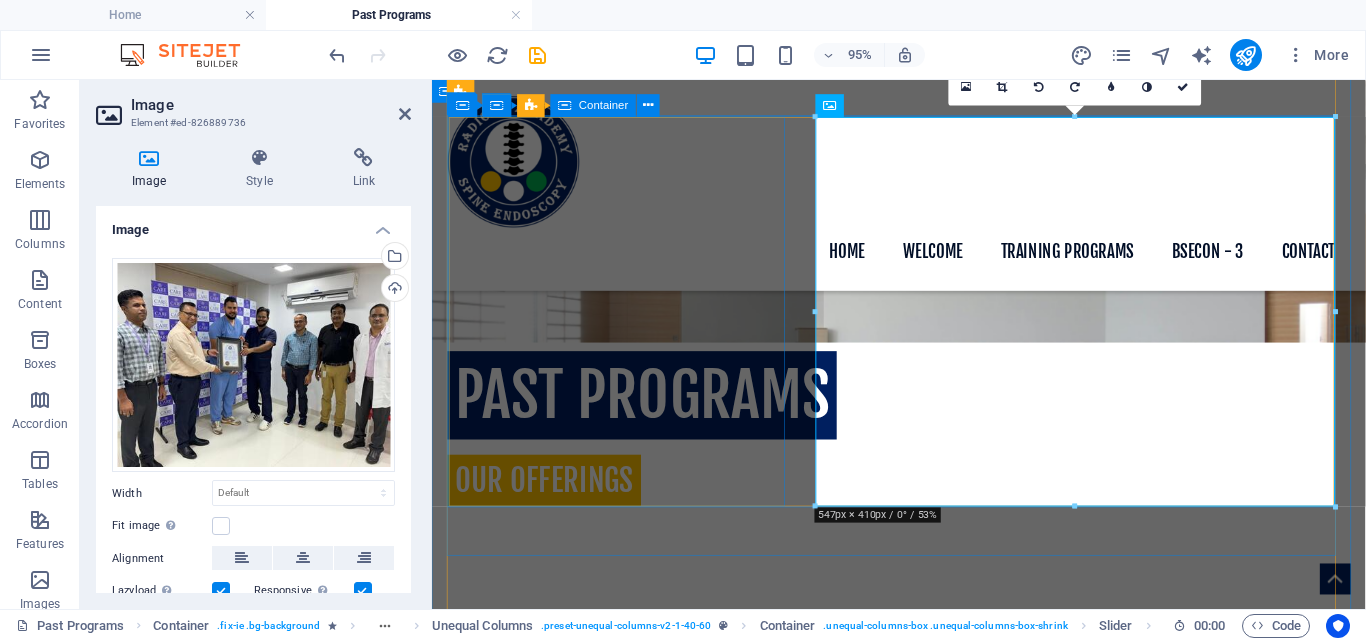click on "[DAY] [MONTH] [YEAR] - Hands-On Human Cadaver Training Program hosted at the SURGICAL SKILLS LAB, TNMC & BYL Nair Hospital - [CITY]" at bounding box center (923, 846) 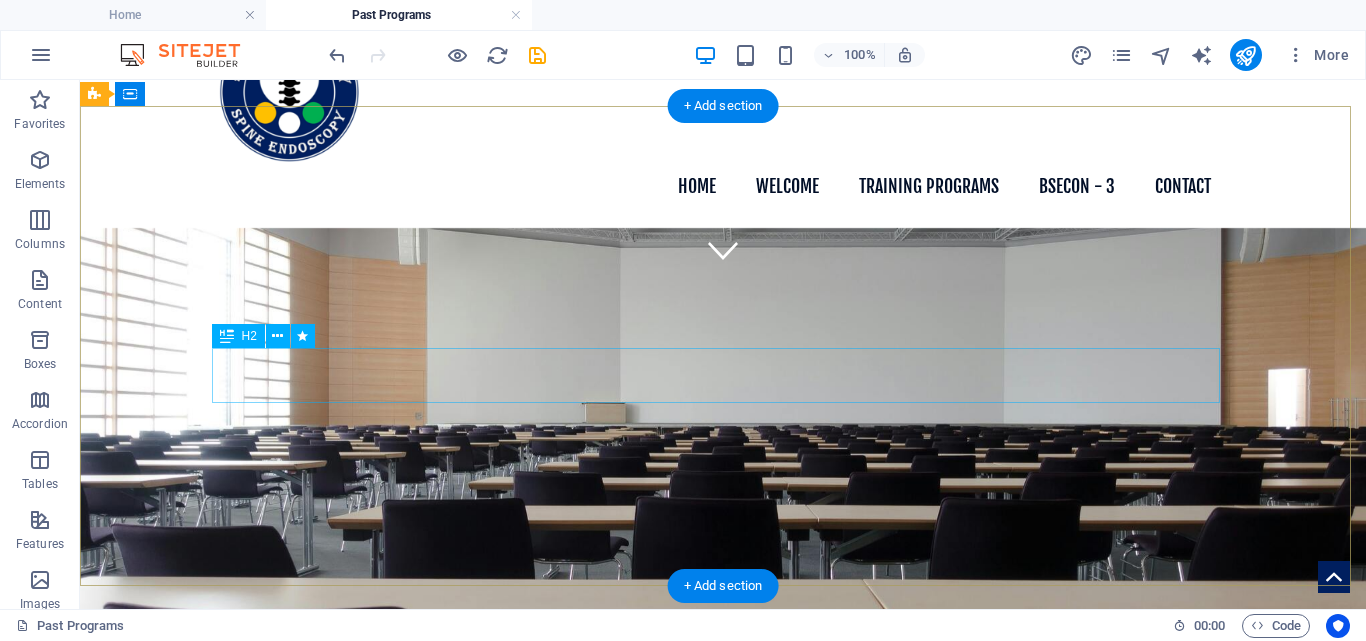 scroll, scrollTop: 0, scrollLeft: 0, axis: both 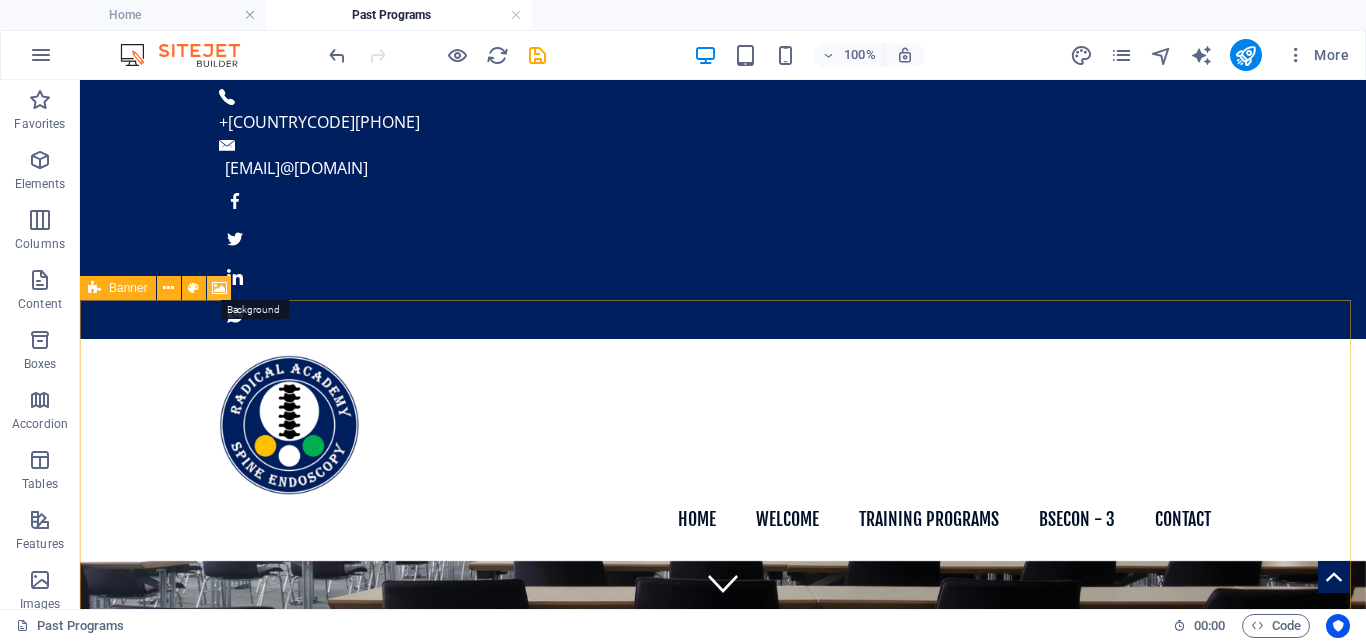 drag, startPoint x: 212, startPoint y: 288, endPoint x: 247, endPoint y: 256, distance: 47.423622 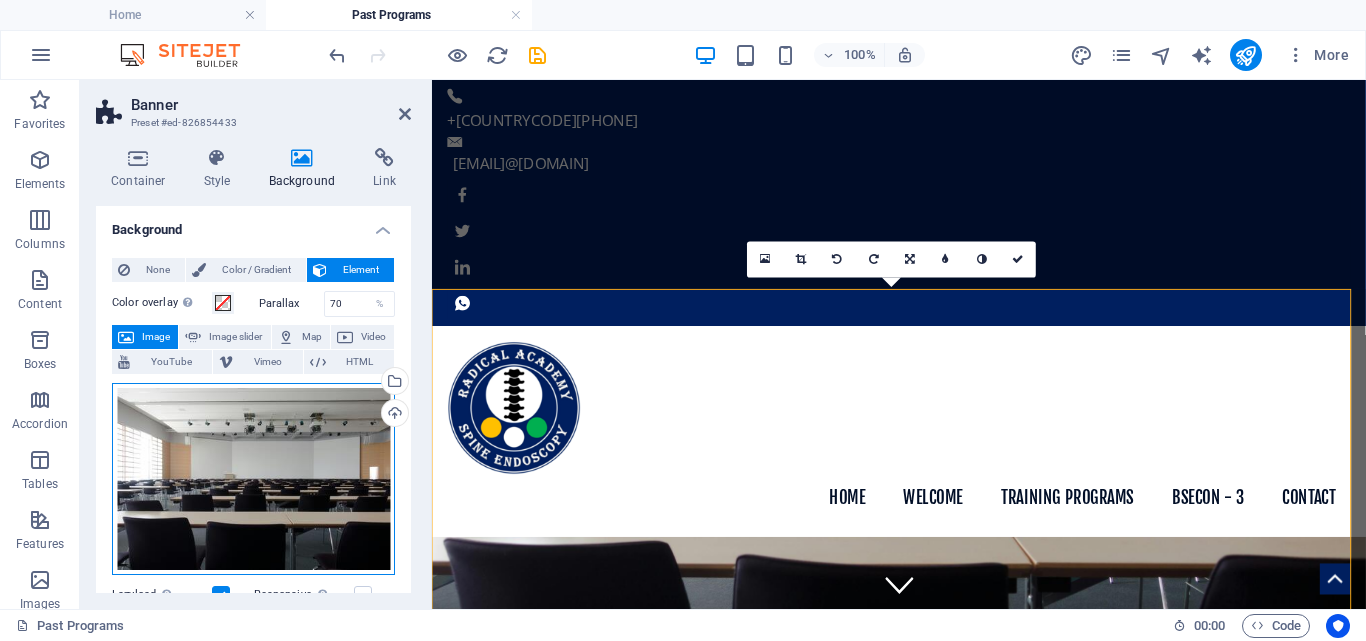click on "Drag files here, click to choose files or select files from Files or our free stock photos & videos" at bounding box center (253, 479) 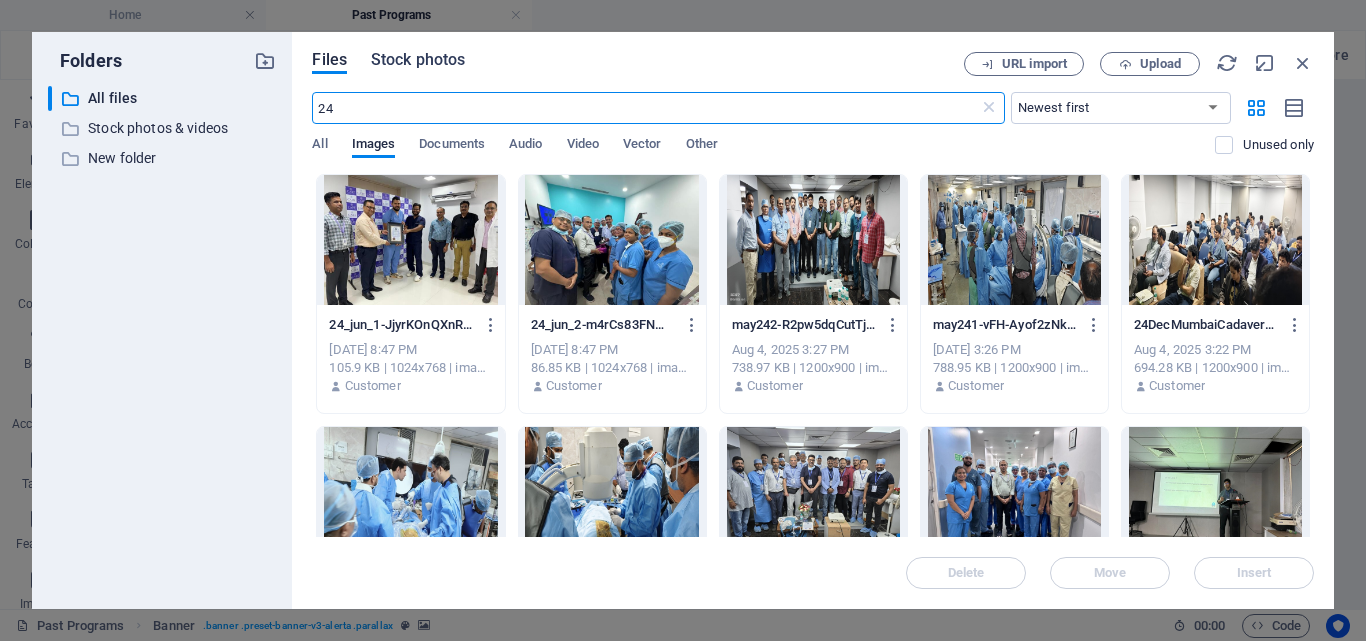 click on "Stock photos" at bounding box center (418, 60) 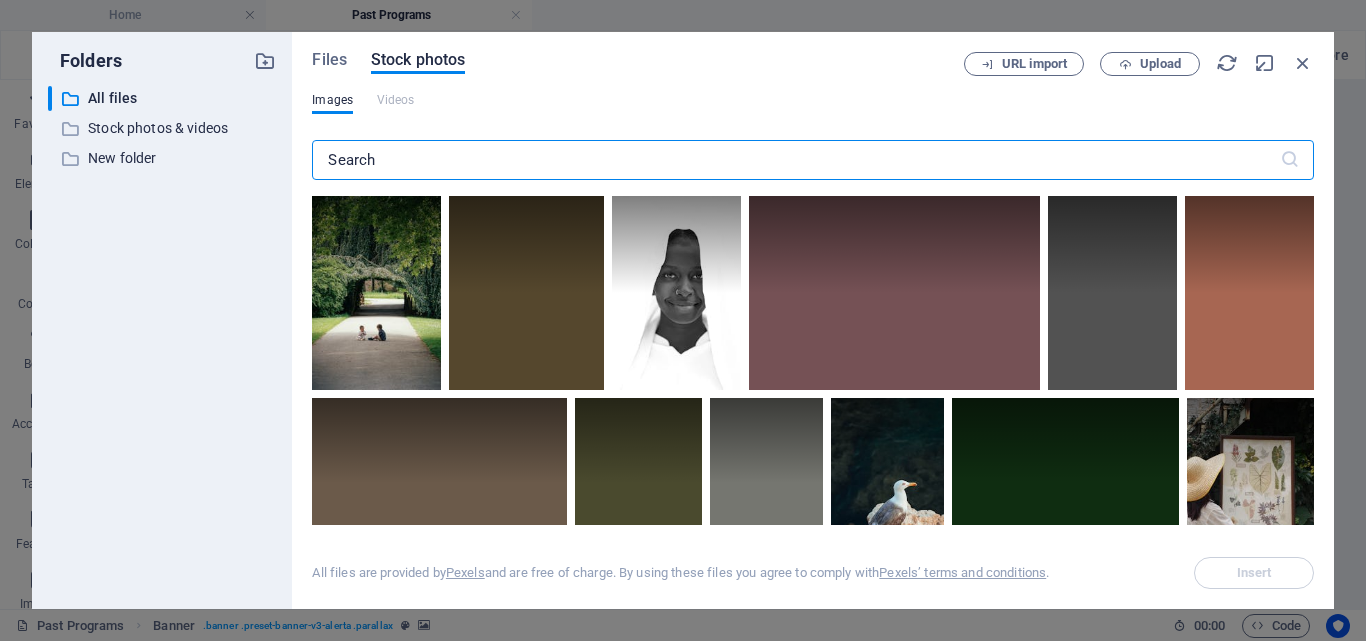 click at bounding box center (795, 160) 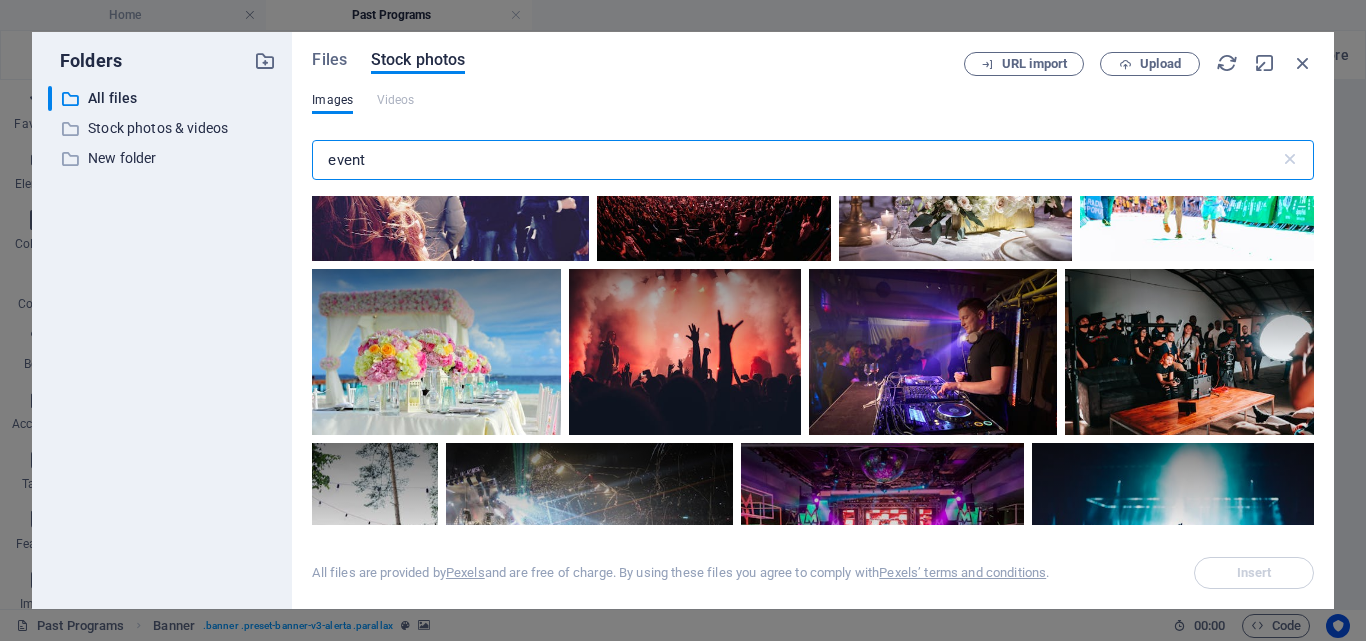 scroll, scrollTop: 4667, scrollLeft: 0, axis: vertical 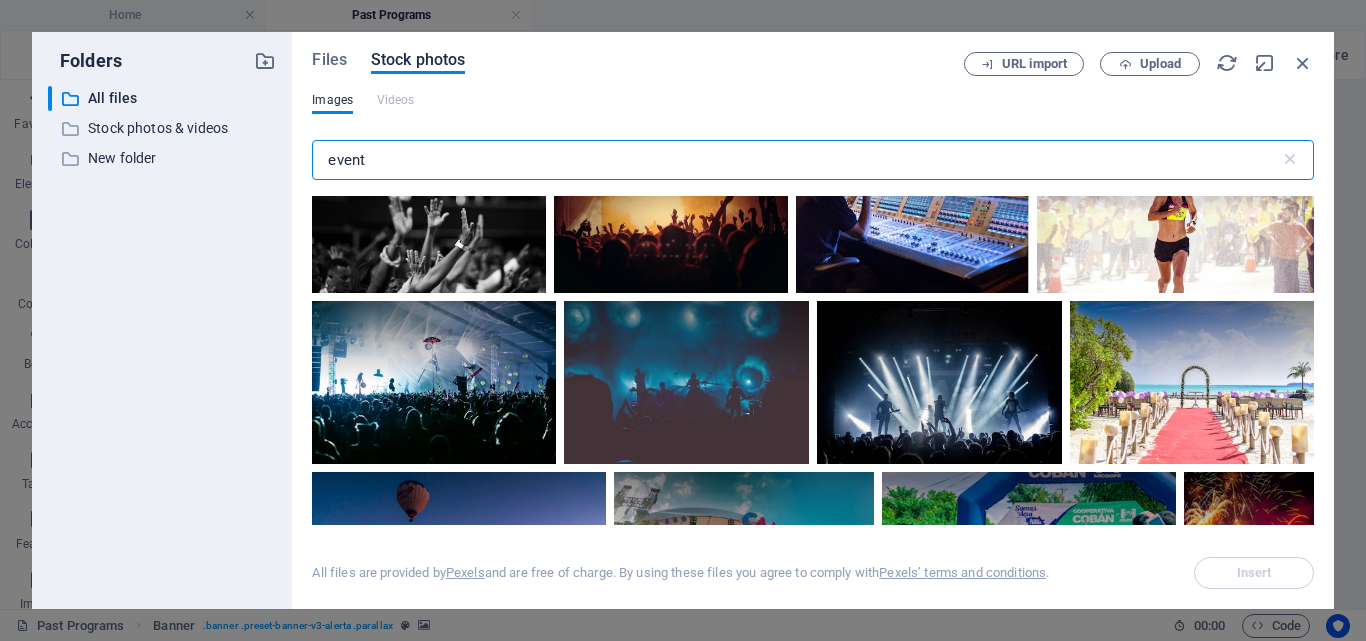 drag, startPoint x: 471, startPoint y: 158, endPoint x: 326, endPoint y: 156, distance: 145.0138 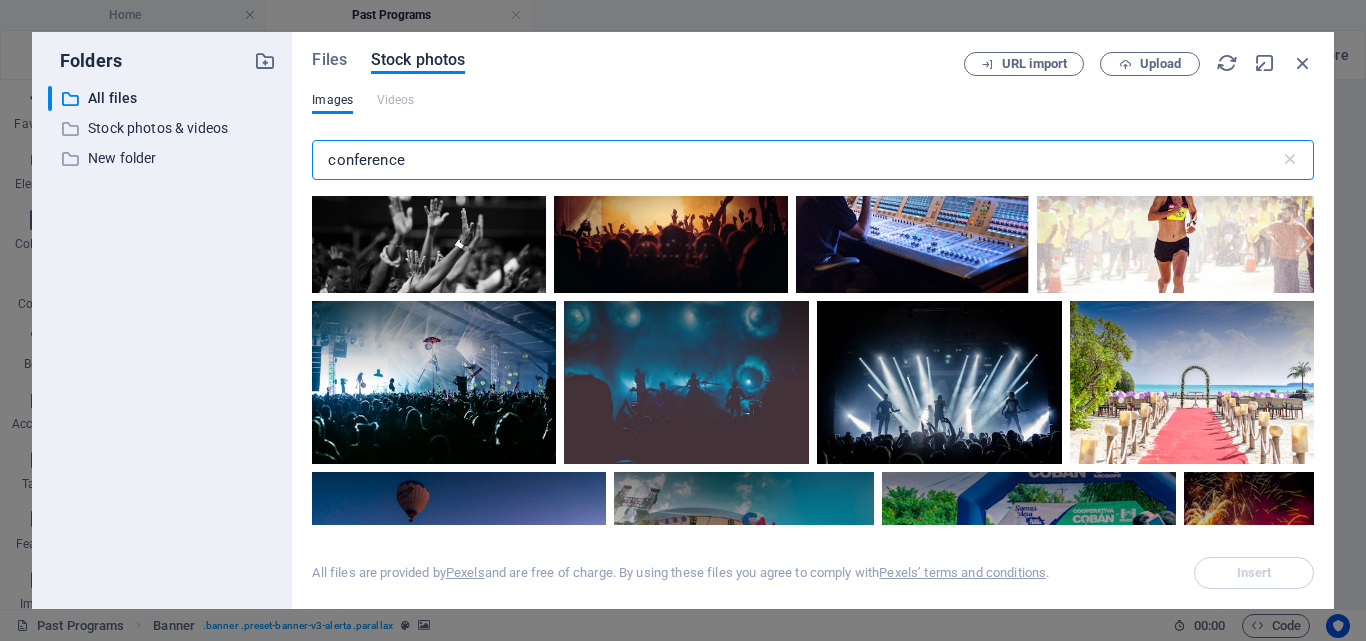 type on "conference" 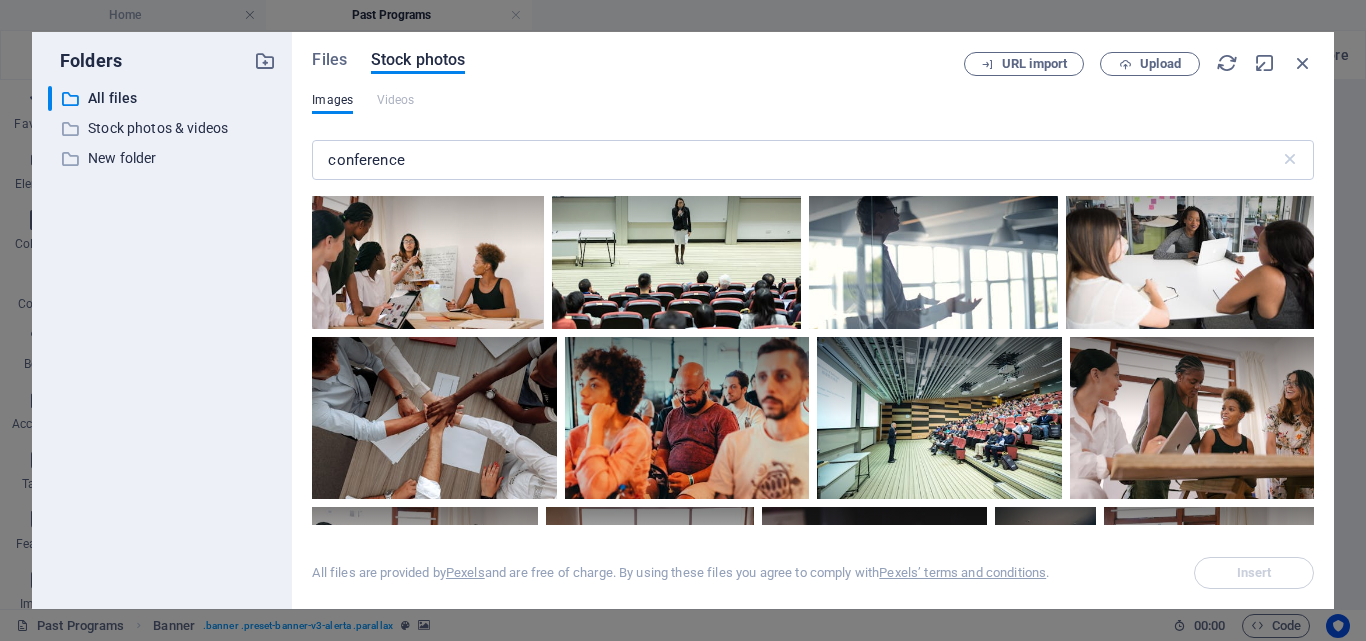 scroll, scrollTop: 3667, scrollLeft: 0, axis: vertical 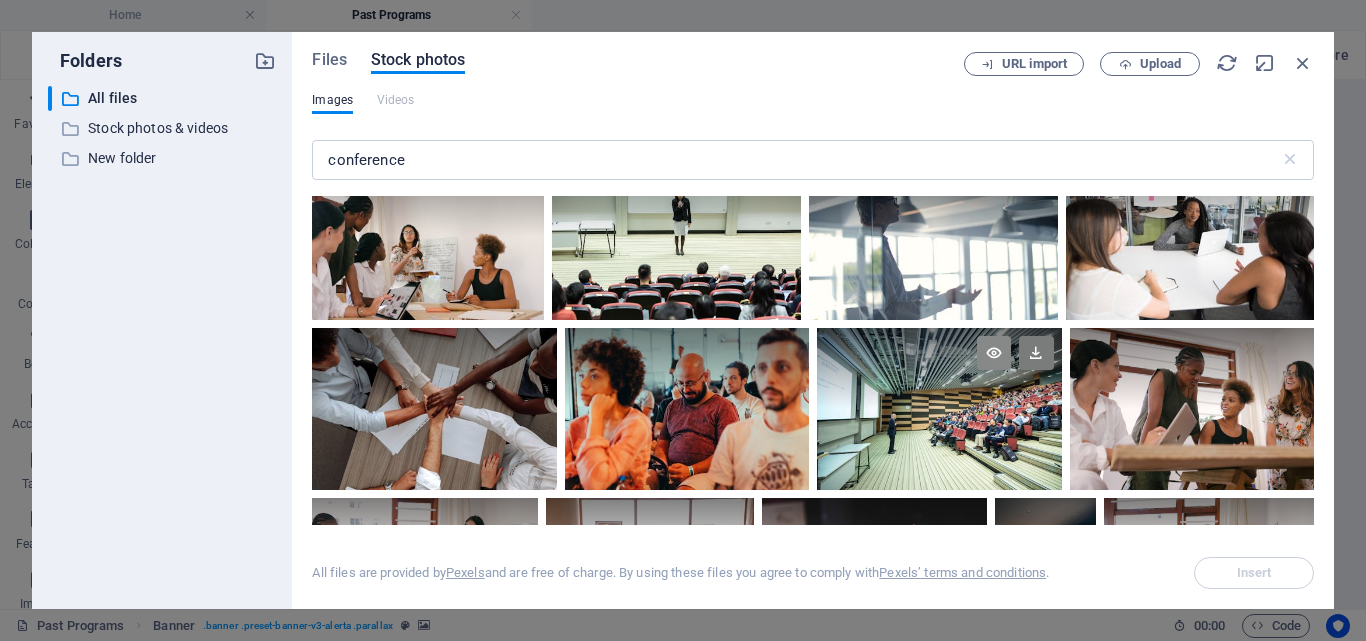 click at bounding box center [994, 353] 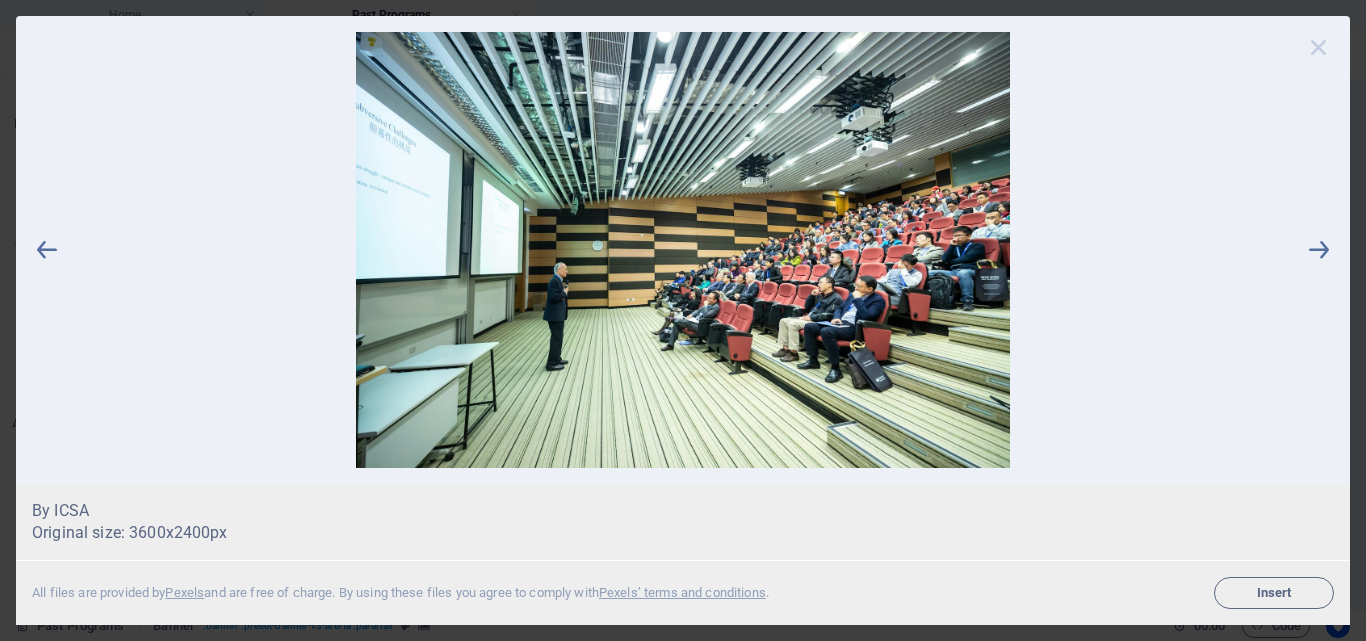 click at bounding box center [1319, 47] 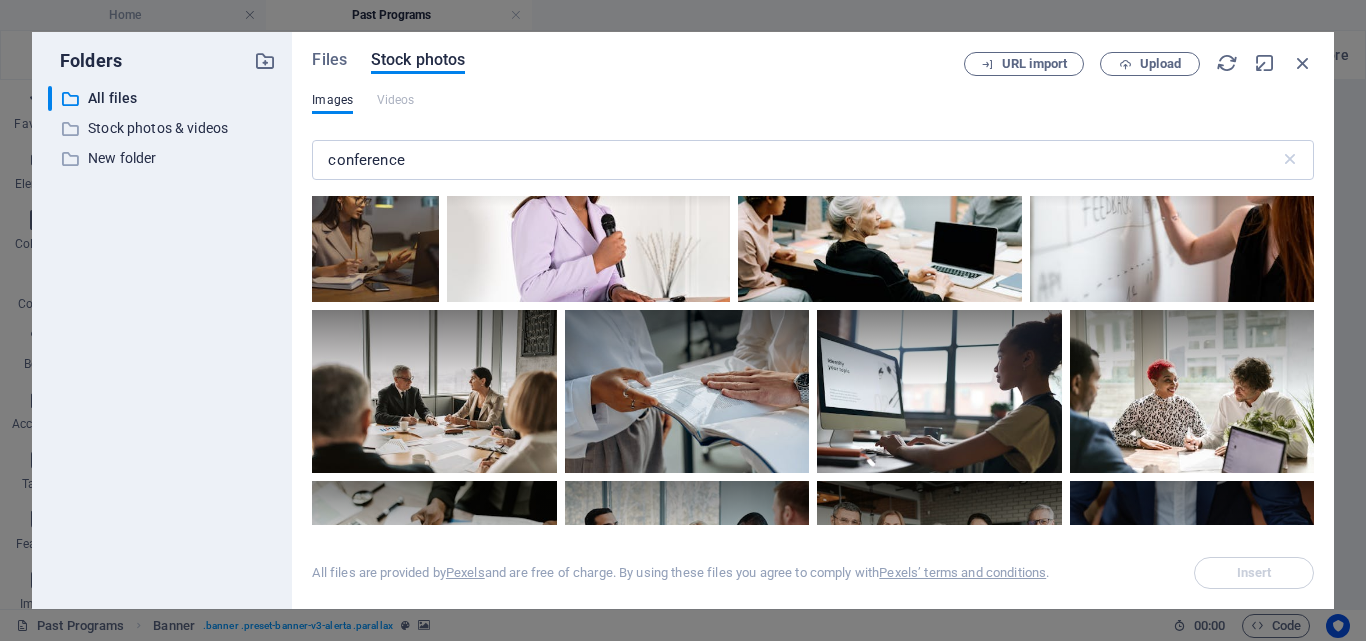 scroll, scrollTop: 6000, scrollLeft: 0, axis: vertical 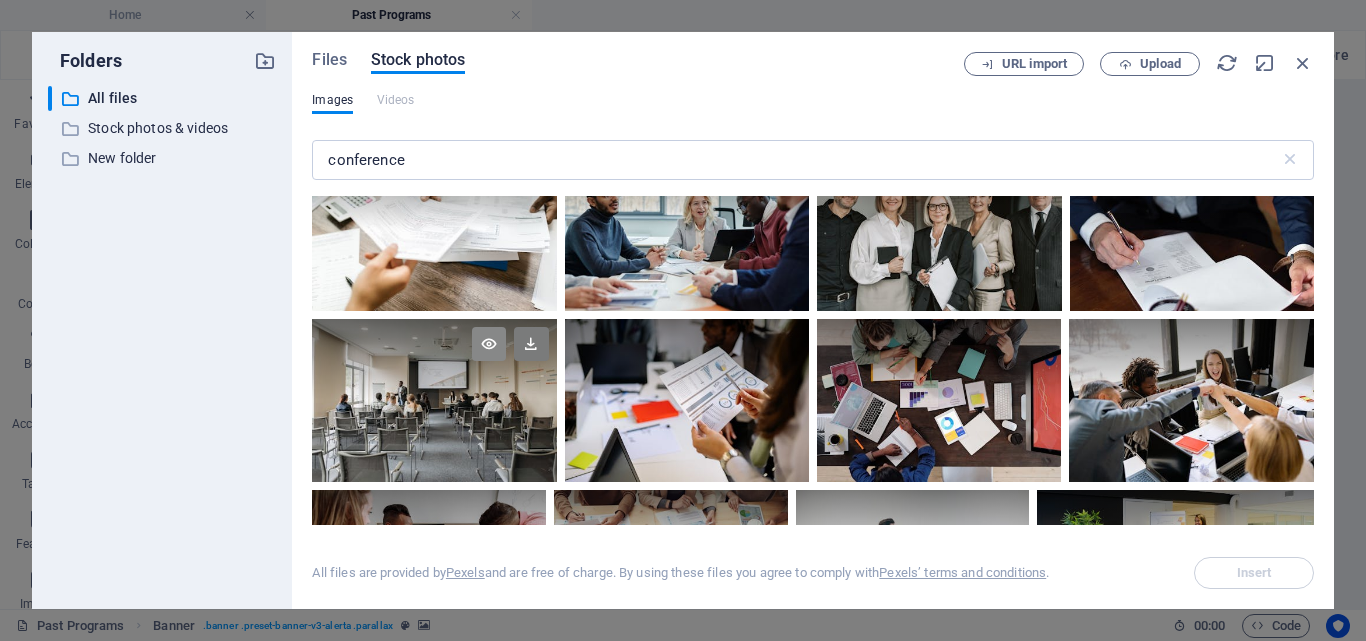 click at bounding box center (489, 344) 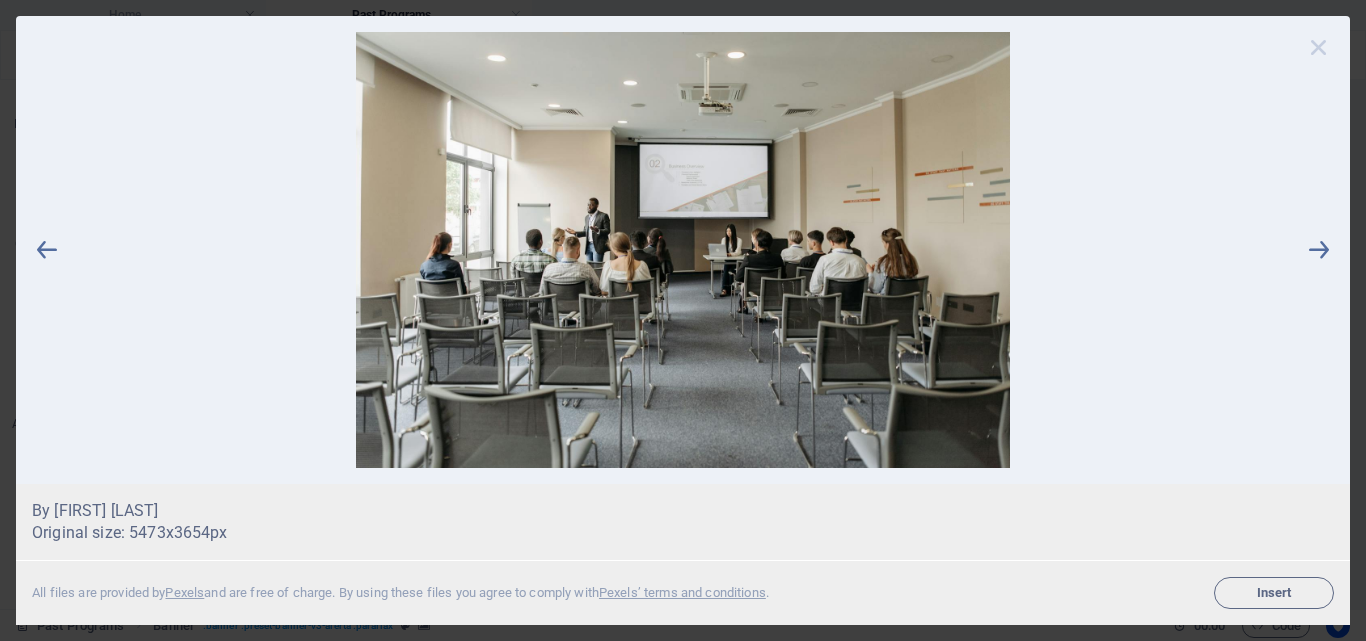click at bounding box center [1319, 47] 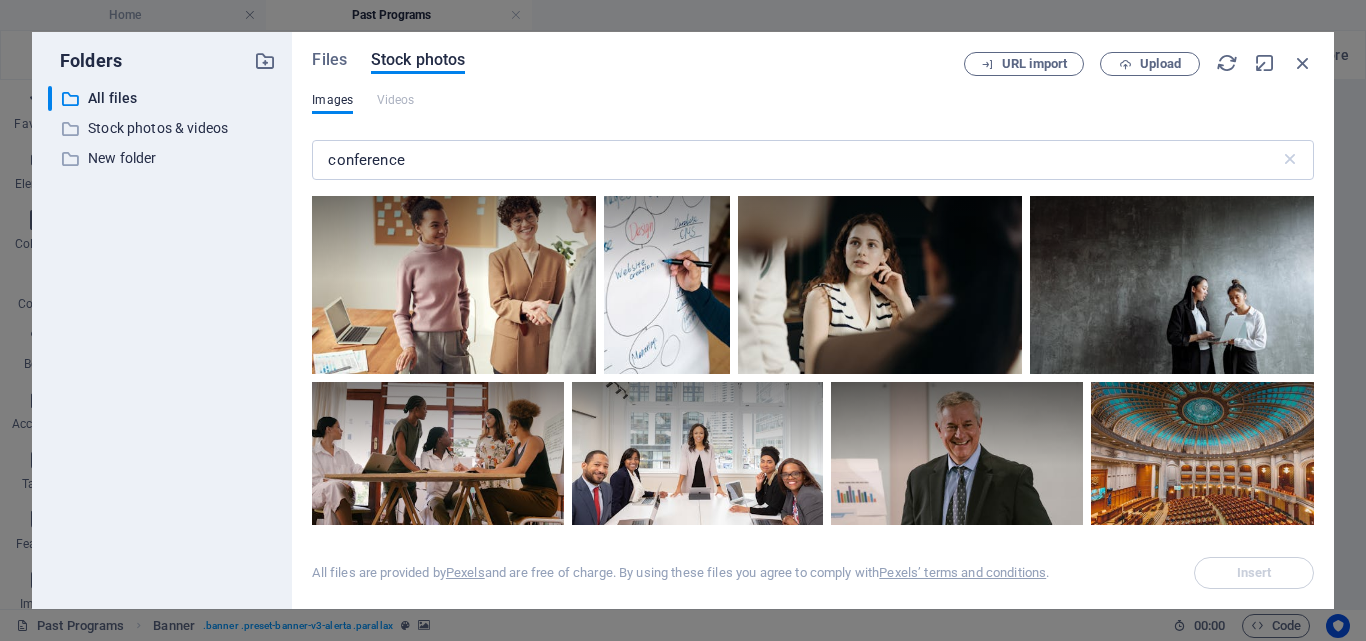 scroll, scrollTop: 7000, scrollLeft: 0, axis: vertical 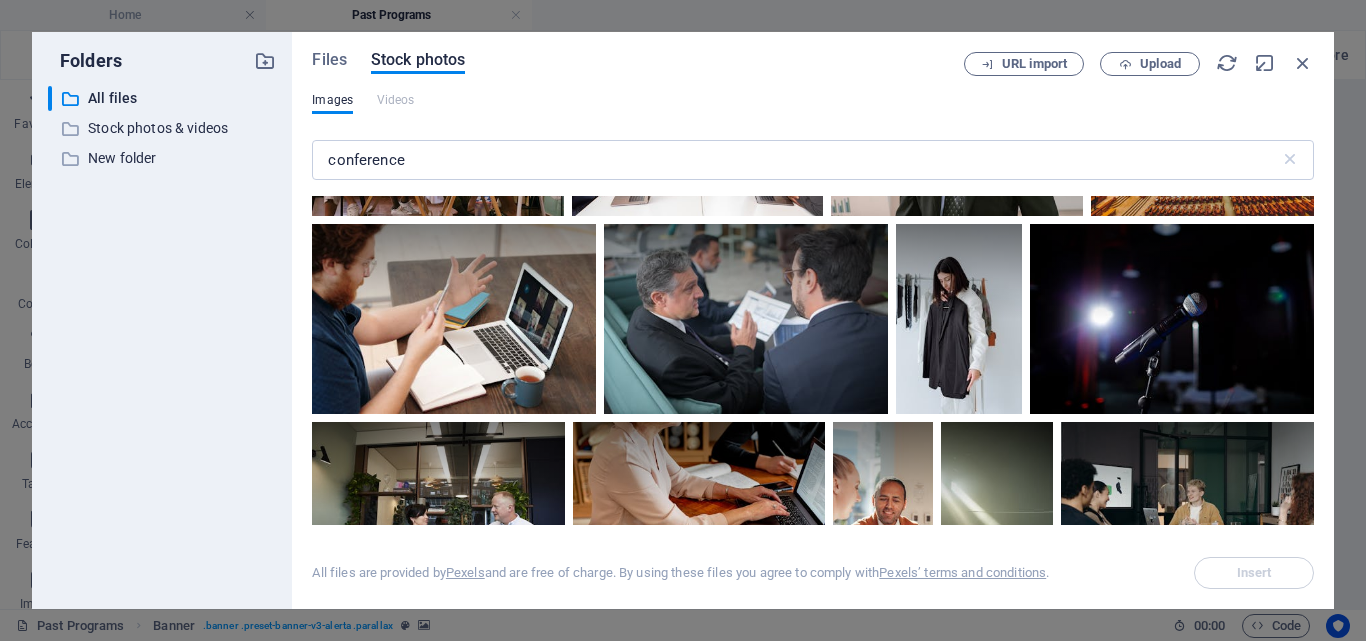 click at bounding box center (1202, 133) 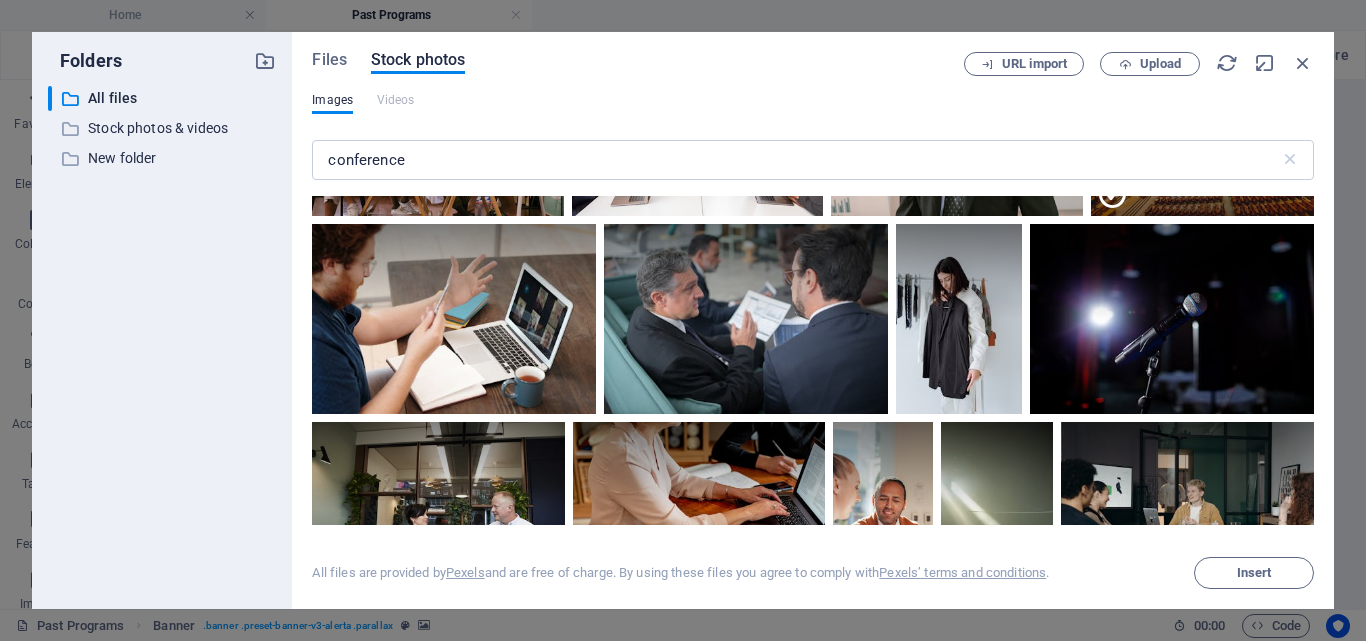 click at bounding box center [1289, 74] 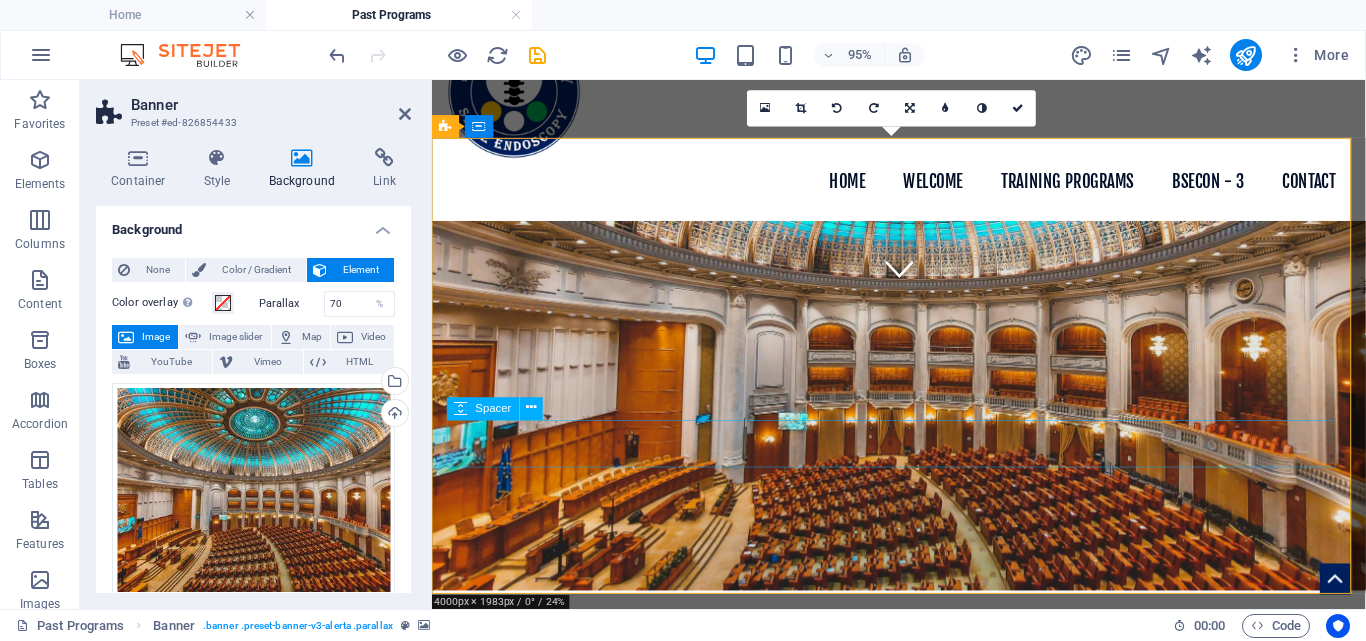 scroll, scrollTop: 0, scrollLeft: 0, axis: both 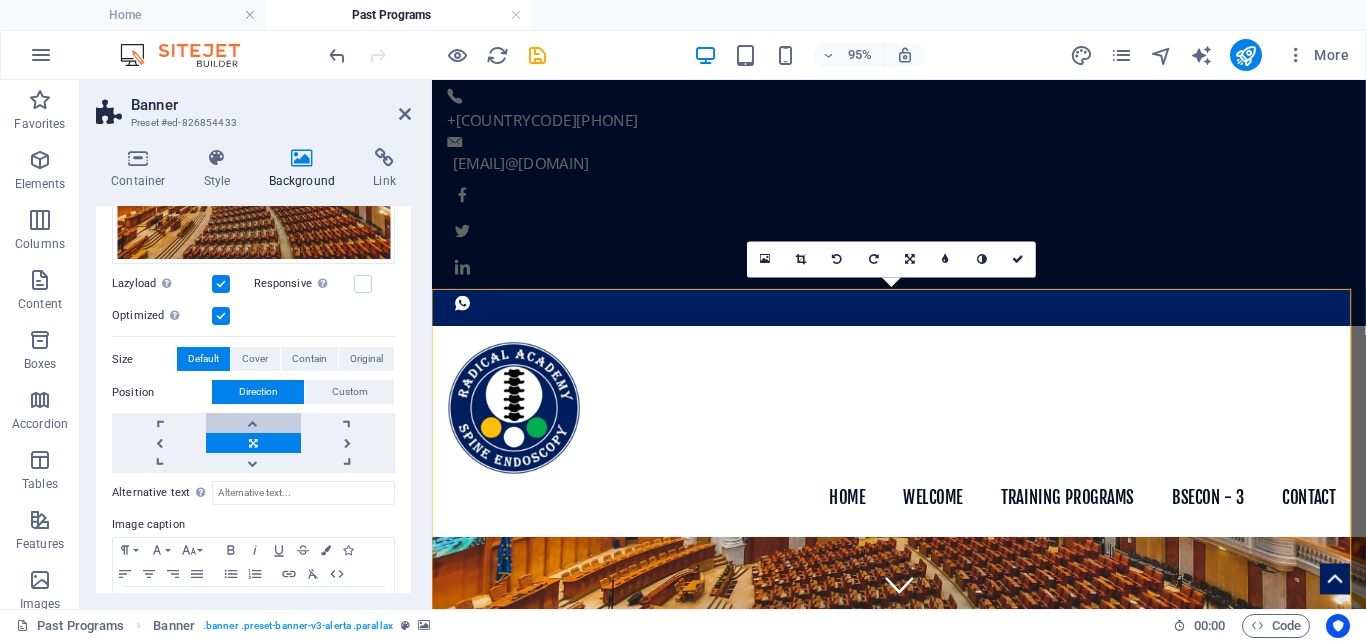 click at bounding box center [253, 423] 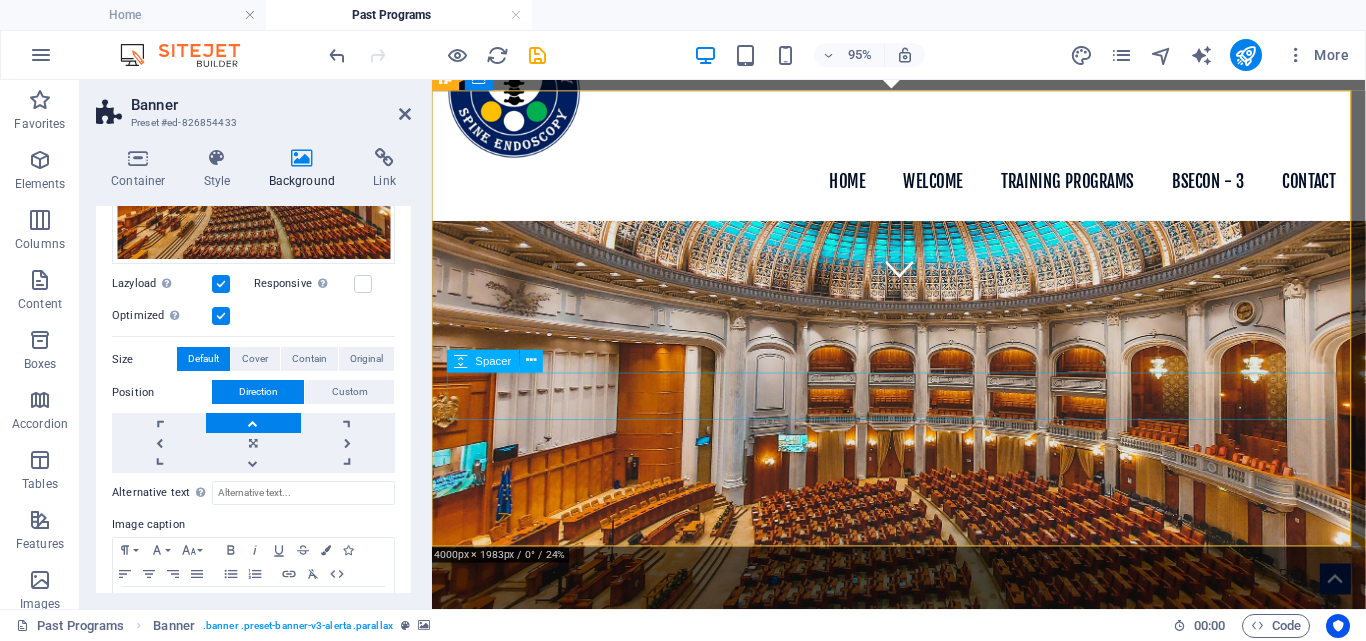 scroll, scrollTop: 0, scrollLeft: 0, axis: both 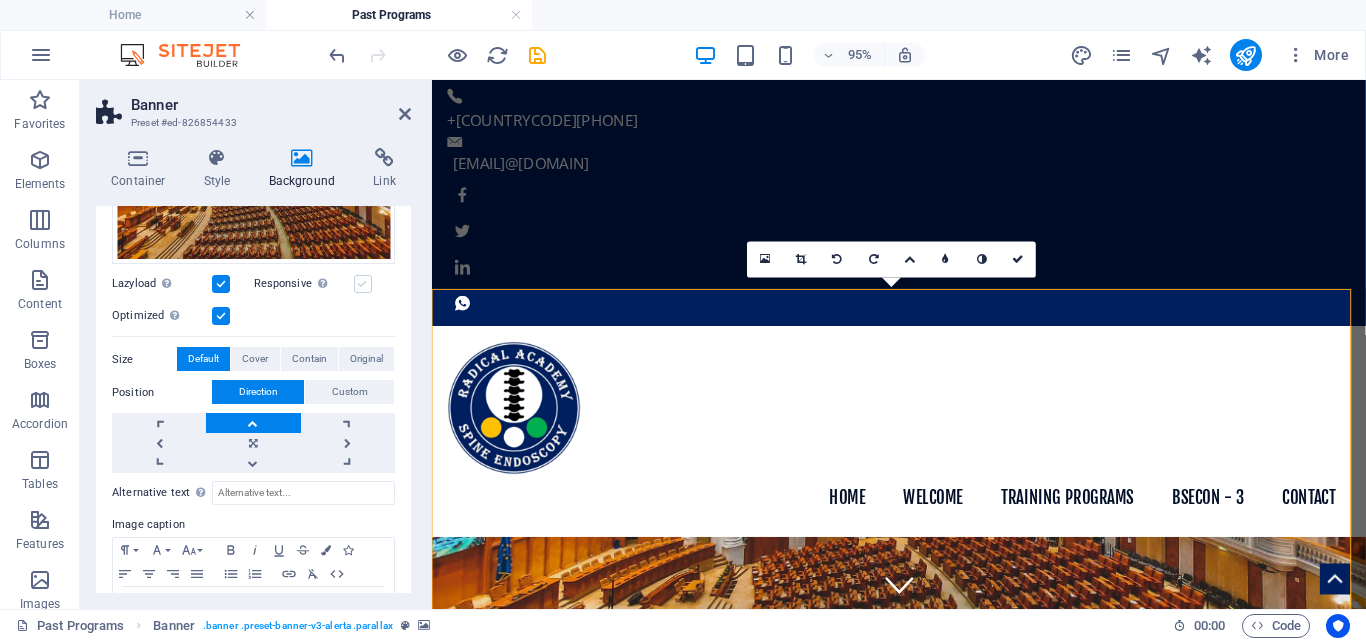 click at bounding box center [363, 284] 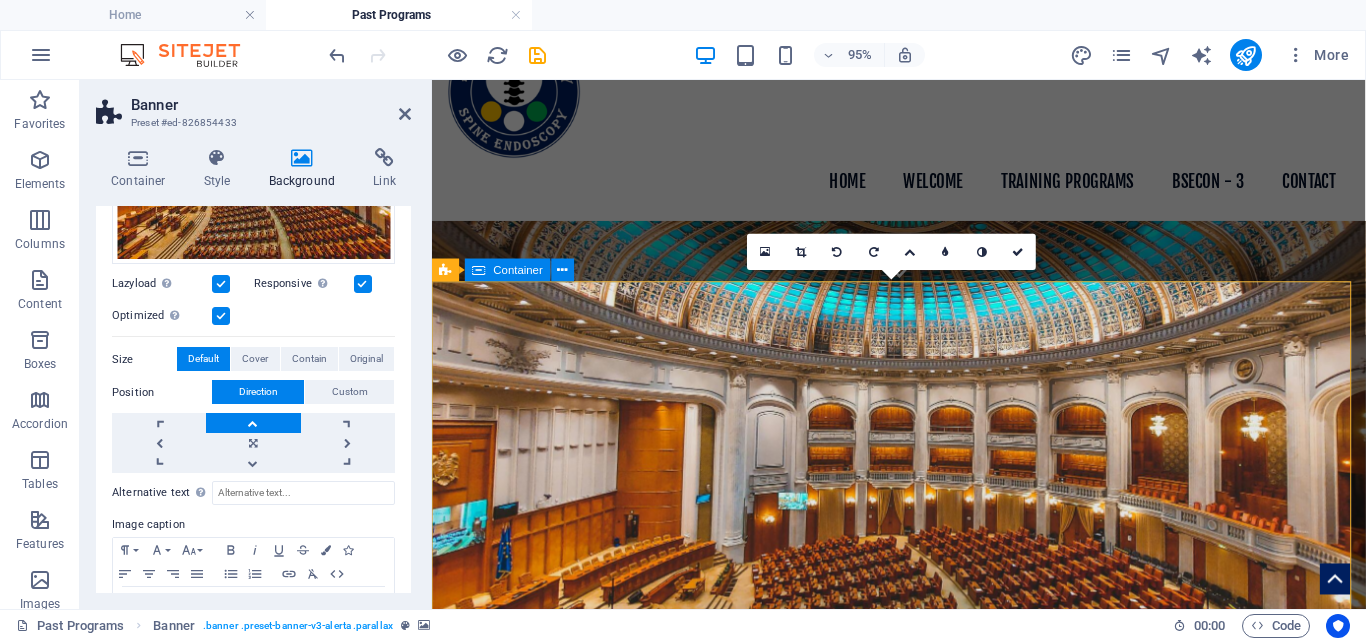 scroll, scrollTop: 0, scrollLeft: 0, axis: both 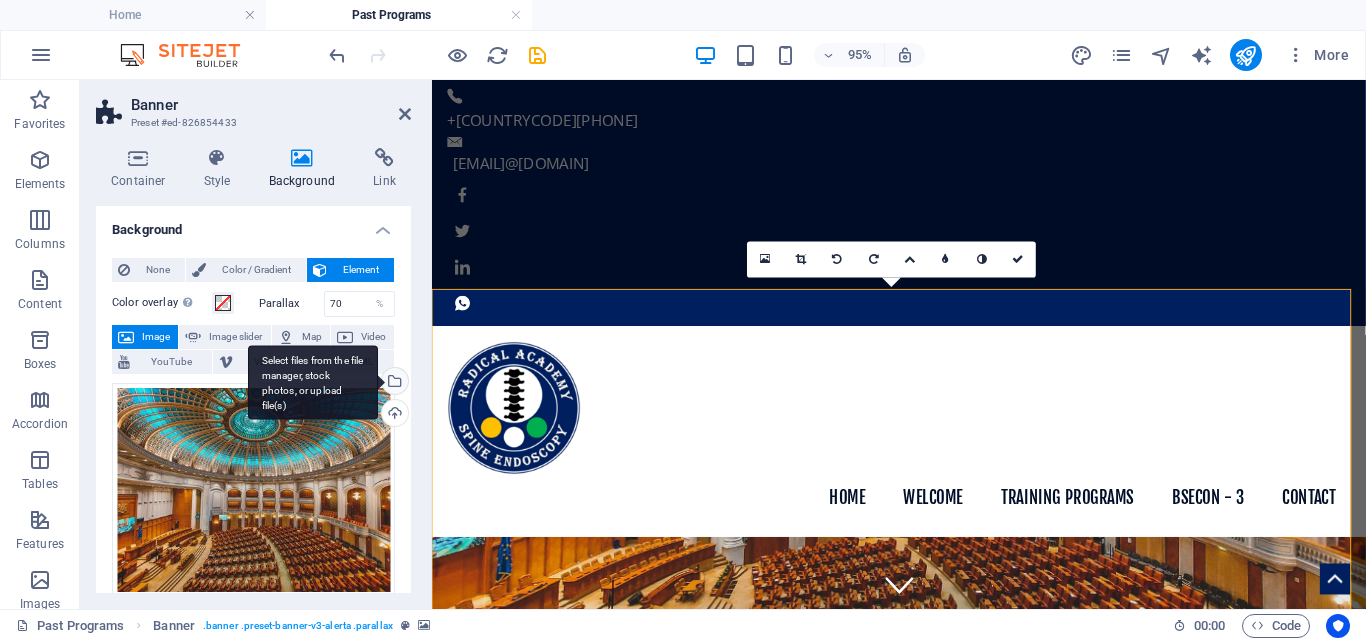 click on "Select files from the file manager, stock photos, or upload file(s)" at bounding box center [313, 382] 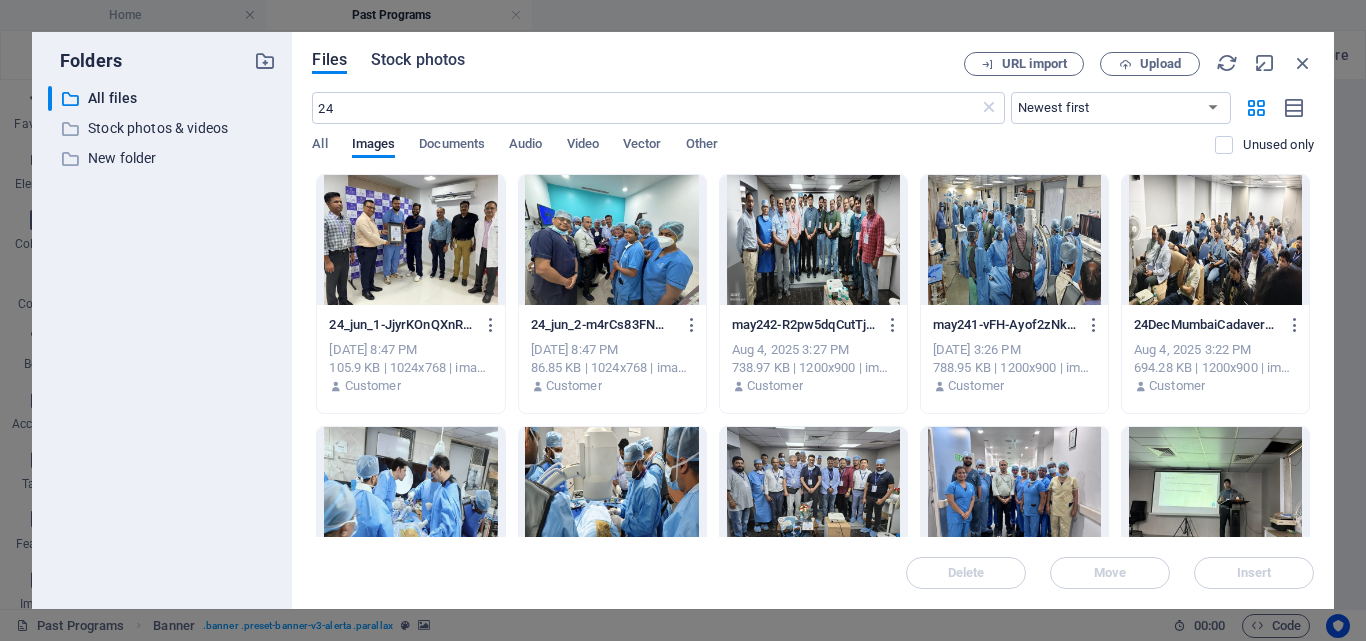 drag, startPoint x: 426, startPoint y: 72, endPoint x: 405, endPoint y: 64, distance: 22.472204 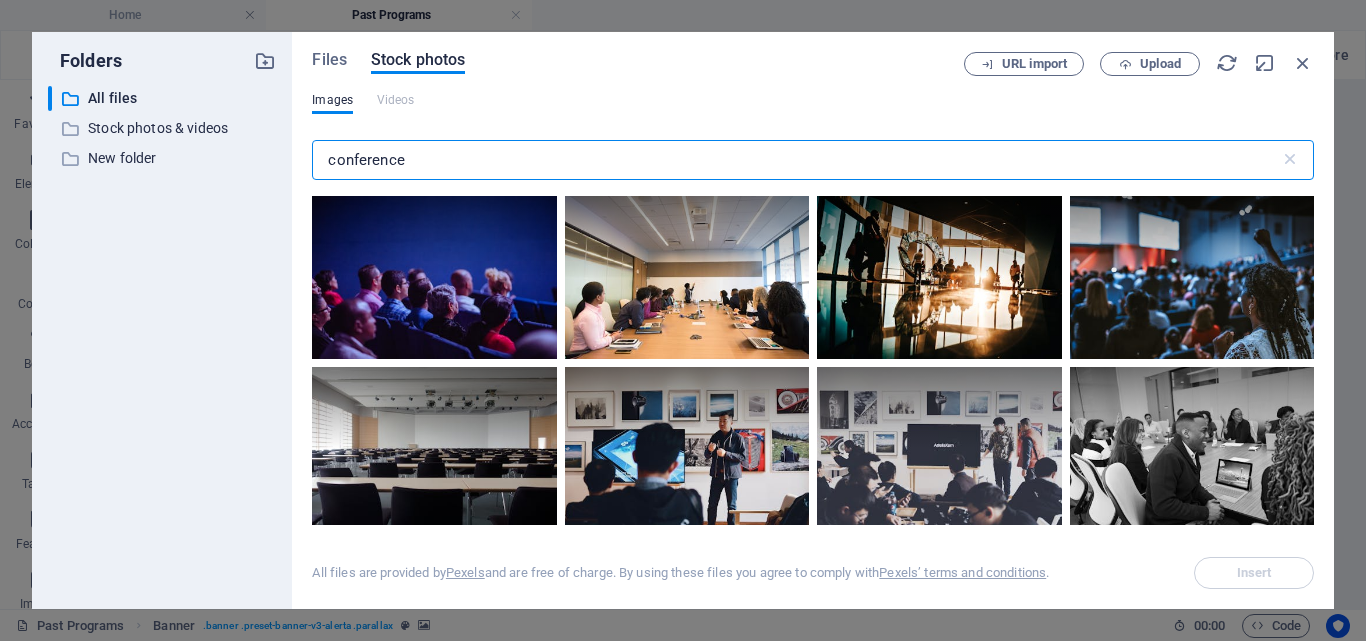 drag, startPoint x: 435, startPoint y: 162, endPoint x: 315, endPoint y: 162, distance: 120 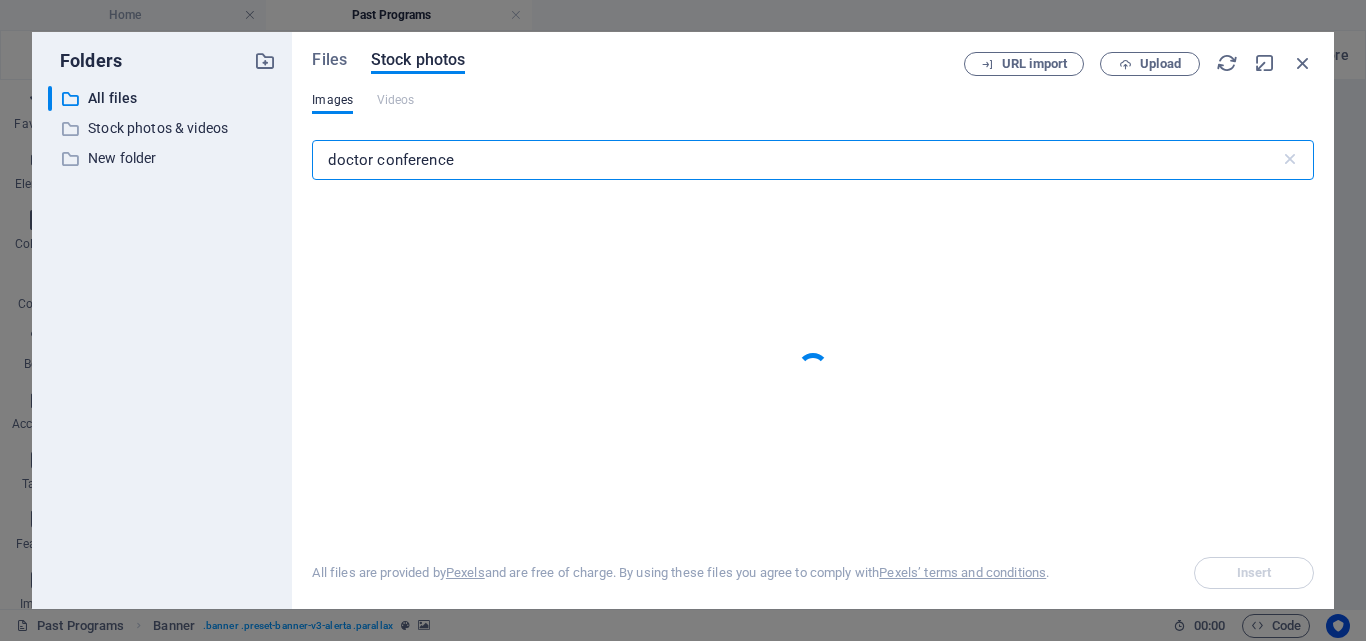 type on "doctor conference" 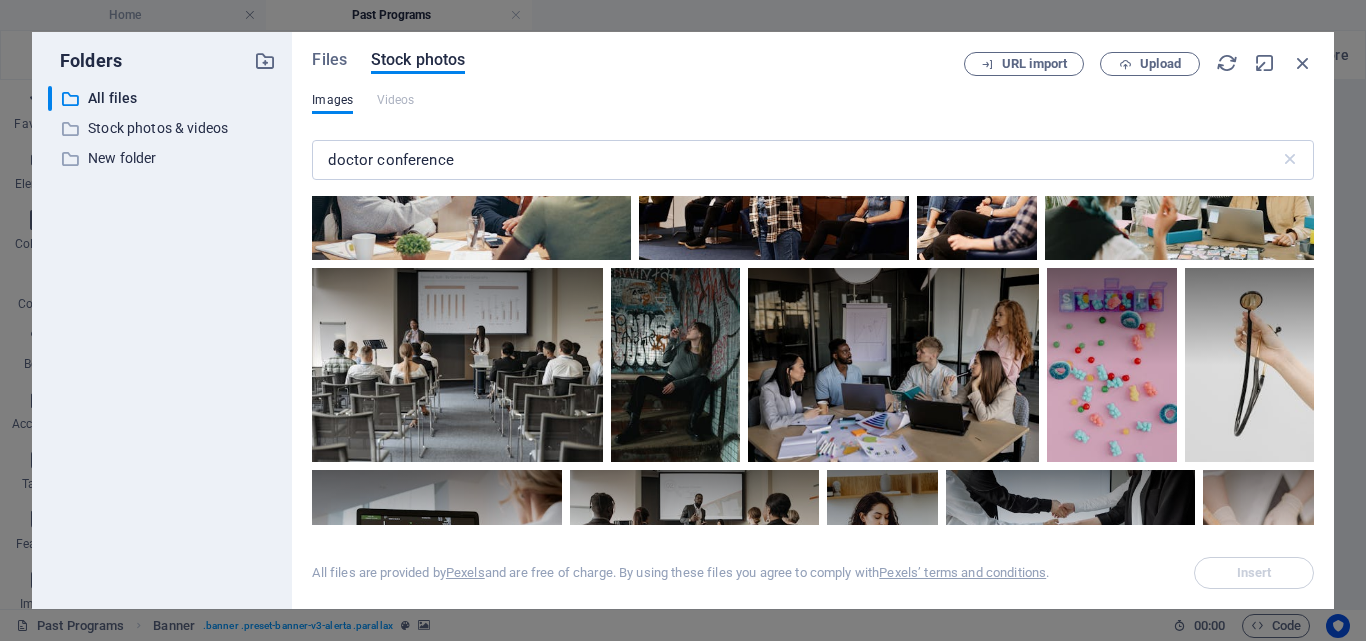 scroll, scrollTop: 15422, scrollLeft: 0, axis: vertical 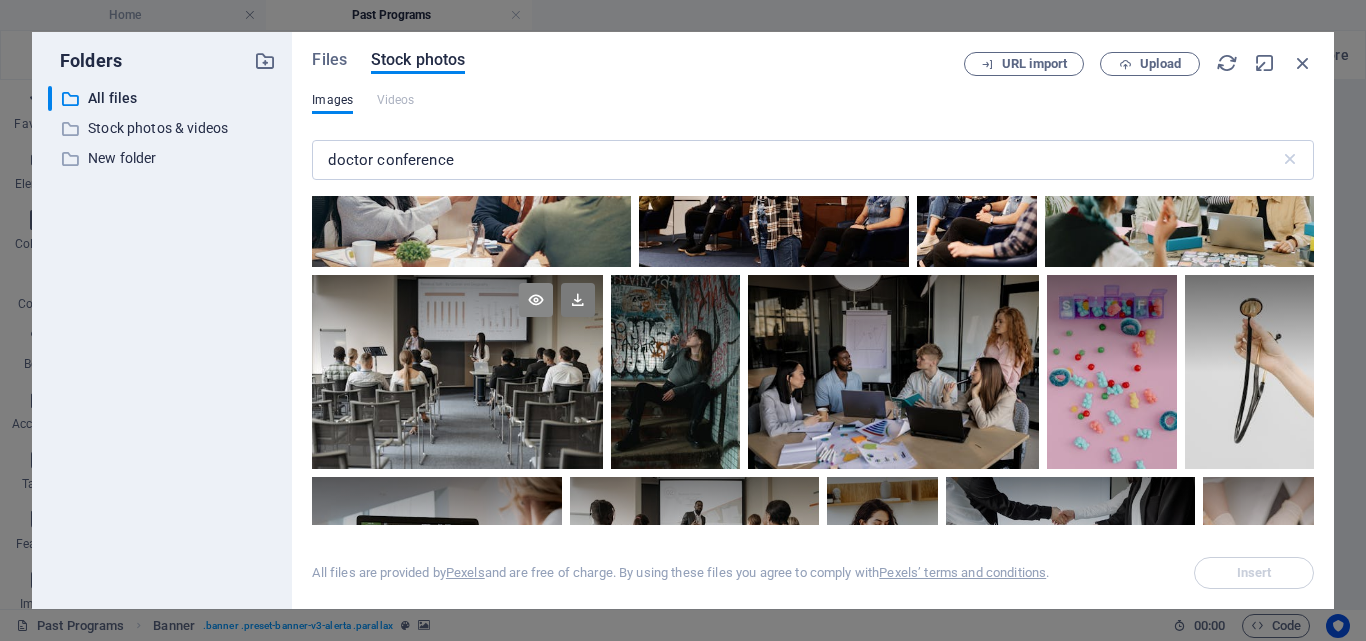 click at bounding box center [536, 300] 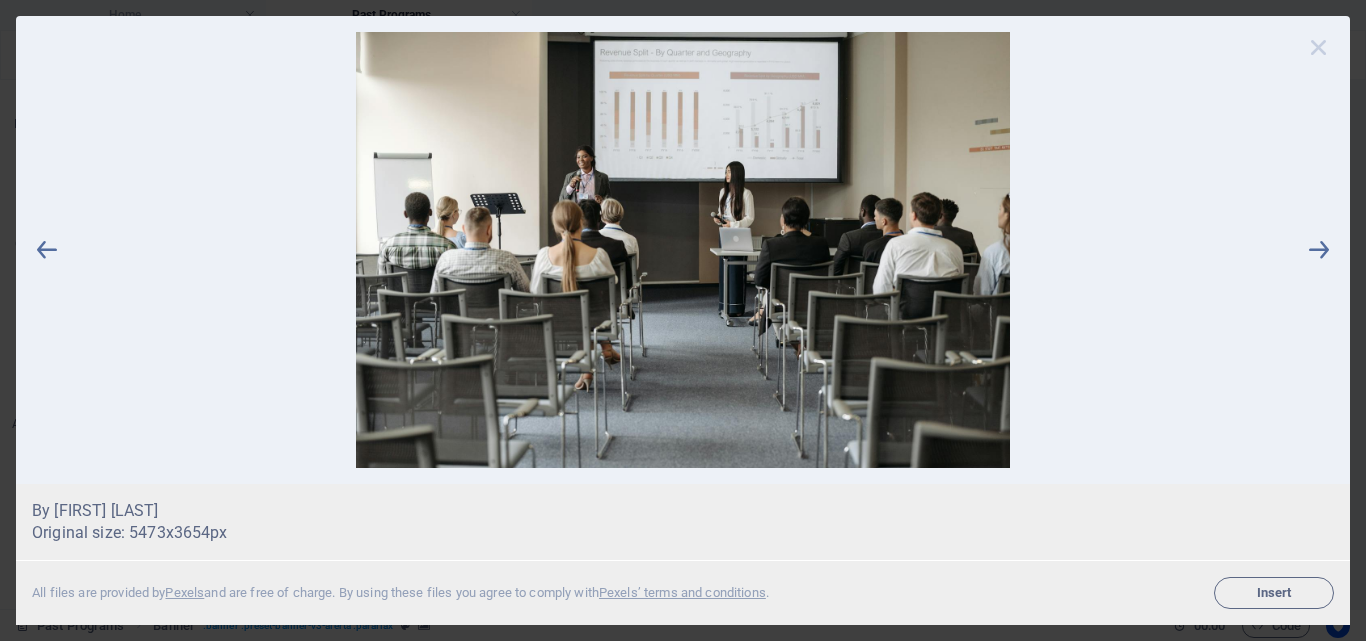 click at bounding box center (1319, 47) 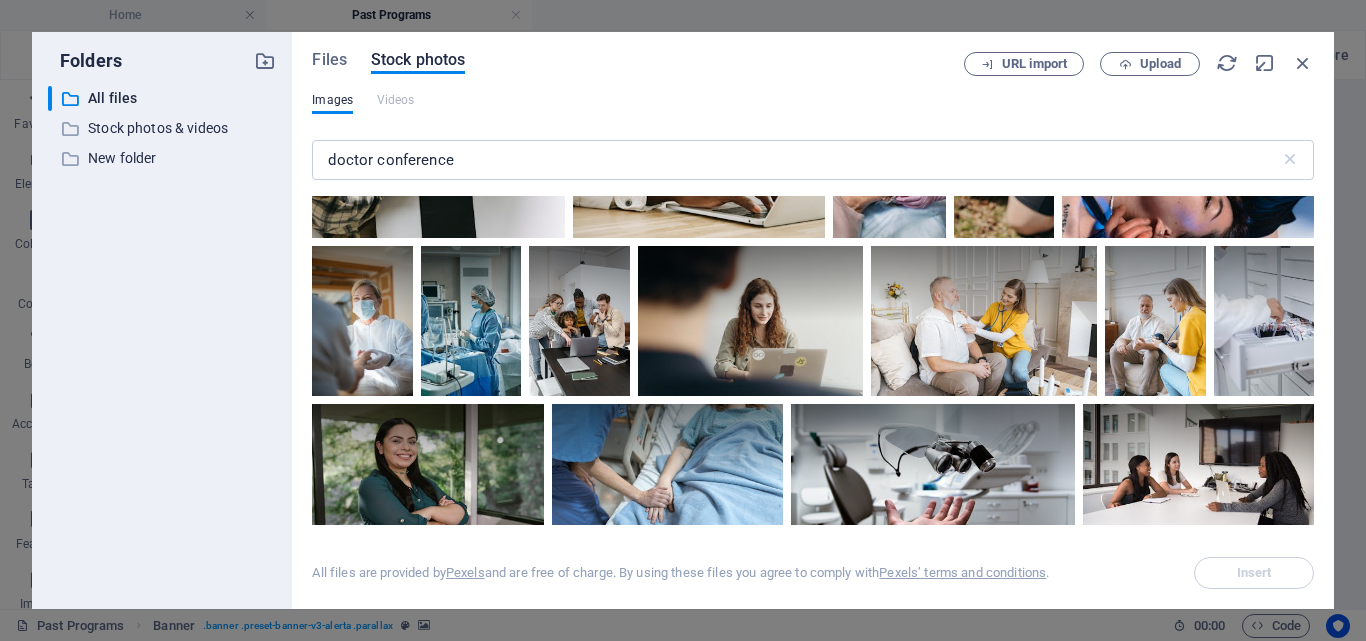 scroll, scrollTop: 17089, scrollLeft: 0, axis: vertical 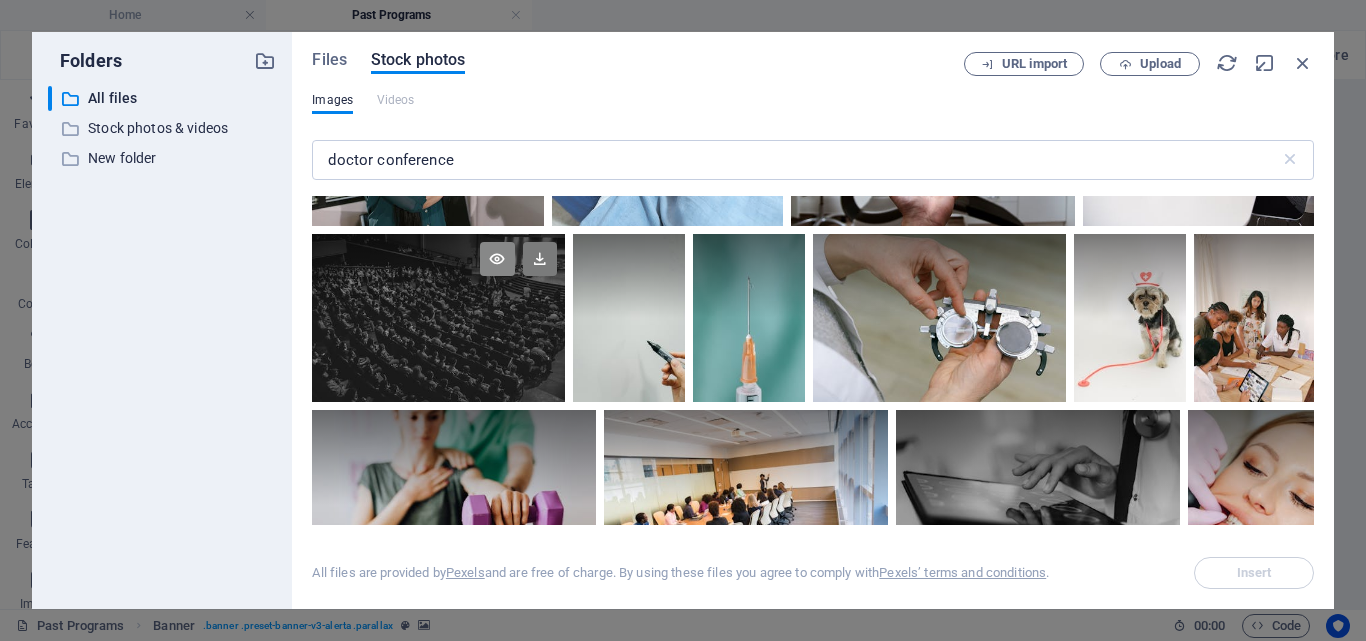 click at bounding box center (497, 259) 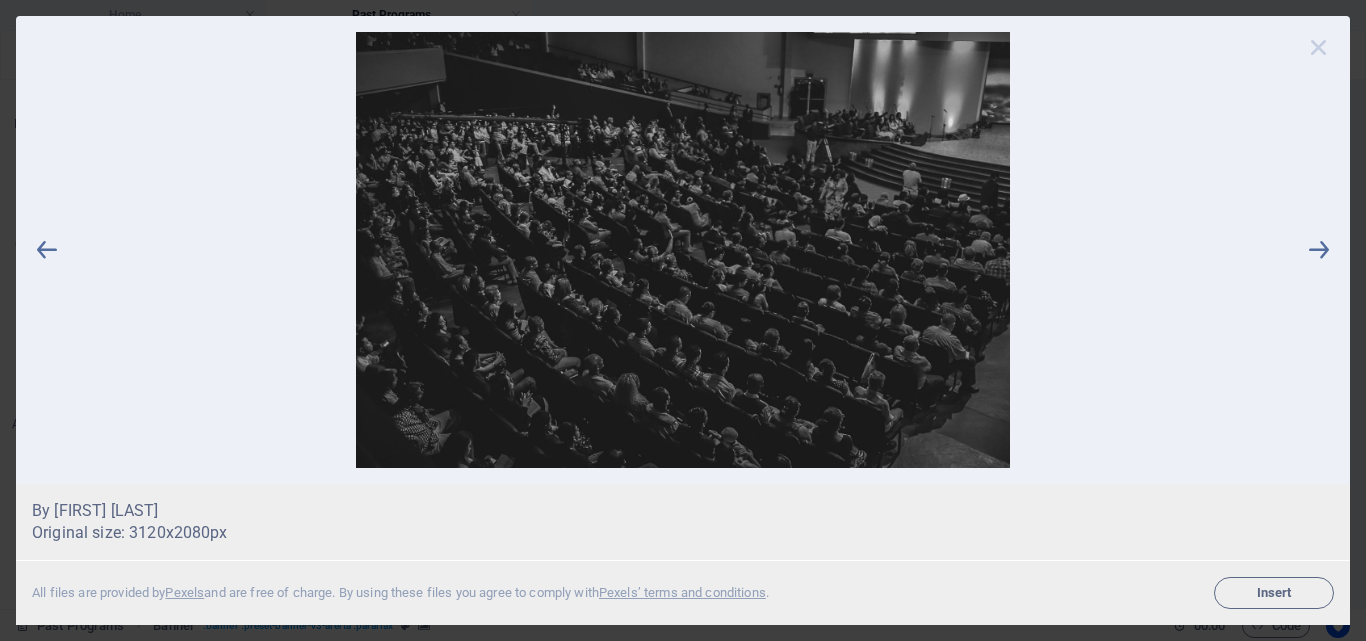 click at bounding box center [1319, 47] 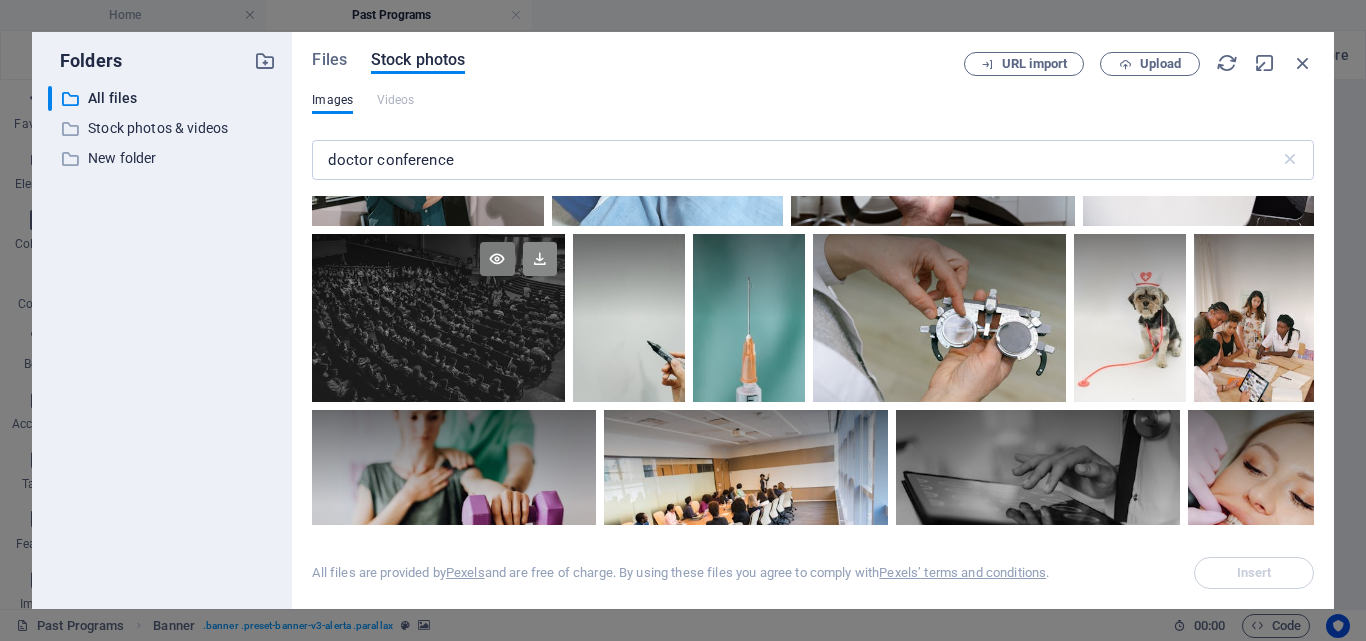 click at bounding box center (540, 259) 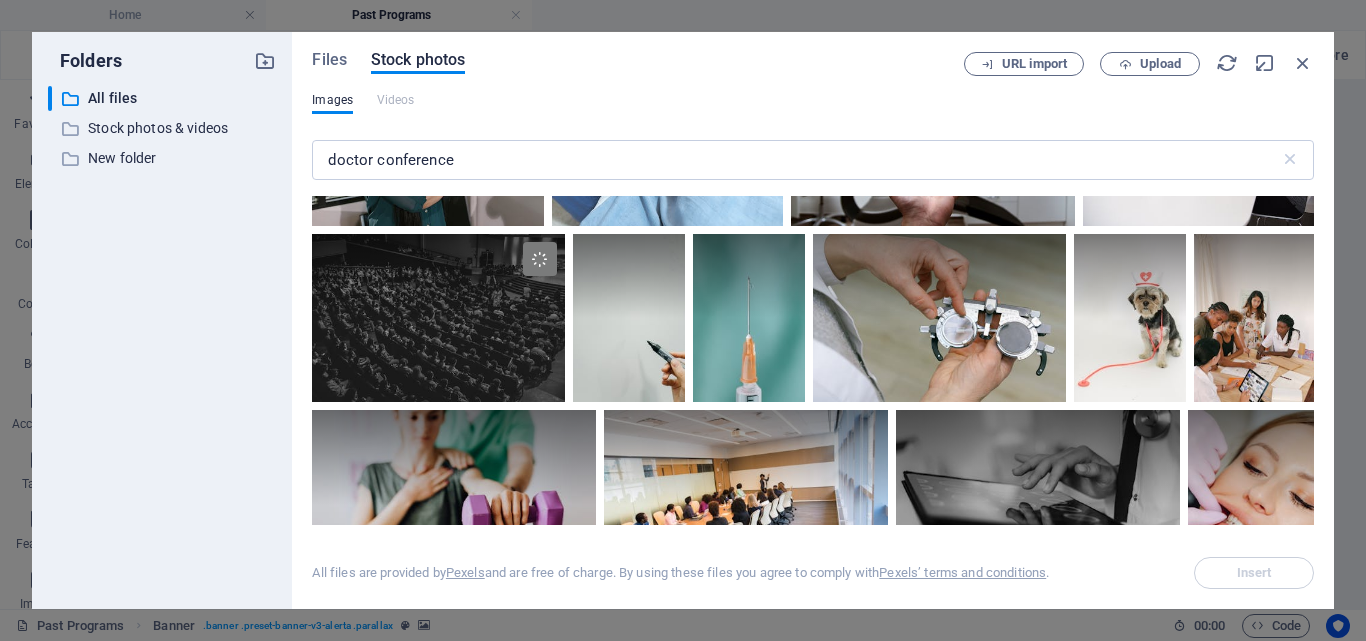 scroll, scrollTop: 17422, scrollLeft: 0, axis: vertical 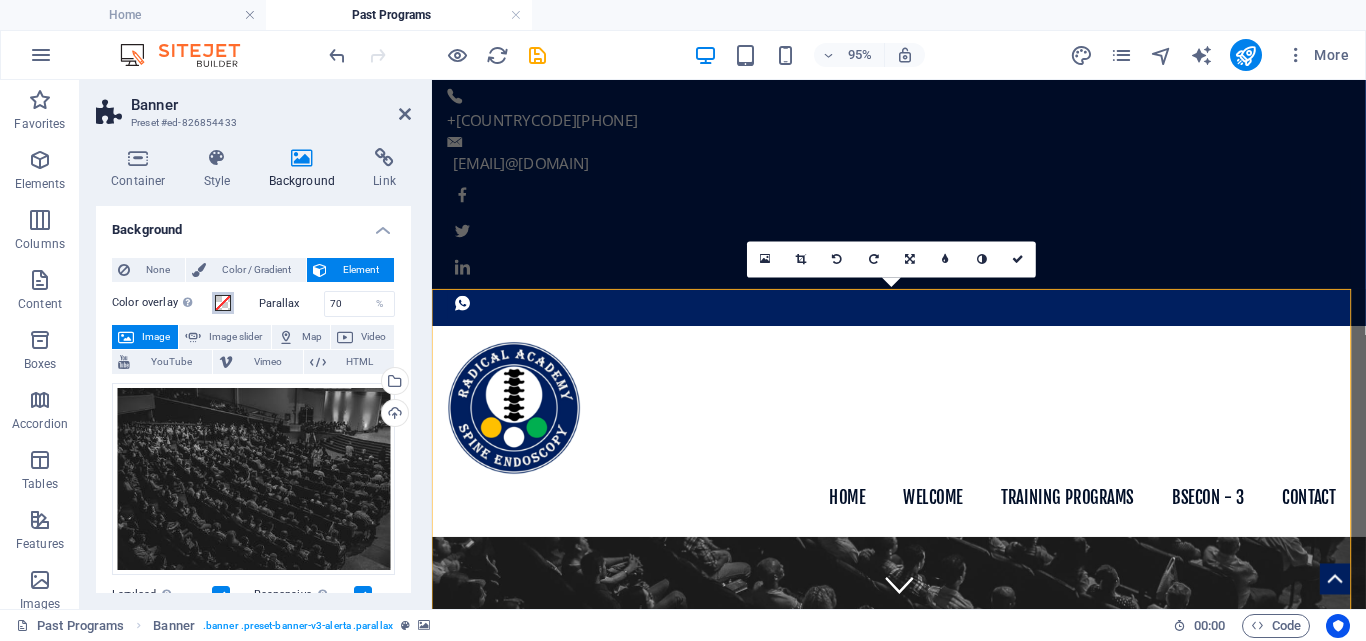 click at bounding box center (223, 303) 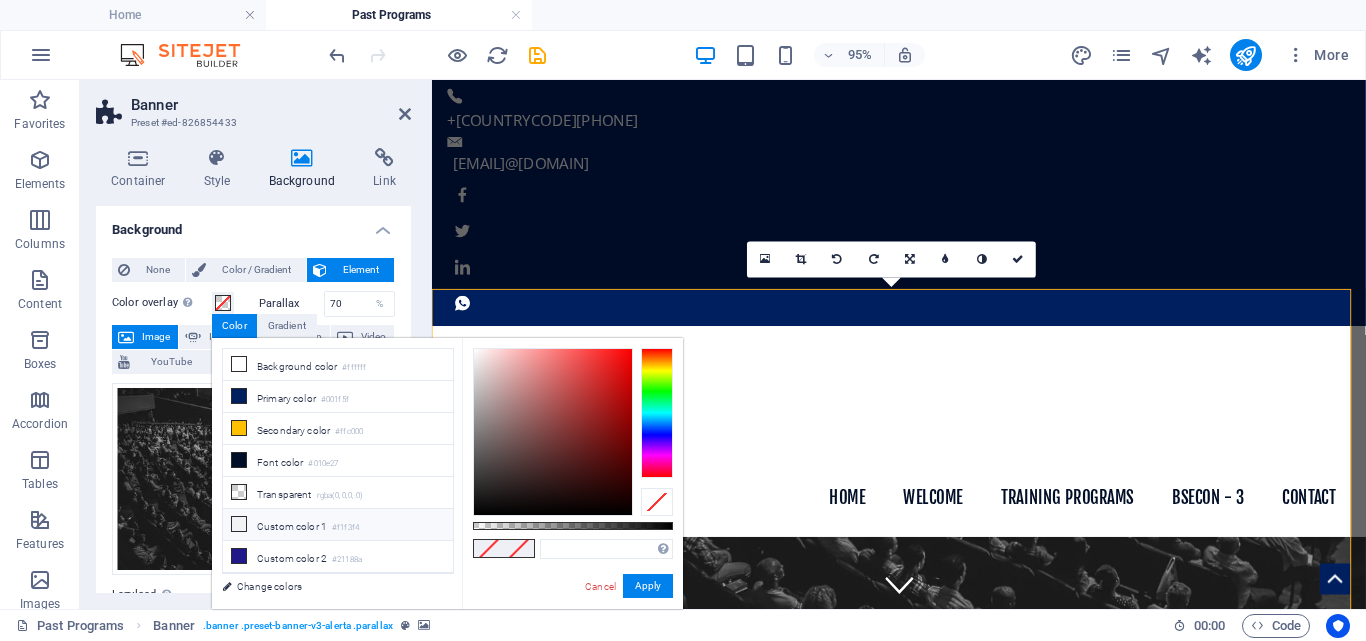 click at bounding box center (239, 524) 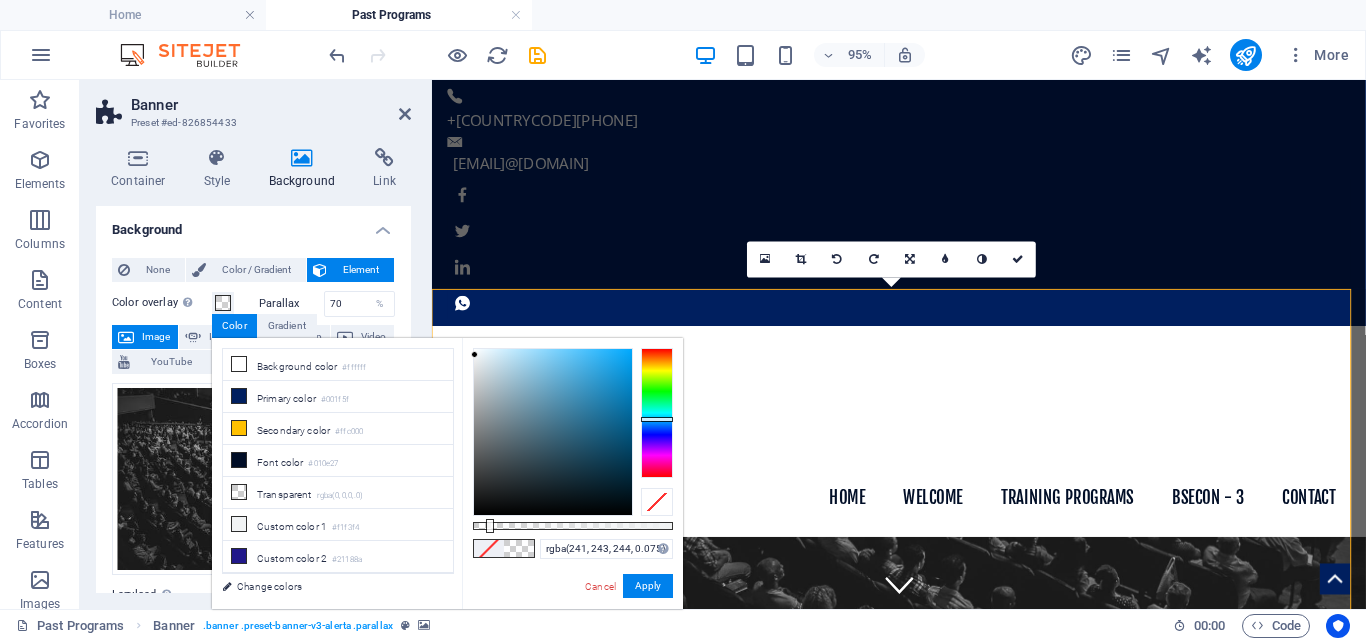 drag, startPoint x: 547, startPoint y: 525, endPoint x: 520, endPoint y: 442, distance: 87.28116 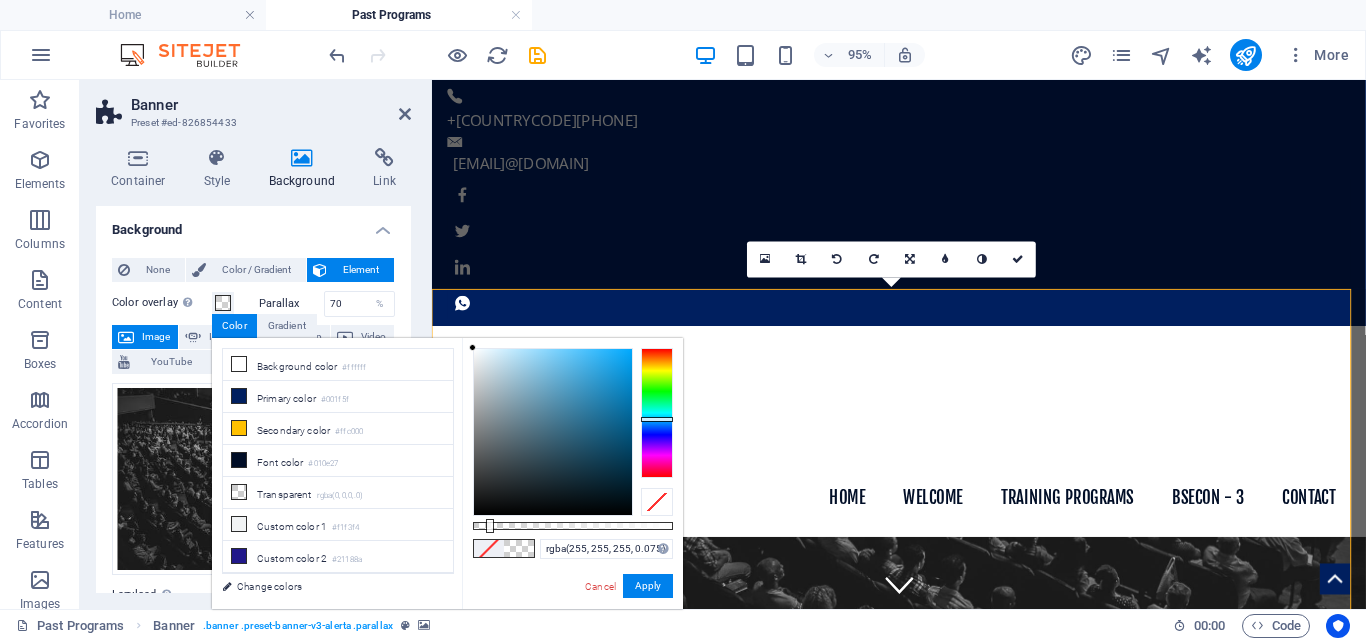 drag, startPoint x: 561, startPoint y: 359, endPoint x: 489, endPoint y: 364, distance: 72.1734 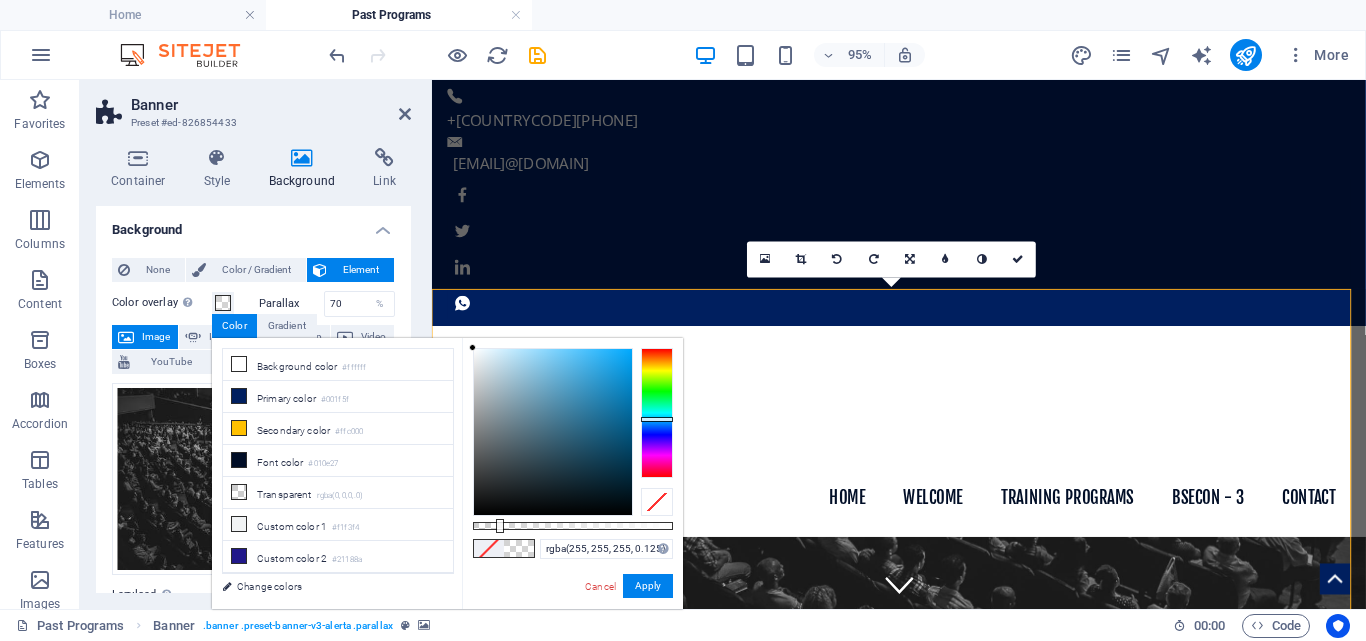 click at bounding box center (500, 526) 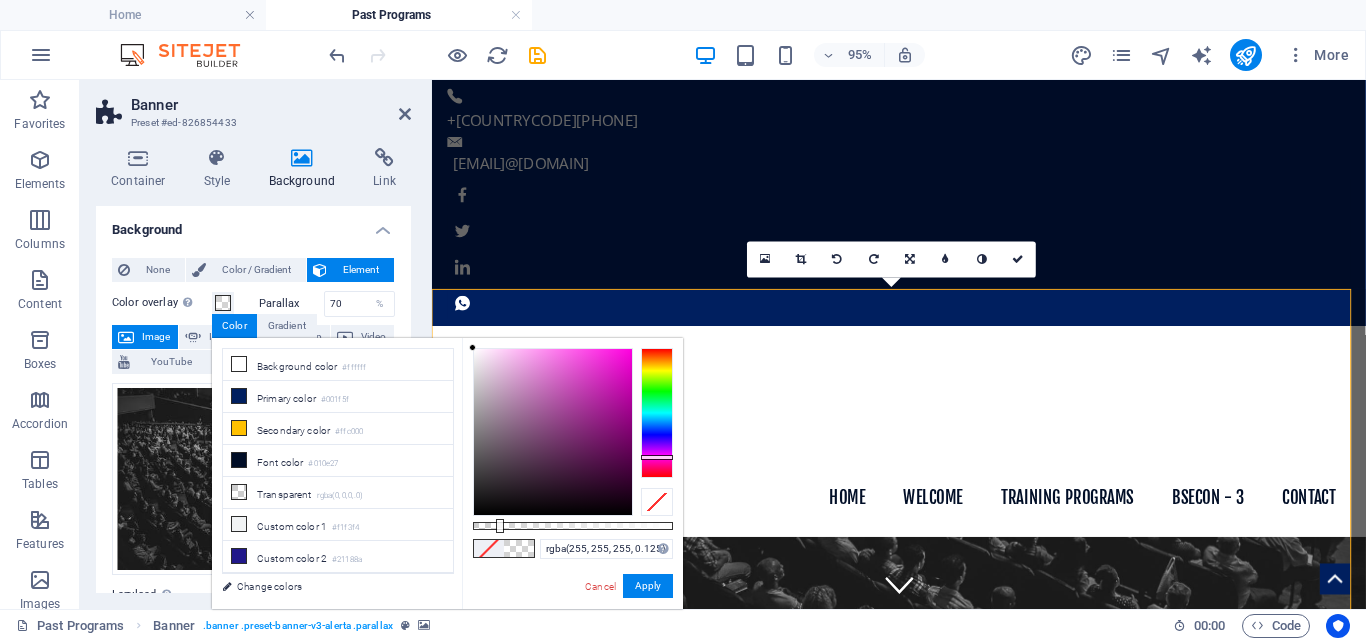 click at bounding box center [657, 413] 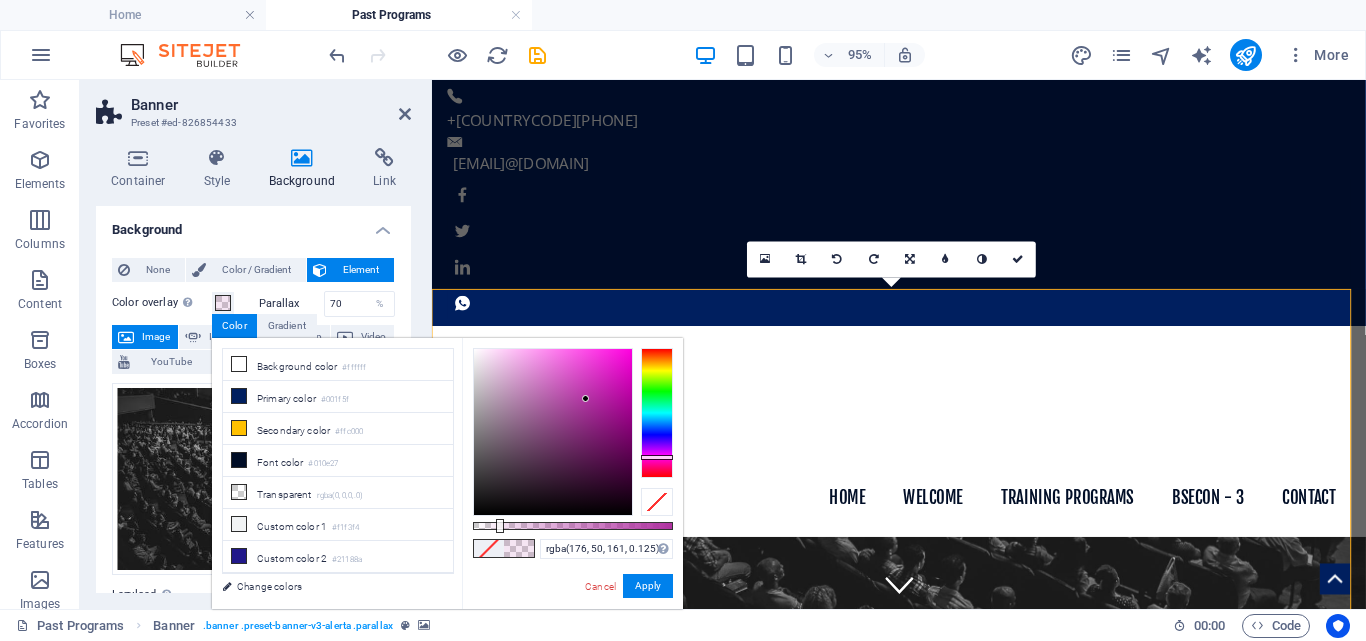 drag, startPoint x: 472, startPoint y: 347, endPoint x: 586, endPoint y: 399, distance: 125.299644 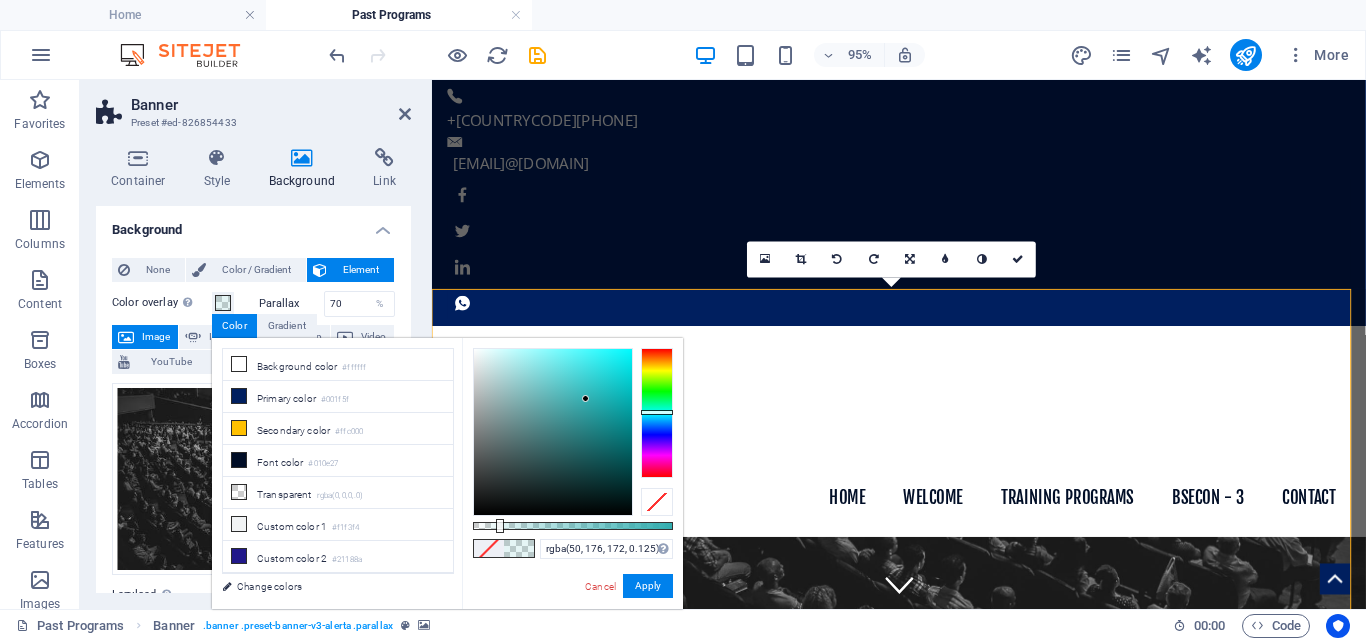 click at bounding box center [657, 413] 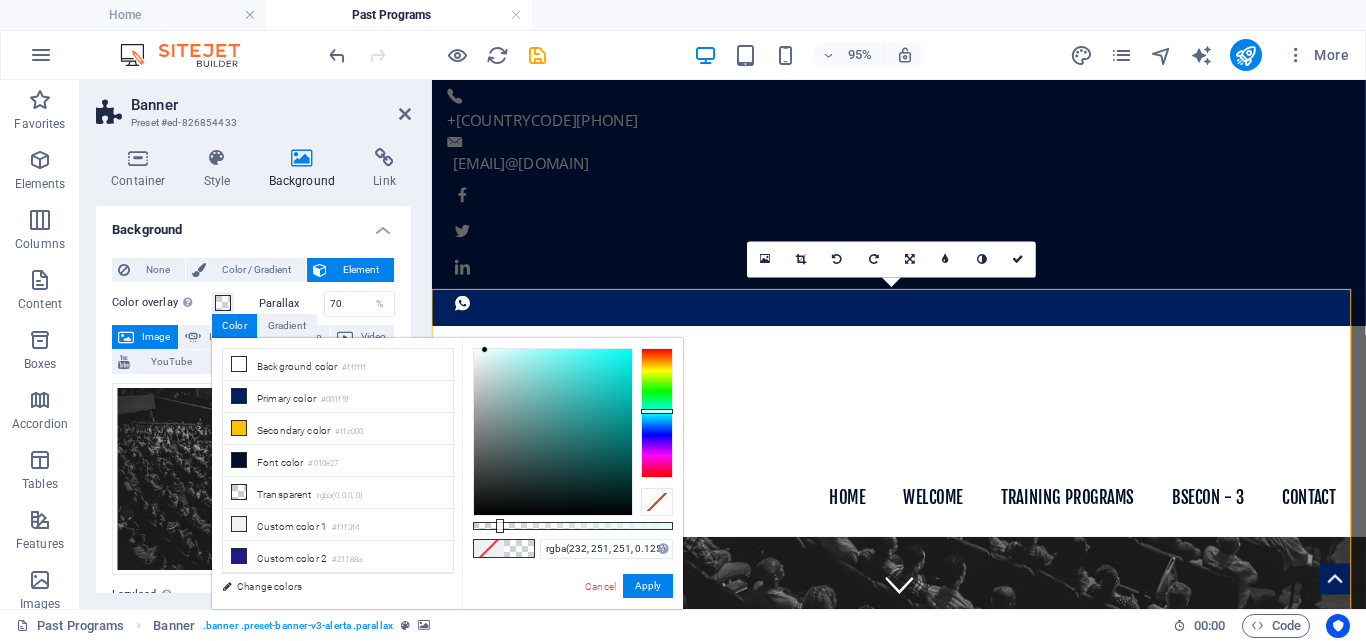 drag, startPoint x: 585, startPoint y: 395, endPoint x: 485, endPoint y: 350, distance: 109.65856 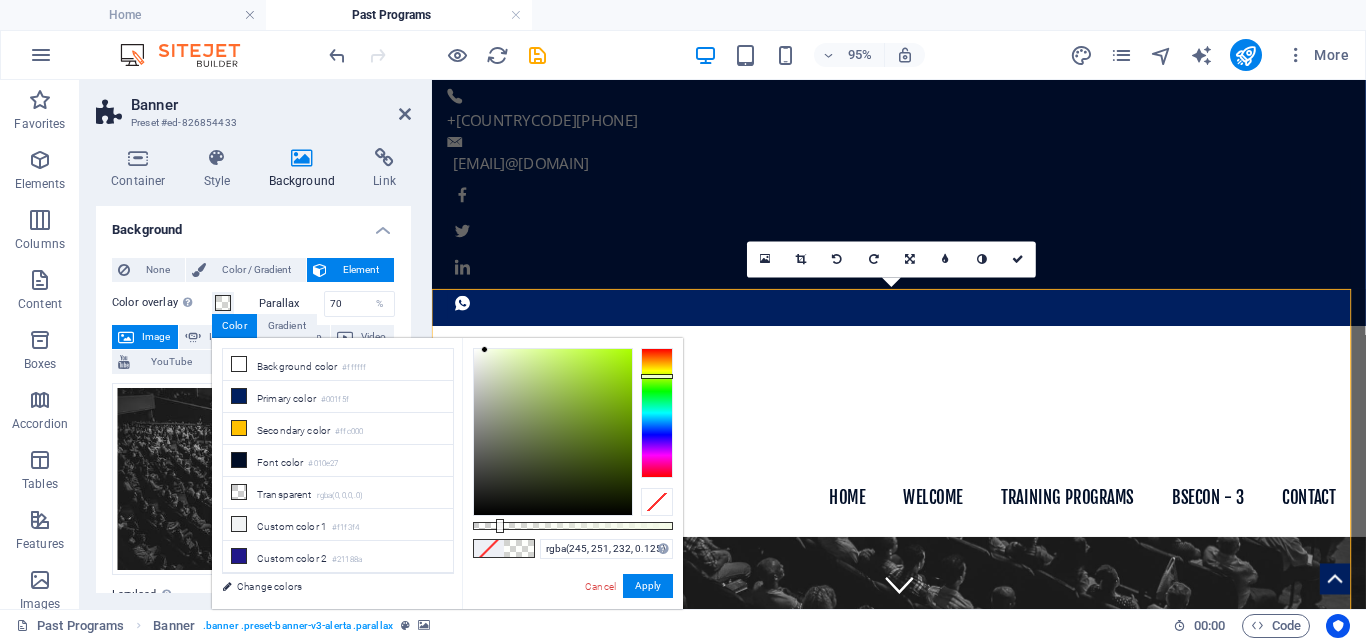 drag, startPoint x: 650, startPoint y: 408, endPoint x: 651, endPoint y: 376, distance: 32.01562 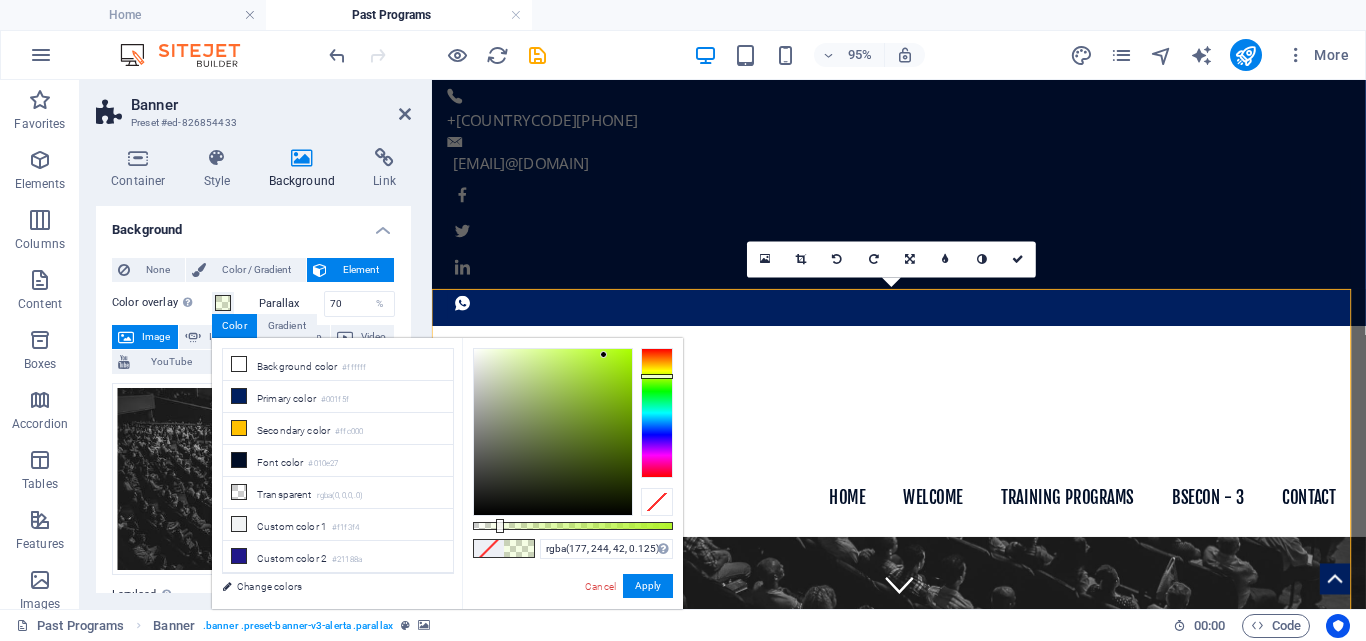 drag, startPoint x: 587, startPoint y: 358, endPoint x: 604, endPoint y: 355, distance: 17.262676 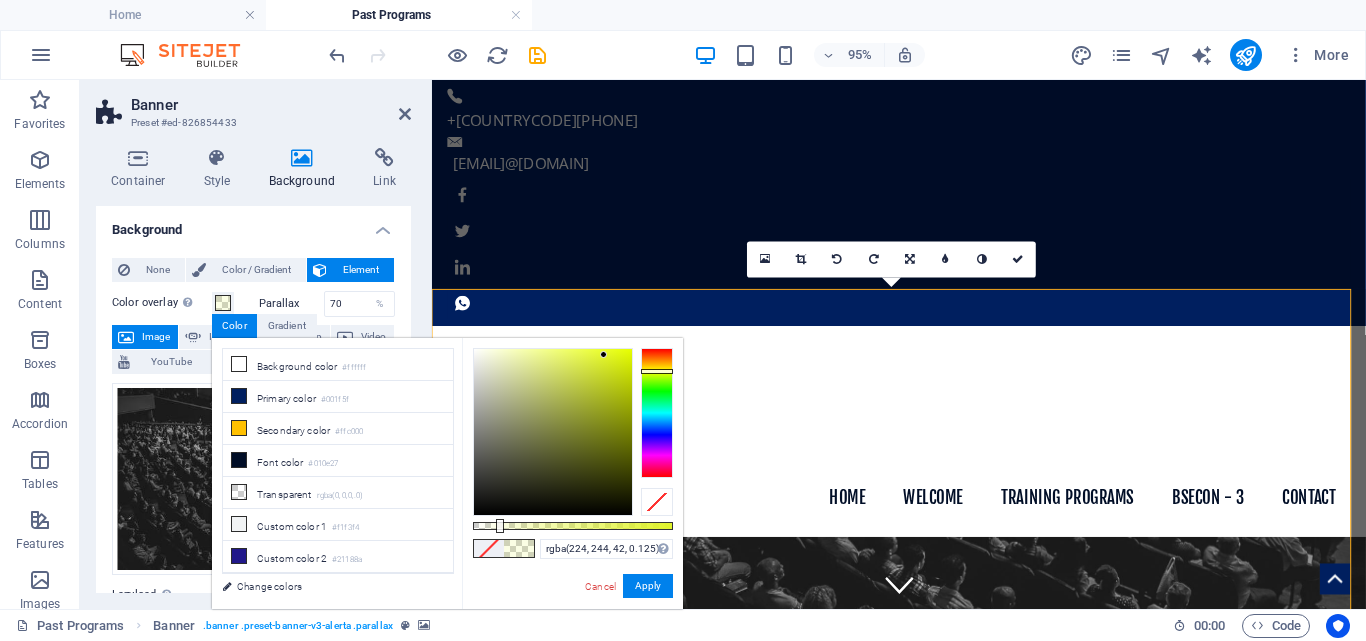 click at bounding box center [657, 371] 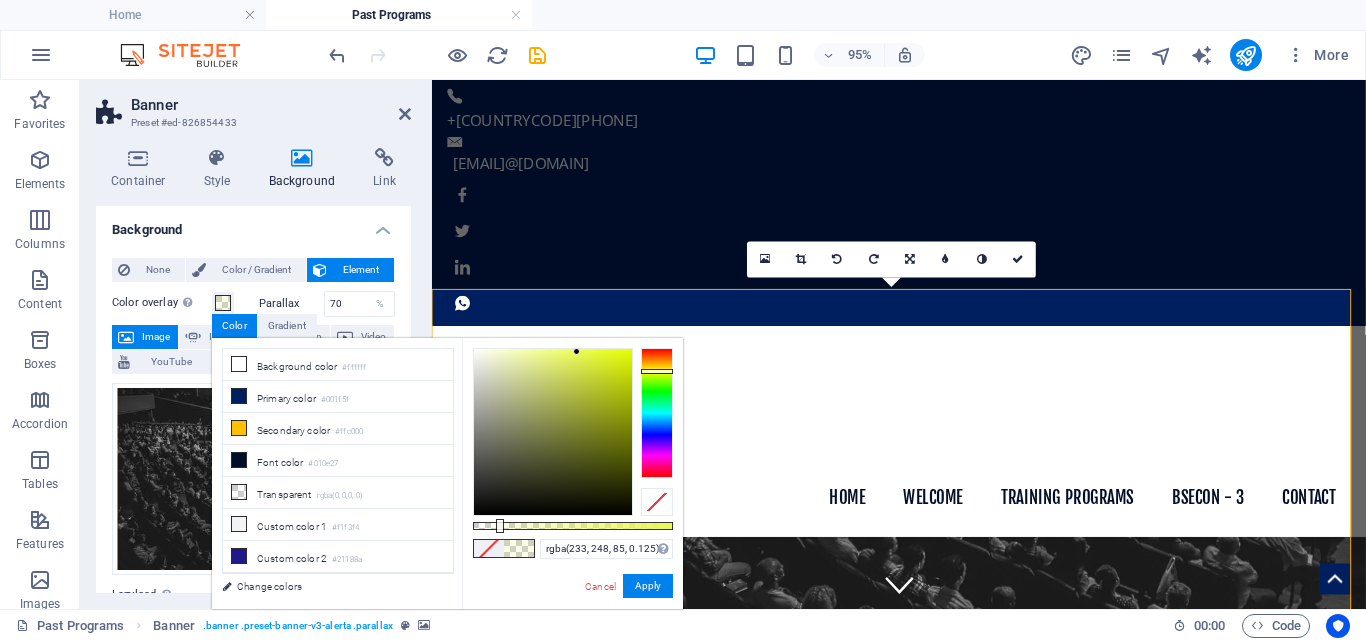 drag, startPoint x: 604, startPoint y: 353, endPoint x: 577, endPoint y: 352, distance: 27.018513 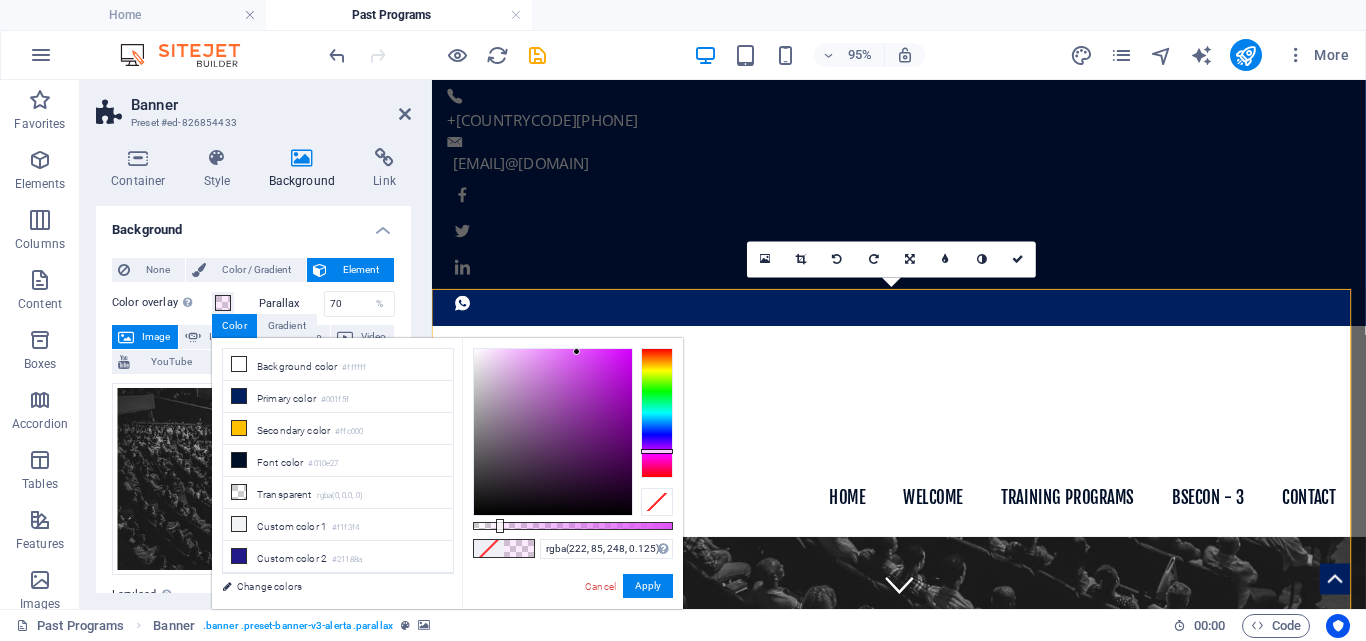 drag, startPoint x: 655, startPoint y: 365, endPoint x: 653, endPoint y: 451, distance: 86.023254 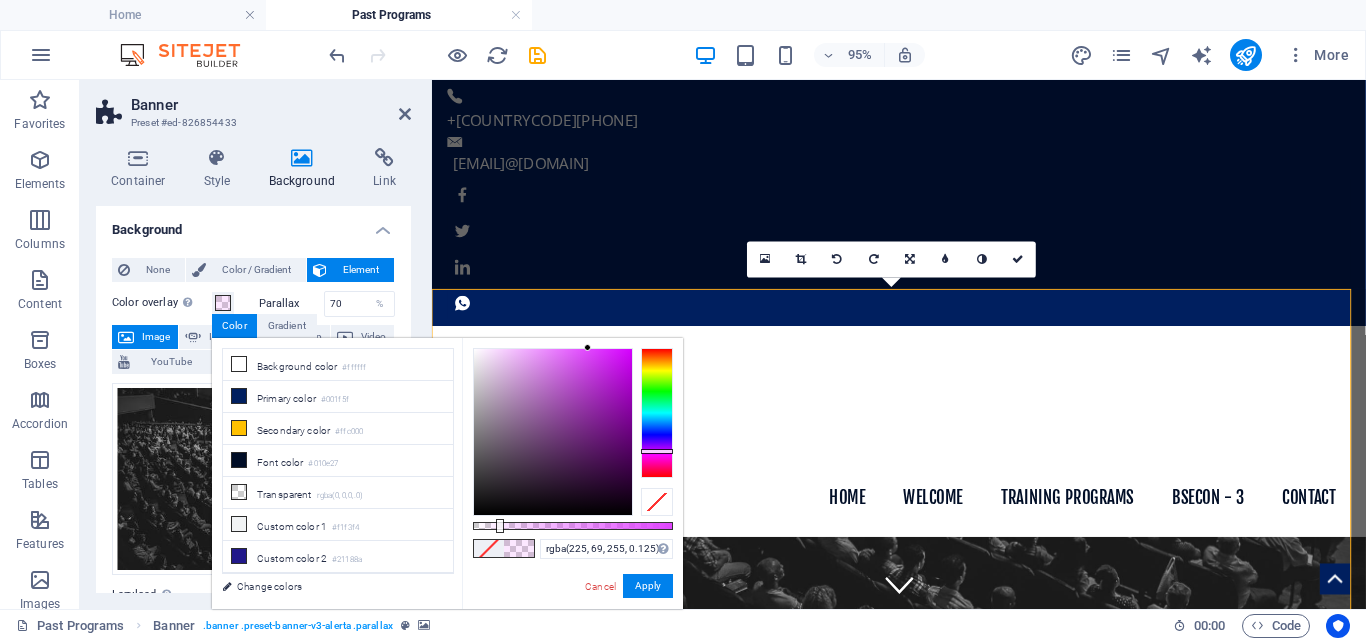 drag, startPoint x: 576, startPoint y: 350, endPoint x: 588, endPoint y: 345, distance: 13 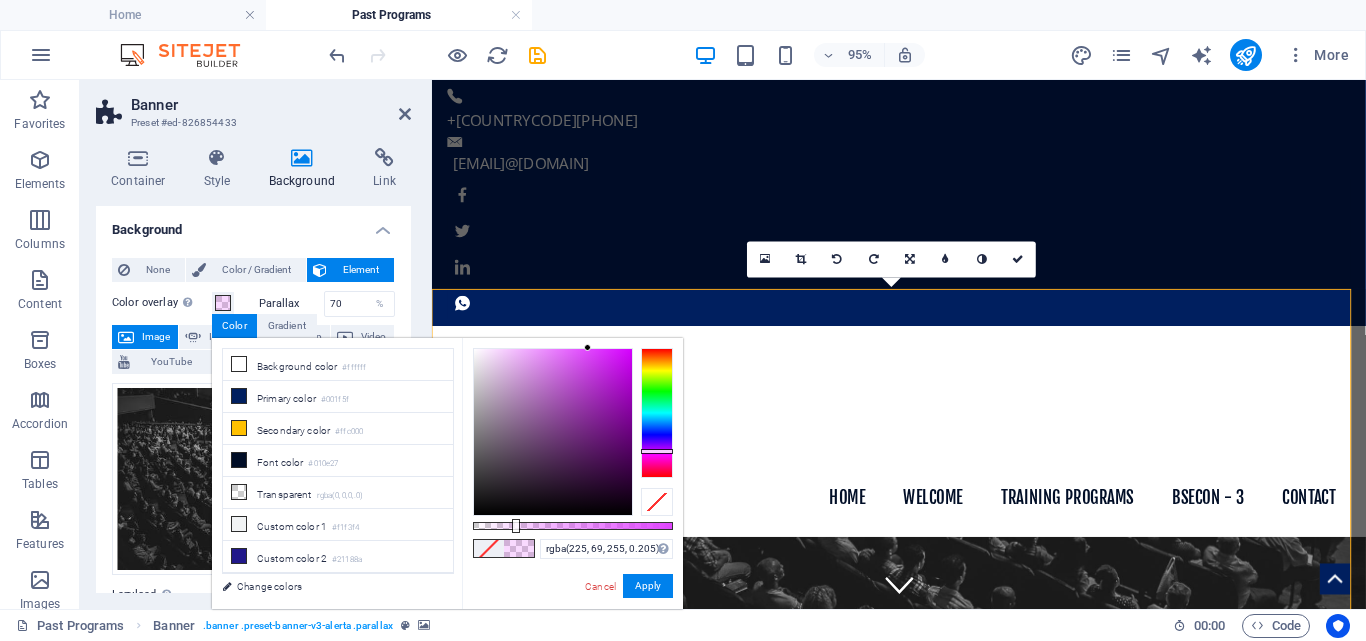 drag, startPoint x: 500, startPoint y: 524, endPoint x: 514, endPoint y: 517, distance: 15.652476 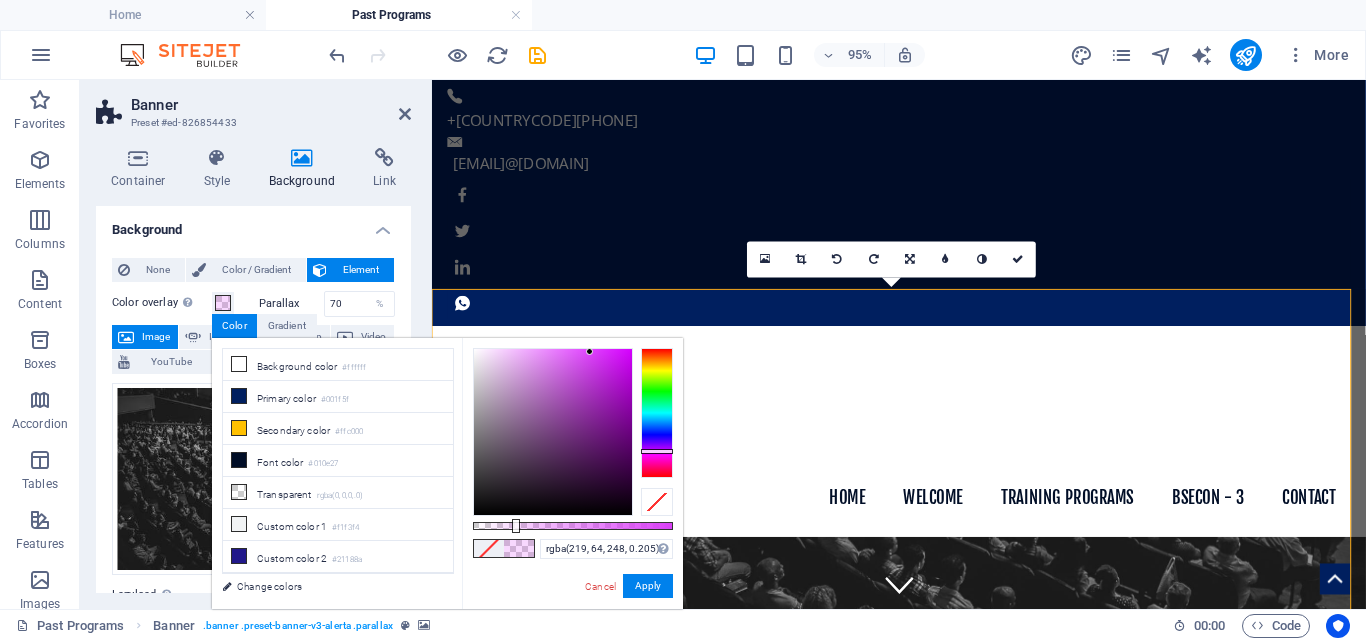 click at bounding box center [589, 351] 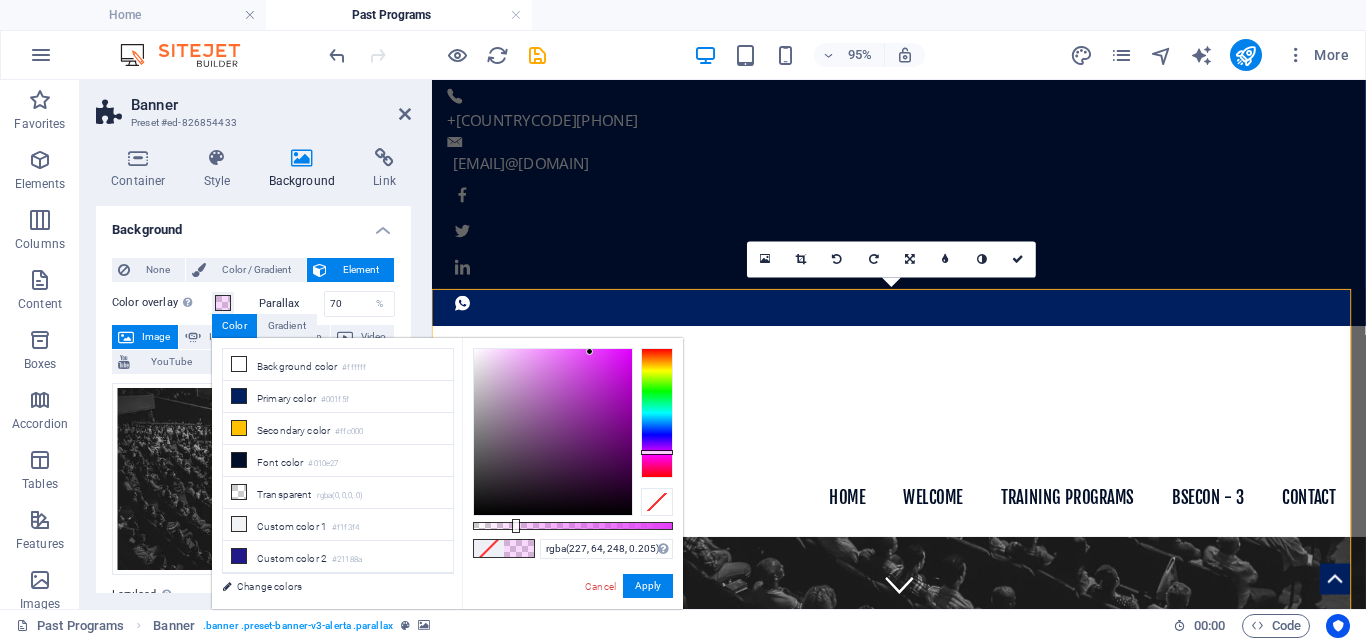click at bounding box center [657, 413] 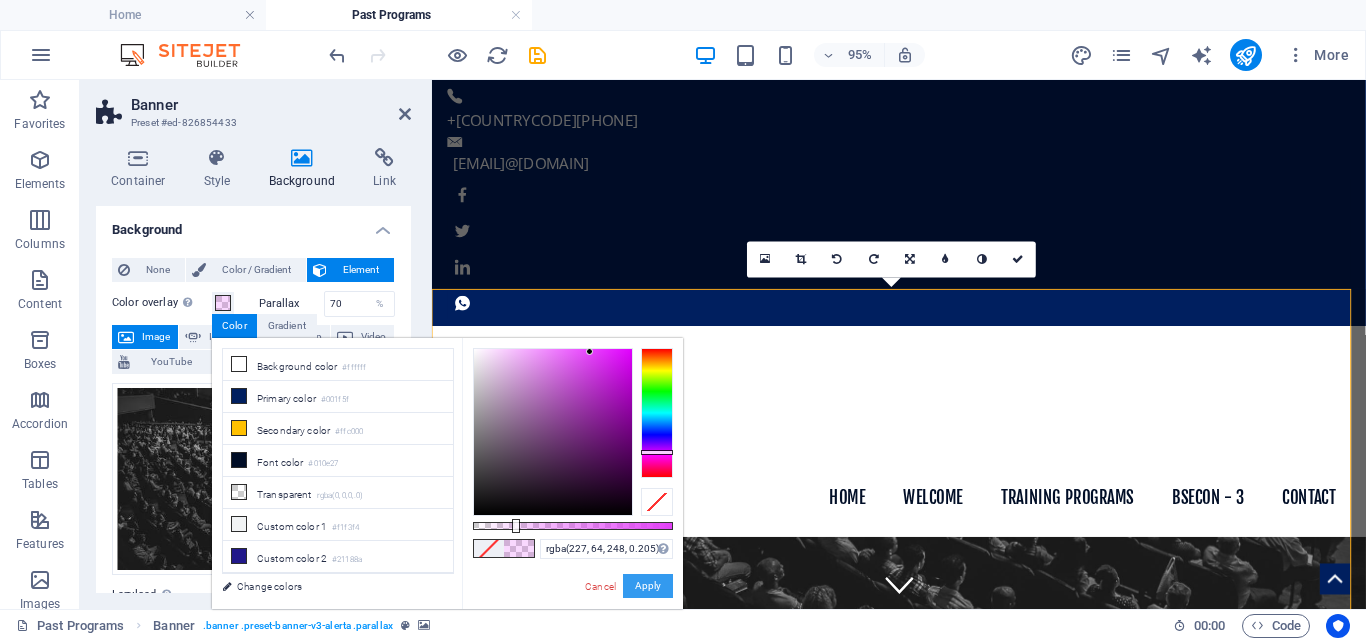drag, startPoint x: 213, startPoint y: 529, endPoint x: 635, endPoint y: 583, distance: 425.44095 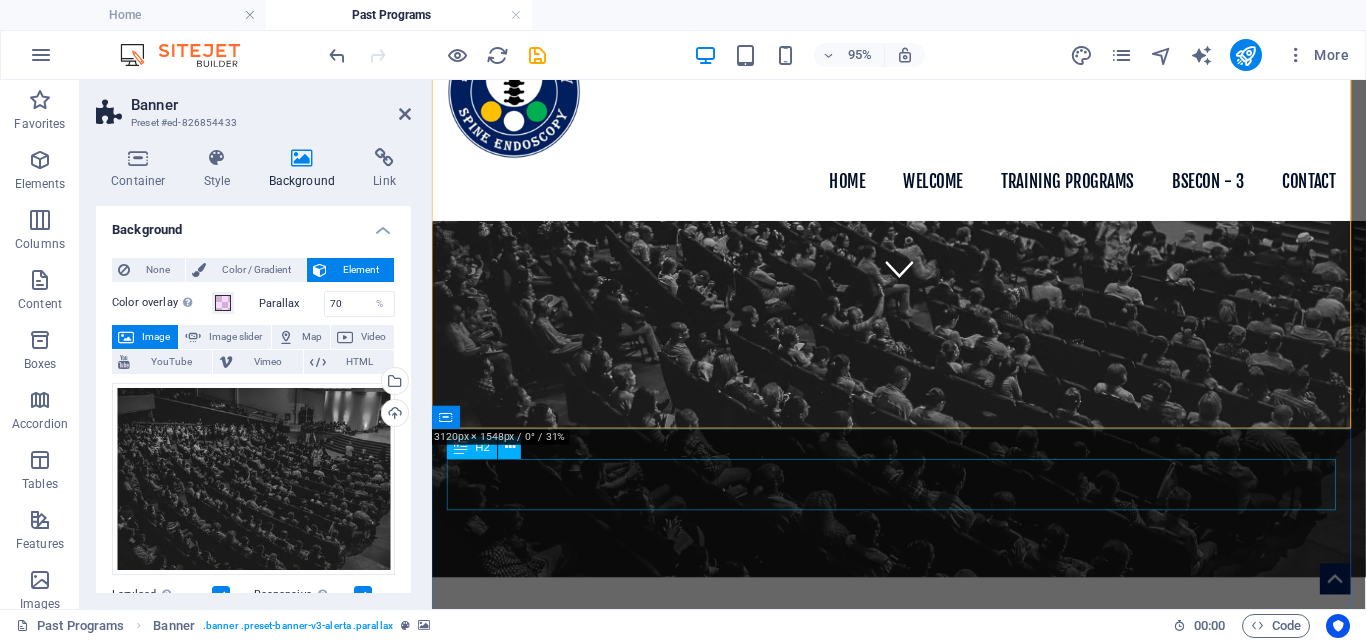 scroll, scrollTop: 0, scrollLeft: 0, axis: both 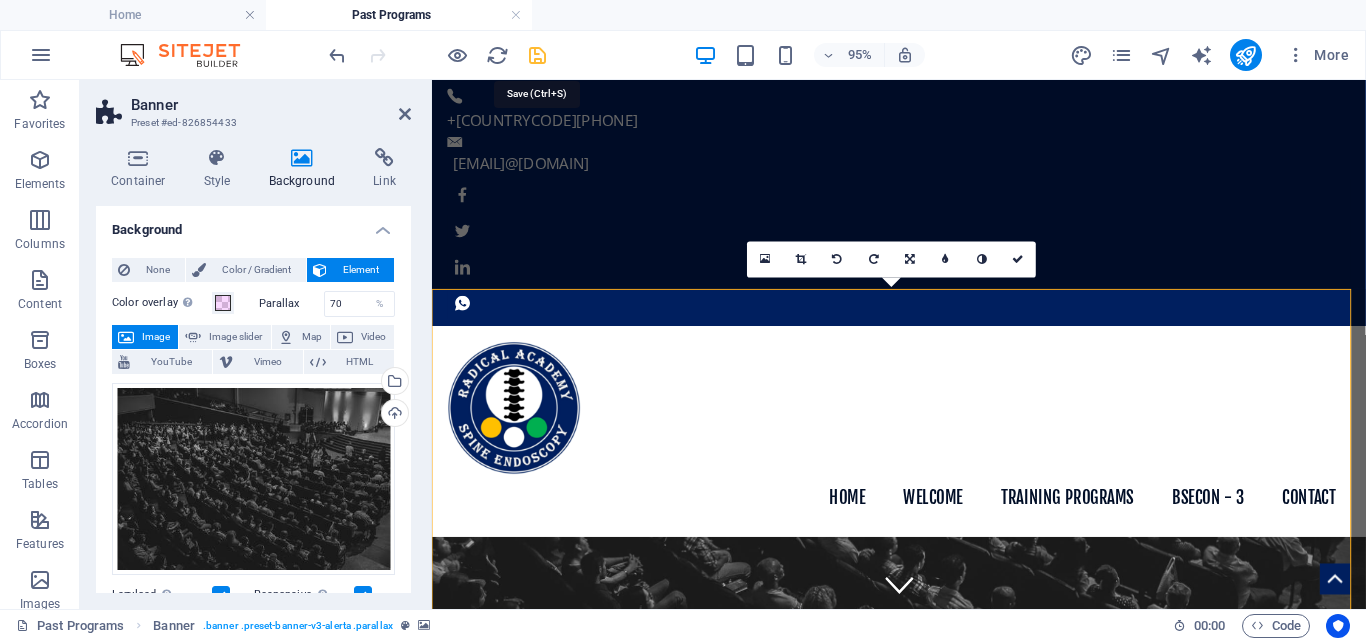 drag, startPoint x: 533, startPoint y: 53, endPoint x: 518, endPoint y: 135, distance: 83.360664 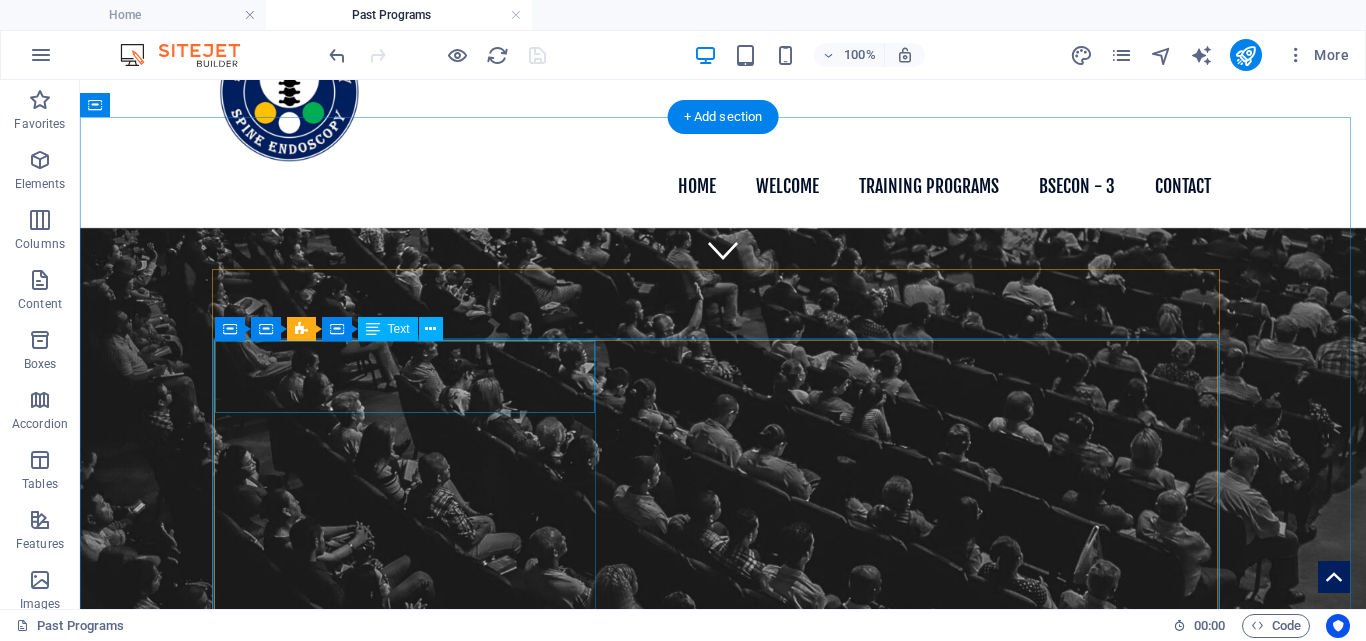 scroll, scrollTop: 667, scrollLeft: 0, axis: vertical 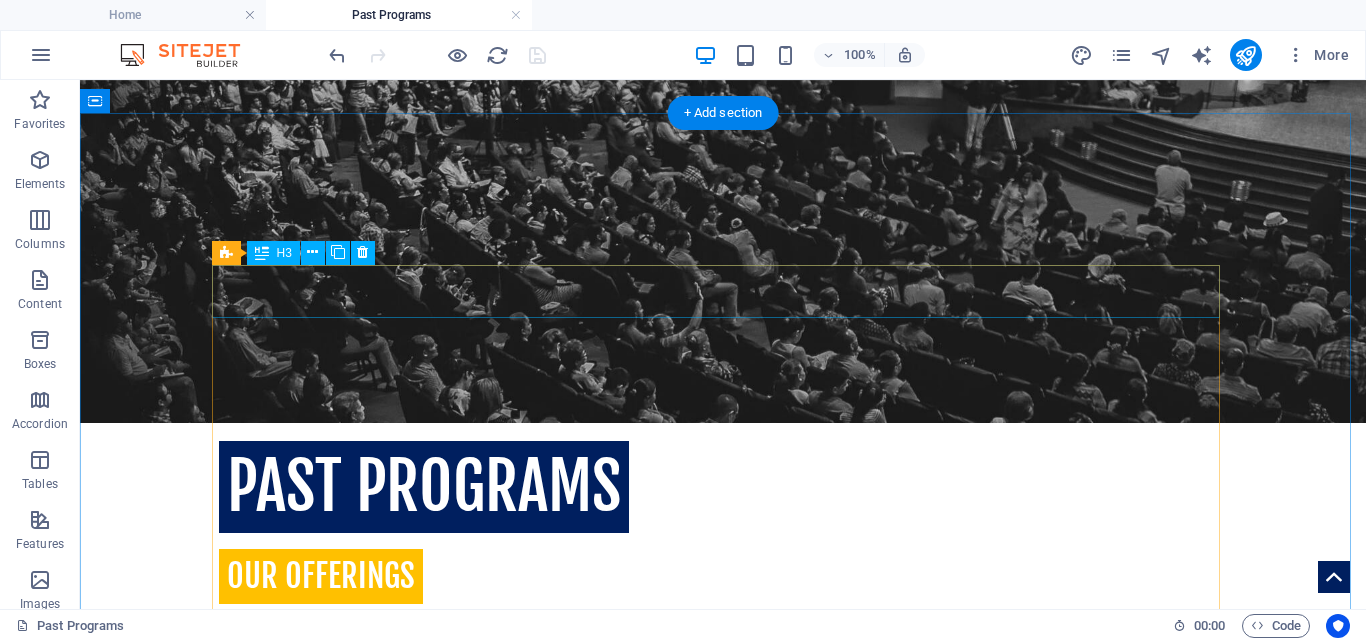 click on "[DAY][MONTH][EVENT_NAME]" at bounding box center [723, 864] 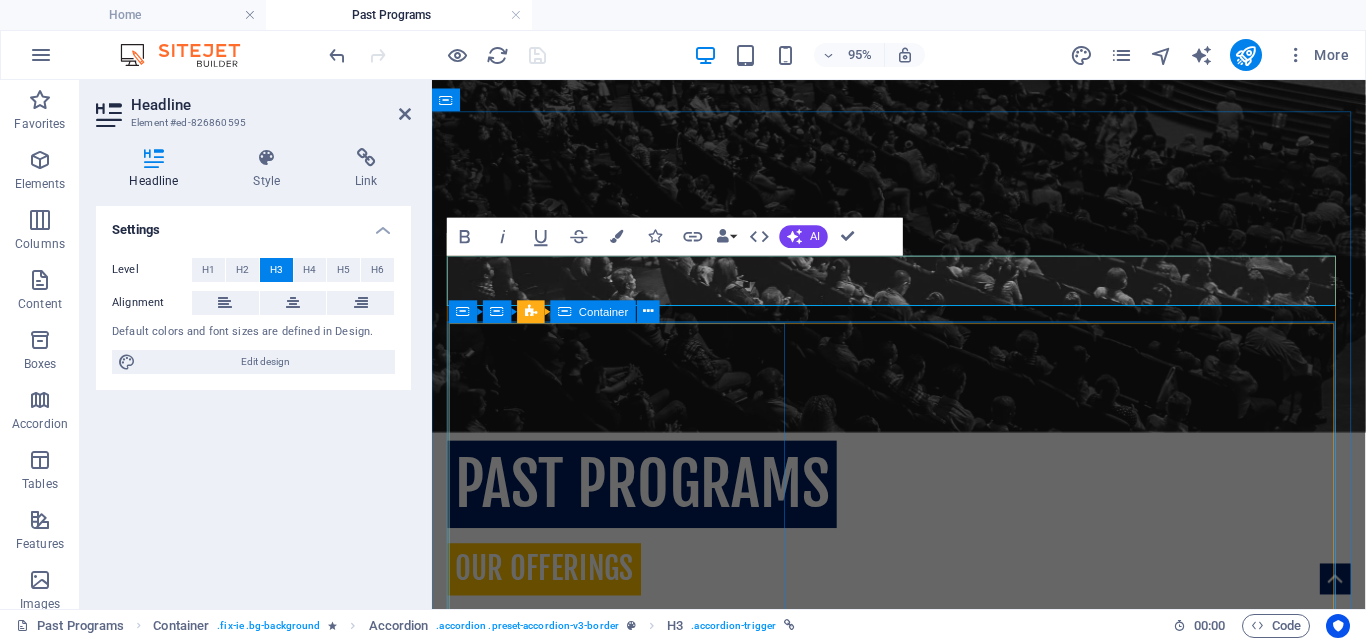 click on "[DAY] [MONTH] [YEAR] - Hands-On Human Cadaver Training Program hosted at the SURGICAL SKILLS LAB, TNMC & BYL Nair Hospital - [CITY]" at bounding box center (923, 941) 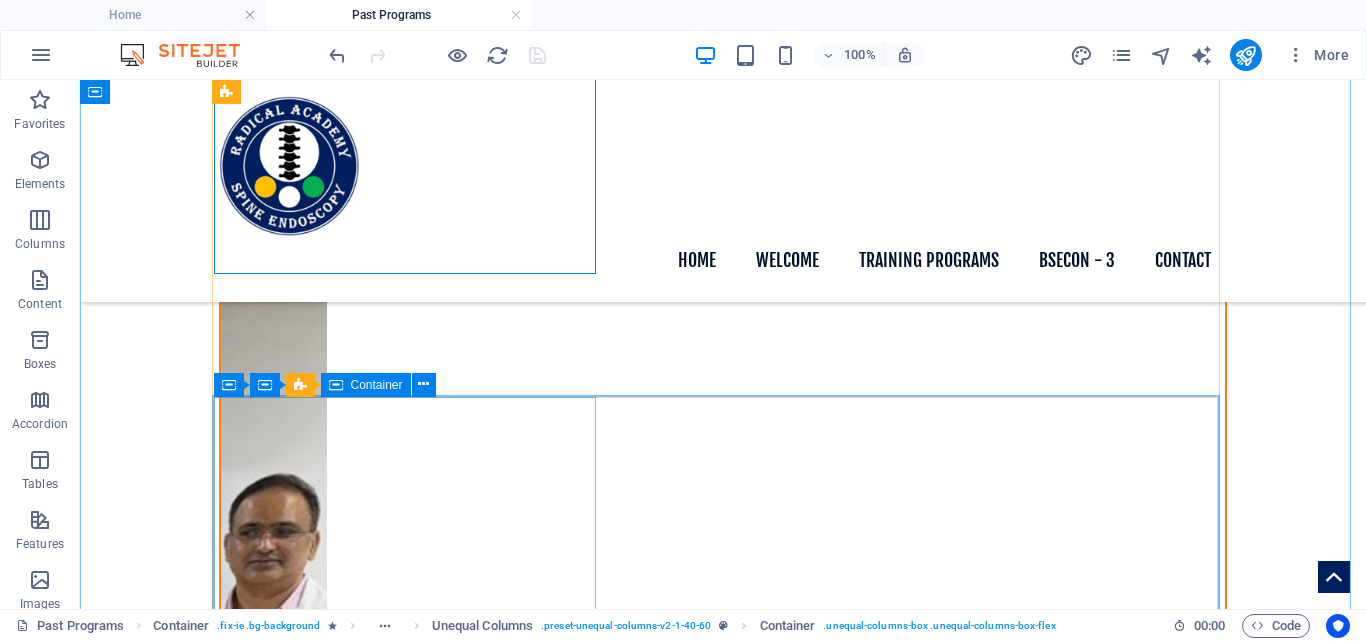 scroll, scrollTop: 1333, scrollLeft: 0, axis: vertical 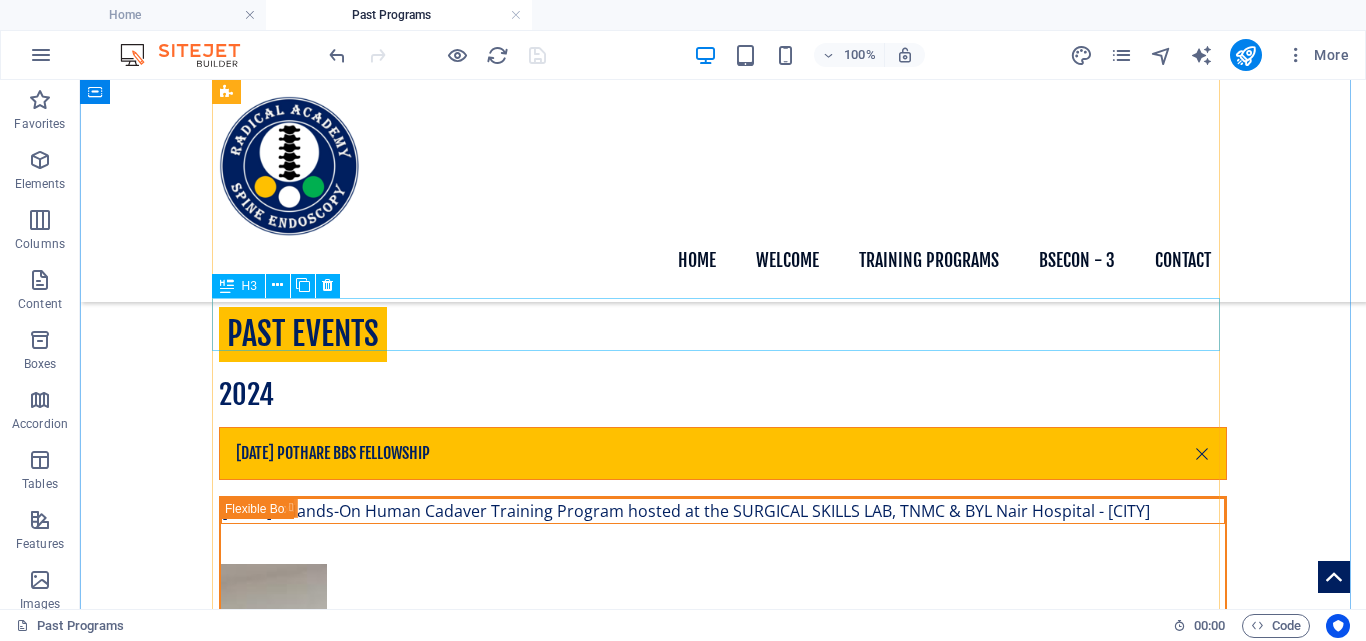 click on "[DAY][MONTH][EVENT_NAME]" at bounding box center [723, 4524] 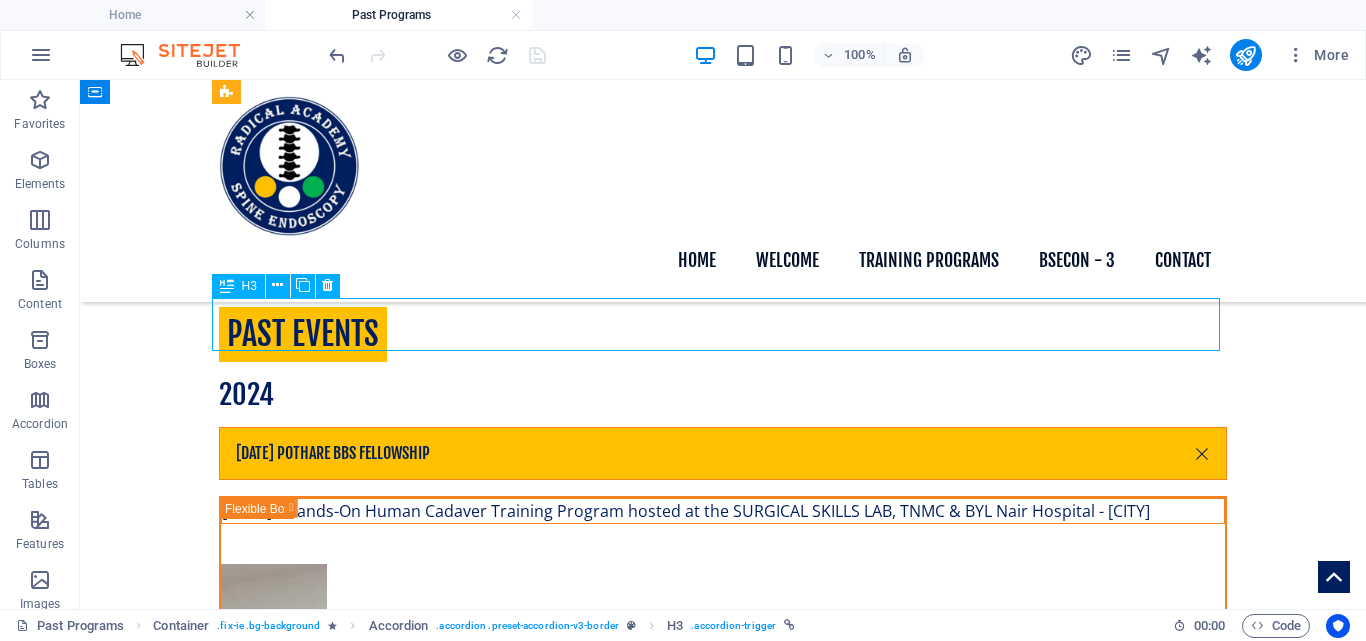 drag, startPoint x: 356, startPoint y: 321, endPoint x: 433, endPoint y: 405, distance: 113.951744 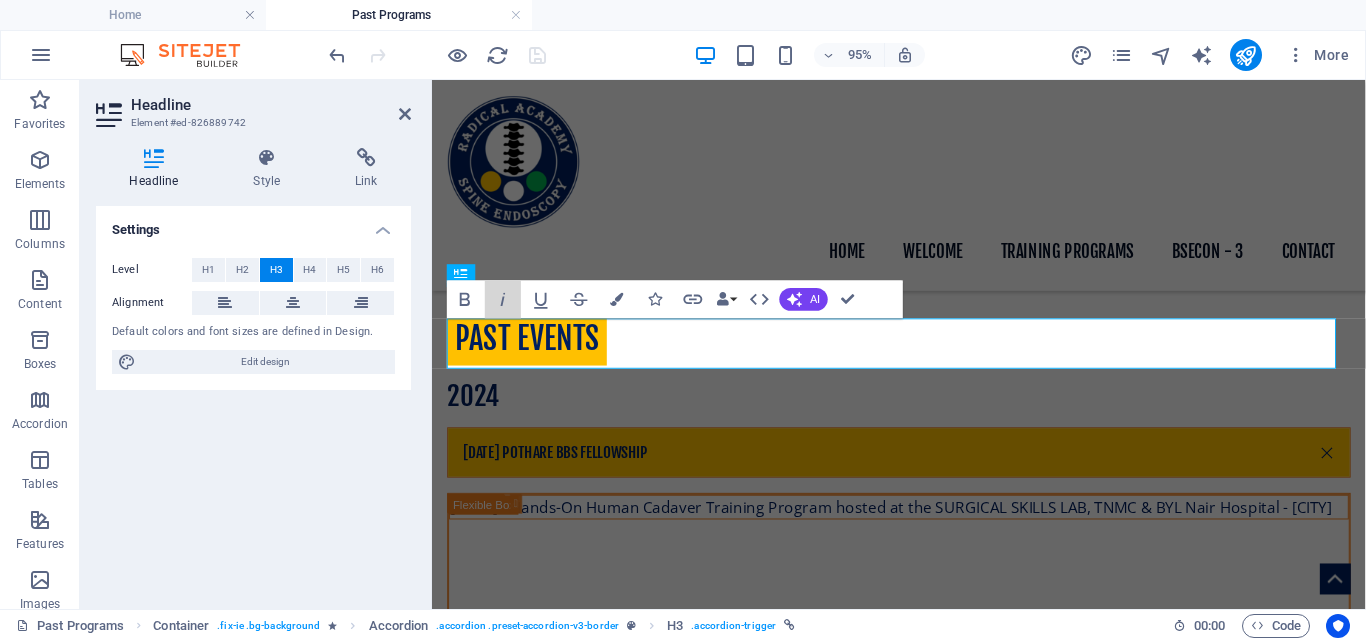 drag, startPoint x: 72, startPoint y: 248, endPoint x: 75, endPoint y: 268, distance: 20.22375 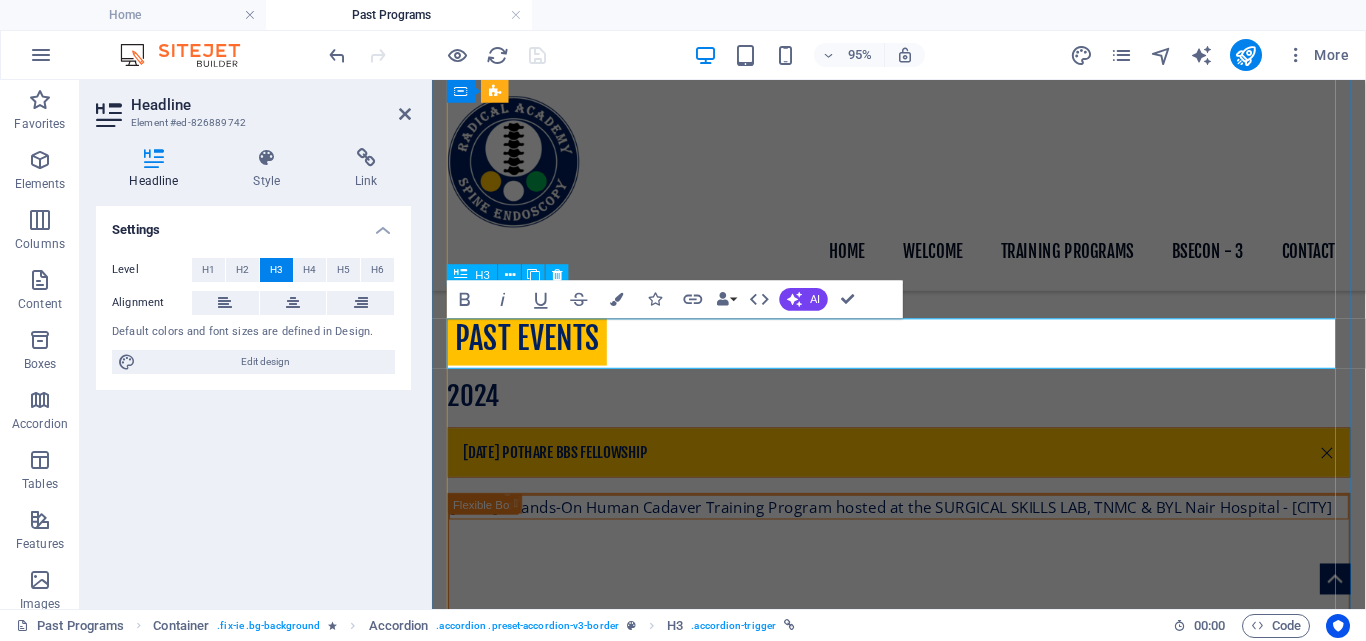 scroll, scrollTop: 995, scrollLeft: 0, axis: vertical 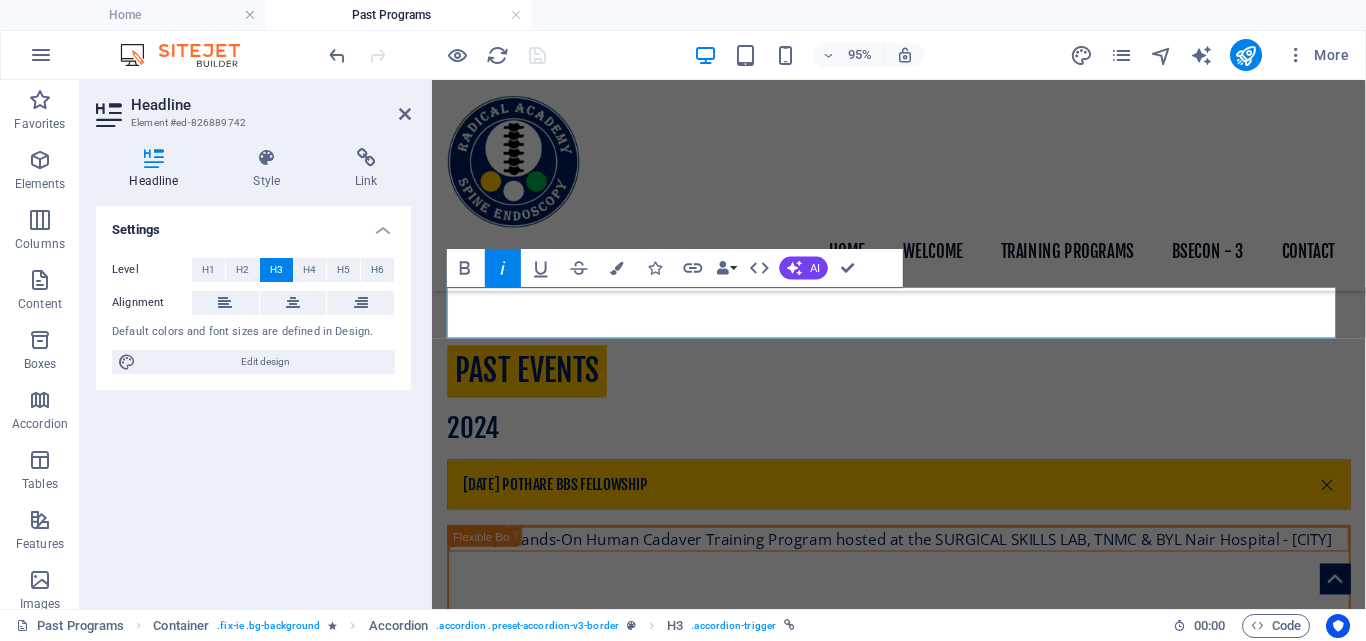 drag, startPoint x: 503, startPoint y: 270, endPoint x: 95, endPoint y: 252, distance: 408.39685 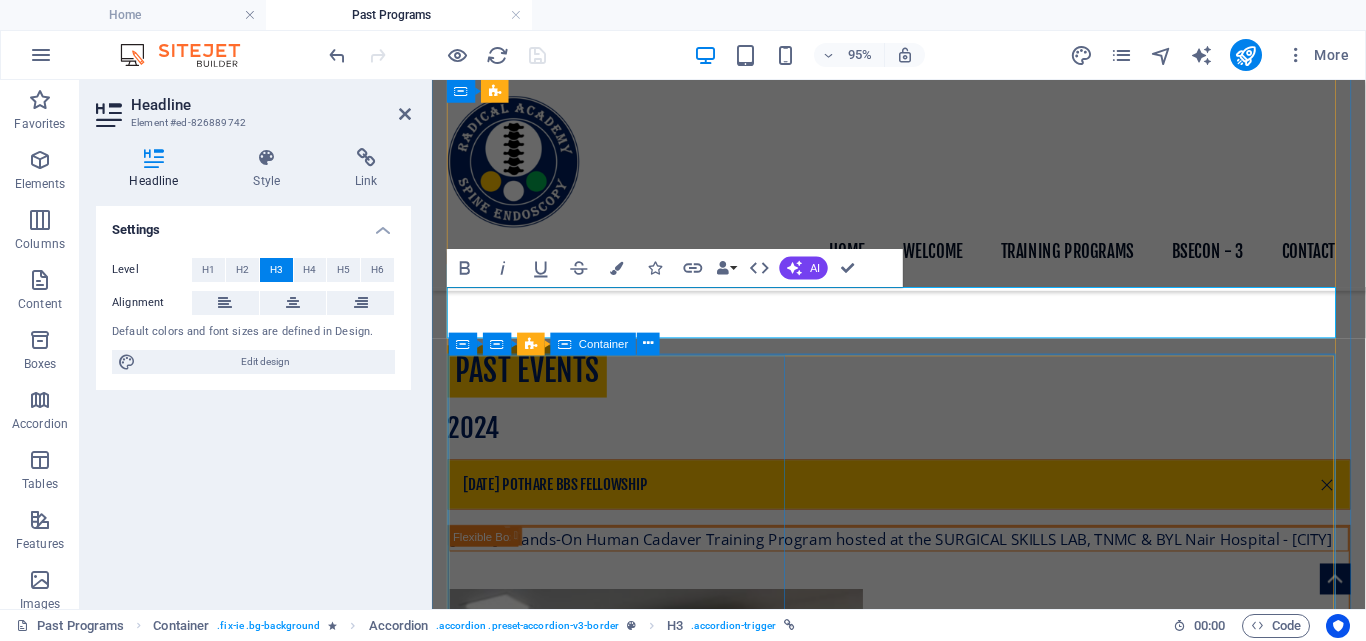 click on "[DAY][MONTH][EVENT_NAME]" at bounding box center (923, 3725) 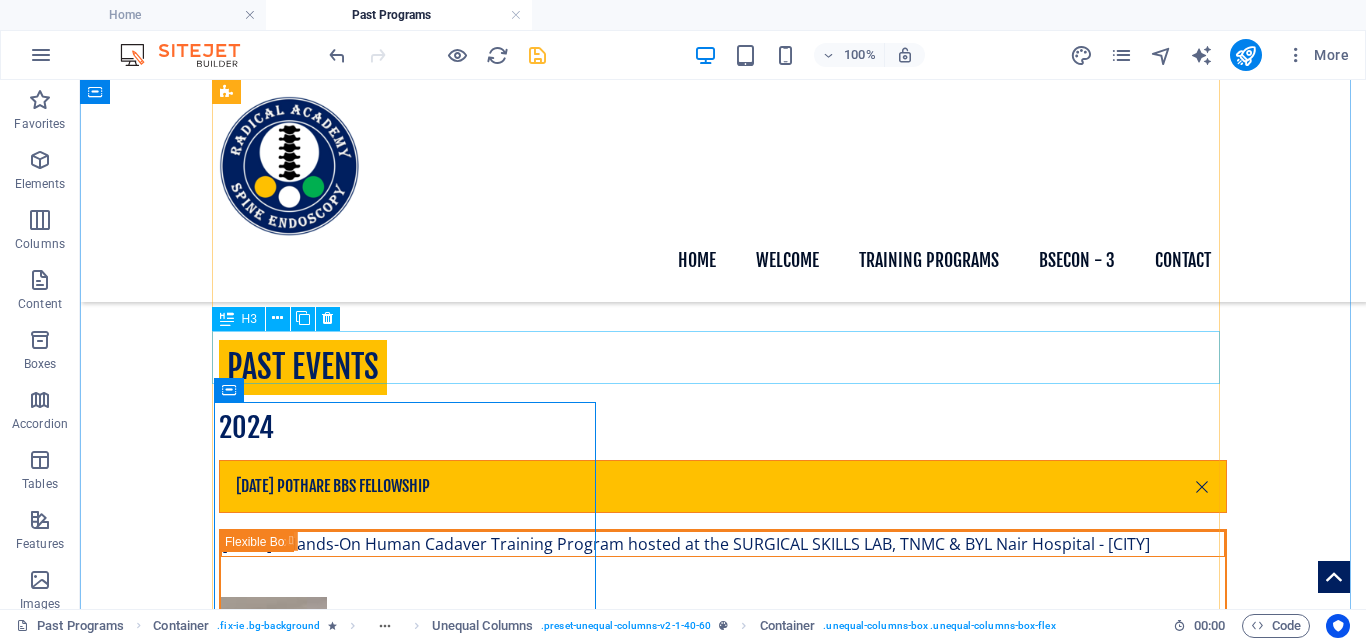 click on "BHUBANESWAR BIPORTAL SPINE ENDOSCOPY - LIVE SURGERY PROGRAM" at bounding box center [723, 4557] 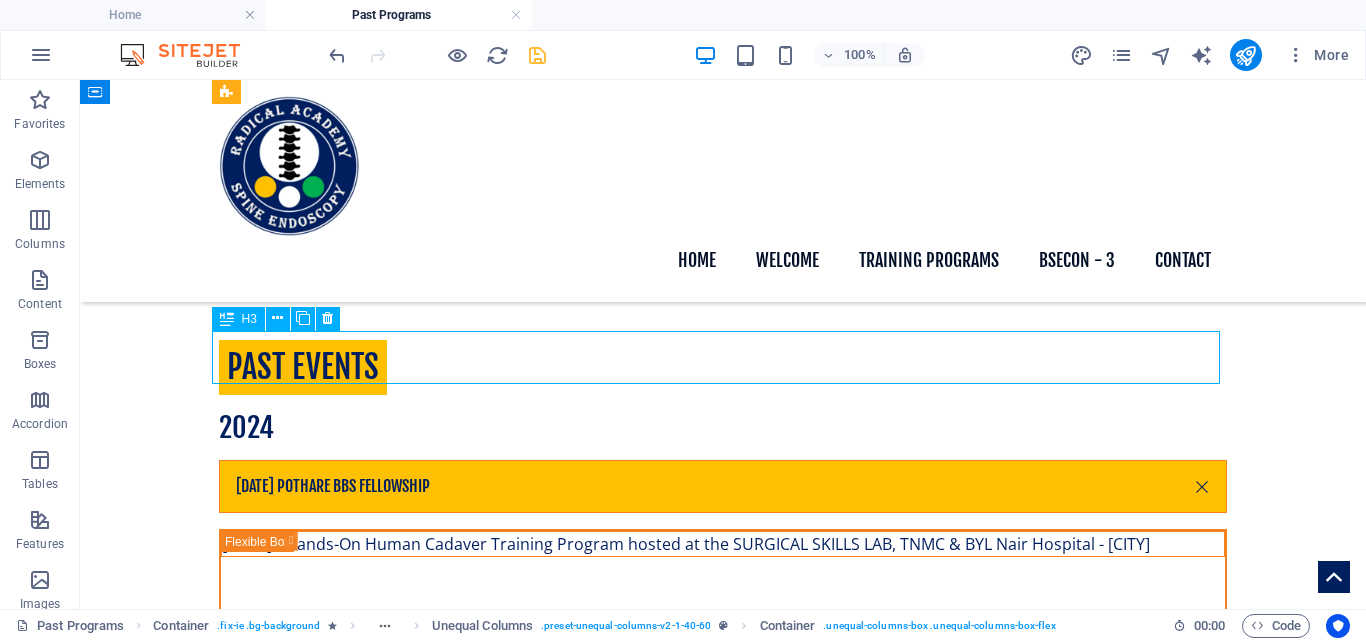 click on "BHUBANESWAR BIPORTAL SPINE ENDOSCOPY - LIVE SURGERY PROGRAM" at bounding box center [723, 4557] 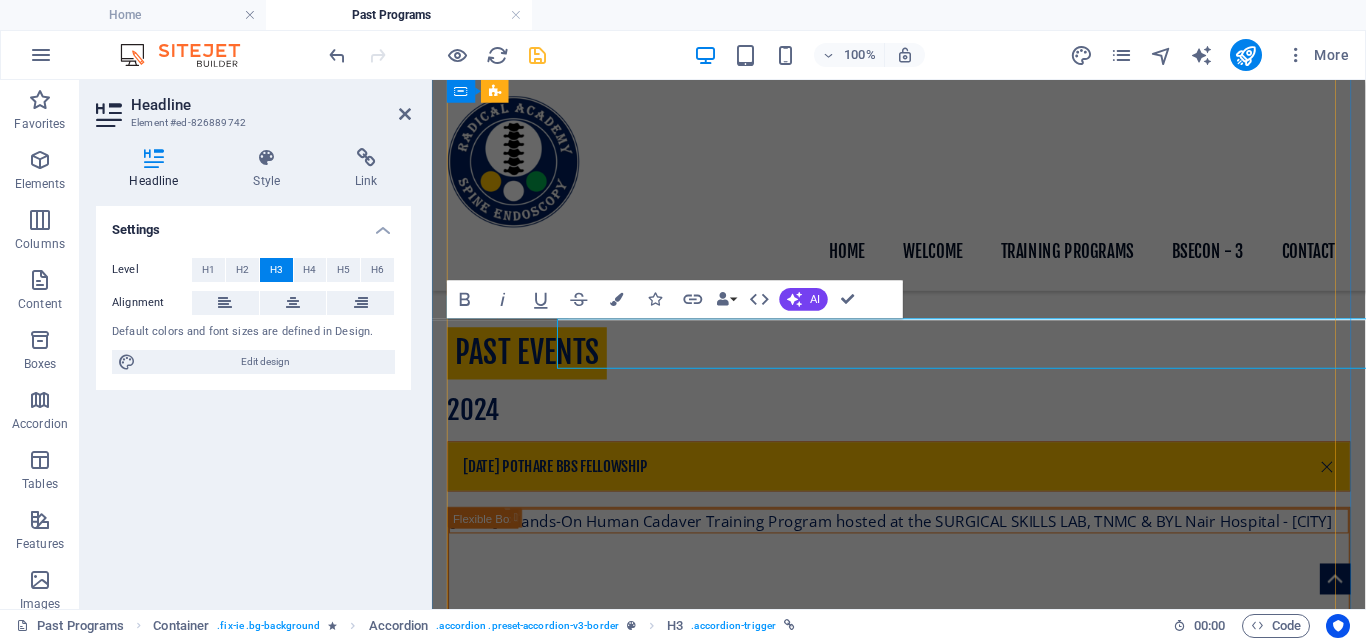 scroll, scrollTop: 962, scrollLeft: 0, axis: vertical 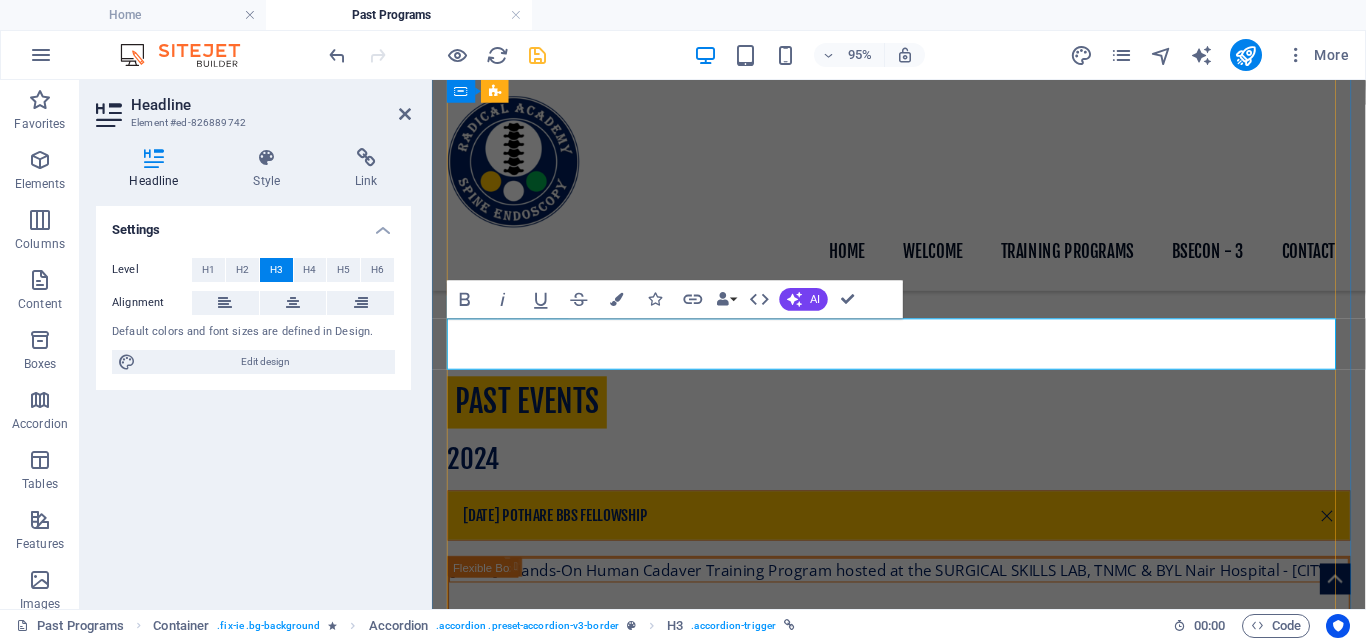click on "BHUBANESWAR BIPORTAL SPINE ENDOSCOPY - LIVE SURGERY PROGRAM" at bounding box center (923, 3700) 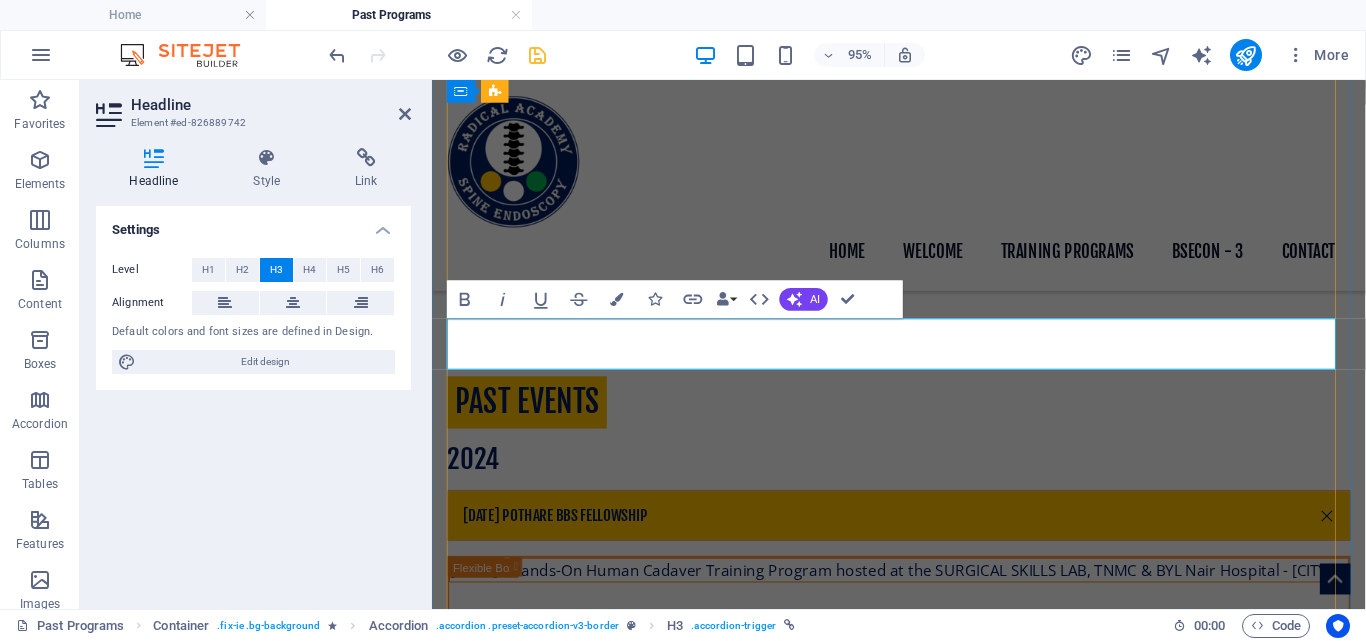 type 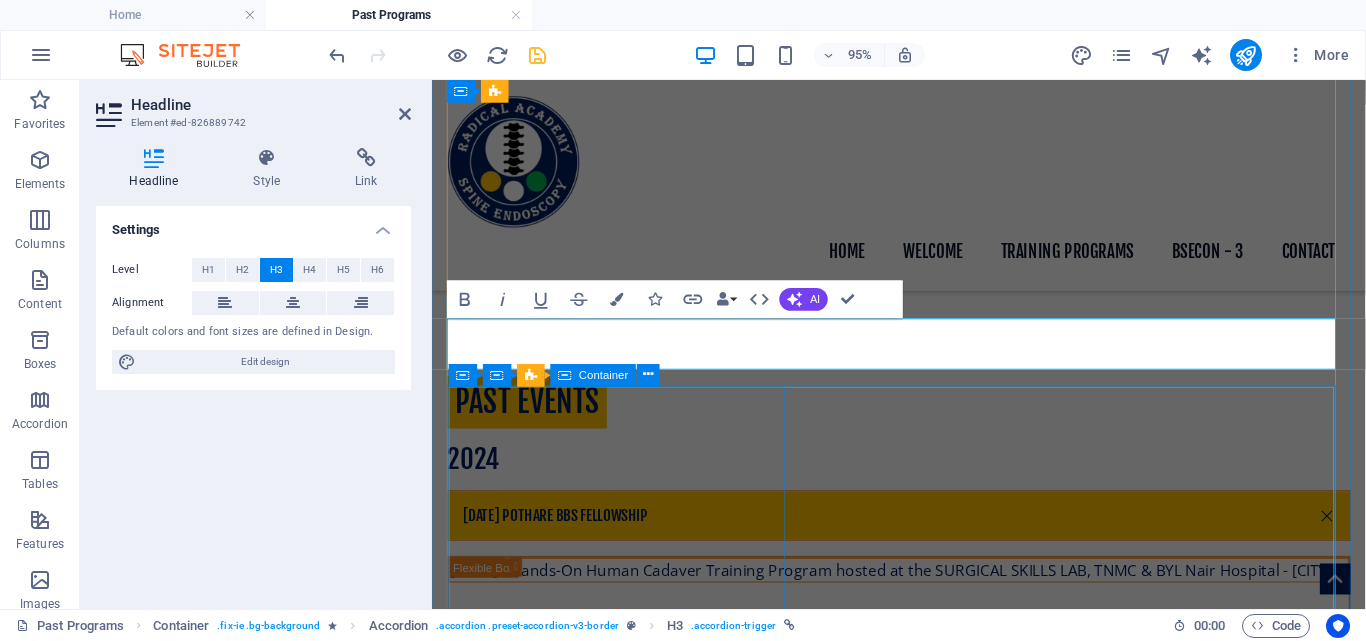 click on "[DAY][MONTH][EVENT_NAME]" at bounding box center (923, 3758) 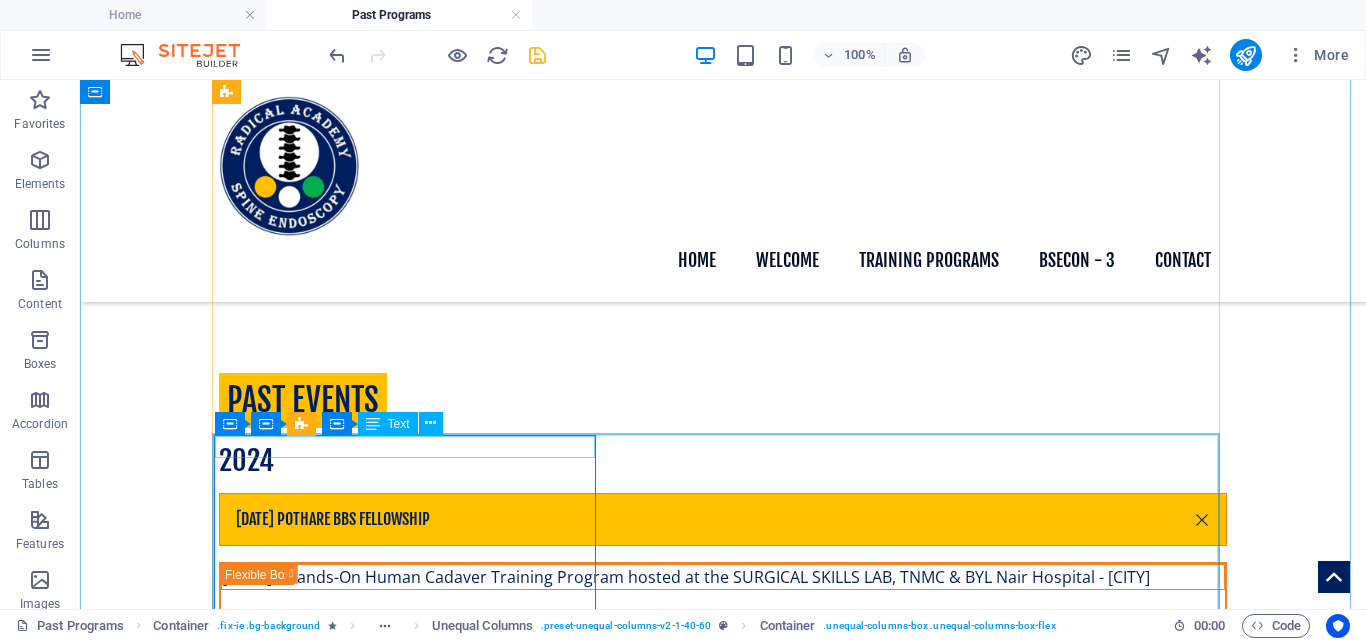 click on "[DAY][MONTH][EVENT_NAME]" at bounding box center [723, 4648] 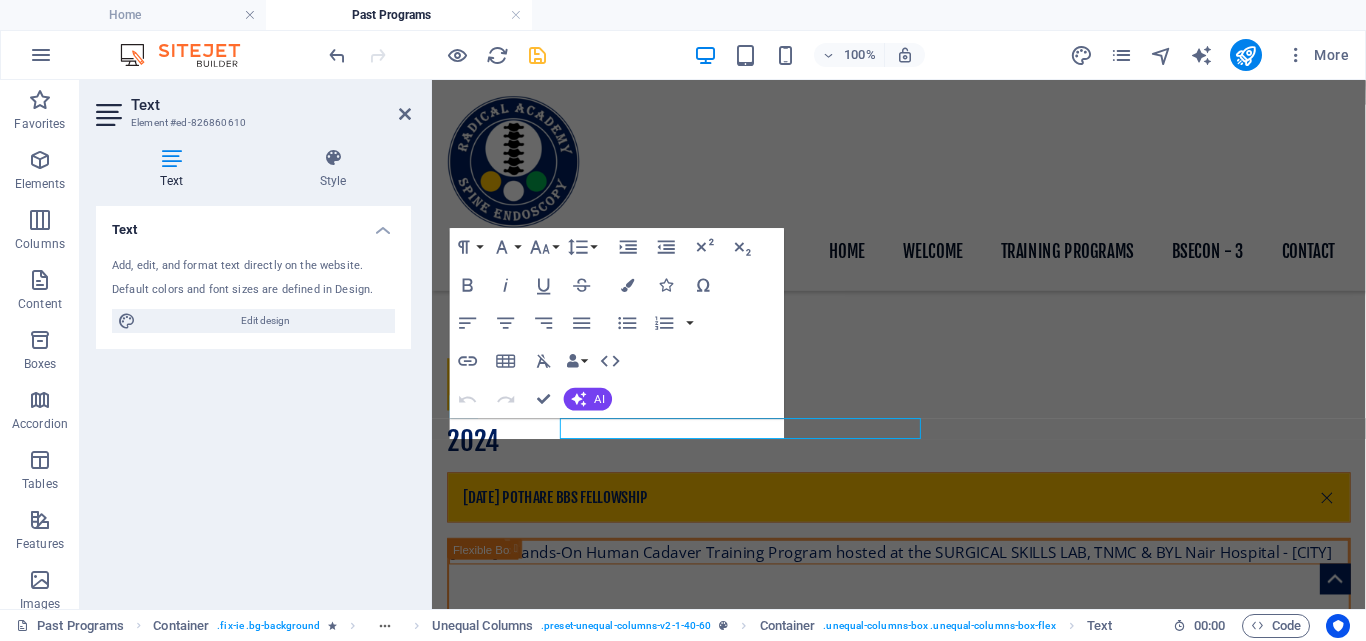 click on "[DAY][MONTH][EVENT_NAME]" at bounding box center (923, 3739) 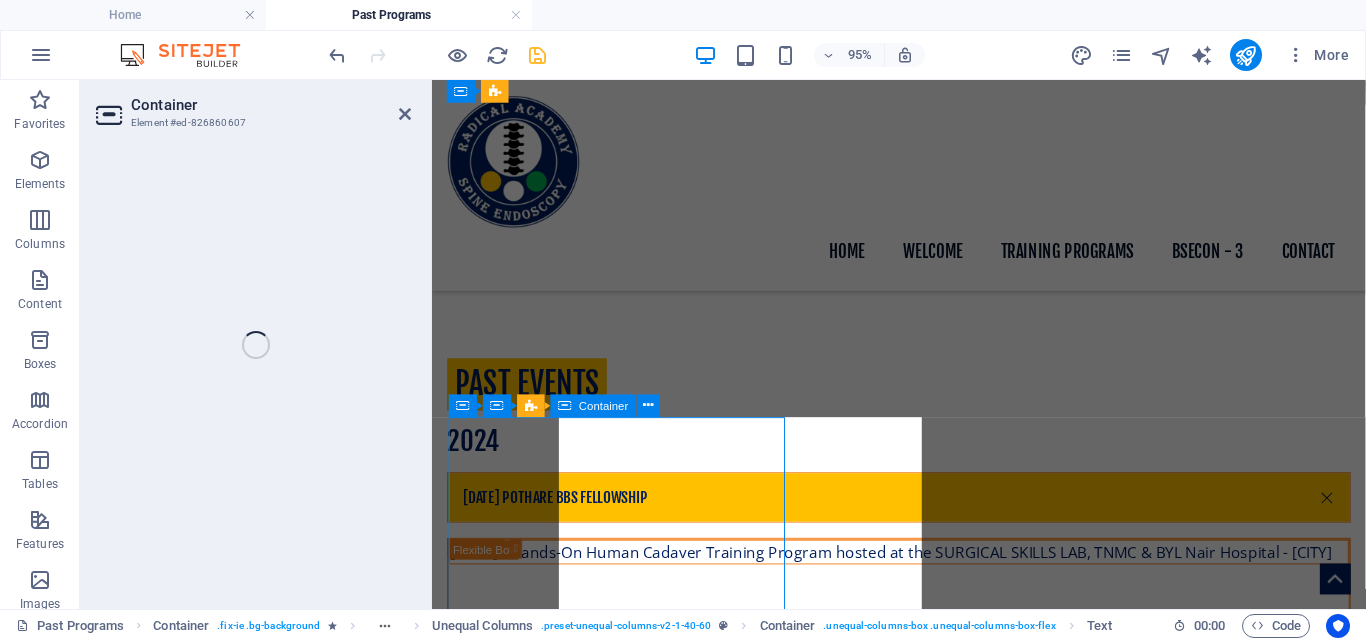 click on "[DAY][MONTH][EVENT_NAME]" at bounding box center (923, 3739) 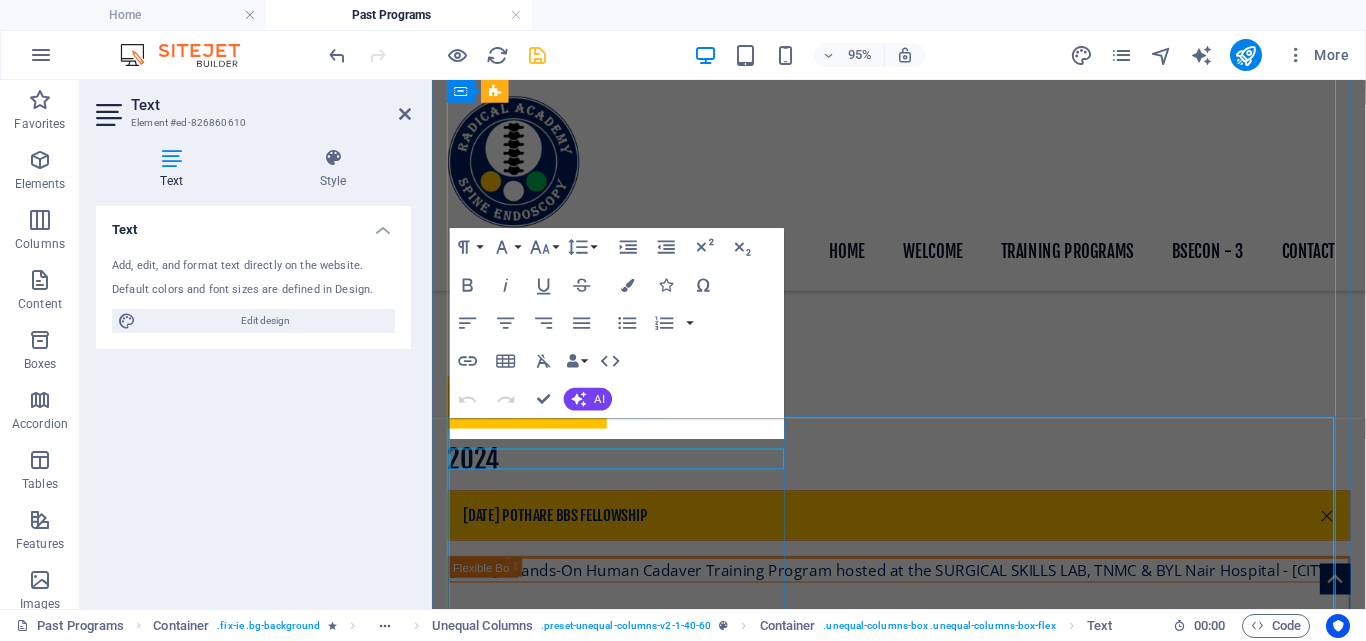 click on "[DAY][MONTH][EVENT_NAME]" at bounding box center [923, 3758] 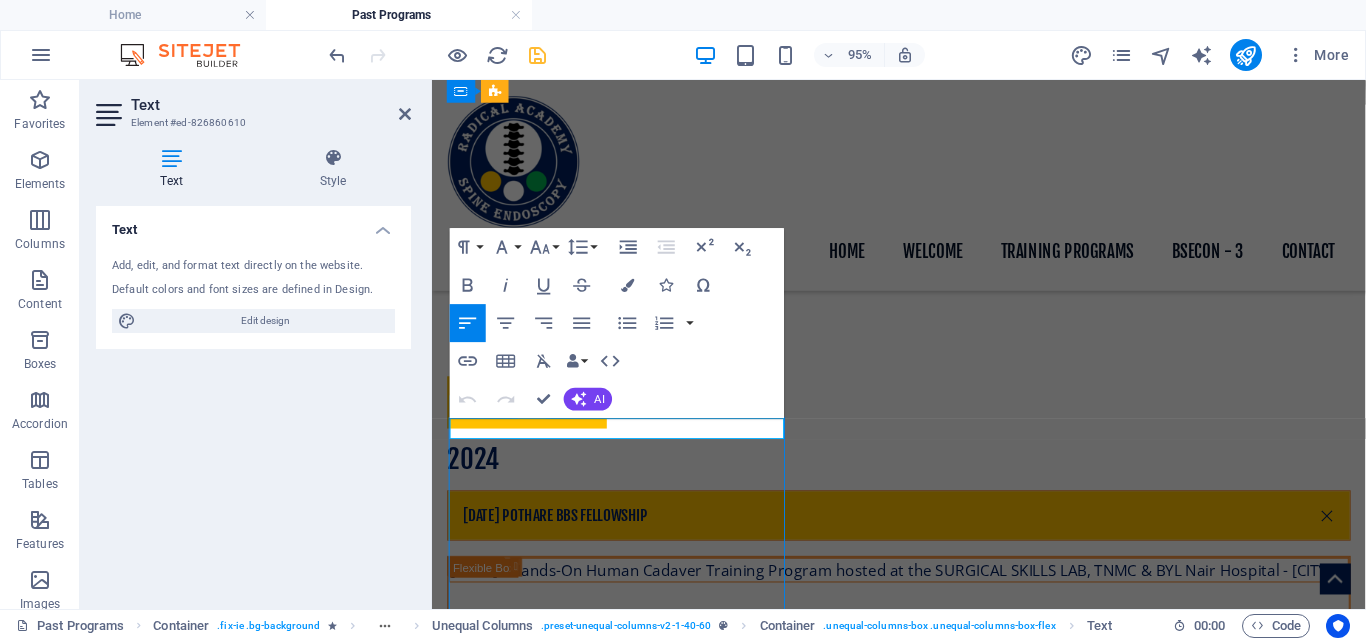 scroll, scrollTop: 930, scrollLeft: 0, axis: vertical 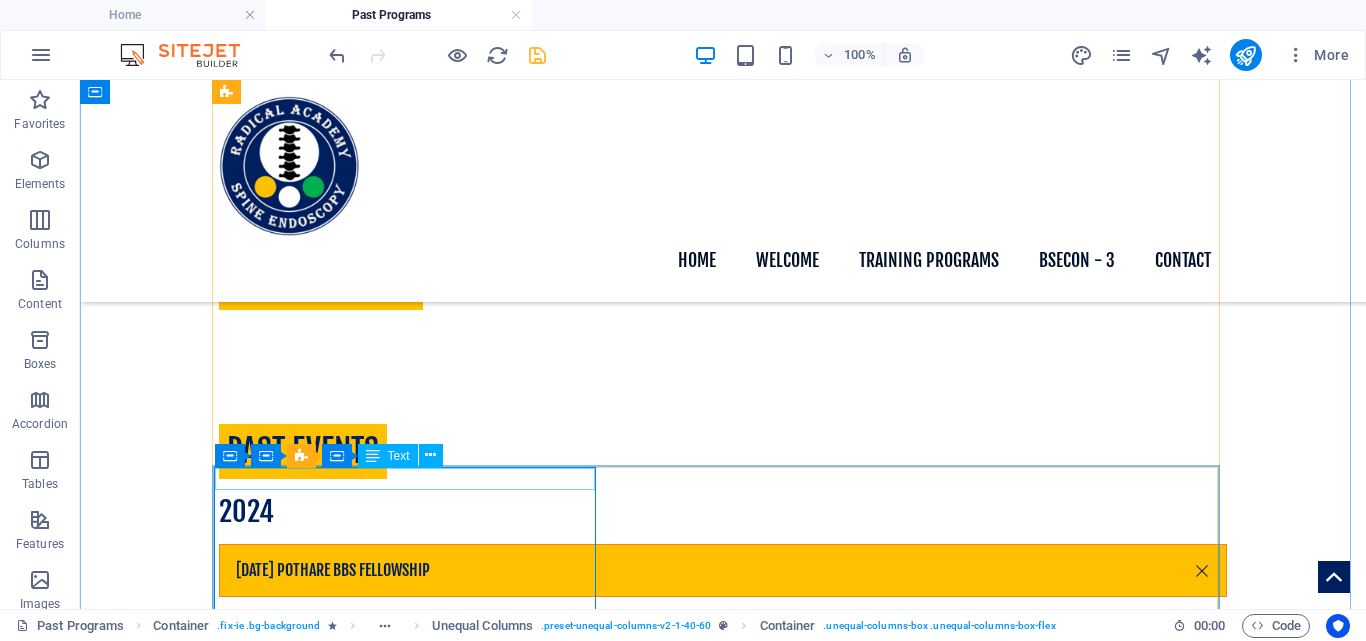 click on "[DAY][MONTH][EVENT_NAME]" at bounding box center (723, 4699) 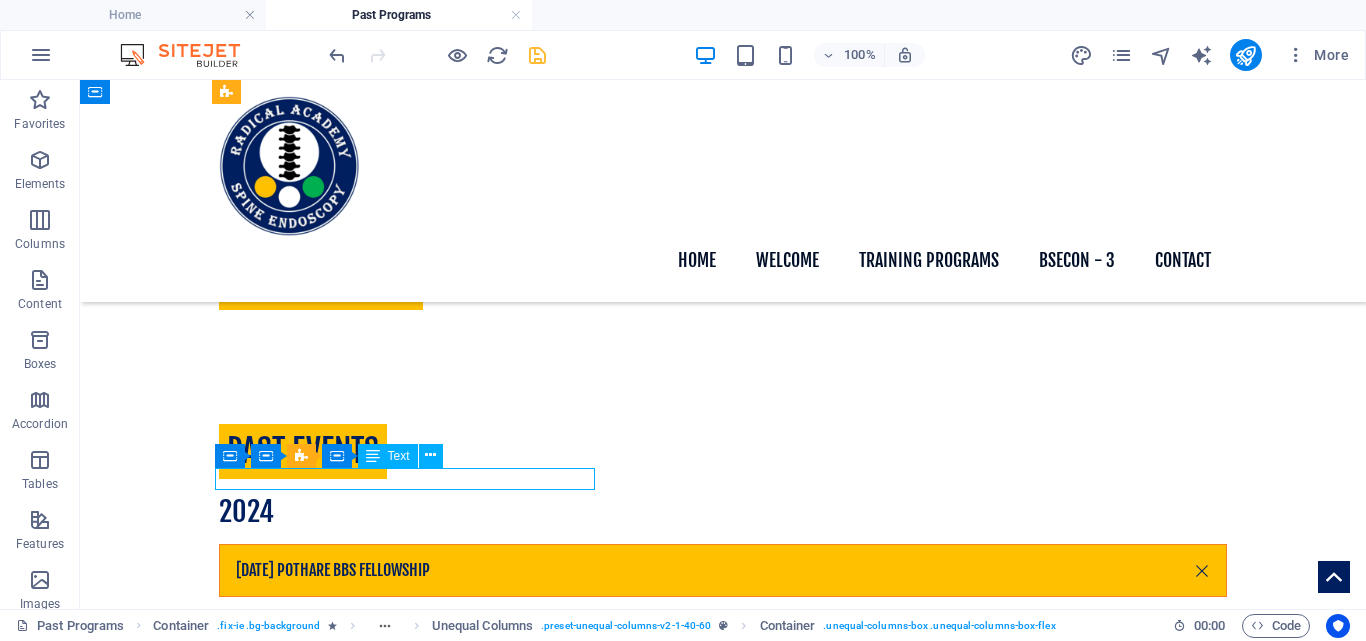 click on "[DAY][MONTH][EVENT_NAME]" at bounding box center [723, 4699] 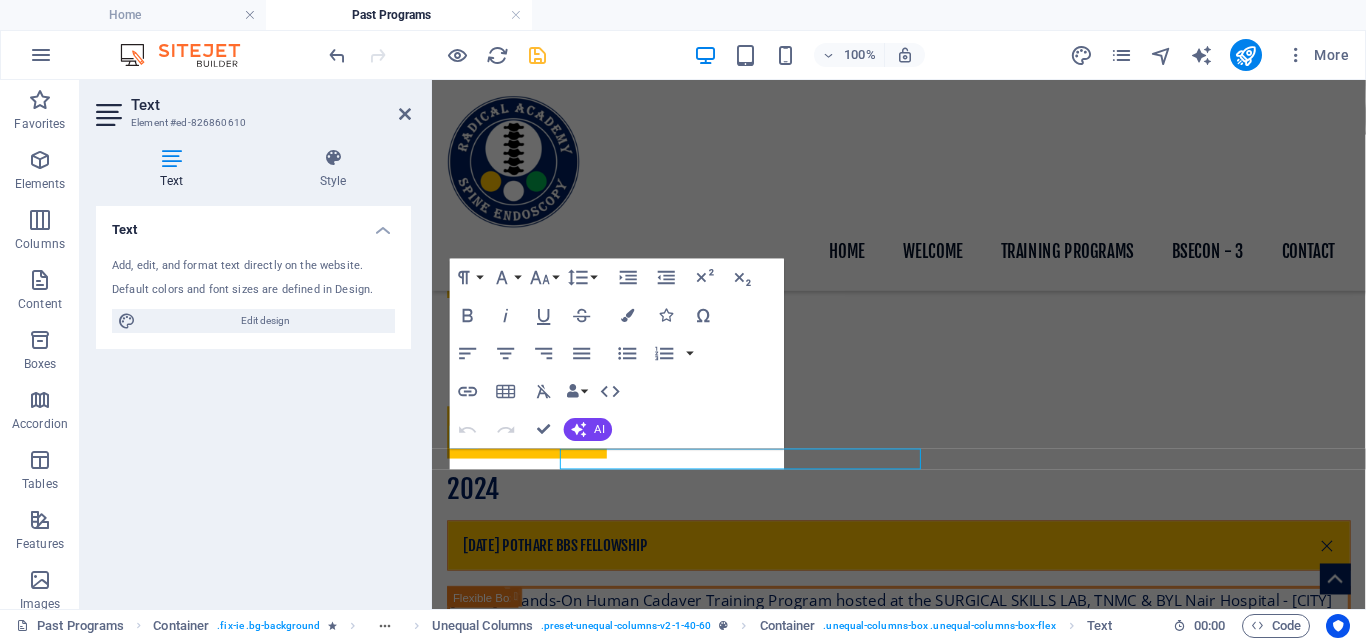 scroll, scrollTop: 898, scrollLeft: 0, axis: vertical 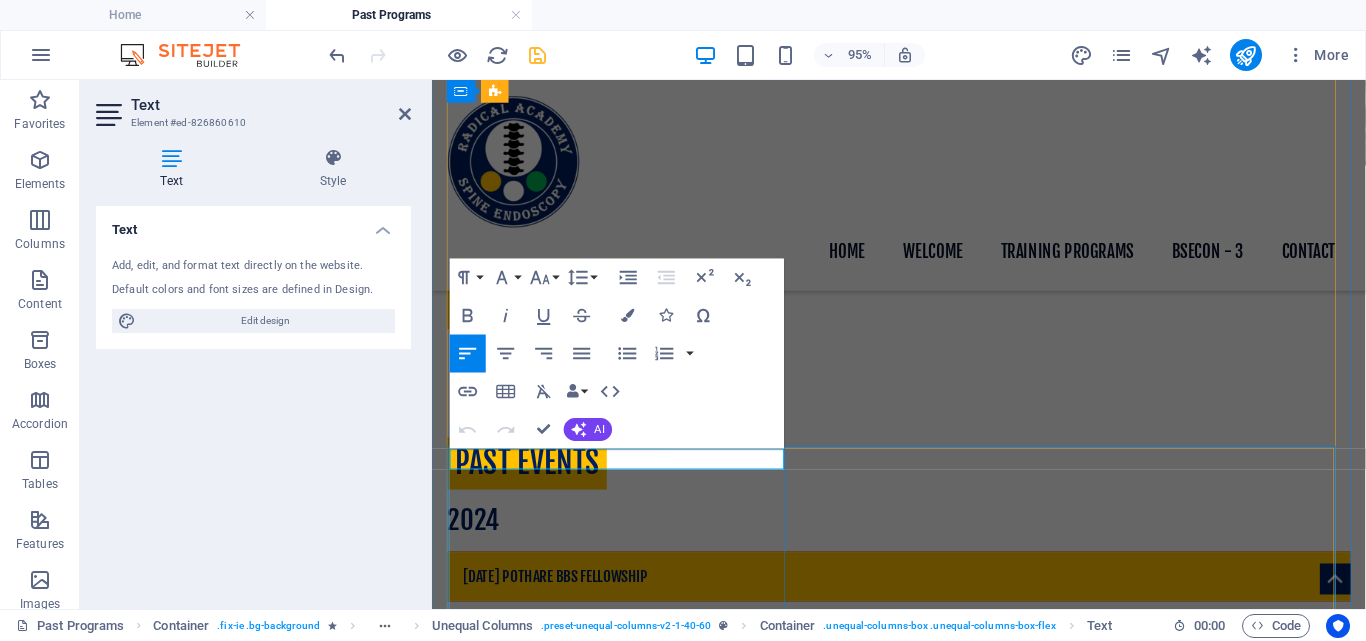 click on "[DAY][MONTH][EVENT_NAME]" at bounding box center (923, 3822) 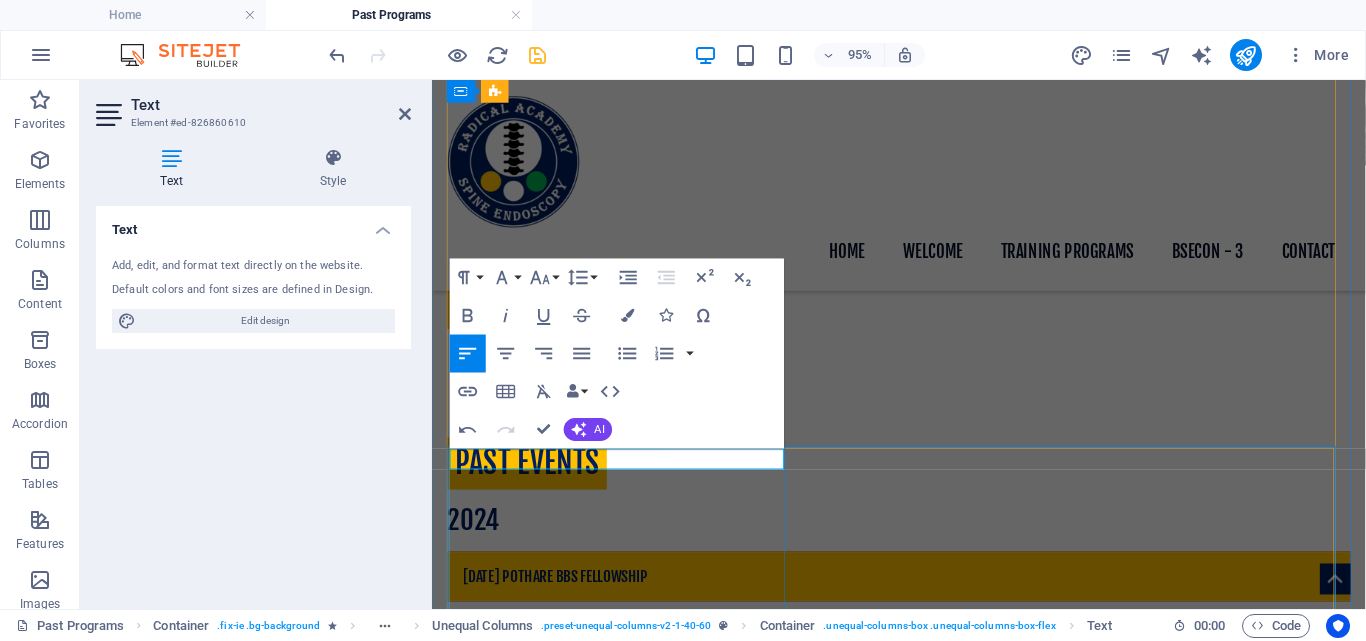 click on "24 Jun 2024 -  Pothare BBS Fellowship" at bounding box center (923, 3822) 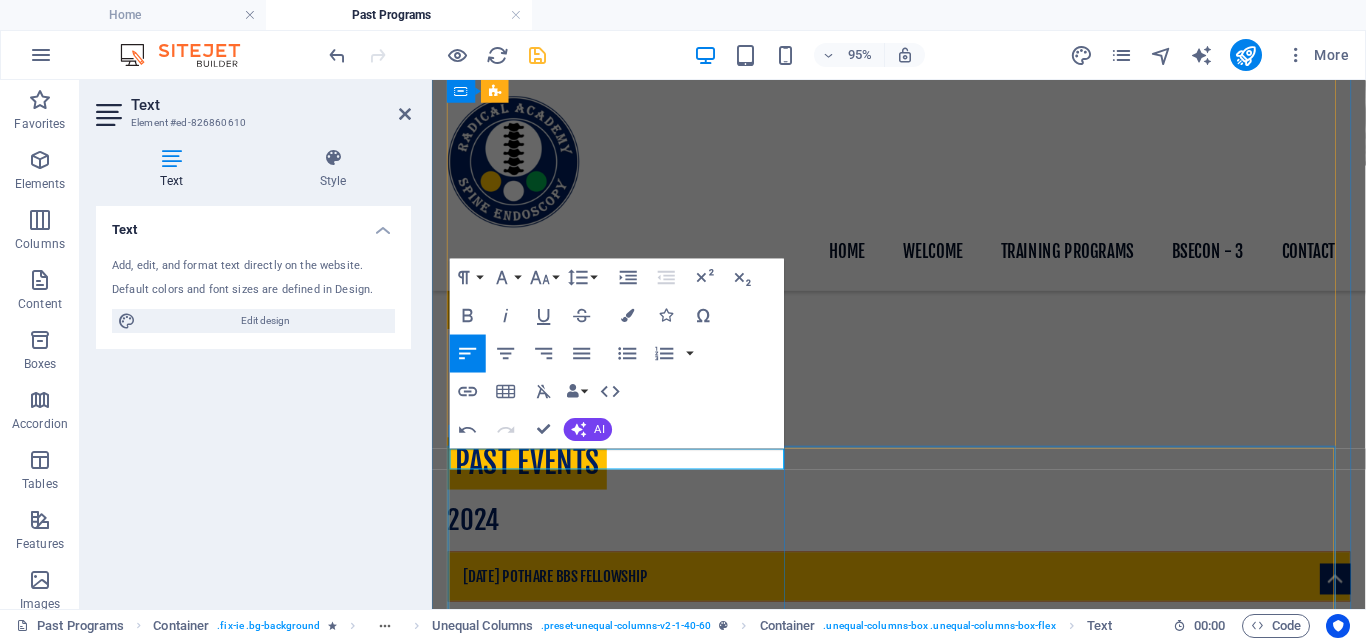 click on "Jun 2024 - Pothare BBS Fellowship" at bounding box center (923, 3822) 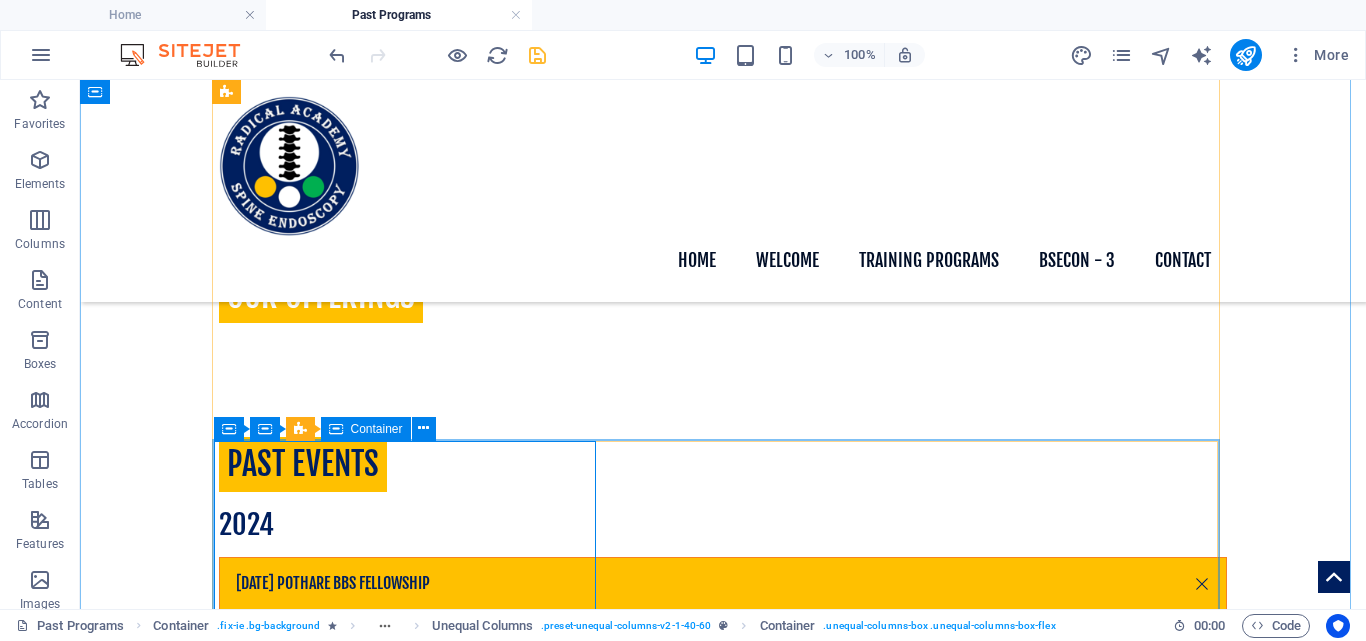 scroll, scrollTop: 1231, scrollLeft: 0, axis: vertical 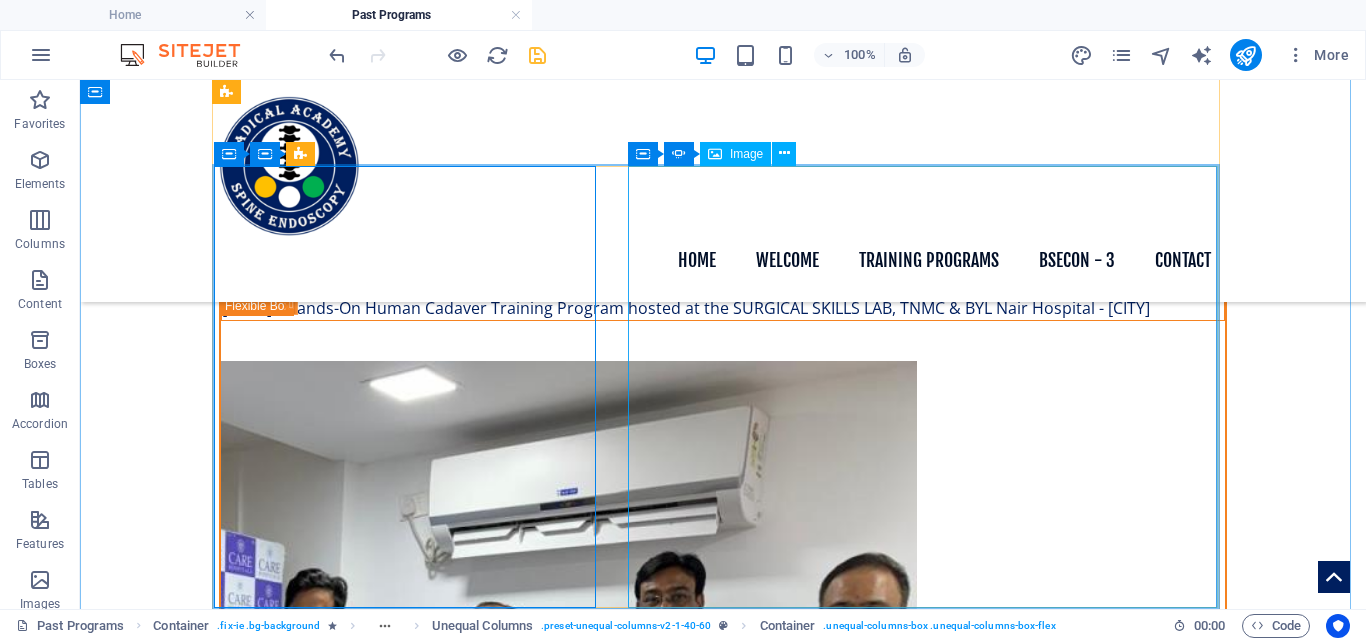 click at bounding box center (-664, 6842) 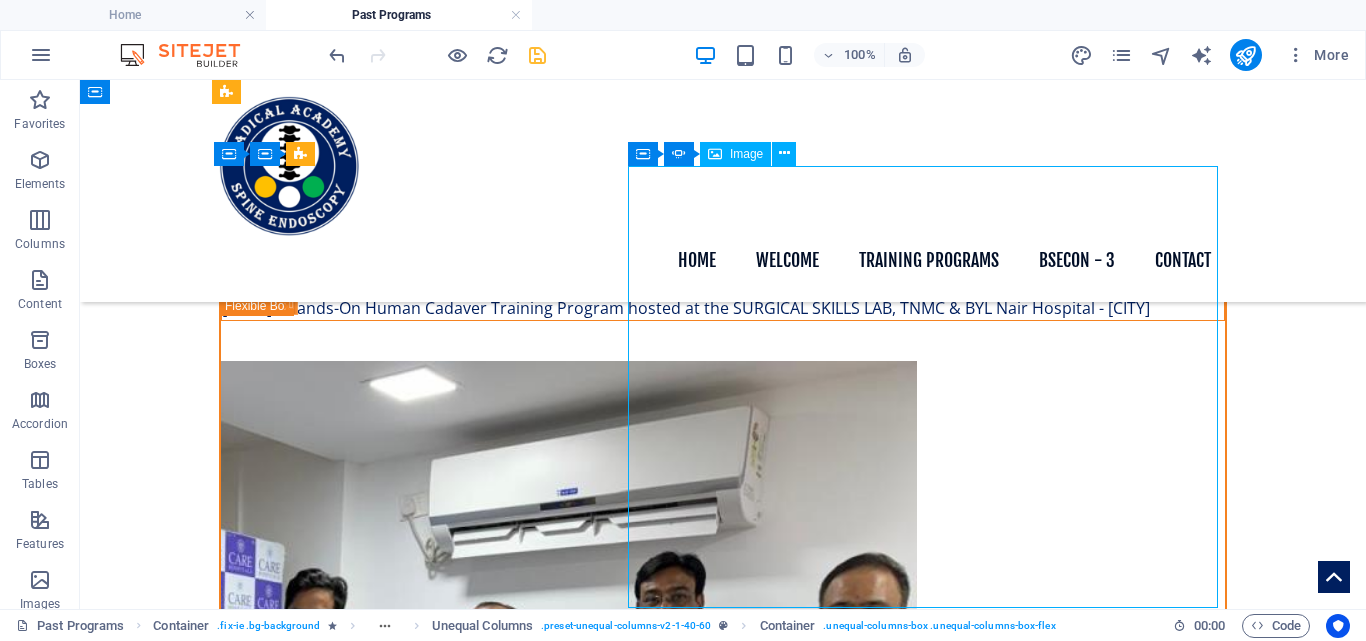 click at bounding box center [-664, 6842] 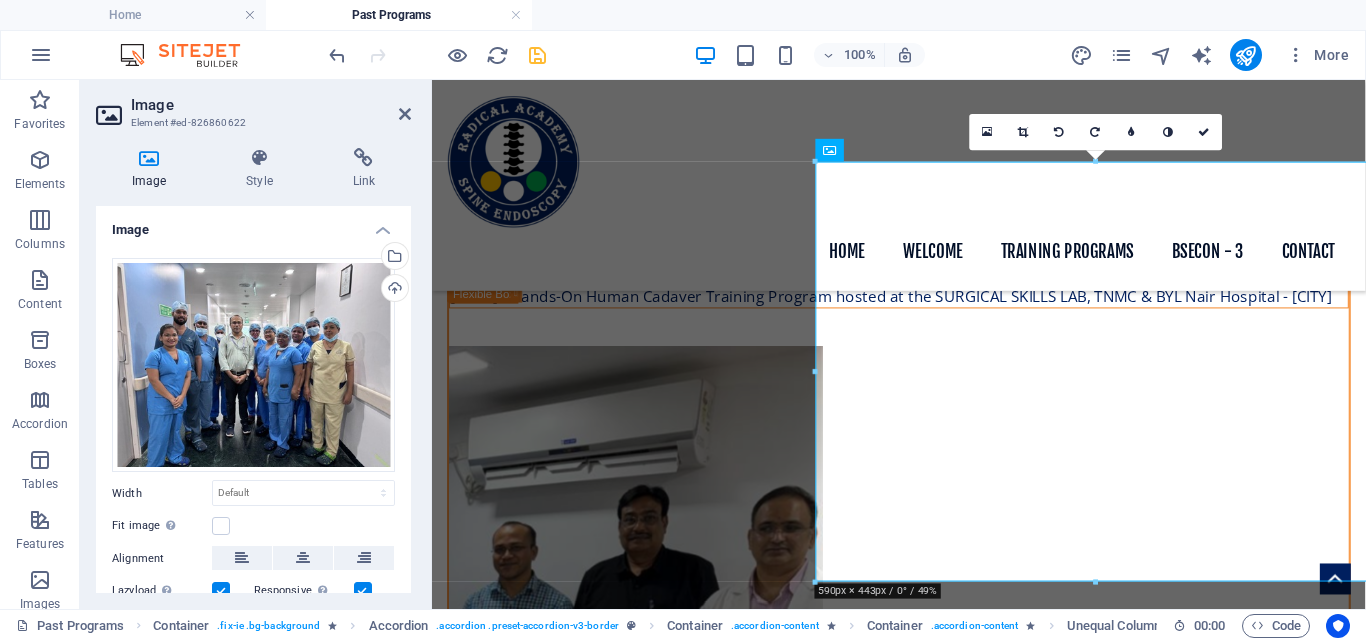 click at bounding box center [1161, 55] 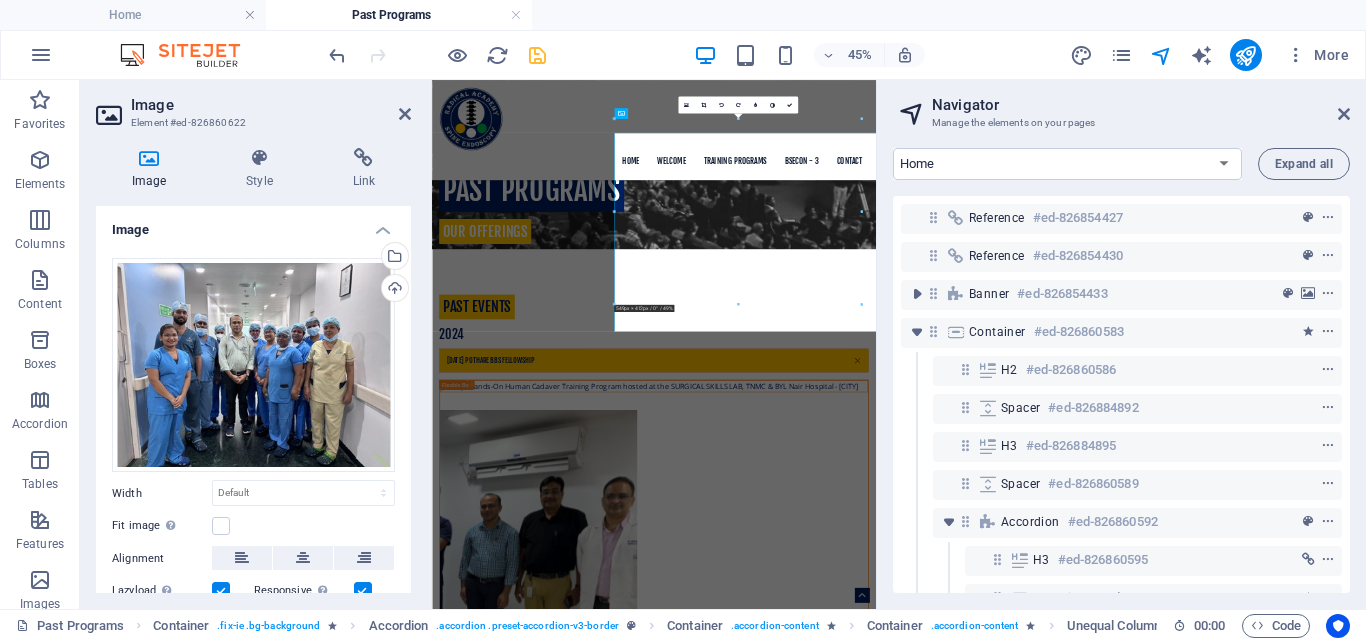 scroll, scrollTop: 1200, scrollLeft: 0, axis: vertical 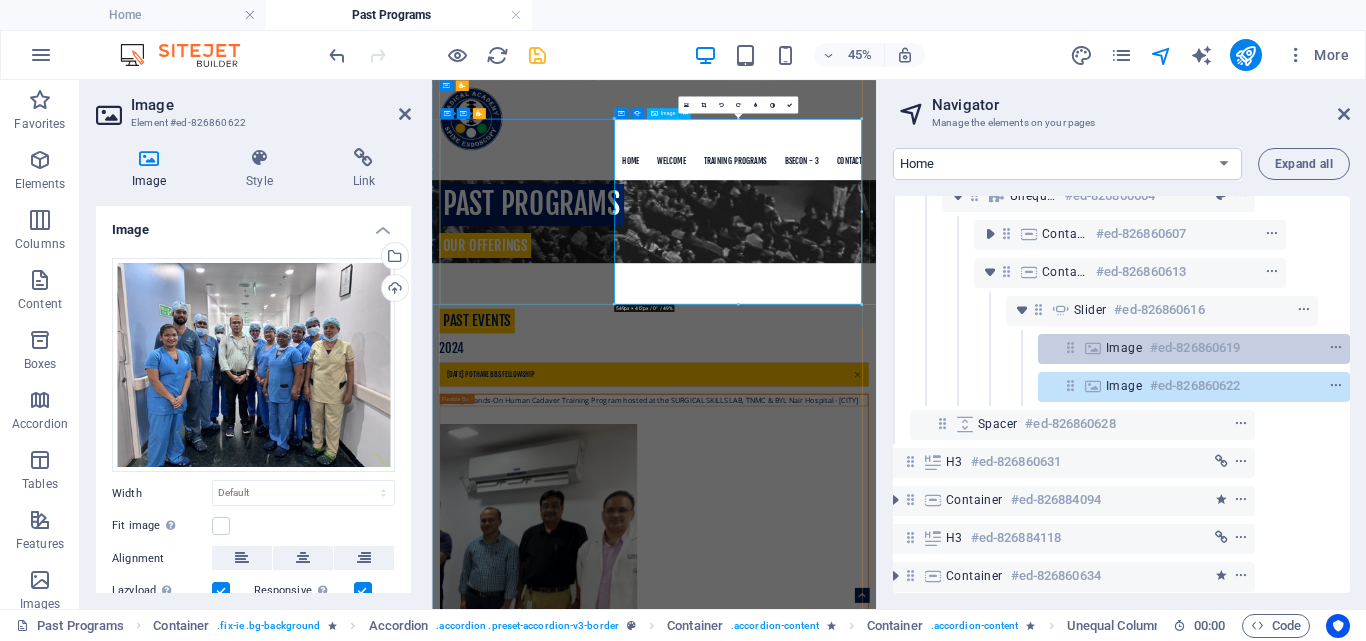 click on "#ed-826860619" at bounding box center [1195, 348] 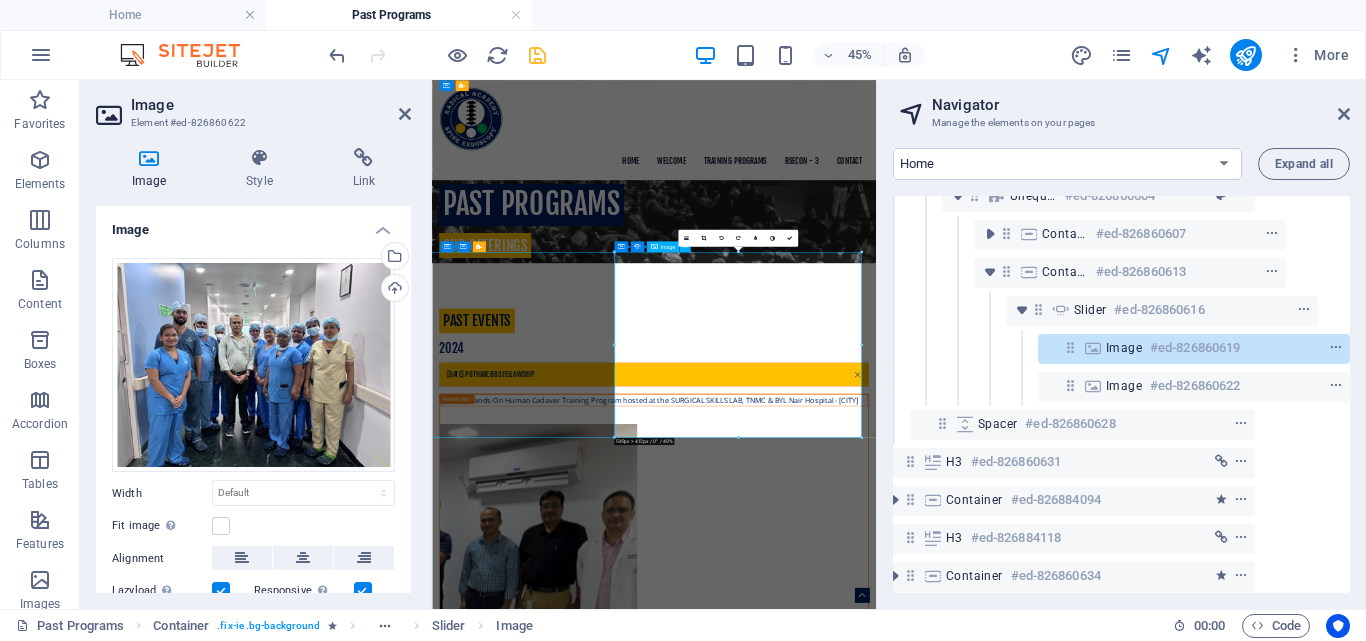 scroll, scrollTop: 904, scrollLeft: 0, axis: vertical 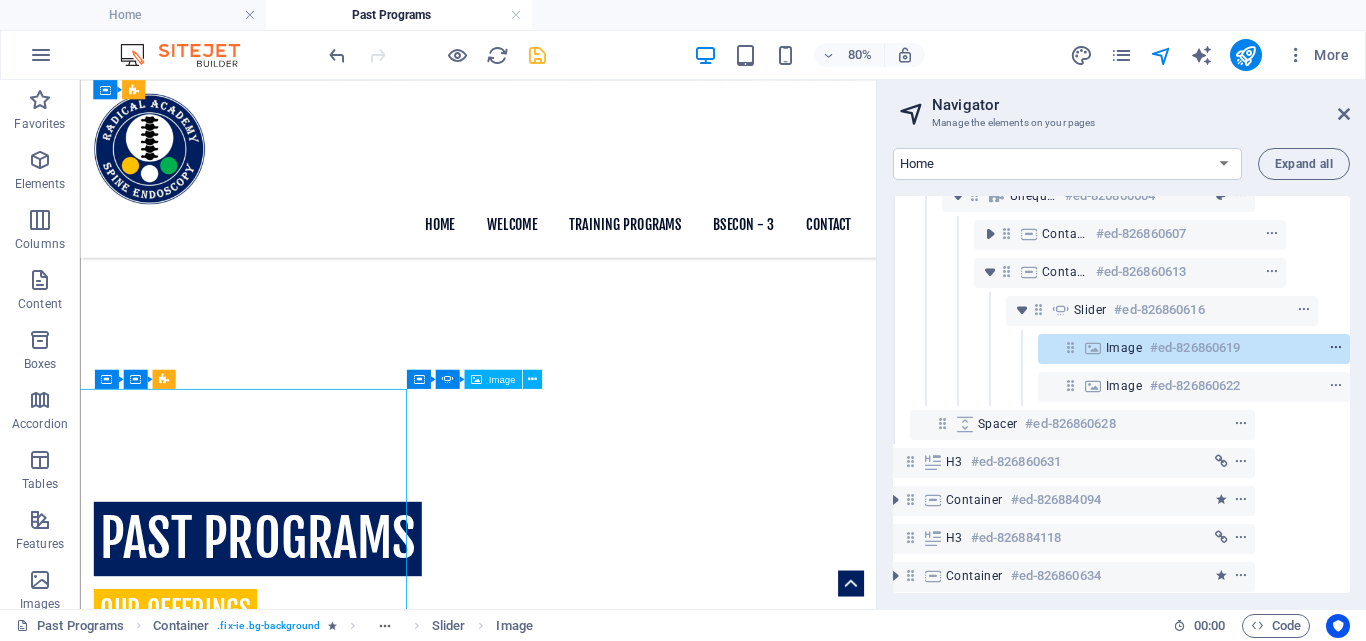 click at bounding box center [1336, 348] 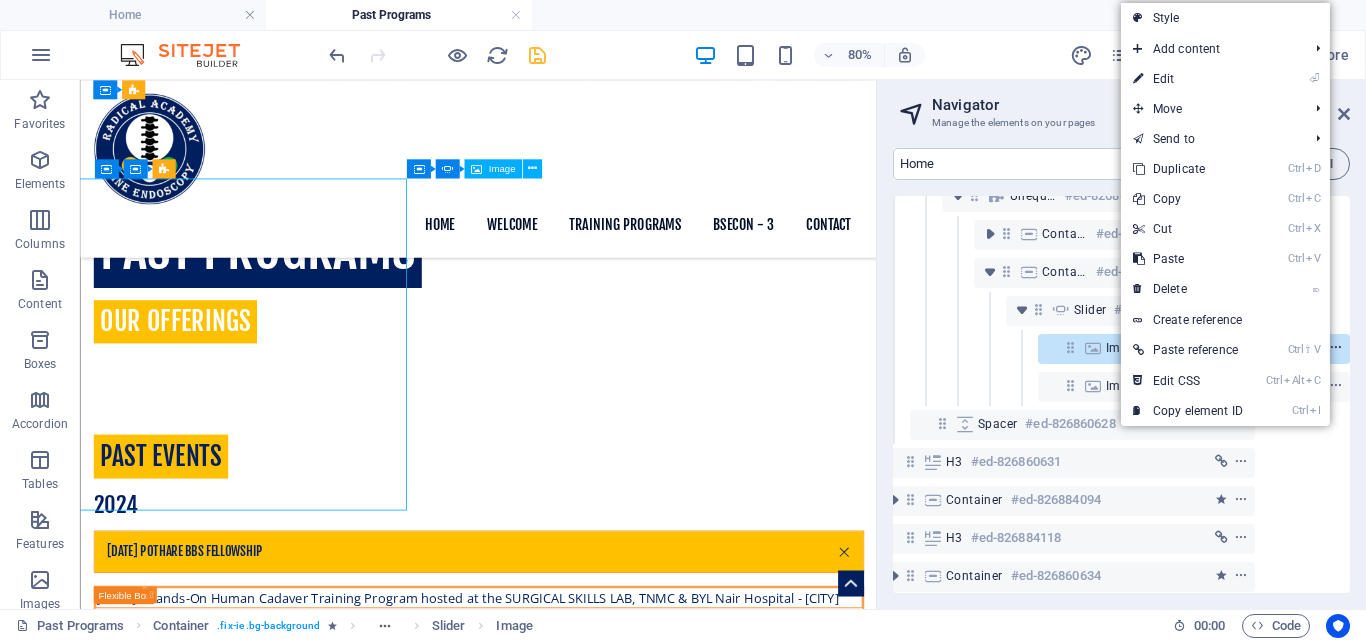 scroll, scrollTop: 1167, scrollLeft: 0, axis: vertical 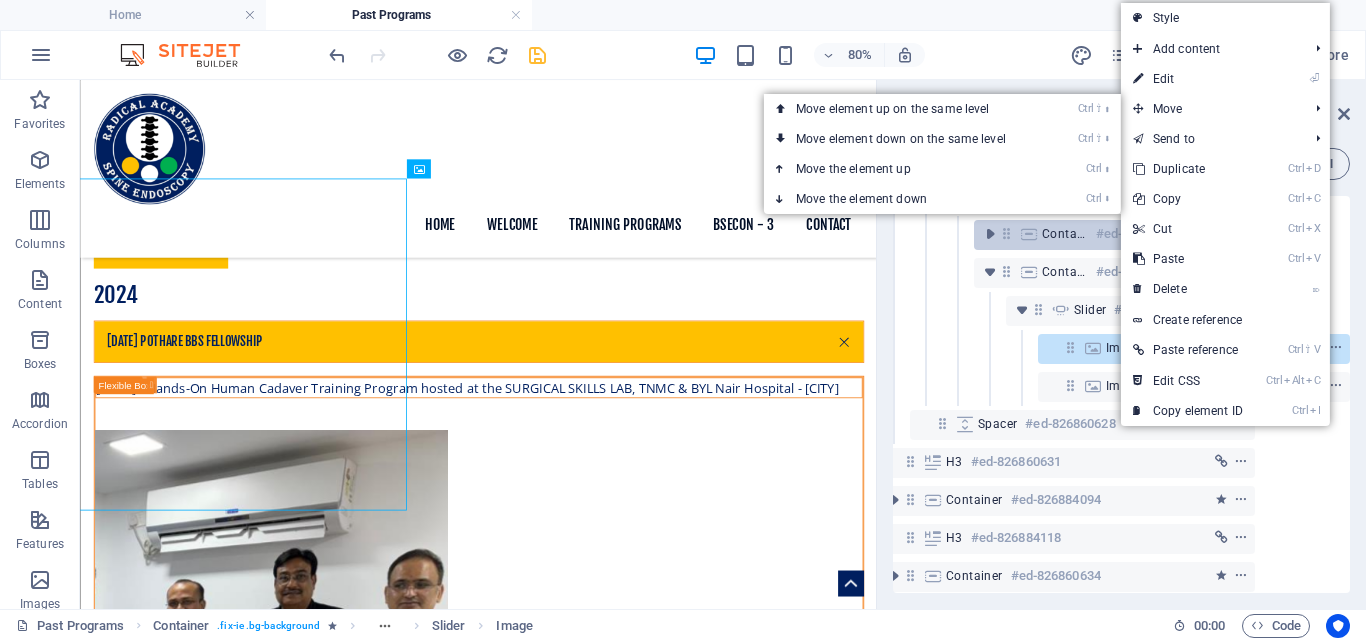 drag, startPoint x: 1191, startPoint y: 81, endPoint x: 1000, endPoint y: 229, distance: 241.62988 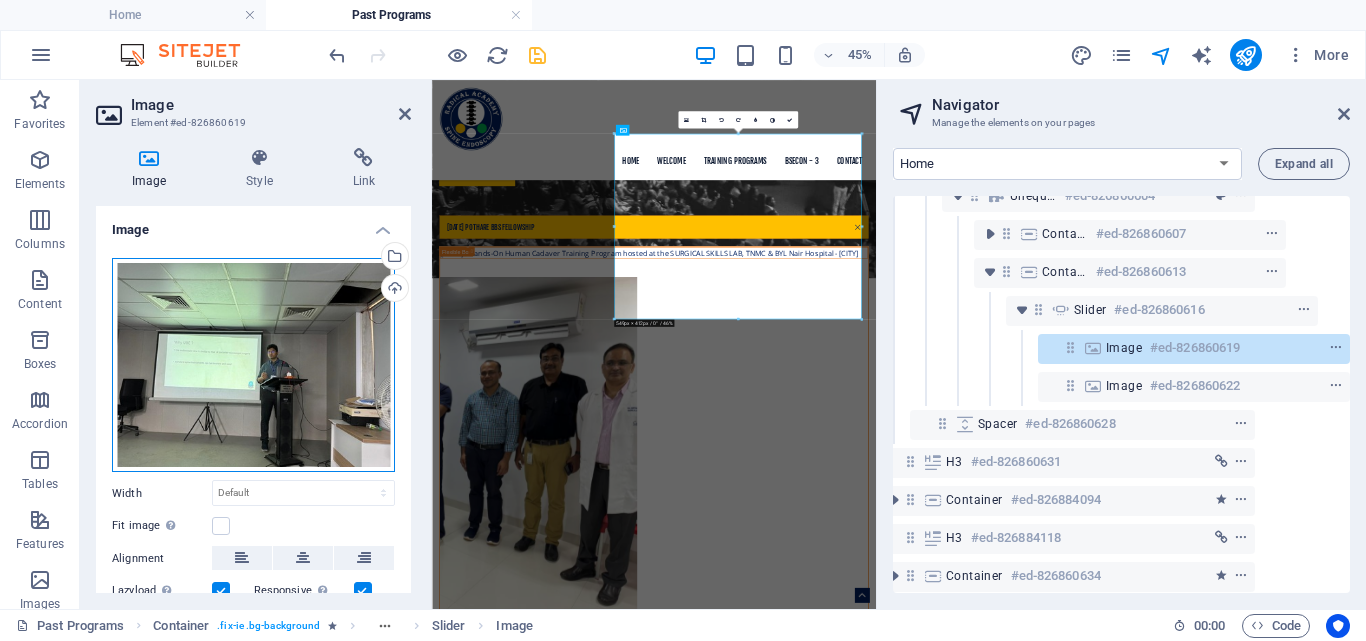 drag, startPoint x: 286, startPoint y: 336, endPoint x: 358, endPoint y: 335, distance: 72.00694 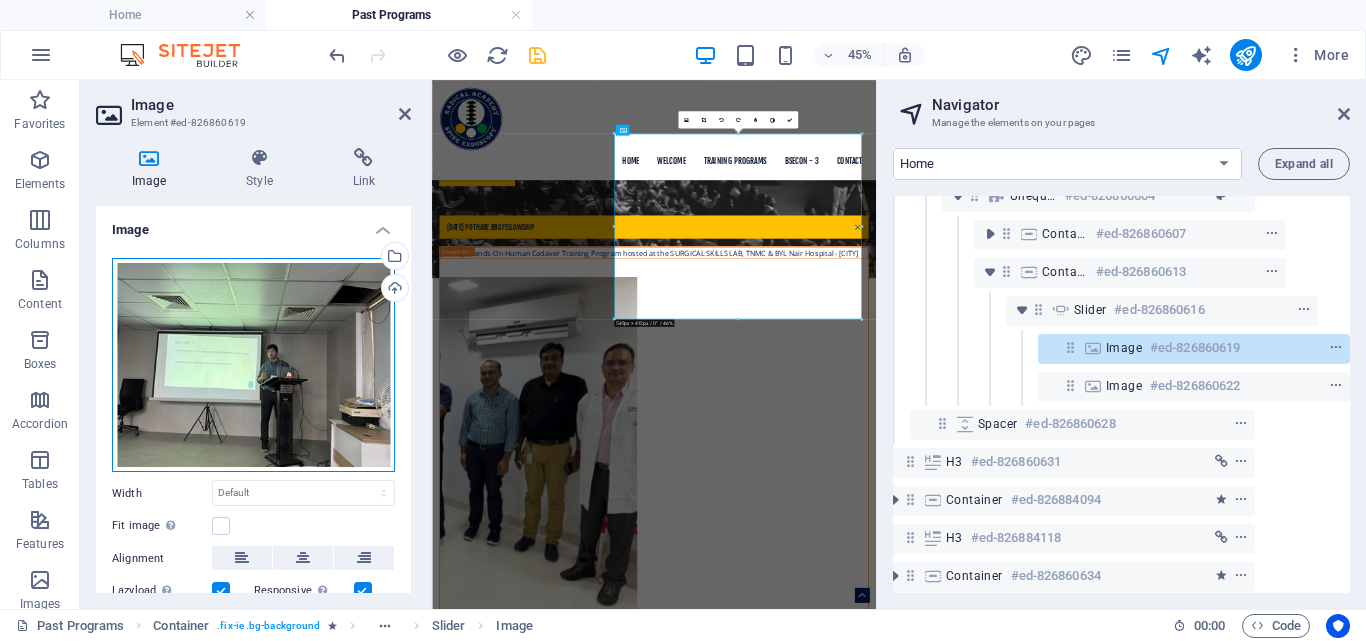 click on "Drag files here, click to choose files or select files from Files or our free stock photos & videos" at bounding box center (253, 365) 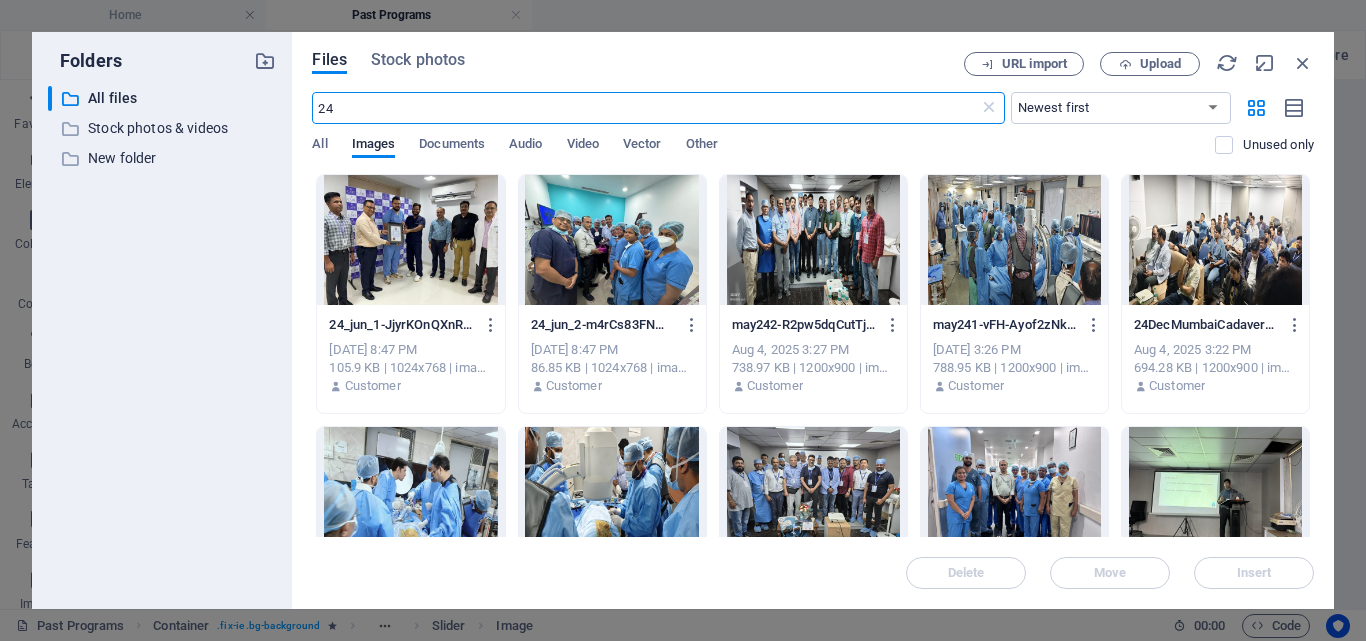 scroll, scrollTop: 1861, scrollLeft: 0, axis: vertical 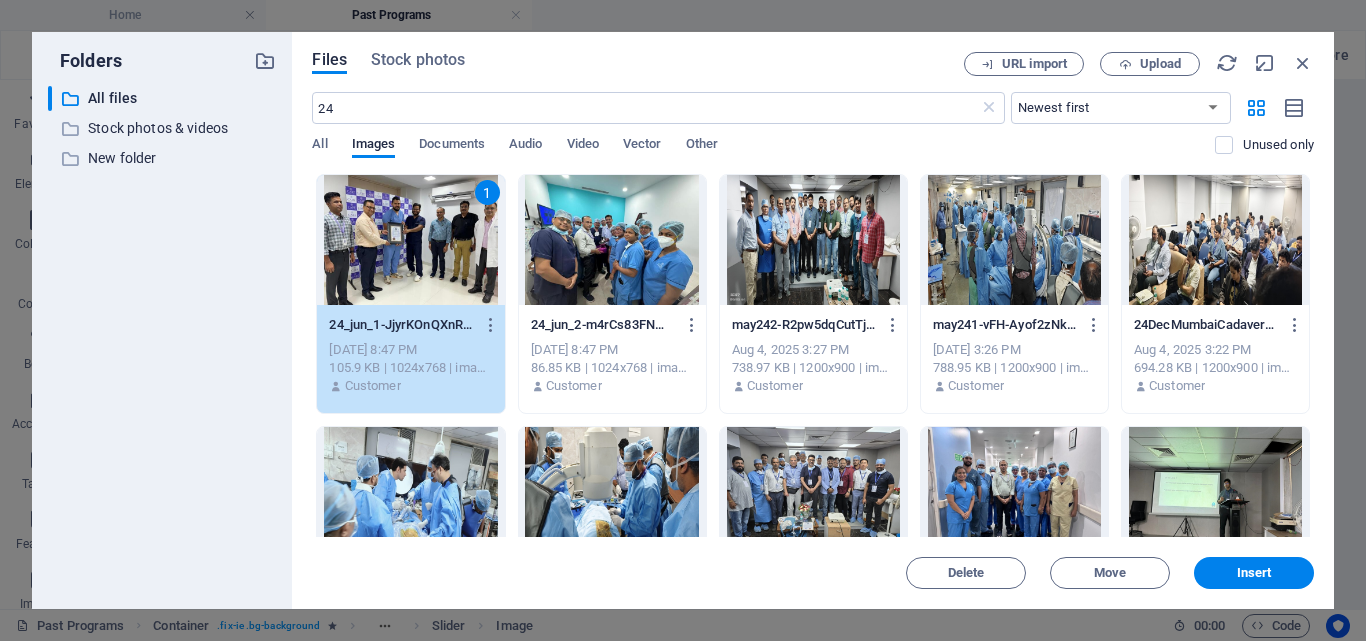 drag, startPoint x: 1275, startPoint y: 577, endPoint x: 915, endPoint y: 495, distance: 369.2208 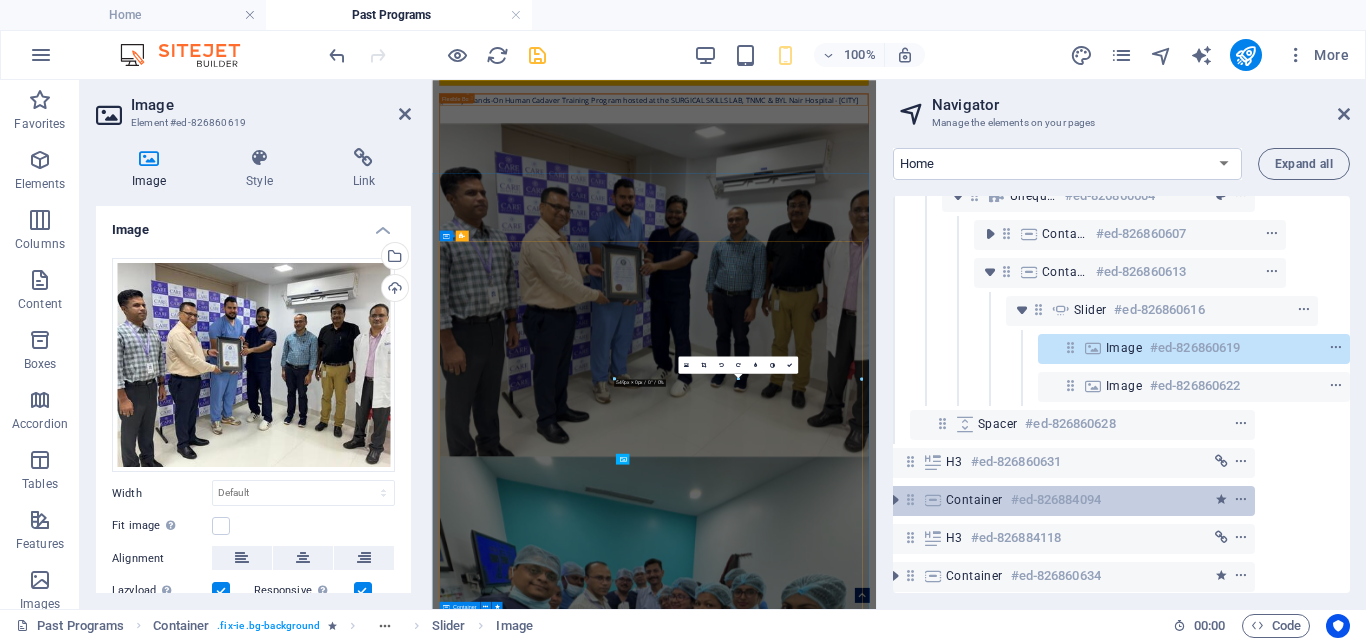 scroll, scrollTop: 494, scrollLeft: 0, axis: vertical 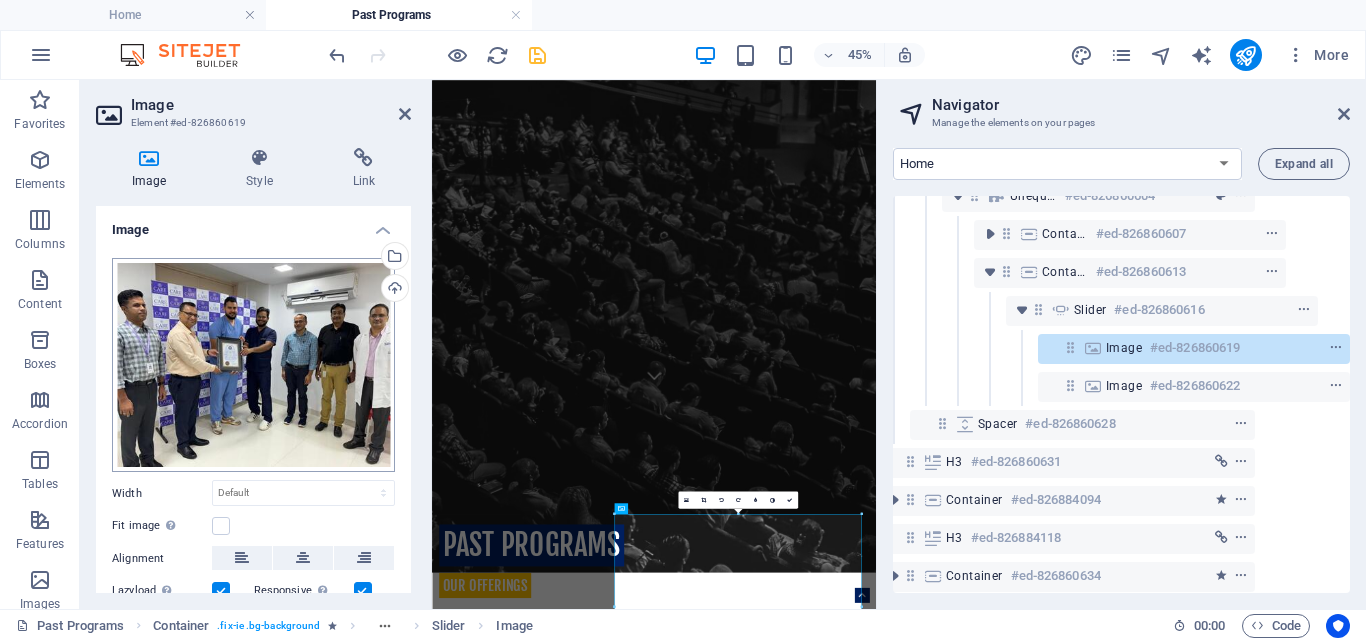 click on "#ed-826860622" at bounding box center (1195, 386) 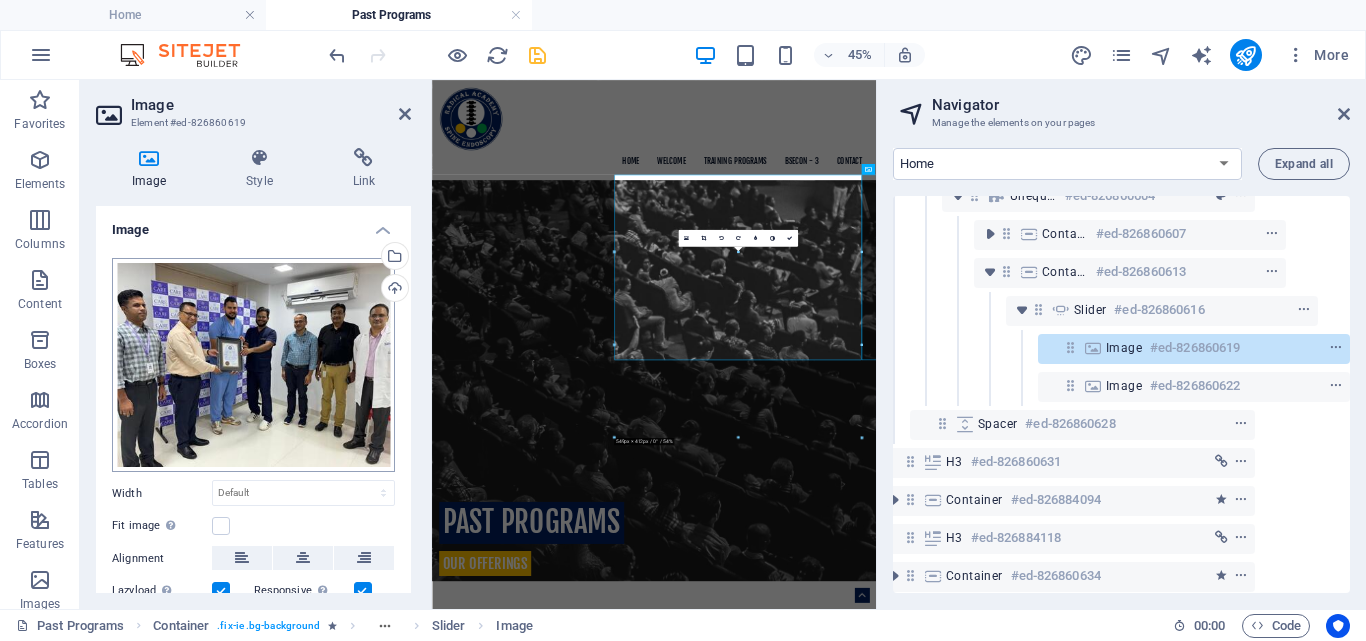 scroll, scrollTop: 1076, scrollLeft: 0, axis: vertical 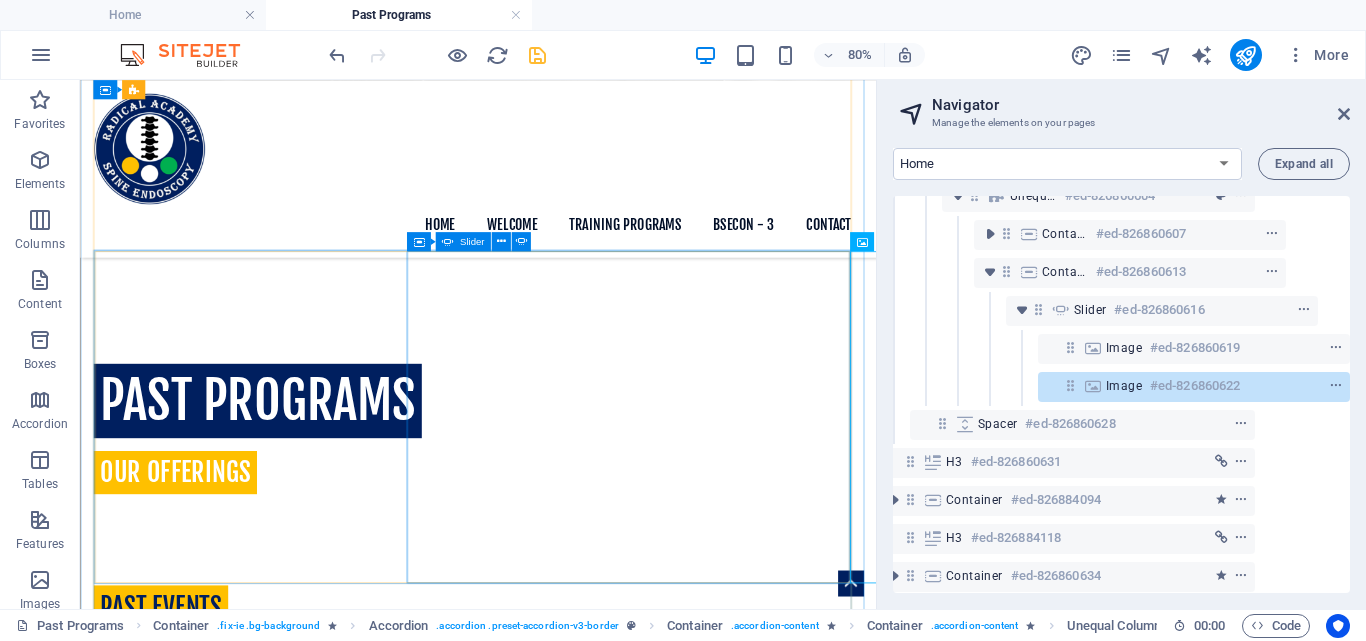 click at bounding box center [98, 7169] 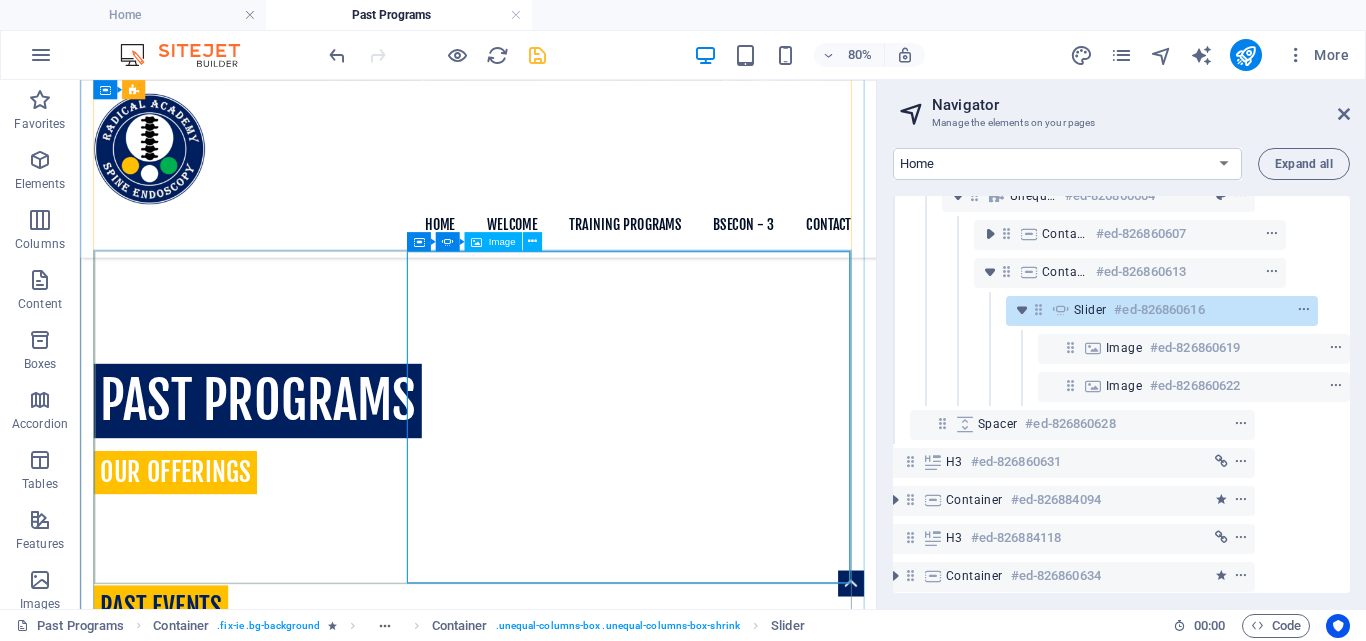 click at bounding box center [-733, 6031] 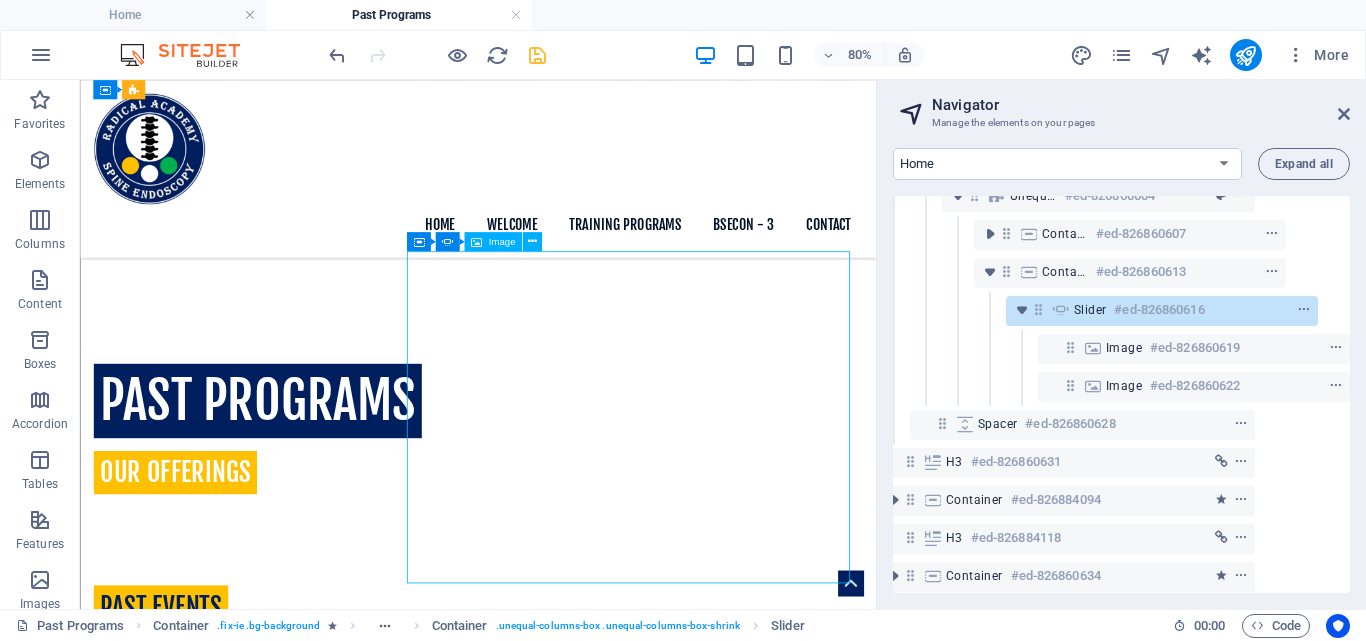 click at bounding box center (-733, 6031) 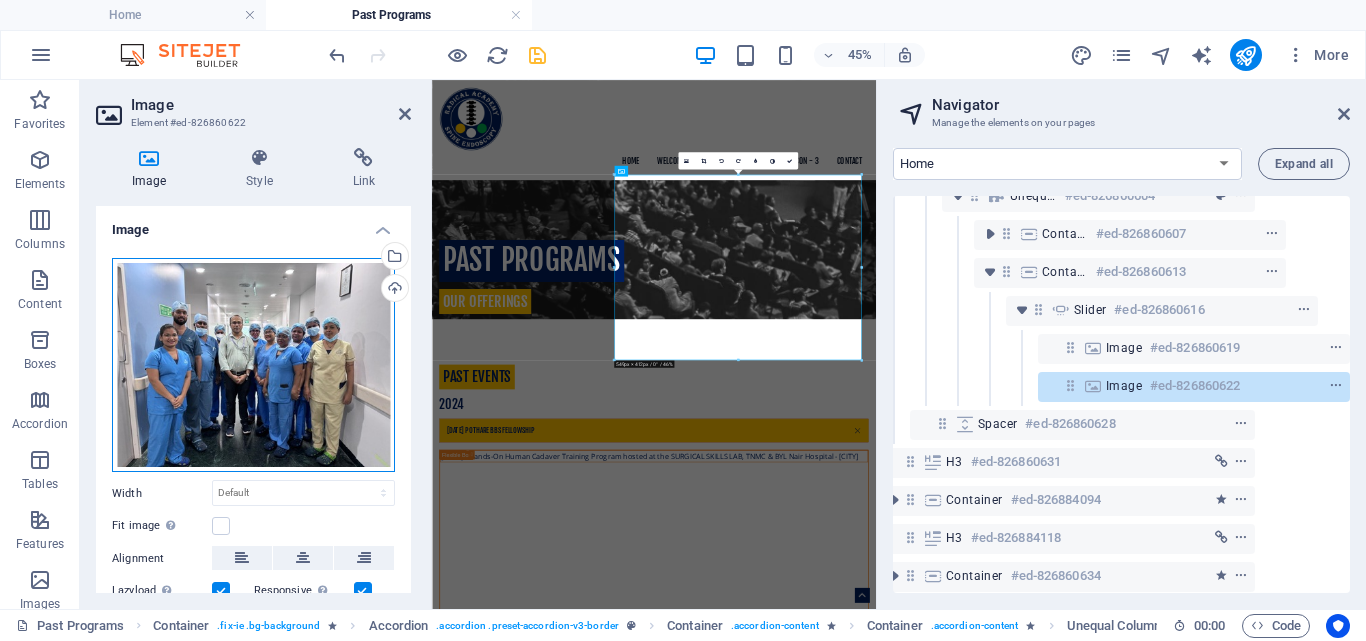 click on "Drag files here, click to choose files or select files from Files or our free stock photos & videos" at bounding box center (253, 365) 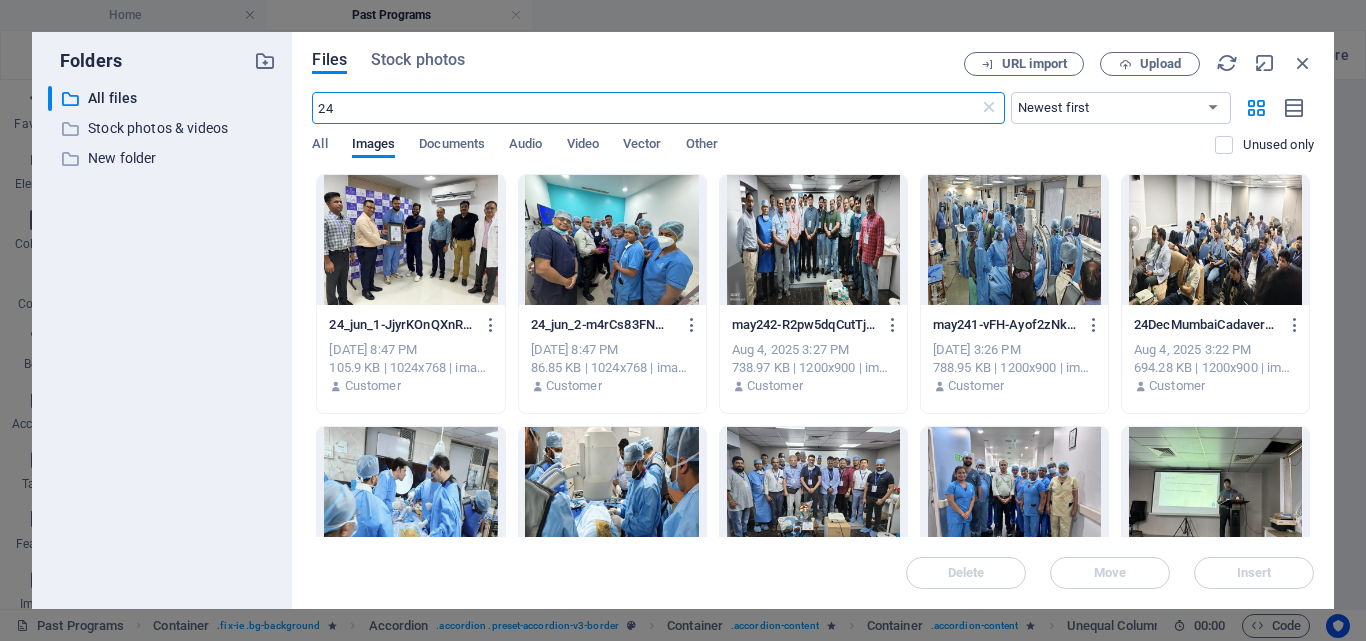 scroll, scrollTop: 1861, scrollLeft: 0, axis: vertical 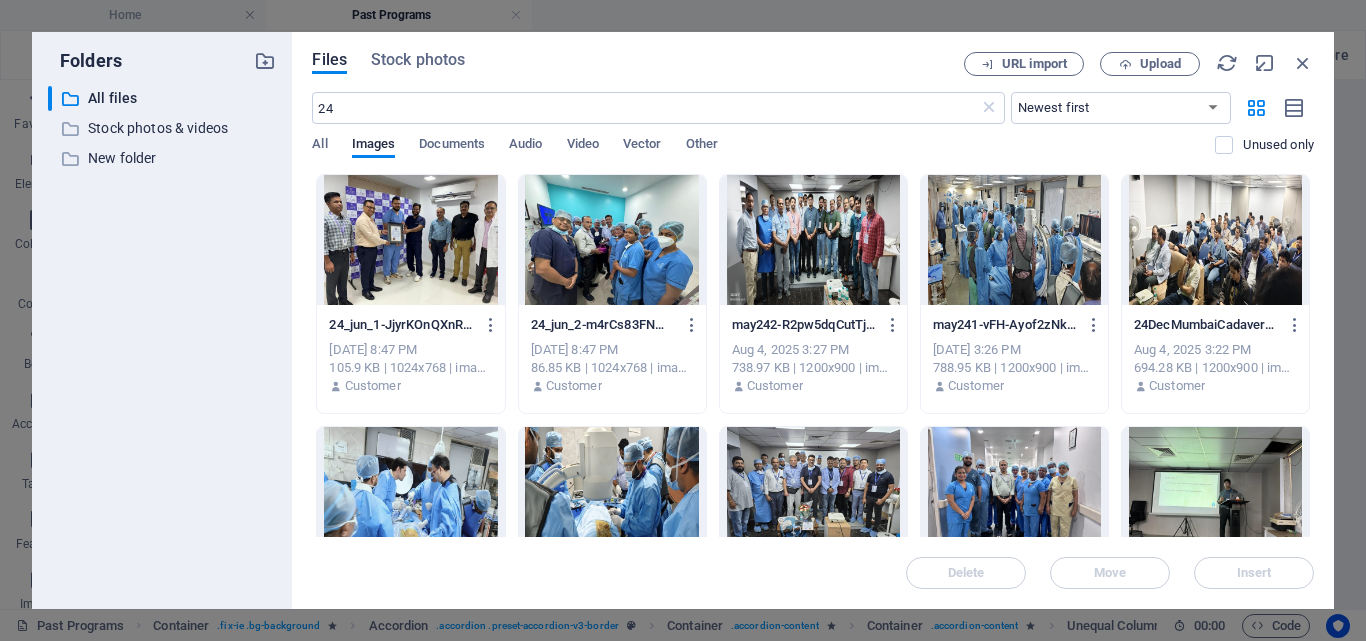 click at bounding box center (612, 240) 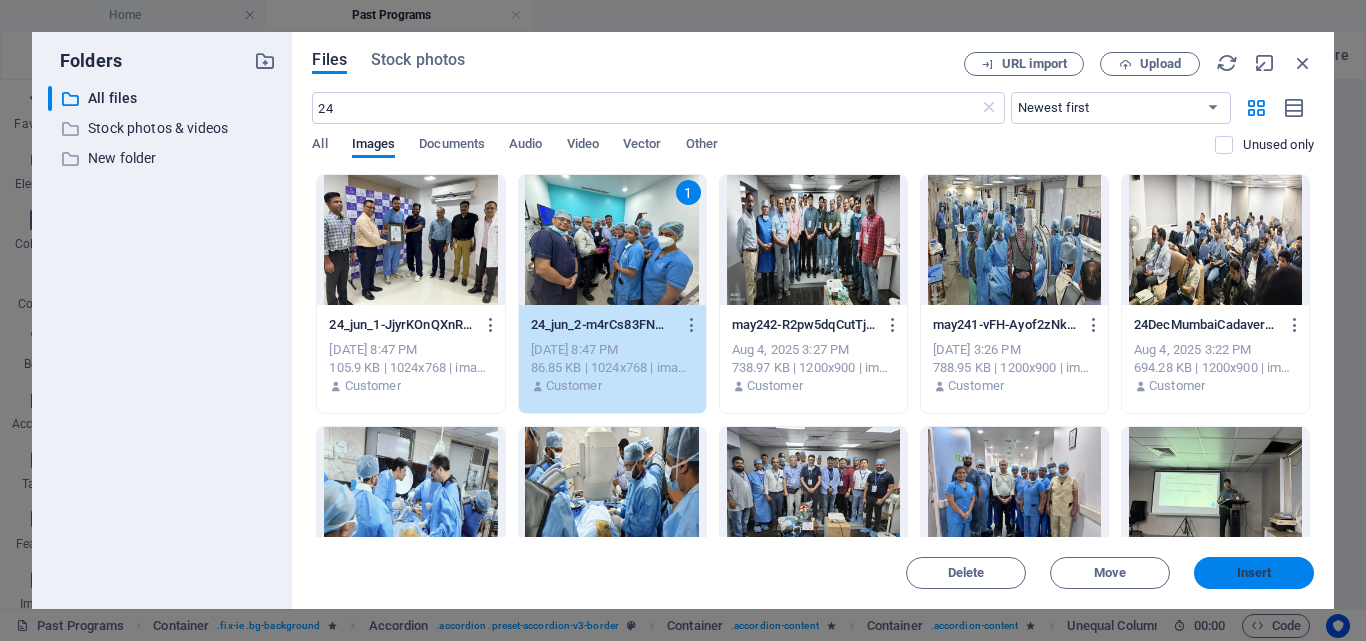 click on "Insert" at bounding box center [1254, 573] 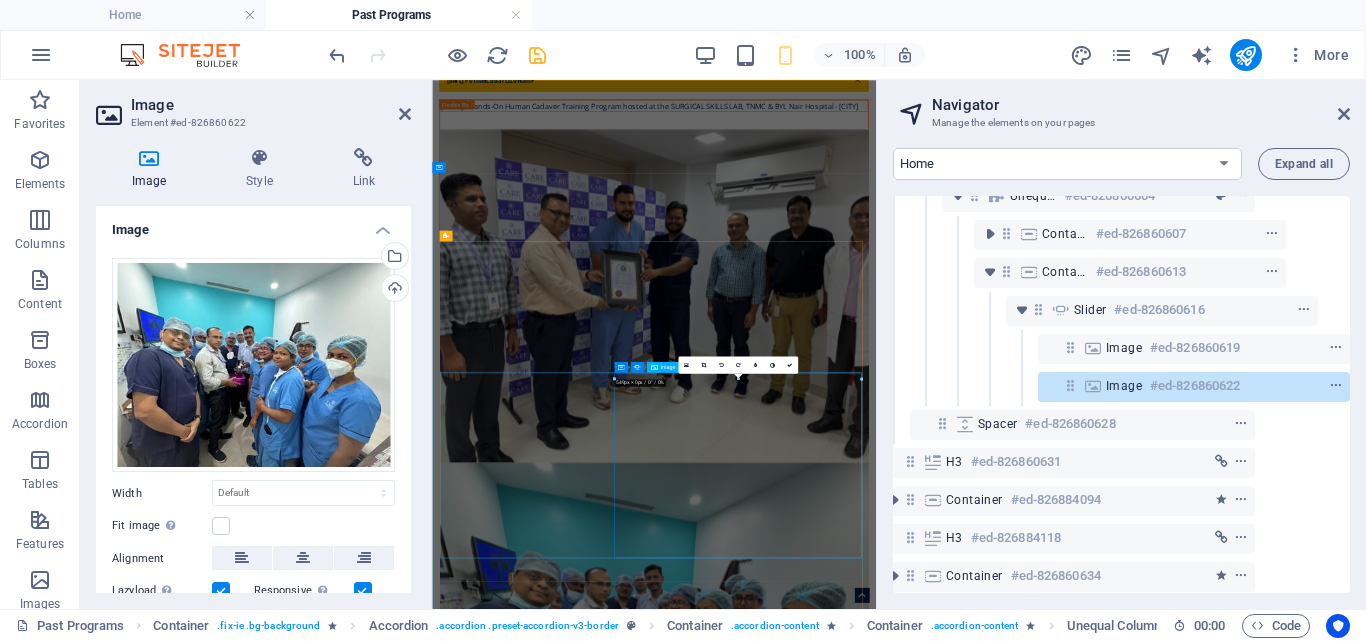 scroll, scrollTop: 494, scrollLeft: 0, axis: vertical 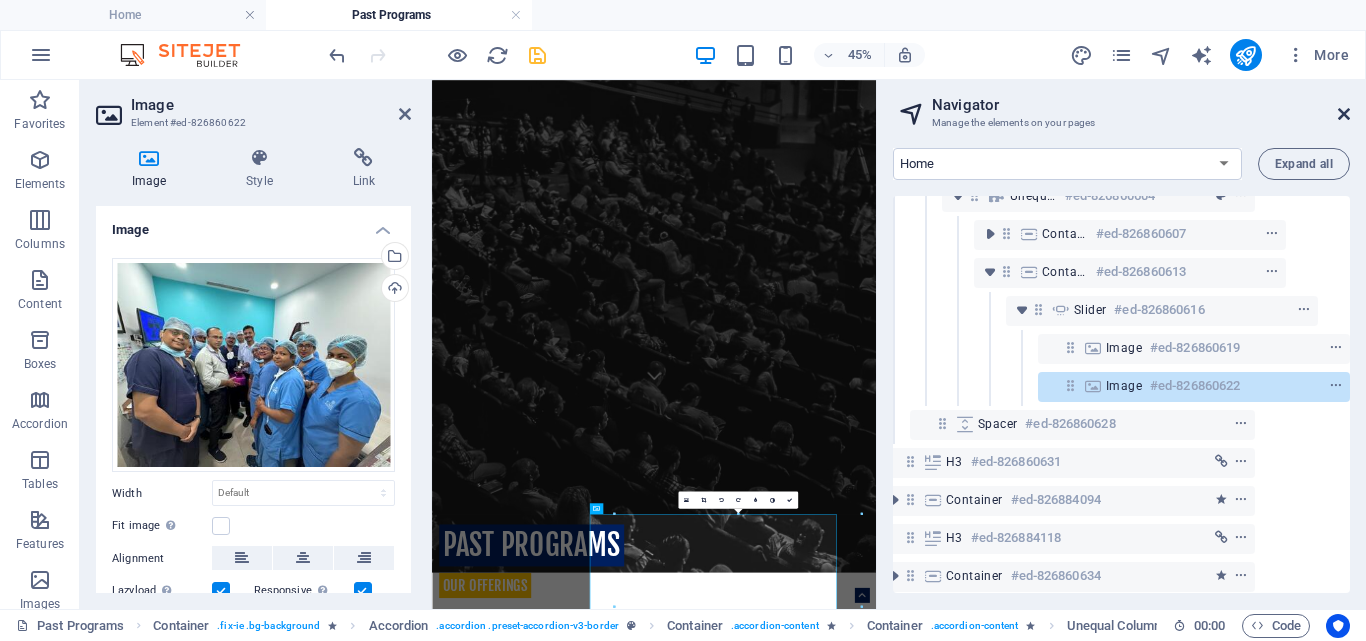 click at bounding box center [1344, 114] 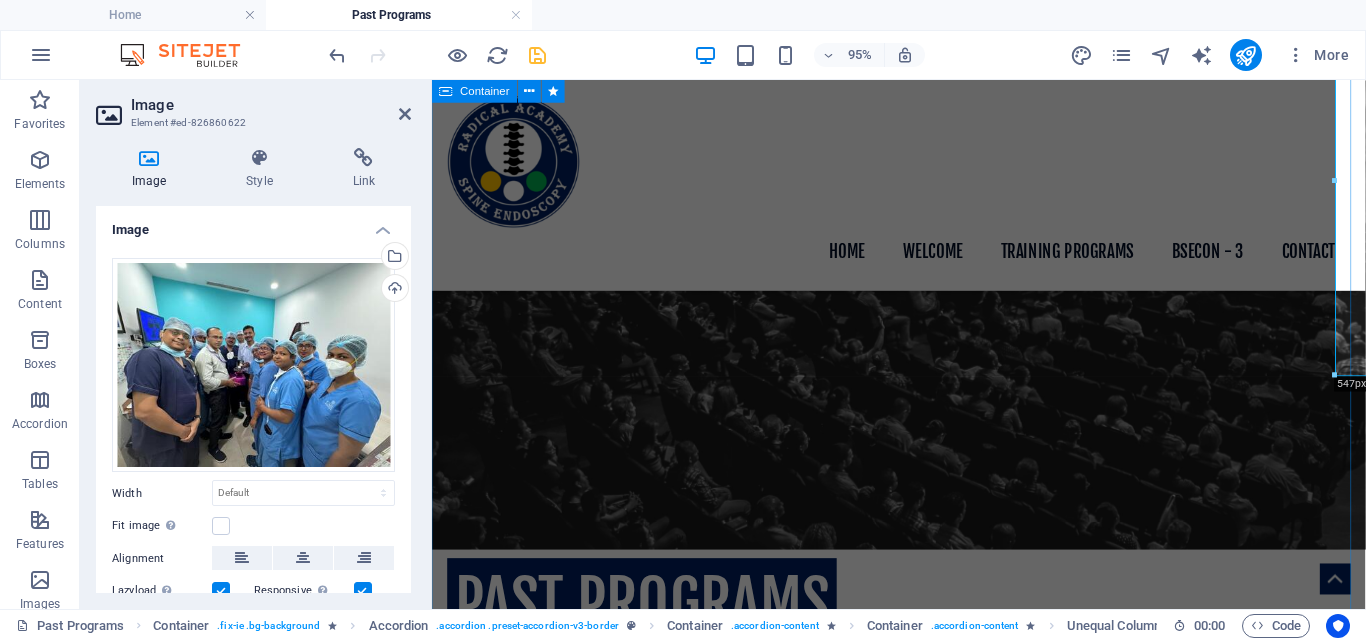 scroll, scrollTop: 1384, scrollLeft: 0, axis: vertical 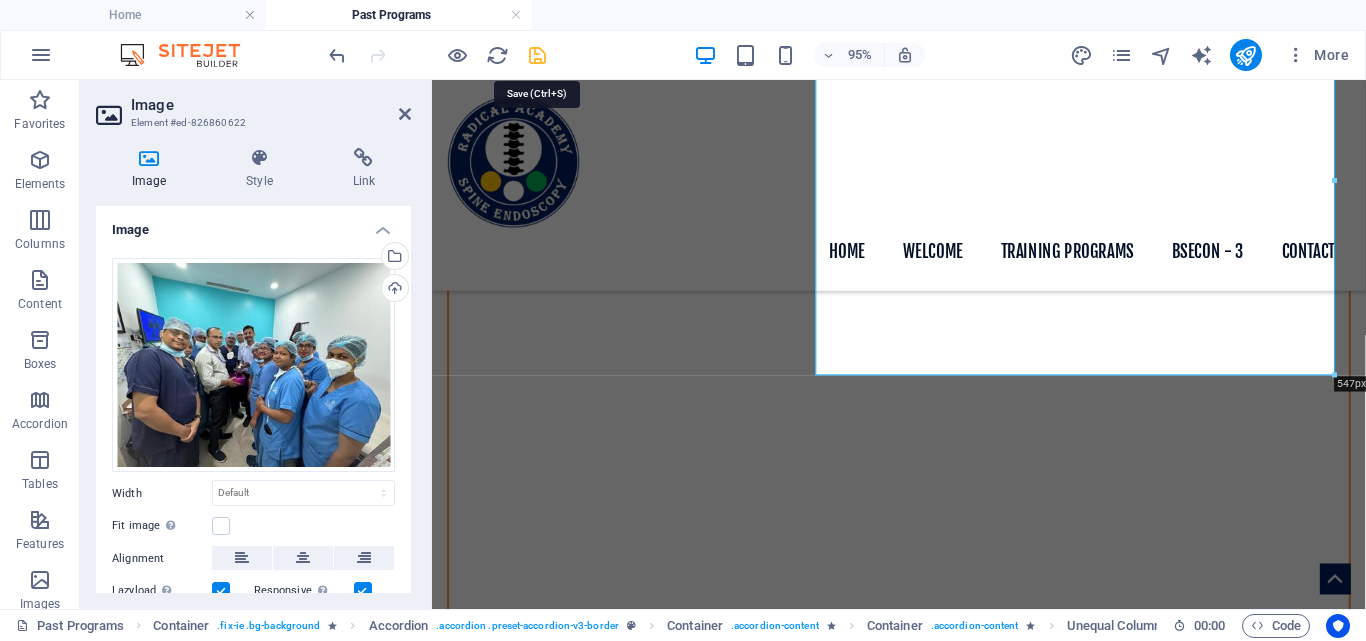 click at bounding box center [537, 55] 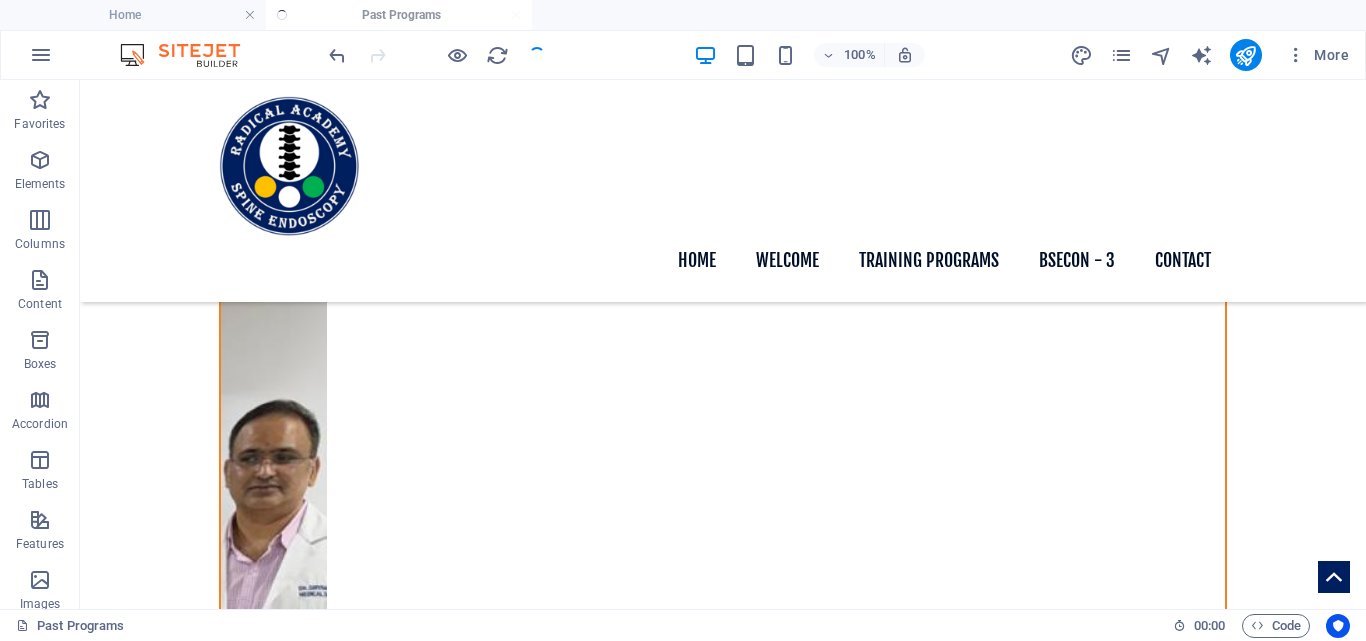 scroll, scrollTop: 1416, scrollLeft: 0, axis: vertical 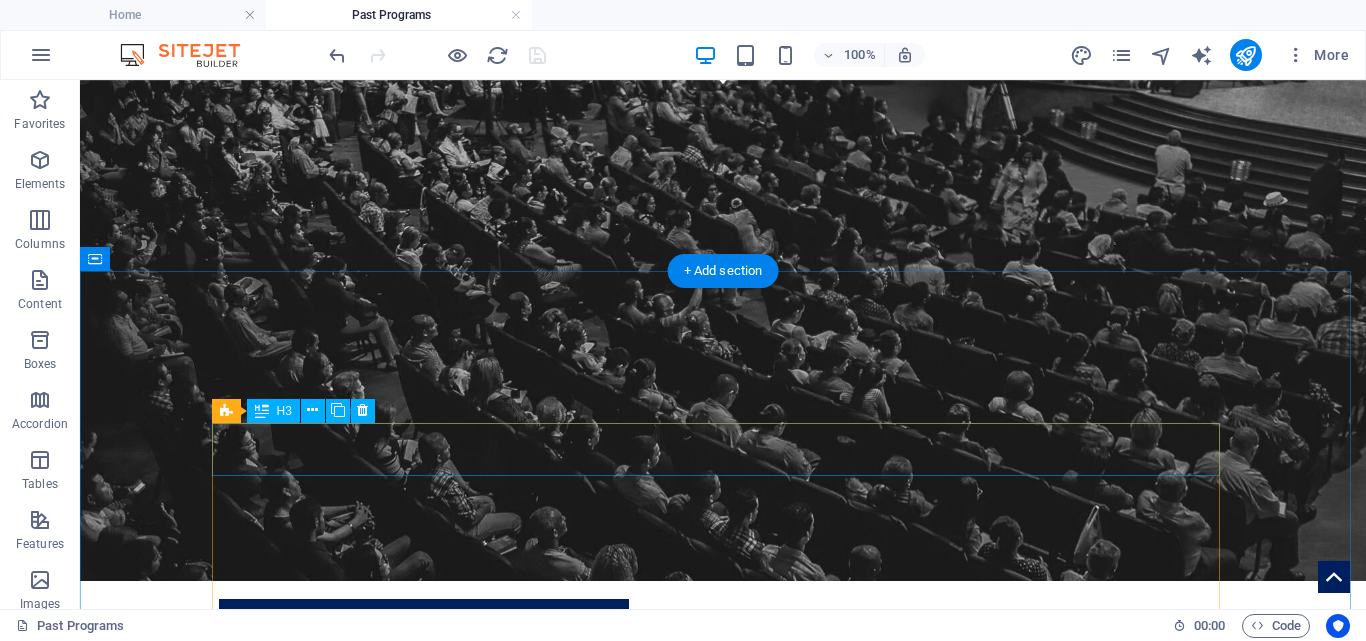 click at bounding box center [-74, 2579] 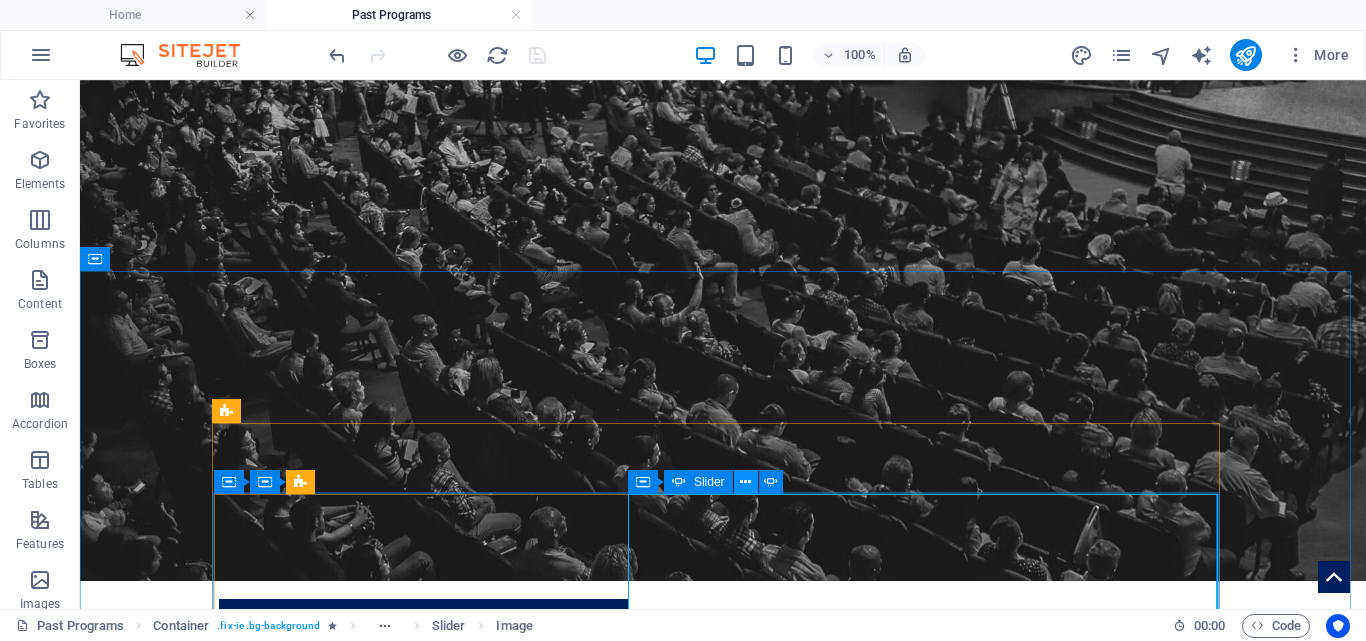 click at bounding box center [745, 482] 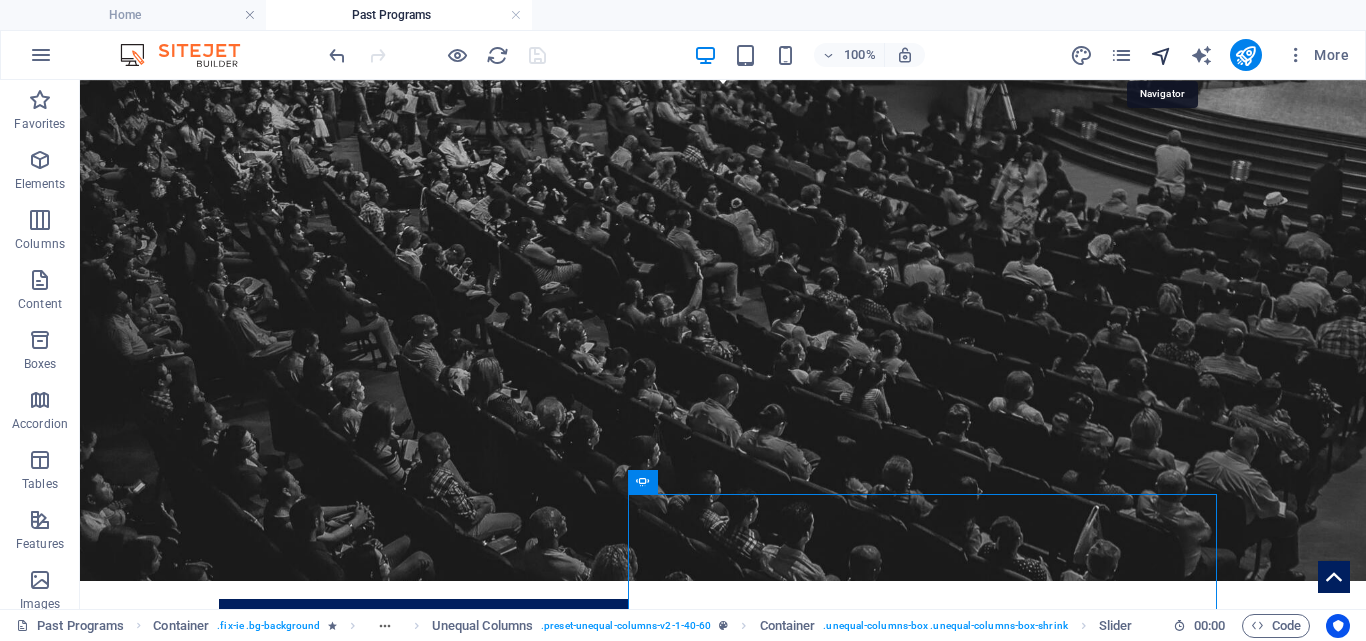 click at bounding box center (1161, 55) 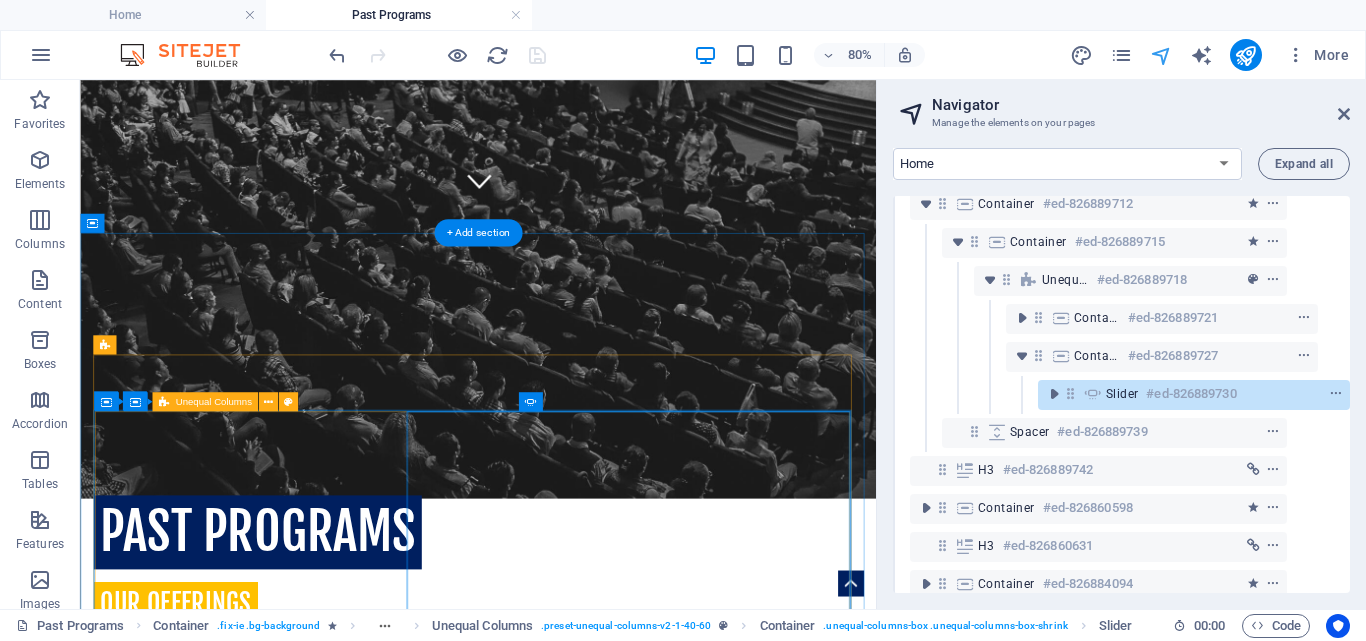 scroll, scrollTop: 402, scrollLeft: 59, axis: both 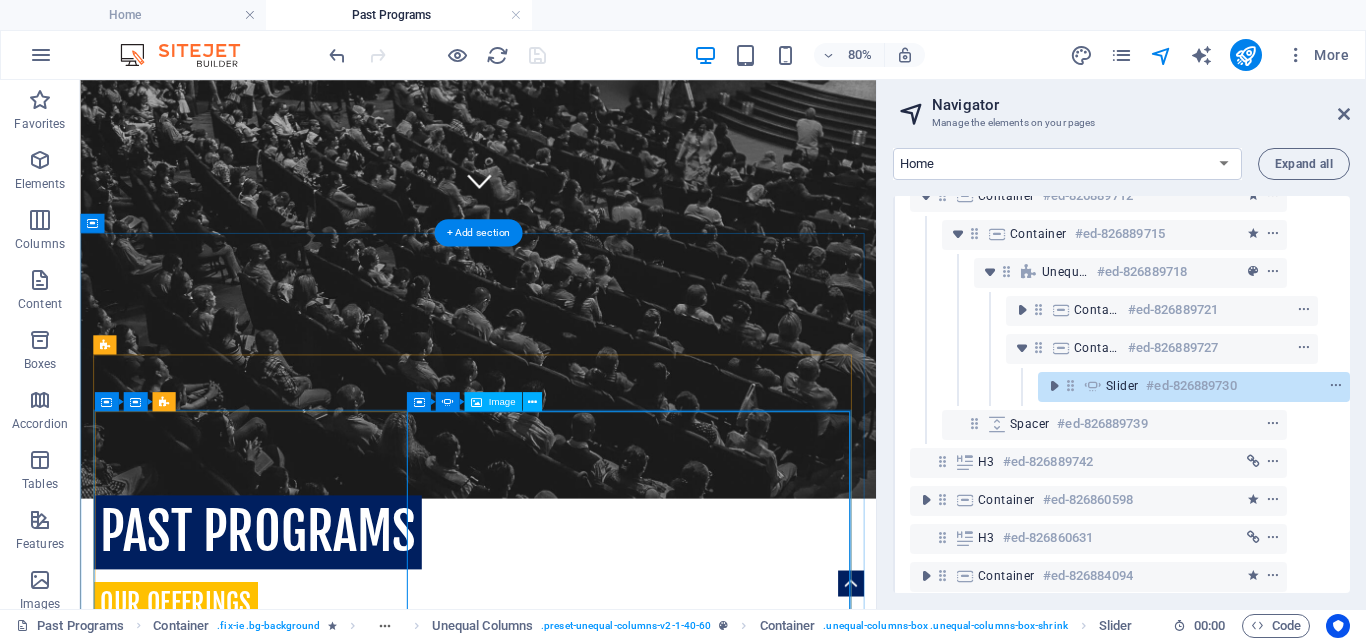 click at bounding box center (-733, 2998) 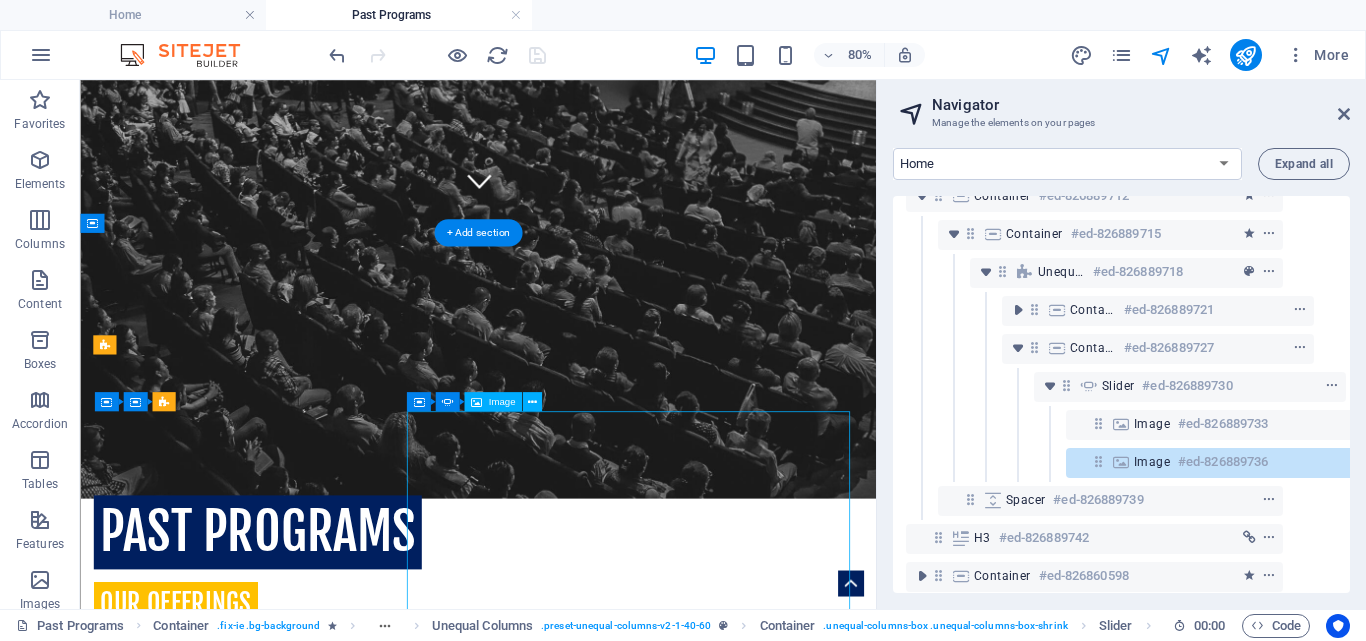 click at bounding box center [-733, 2998] 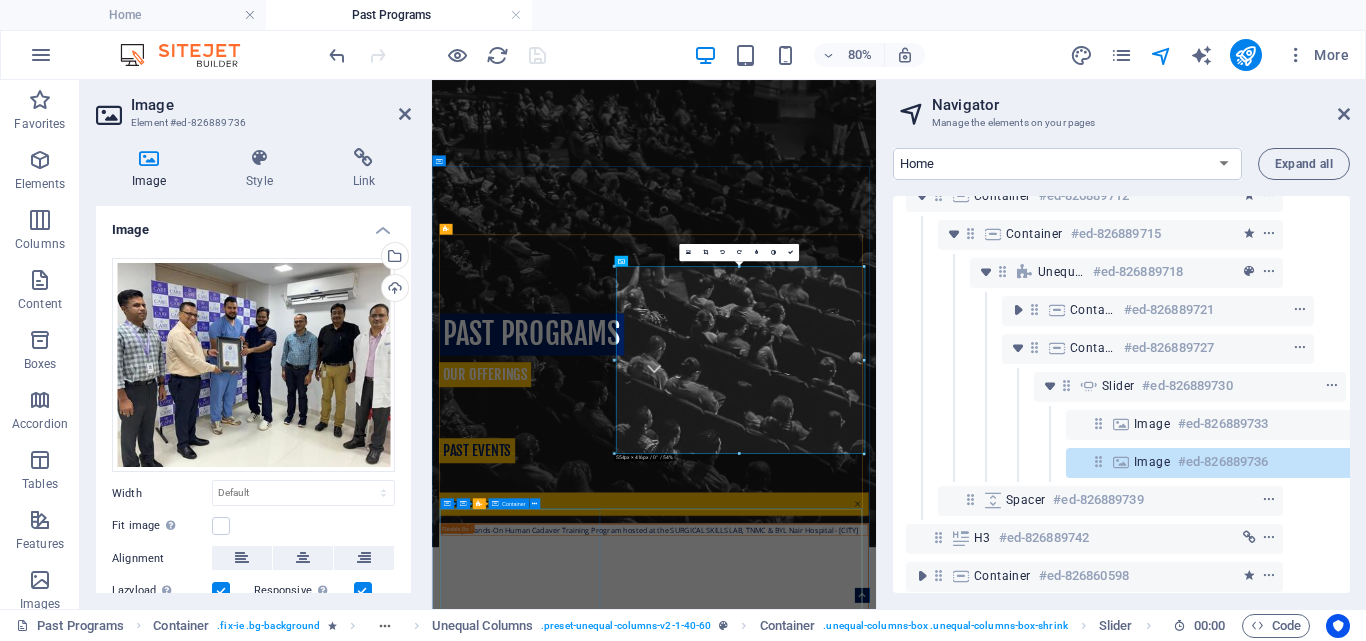 scroll, scrollTop: 478, scrollLeft: 91, axis: both 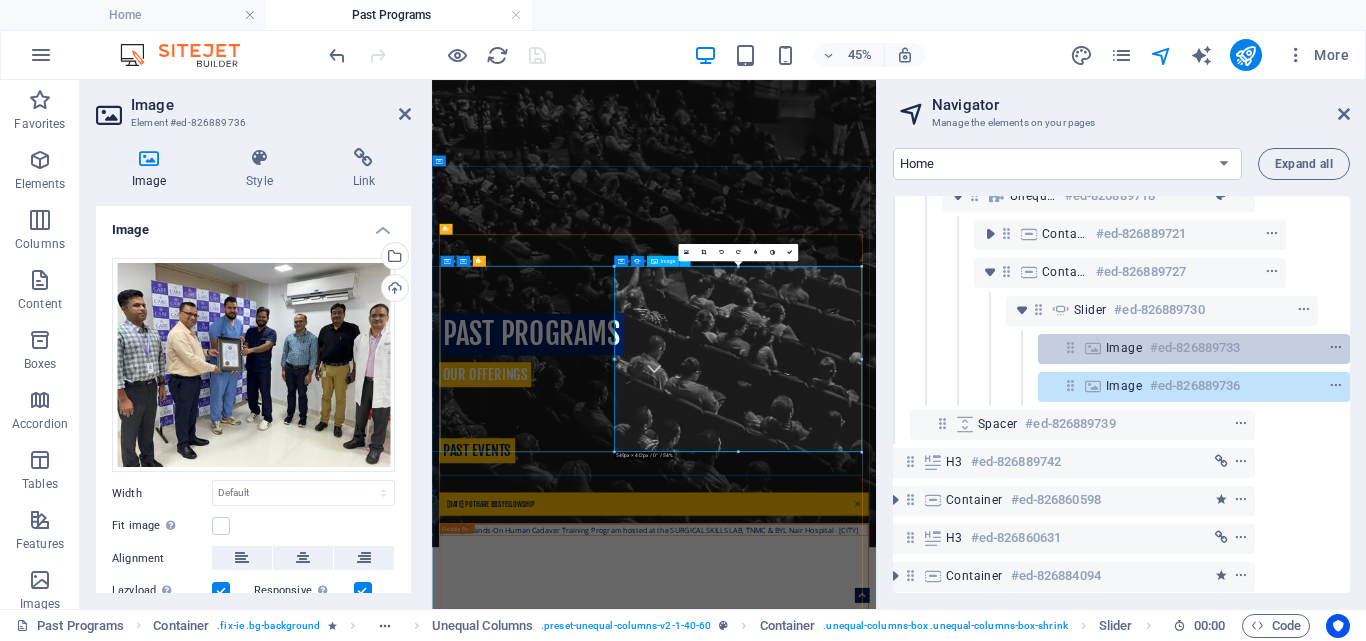 click on "Image" at bounding box center (1124, 348) 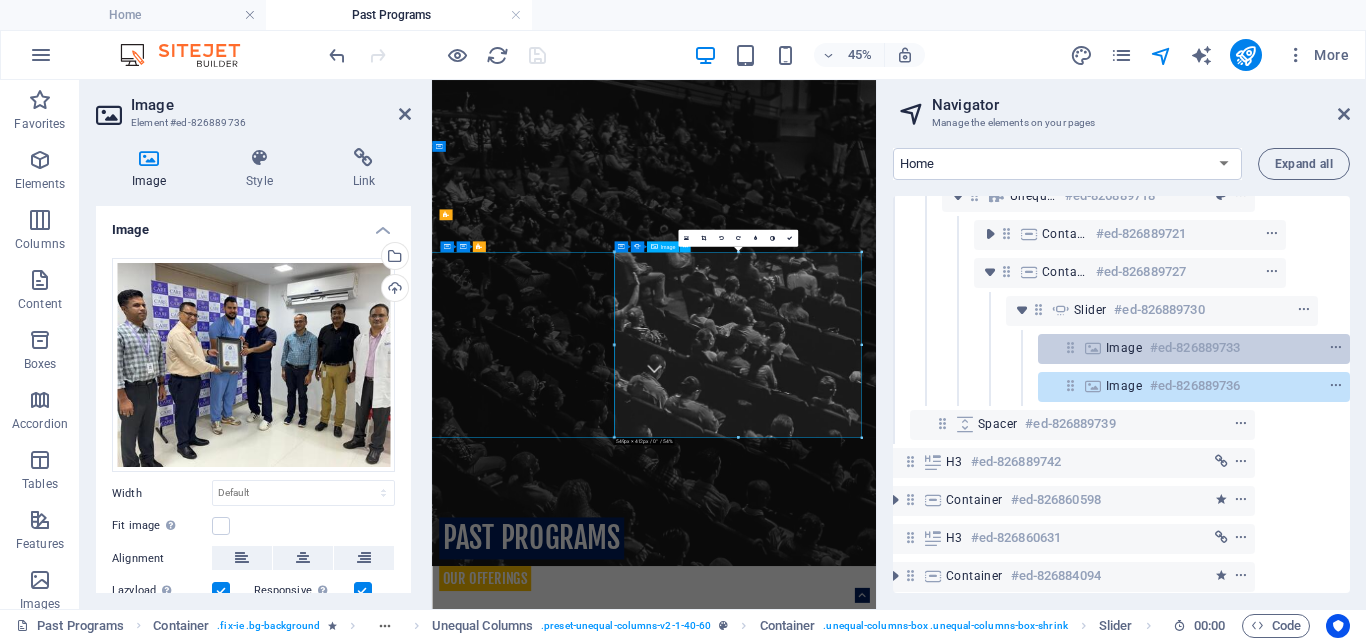 scroll, scrollTop: 541, scrollLeft: 0, axis: vertical 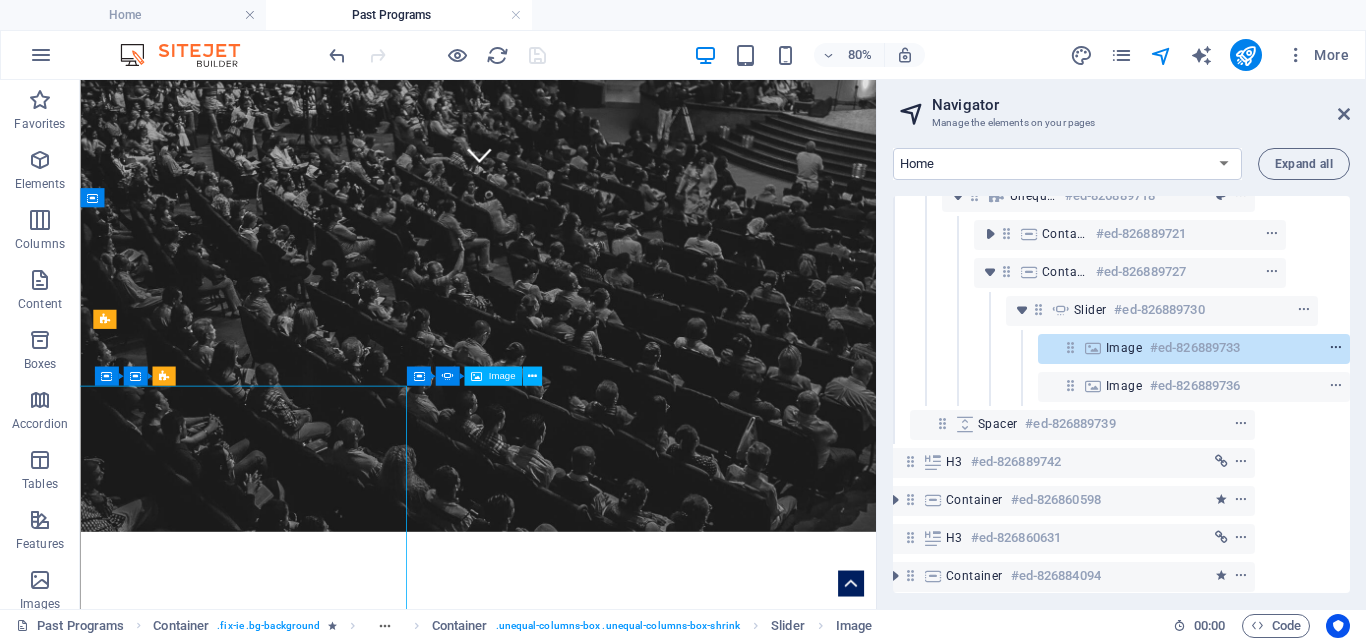 click at bounding box center (1336, 348) 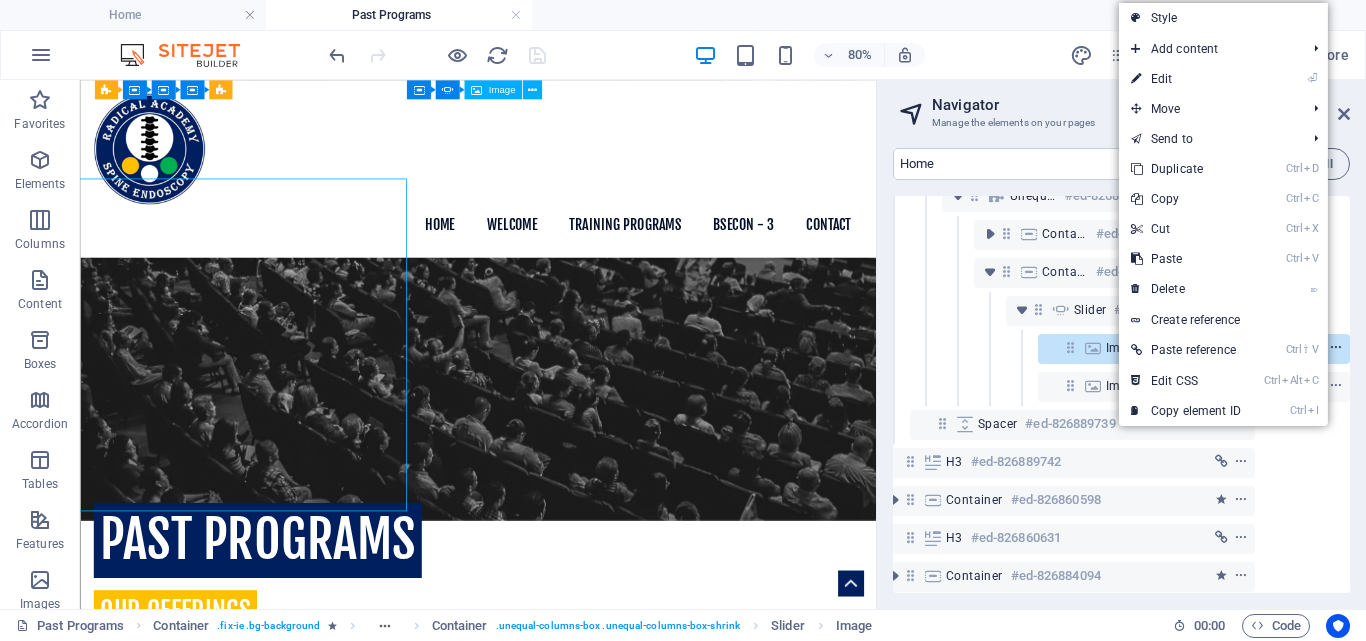 scroll, scrollTop: 800, scrollLeft: 0, axis: vertical 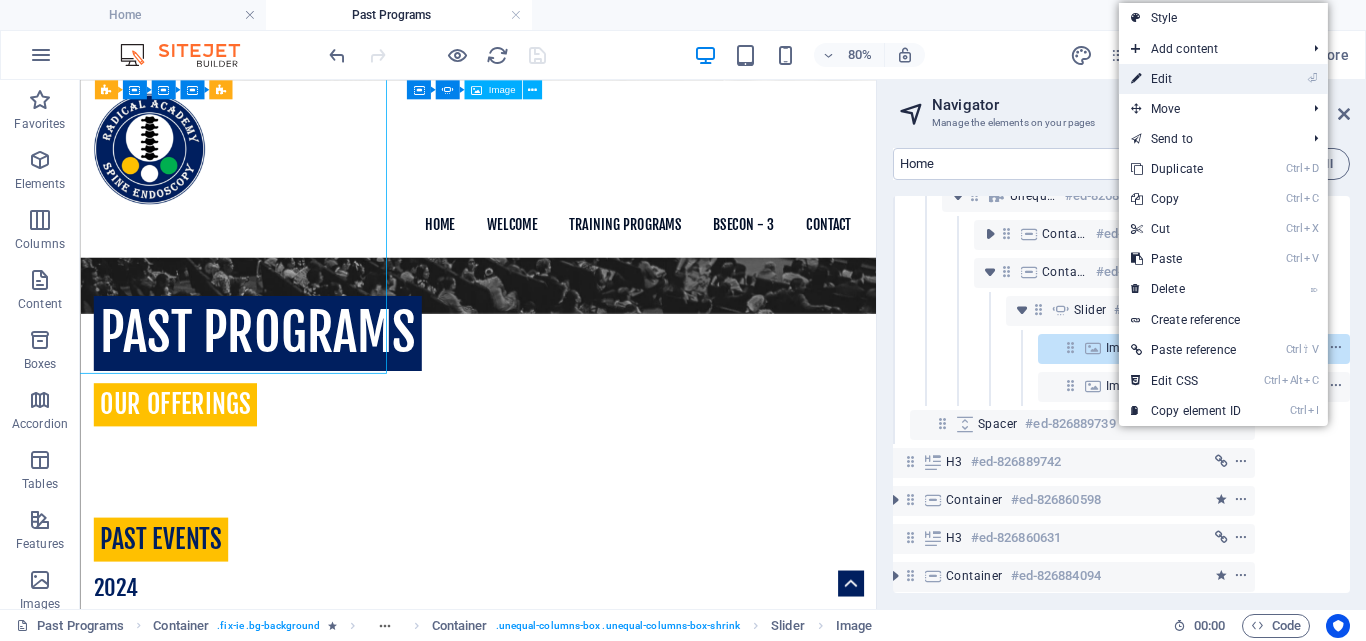 click on "⏎  Edit" at bounding box center (1186, 79) 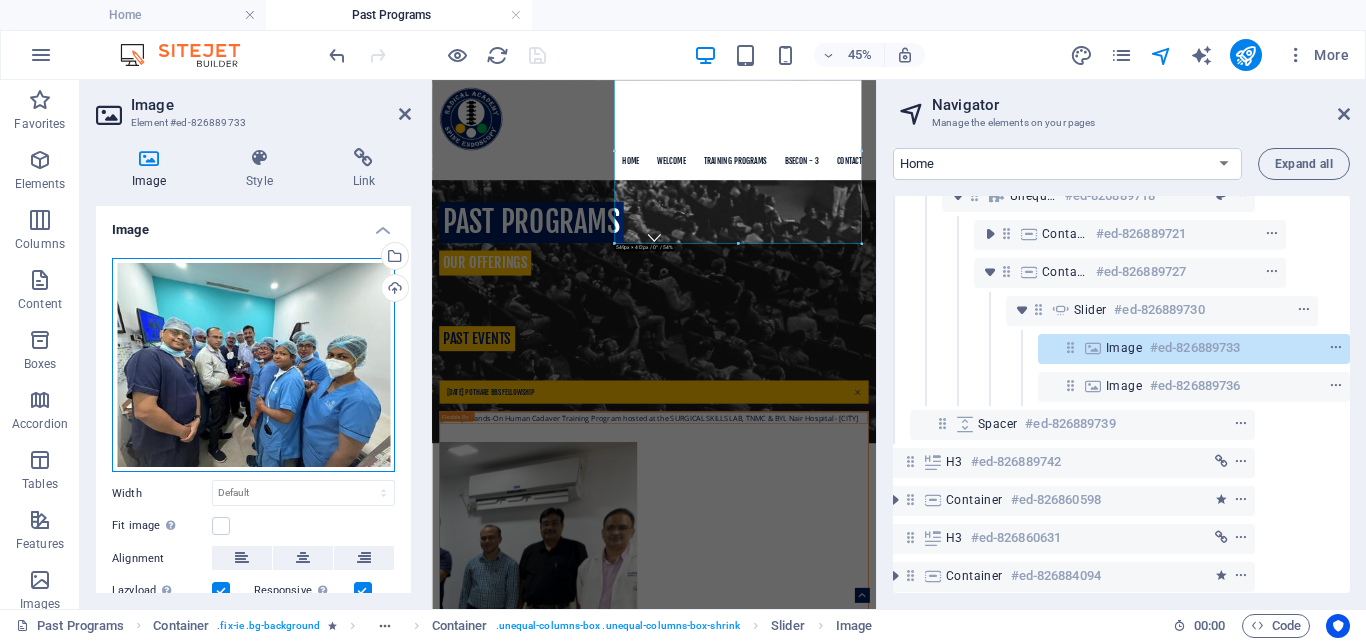 click on "Drag files here, click to choose files or select files from Files or our free stock photos & videos" at bounding box center (253, 365) 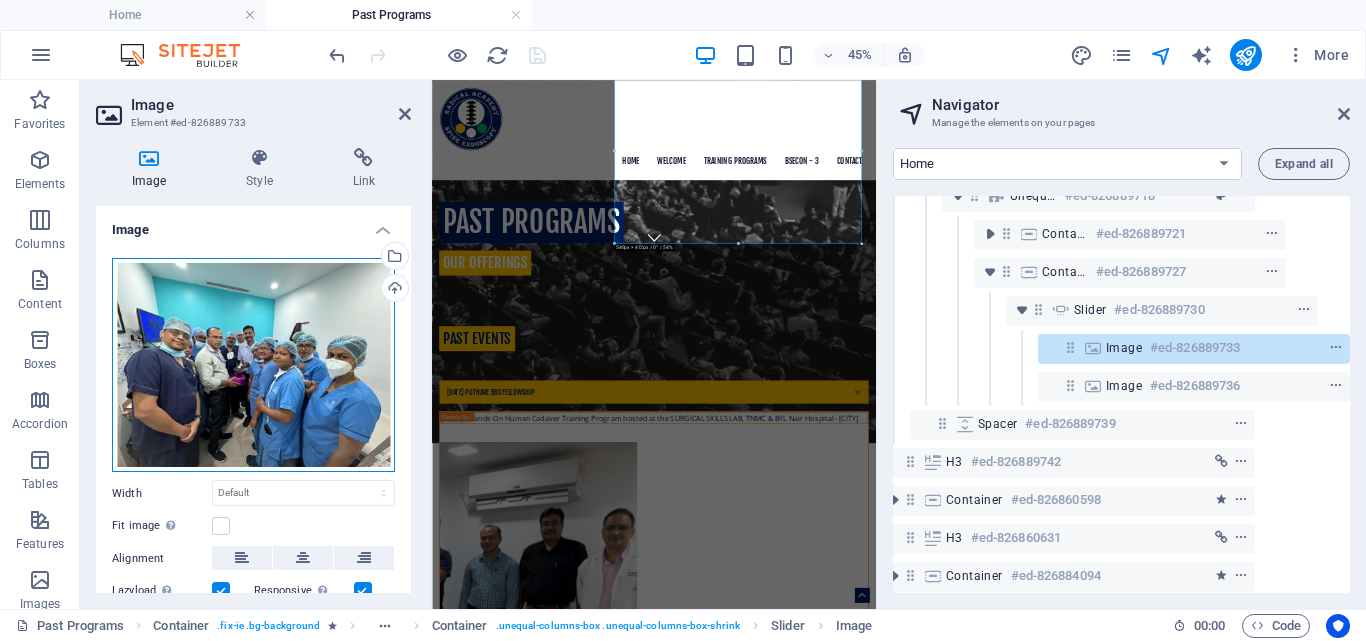 click on "Drag files here, click to choose files or select files from Files or our free stock photos & videos" at bounding box center (253, 365) 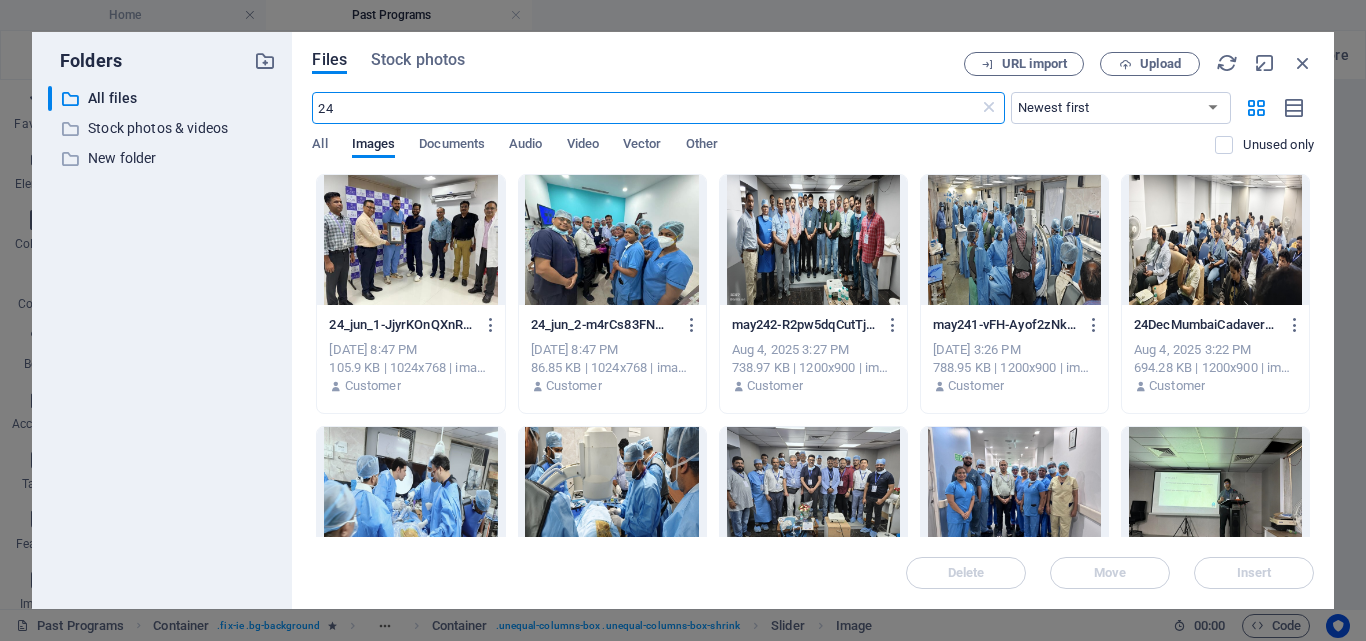 scroll, scrollTop: 1668, scrollLeft: 0, axis: vertical 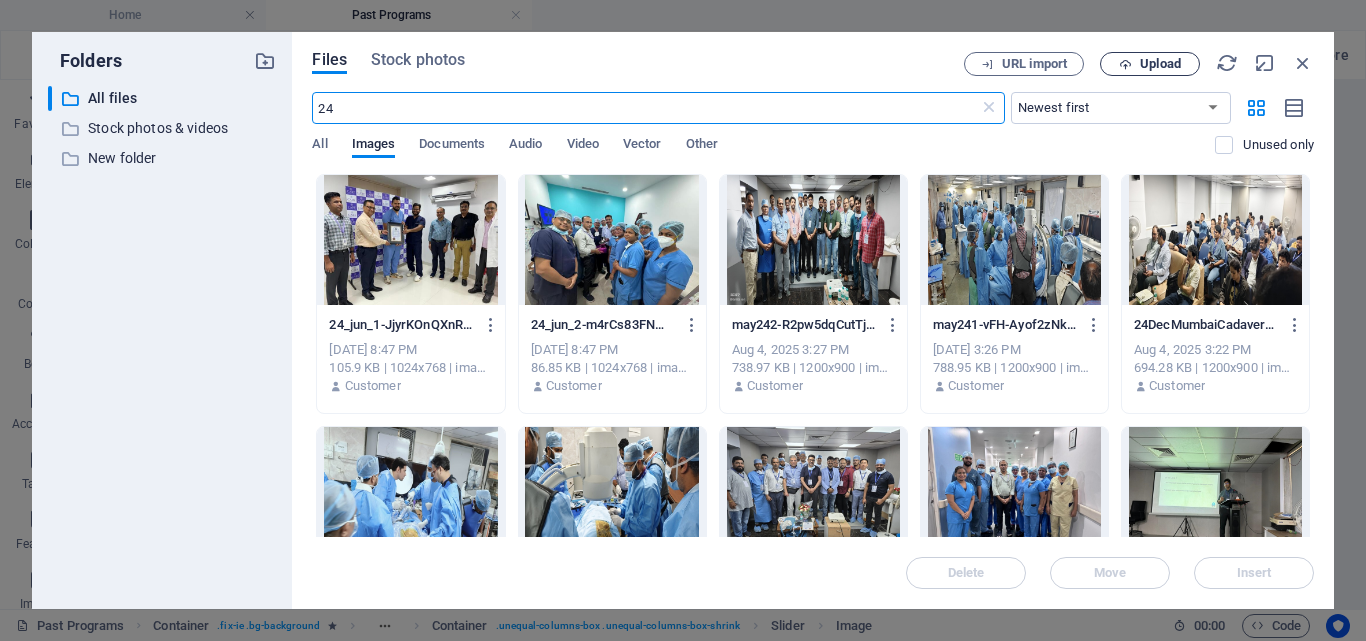click on "Upload" at bounding box center [1160, 64] 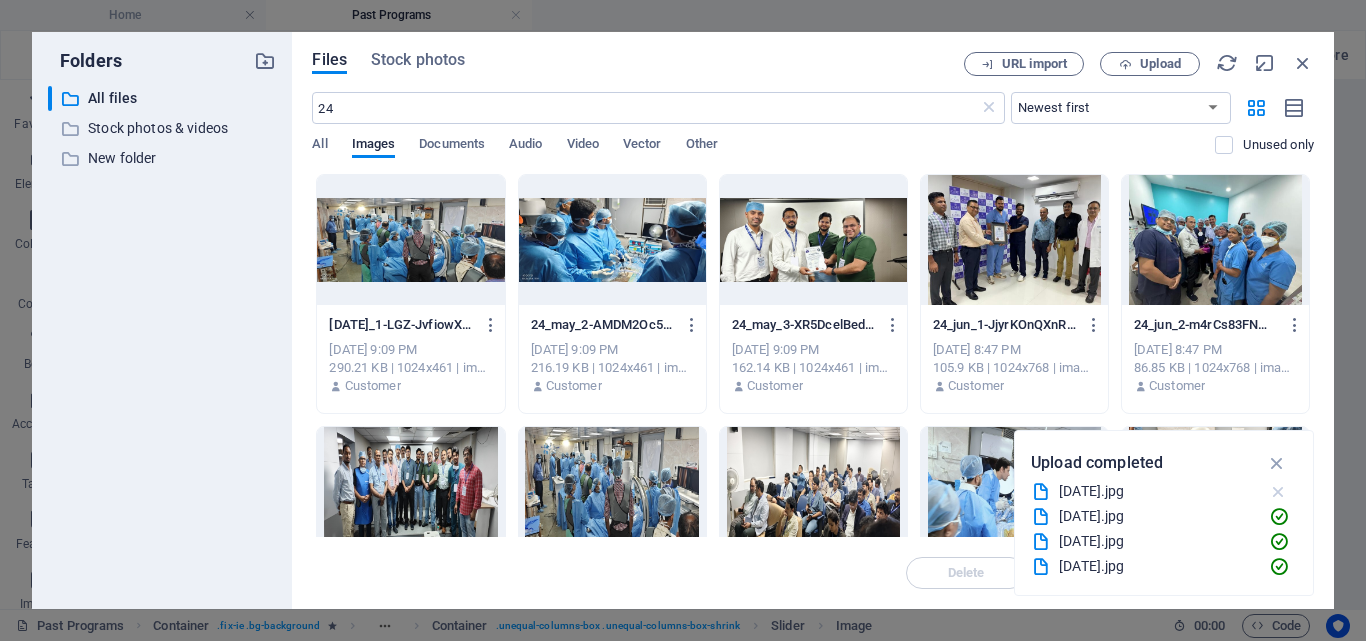 click at bounding box center (1278, 492) 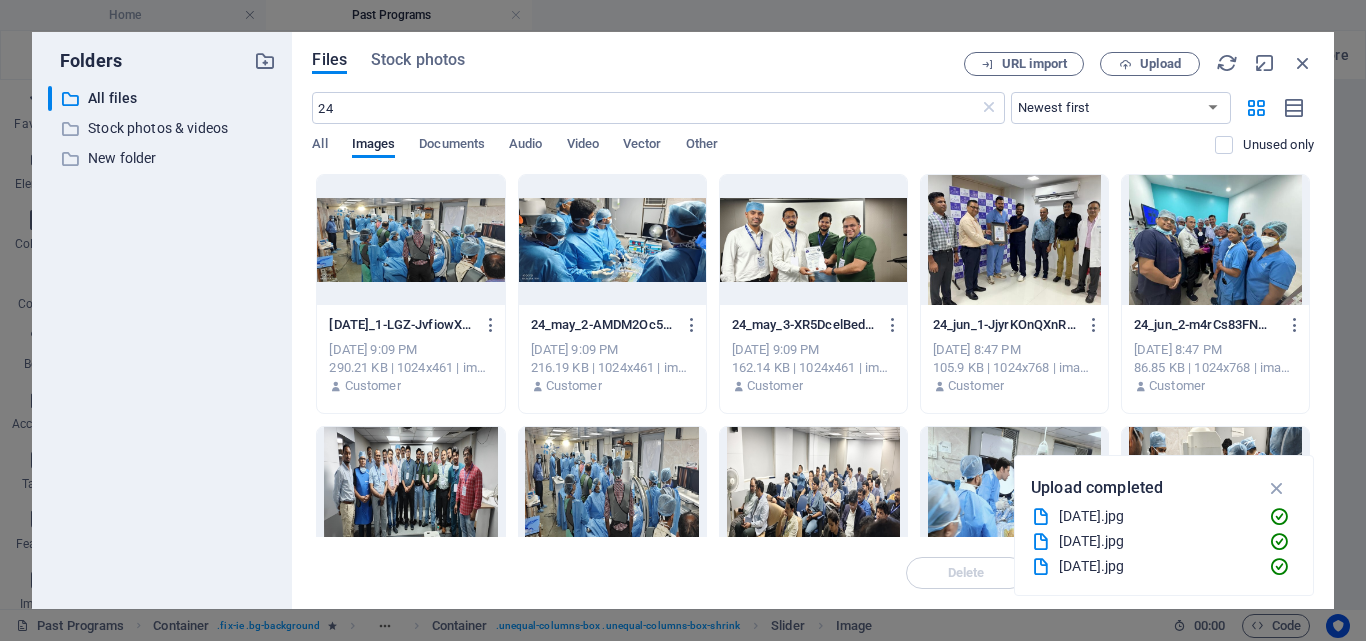 click at bounding box center [1277, 488] 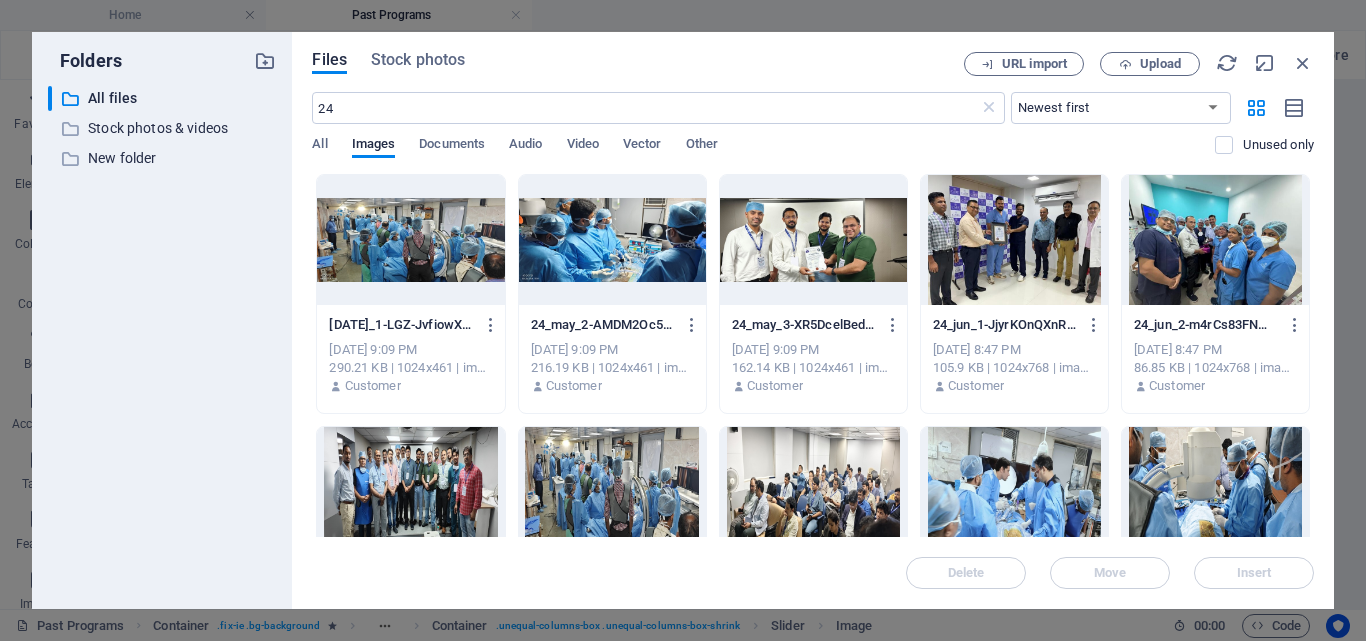 click at bounding box center (410, 240) 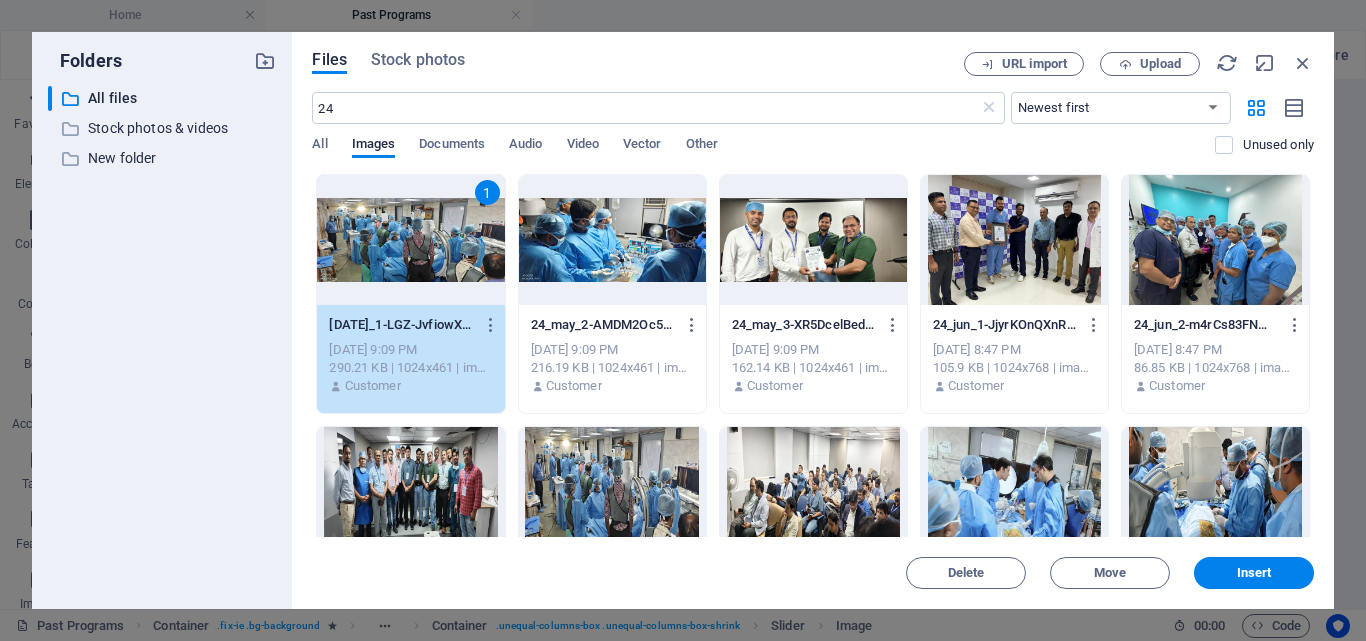 click on "Insert" at bounding box center (1254, 573) 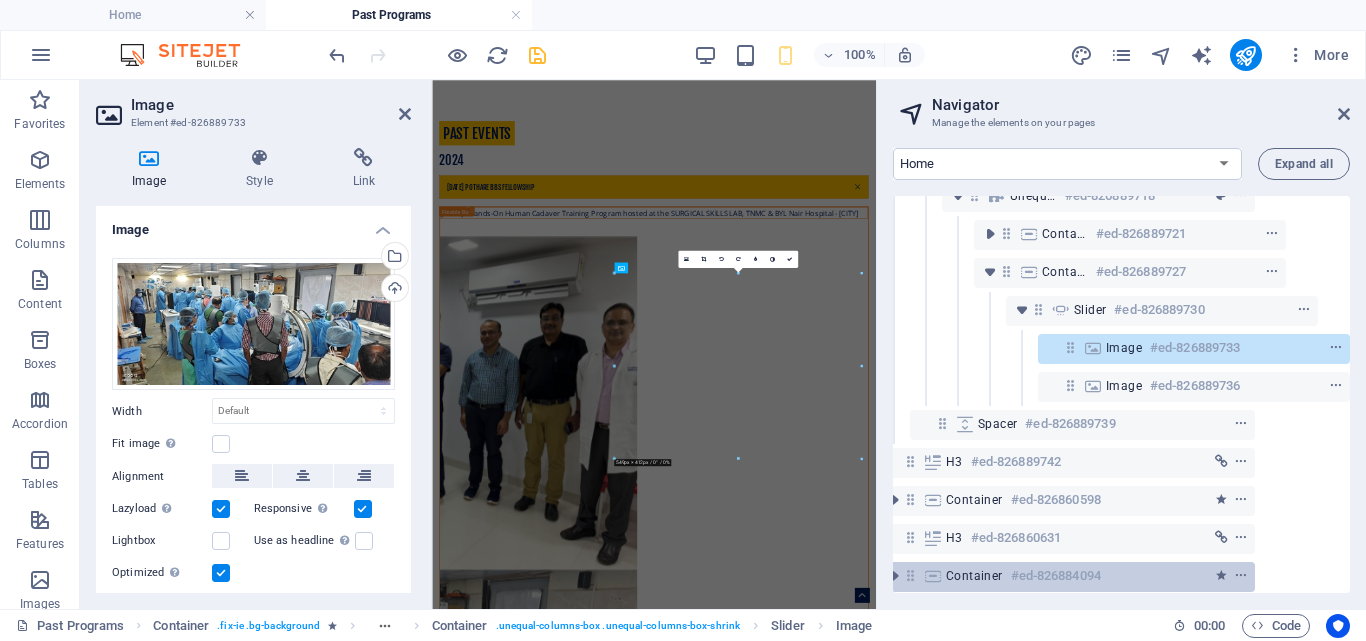 scroll, scrollTop: 494, scrollLeft: 0, axis: vertical 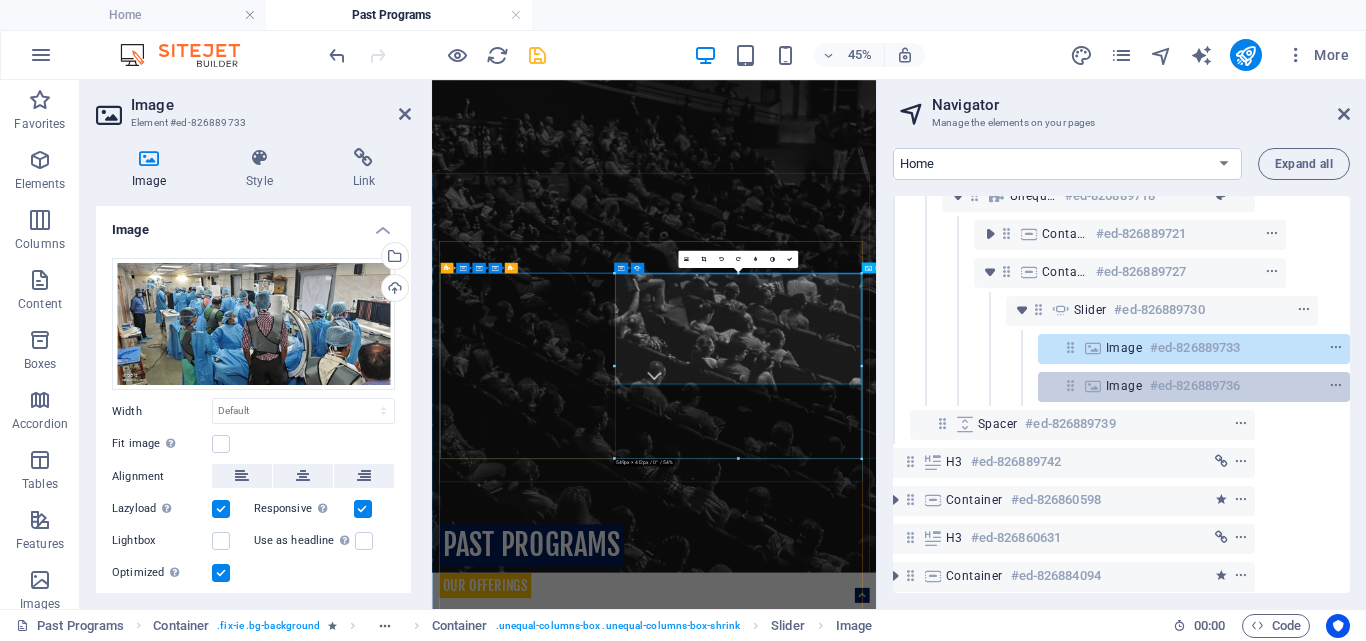 click on "#ed-826889736" at bounding box center [1195, 386] 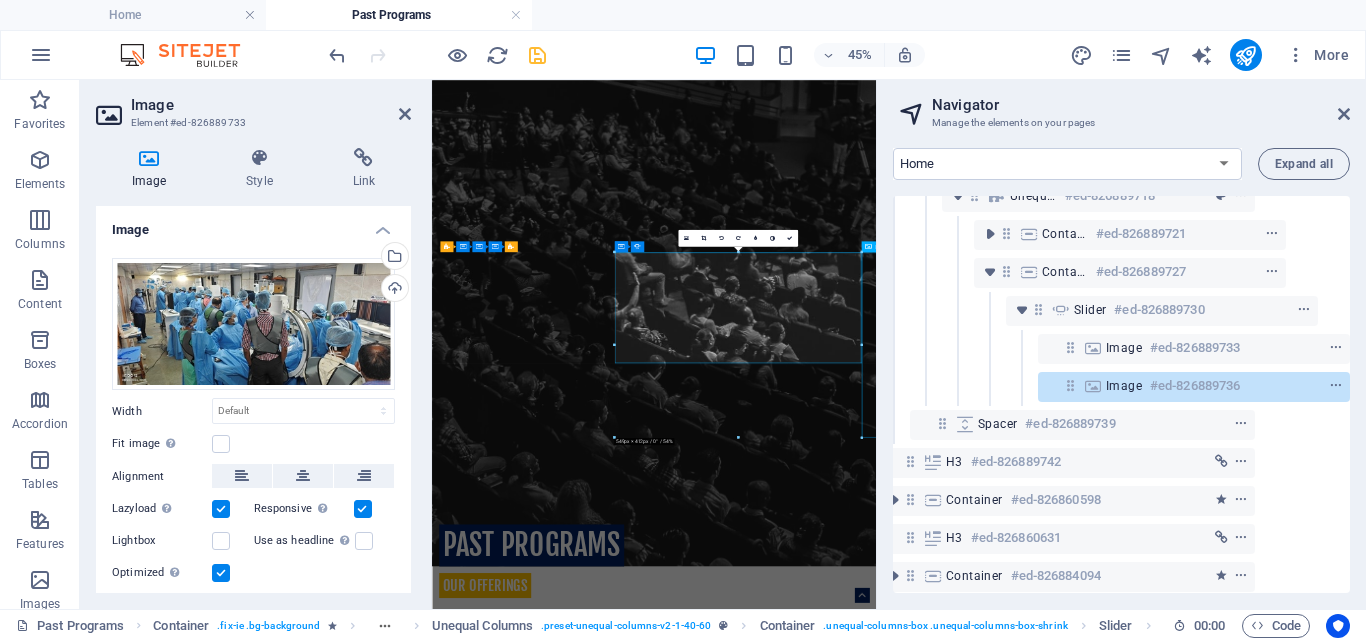 scroll, scrollTop: 541, scrollLeft: 0, axis: vertical 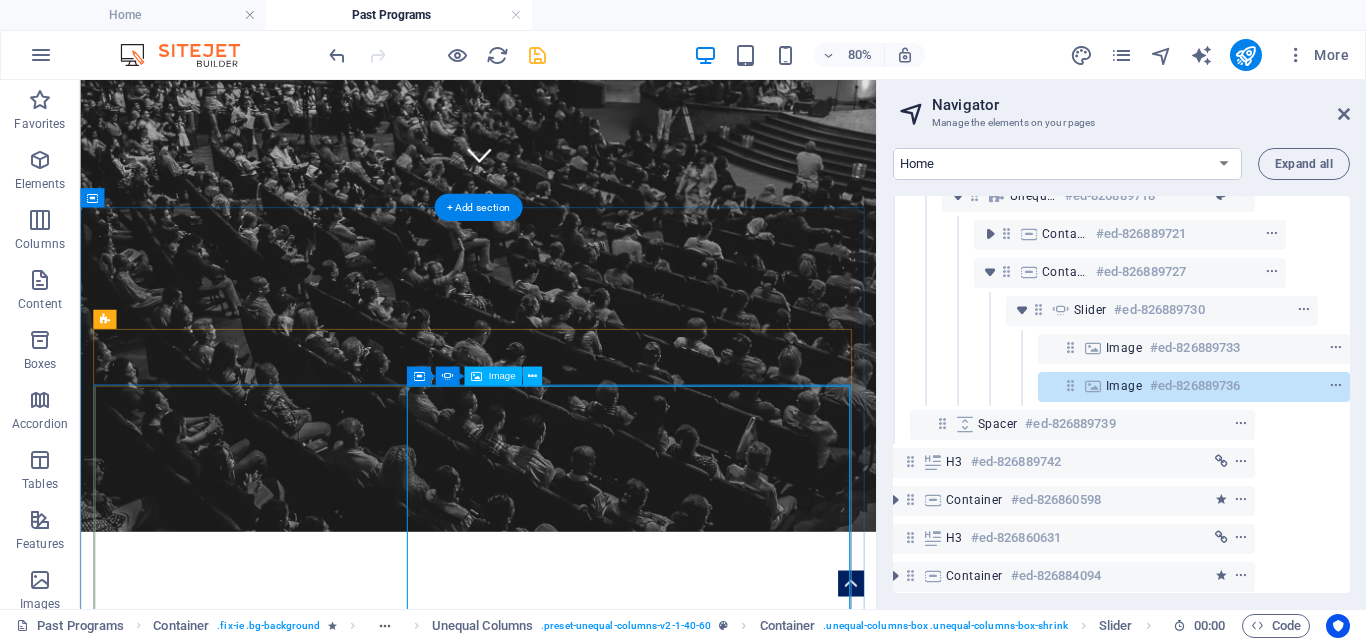 click at bounding box center [-733, 3121] 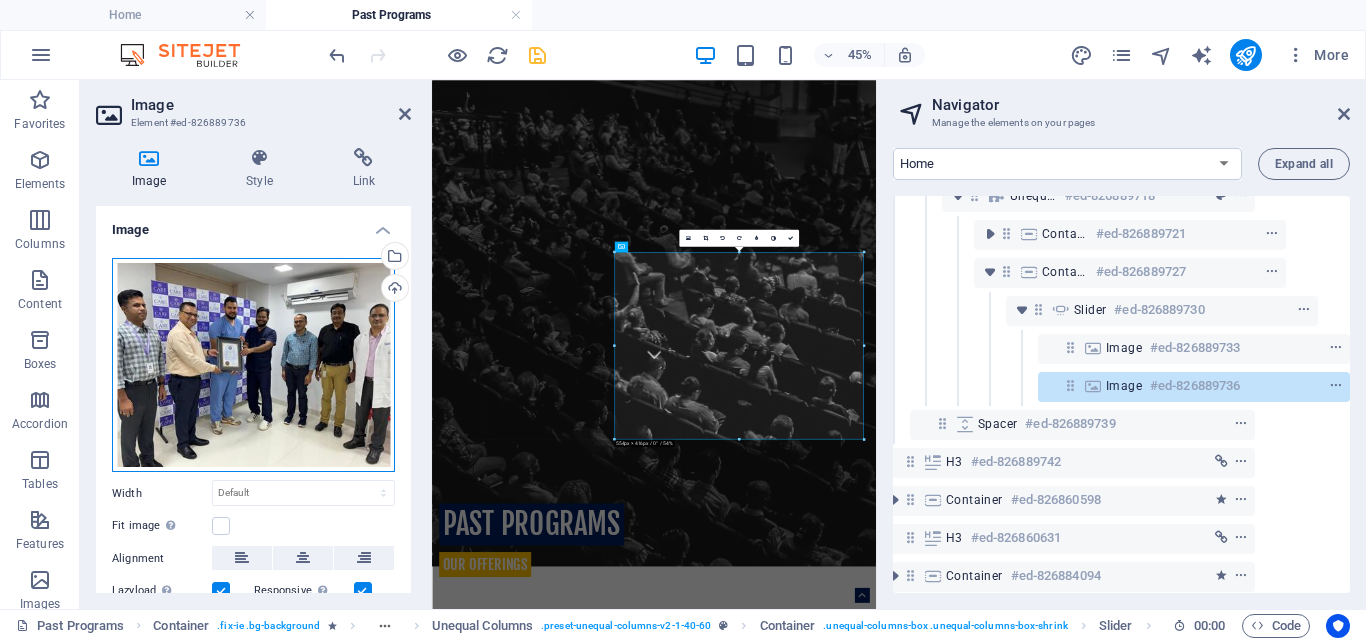 drag, startPoint x: 288, startPoint y: 328, endPoint x: 316, endPoint y: 333, distance: 28.442924 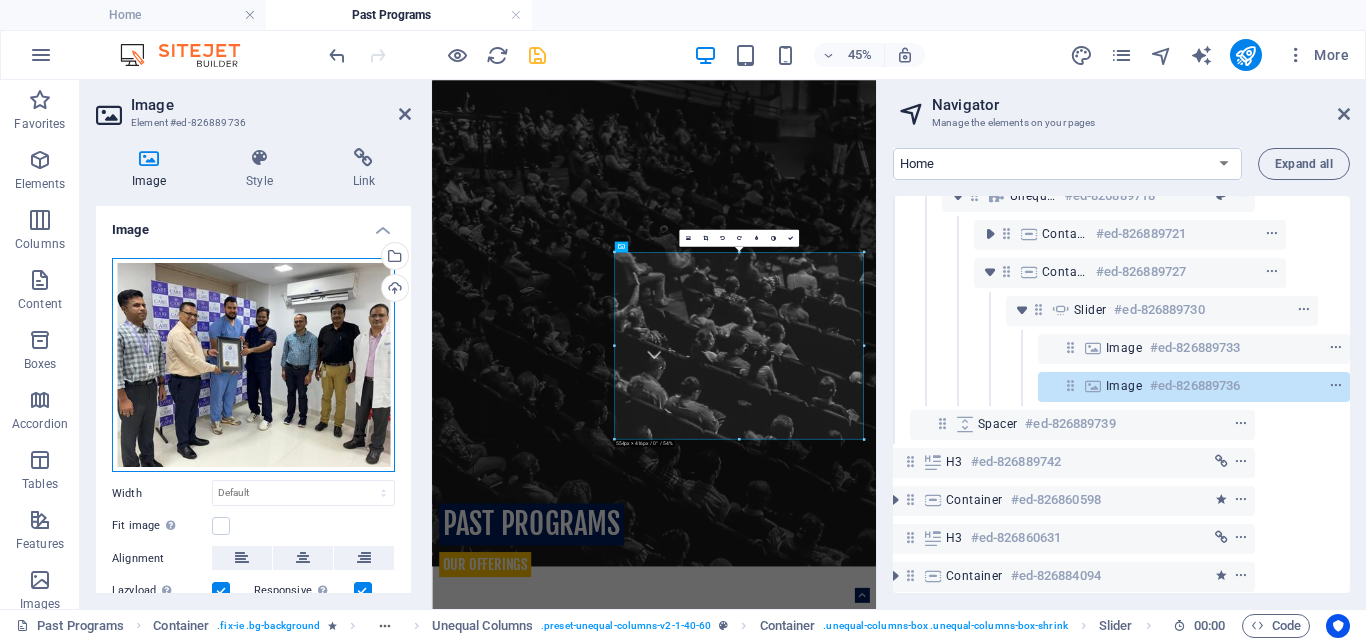 click on "Drag files here, click to choose files or select files from Files or our free stock photos & videos" at bounding box center (253, 365) 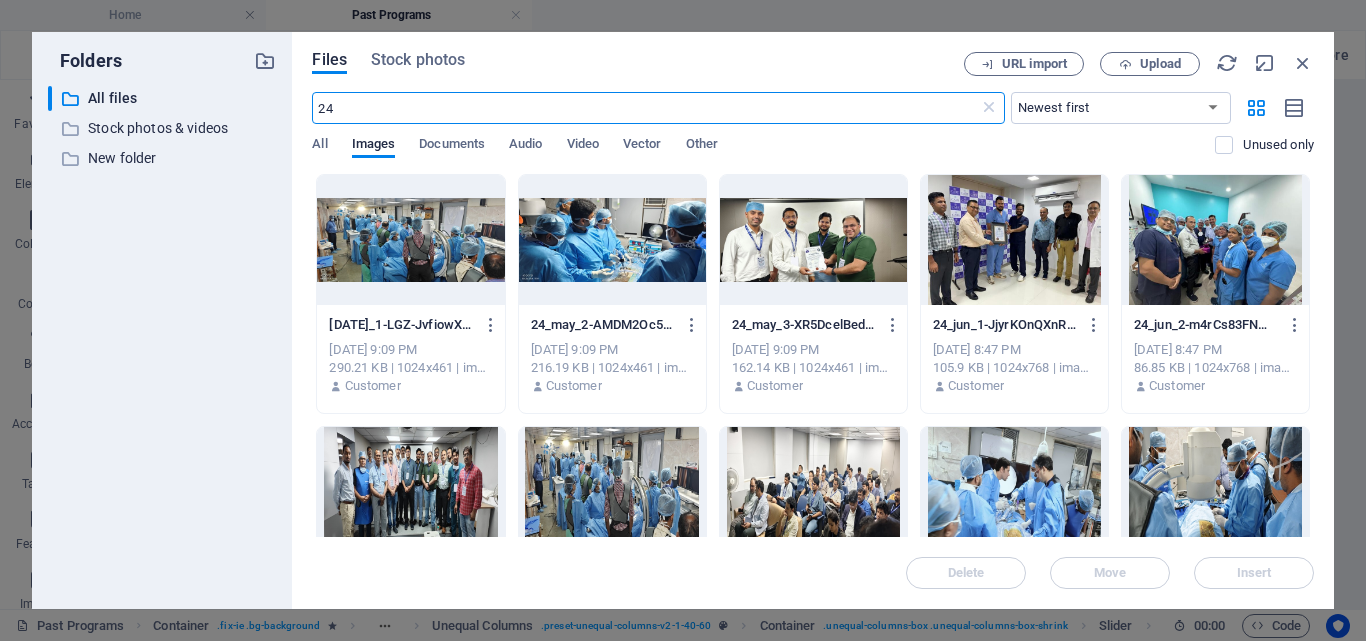 scroll, scrollTop: 1452, scrollLeft: 0, axis: vertical 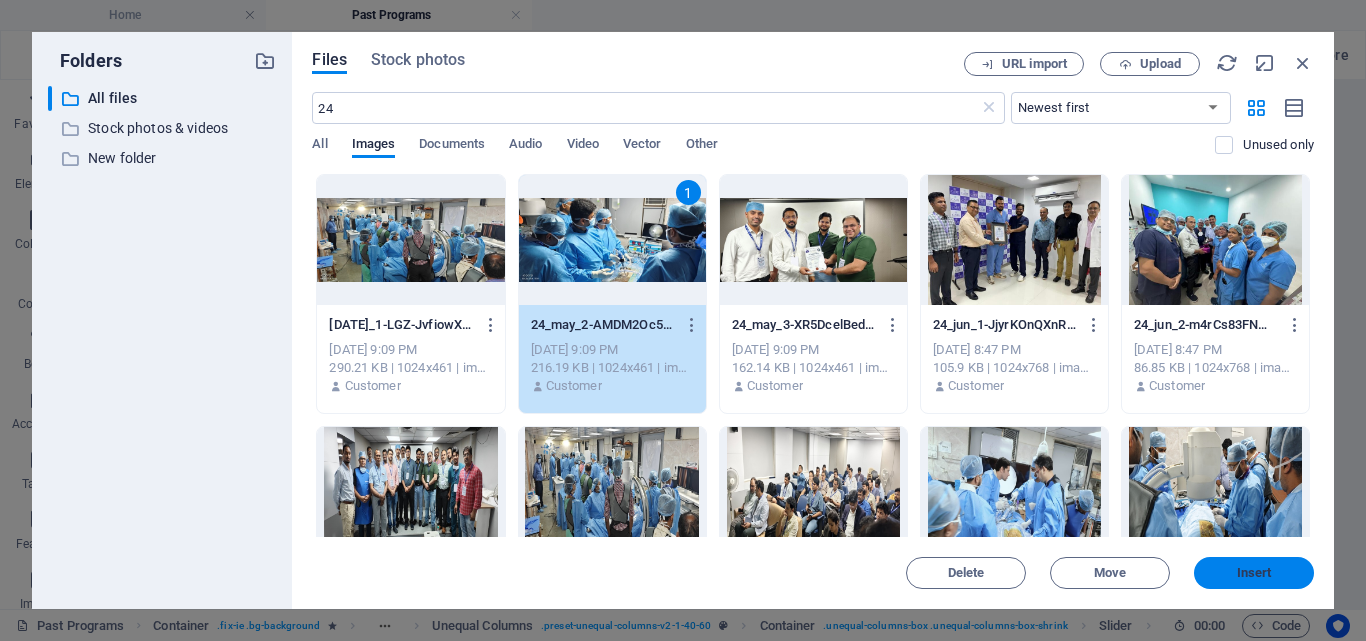 click on "Insert" at bounding box center (1254, 573) 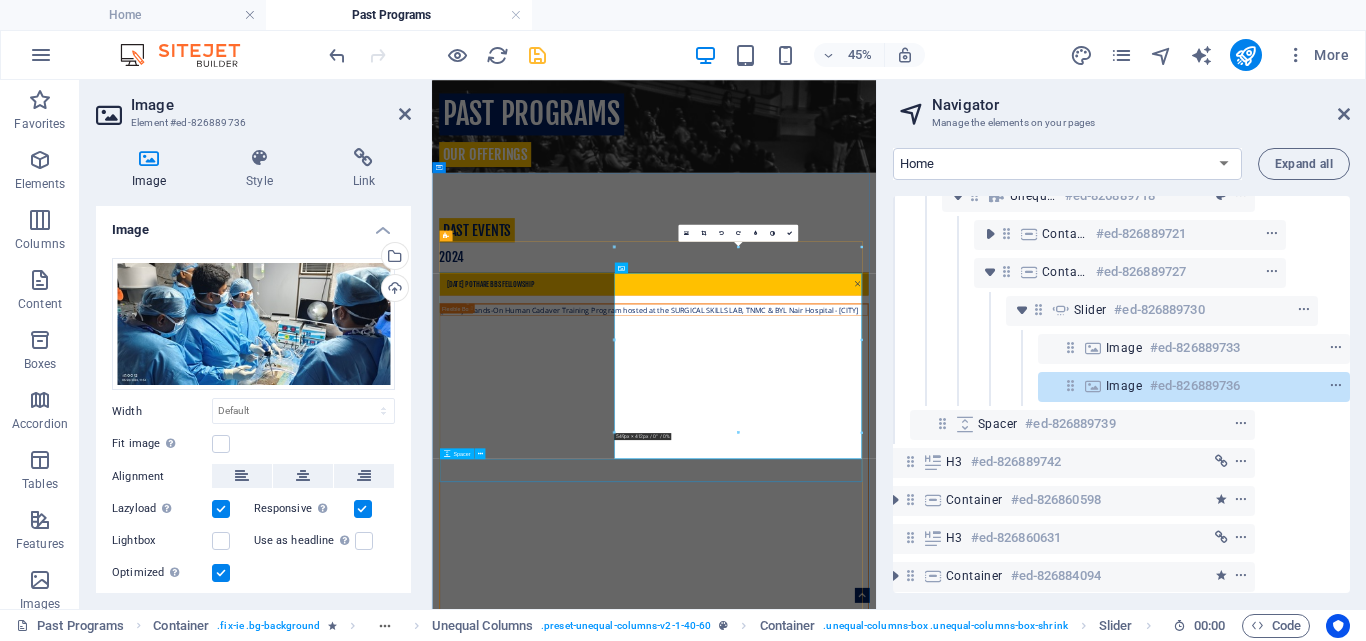 scroll, scrollTop: 494, scrollLeft: 0, axis: vertical 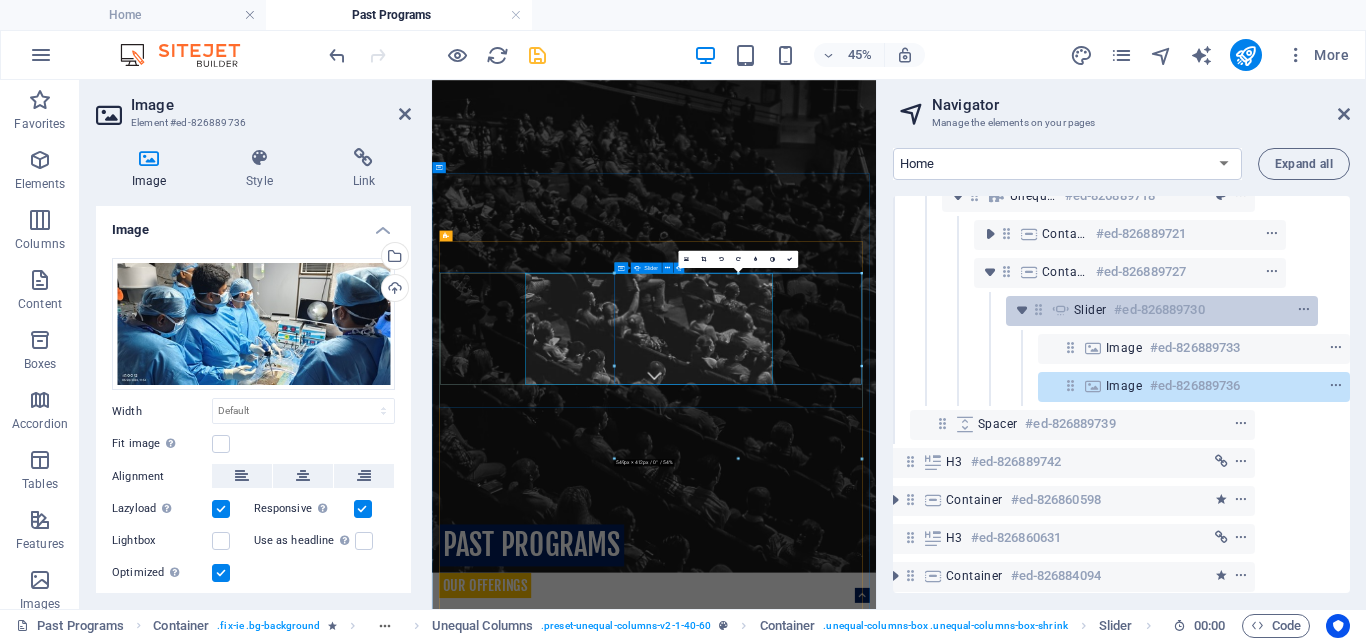 click on "Slider #ed-826889730" at bounding box center (1146, 310) 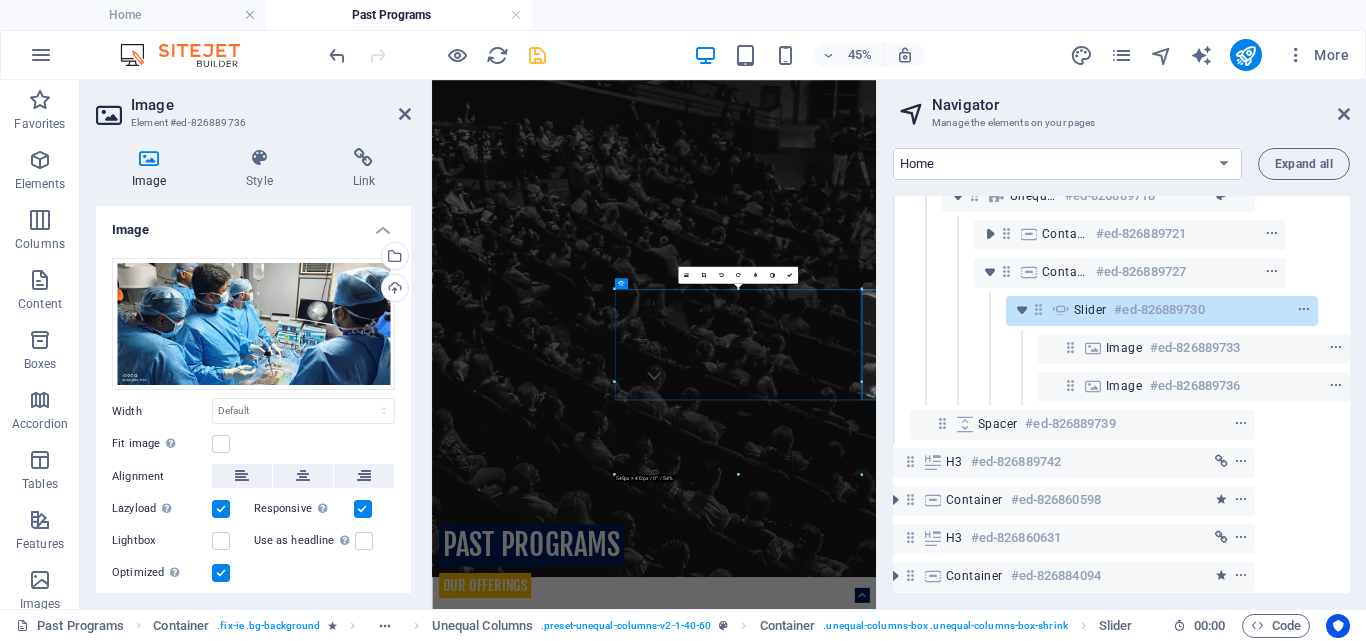 scroll, scrollTop: 459, scrollLeft: 0, axis: vertical 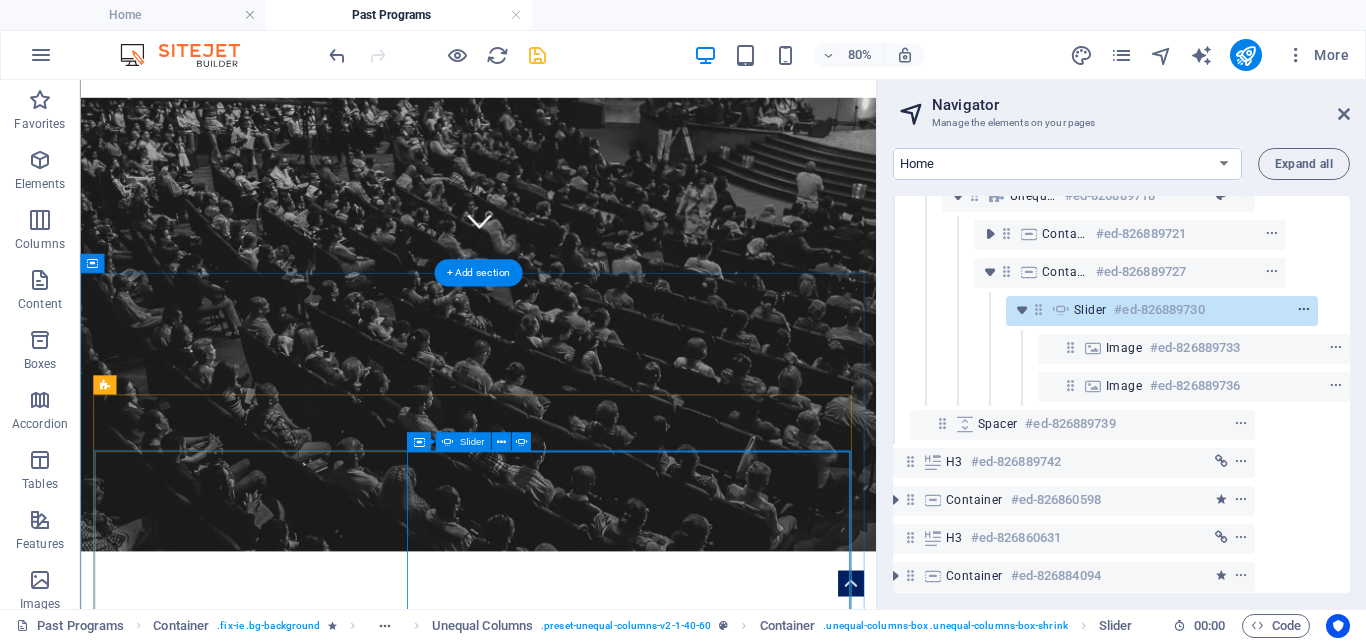 click at bounding box center (1304, 310) 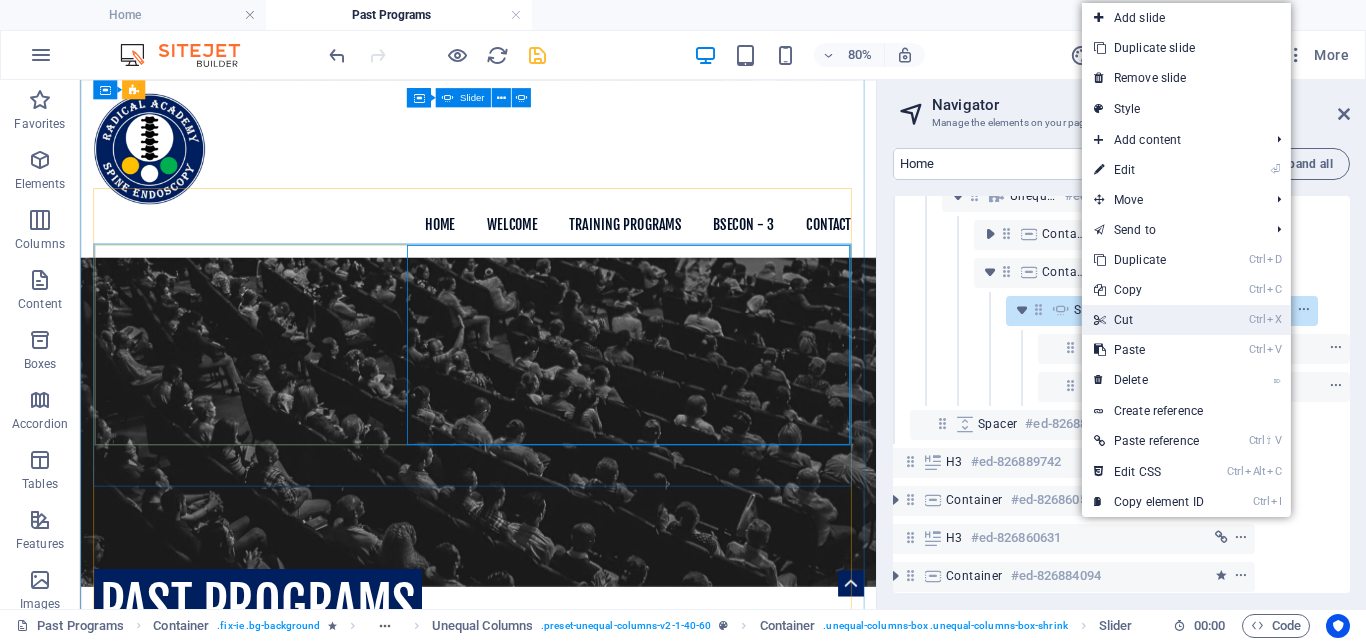 scroll, scrollTop: 717, scrollLeft: 0, axis: vertical 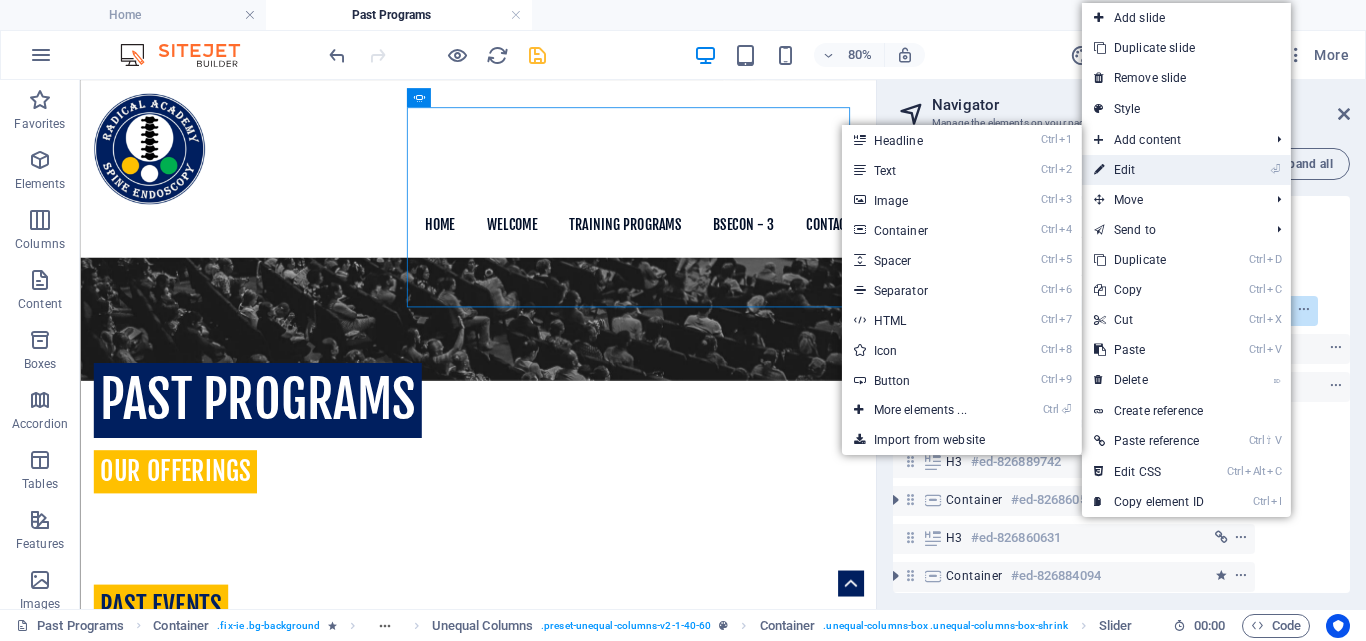 click on "⏎  Edit" at bounding box center [1149, 170] 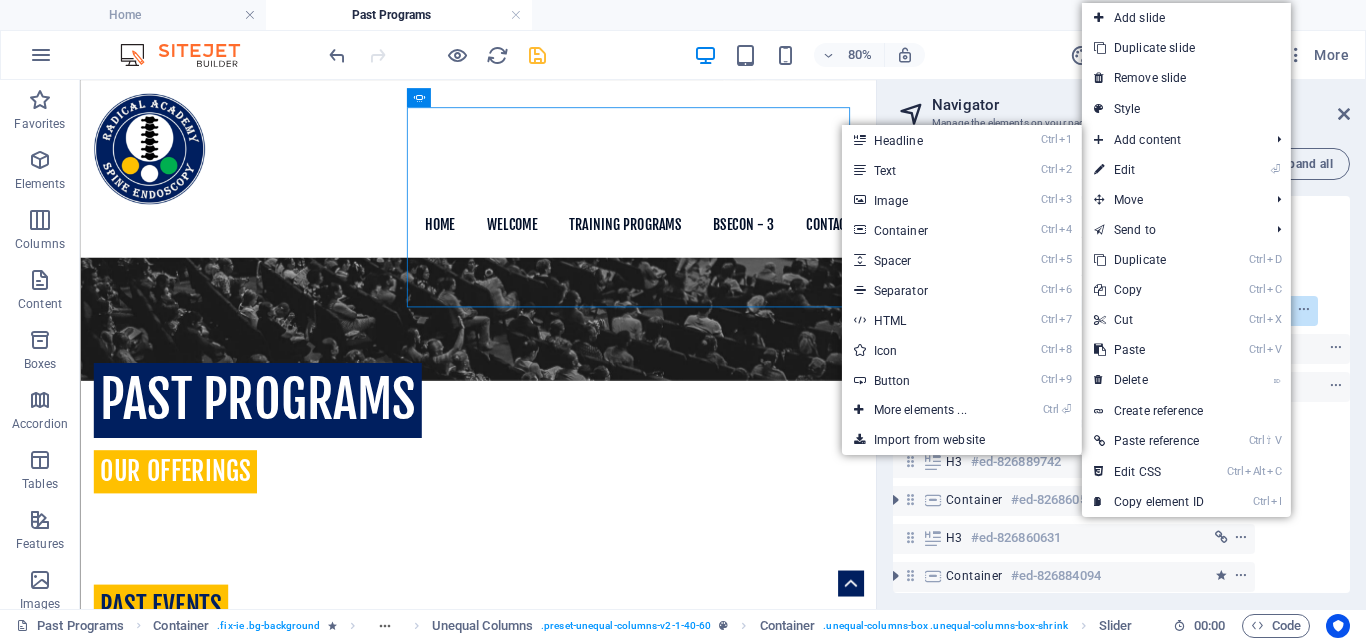 select on "ms" 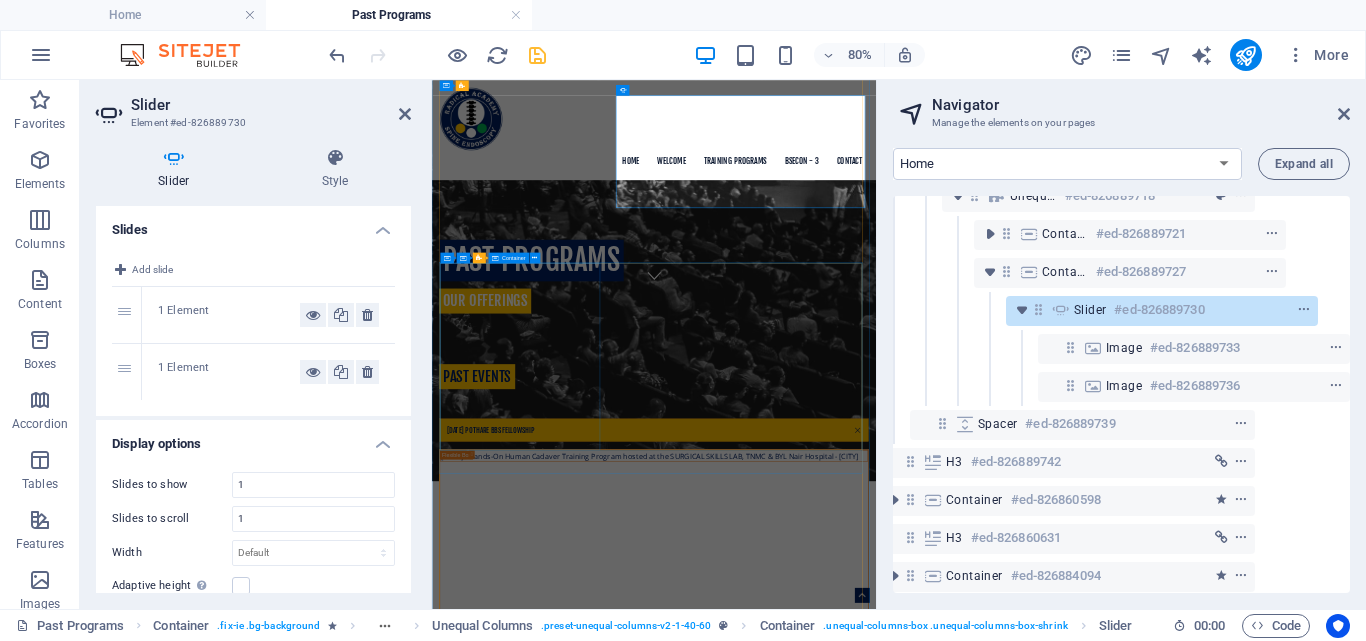 click at bounding box center (341, 372) 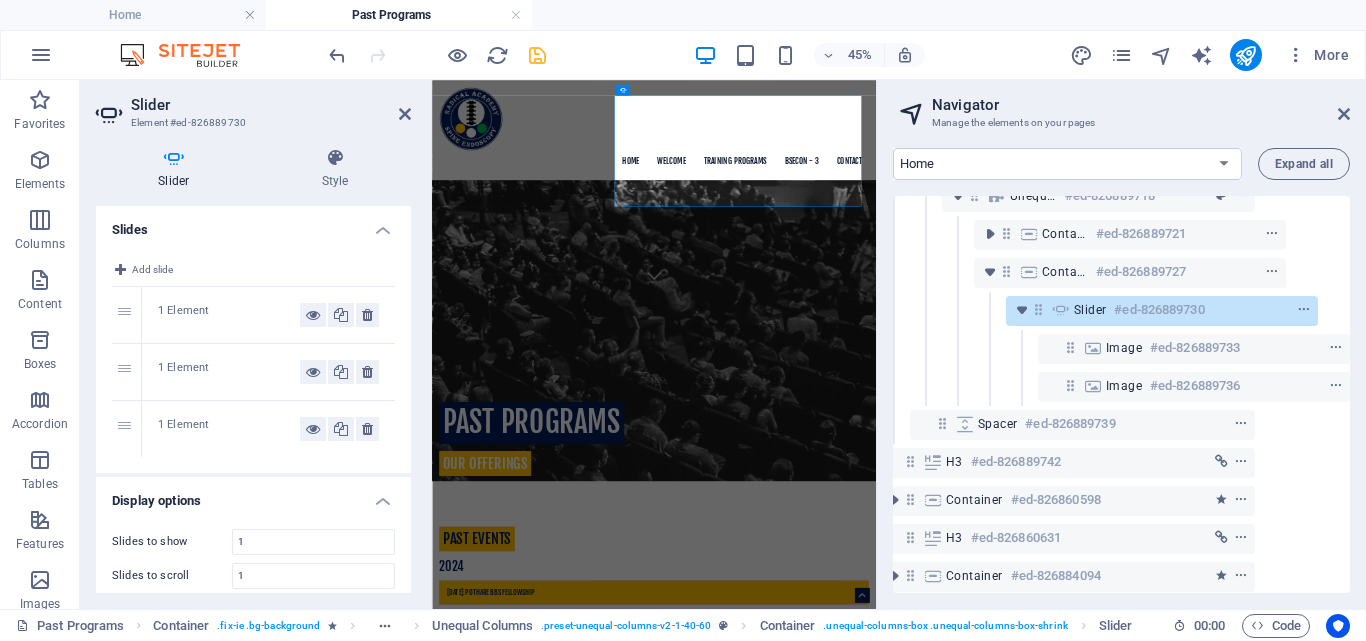 click on "1 Element" at bounding box center [229, 429] 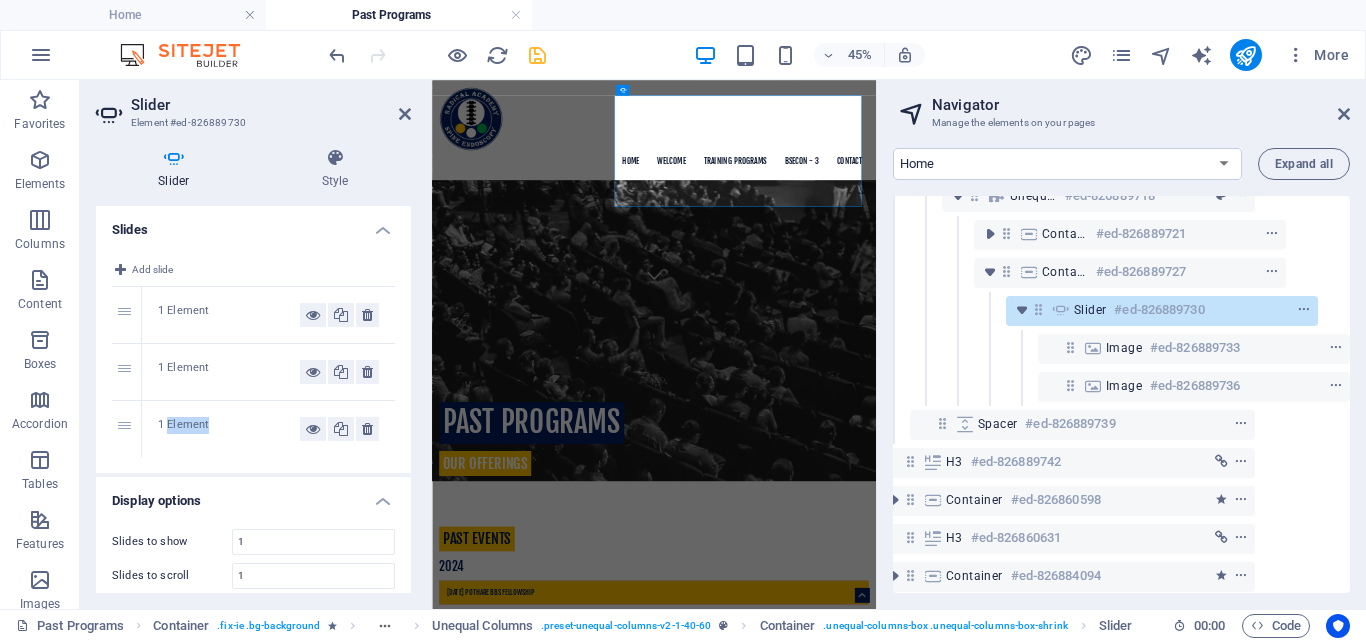 click on "1 Element" at bounding box center (229, 429) 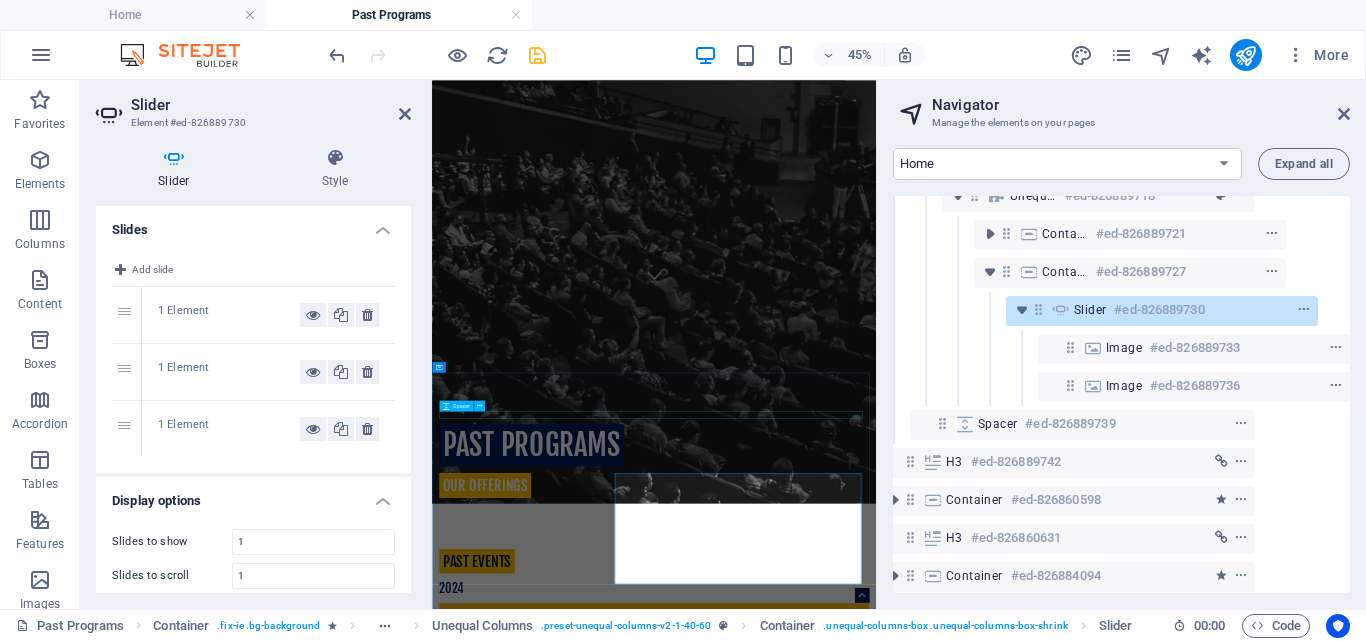 scroll, scrollTop: 50, scrollLeft: 0, axis: vertical 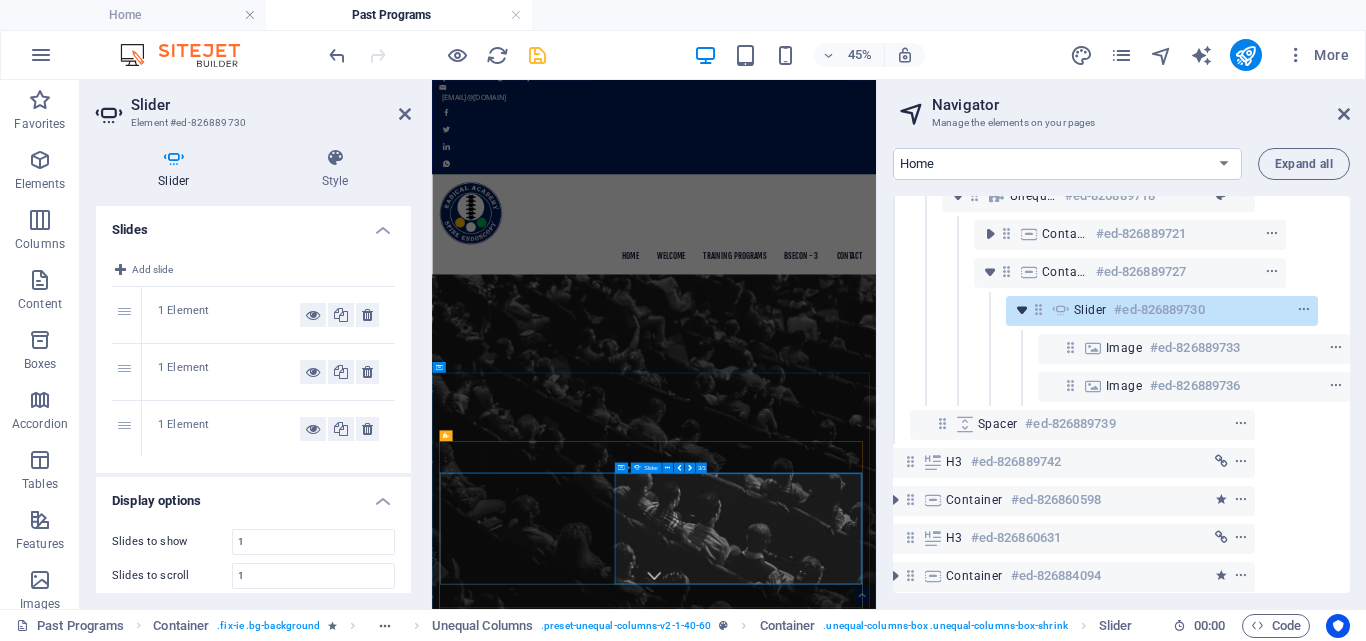 click at bounding box center [1022, 310] 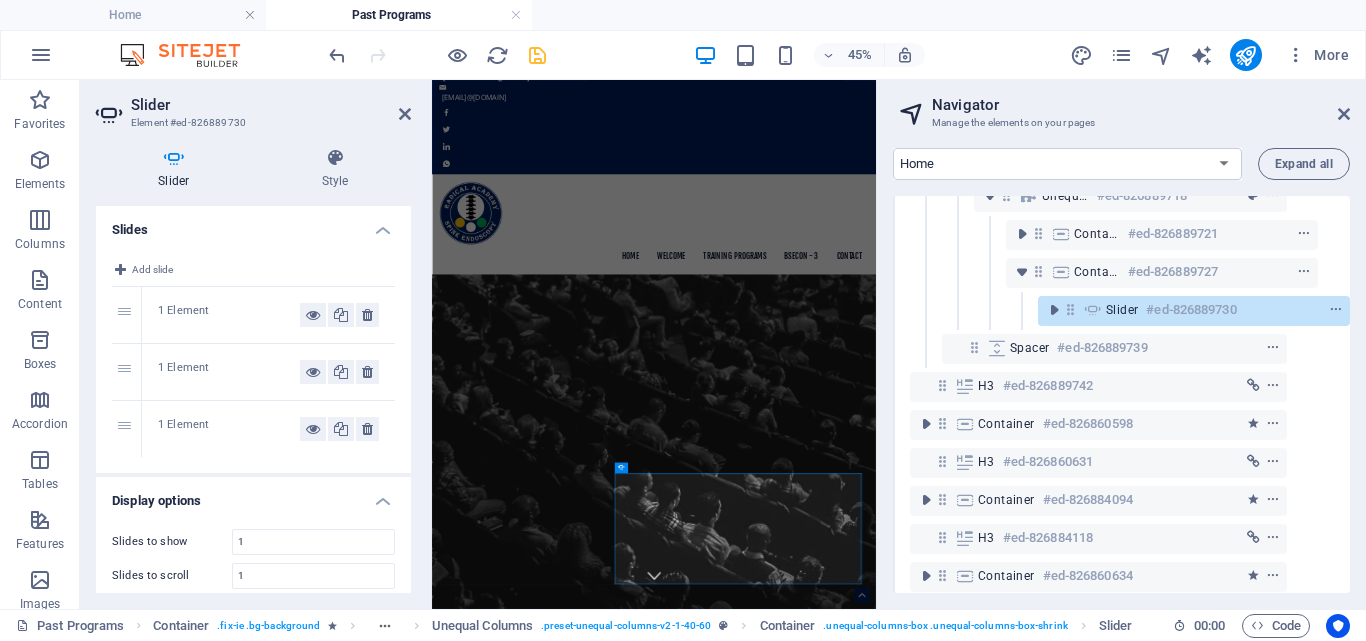 scroll, scrollTop: 478, scrollLeft: 59, axis: both 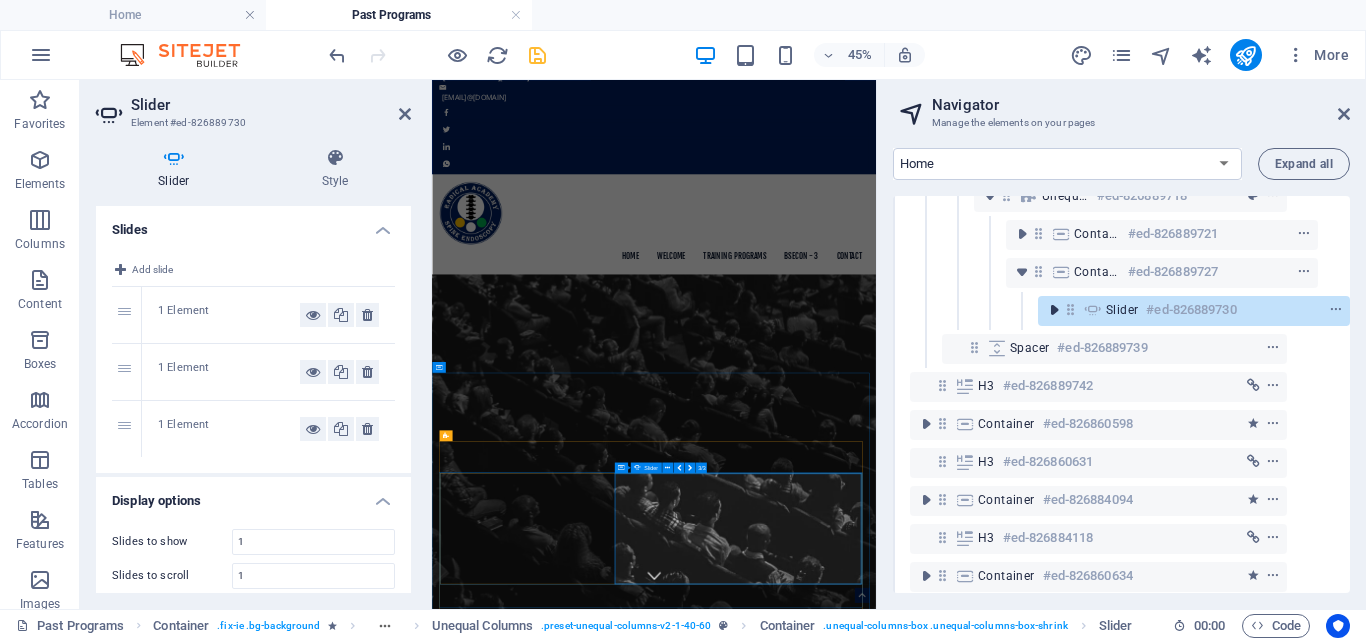 click at bounding box center [1054, 310] 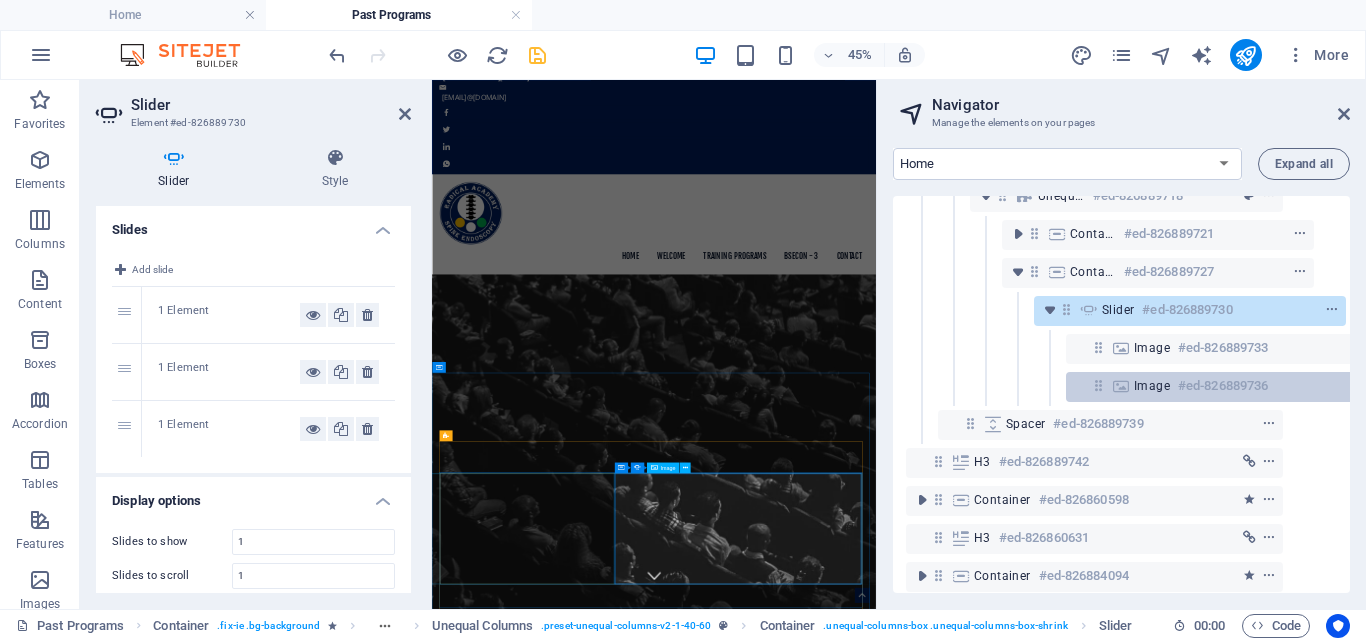 click at bounding box center [1098, 385] 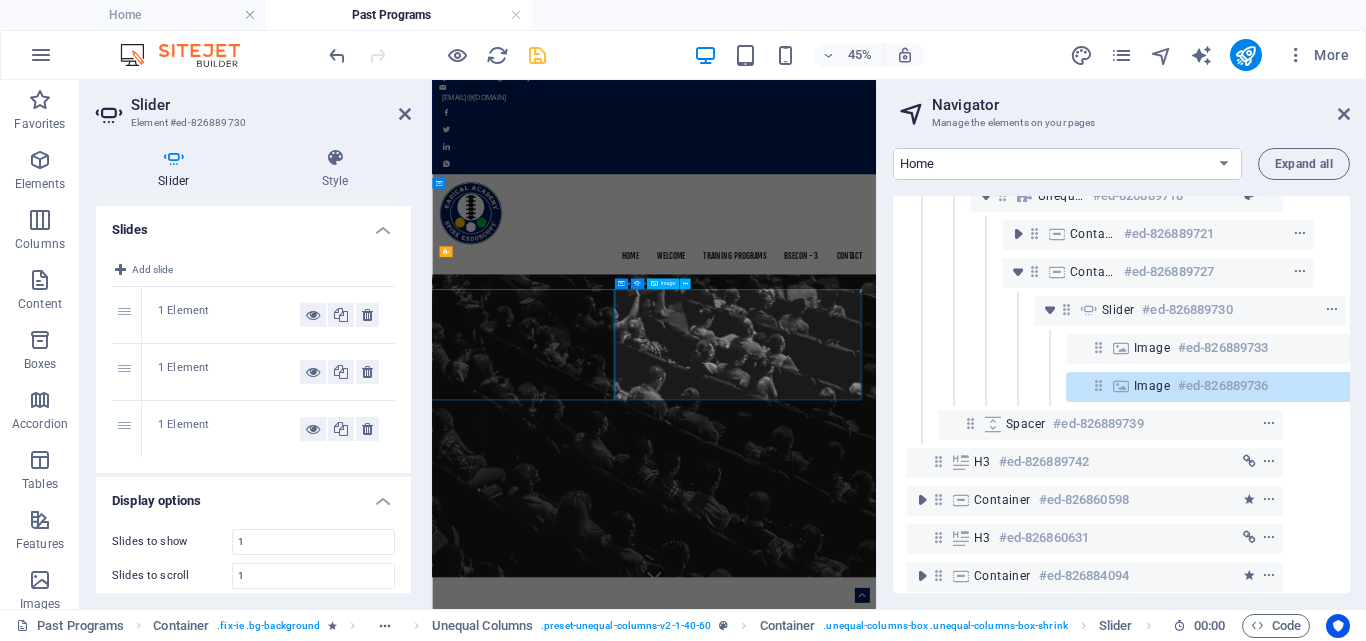 scroll, scrollTop: 459, scrollLeft: 0, axis: vertical 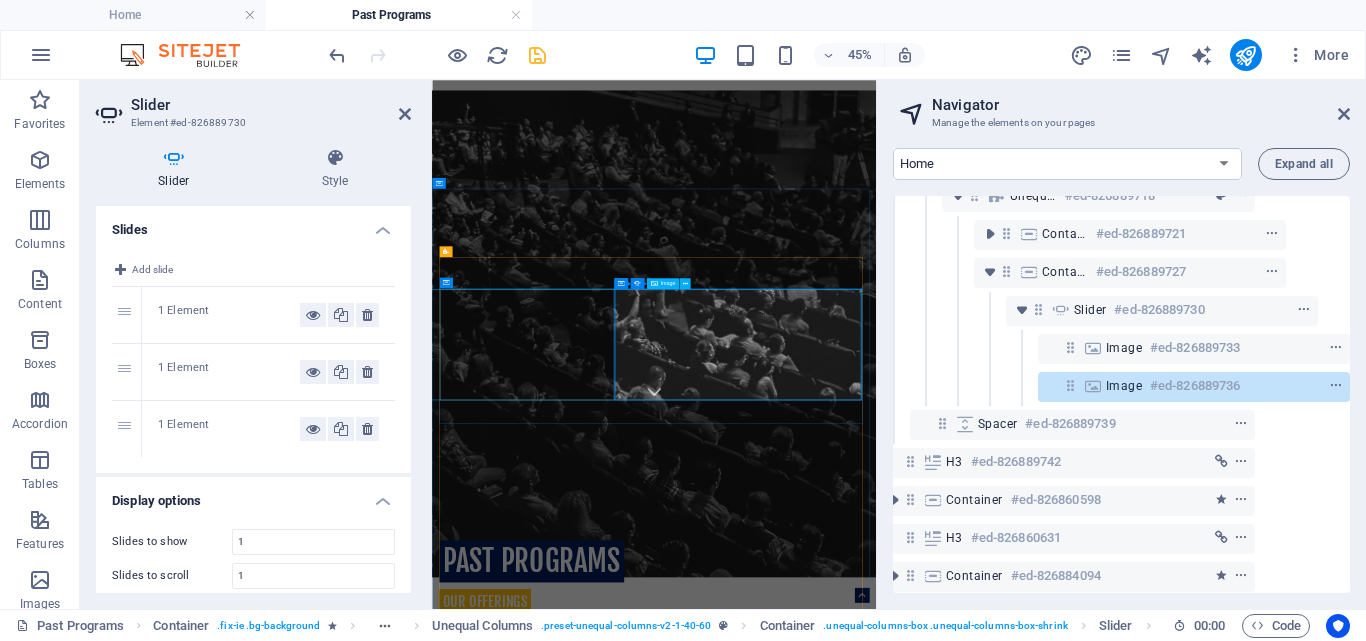 click at bounding box center (-923, 3191) 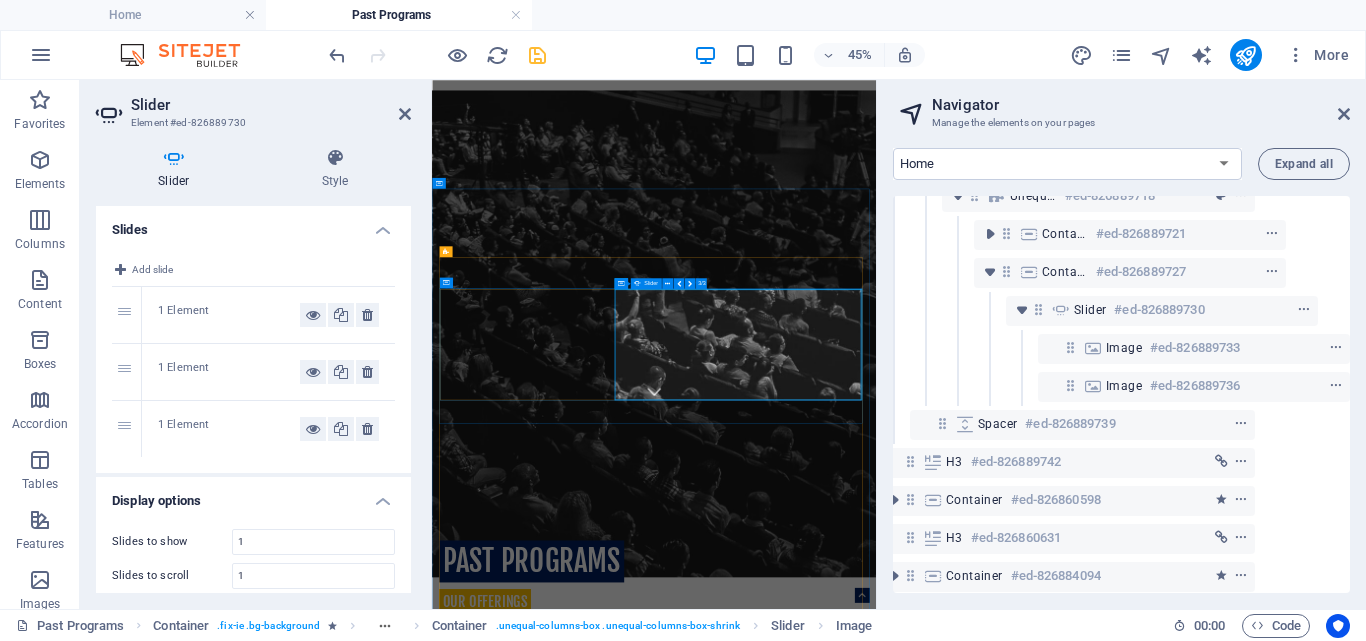 click at bounding box center (450, 3876) 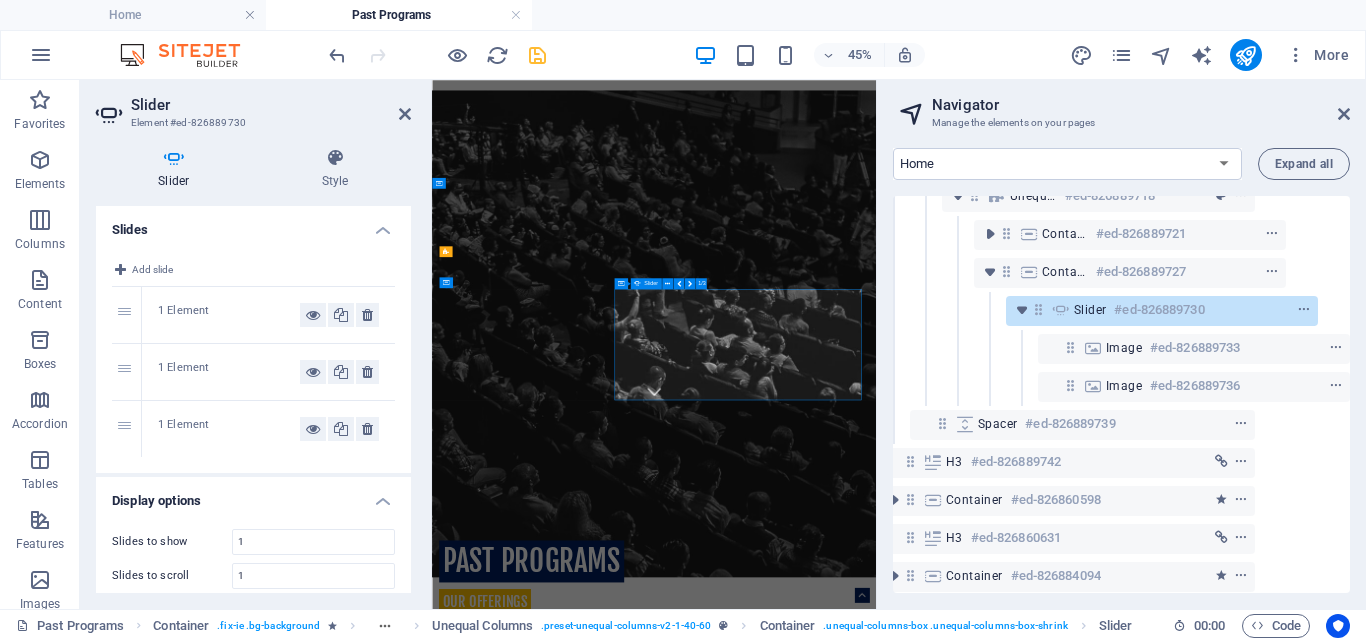 click at bounding box center (450, 3876) 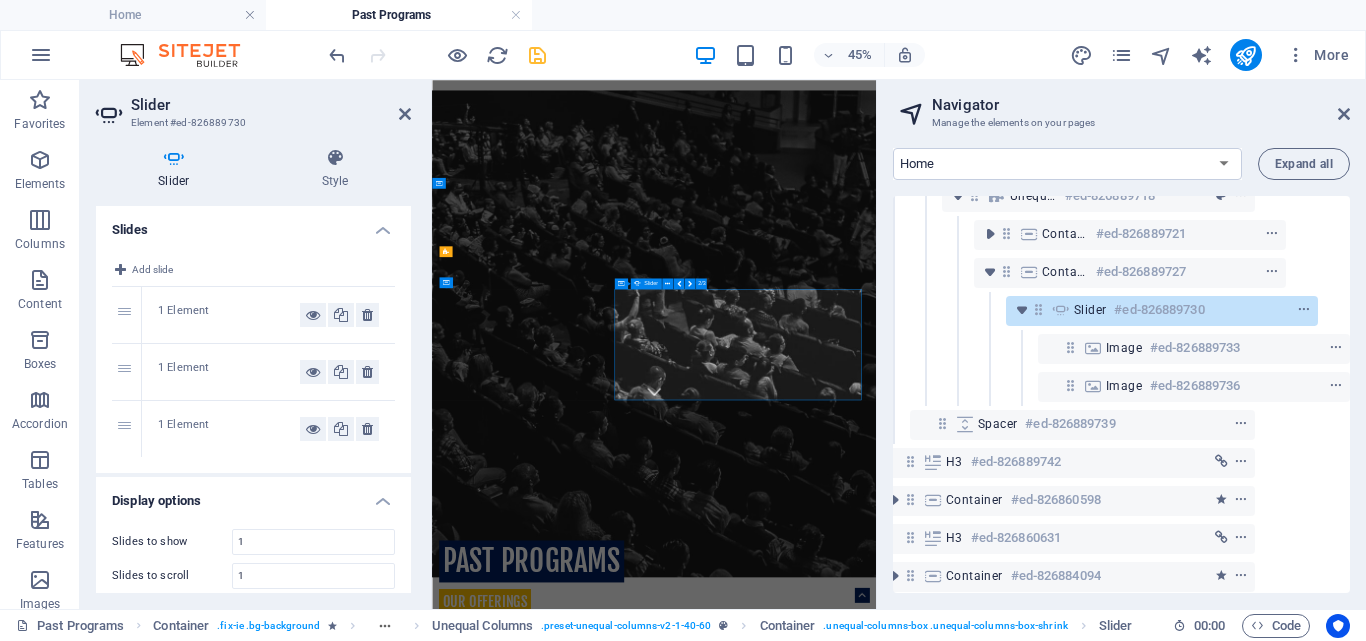 click at bounding box center [450, 3876] 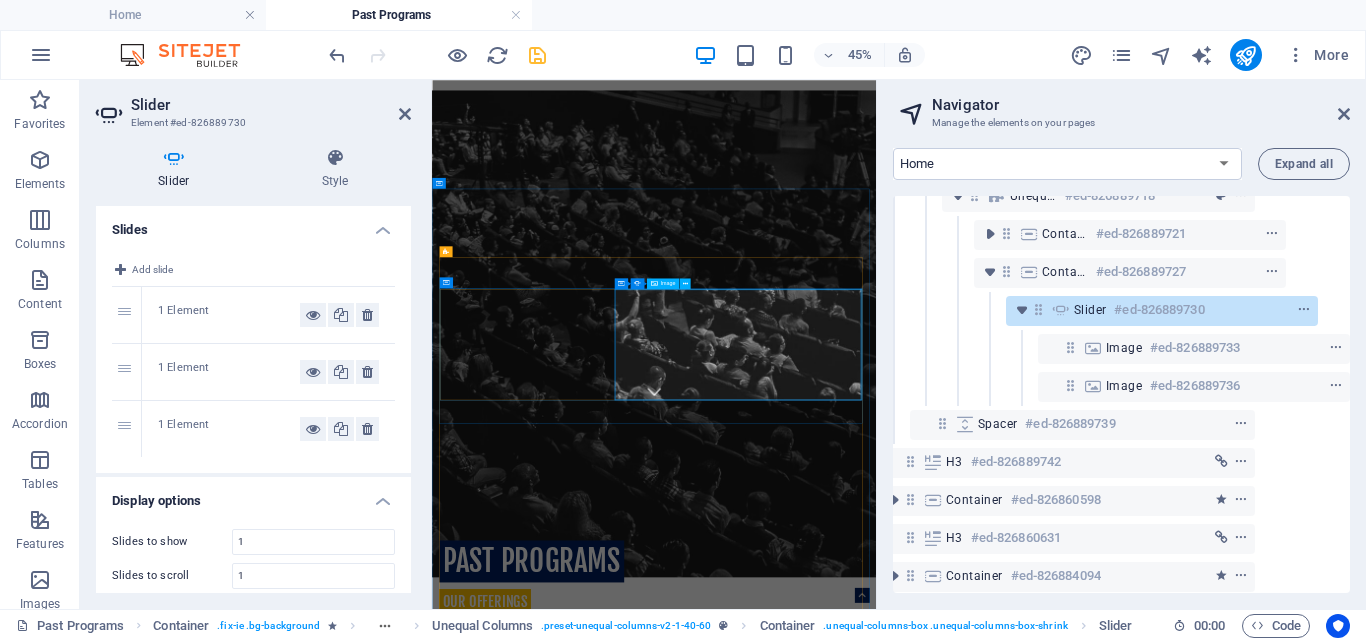 click at bounding box center [-923, 3191] 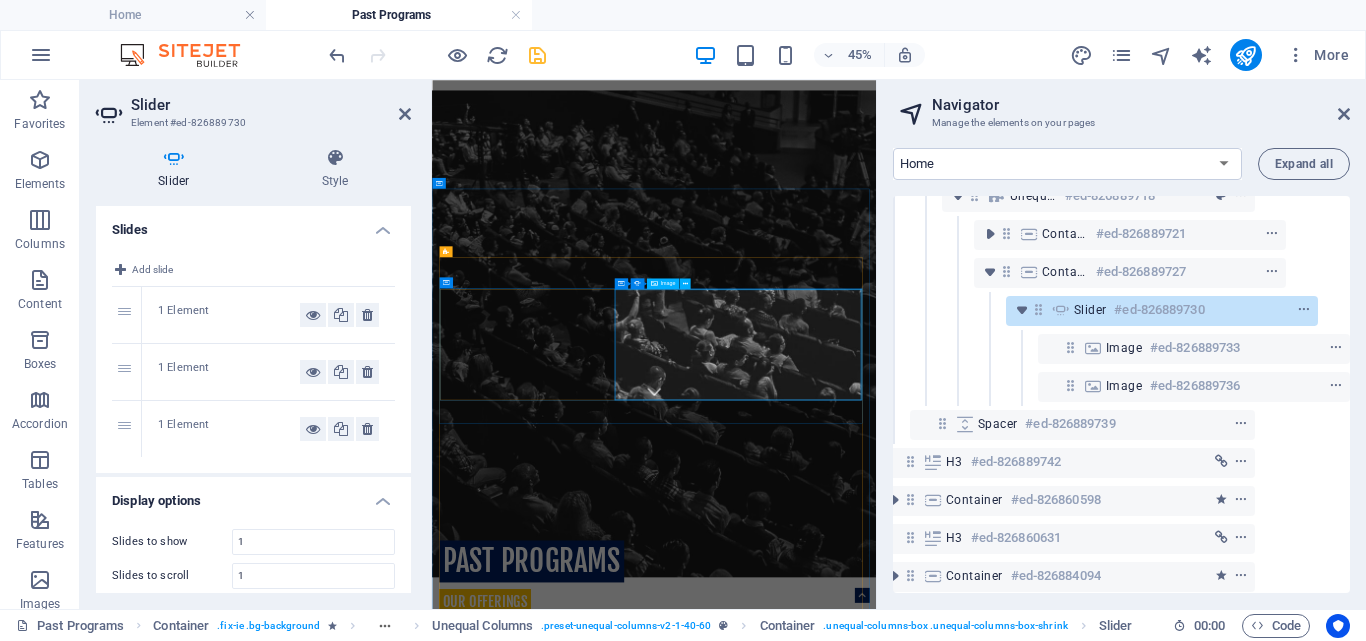 click at bounding box center (-923, 3191) 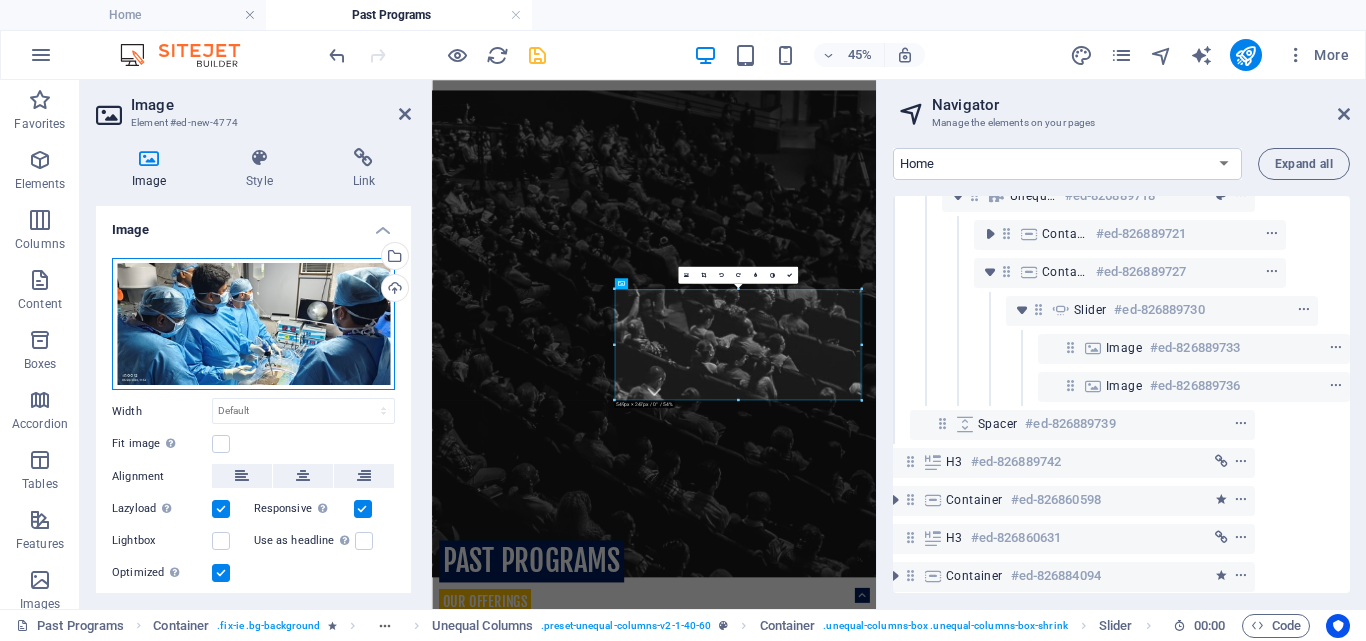 click on "Drag files here, click to choose files or select files from Files or our free stock photos & videos" at bounding box center [253, 324] 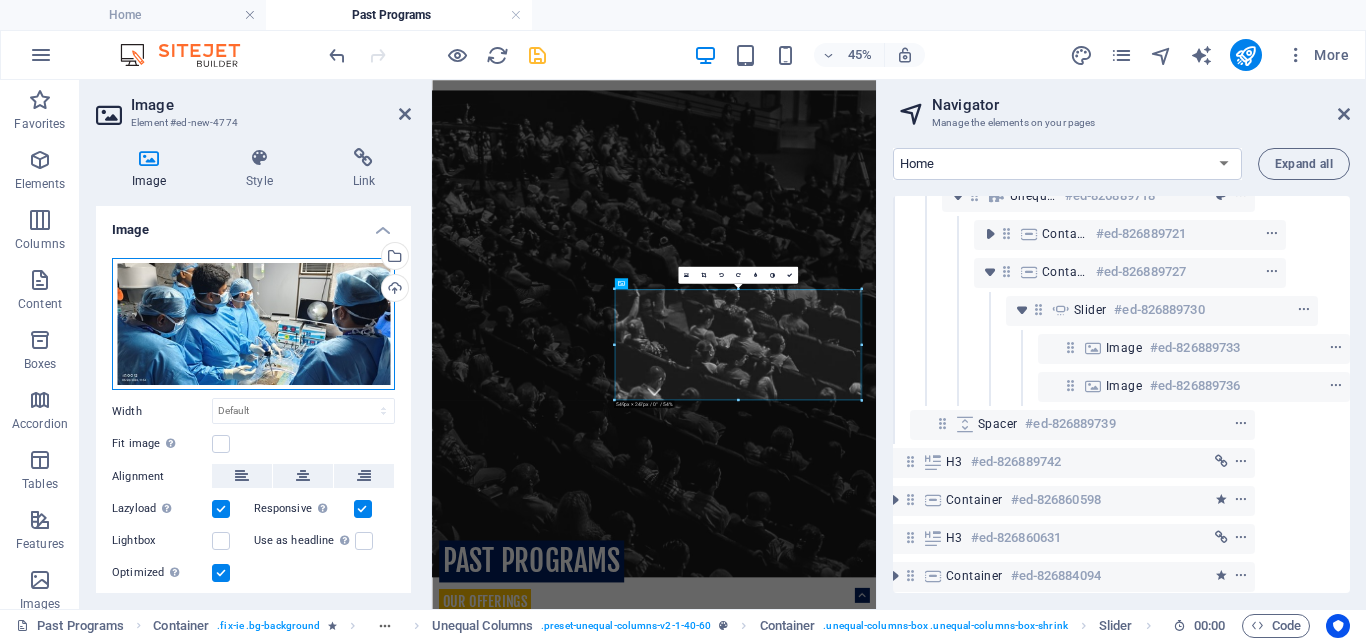 click on "Drag files here, click to choose files or select files from Files or our free stock photos & videos" at bounding box center [253, 324] 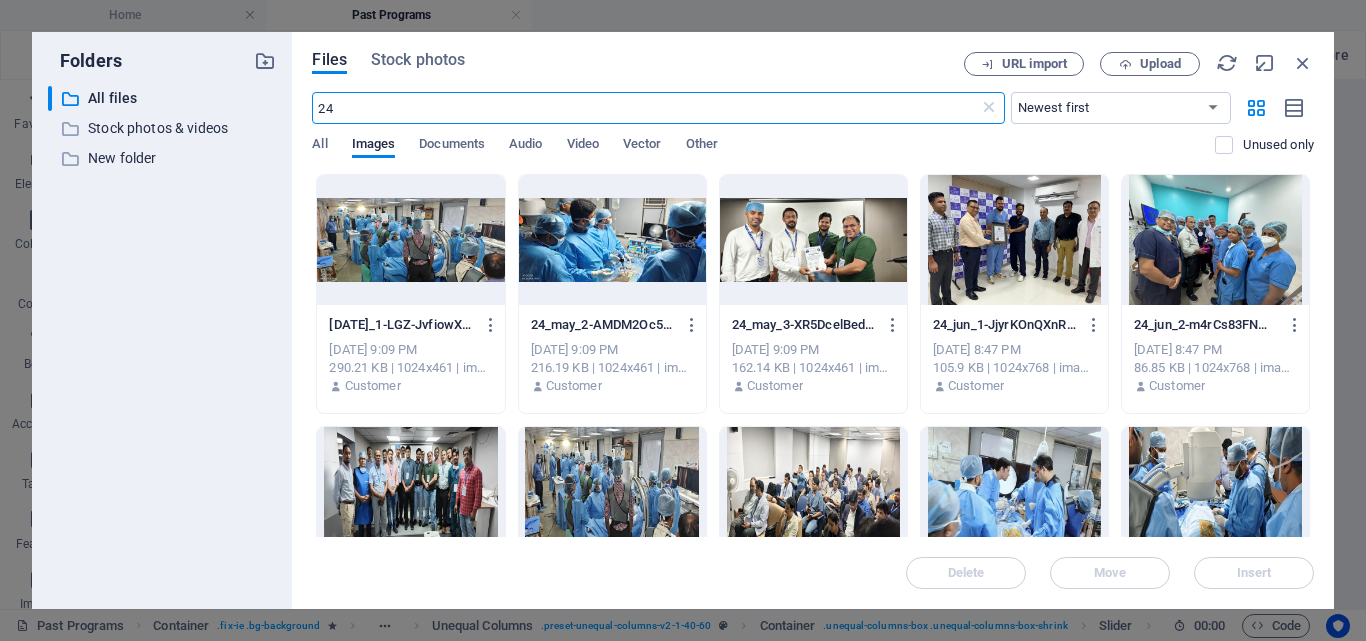 scroll, scrollTop: 1452, scrollLeft: 0, axis: vertical 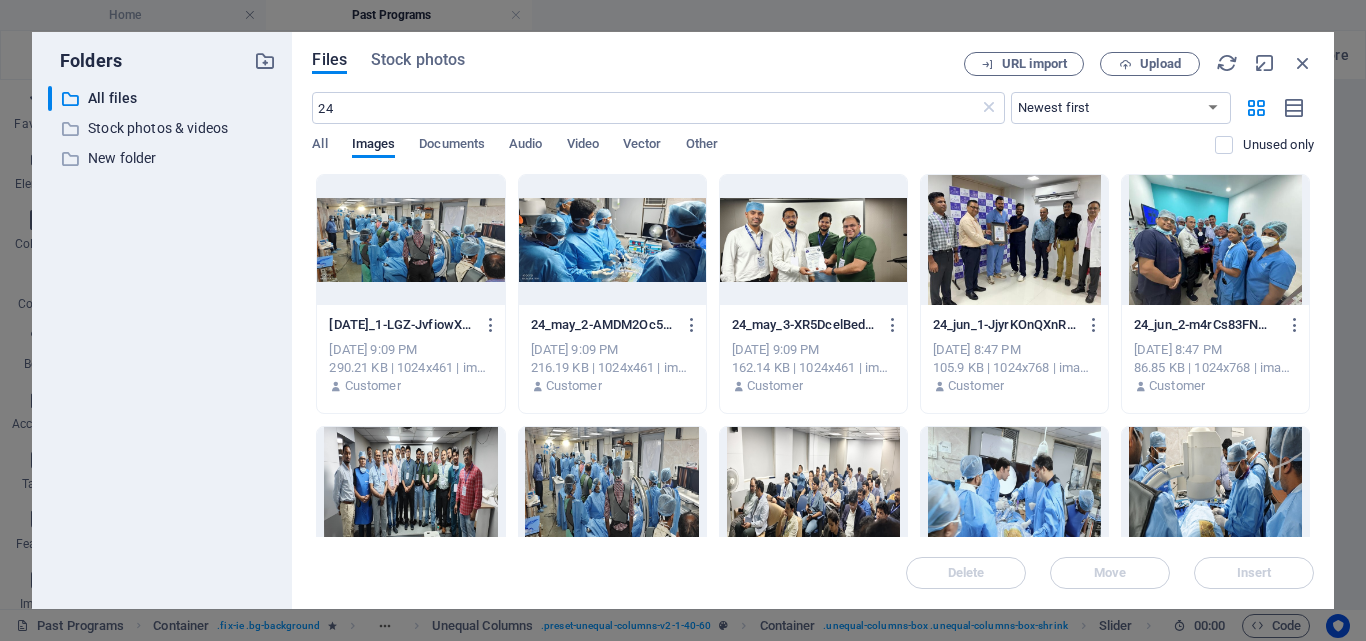 click at bounding box center [813, 240] 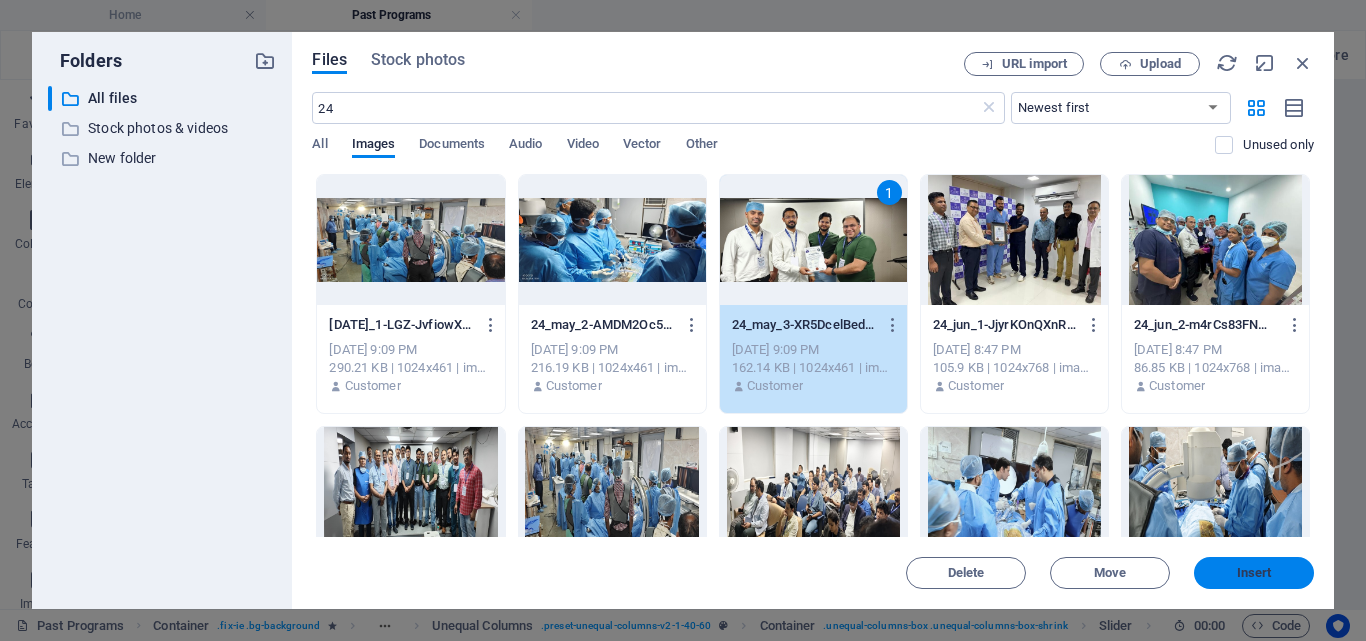 click on "Insert" at bounding box center [1254, 573] 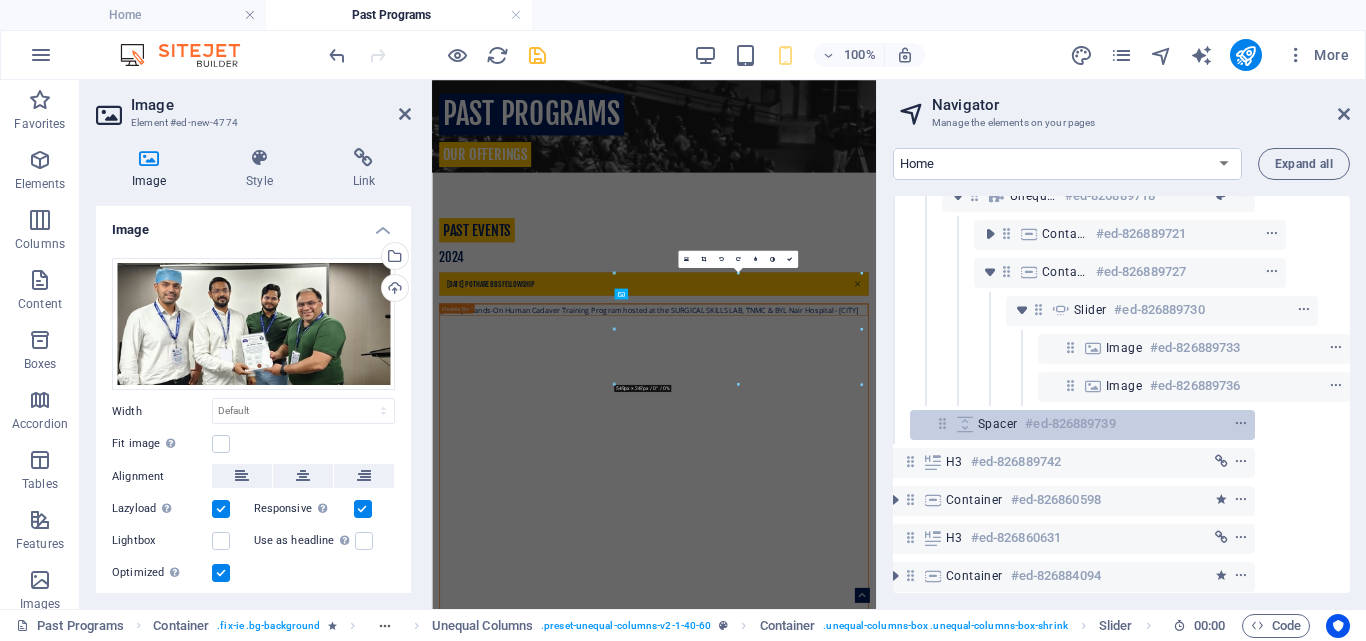scroll, scrollTop: 494, scrollLeft: 0, axis: vertical 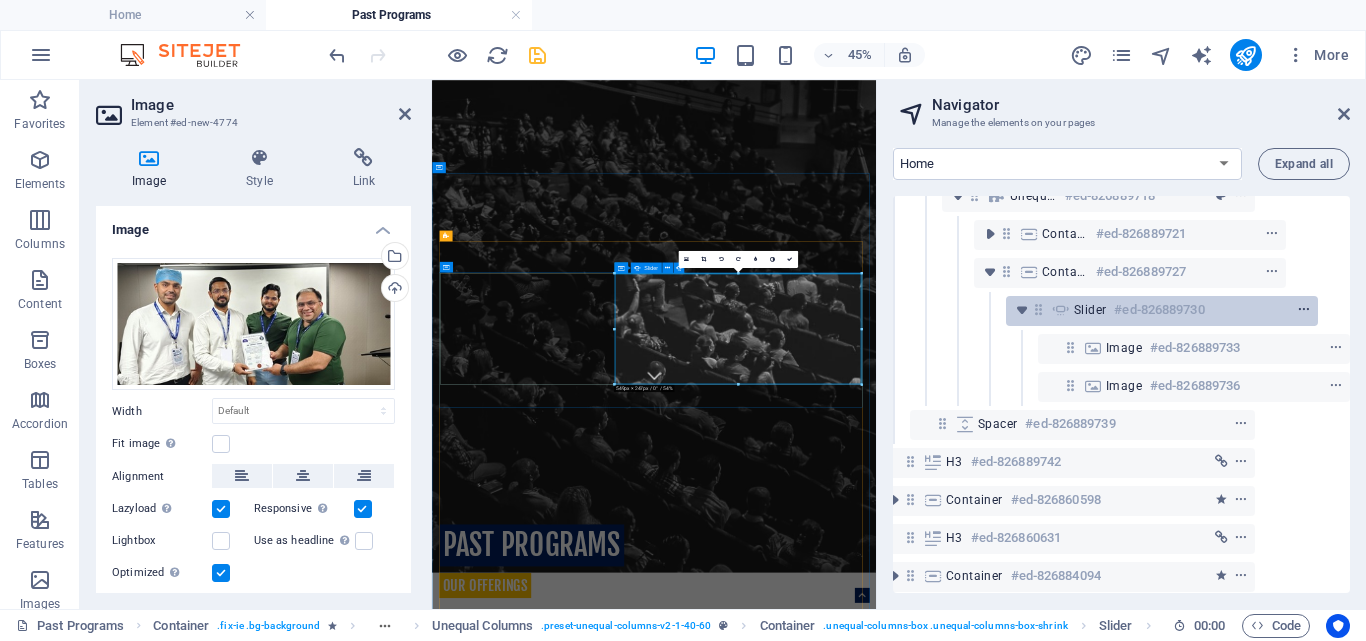 click at bounding box center [1304, 310] 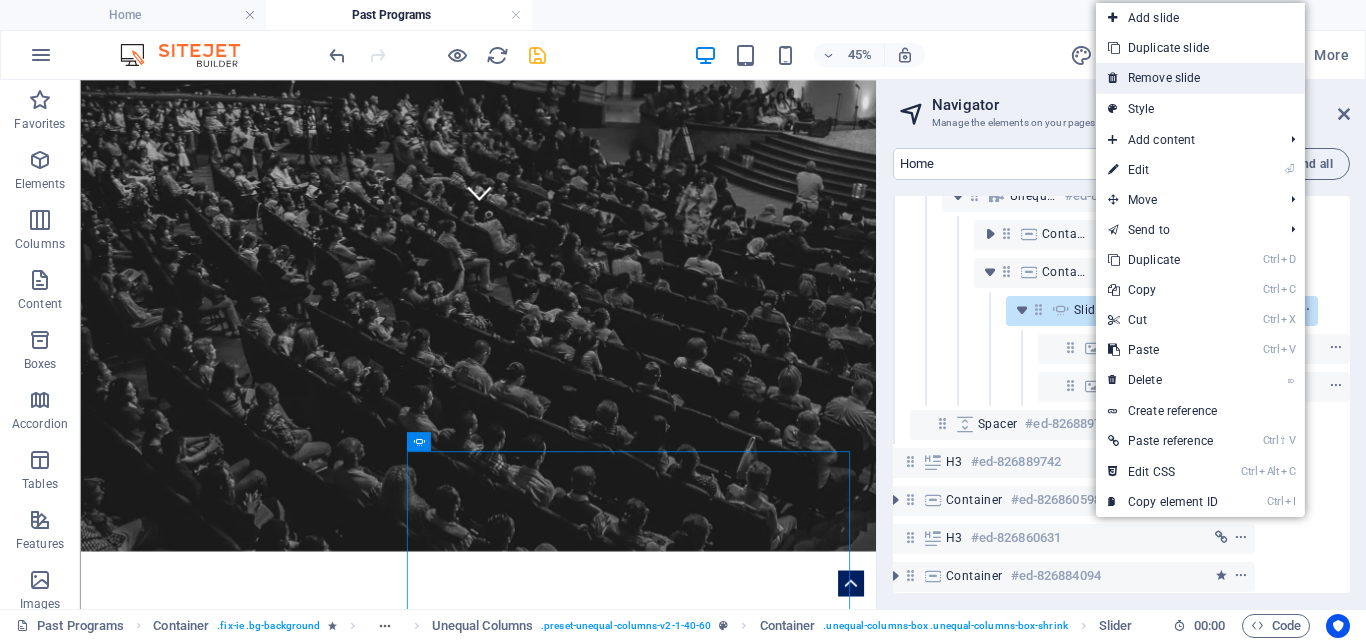 scroll, scrollTop: 459, scrollLeft: 0, axis: vertical 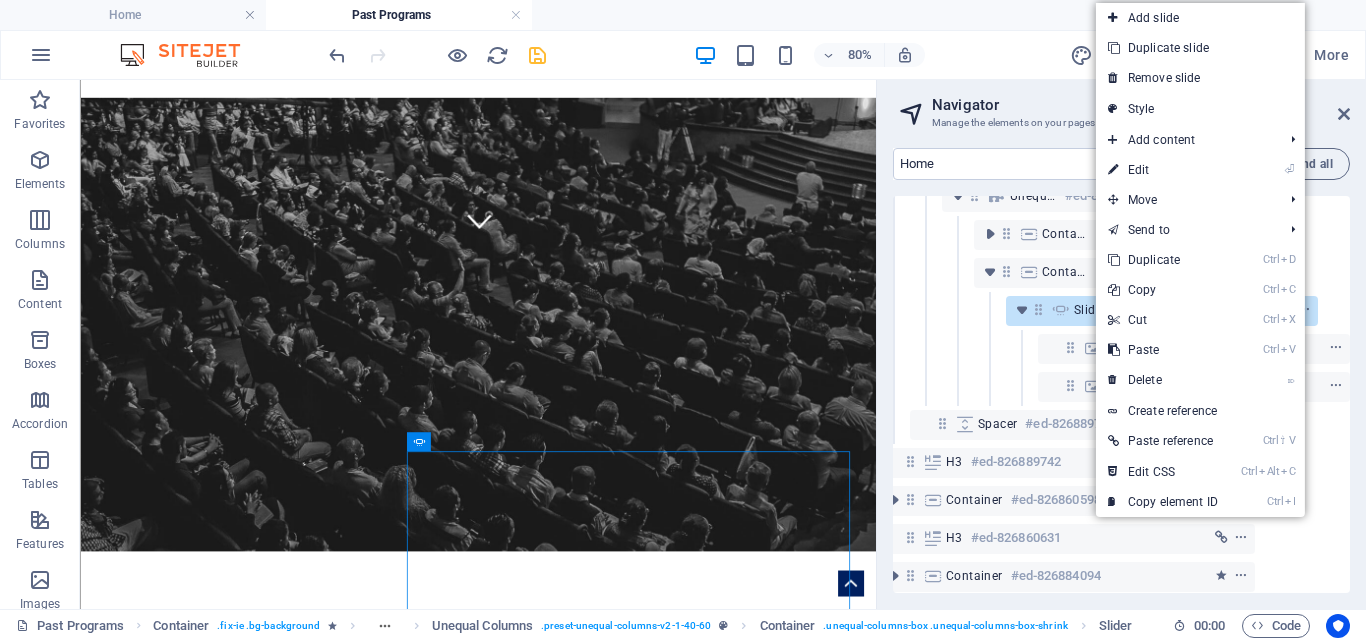 click on "⏎  Edit" at bounding box center (1163, 170) 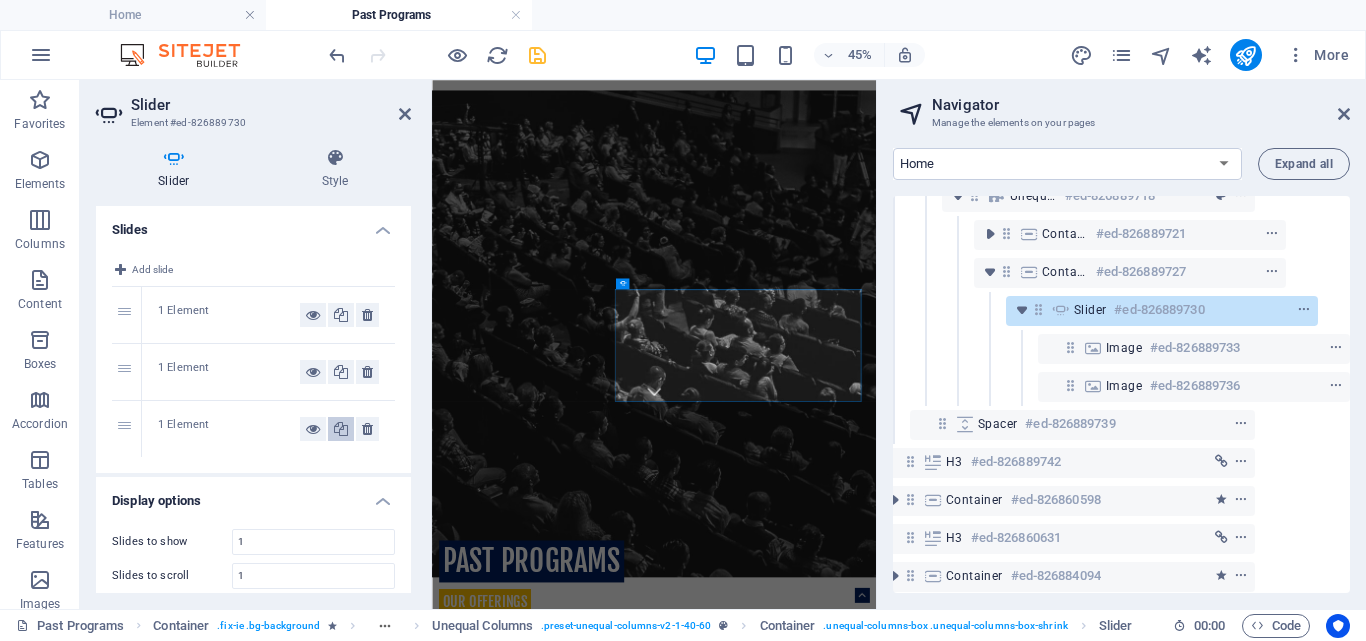 drag, startPoint x: 338, startPoint y: 431, endPoint x: 42, endPoint y: 646, distance: 365.84286 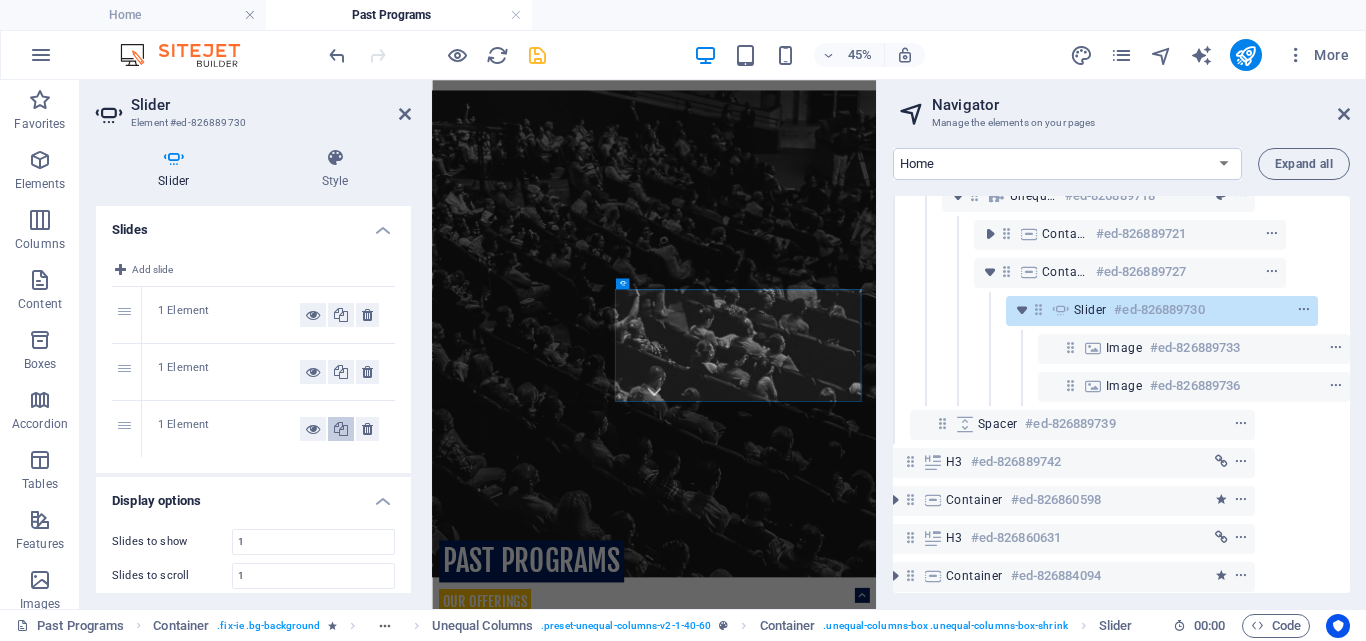 click at bounding box center [341, 429] 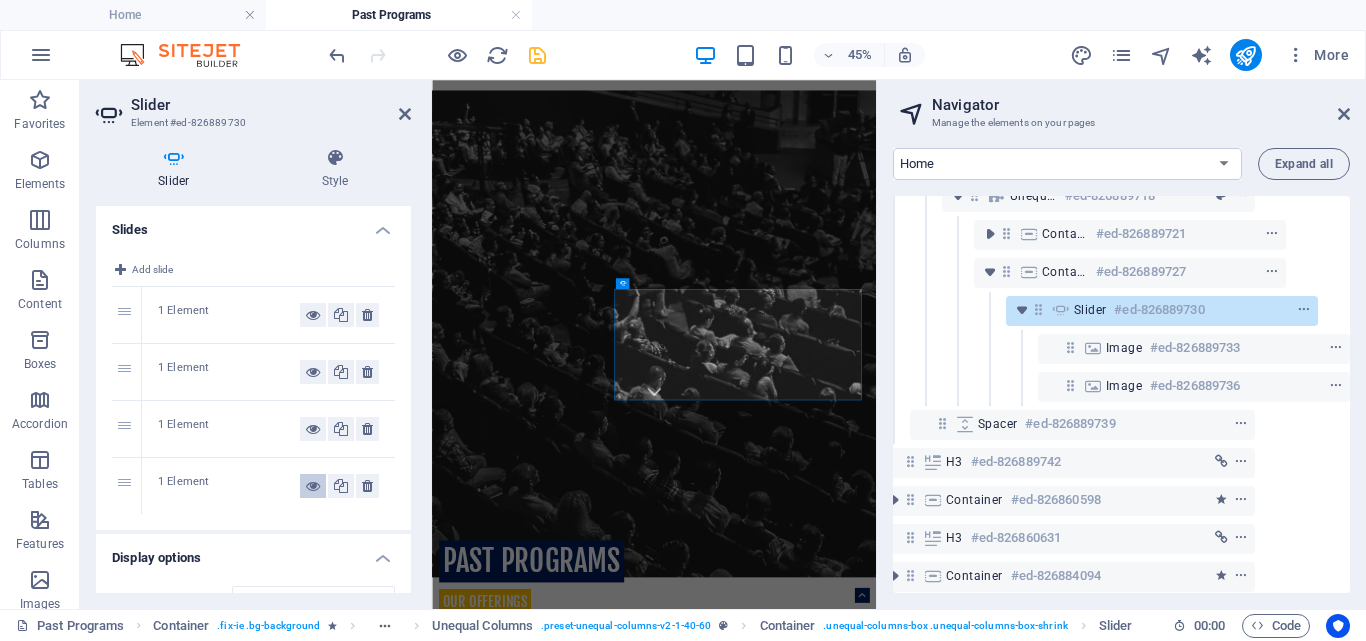 click at bounding box center (313, 486) 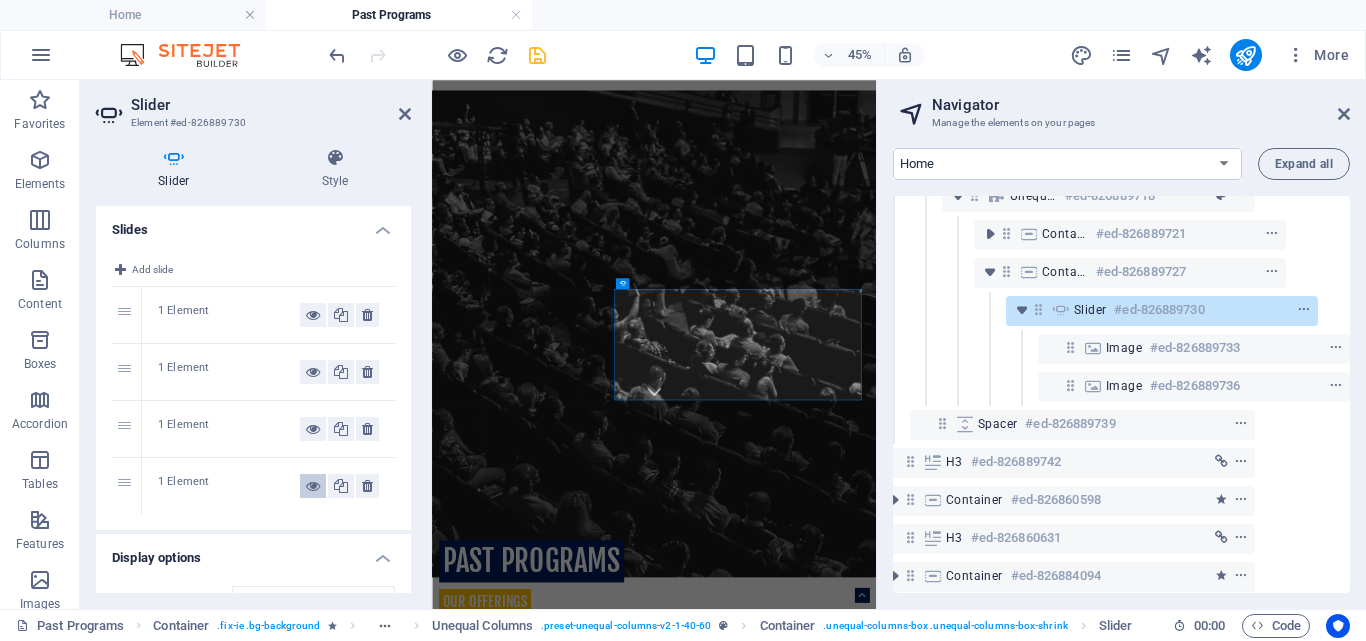 click at bounding box center (313, 486) 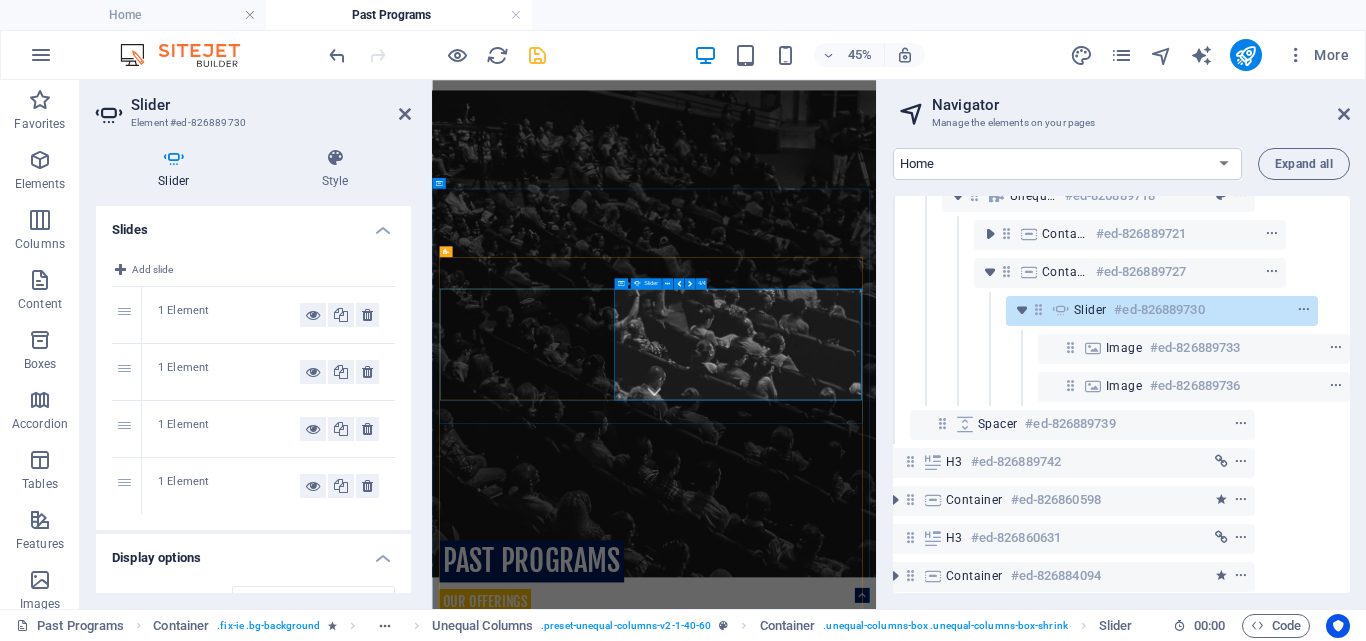 click at bounding box center [450, 1630] 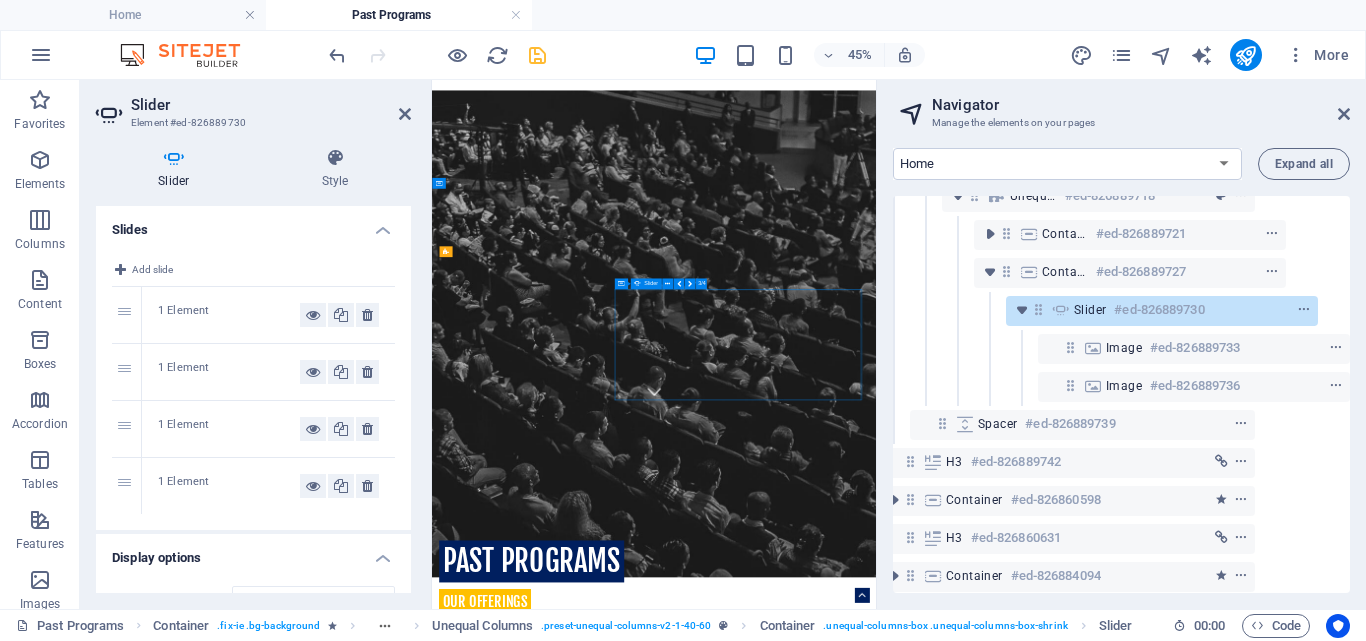 click at bounding box center (450, 4320) 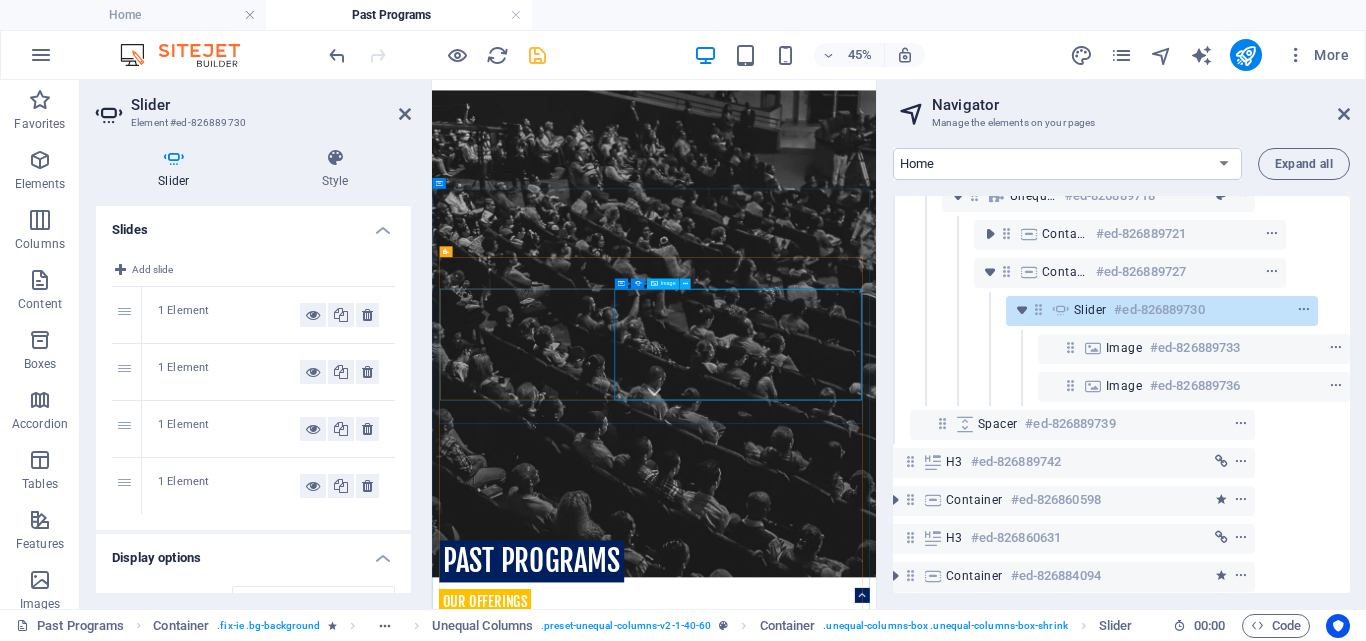 drag, startPoint x: 1160, startPoint y: 682, endPoint x: 768, endPoint y: 432, distance: 464.93442 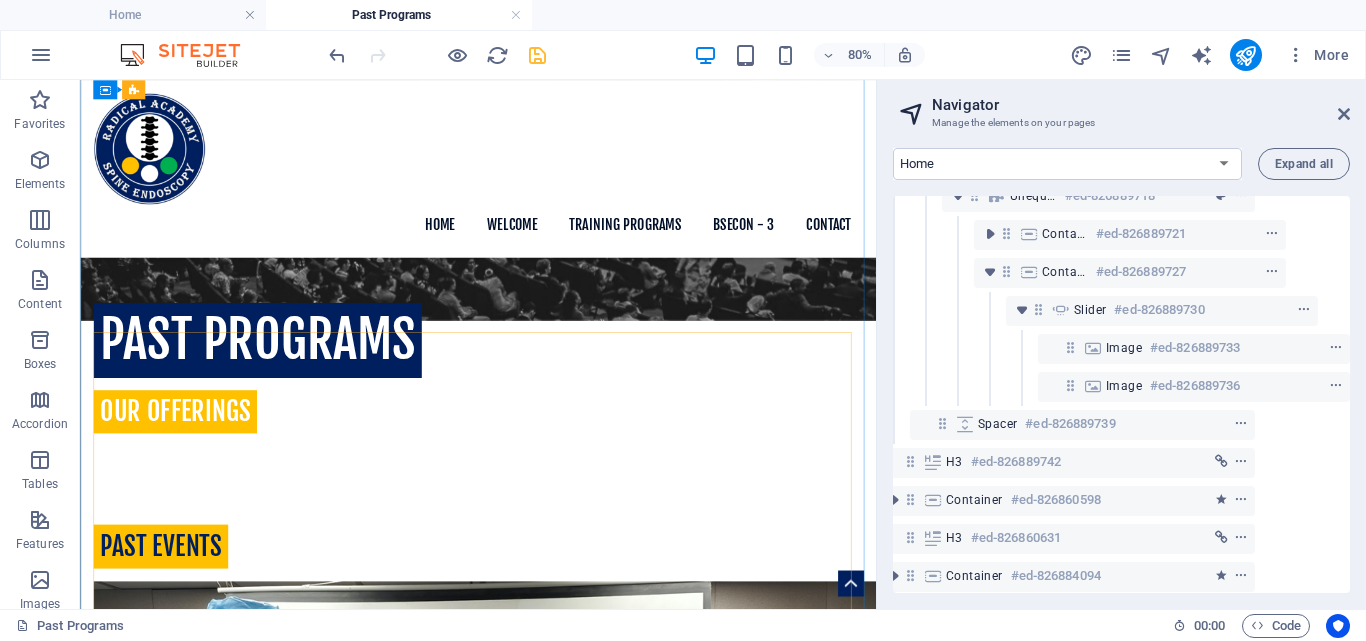 scroll, scrollTop: 459, scrollLeft: 0, axis: vertical 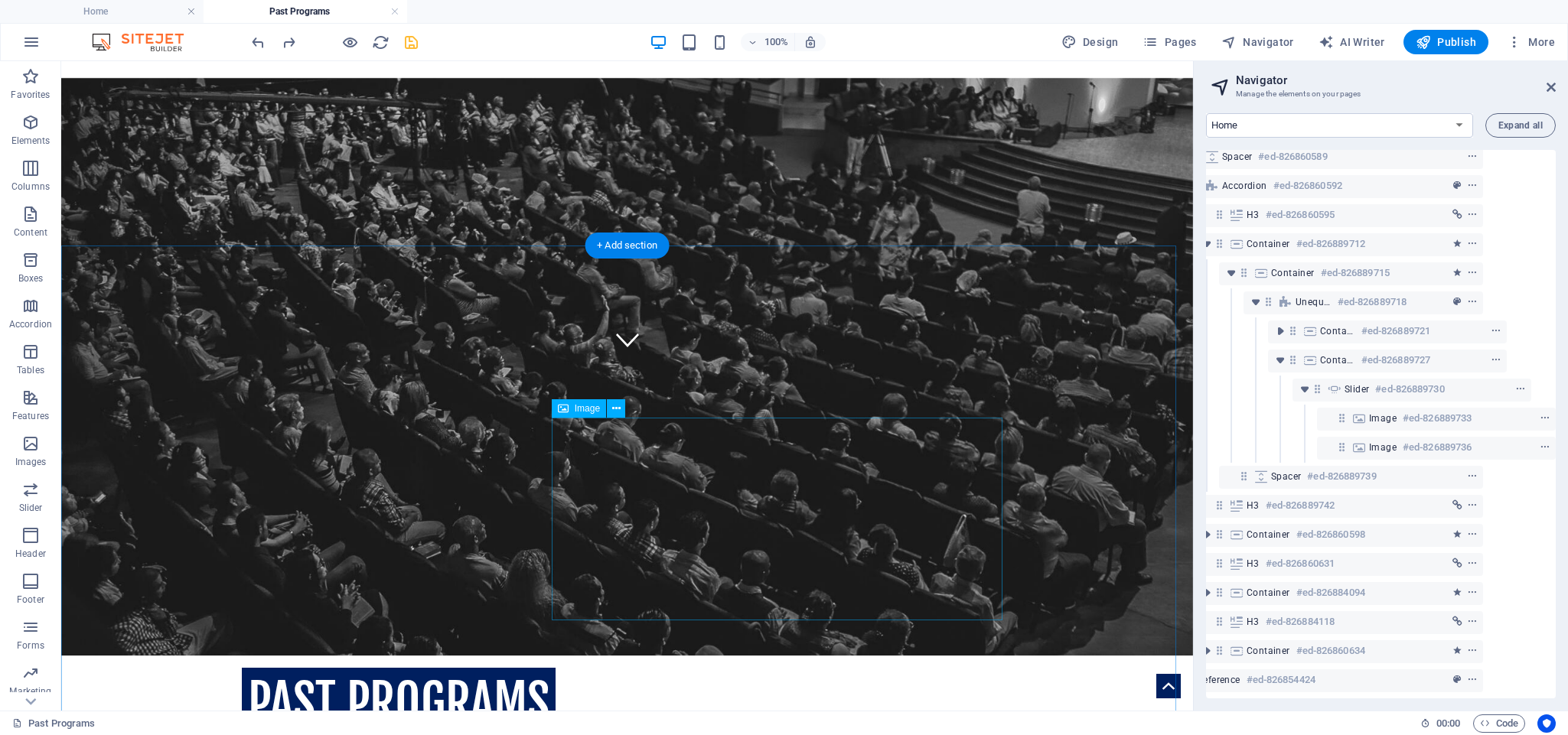 click at bounding box center (243, 1072) 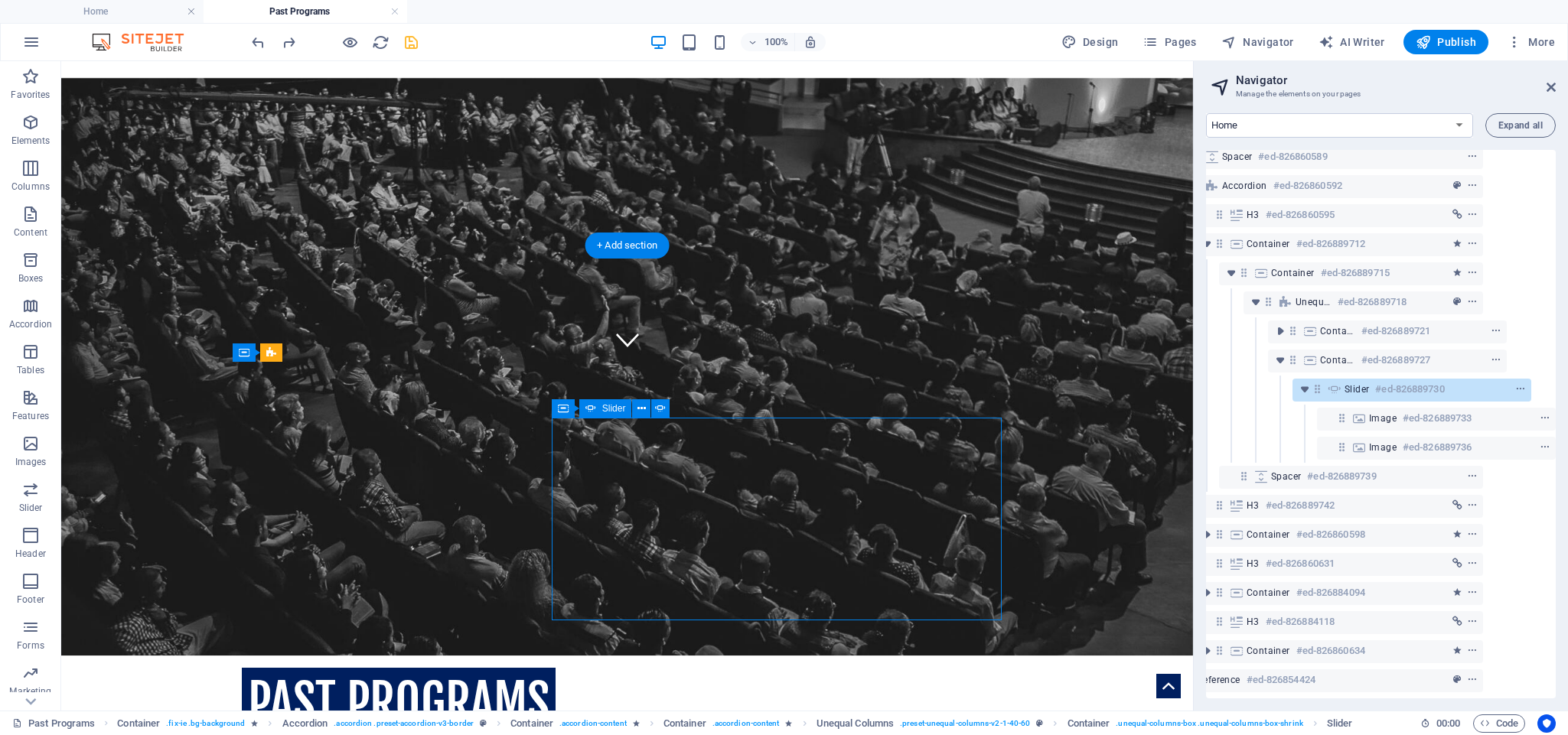 click at bounding box center [243, 4145] 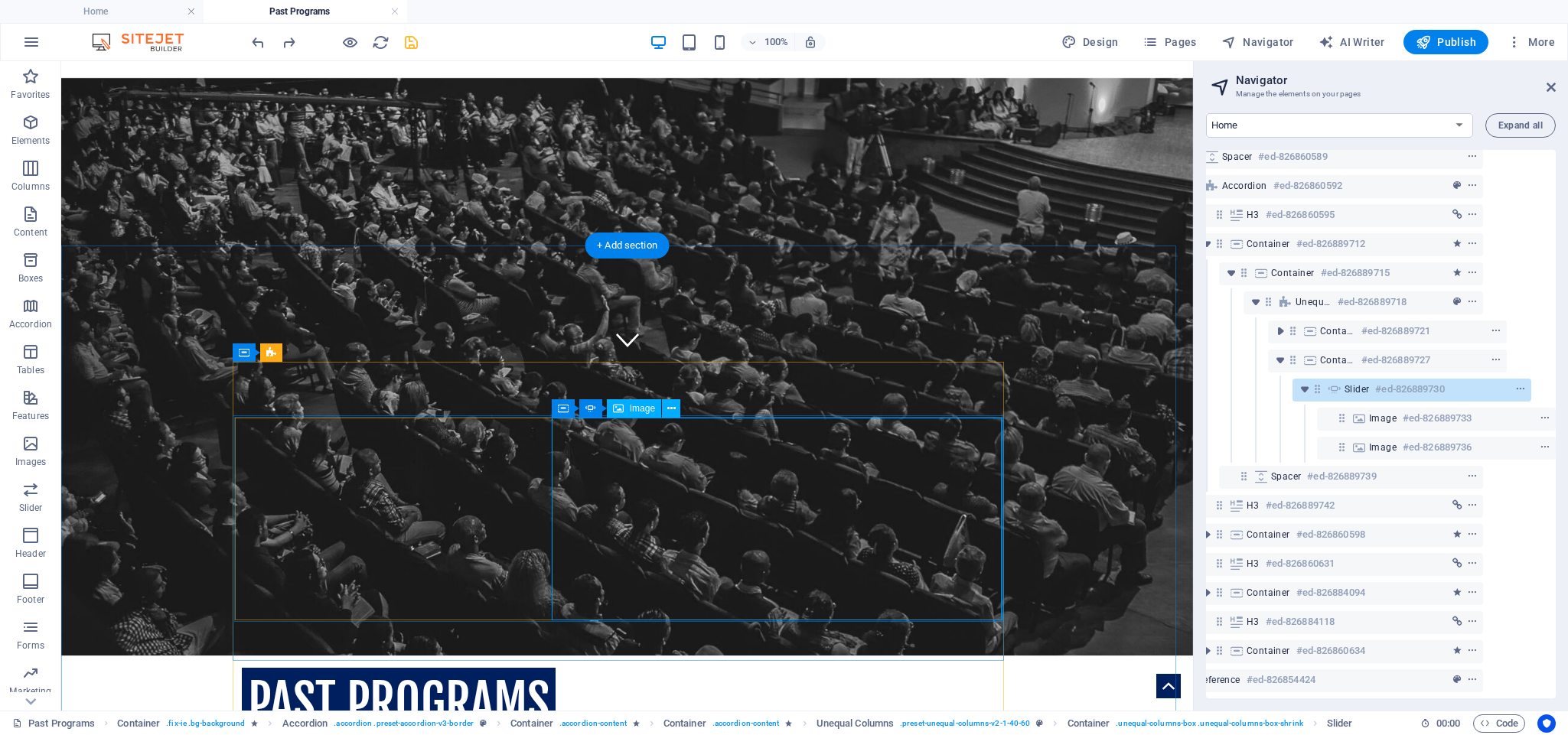 click at bounding box center (-1335, 3368) 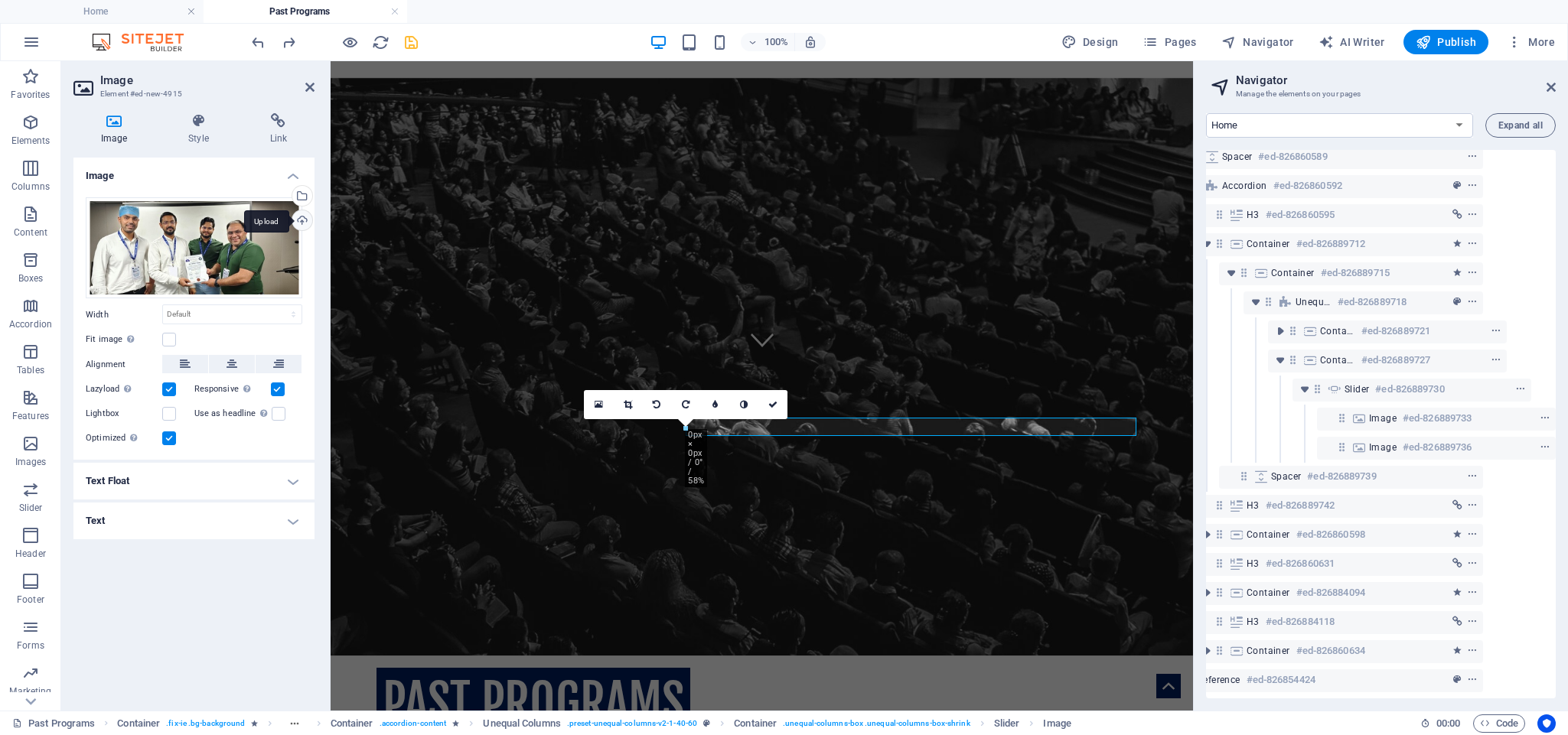 click on "Upload" at bounding box center [301, 222] 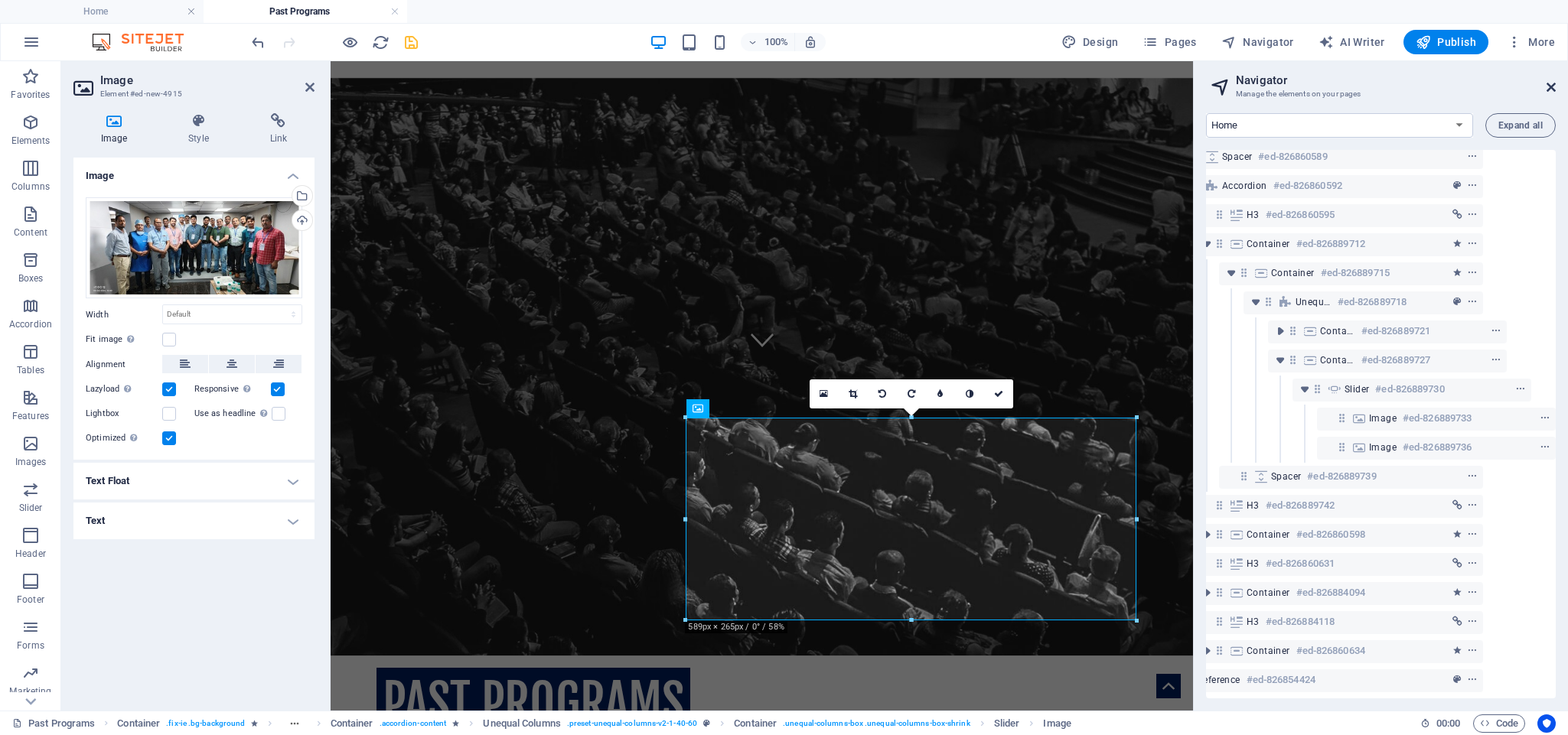 drag, startPoint x: 1550, startPoint y: 89, endPoint x: 849, endPoint y: 223, distance: 713.69251 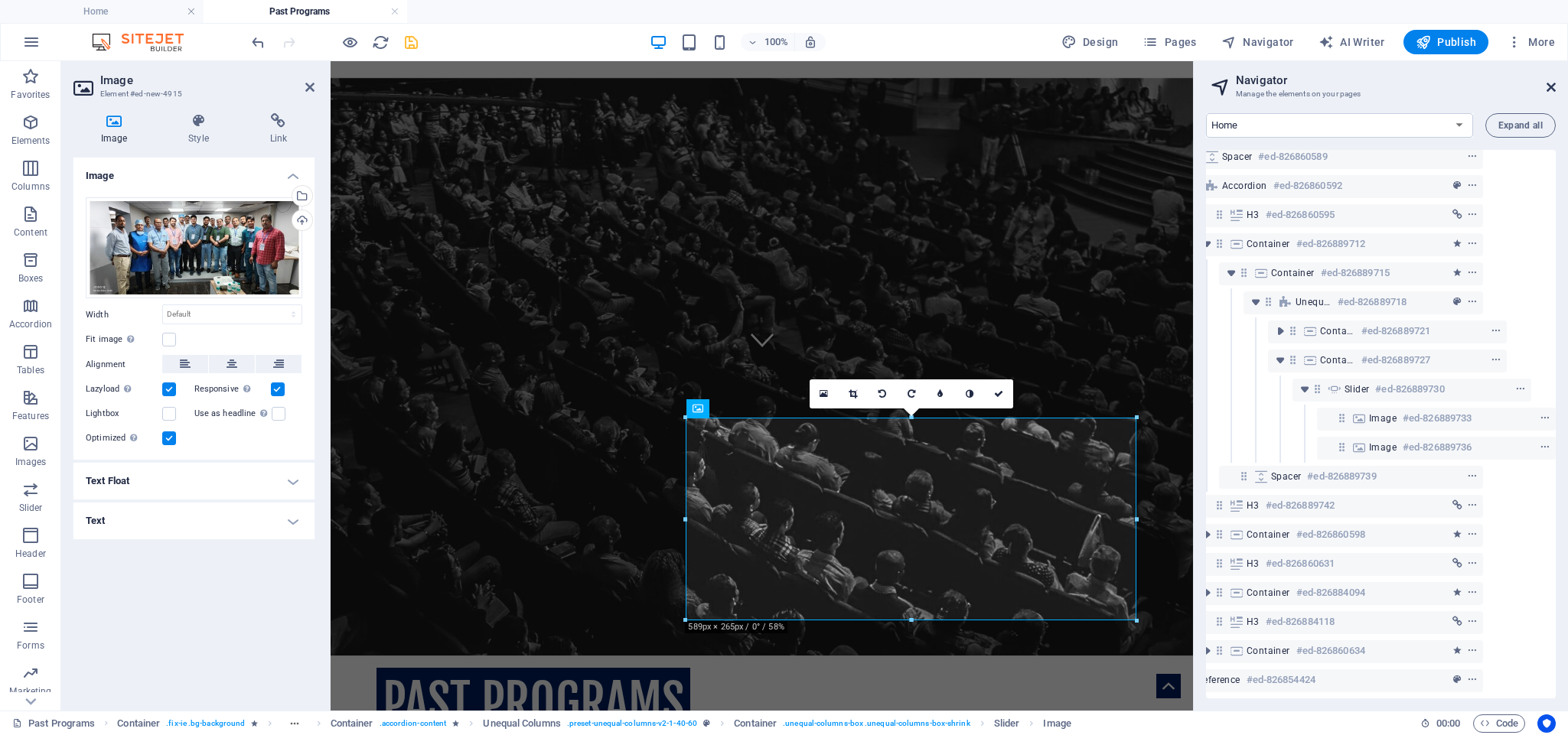 click at bounding box center (1551, 87) 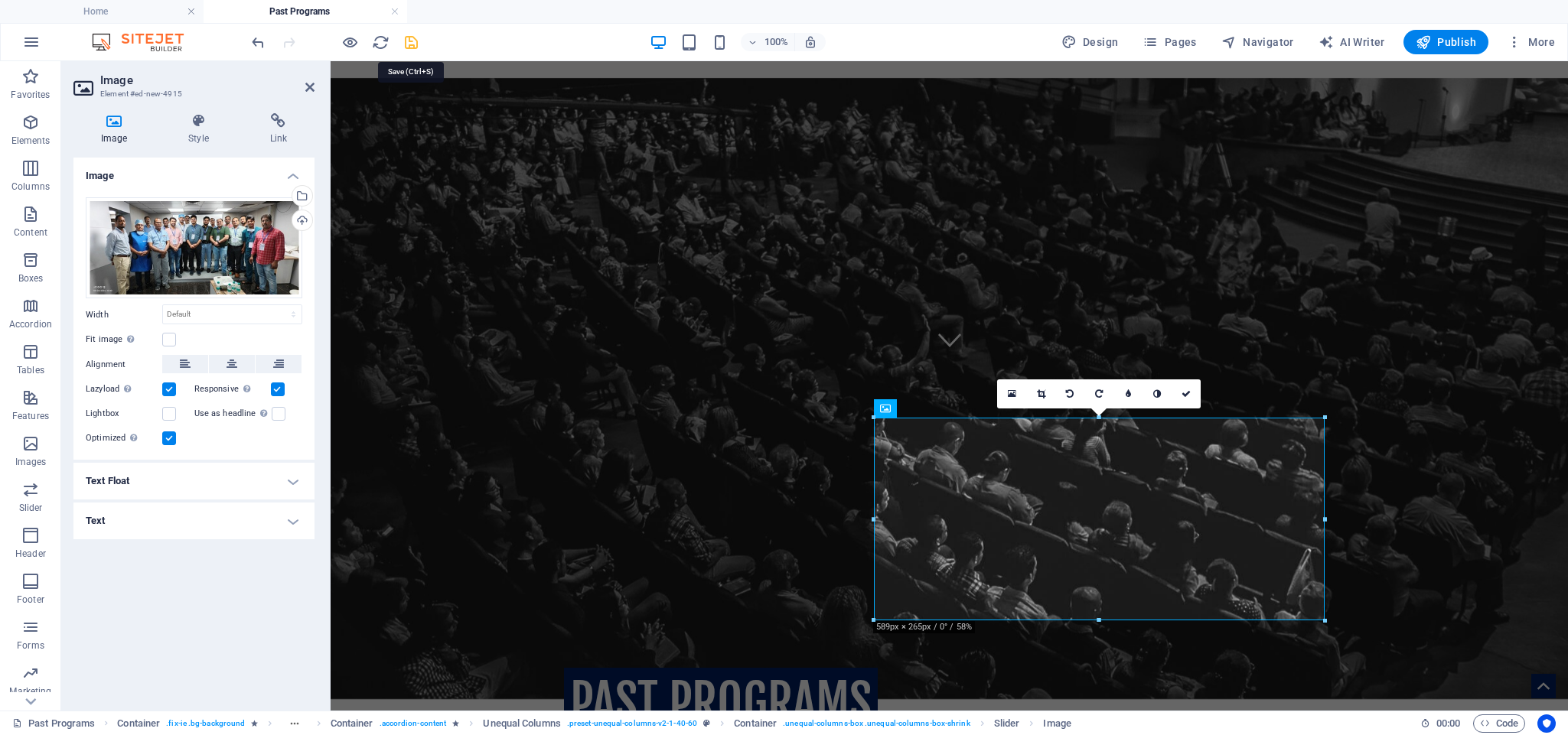 click at bounding box center [411, 42] 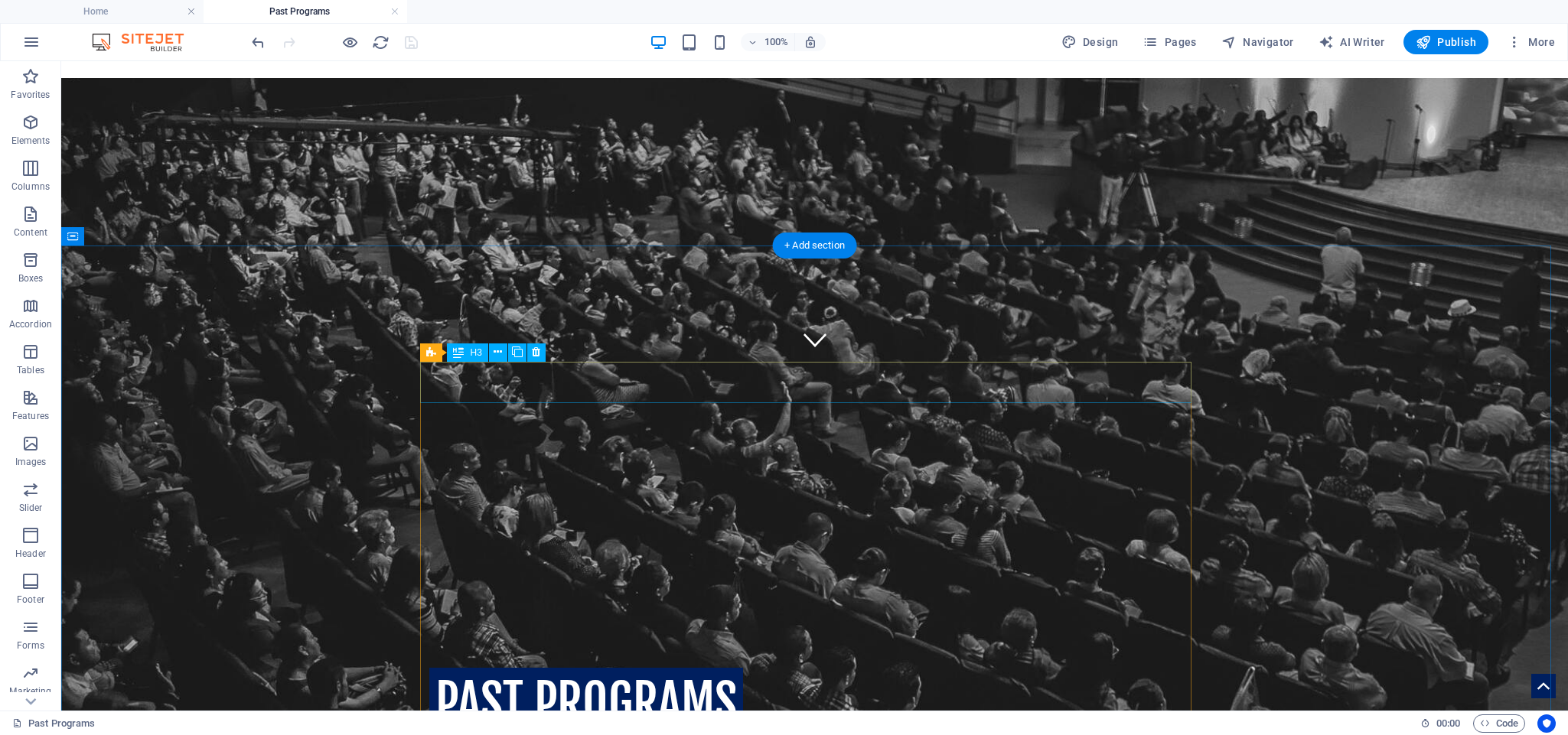 click on "[DAY][MONTH][EVENT_NAME]" at bounding box center (815, 991) 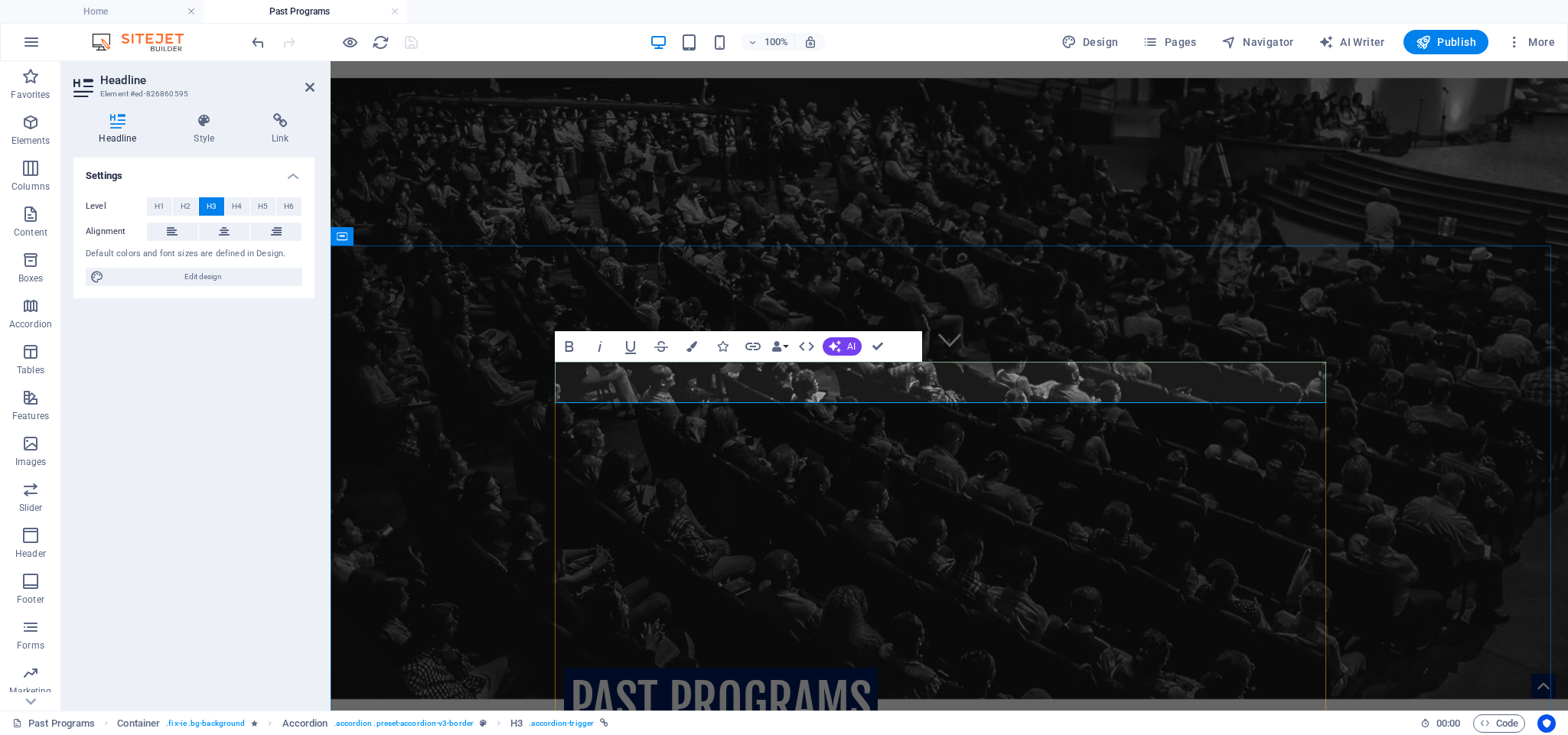 type 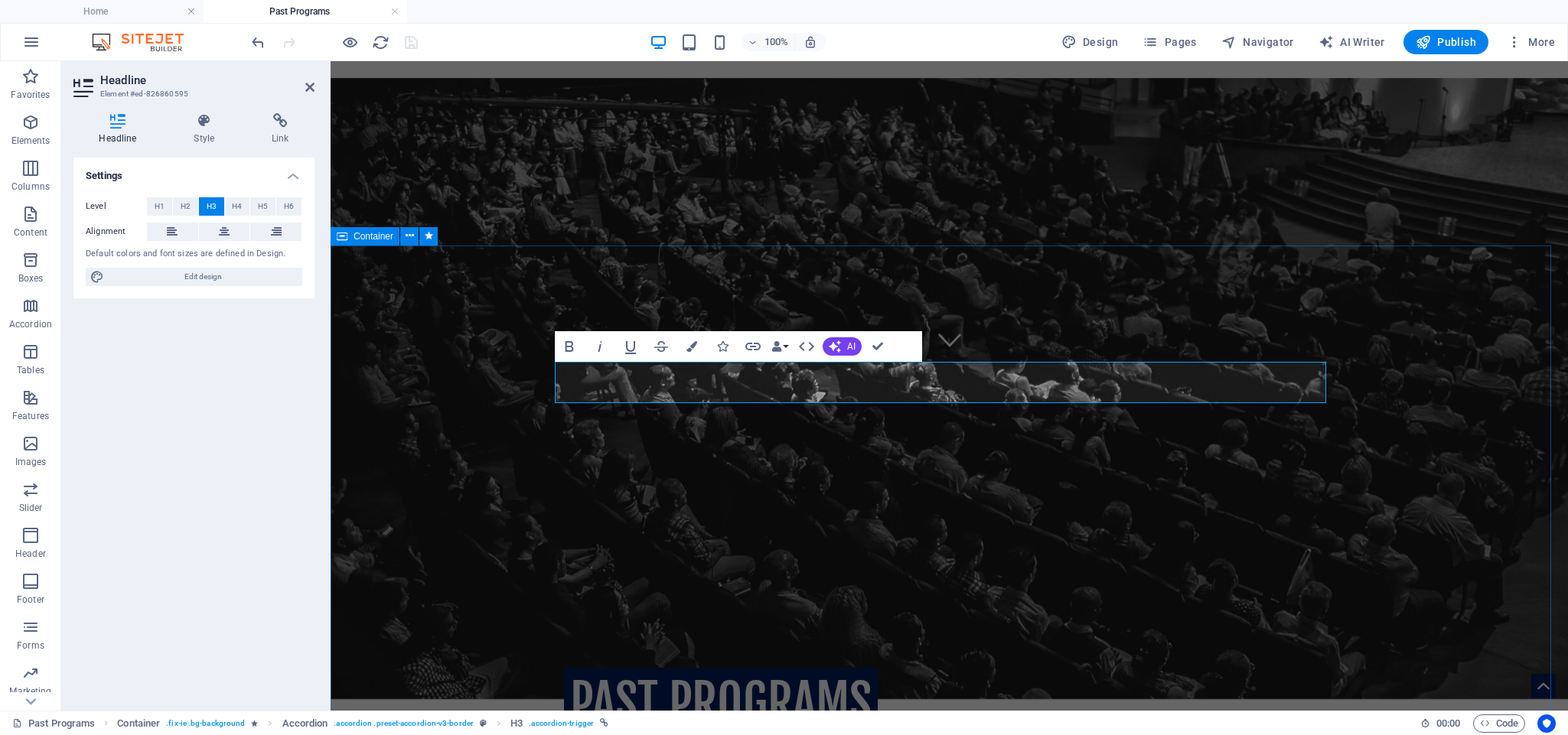 click on "PAST events 2024 cadaver training workshop, mumbai 26 May 2024 - Hands-On Human Cadaver Training Program hosted at the SURGICAL SKILLS LAB, TNMC & BYL Nair Hospital - MUMBAI BHUBANESWAR BIPORTAL SPINE ENDOSCOPY - FELLOWSHIP Jun 2024 - Pothare BBS Fellowship Mumbai Biportal SPINE ENDOSCOPY - hands-on CADAVEr PROGRAM 22 December 2024- Hands-On Human Cadaver Training Program hosted at the SURGICAL SKILLS LAB, TNMC & BYL Nair Hospital - MUMBAI Mumbai Uniportal SPINE ENDOSCOPY - hands-on CADAVEr PROGRAM 21 July 2024- Hands-On Human Cadaver Training Program hosted at the SURGICAL SKILLS LAB, TNMC & BYL Nair Hospital - MUMBAI" at bounding box center [949, 8485] 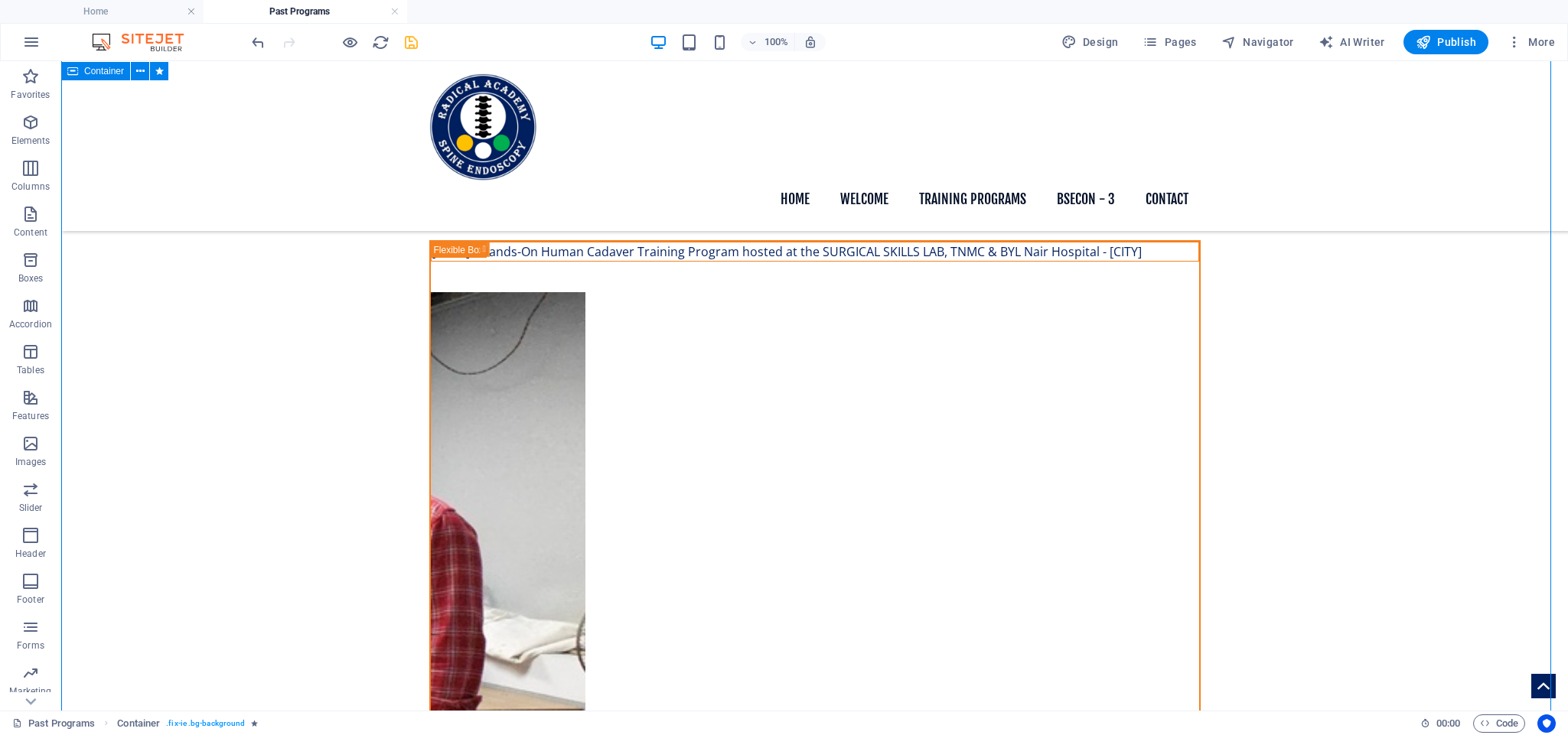 scroll, scrollTop: 1116, scrollLeft: 0, axis: vertical 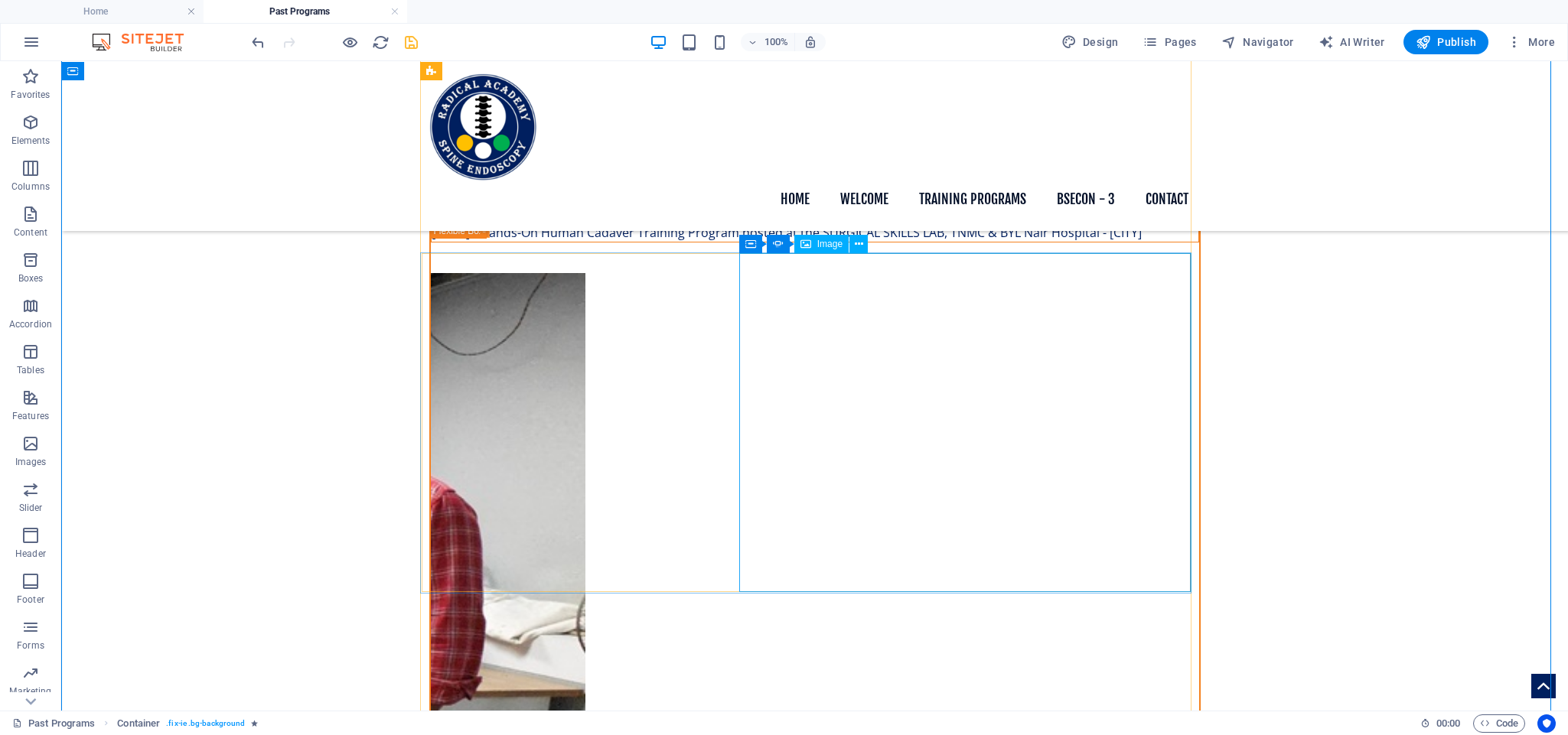 click at bounding box center (-249, 12041) 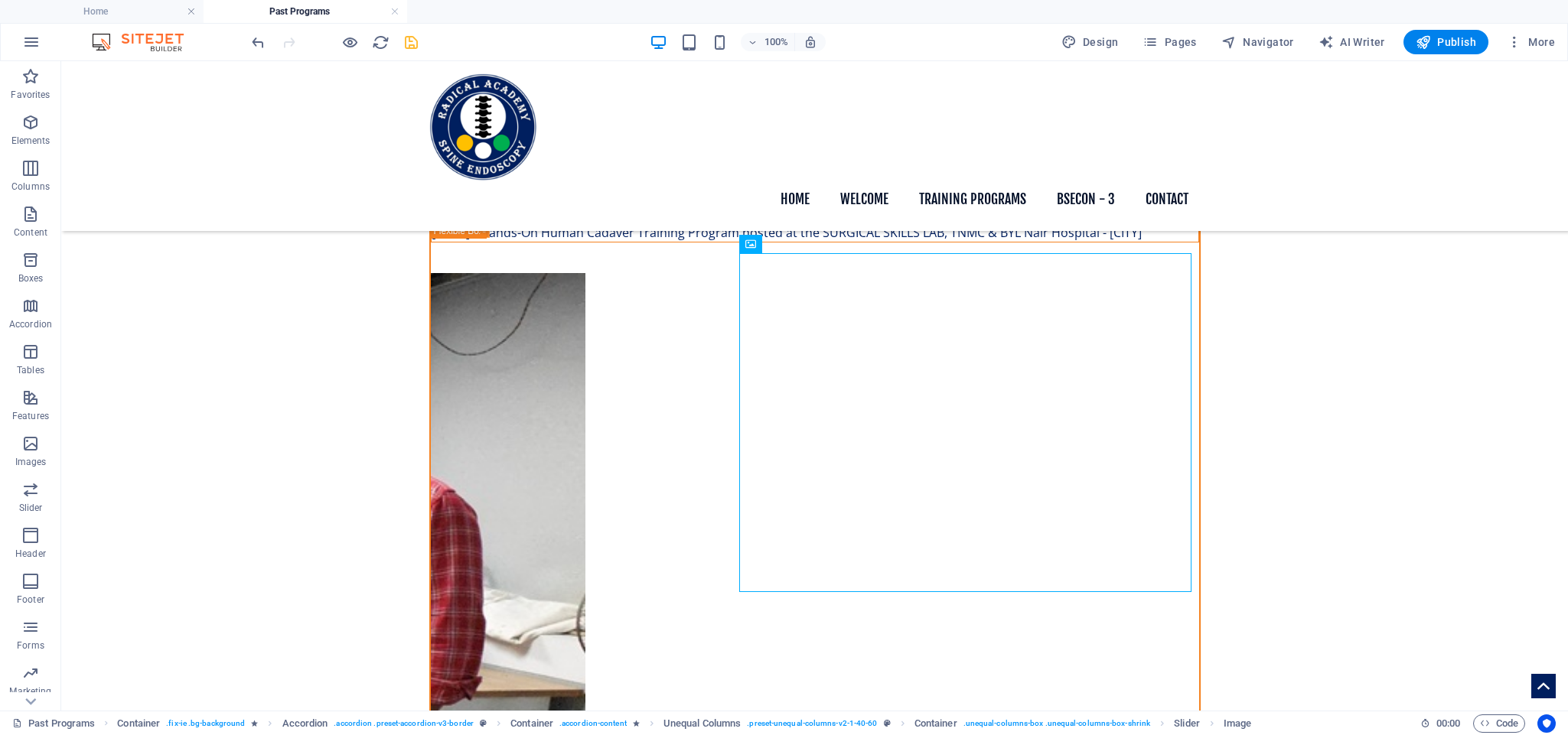 drag, startPoint x: 1260, startPoint y: 44, endPoint x: 1318, endPoint y: 239, distance: 203.4429 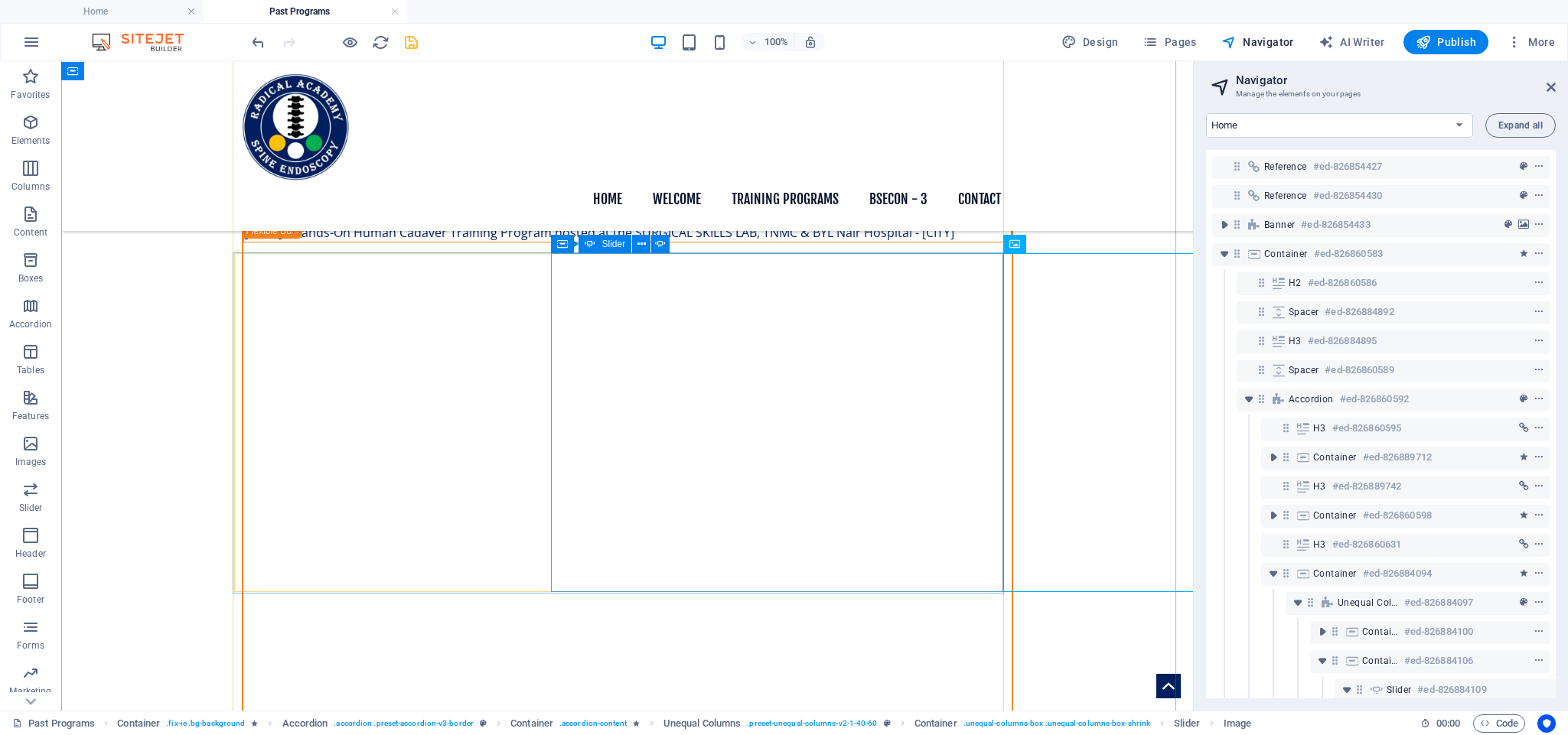 click on "Image" at bounding box center [1425, 719] 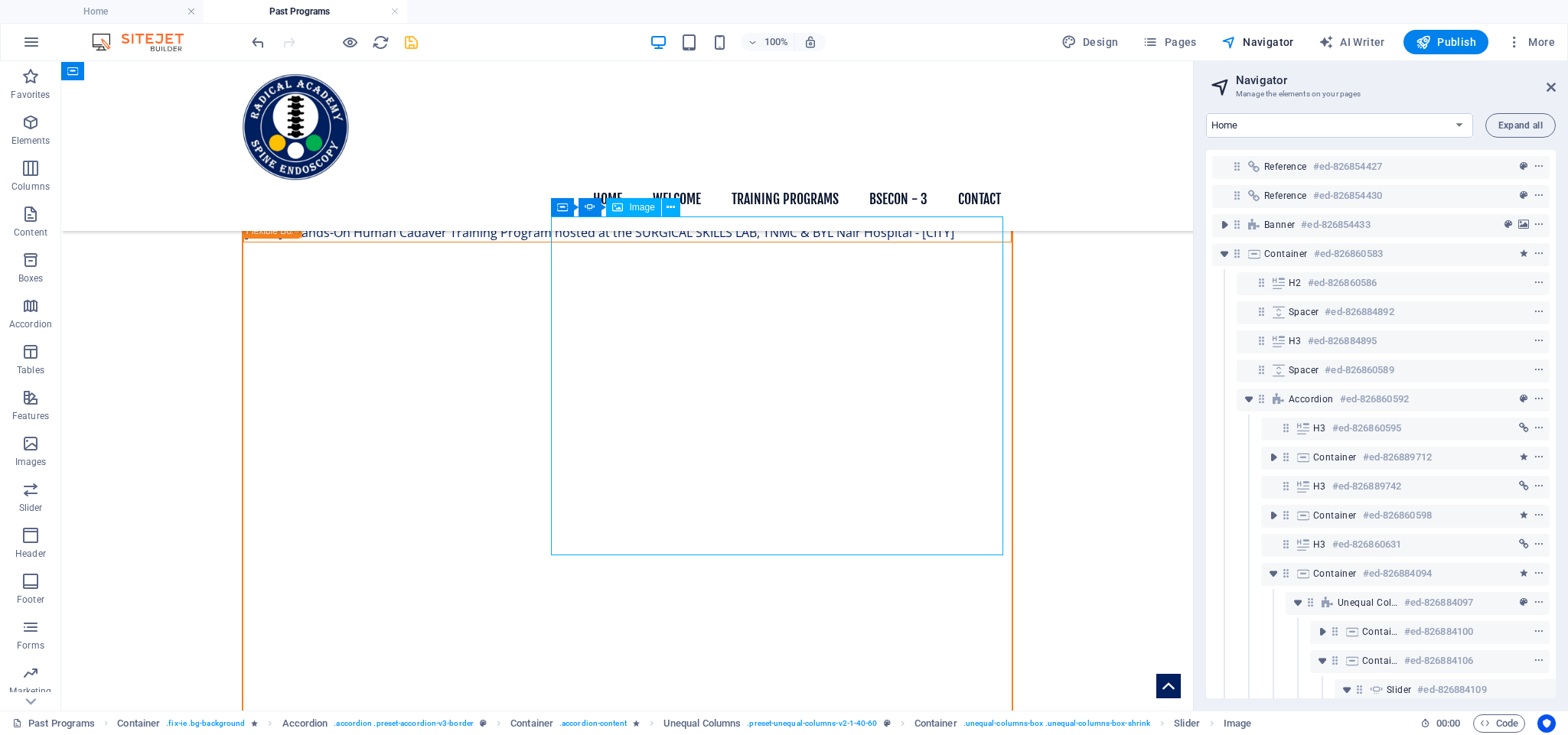 scroll, scrollTop: 171, scrollLeft: 44, axis: both 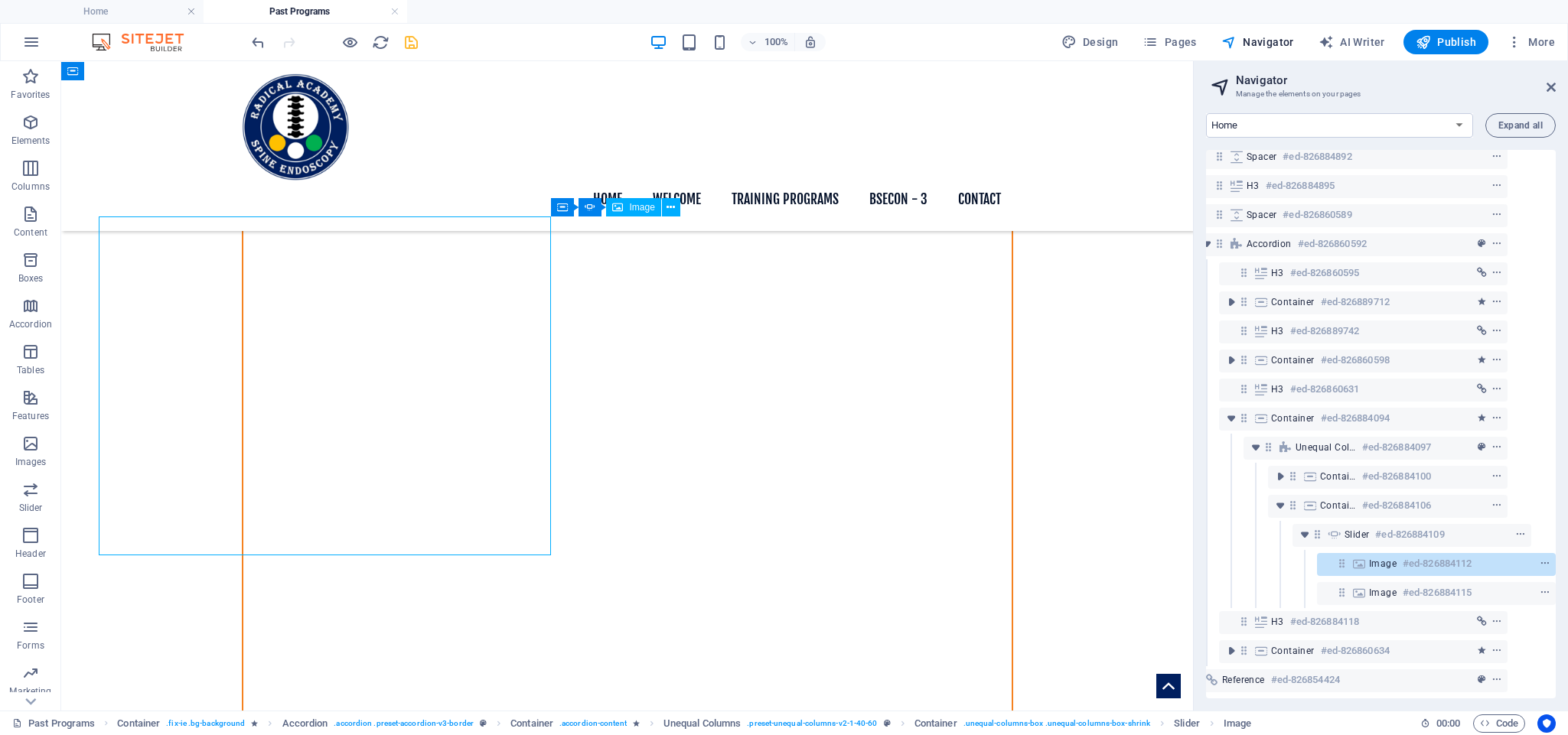 click on "Image" at bounding box center (1383, 564) 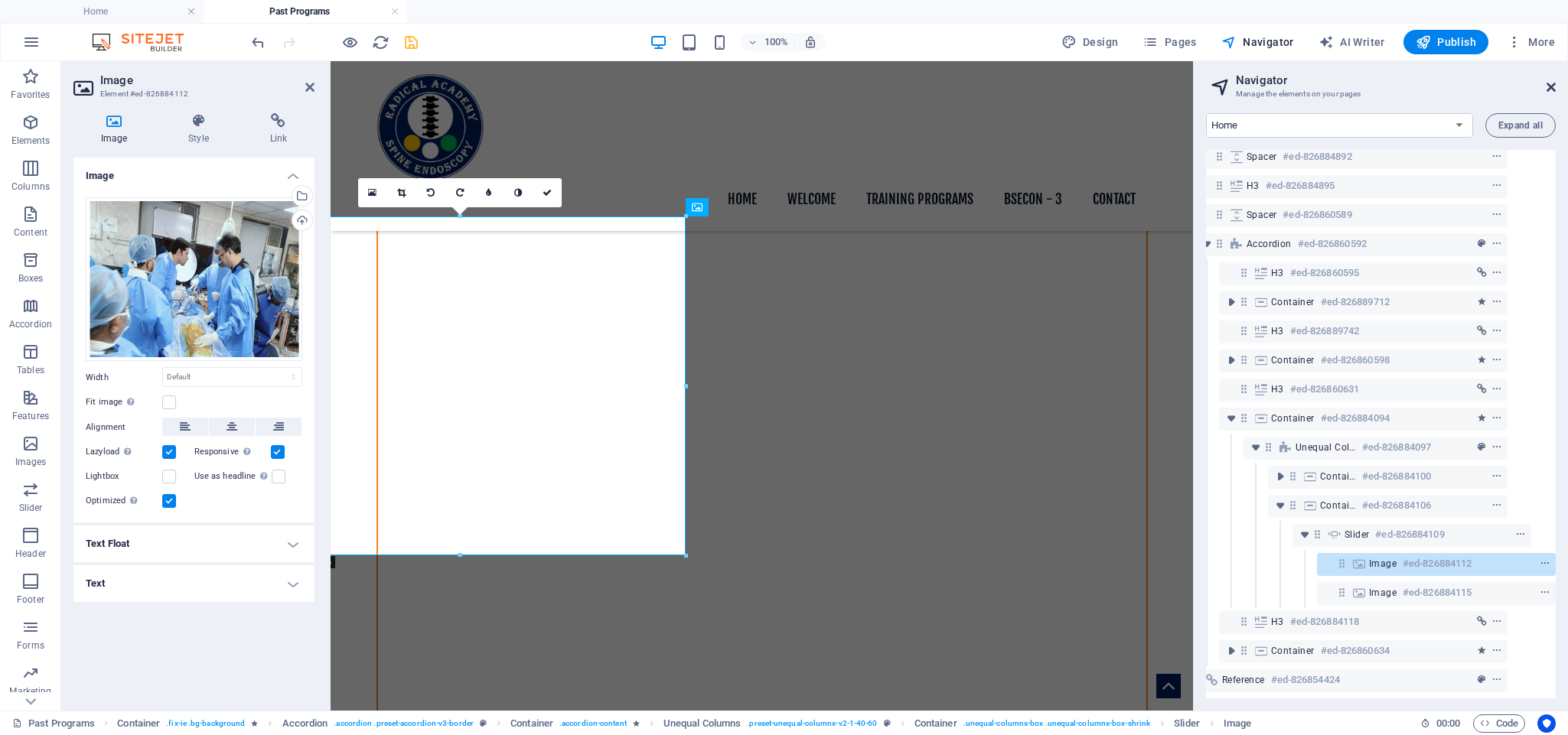 click at bounding box center [1551, 87] 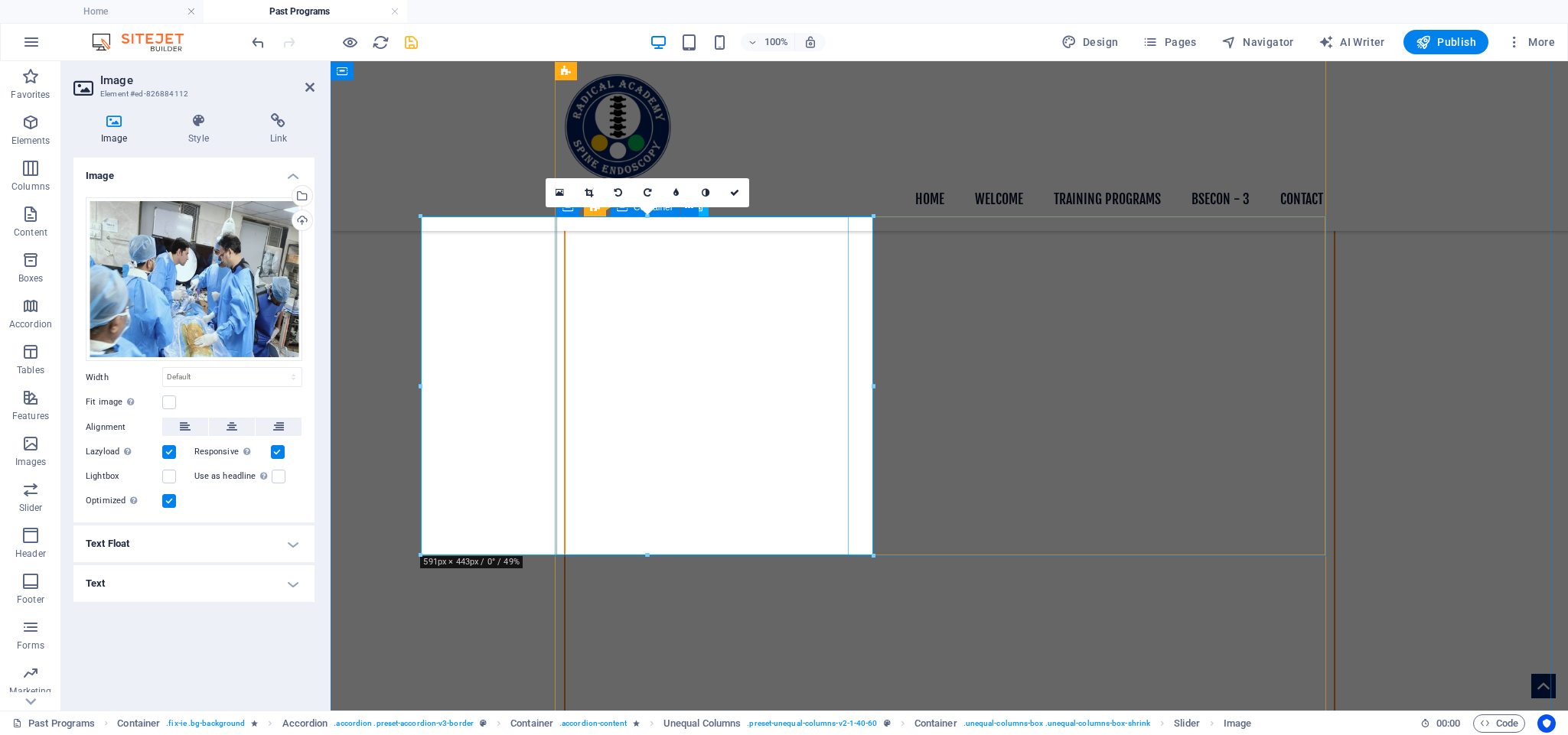 click on "[DAY] [MONTH] [YEAR] - Hands-On Human Cadaver Training Program hosted at the SURGICAL SKILLS LAB, TNMC & BYL Nair Hospital - [CITY]" at bounding box center (950, 7589) 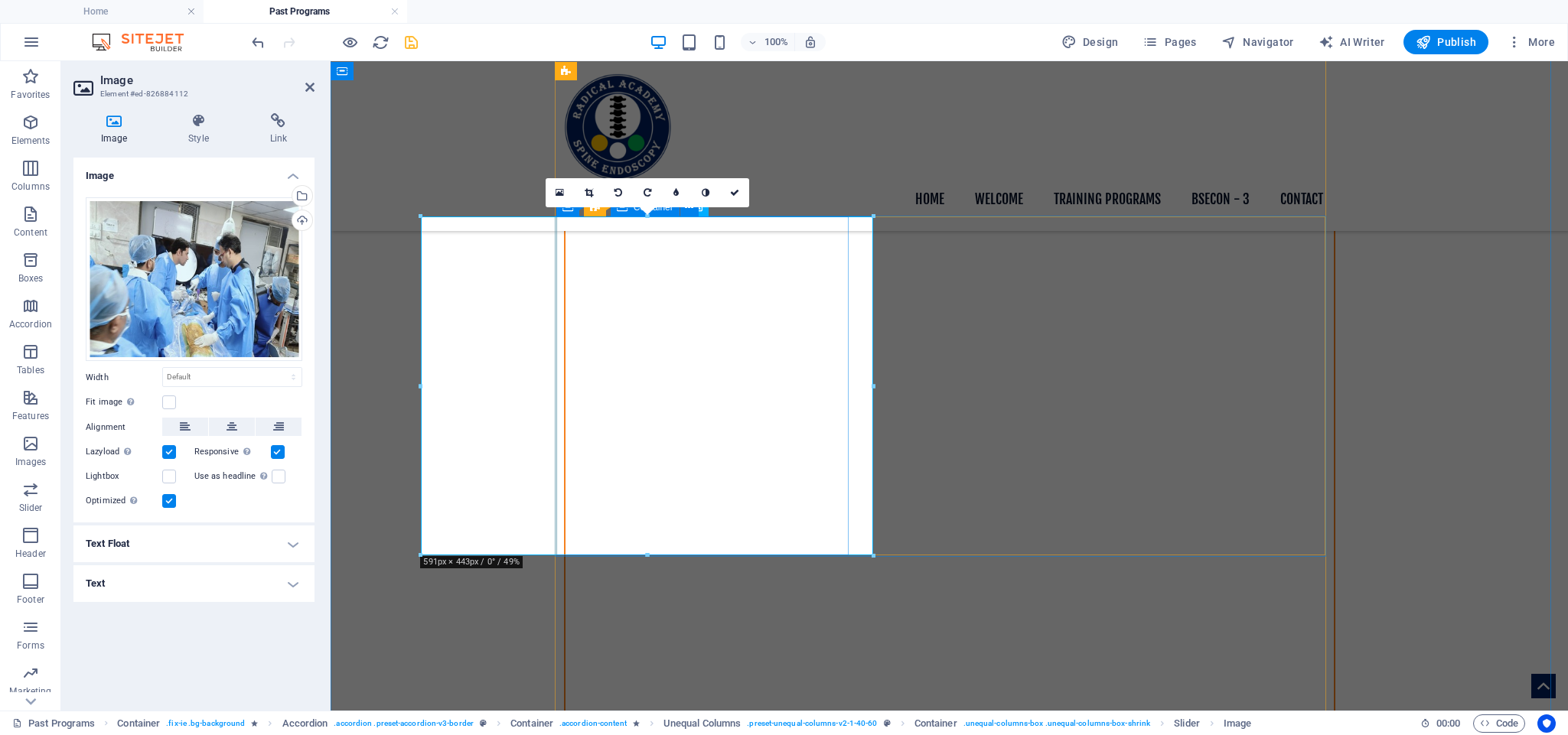 click on "[DAY] [MONTH] [YEAR] - Hands-On Human Cadaver Training Program hosted at the SURGICAL SKILLS LAB, TNMC & BYL Nair Hospital - [CITY]" at bounding box center (950, 7589) 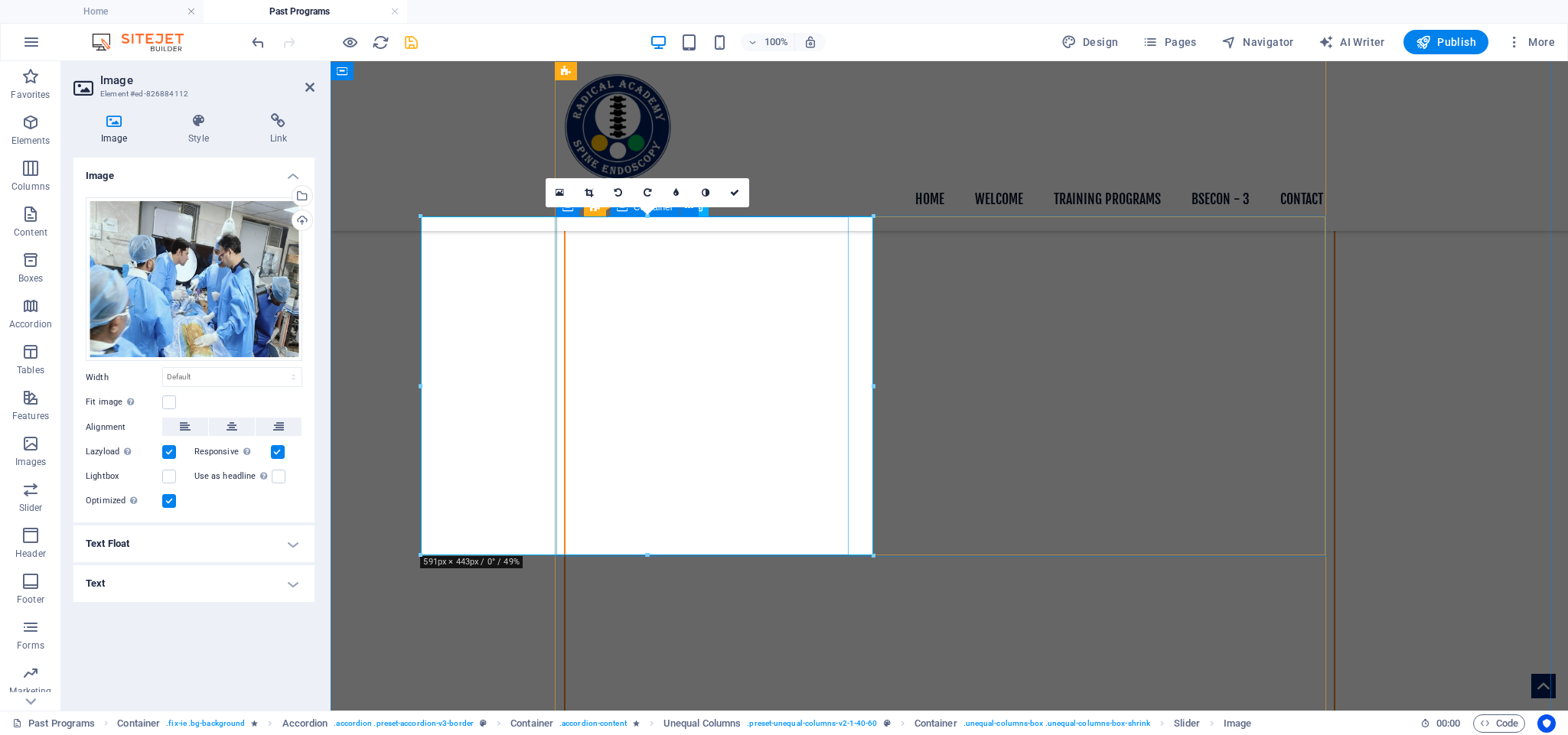 click on "[DAY] [MONTH] [YEAR] - Hands-On Human Cadaver Training Program hosted at the SURGICAL SKILLS LAB, TNMC & BYL Nair Hospital - [CITY]" at bounding box center [950, 7589] 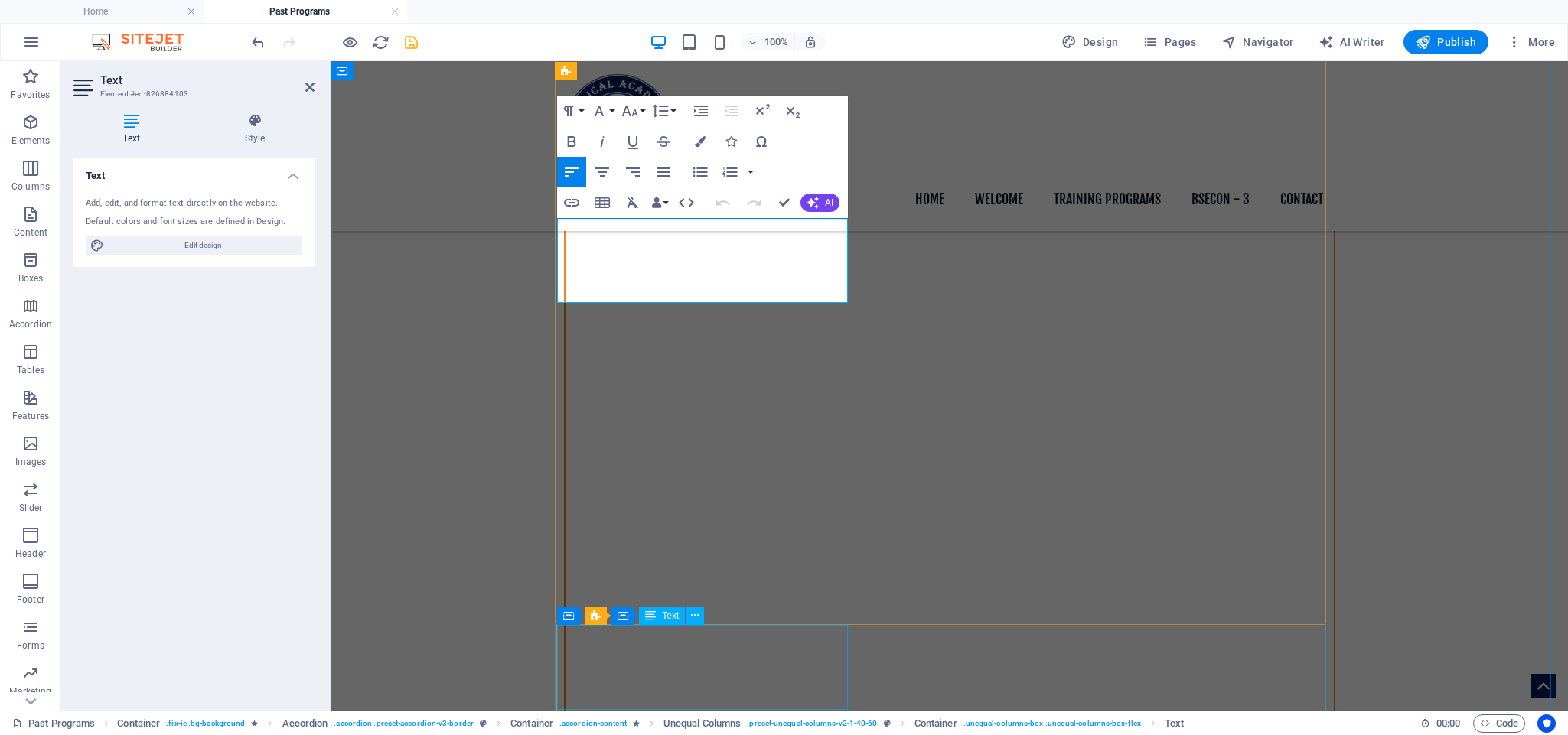 click on "[DAY] [MONTH] [YEAR] - Hands-On Human Cadaver Training Program hosted at the SURGICAL SKILLS LAB, TNMC & BYL Nair Hospital - [CITY]" at bounding box center [950, 11463] 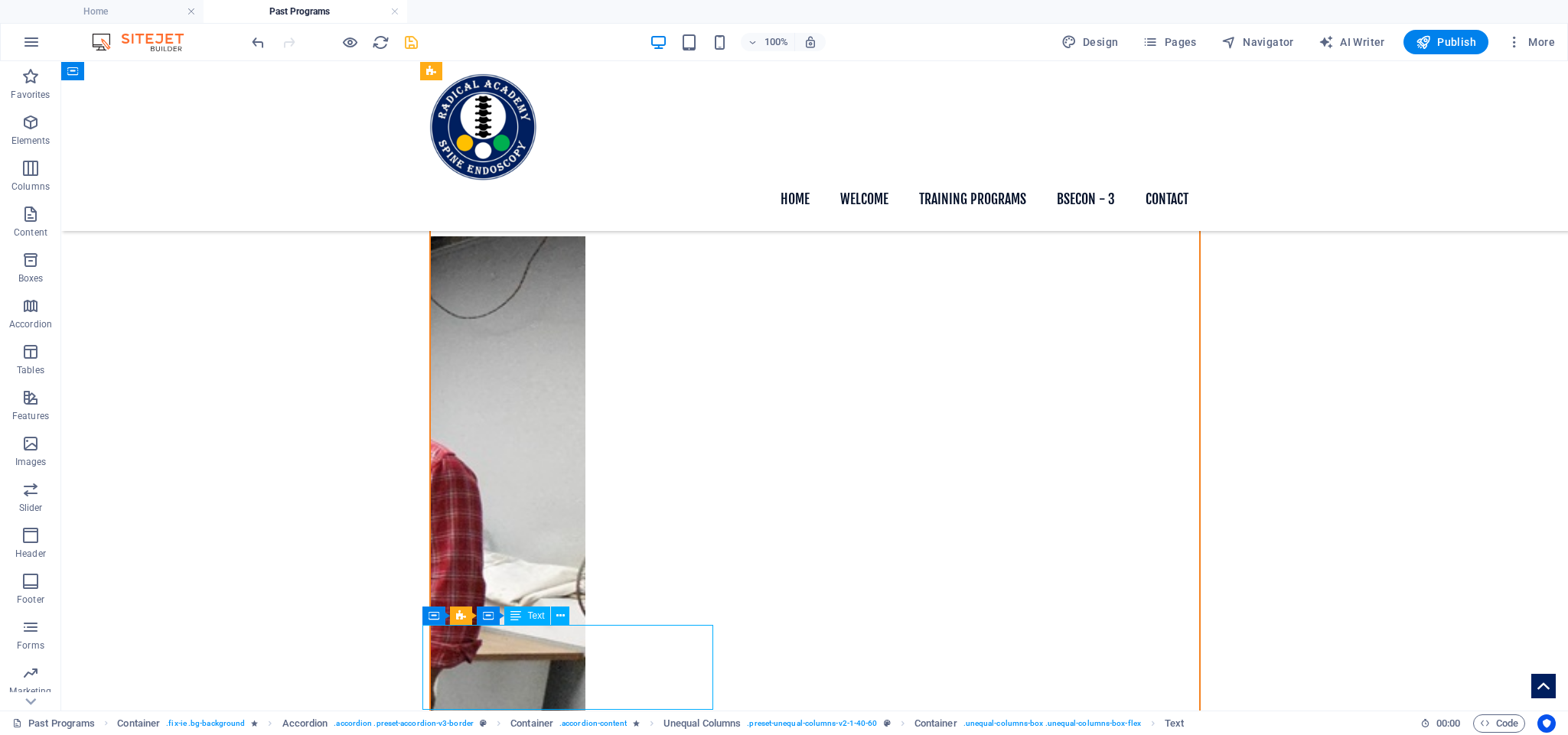 click on "[DAY] [MONTH] [YEAR] - Hands-On Human Cadaver Training Program hosted at the SURGICAL SKILLS LAB, TNMC & BYL Nair Hospital - [CITY]" at bounding box center [815, 13806] 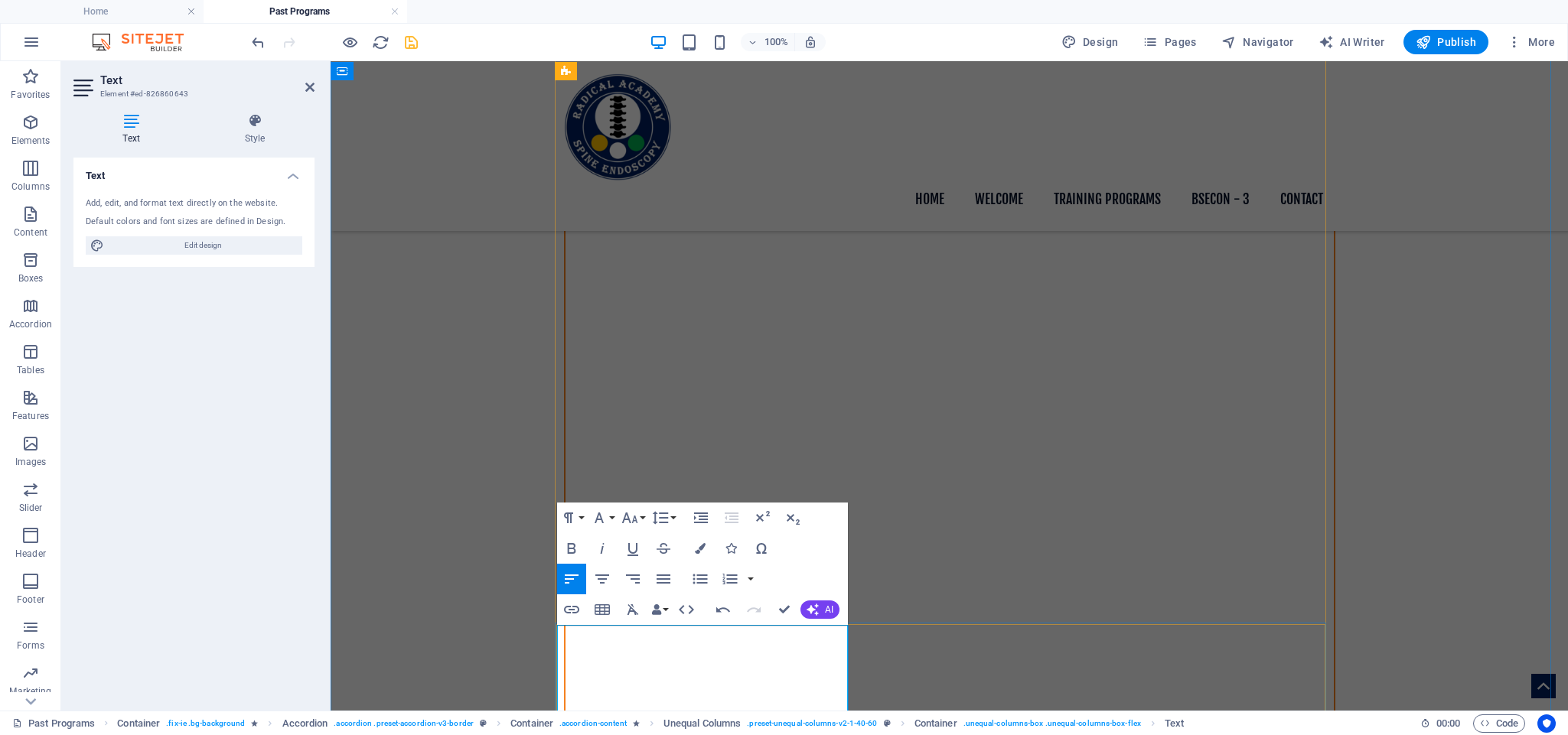 click at bounding box center (950, 11479) 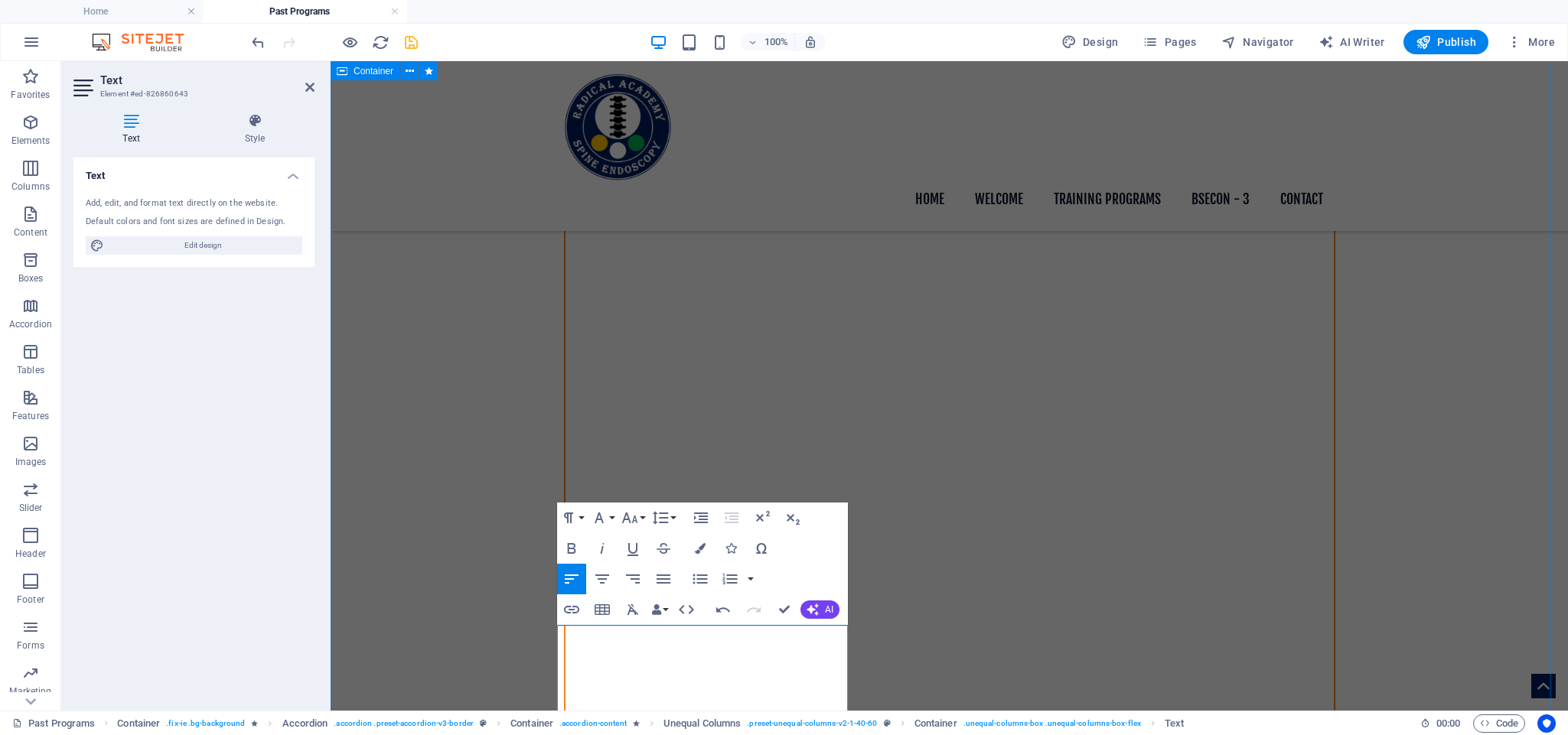 drag, startPoint x: 744, startPoint y: 685, endPoint x: 478, endPoint y: 594, distance: 281.1352 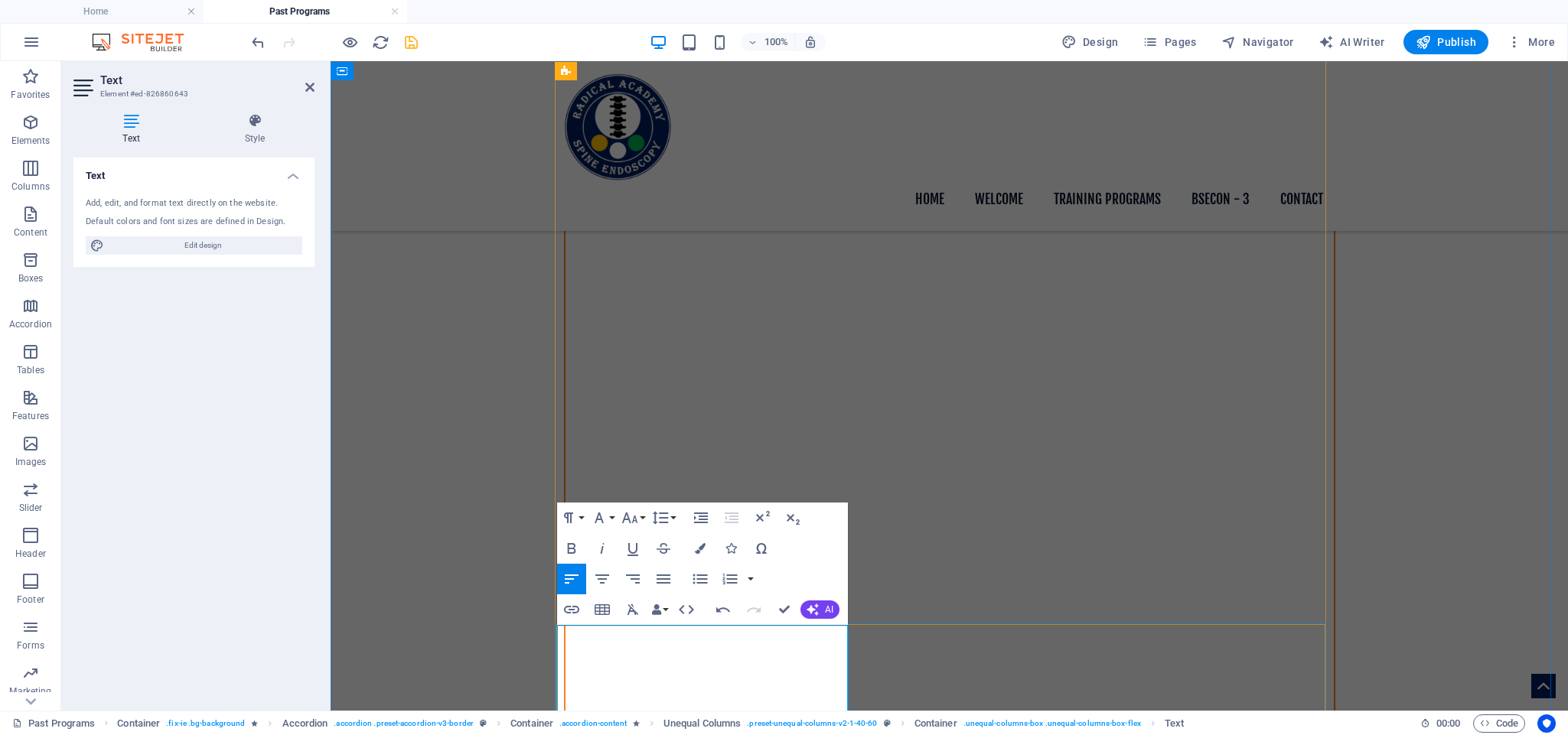 click on "[DAY] [MONTH] [YEAR] - Hands-On Human Cadaver Training Program hosted at the SURGICAL SKILLS LAB, TNMC & BYL Nair Hospital - [CITY]" at bounding box center (950, 7589) 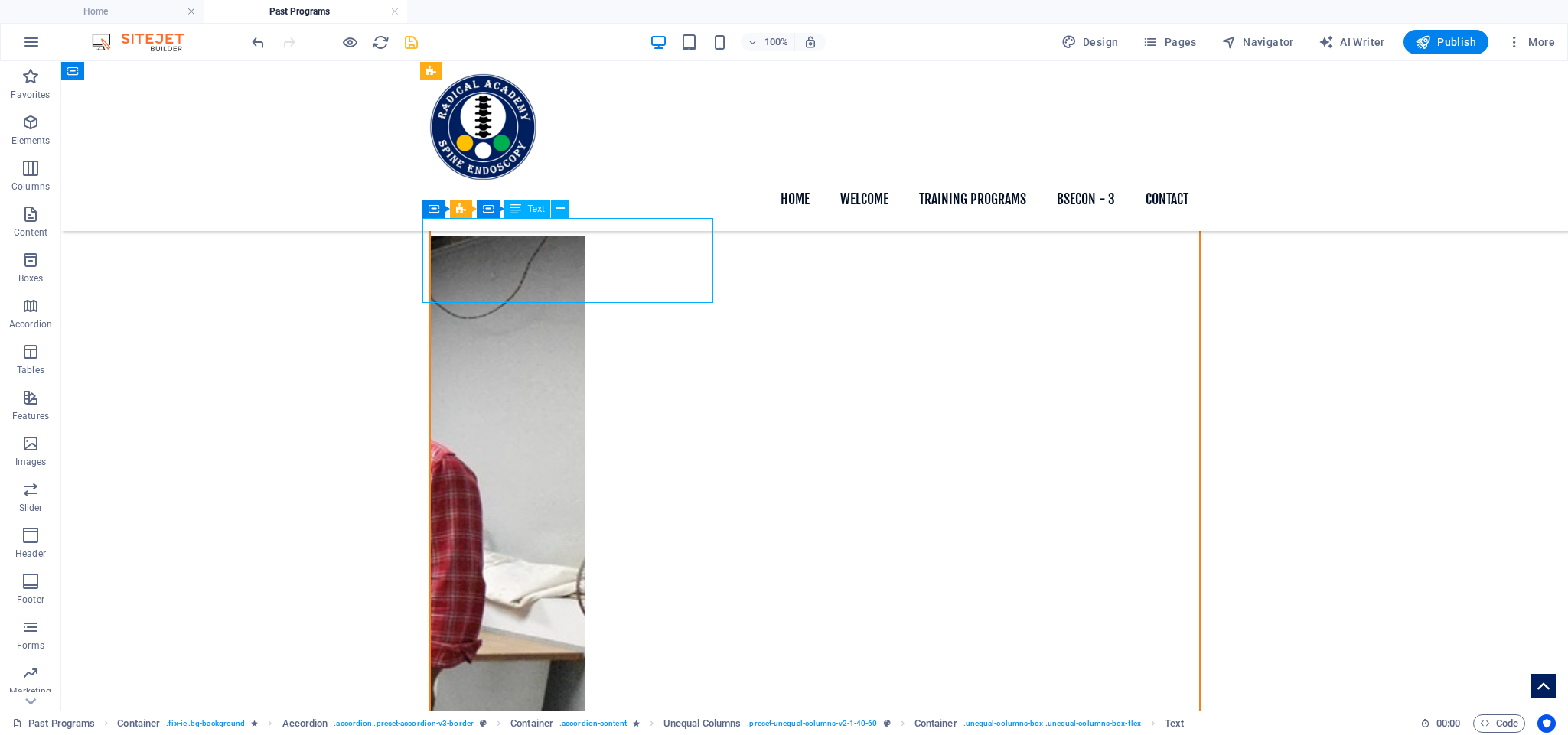click on "[DAY] [MONTH] [YEAR] - Hands-On Human Cadaver Training Program hosted at the SURGICAL SKILLS LAB, TNMC & BYL Nair Hospital - [CITY]" at bounding box center [815, 9123] 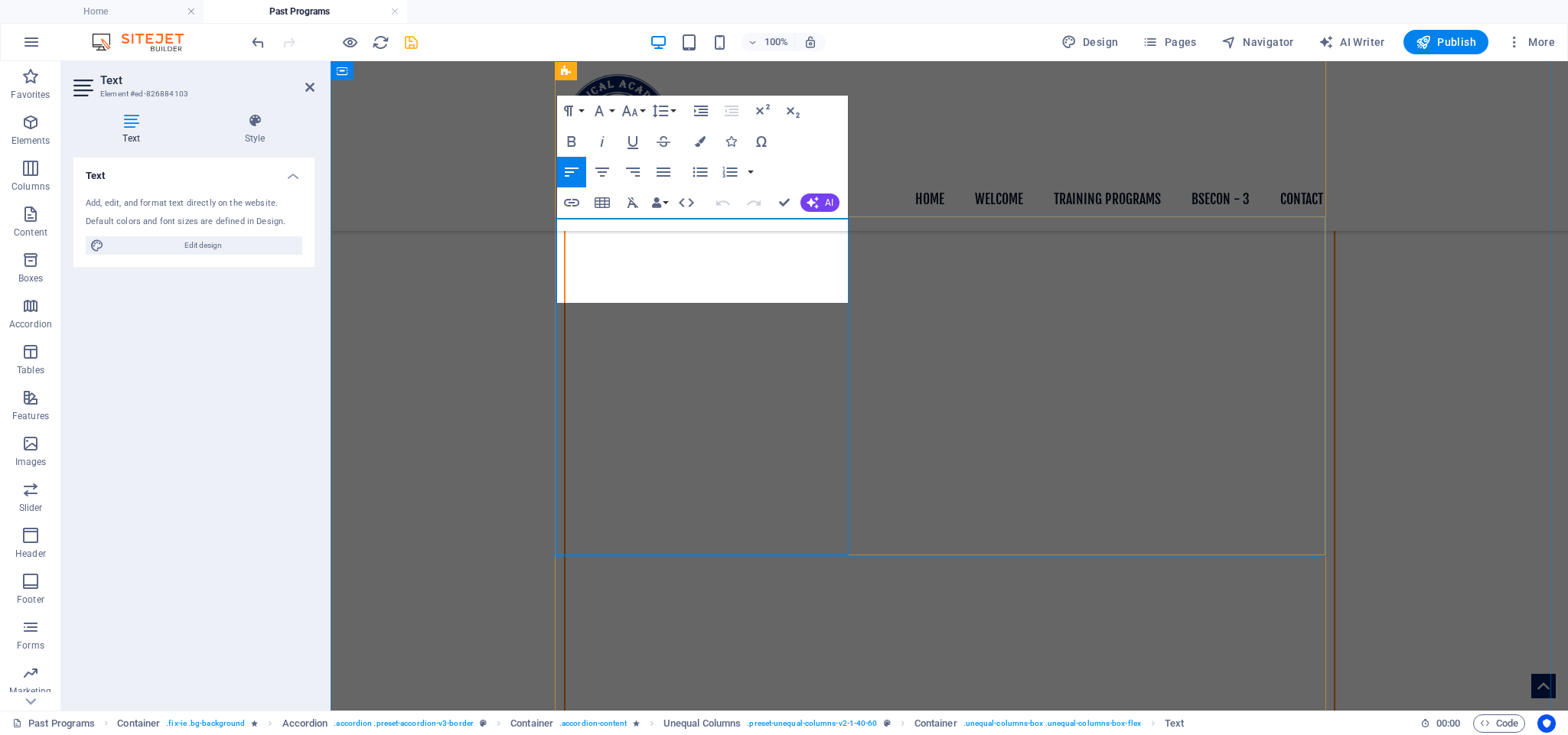 click on "[DAY] [MONTH] [YEAR] - Hands-On Human Cadaver Training Program hosted at the SURGICAL SKILLS LAB, TNMC & BYL Nair Hospital - [CITY]" at bounding box center (950, 7589) 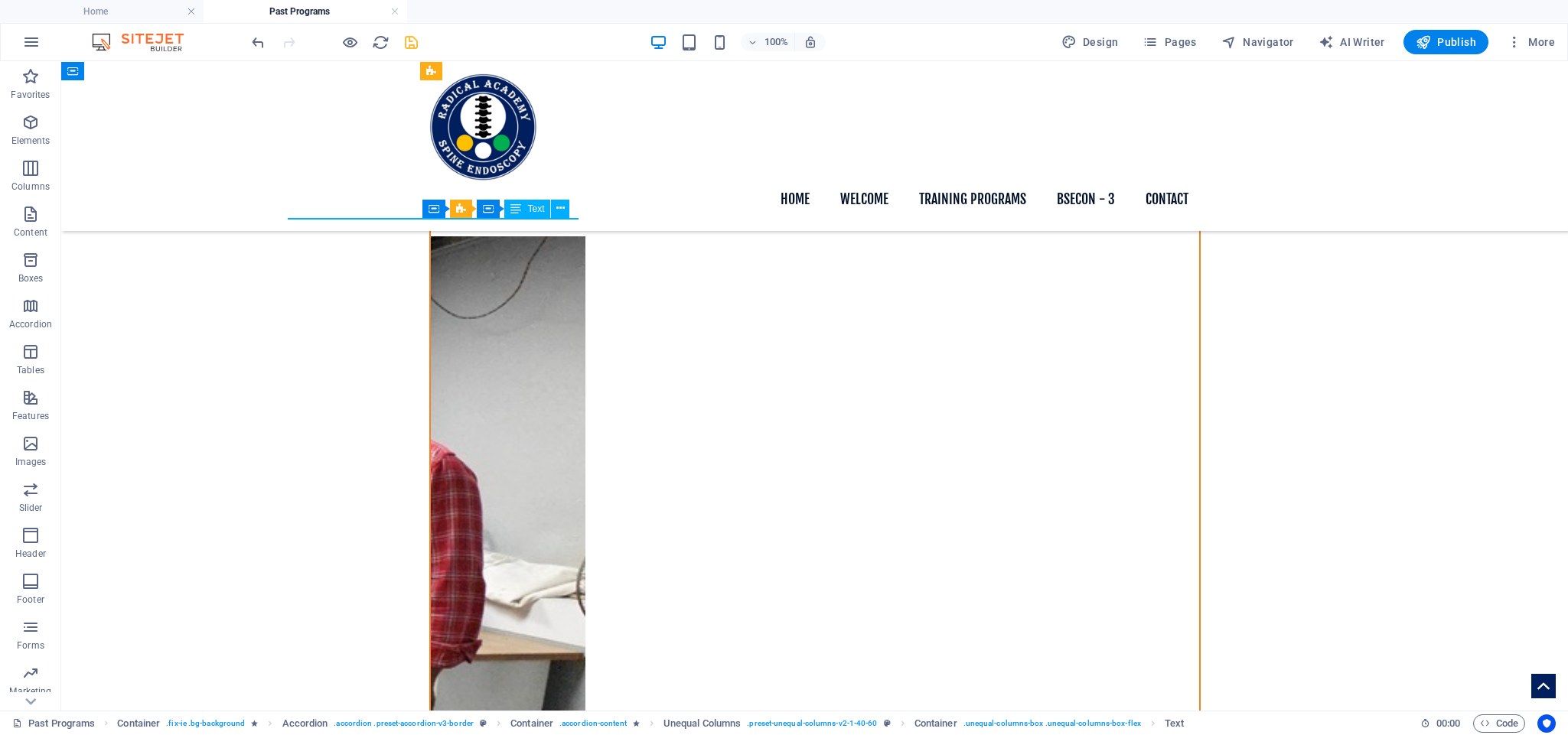 click on "[DAY] [MONTH] [YEAR] - Hands-On Human Cadaver Training Program hosted at the SURGICAL SKILLS LAB, TNMC & BYL Nair Hospital - [CITY]" at bounding box center [815, 9123] 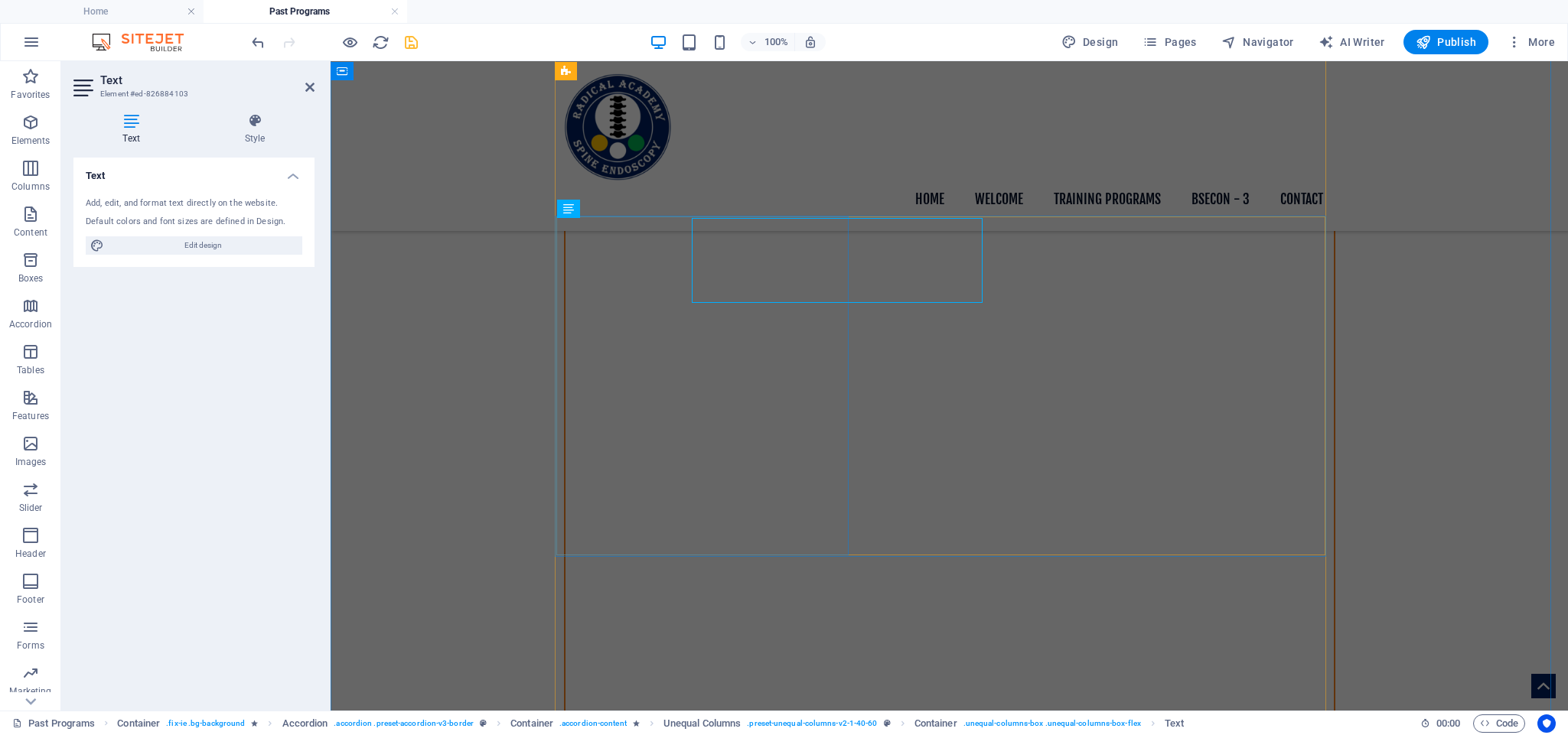 click on "[DAY] [MONTH] [YEAR] - Hands-On Human Cadaver Training Program hosted at the SURGICAL SKILLS LAB, TNMC & BYL Nair Hospital - [CITY]" at bounding box center [950, 7589] 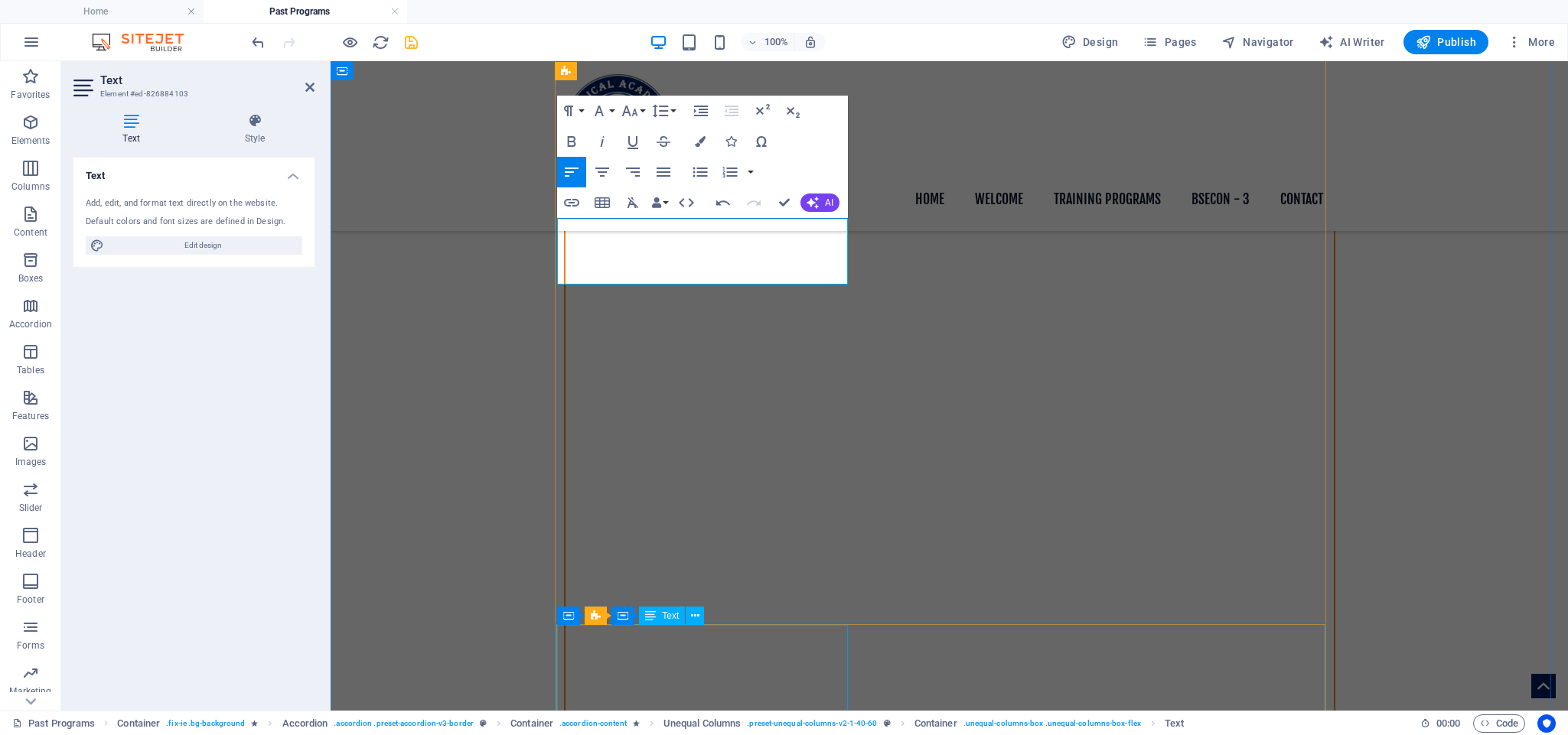 click on "[DAY] [MONTH] [YEAR] - Hands-On Human Cadaver Training Program hosted at the SURGICAL SKILLS LAB, TNMC & BYL Nair Hospital - [CITY]" at bounding box center (950, 11453) 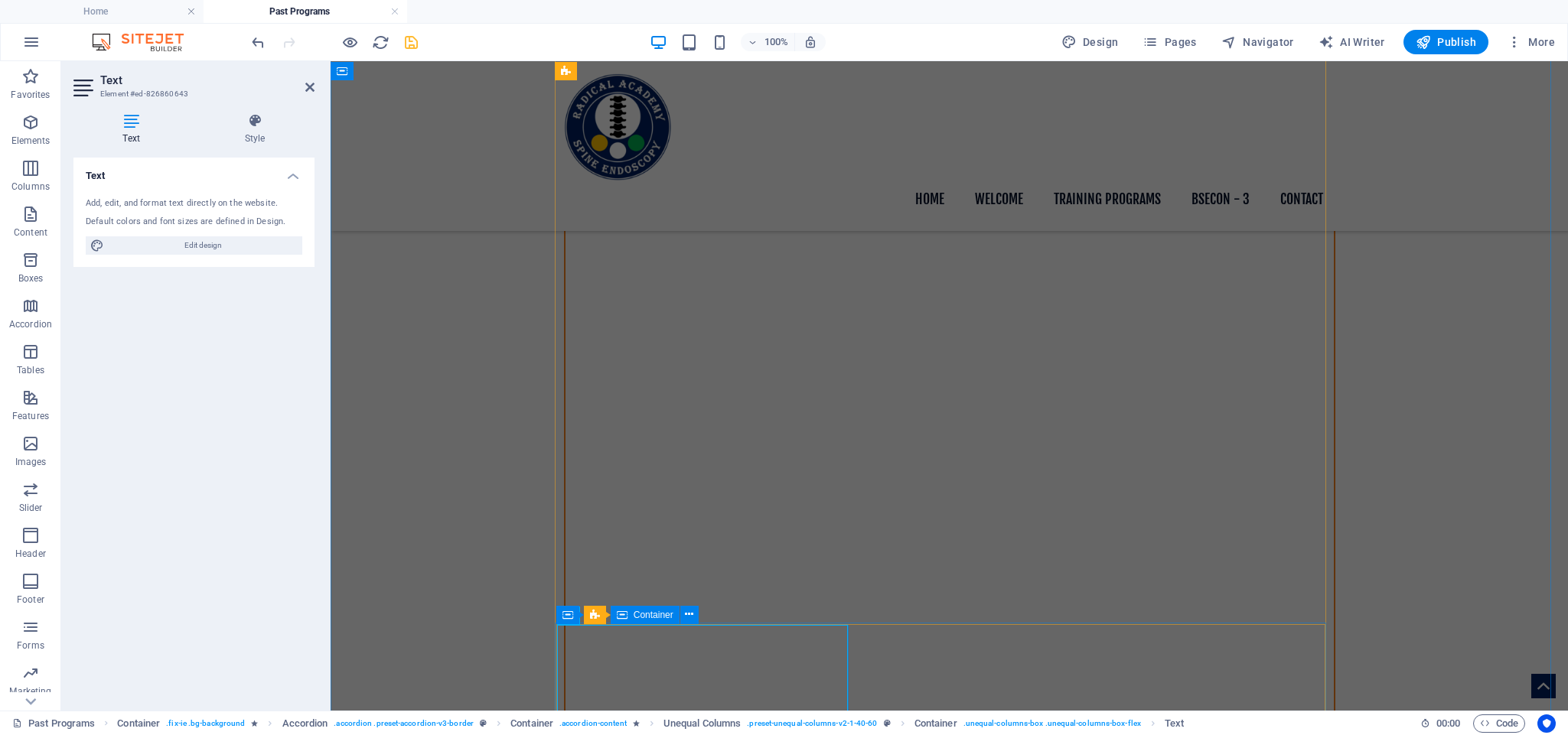 click on "[DAY] [MONTH] [YEAR] - Hands-On Human Cadaver Training Program hosted at the SURGICAL SKILLS LAB, TNMC & BYL Nair Hospital - [CITY]" at bounding box center [950, 11453] 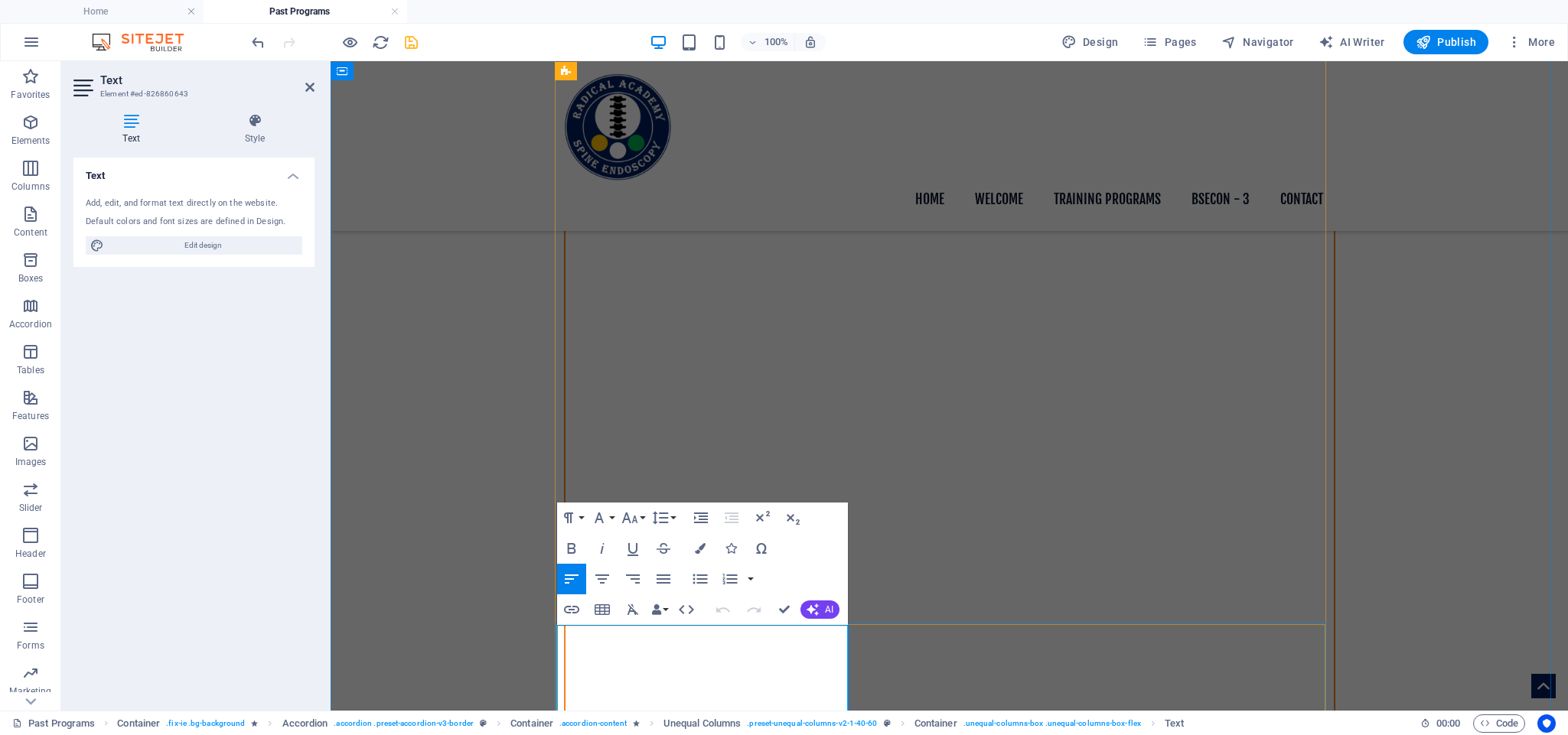click on "[DAY] [MONTH] [YEAR] - Hands-On Human Cadaver Training Program hosted at the SURGICAL SKILLS LAB, TNMC & BYL Nair Hospital - [CITY]" at bounding box center (950, 11443) 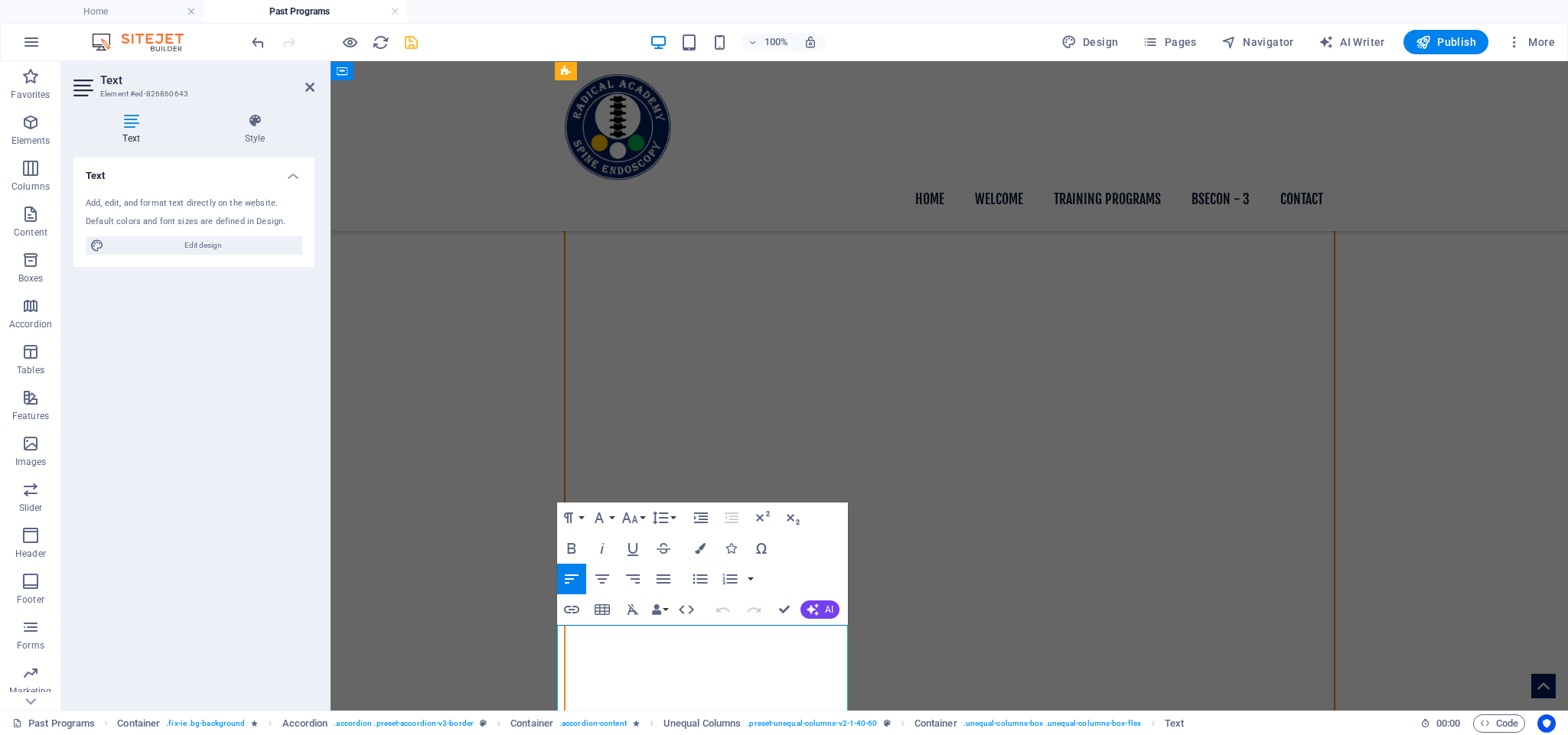click at bounding box center [950, 11427] 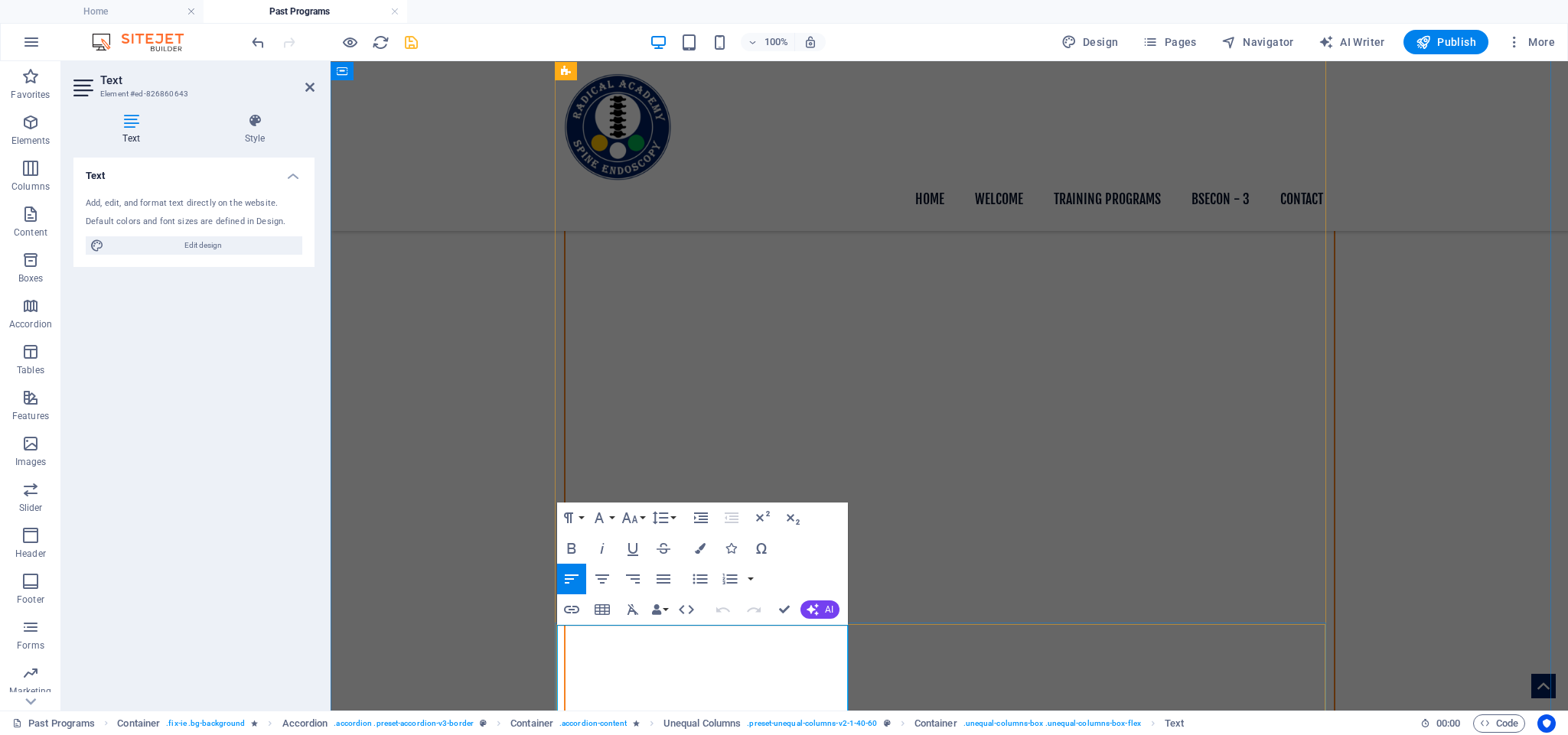 click on "[DAY] [MONTH] [YEAR] - Hands-On Human Cadaver Training Program hosted at the SURGICAL SKILLS LAB, TNMC & BYL Nair Hospital - [CITY]" at bounding box center (950, 11443) 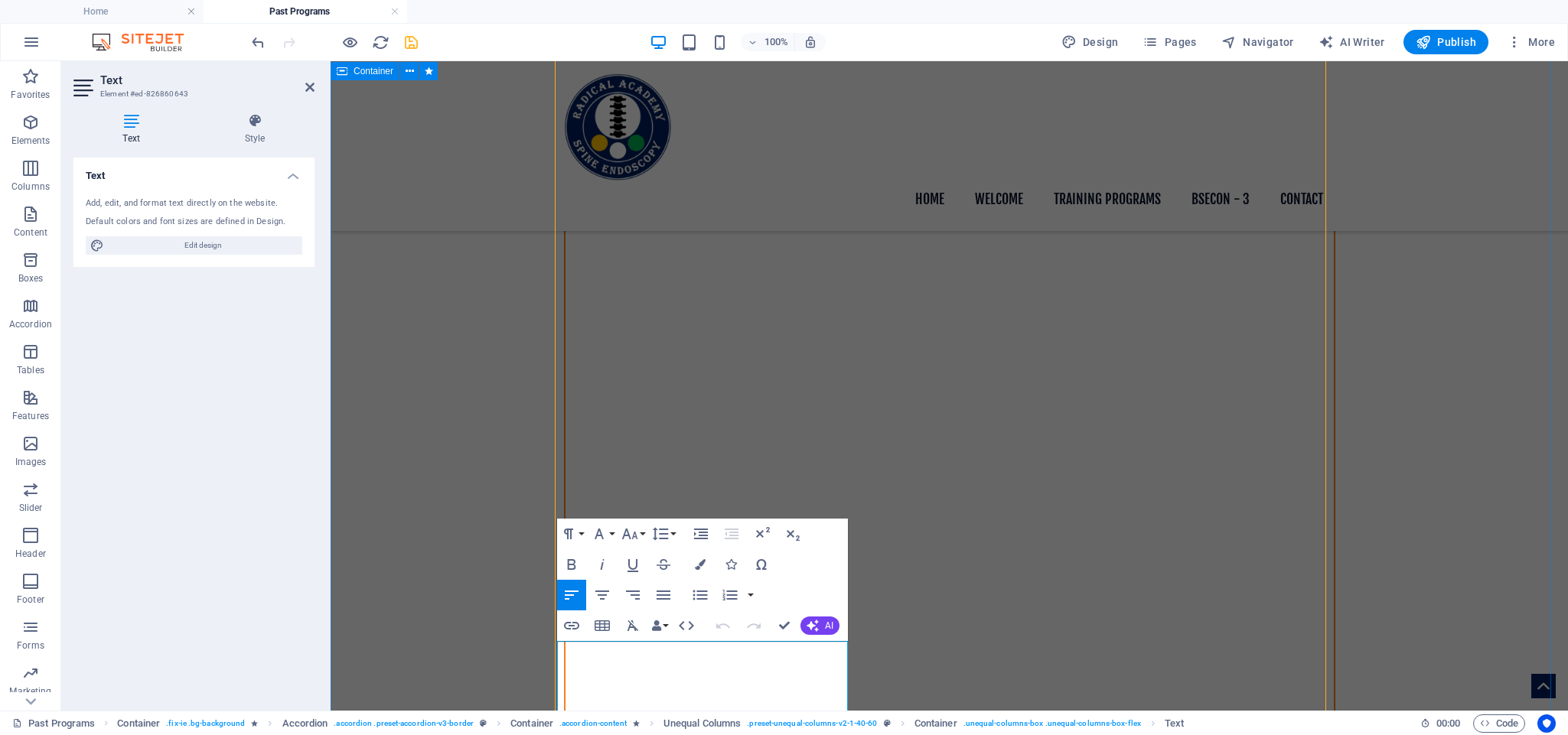 scroll, scrollTop: 1137, scrollLeft: 0, axis: vertical 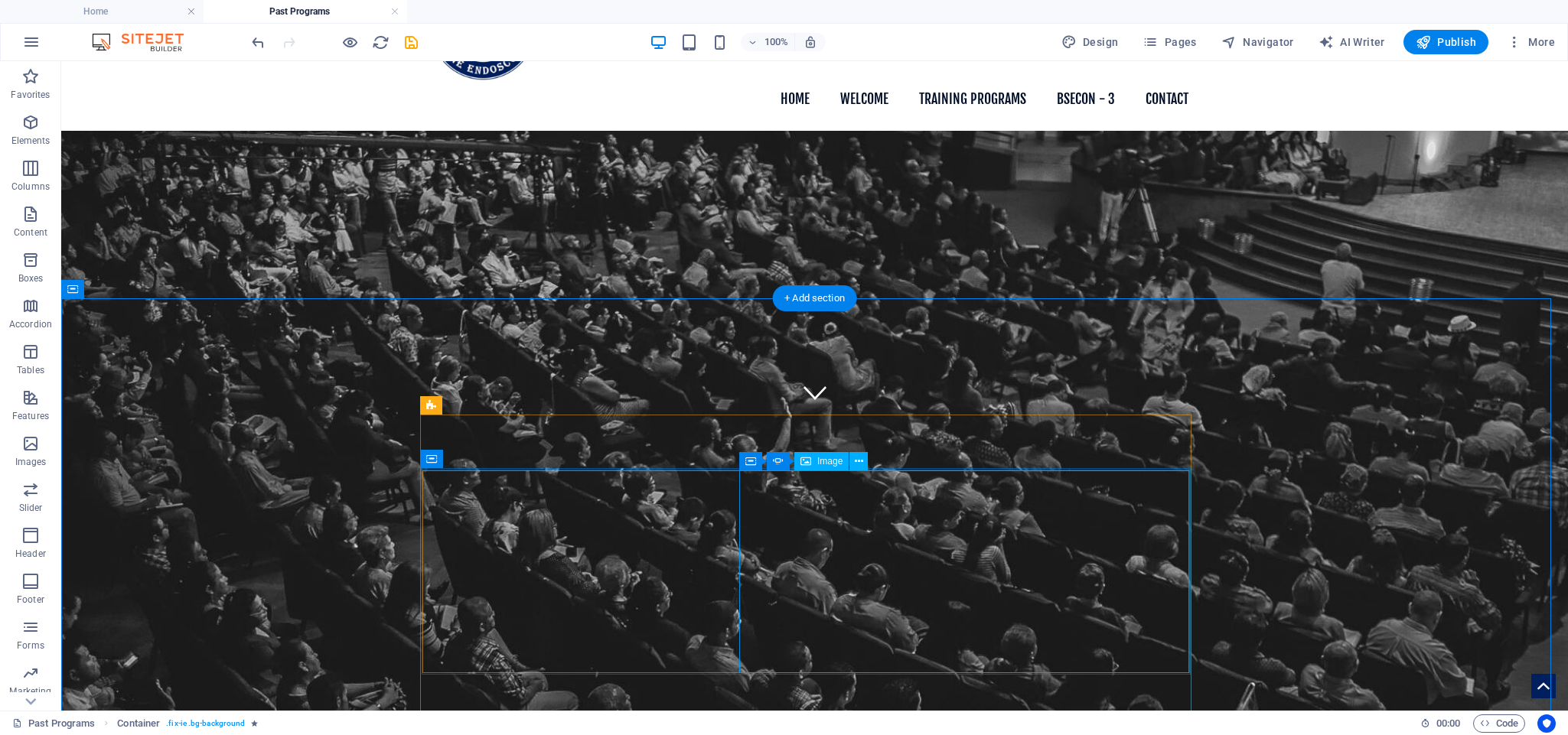 click on "cadaver training workshop, mumbai" at bounding box center (815, 1044) 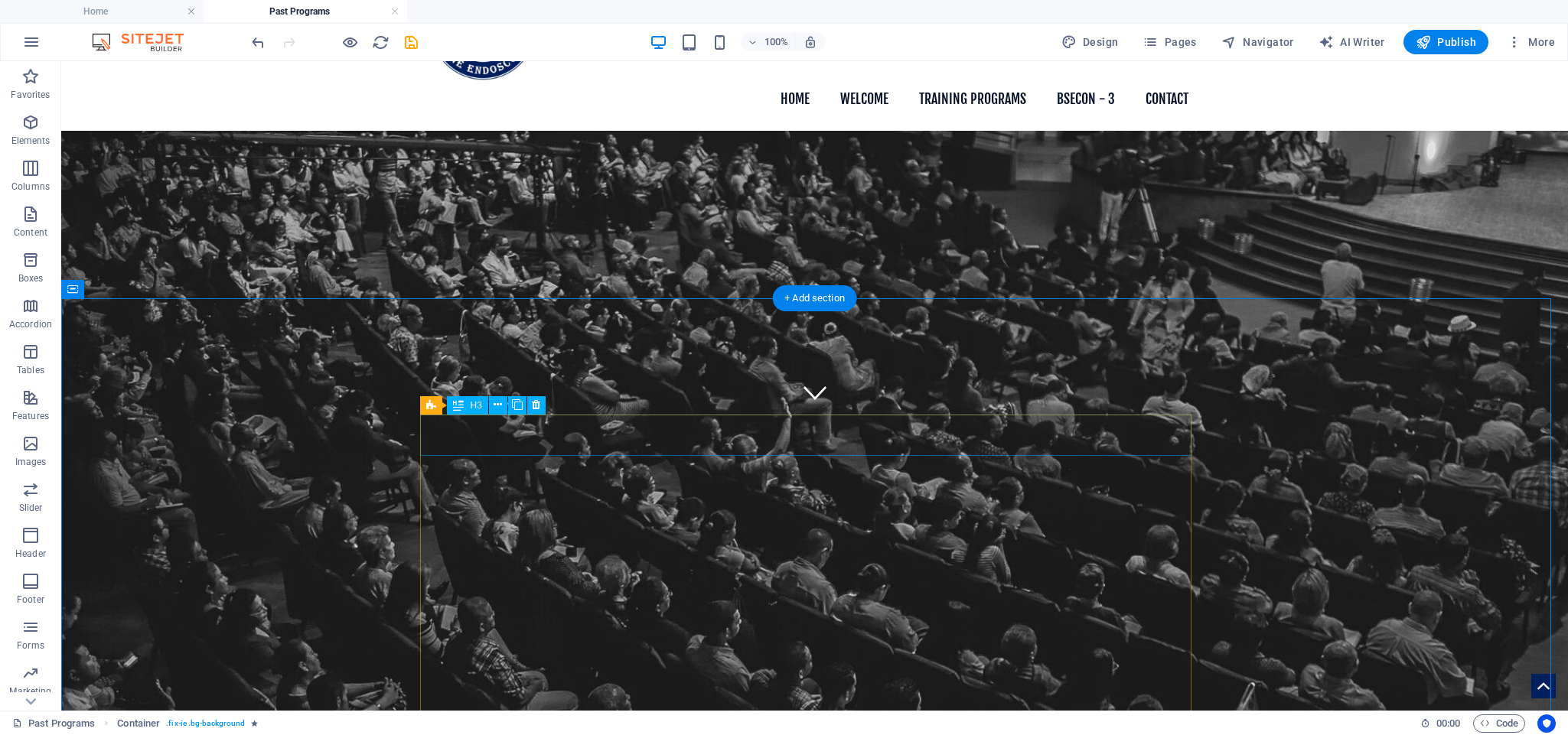 click on "Mumbai Uniportal SPINE ENDOSCOPY - hands-on CADAVEr PROGRAM" at bounding box center [815, 1044] 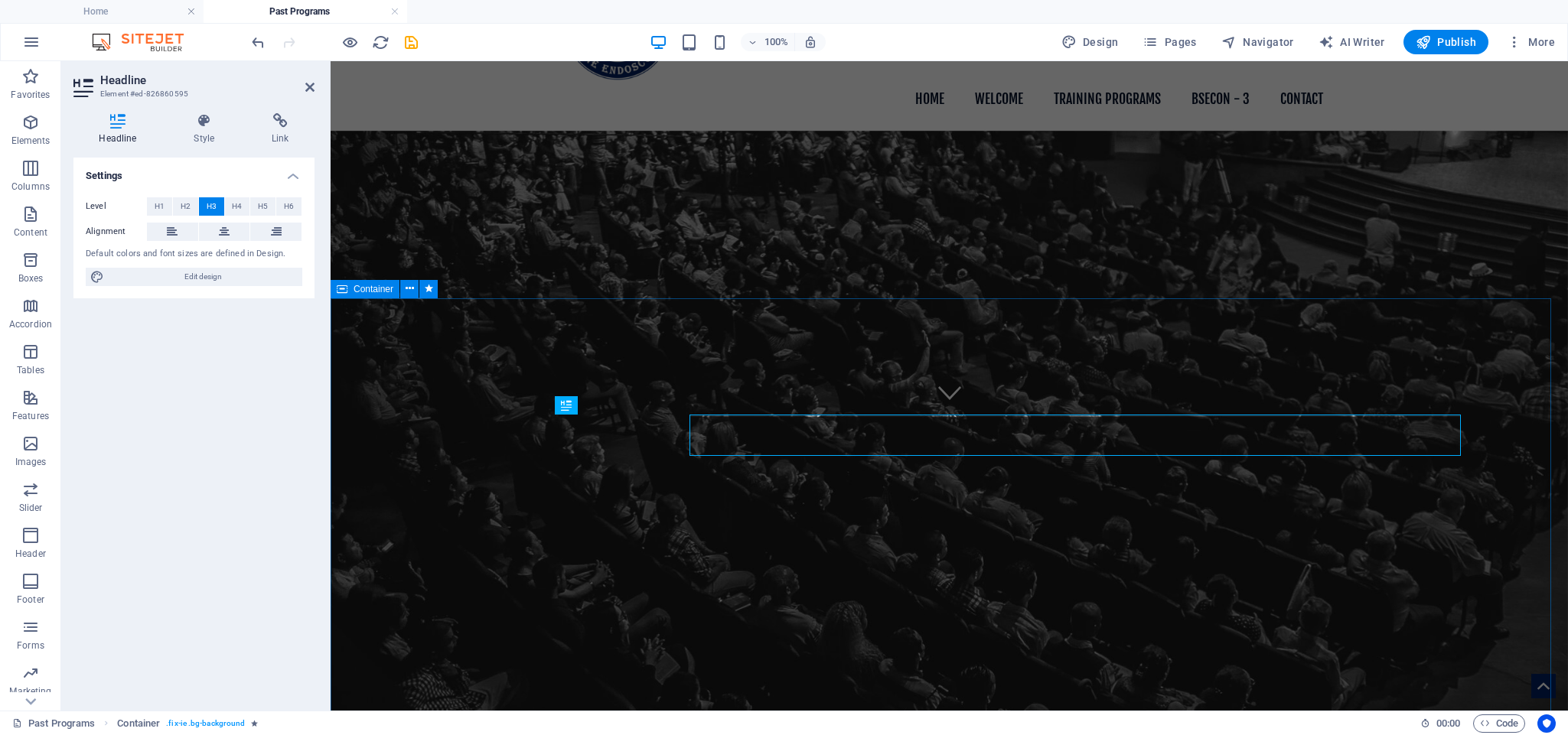 click on "PAST events 2024 26 May 2024 - Hands-On Human Cadaver Training Program hosted at the SURGICAL SKILLS LAB, TNMC & BYL Nair Hospital - MUMBAI BHUBANESWAR BIPORTAL SPINE ENDOSCOPY - FELLOWSHIP Jun 2024 - Pothare BBS Fellowship Mumbai Biportal SPINE ENDOSCOPY - hands-on CADAVEr PROGRAM 21 July 2024- Hands-On Human Cadaver Training Program hosted at the SURGICAL SKILLS LAB, TNMC & BYL Nair Hospital - MUMBAI Mumbai Uniportal SPINE ENDOSCOPY - hands-on CADAVEr PROGRAM 22 December 2024- Hands-On Human Cadaver Training Program hosted at the SURGICAL SKILLS LAB, TNMC & BYL Nair Hospital - MUMBAI" at bounding box center [949, 8535] 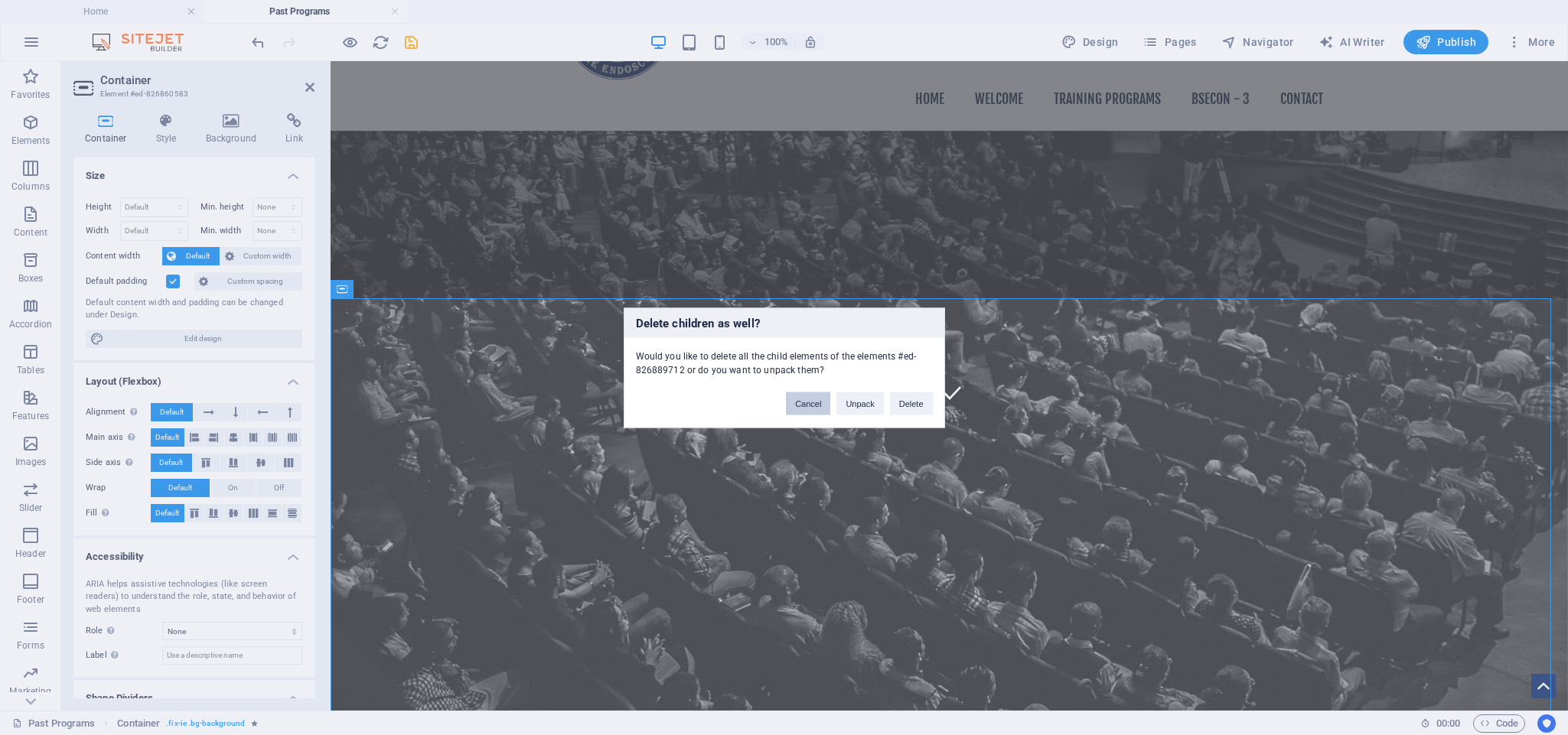 click on "Cancel" at bounding box center [808, 403] 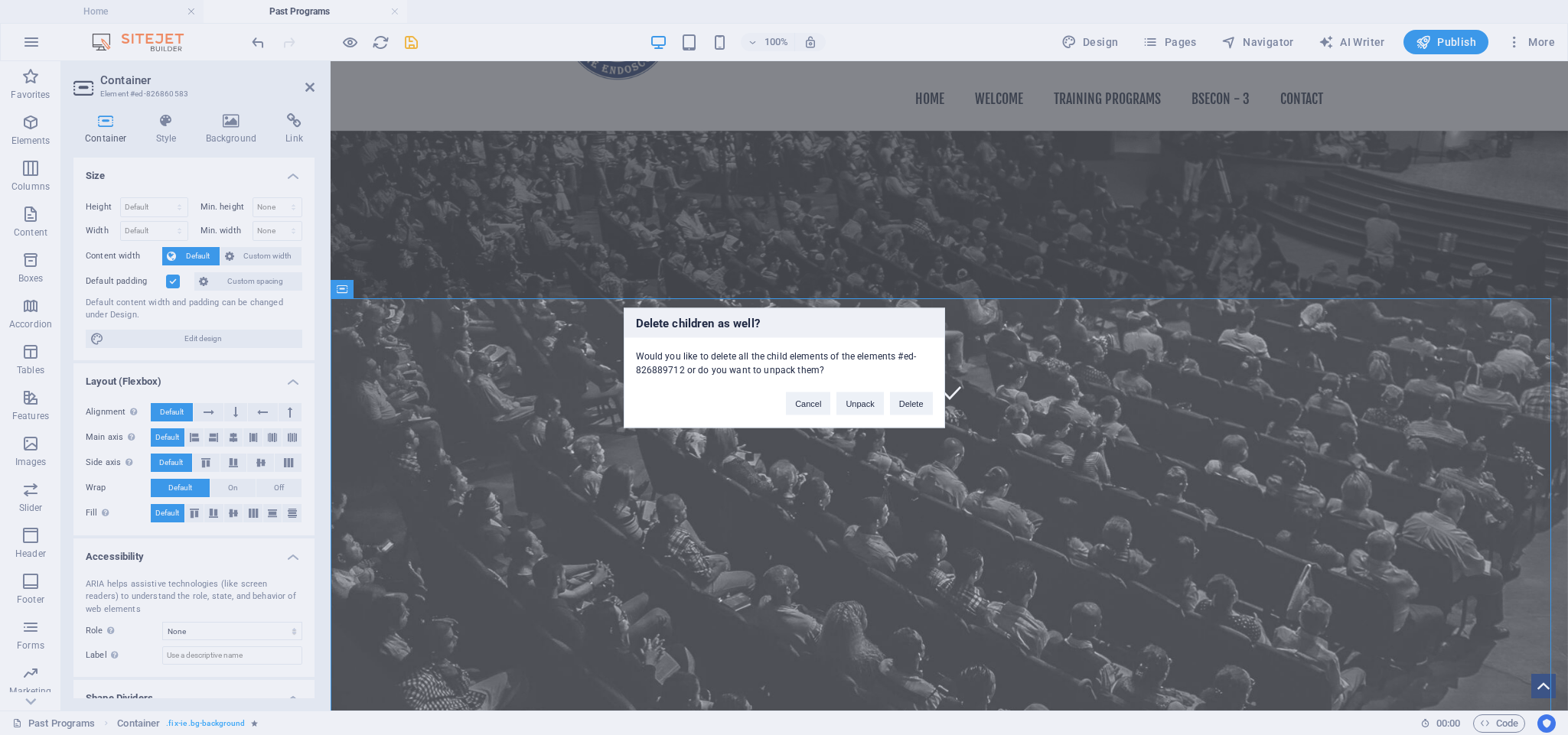 click on "Mumbai Uniportal SPINE ENDOSCOPY - hands-on CADAVEr PROGRAM" at bounding box center (950, 1044) 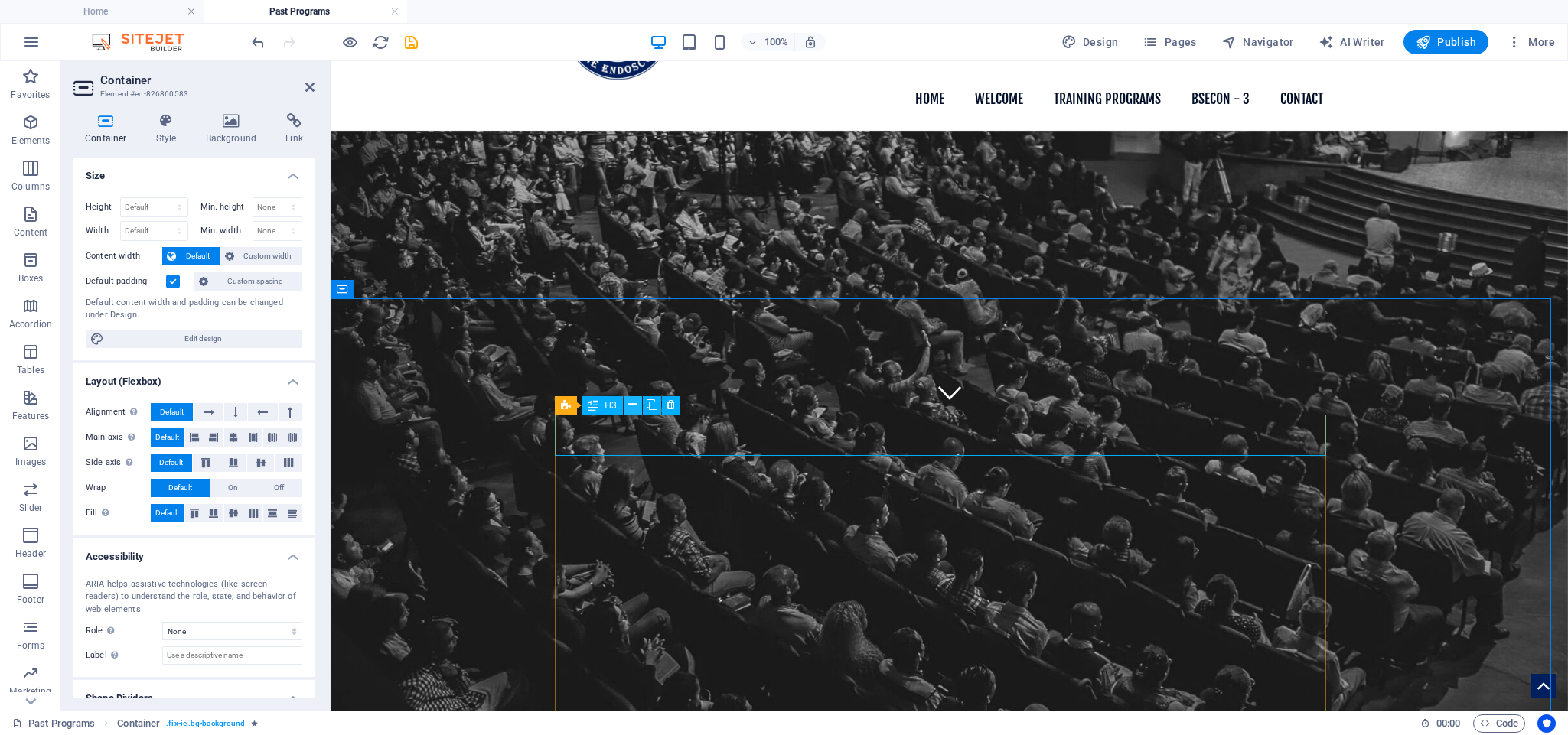 click at bounding box center (632, 405) 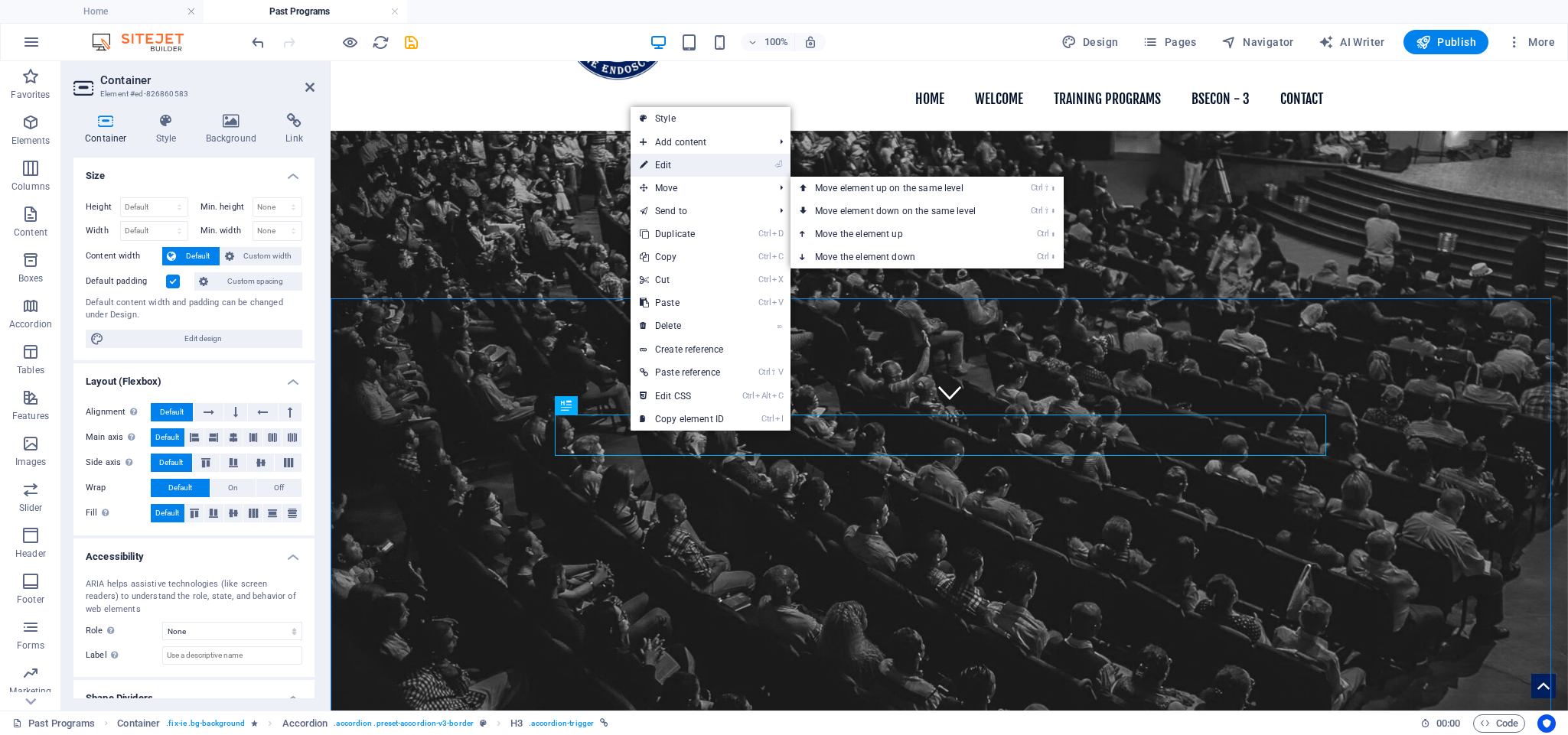 click on "⏎  Edit" at bounding box center [682, 165] 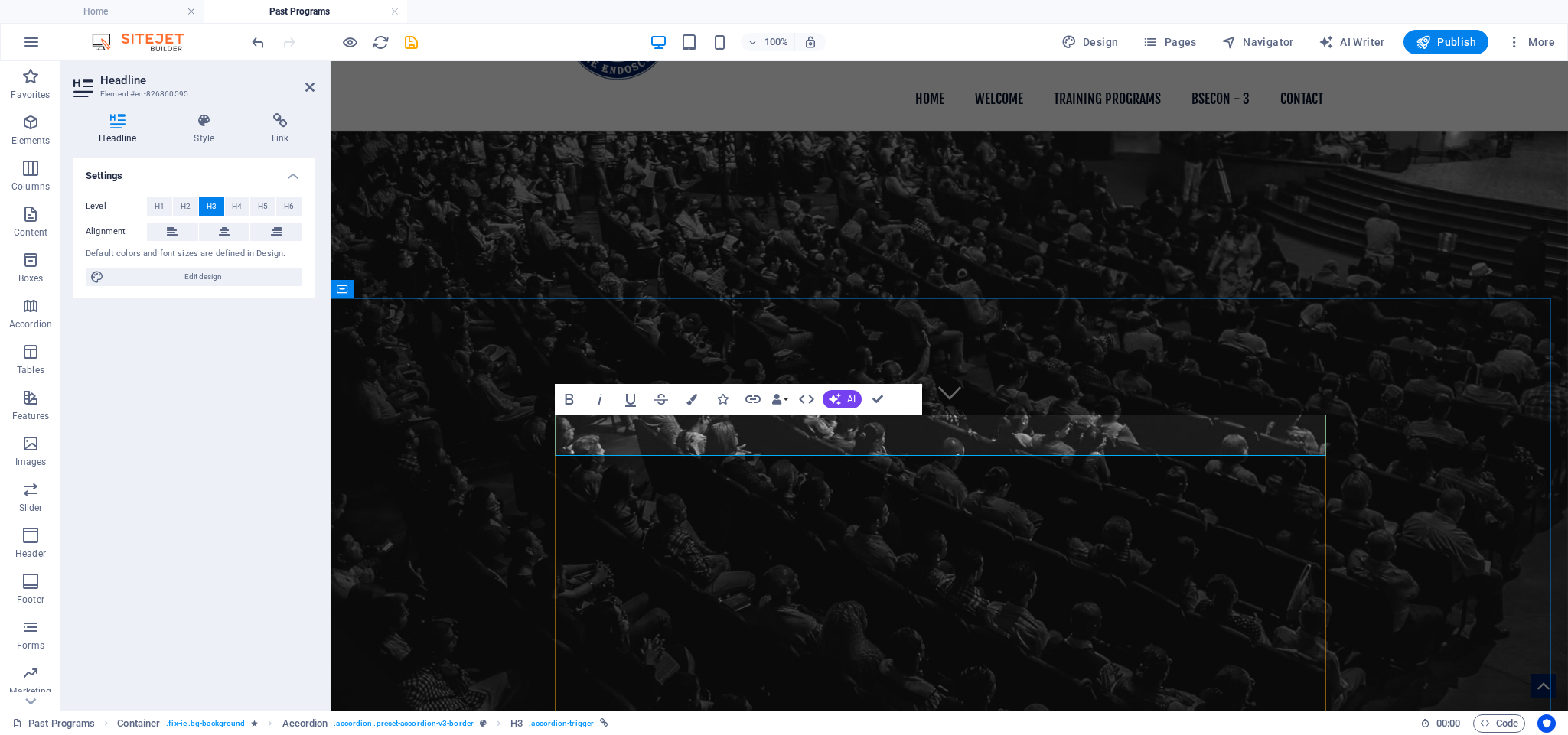 click on "Mumbai Uniportal SPINE ENDOSCOPY - hands-on CADAVEr PROGRAM" at bounding box center (950, 1044) 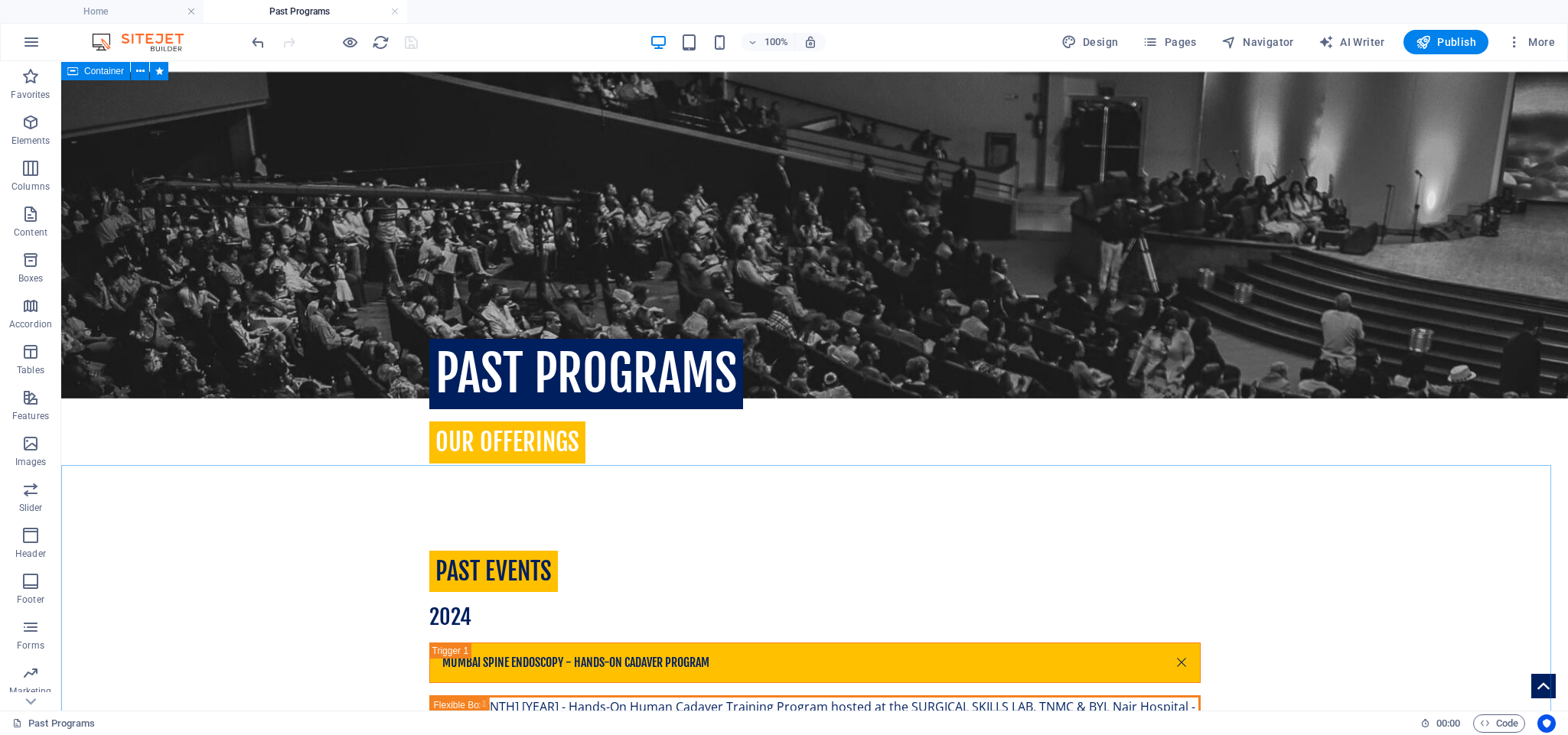 scroll, scrollTop: 0, scrollLeft: 0, axis: both 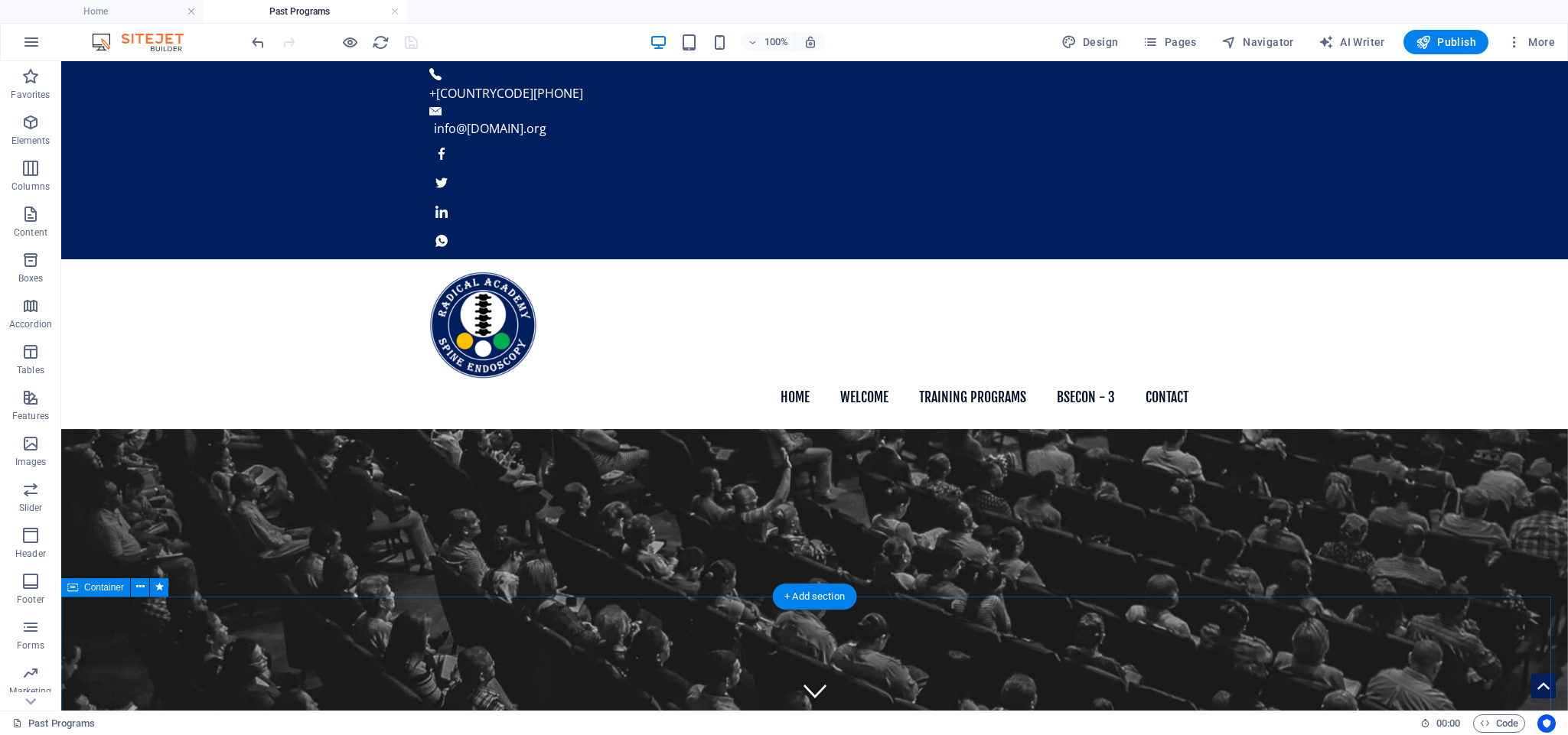 drag, startPoint x: 199, startPoint y: 645, endPoint x: 83, endPoint y: 625, distance: 117.71151 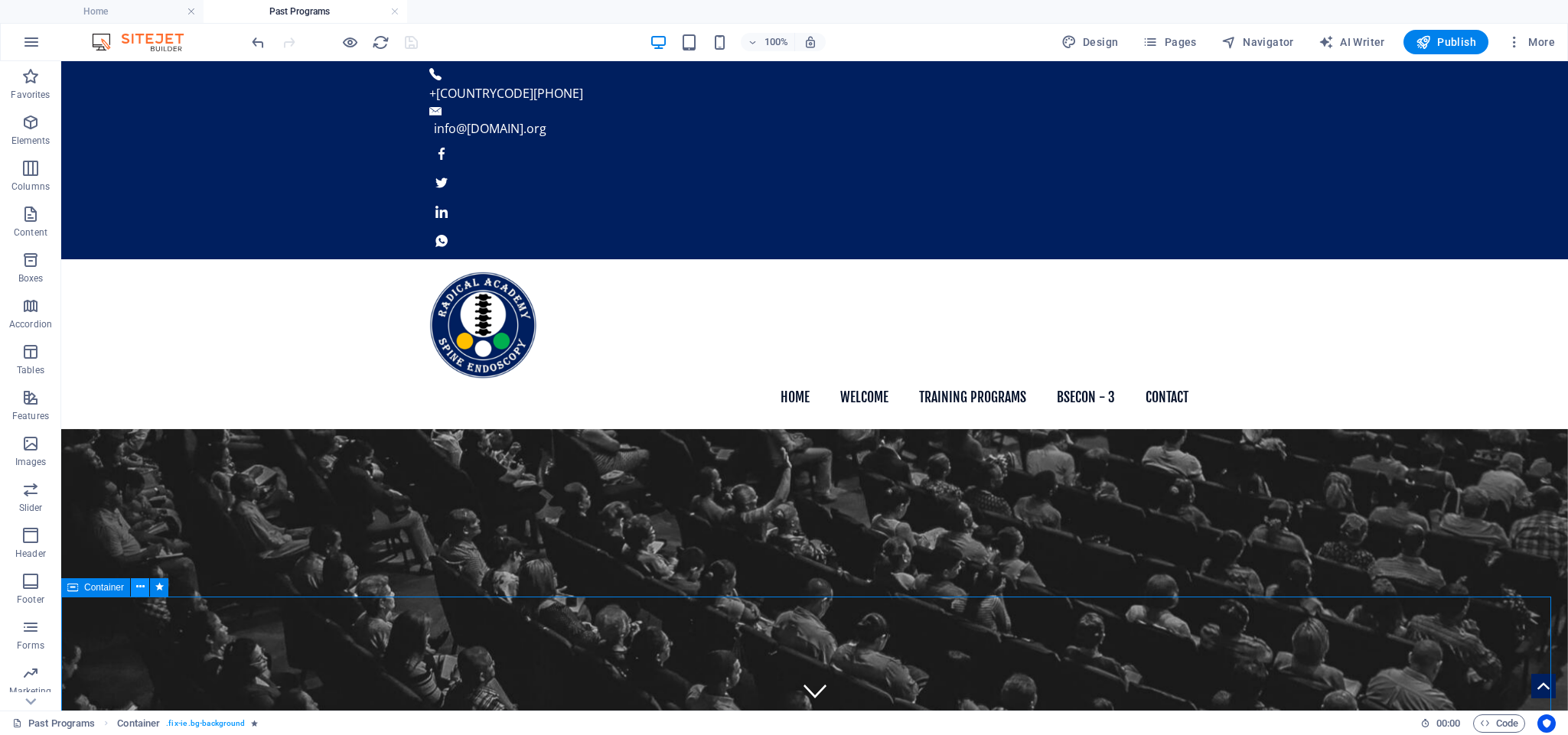 click at bounding box center (140, 587) 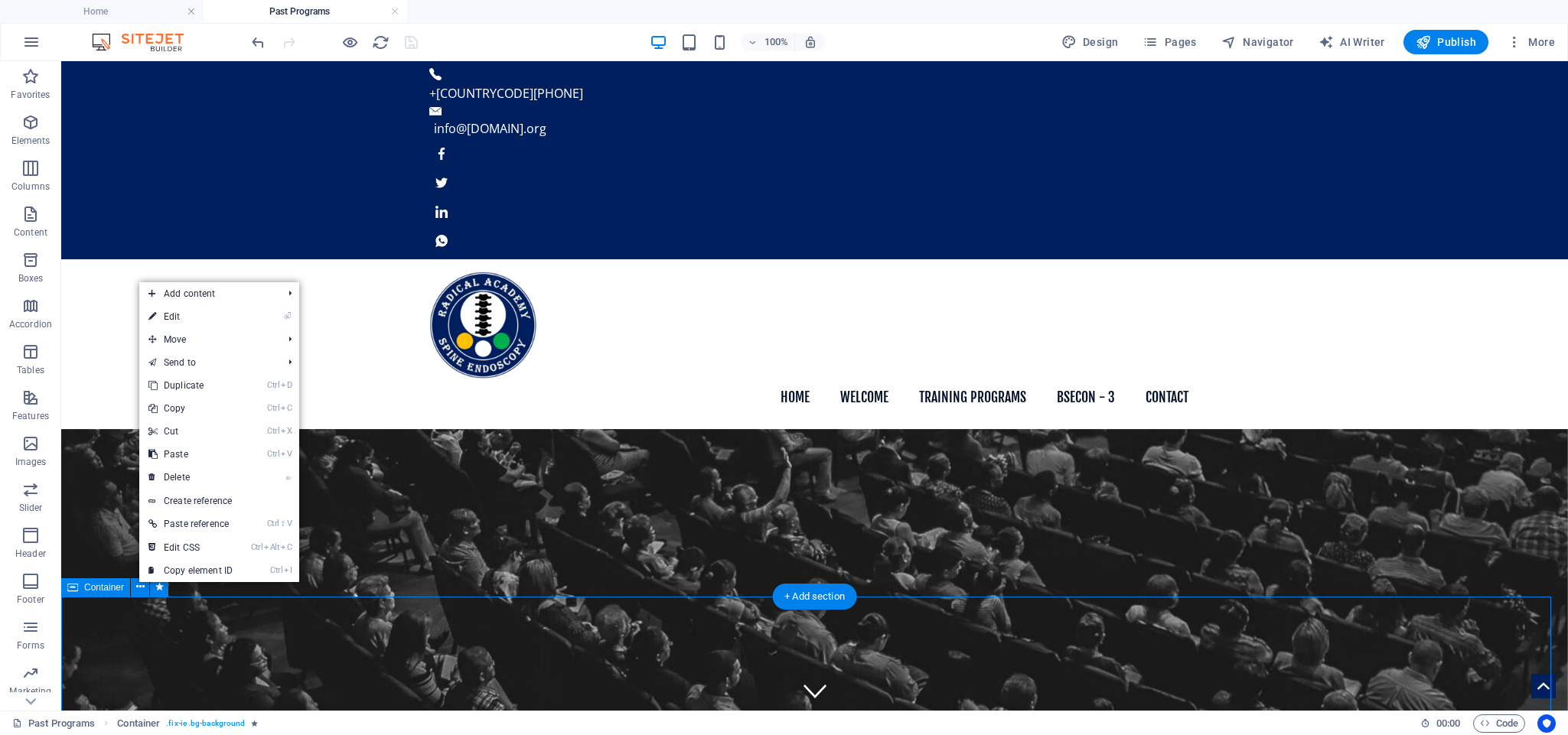click on "Home Welcome Our Team Training Programs Mentorship Fellowship Observership Past Programs BSECON - 3 Program Schedule Speakers Contact" at bounding box center (814, 344) 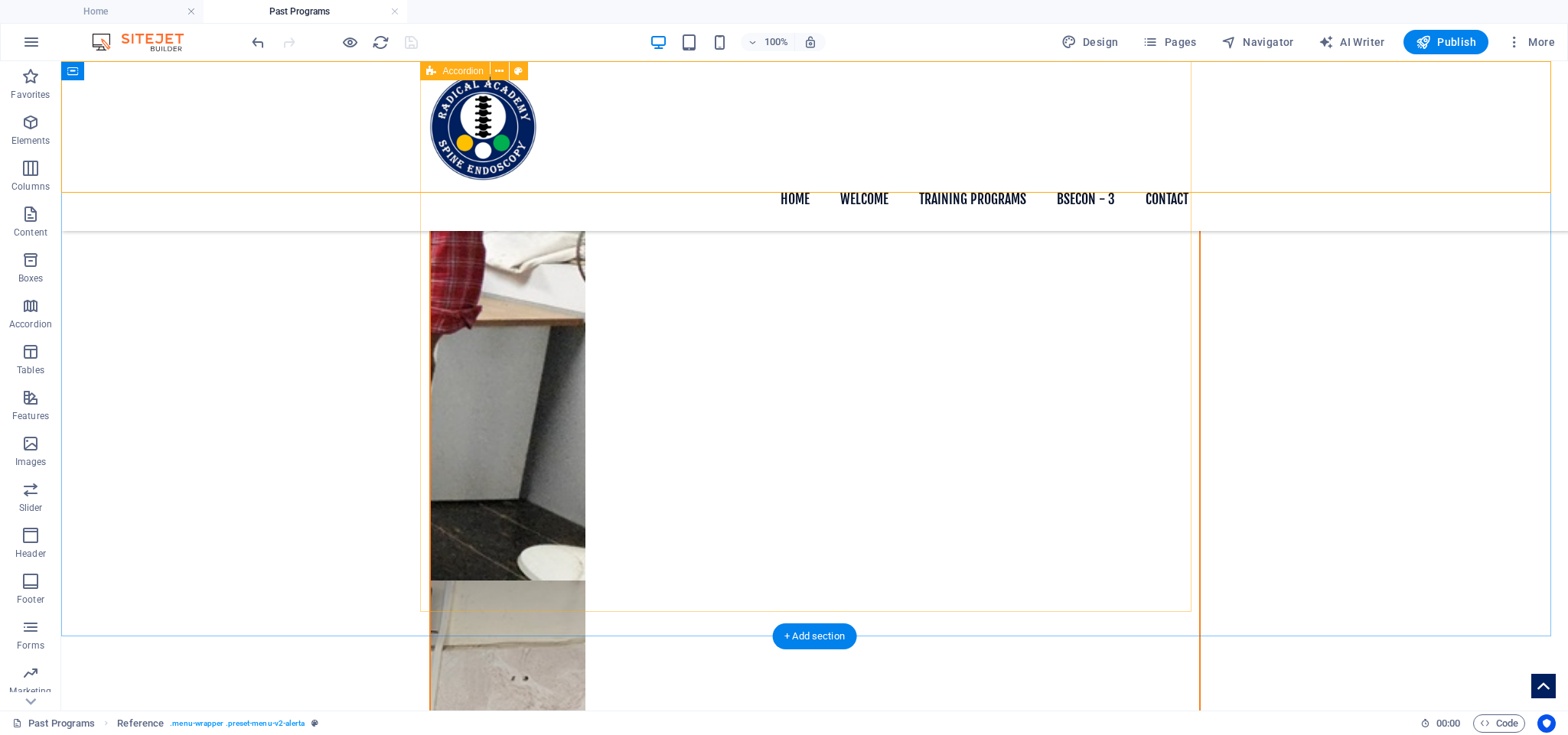 scroll, scrollTop: 1123, scrollLeft: 0, axis: vertical 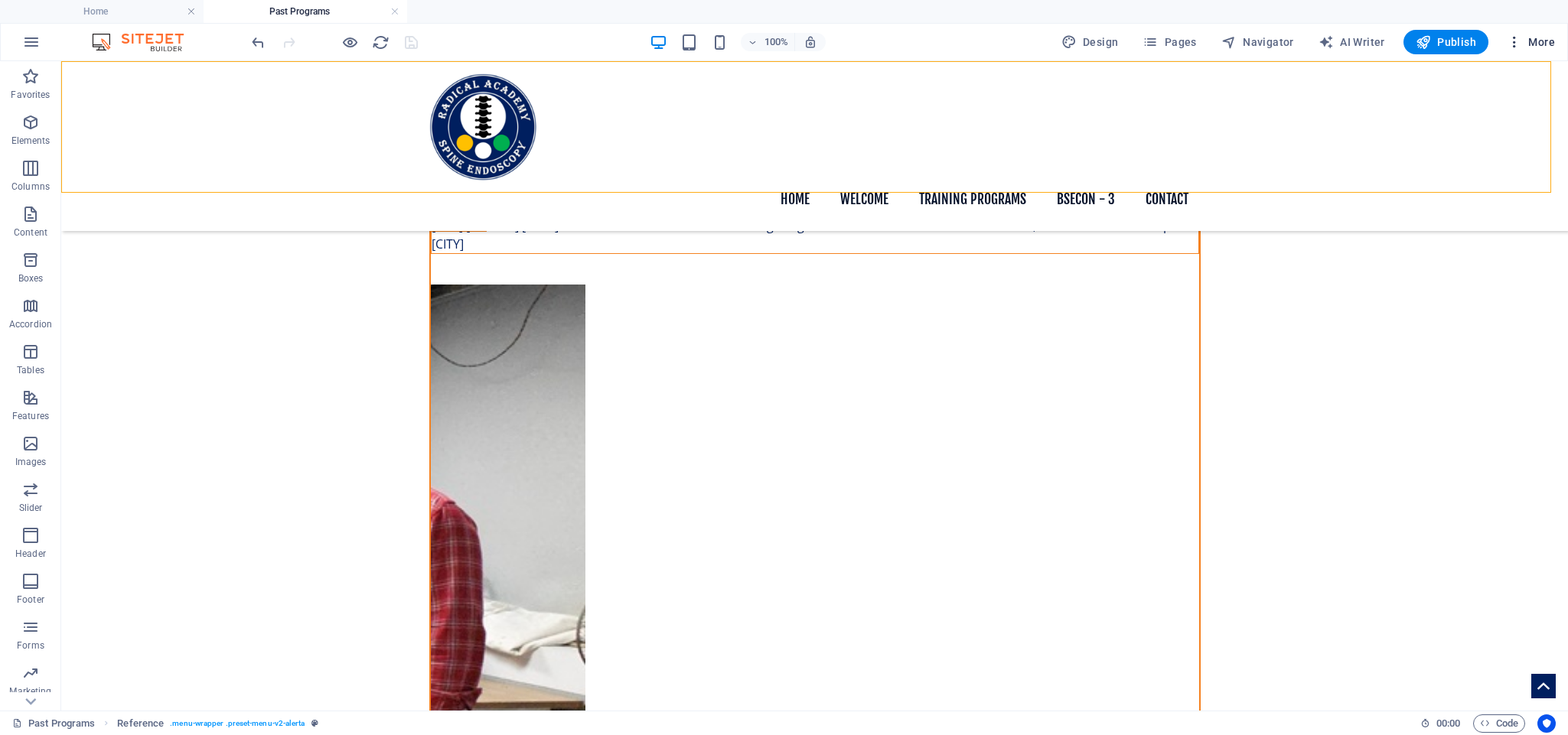 click at bounding box center [1514, 42] 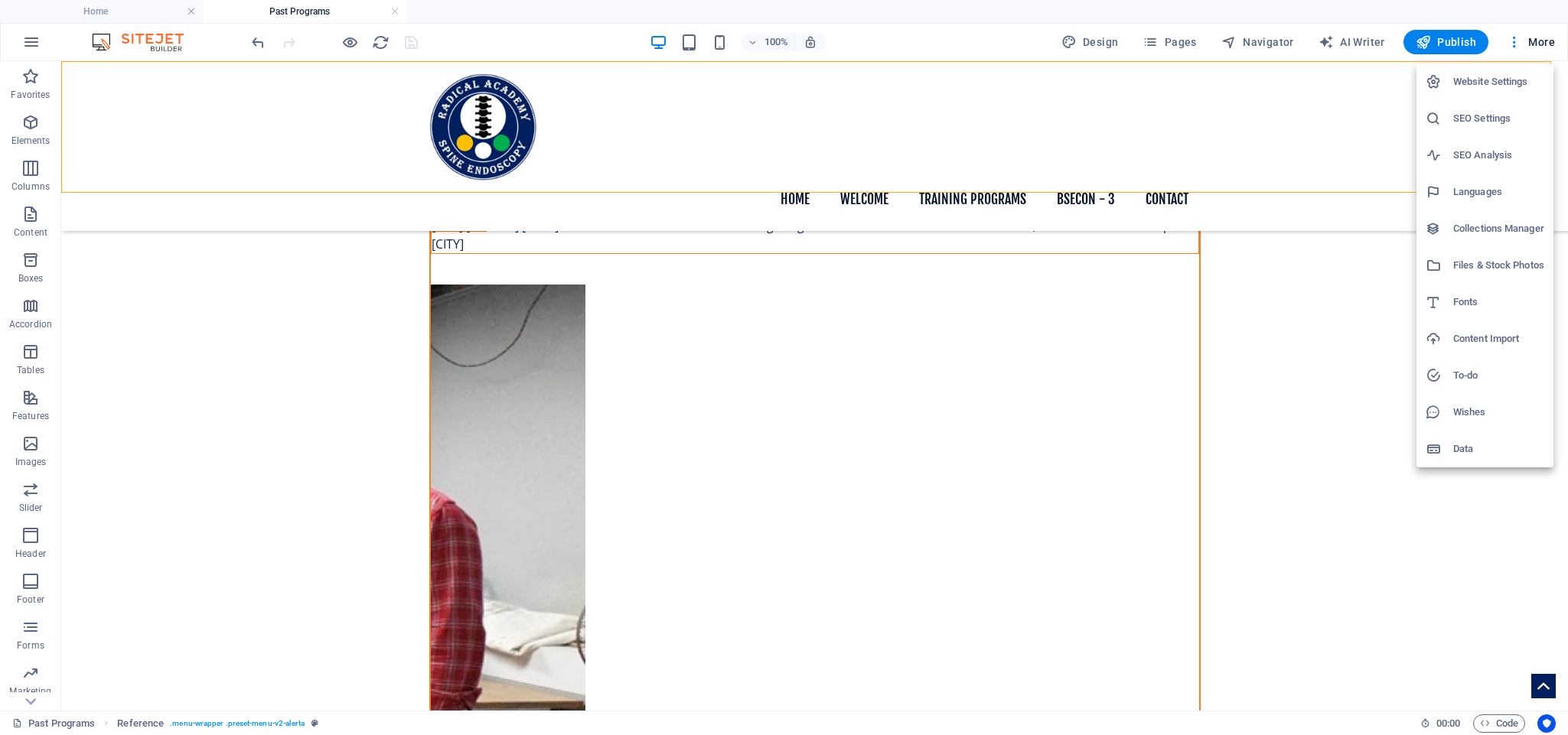 click on "Files & Stock Photos" at bounding box center (1498, 265) 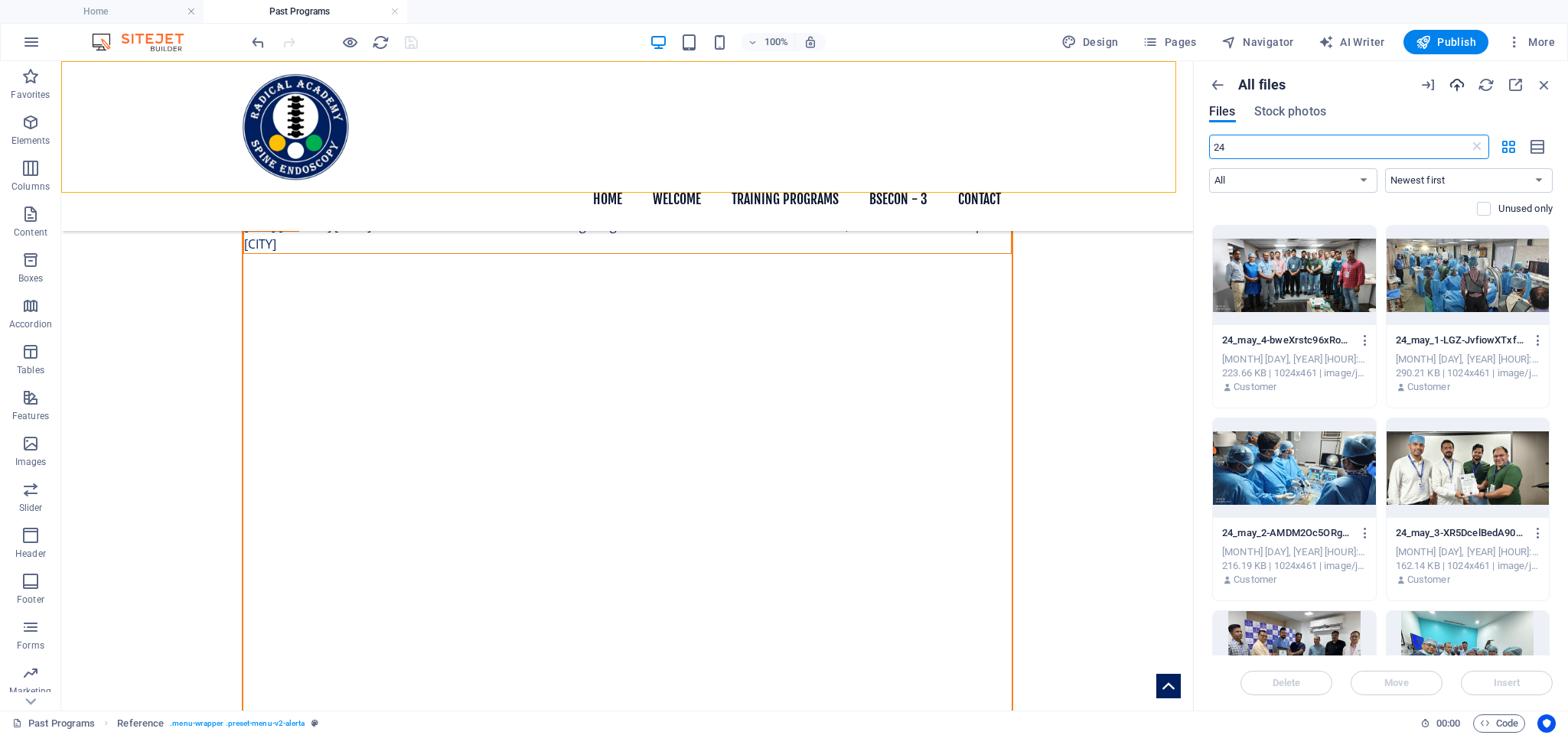 click at bounding box center [1457, 85] 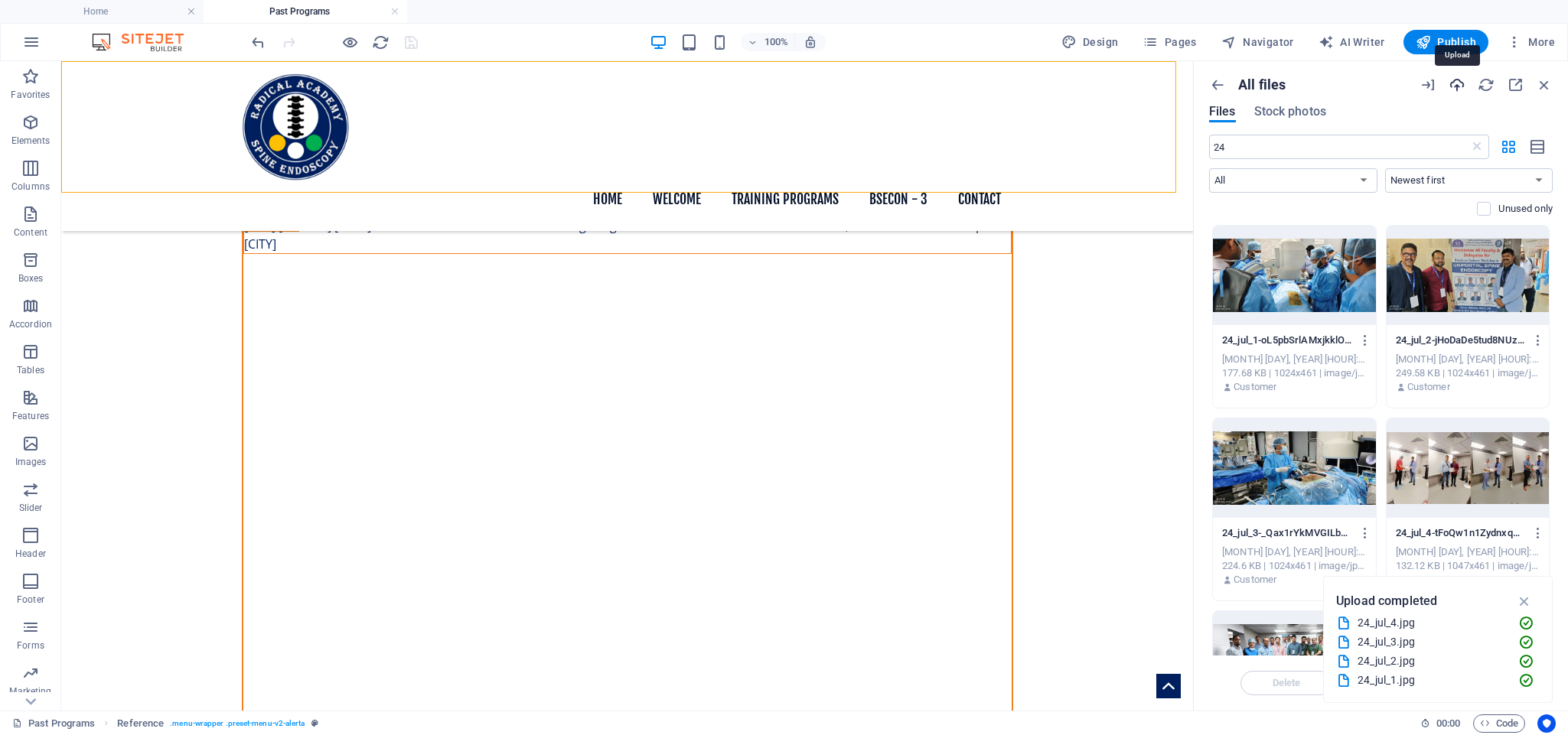 drag, startPoint x: 1456, startPoint y: 83, endPoint x: 1038, endPoint y: 135, distance: 421.222 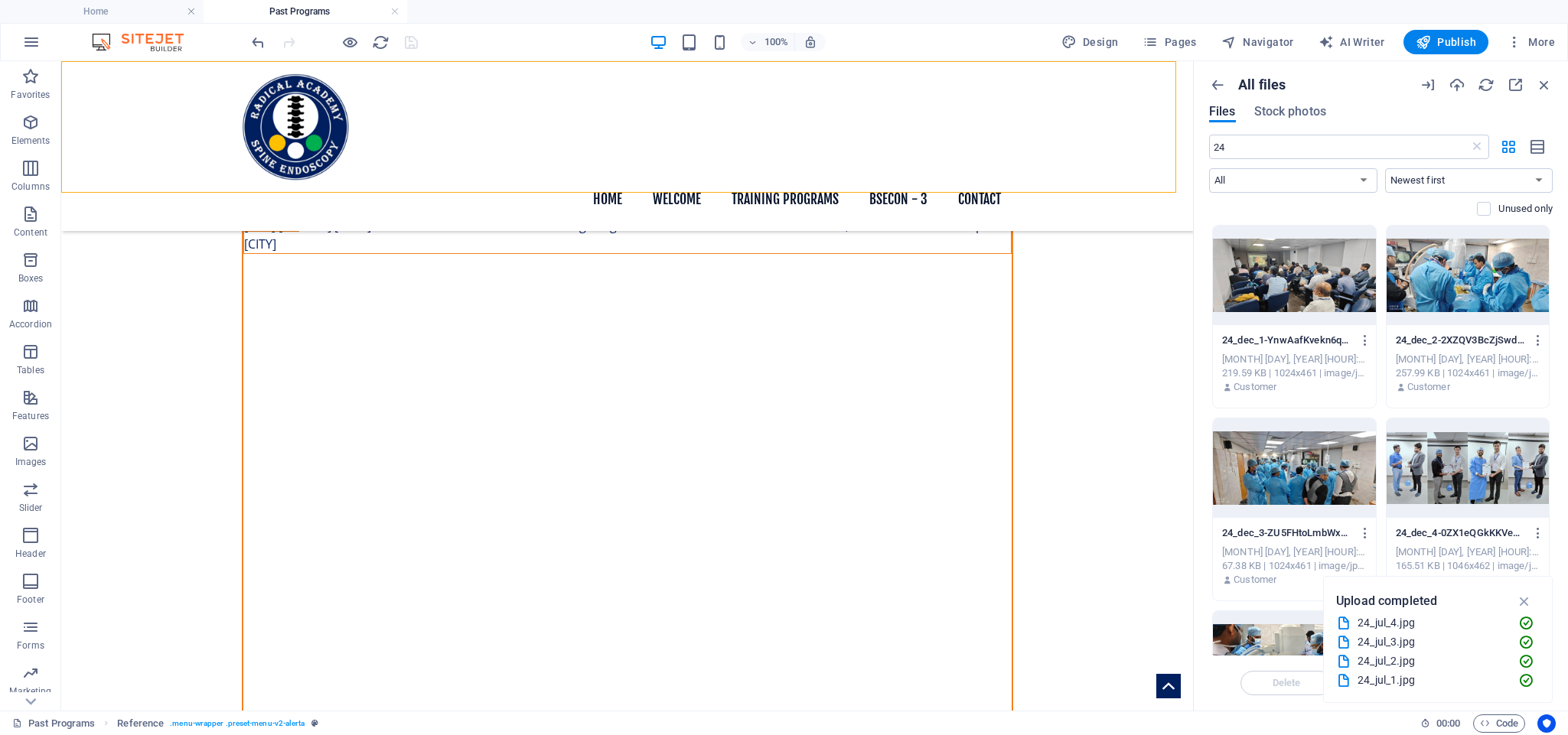 scroll, scrollTop: 76, scrollLeft: 0, axis: vertical 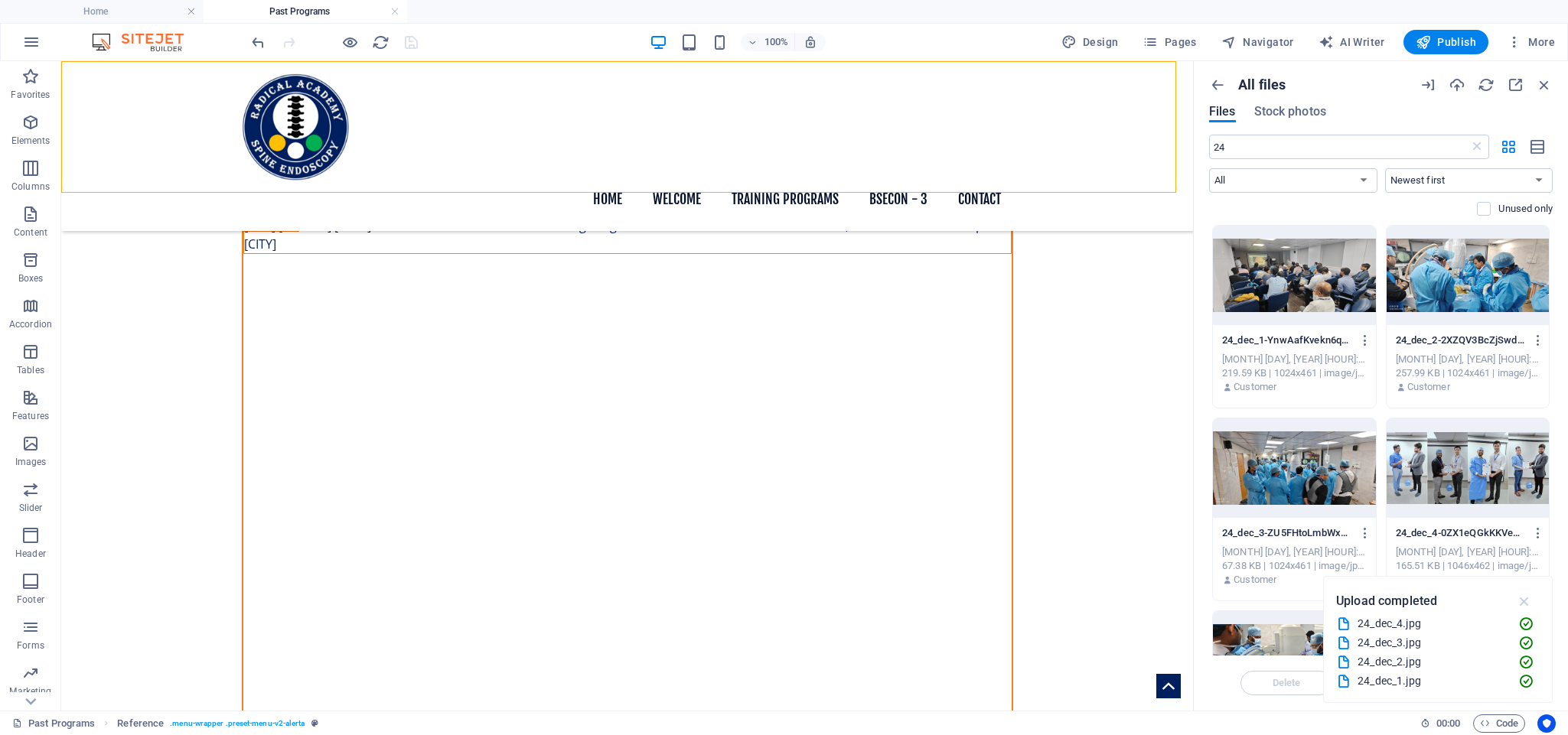 click at bounding box center [1524, 601] 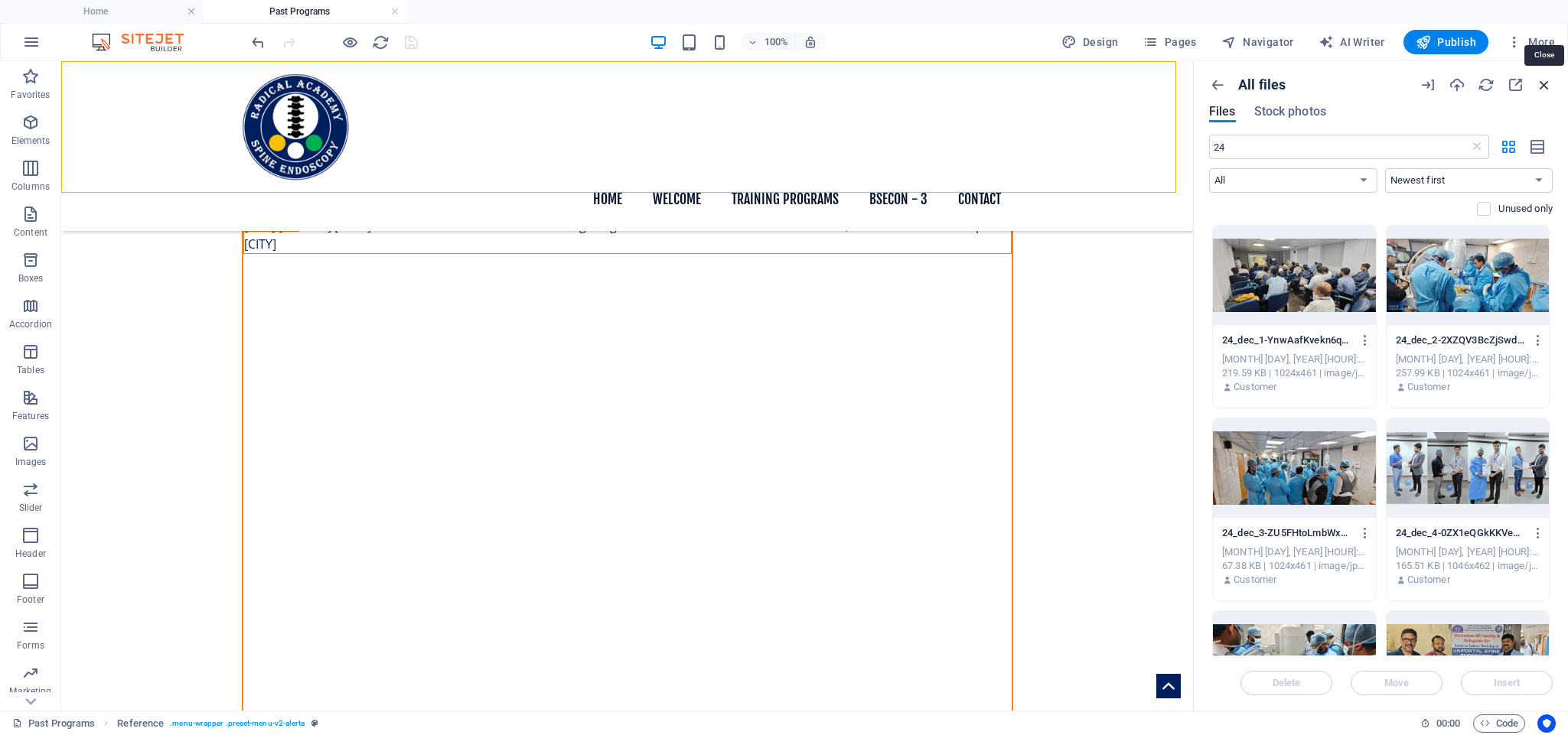 drag, startPoint x: 1547, startPoint y: 85, endPoint x: 1197, endPoint y: 11, distance: 357.73733 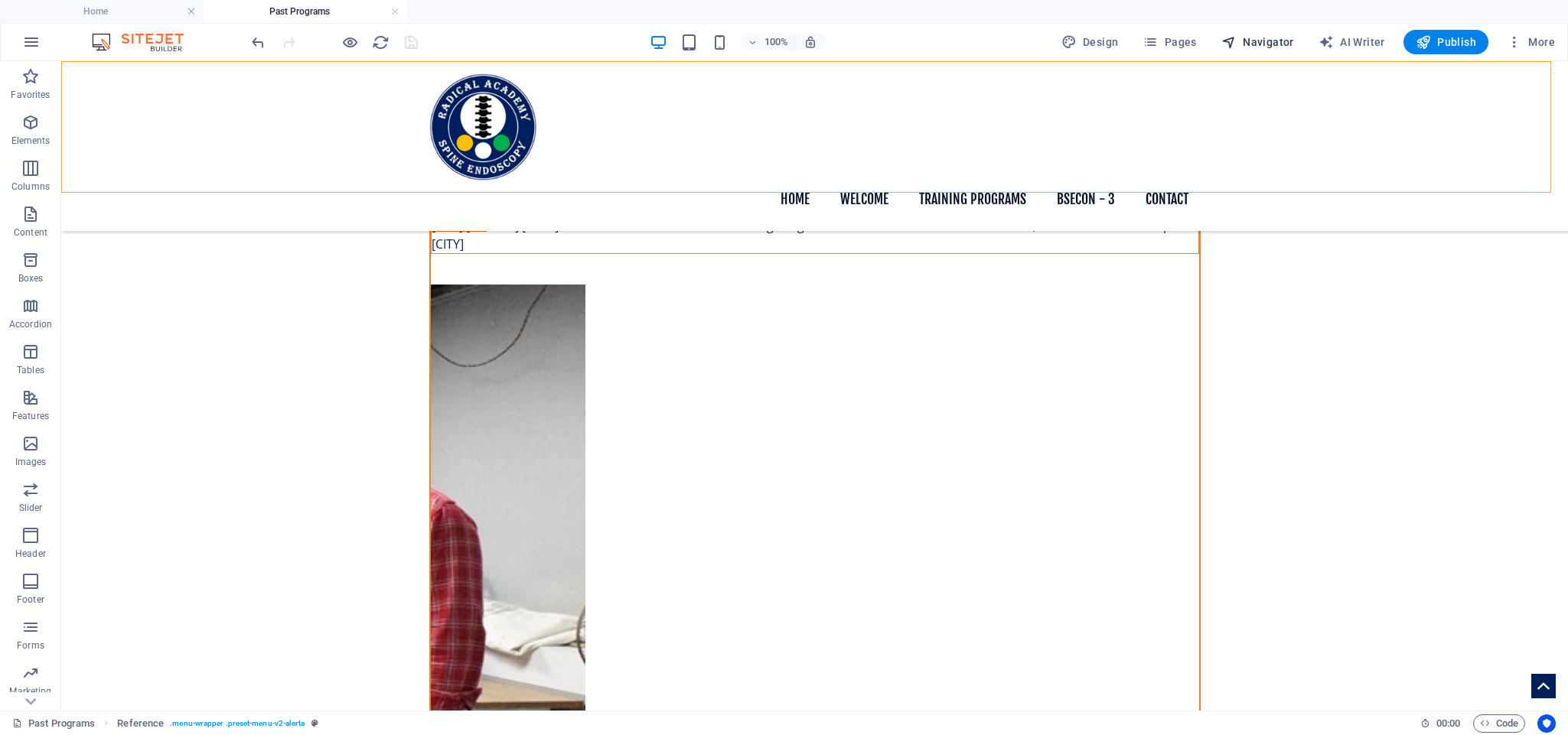drag, startPoint x: 1261, startPoint y: 37, endPoint x: 866, endPoint y: 337, distance: 496.0091 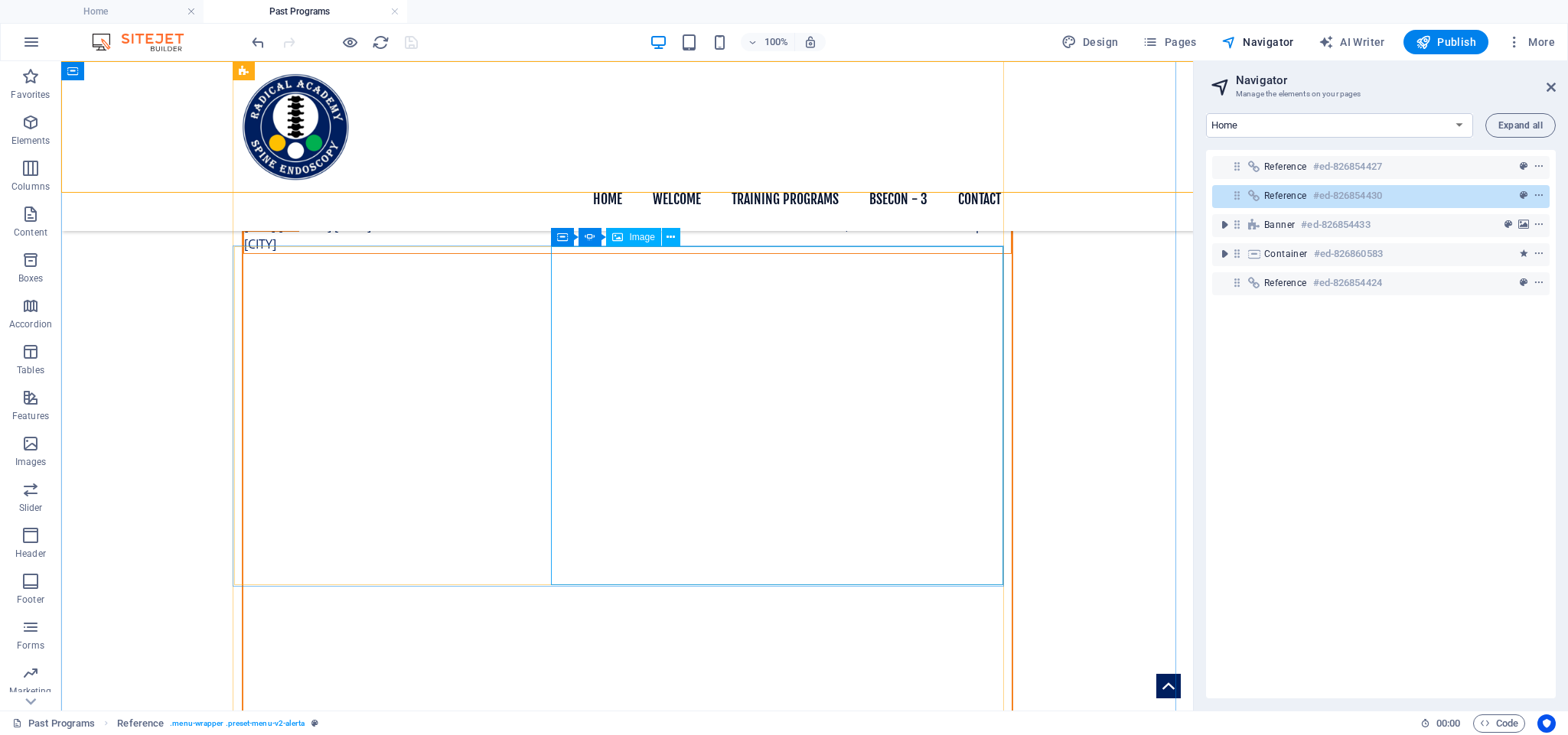 click at bounding box center [16, 8363] 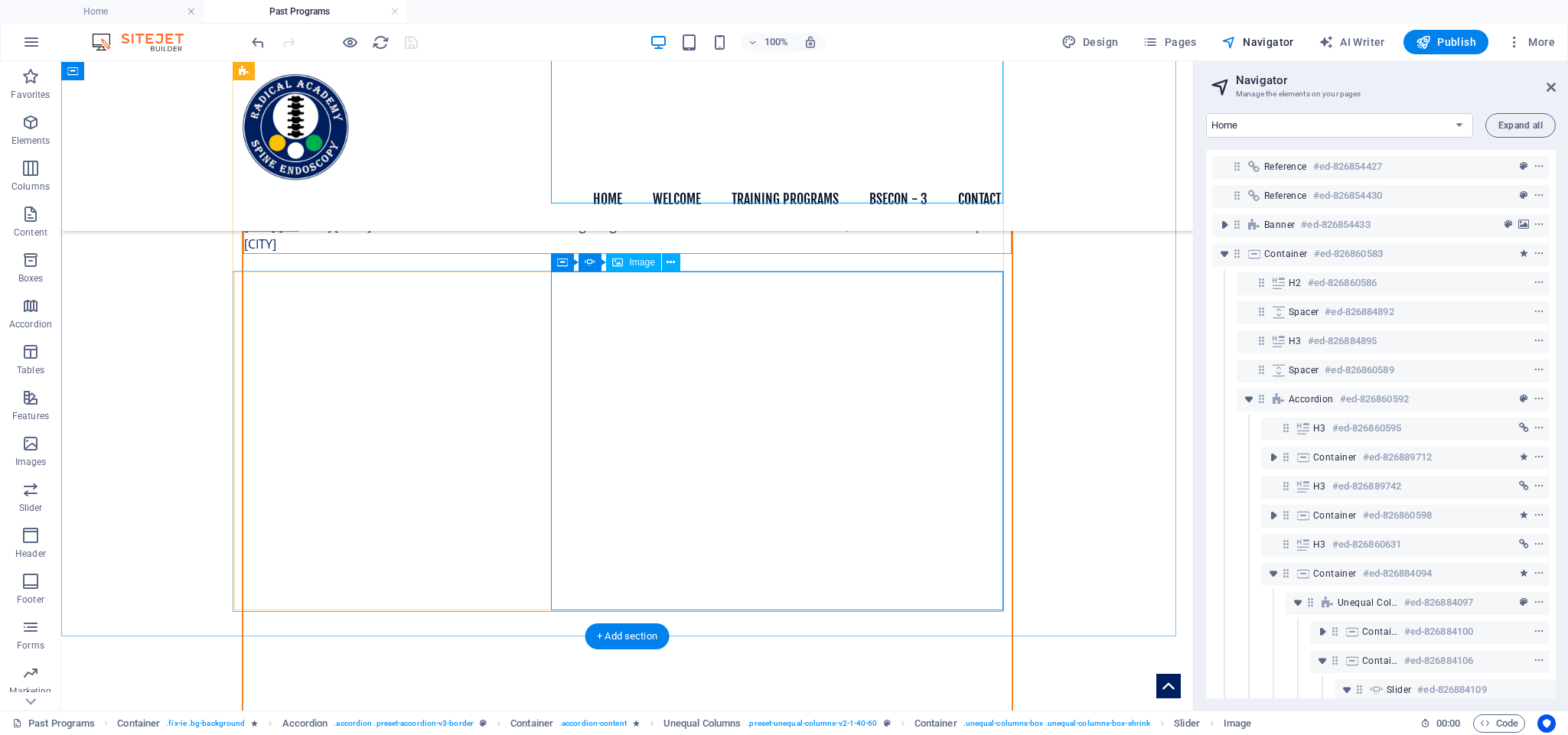scroll, scrollTop: 1505, scrollLeft: 0, axis: vertical 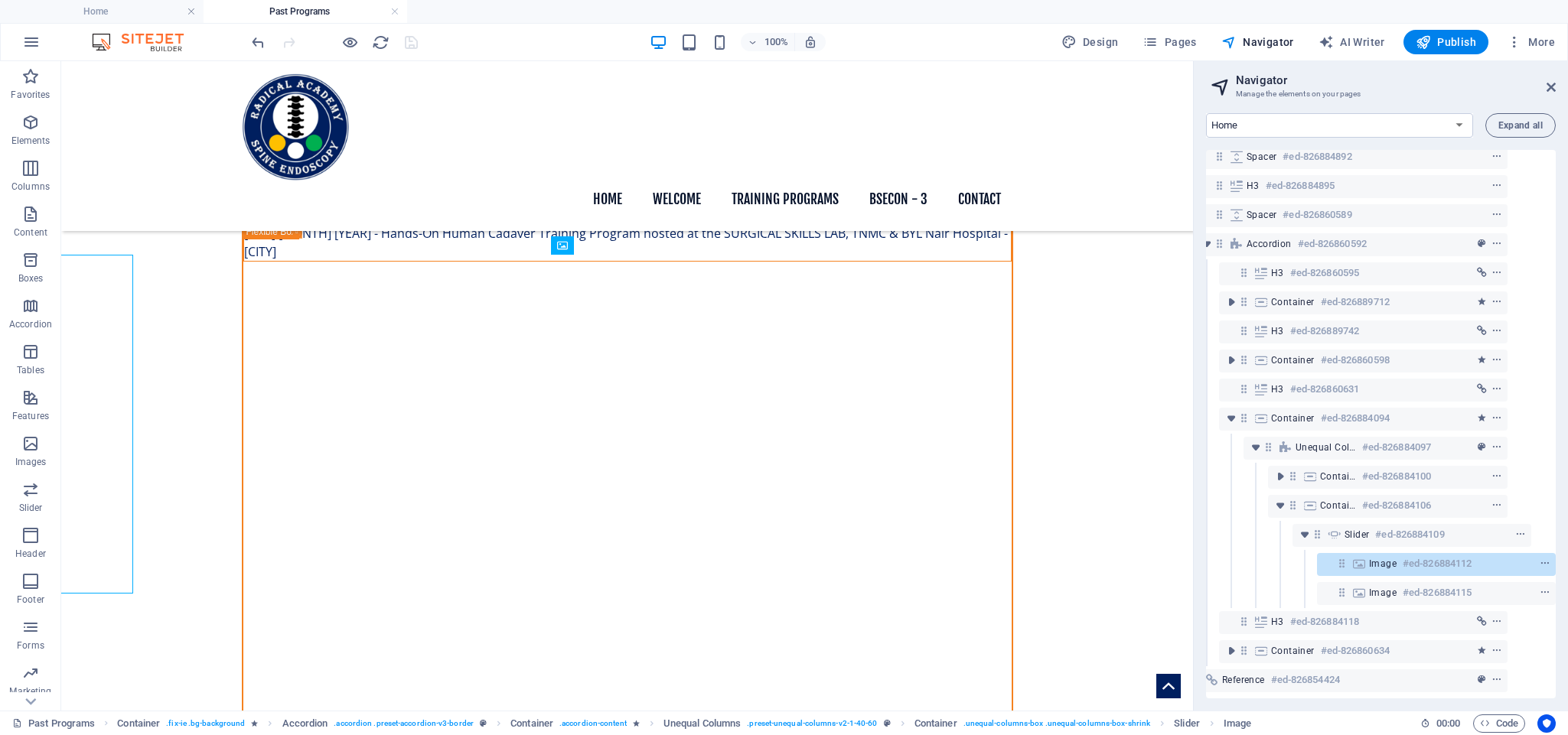 click at bounding box center (16, 8371) 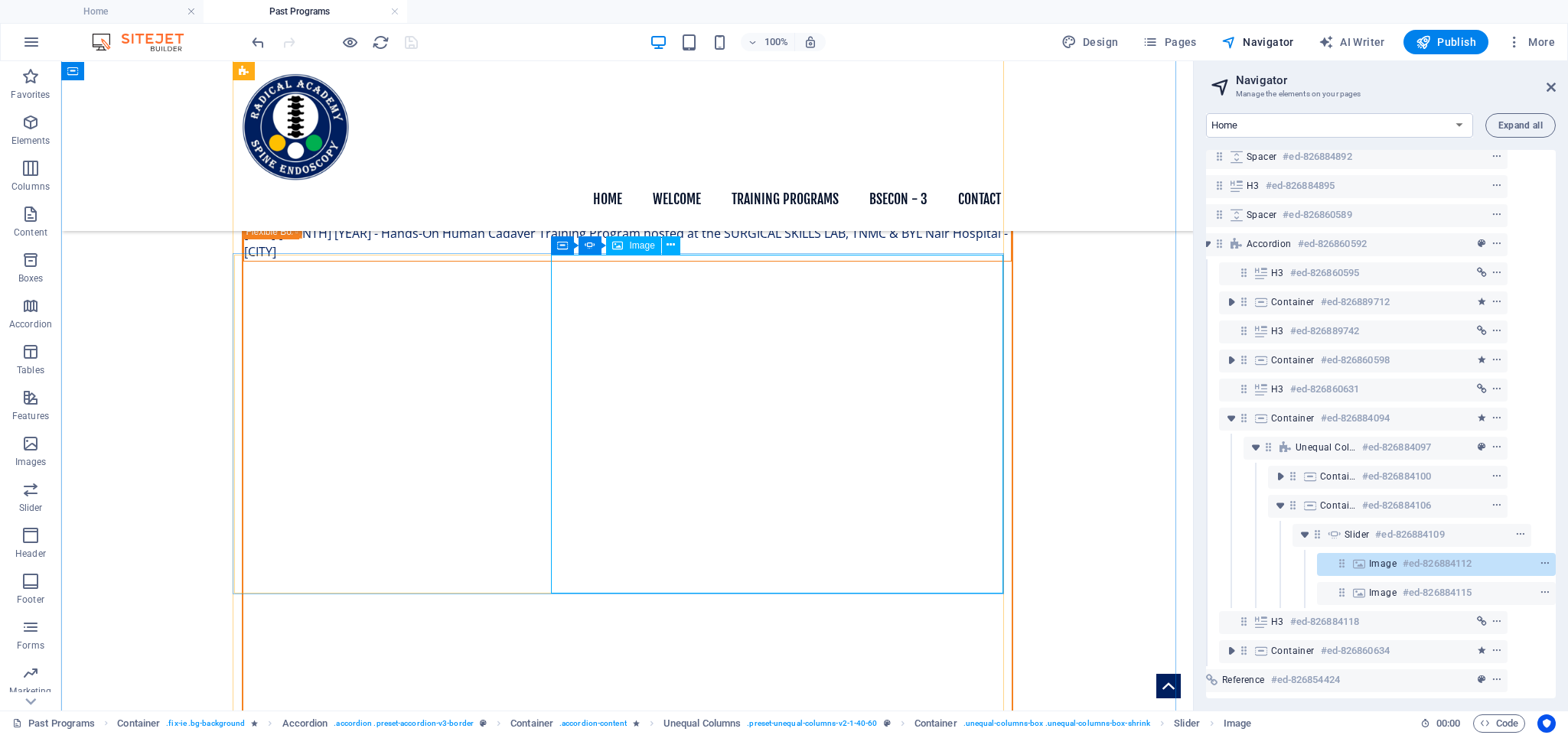 click on "#ed-826884112" at bounding box center [1437, 564] 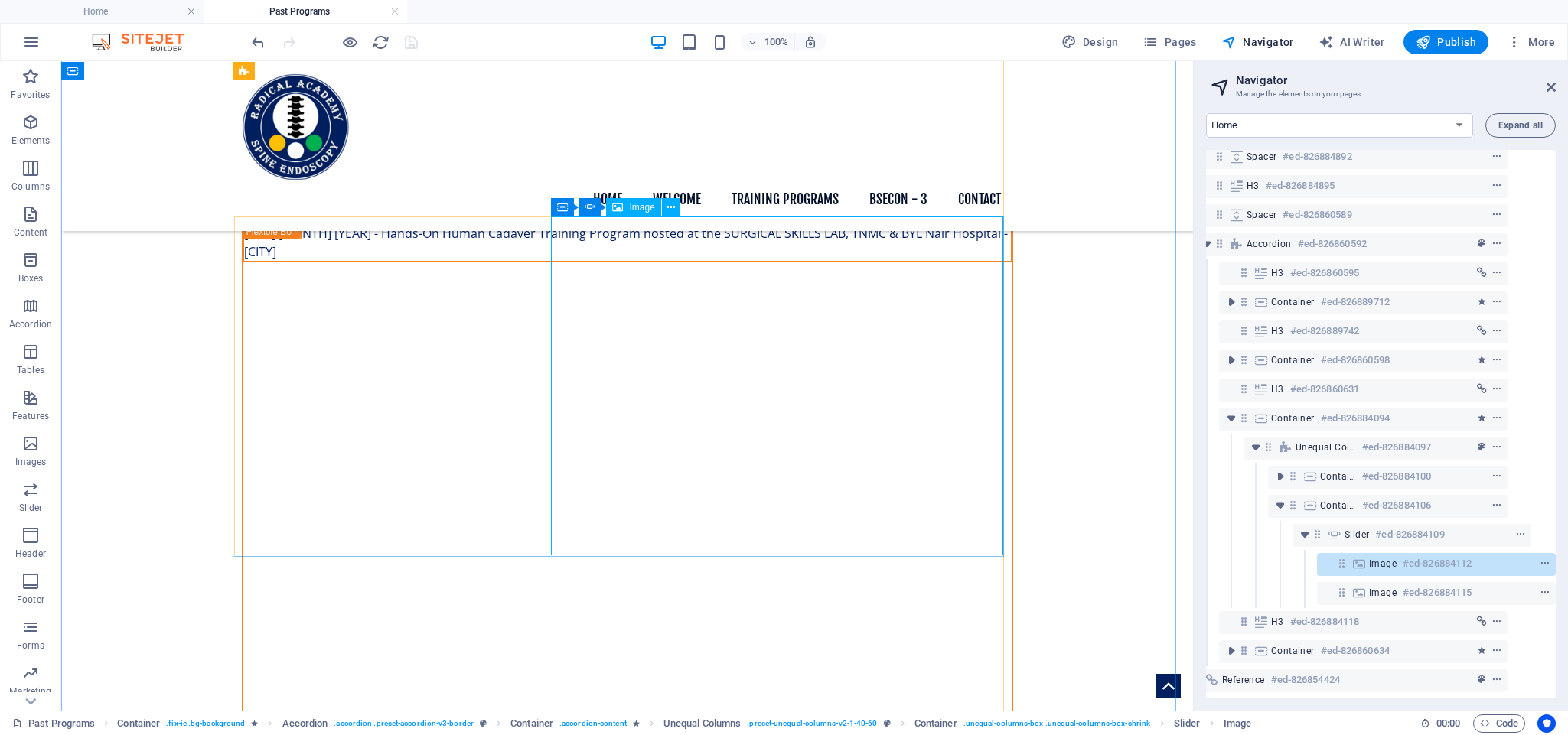 scroll, scrollTop: 1153, scrollLeft: 0, axis: vertical 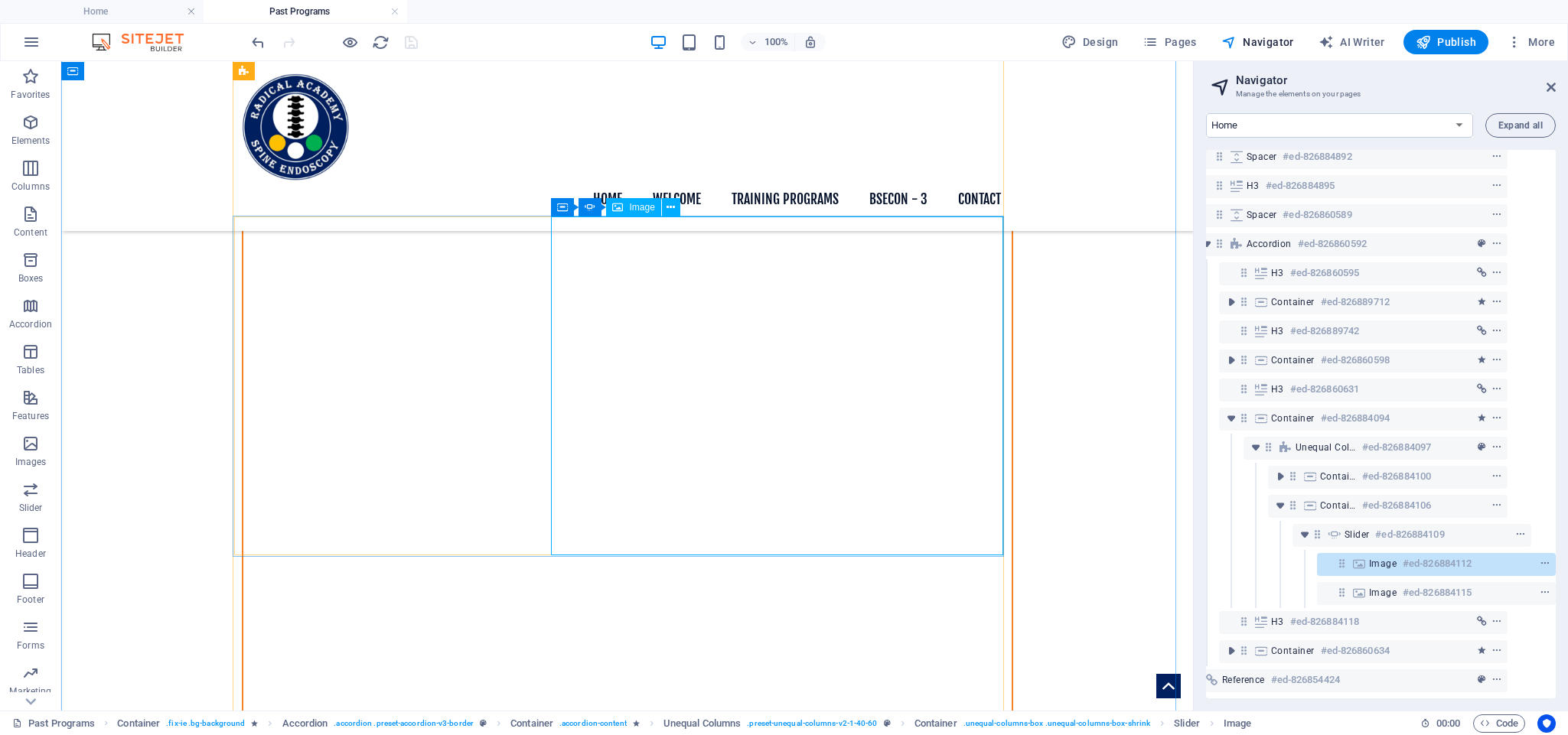 click on "#ed-826884112" at bounding box center [1437, 564] 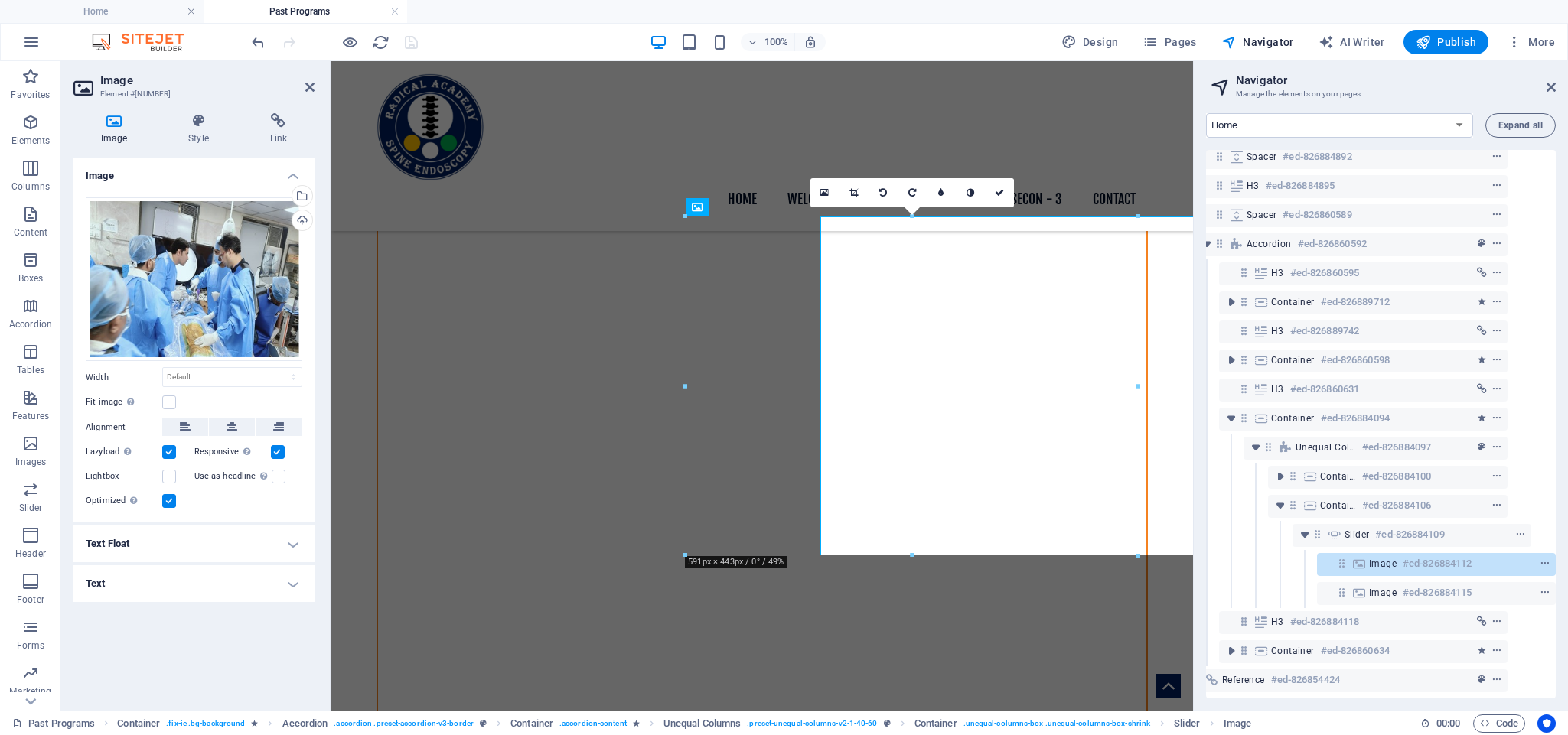 click on "Select files from the file manager, stock photos, or upload file(s)" at bounding box center (240, 197) 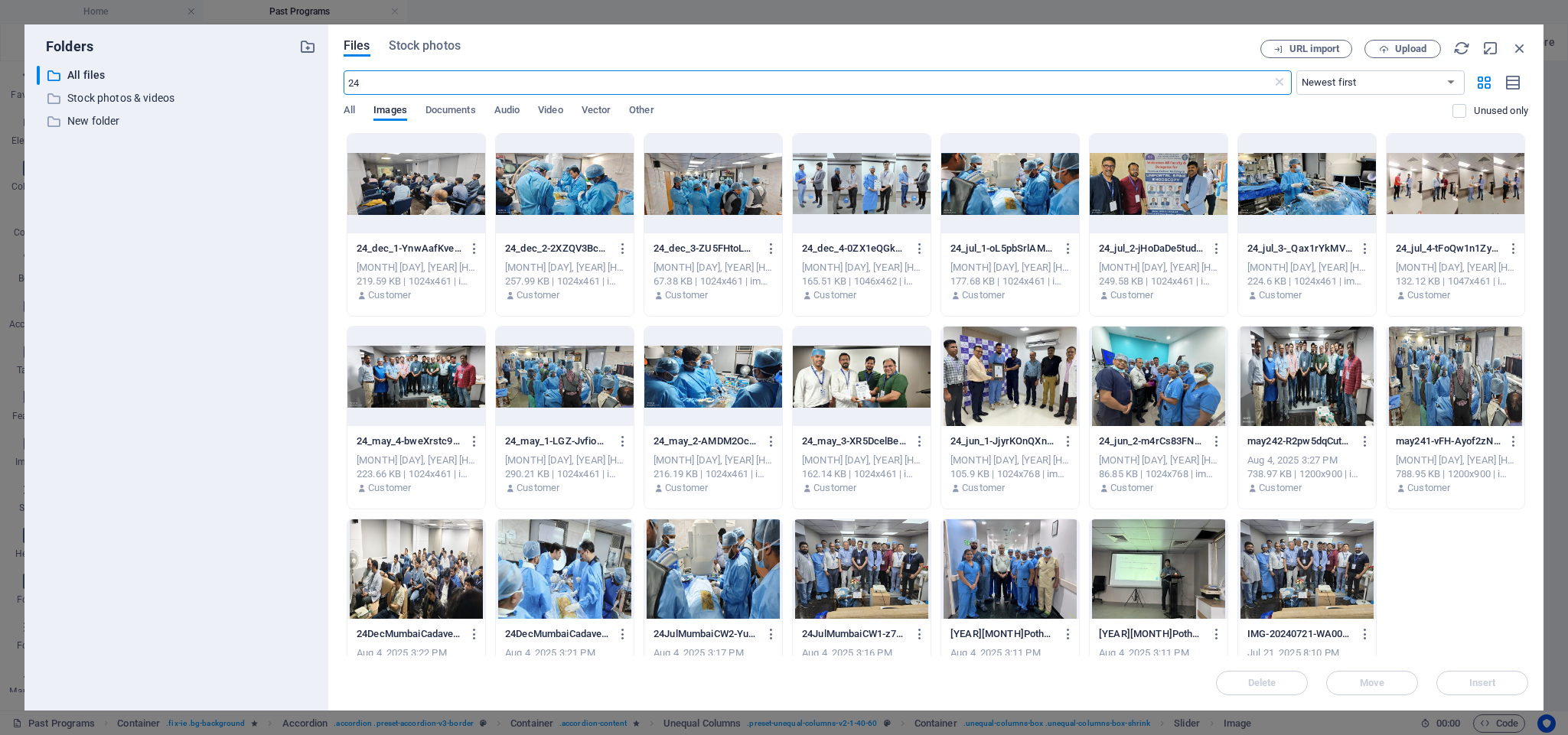scroll, scrollTop: 1052, scrollLeft: 0, axis: vertical 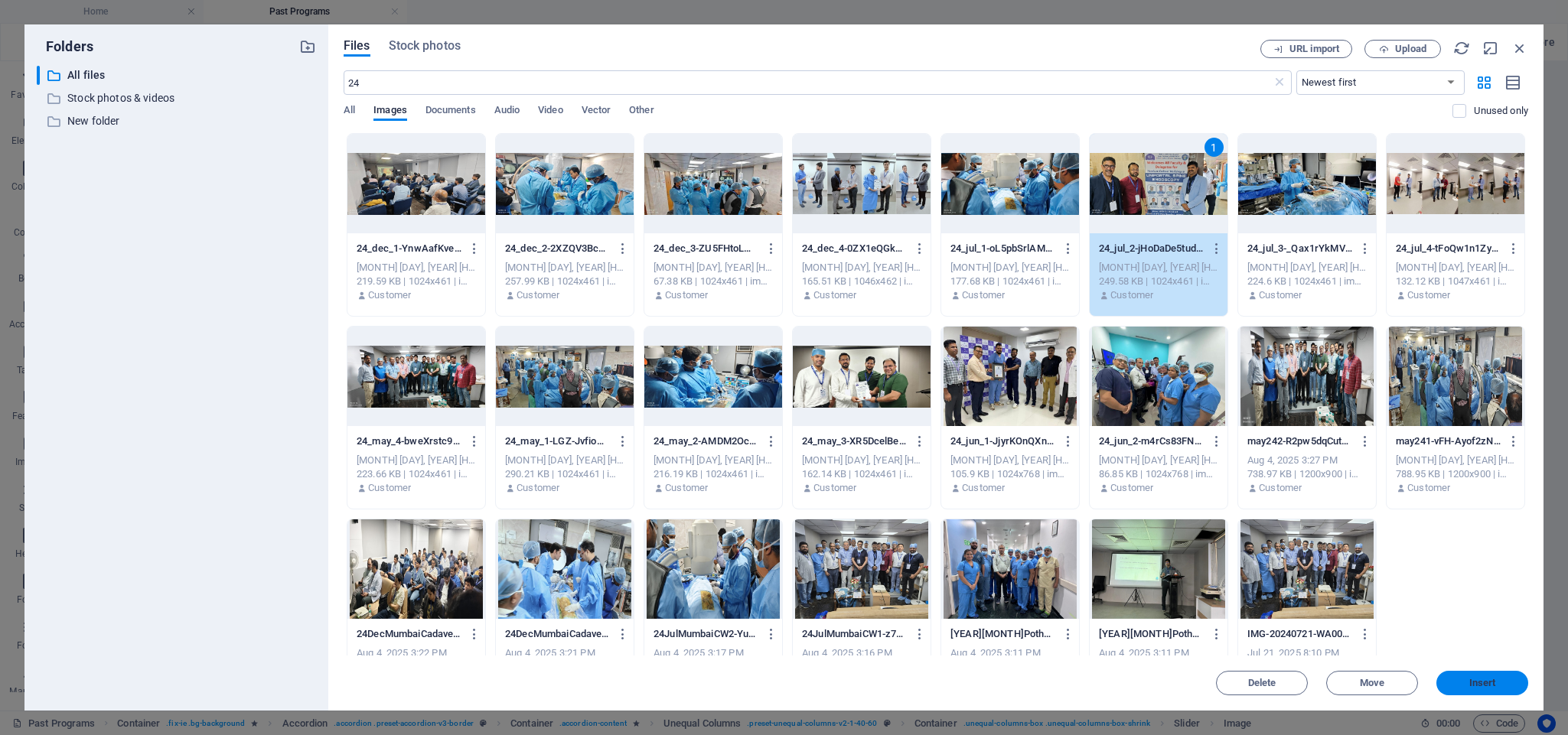 click on "Insert" at bounding box center (1482, 683) 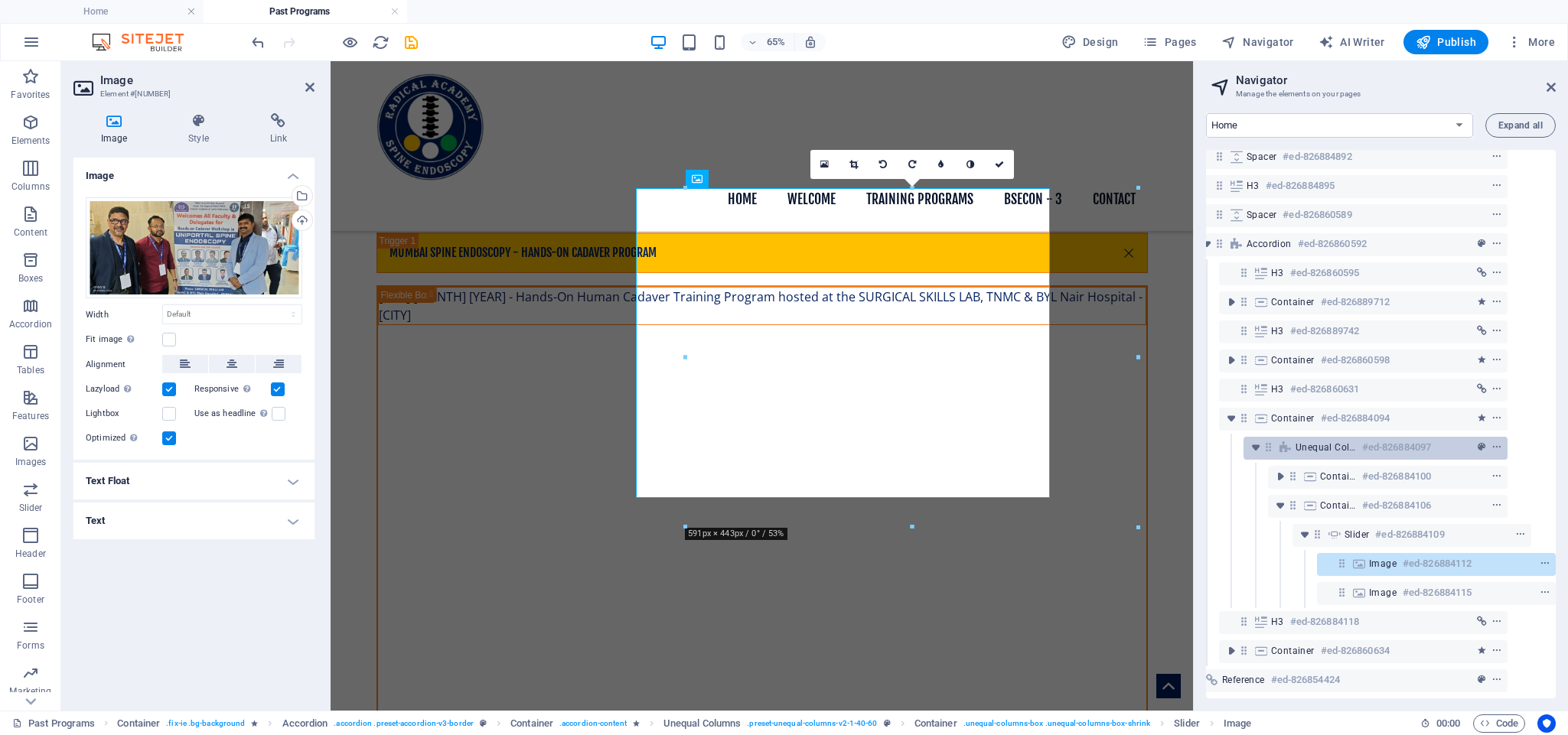 scroll, scrollTop: 1153, scrollLeft: 0, axis: vertical 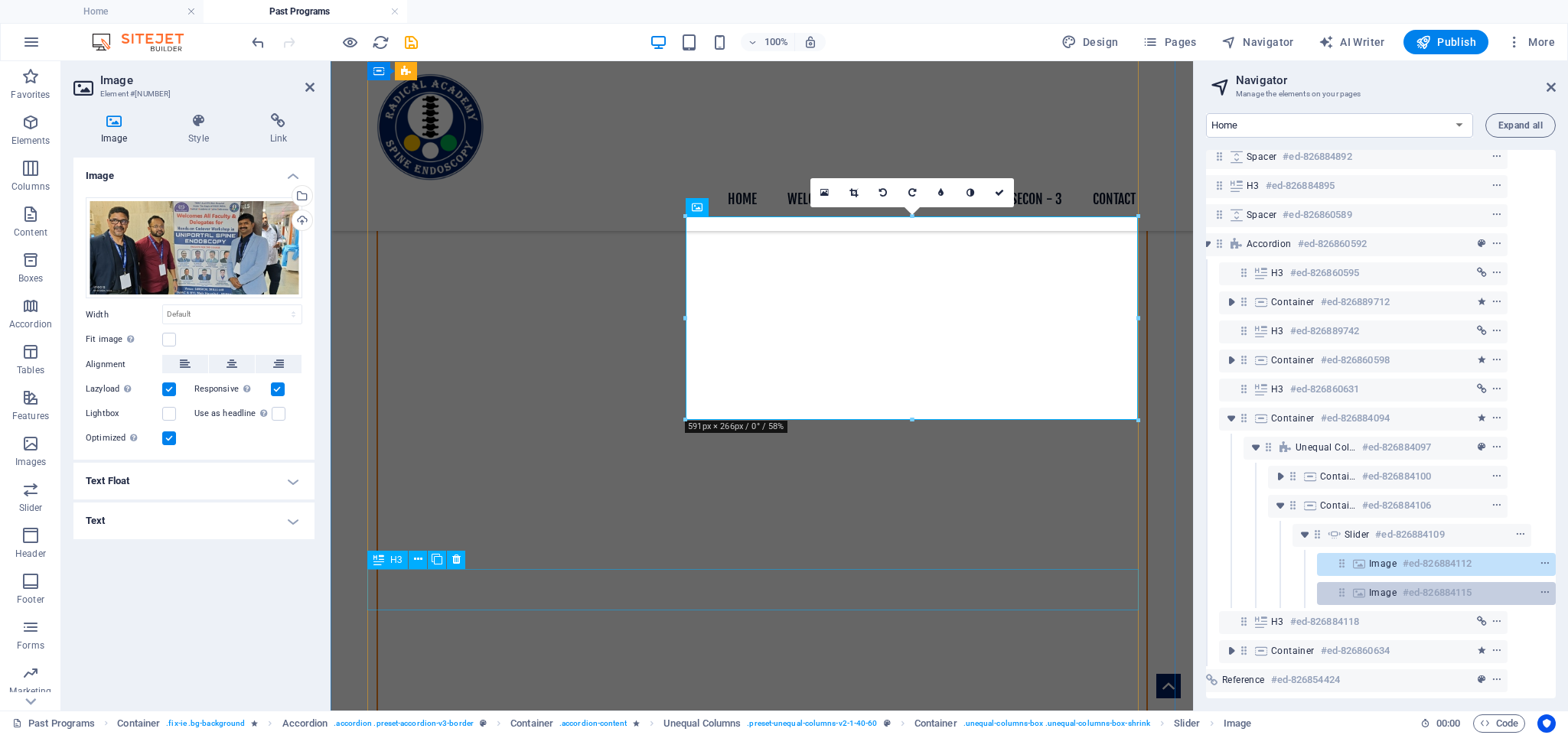 click on "#ed-826884115" at bounding box center [1437, 593] 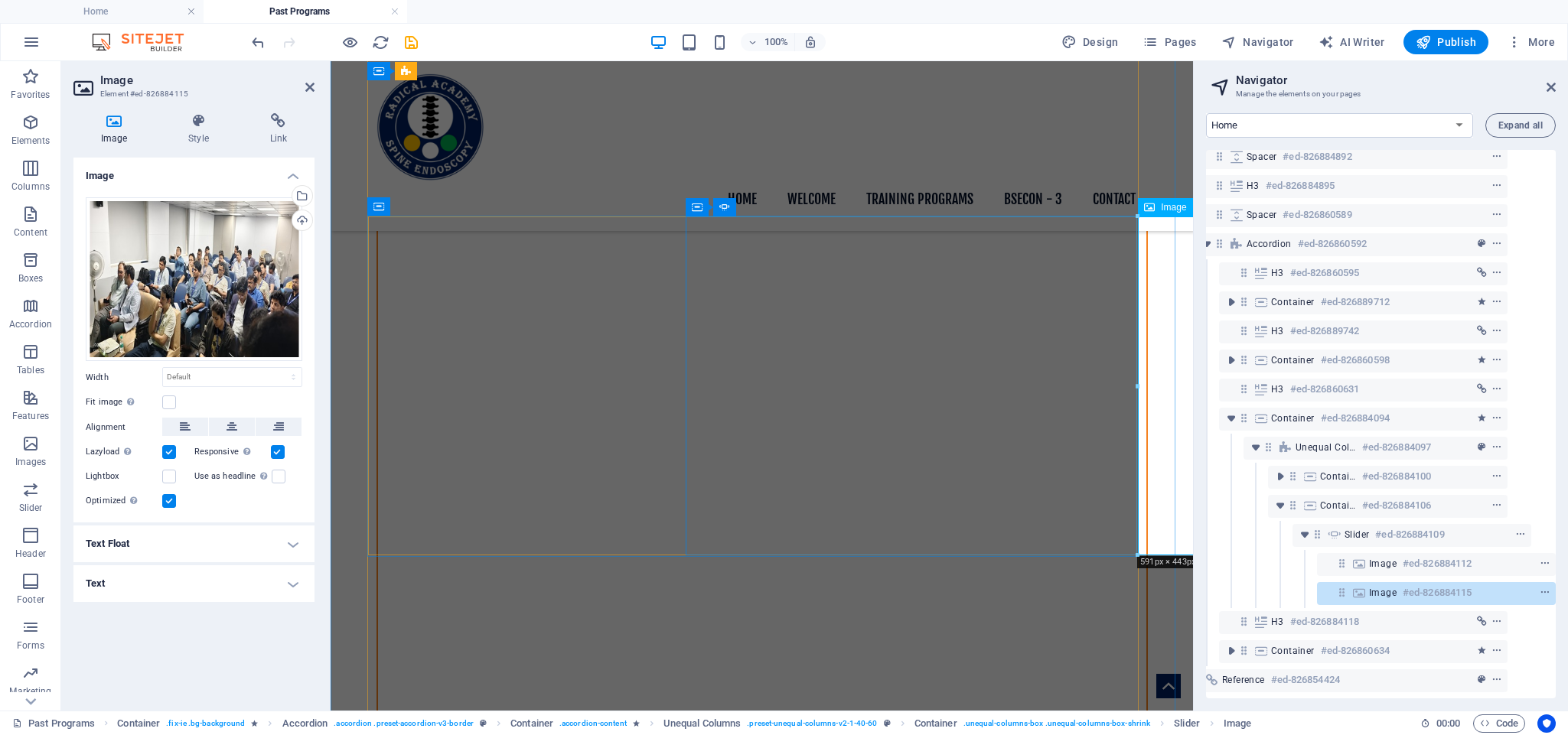 drag, startPoint x: 1367, startPoint y: 576, endPoint x: 1290, endPoint y: 551, distance: 80.95678 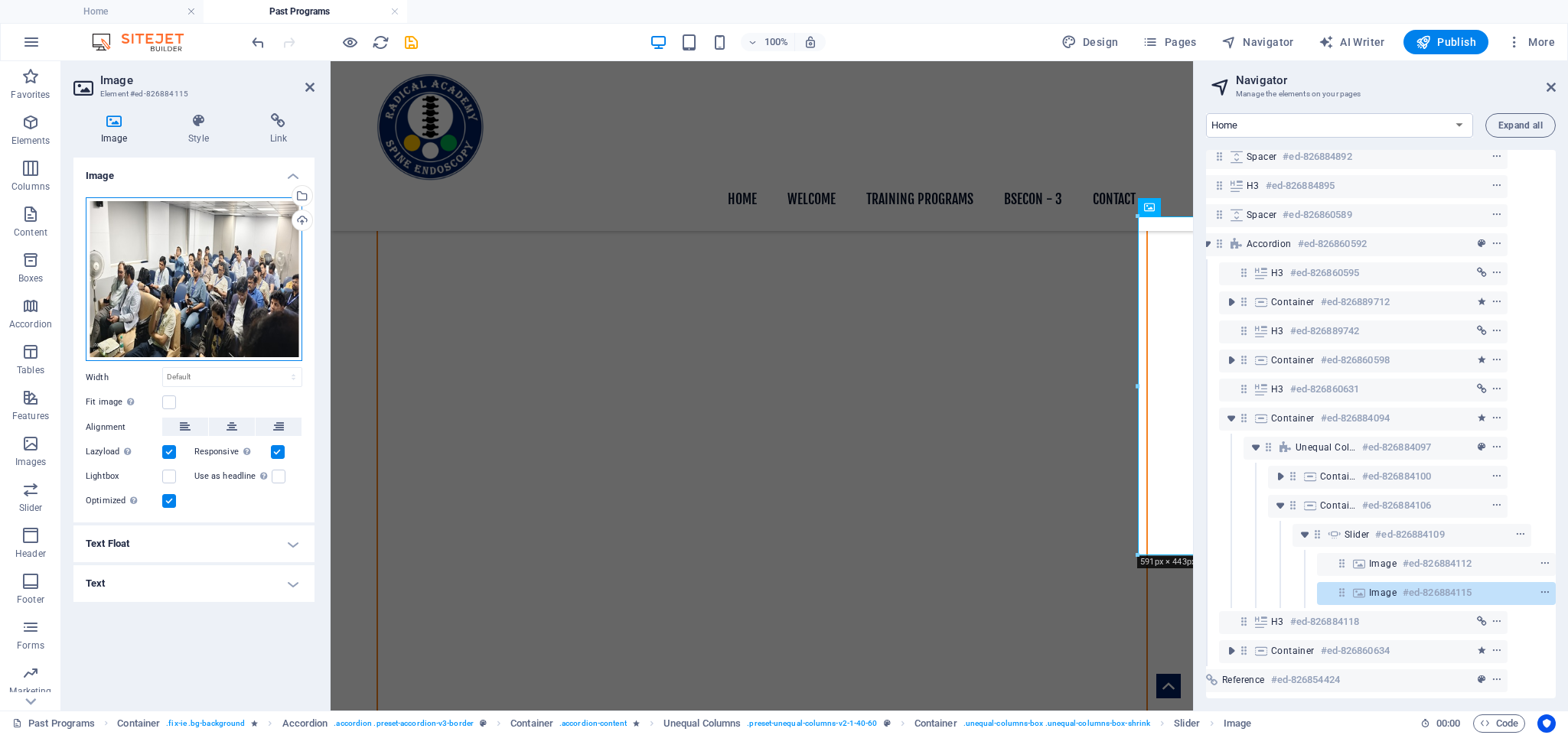 click on "Drag files here, click to choose files or select files from Files or our free stock photos & videos" at bounding box center (194, 279) 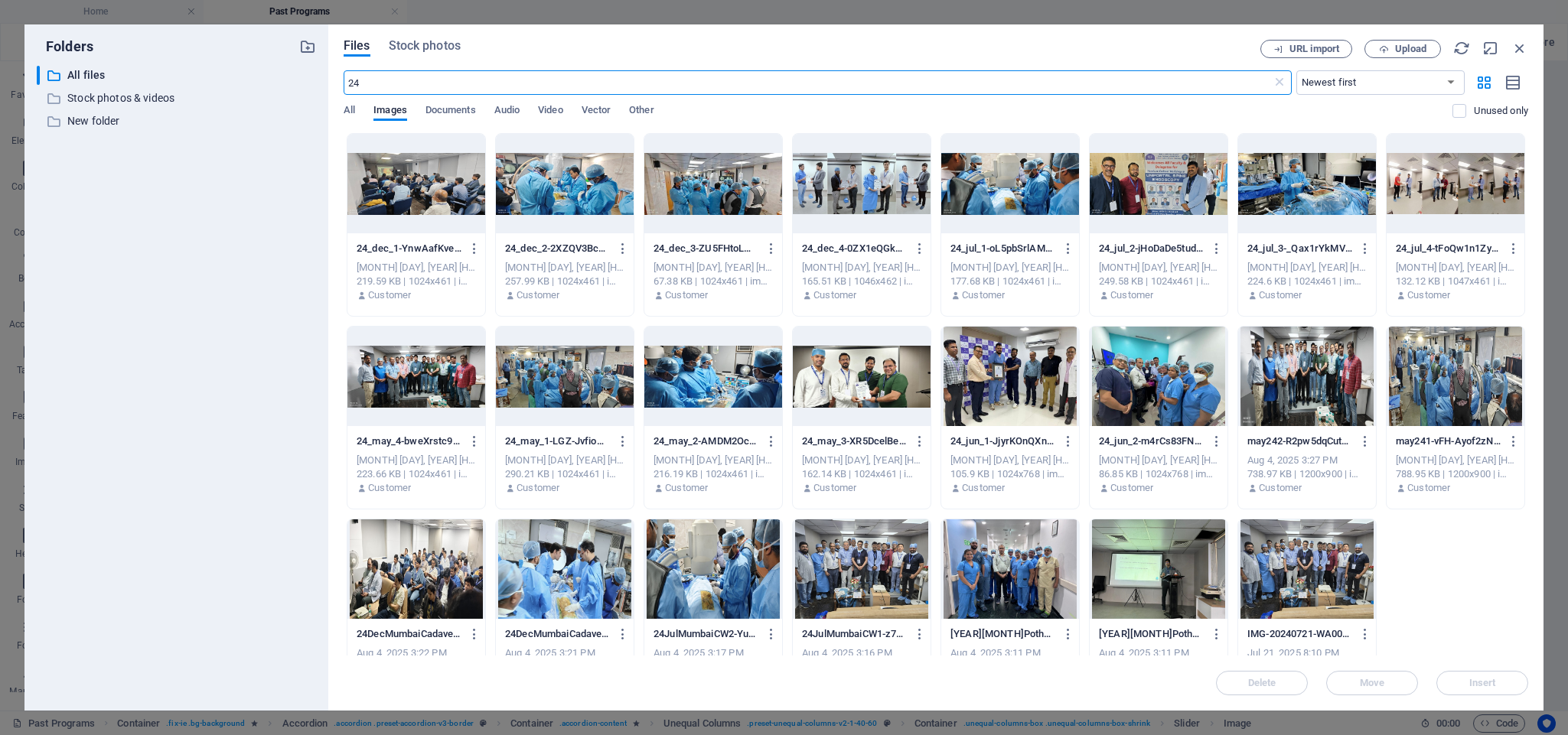 scroll, scrollTop: 1052, scrollLeft: 0, axis: vertical 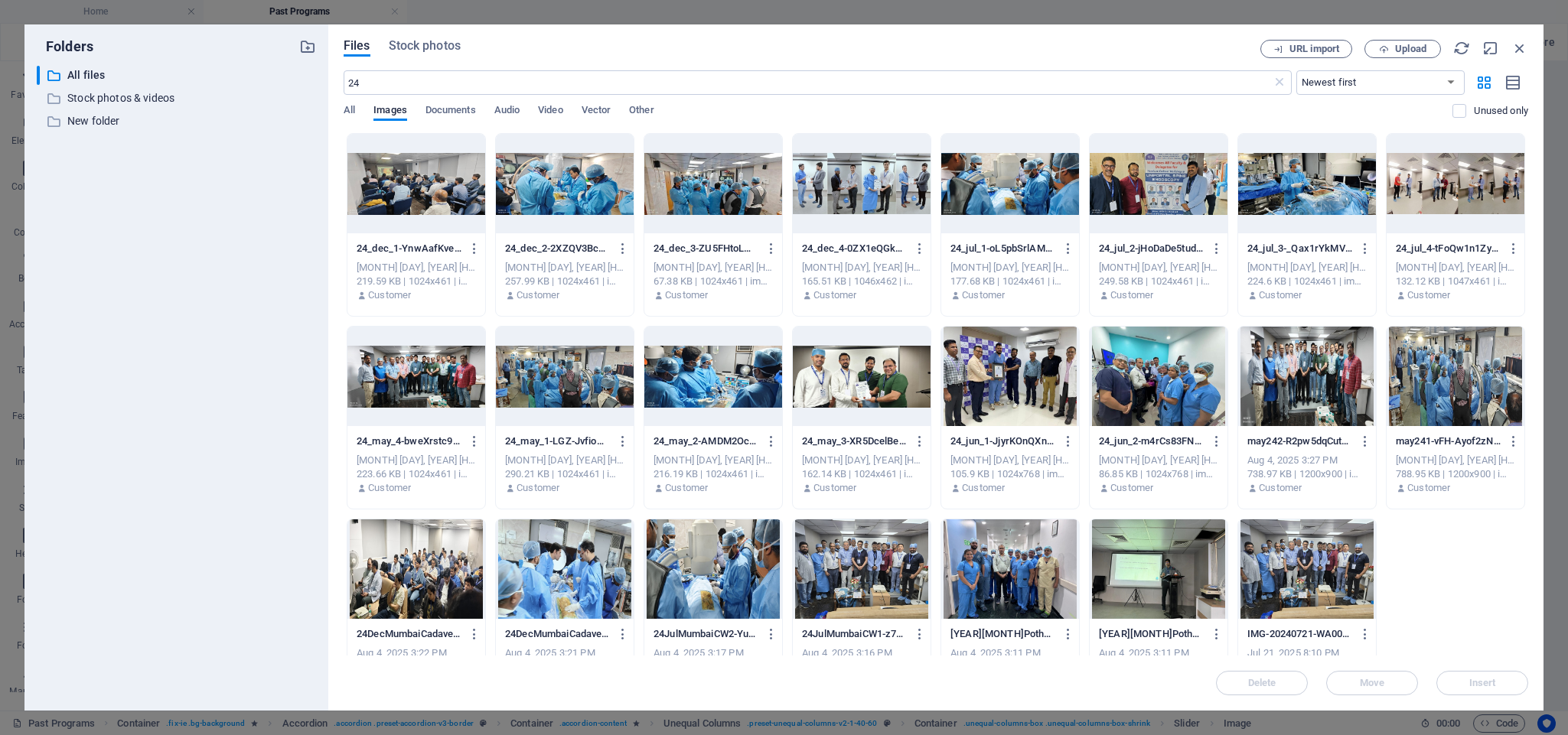 click at bounding box center [1010, 184] 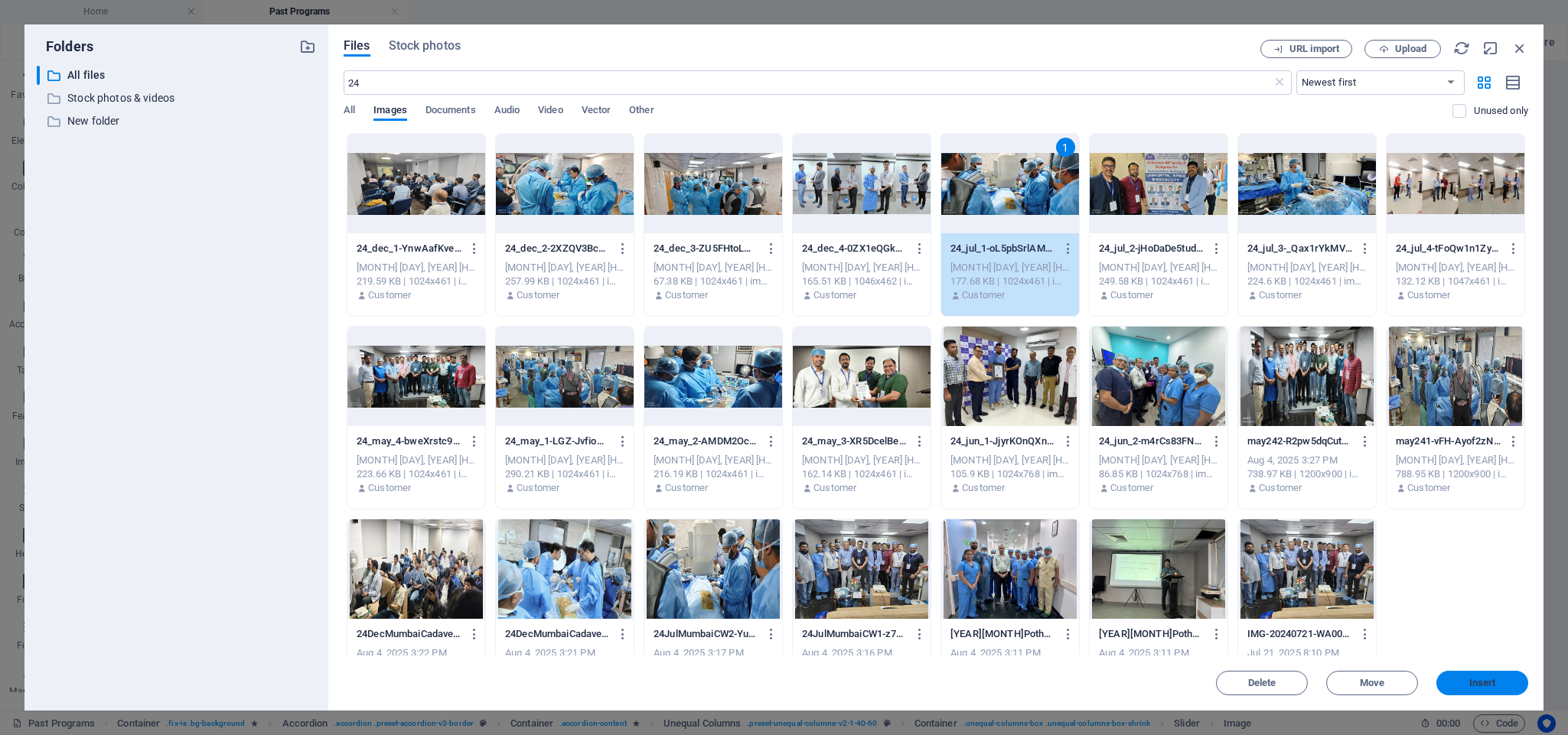 drag, startPoint x: 1467, startPoint y: 684, endPoint x: 848, endPoint y: 311, distance: 722.6963 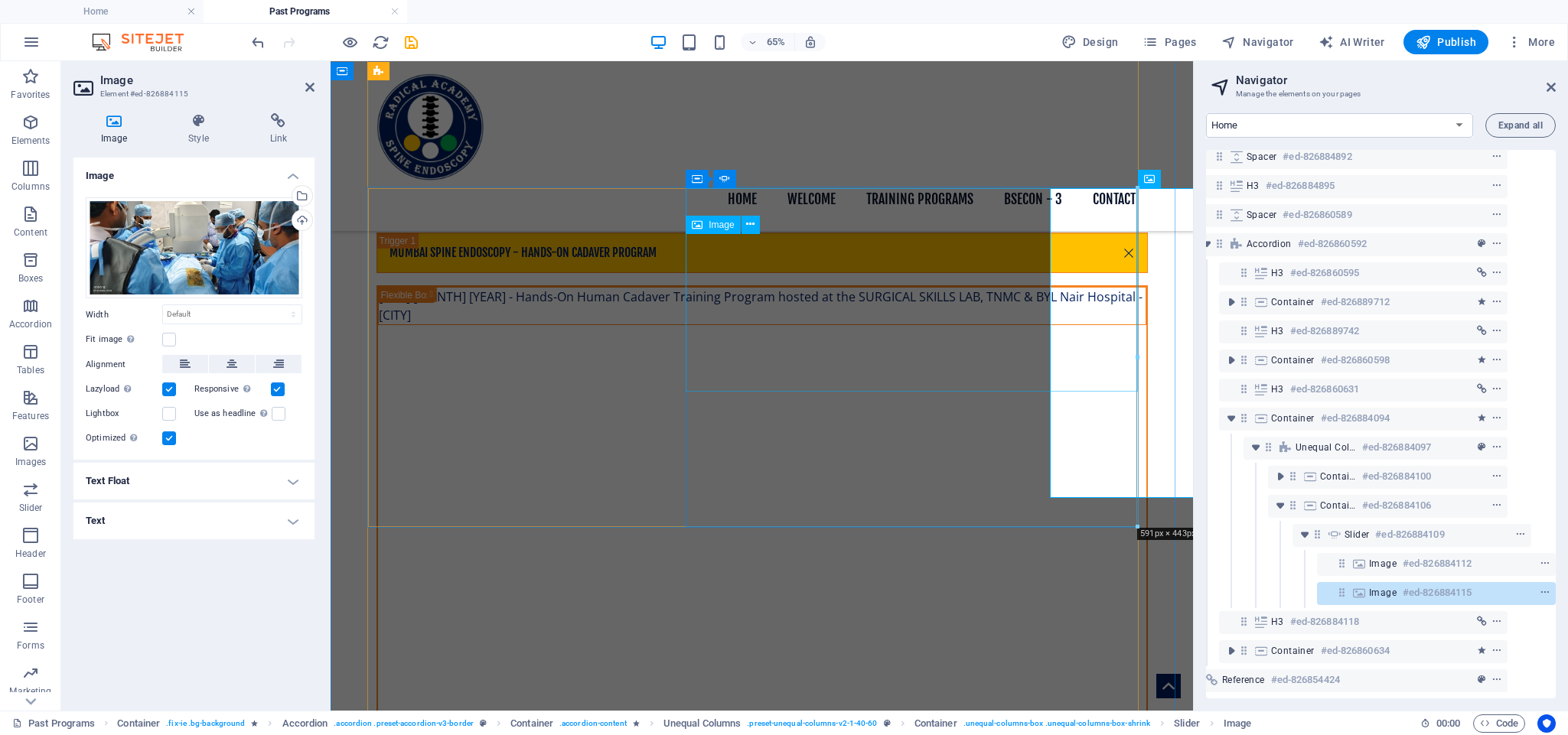 scroll, scrollTop: 1153, scrollLeft: 0, axis: vertical 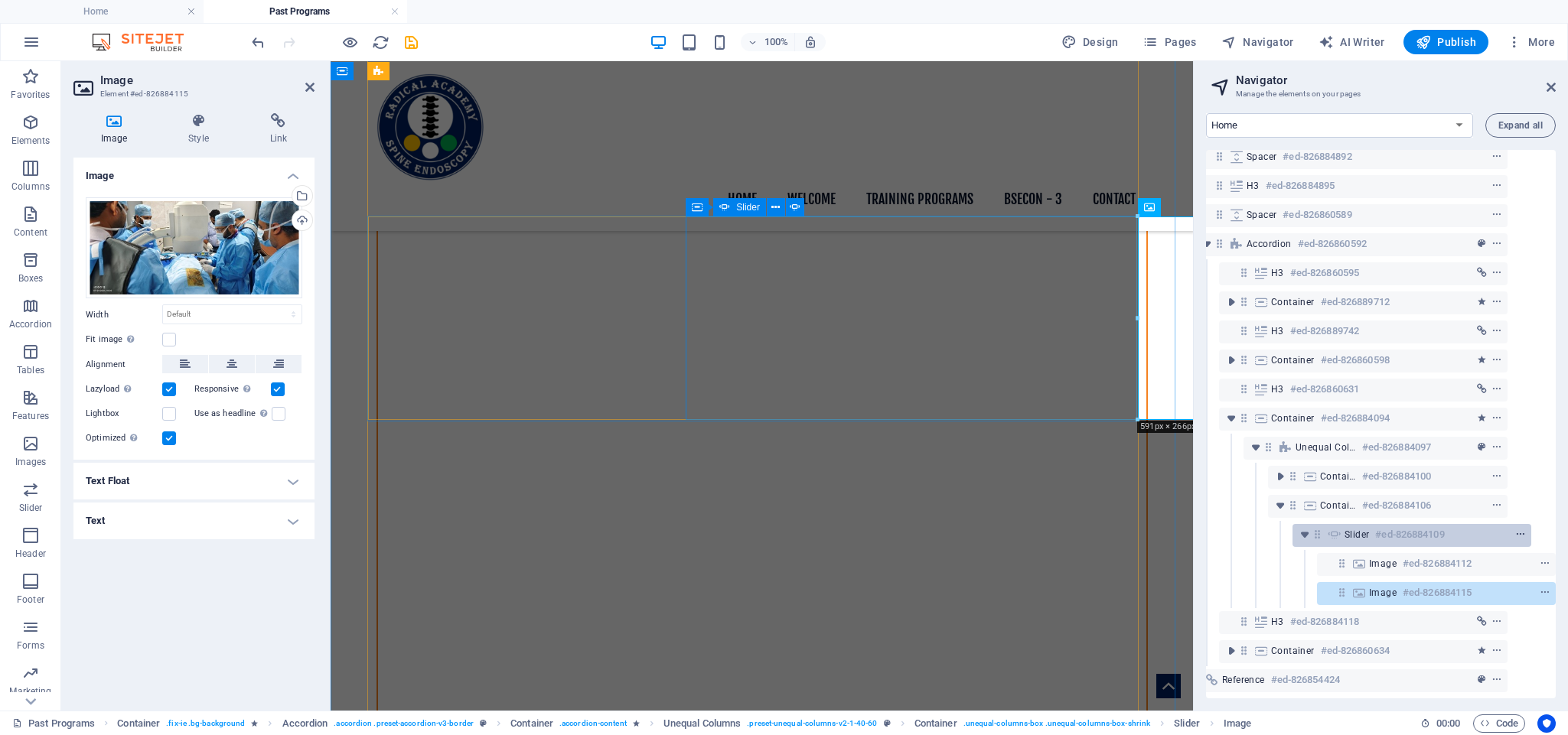click at bounding box center (1521, 535) 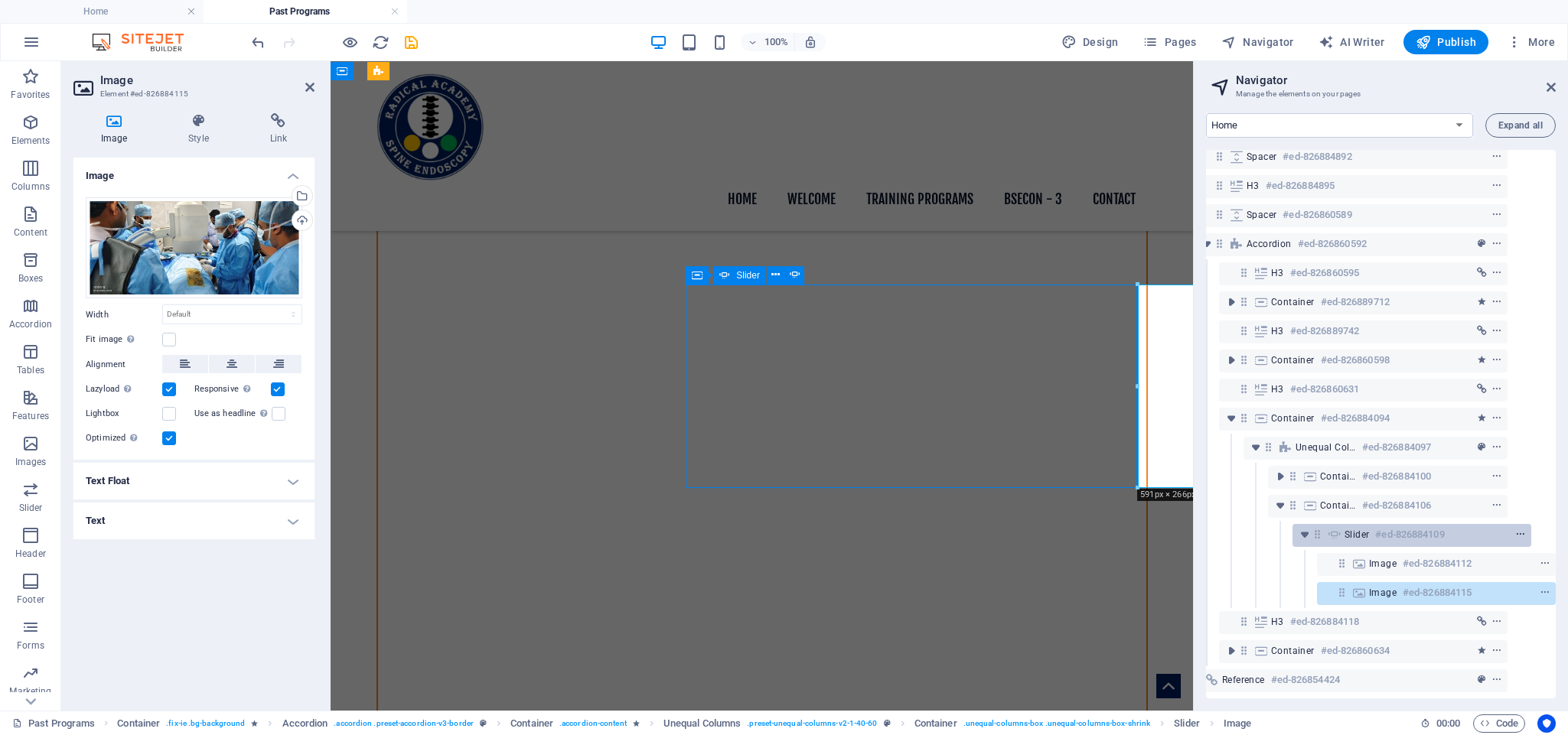 scroll, scrollTop: 1085, scrollLeft: 0, axis: vertical 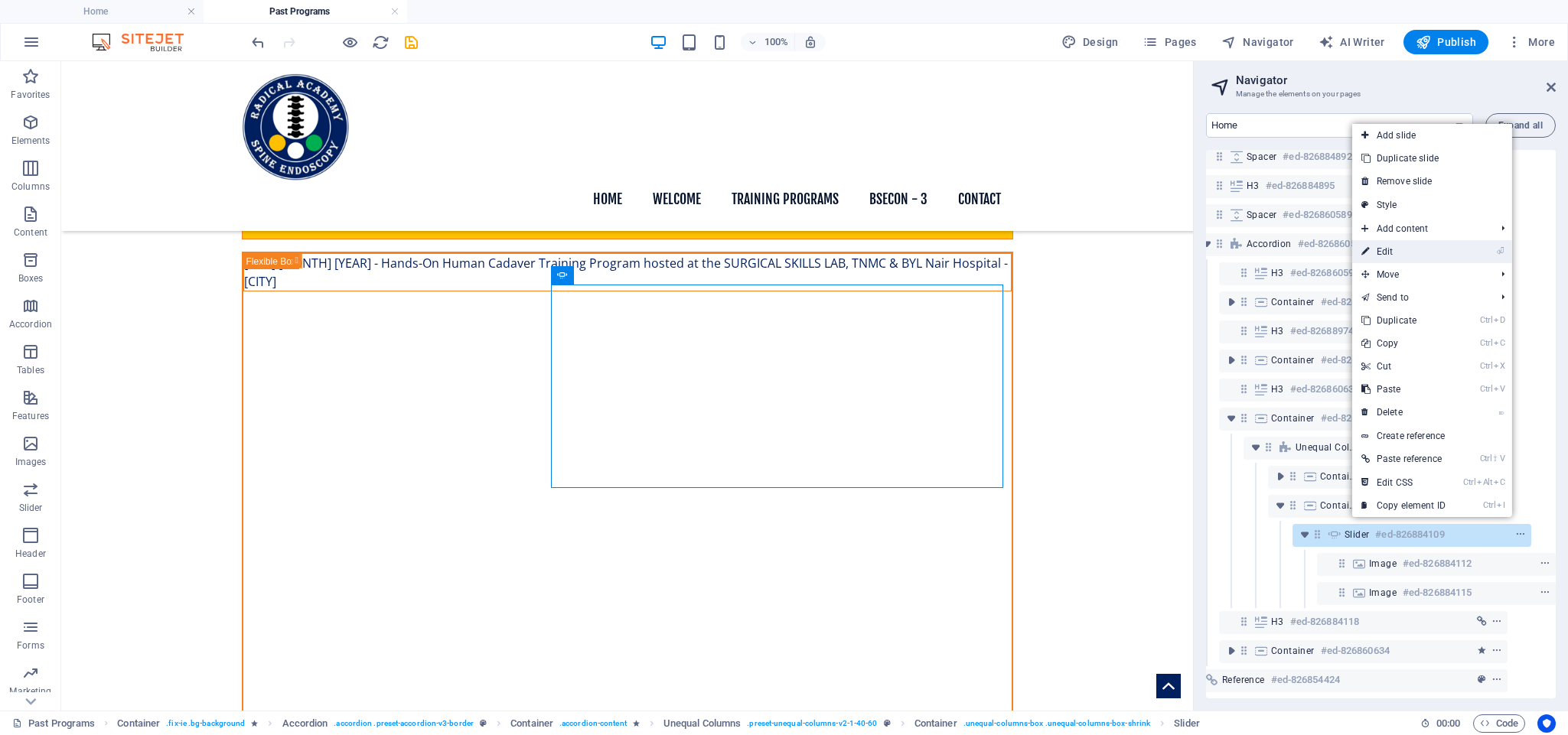 drag, startPoint x: 1387, startPoint y: 249, endPoint x: 510, endPoint y: 253, distance: 877.0091 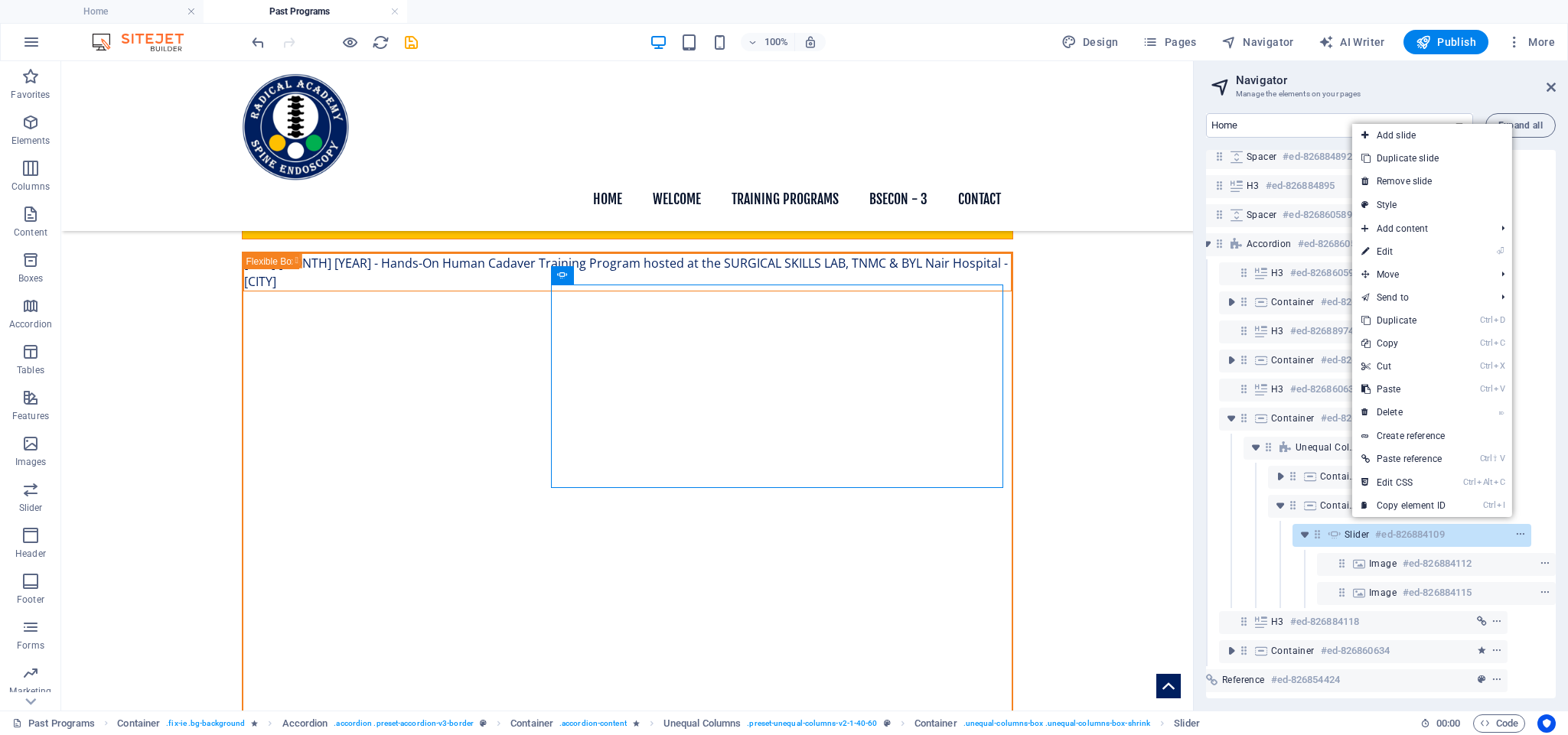 select on "ms" 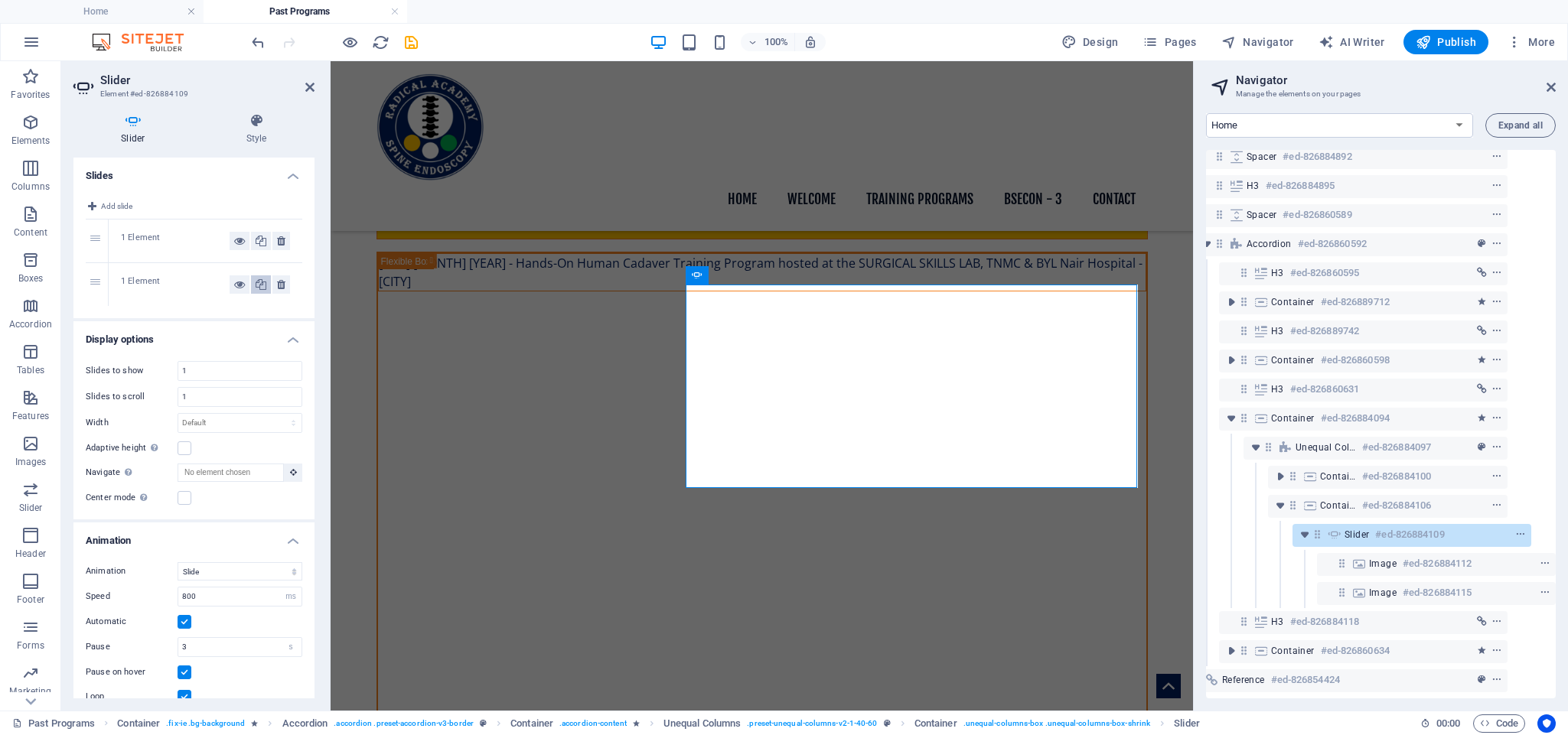 click at bounding box center (261, 285) 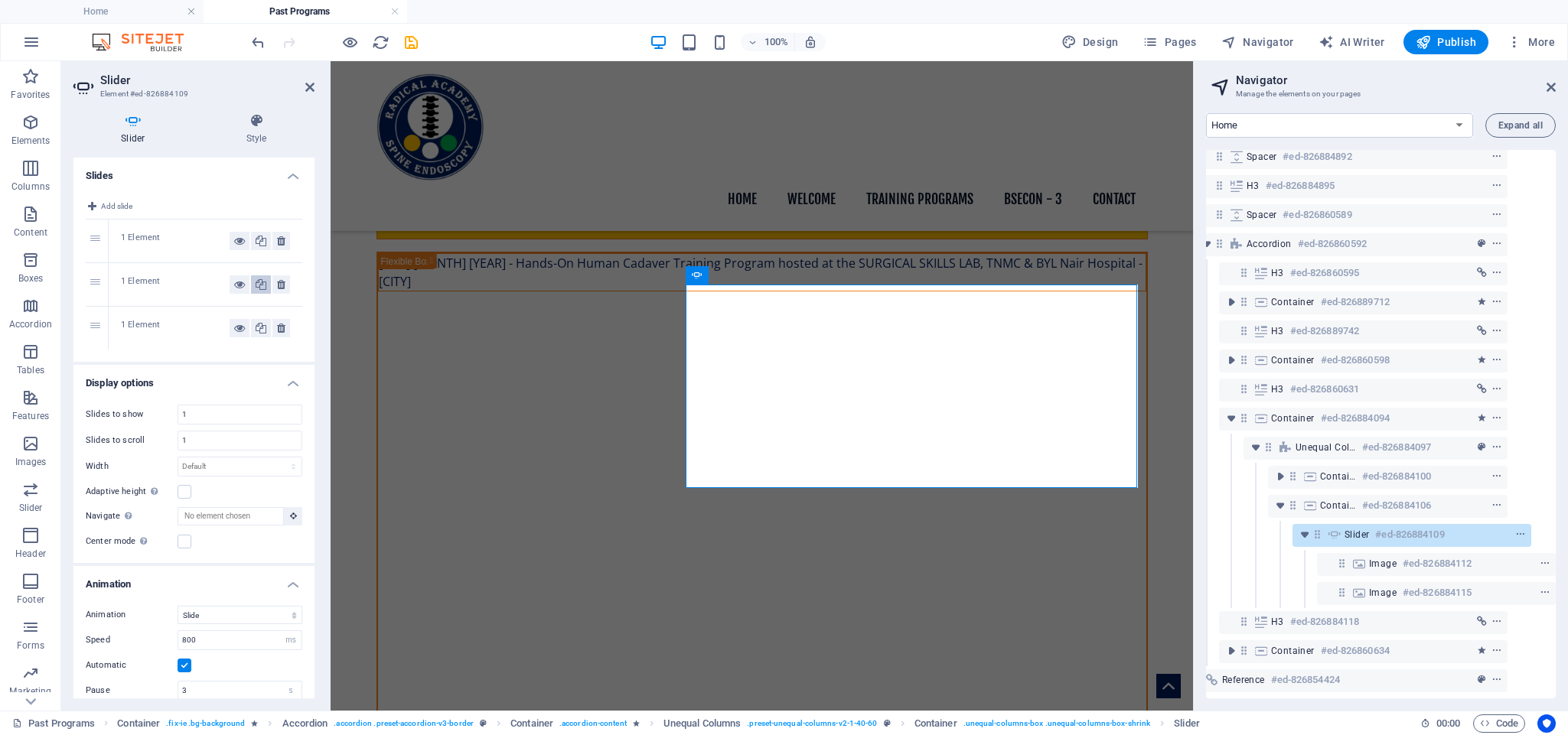 click at bounding box center (261, 285) 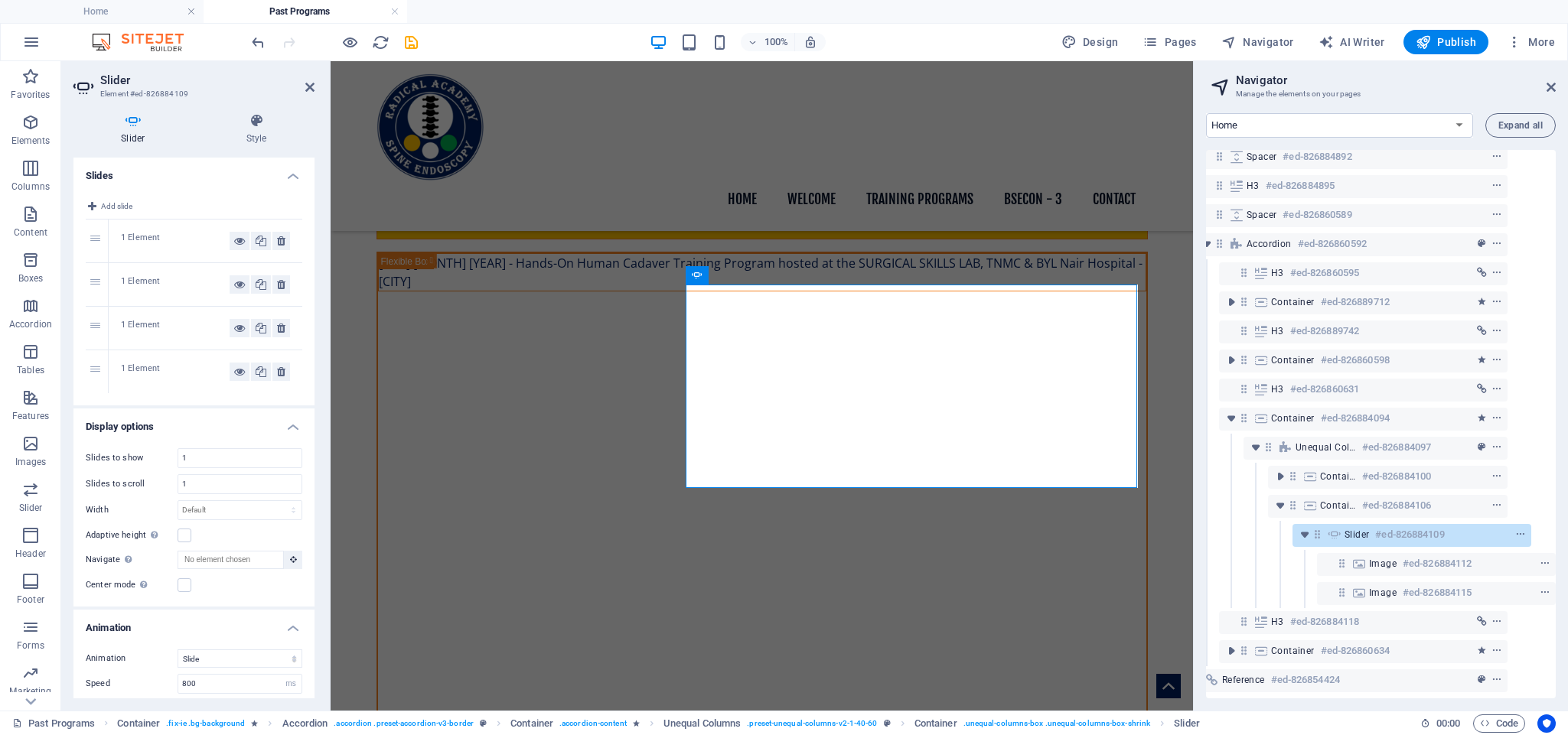 click on "1 Element" at bounding box center (175, 328) 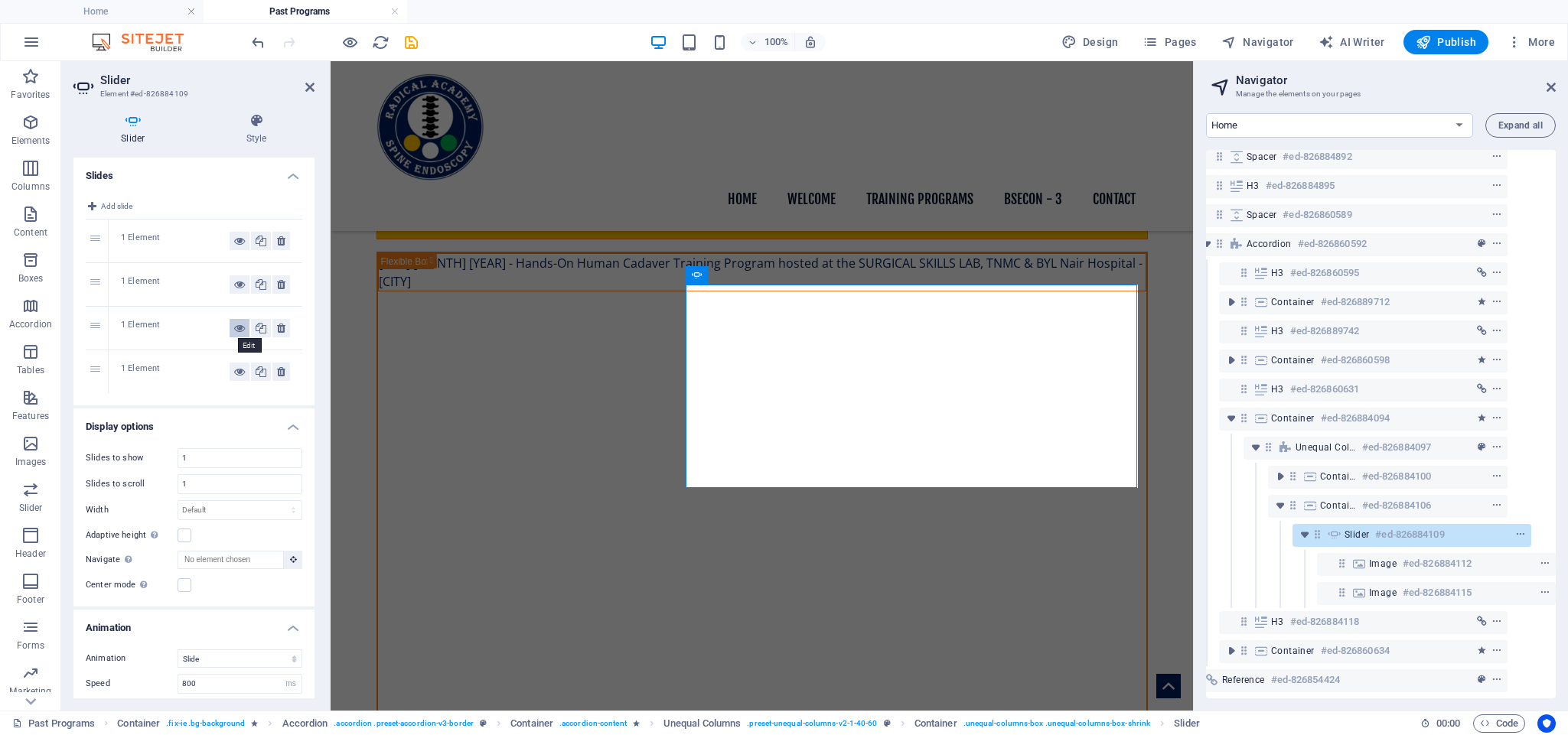 click at bounding box center [240, 328] 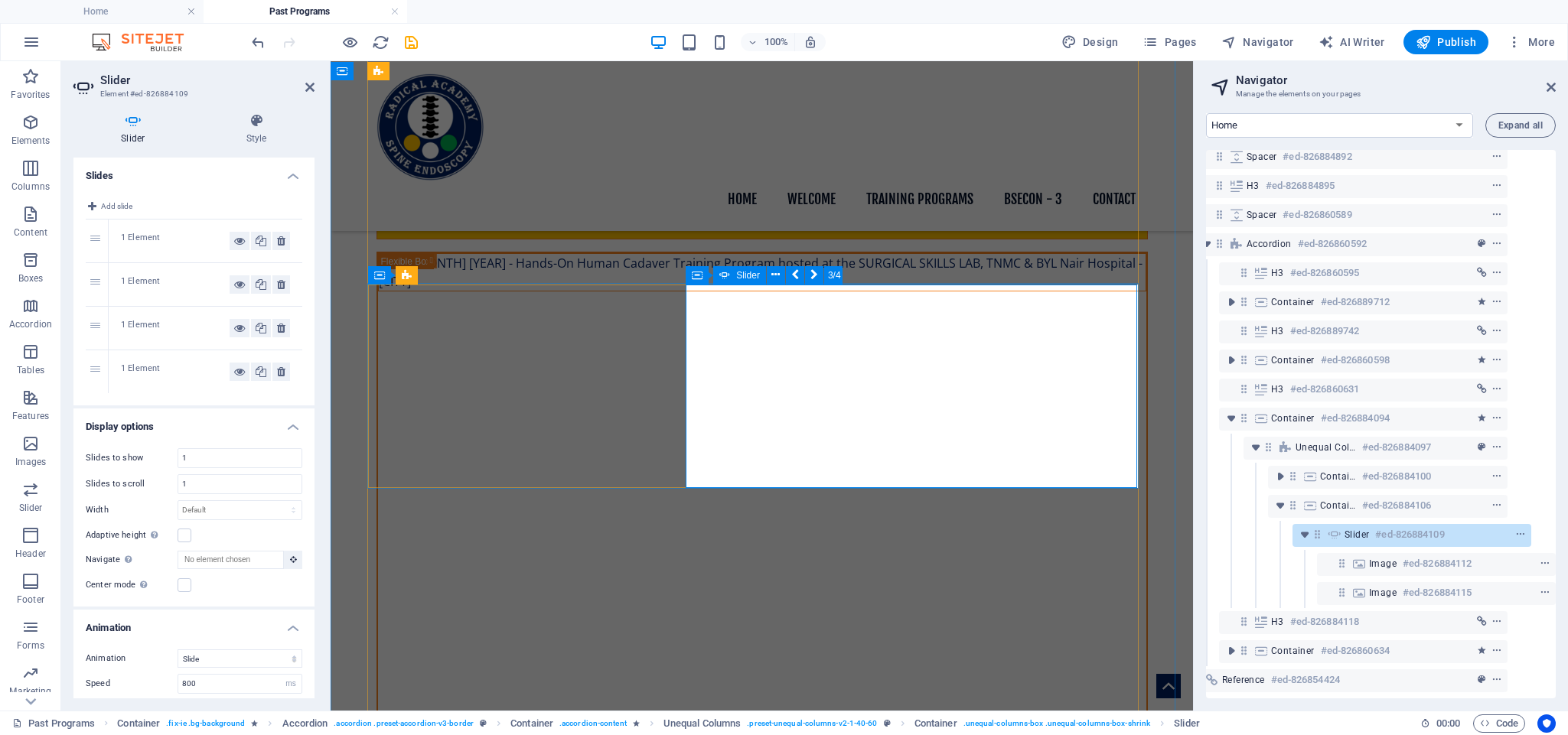 click at bounding box center [377, 5589] 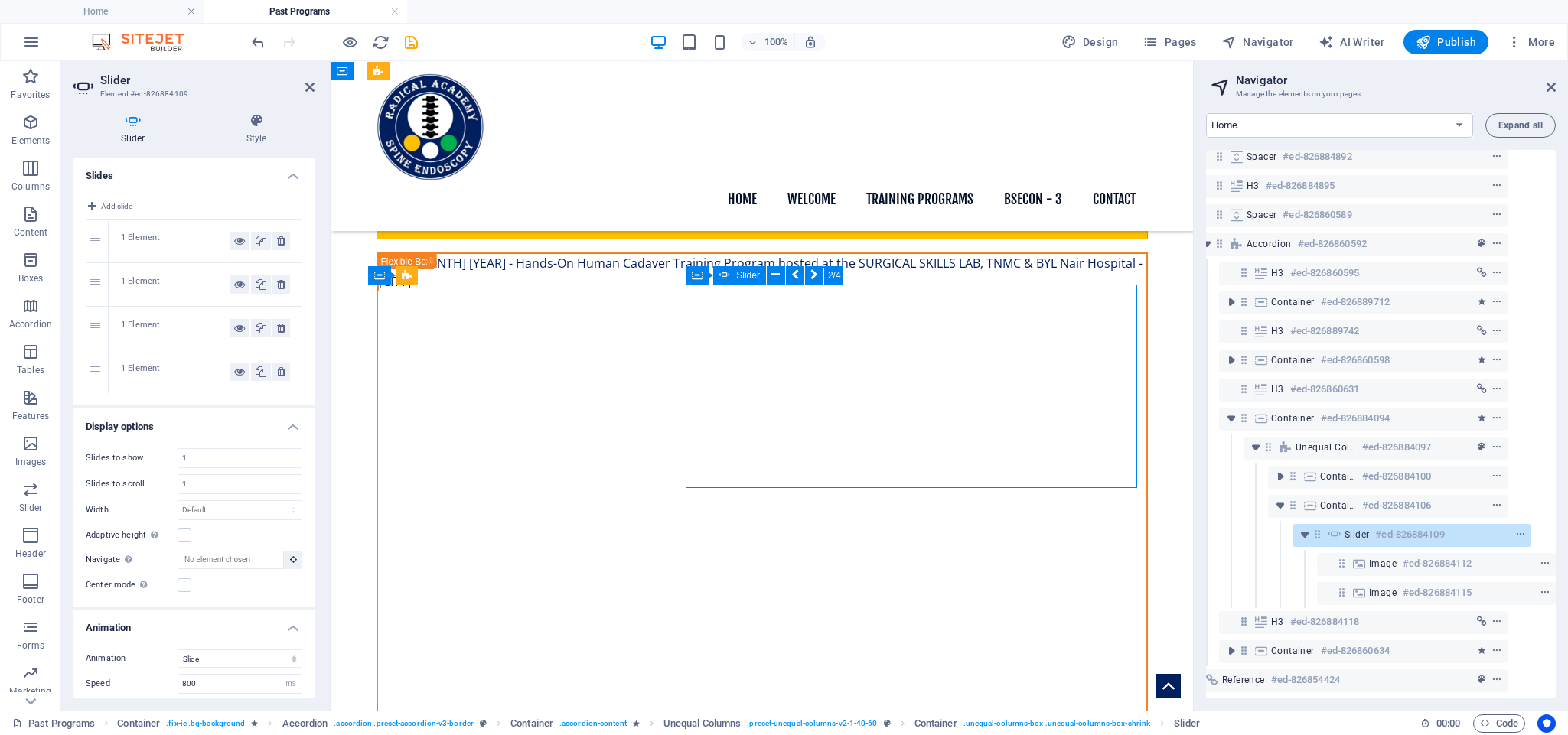 click at bounding box center [377, 5589] 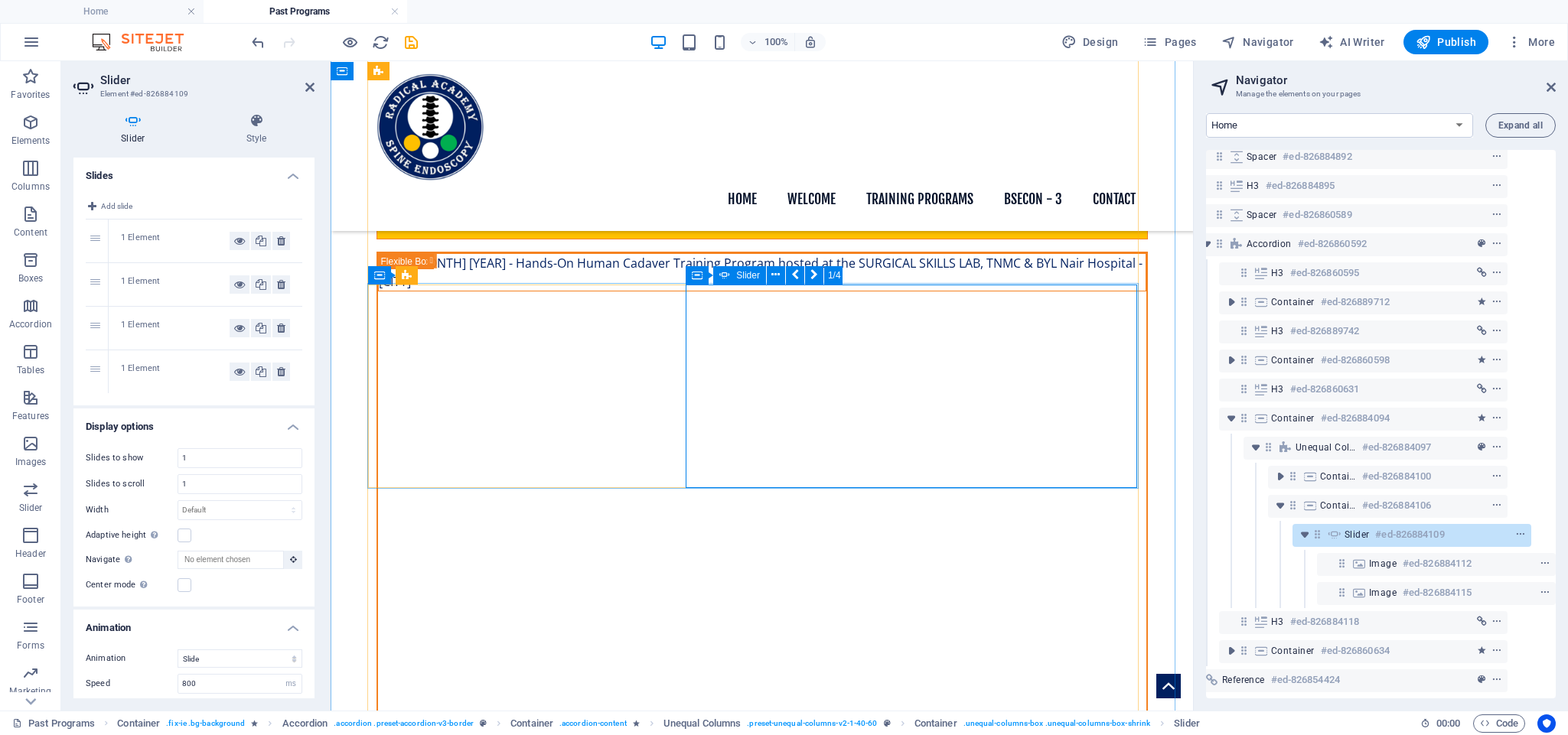 click at bounding box center (377, 7936) 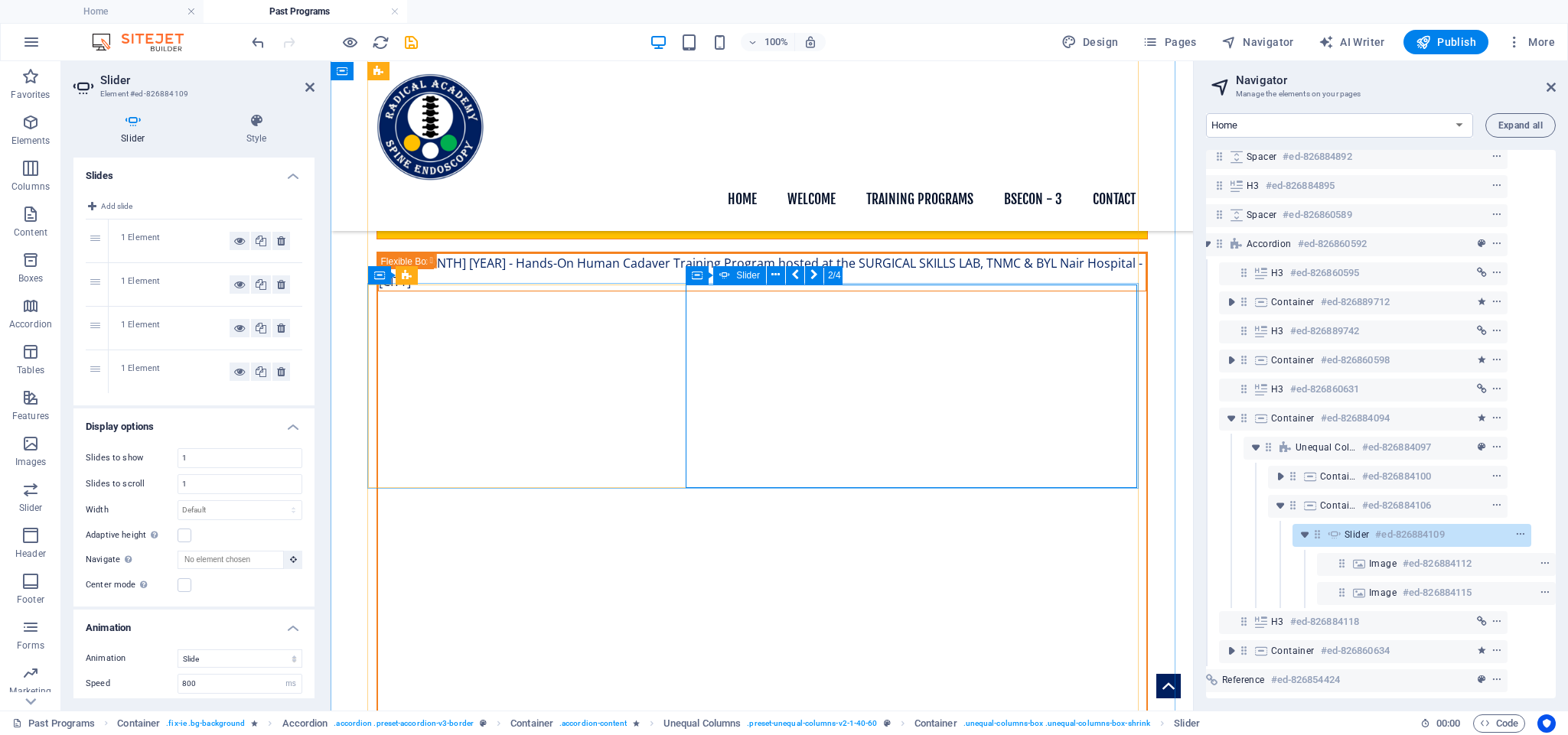 click at bounding box center (377, 7936) 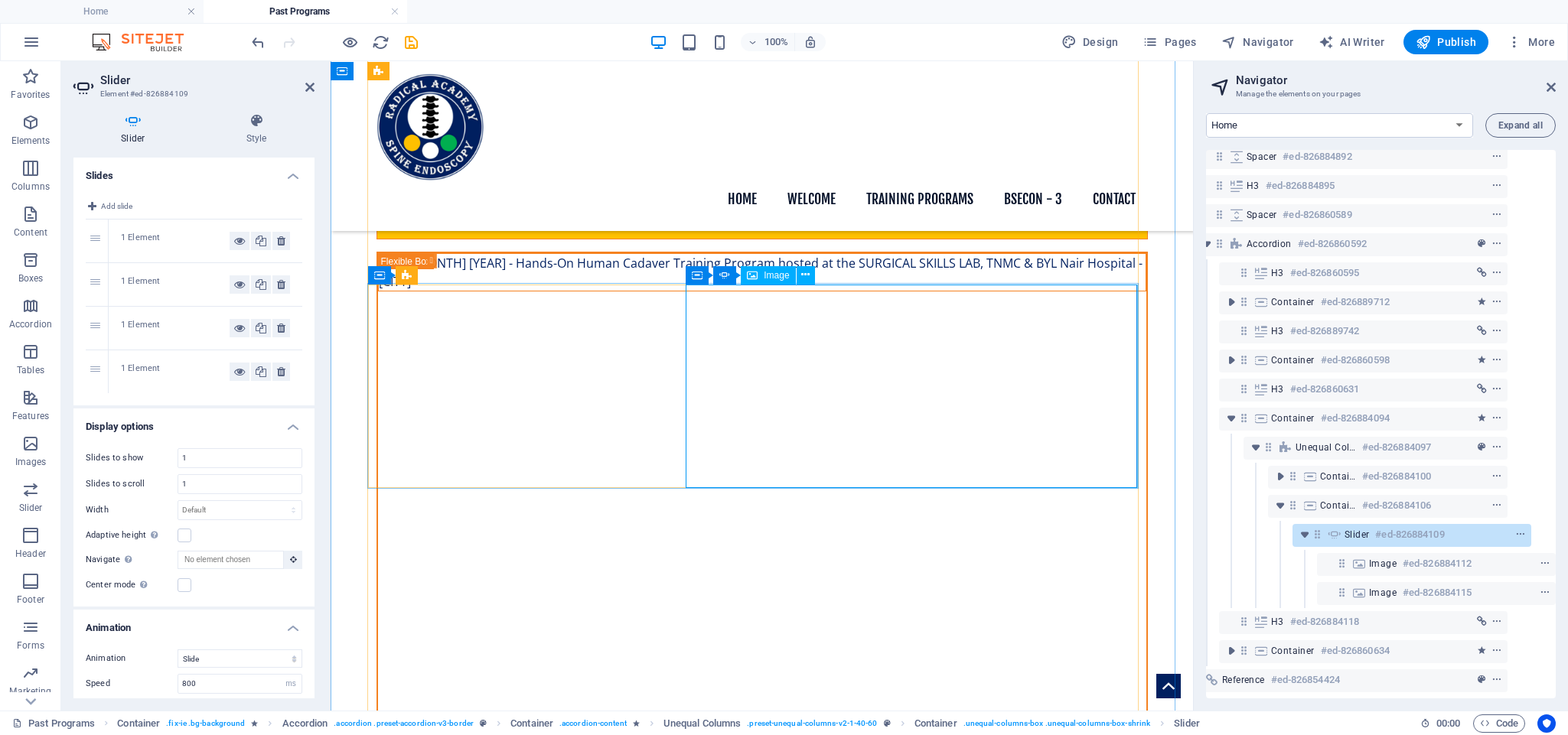 click at bounding box center [-754, 6952] 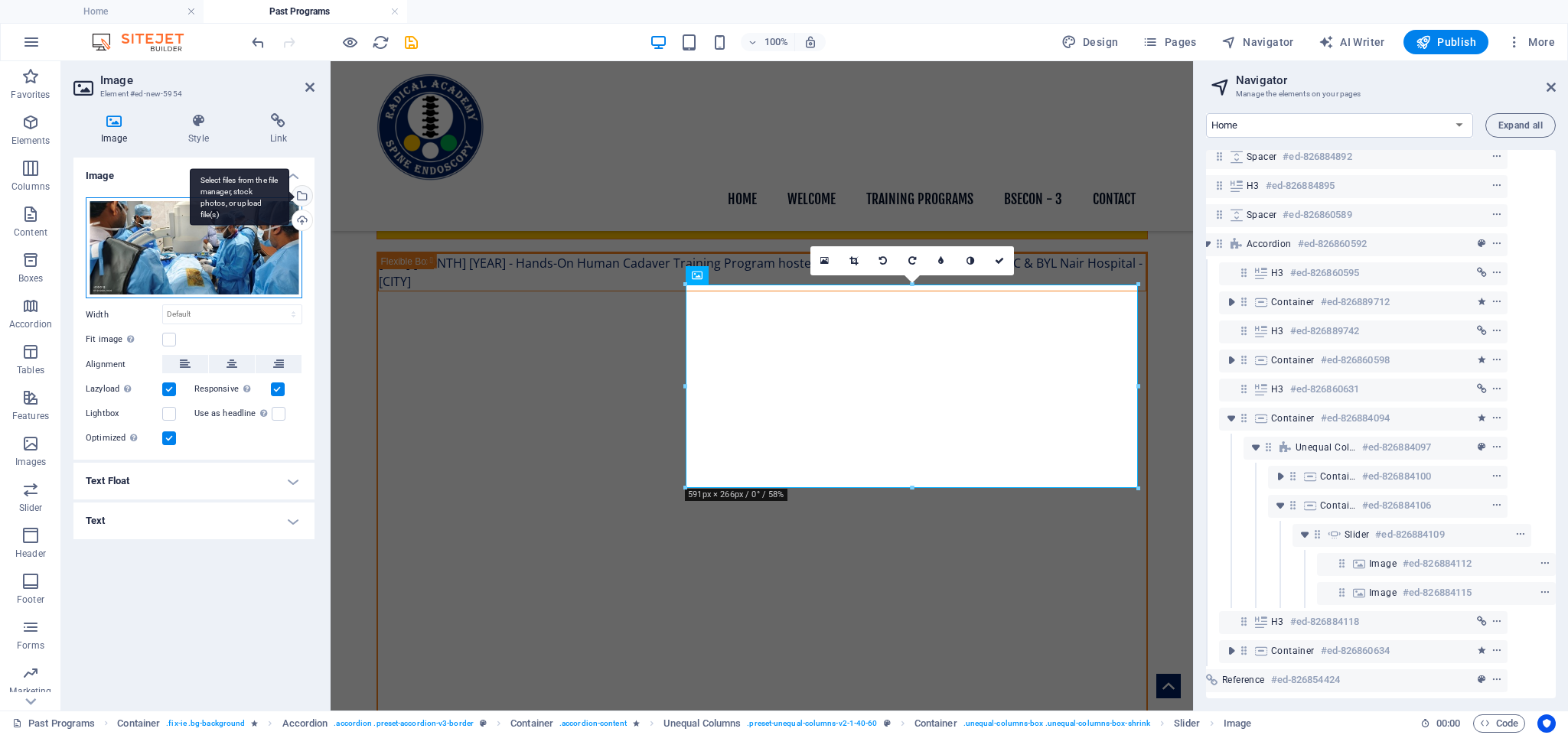 click on "Drag files here, click to choose files or select files from Files or our free stock photos & videos" at bounding box center (194, 248) 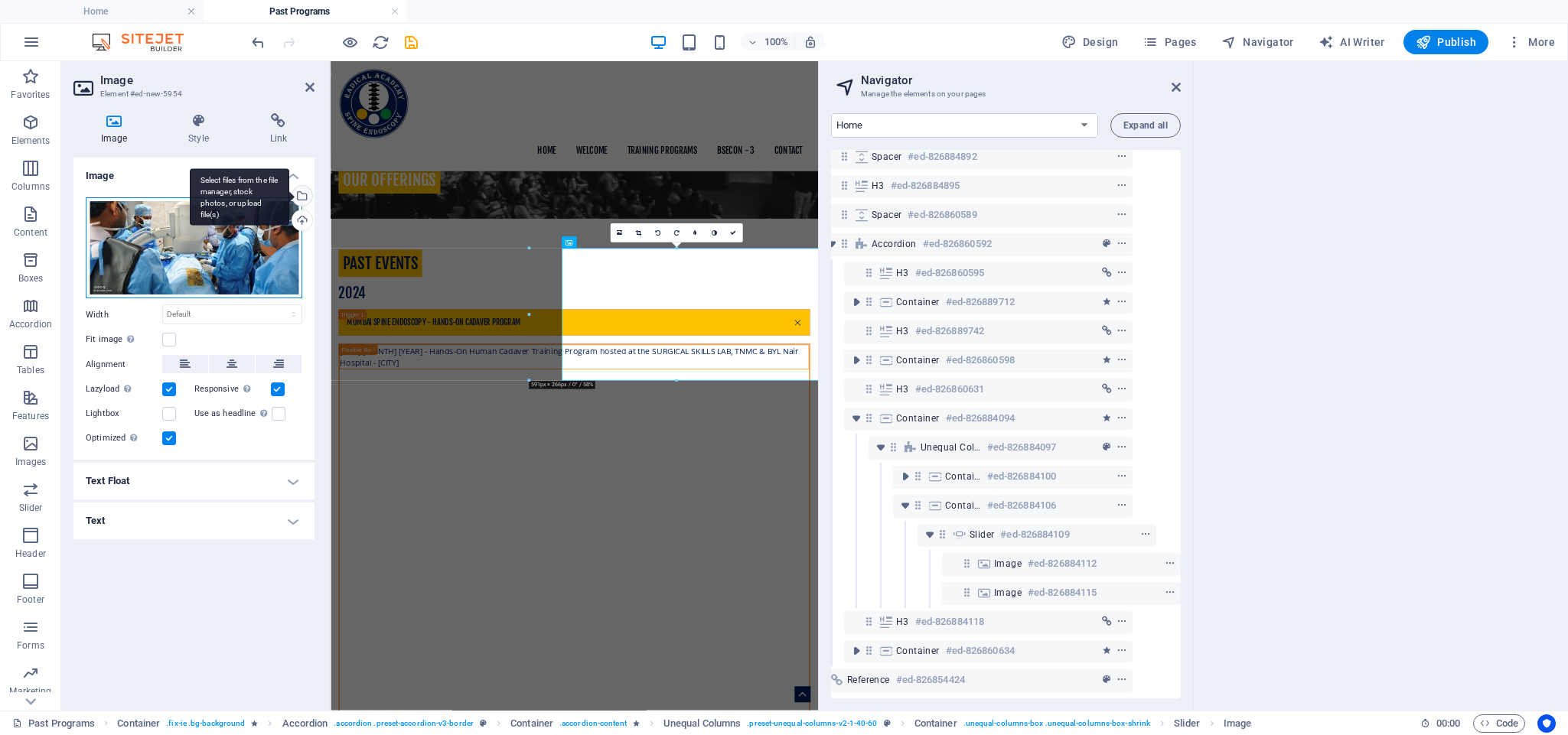 scroll, scrollTop: 1020, scrollLeft: 0, axis: vertical 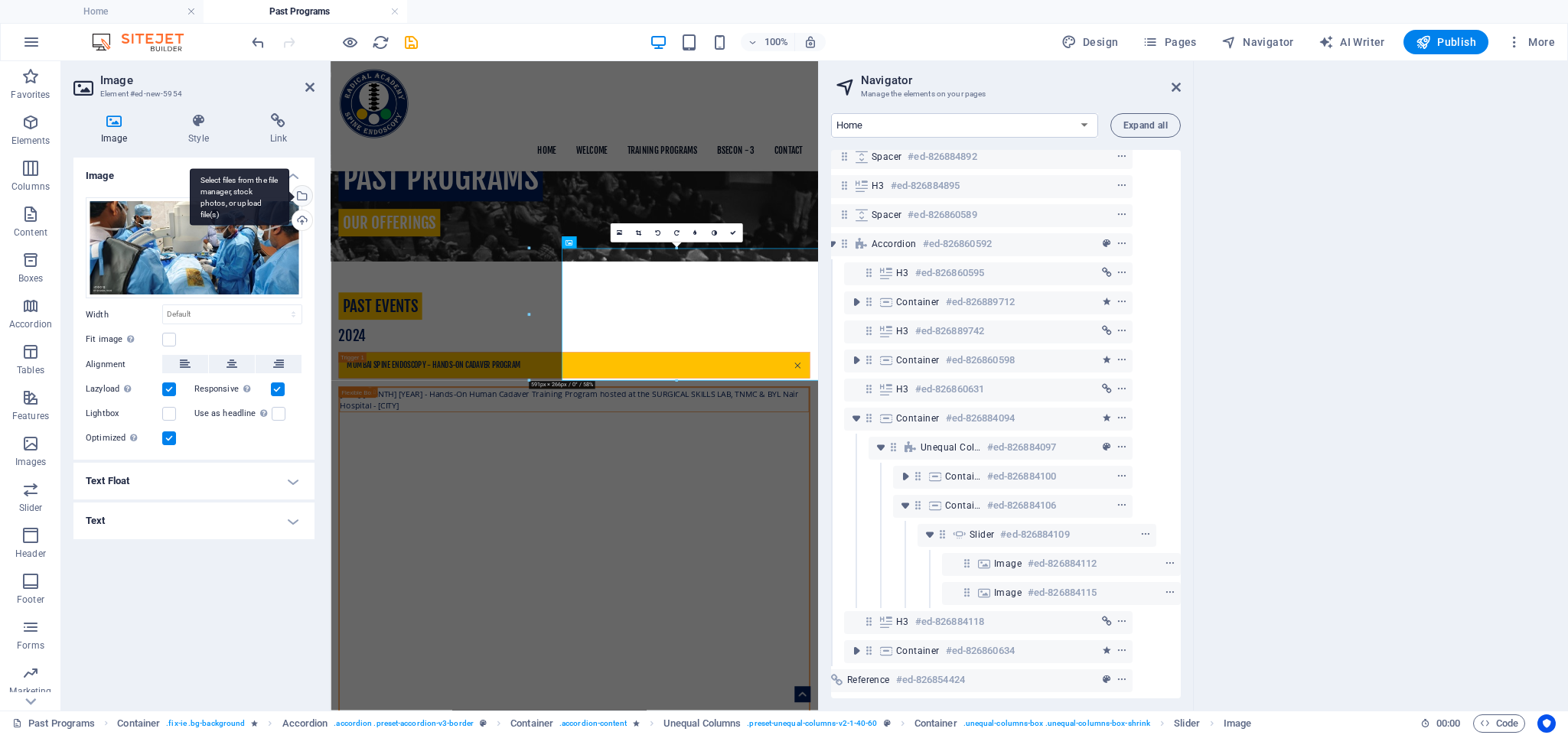 drag, startPoint x: 563, startPoint y: 314, endPoint x: 299, endPoint y: 191, distance: 291.24732 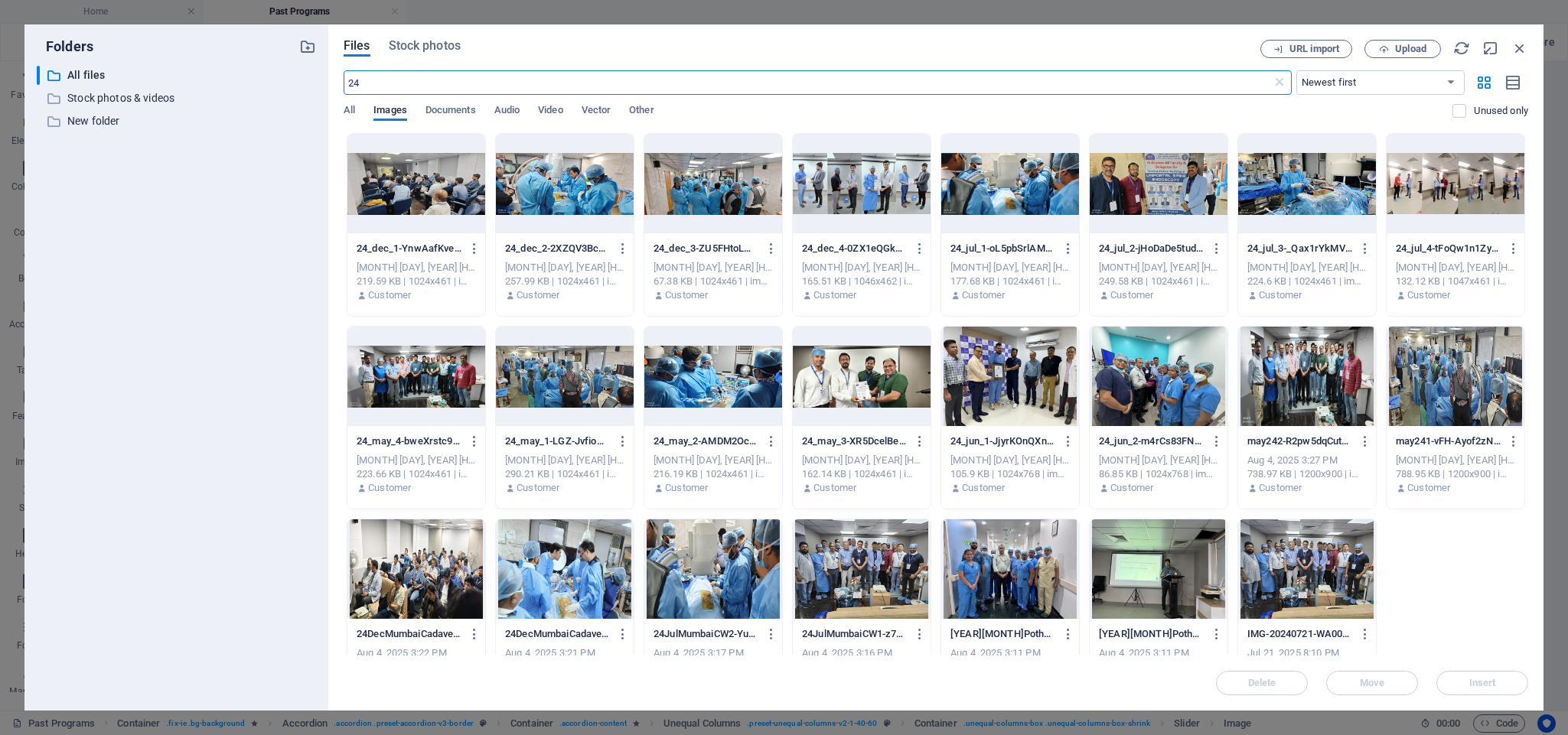 scroll, scrollTop: 928, scrollLeft: 0, axis: vertical 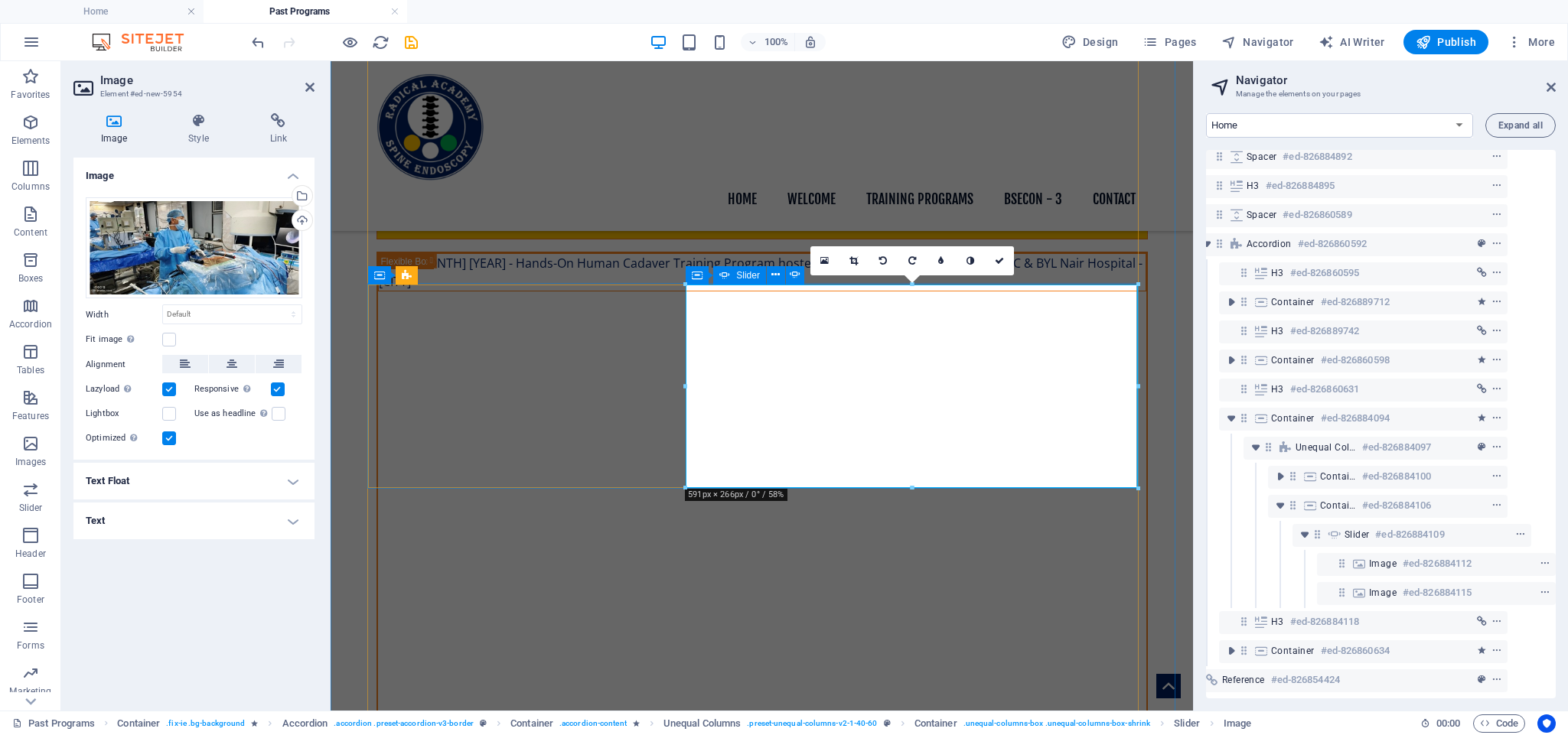 click at bounding box center (377, 7936) 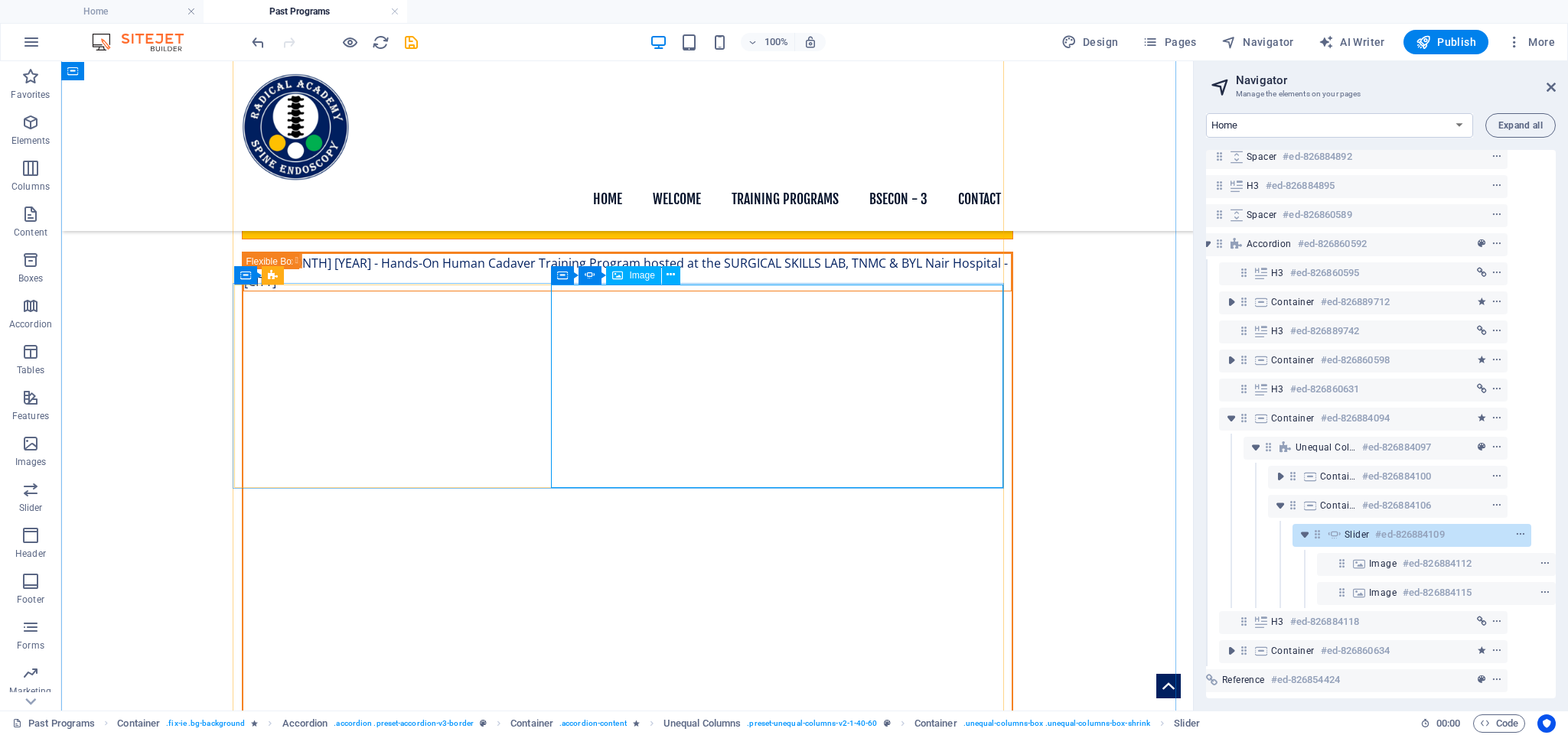 click at bounding box center [-1341, 9420] 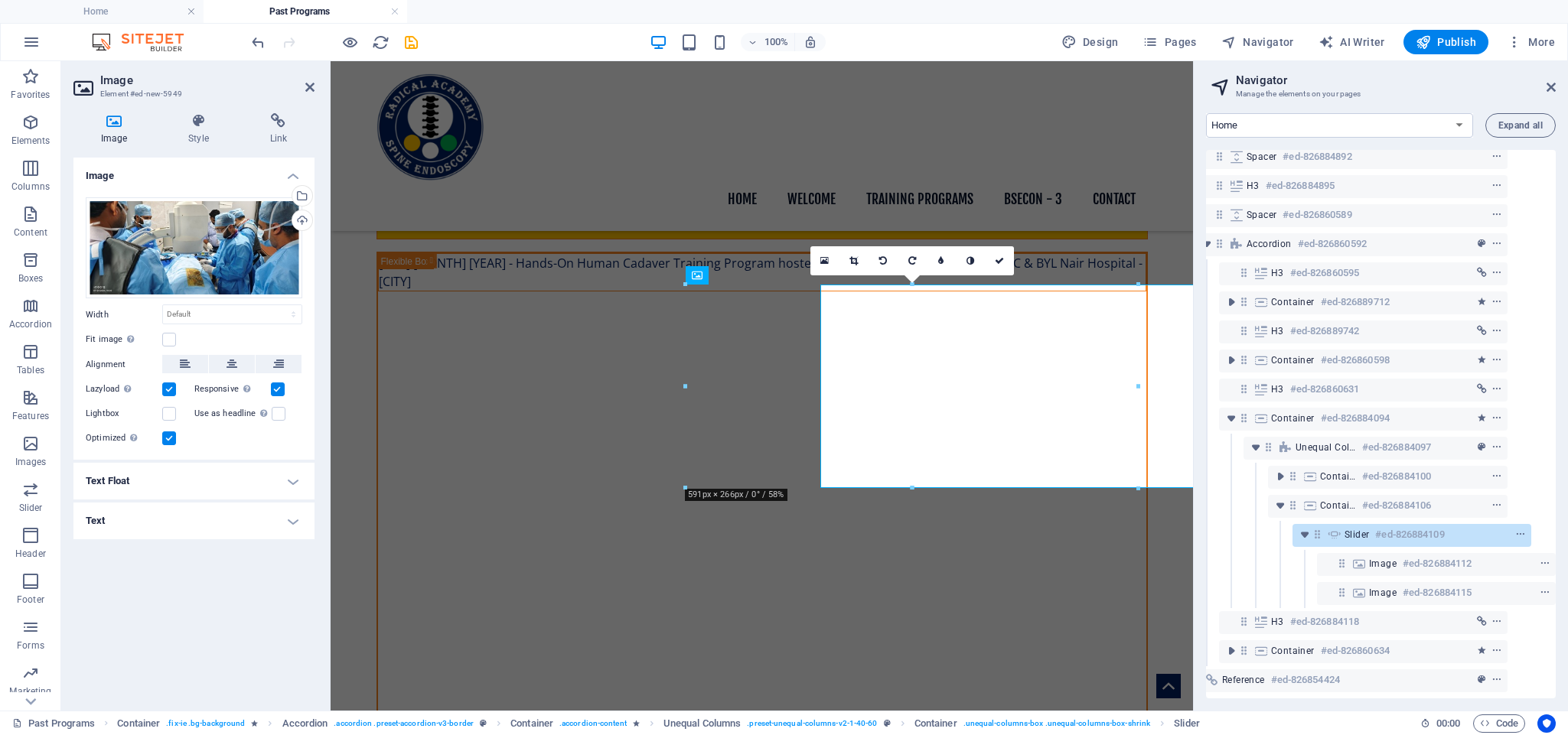 click on "Select files from the file manager, stock photos, or upload file(s)" at bounding box center (301, 197) 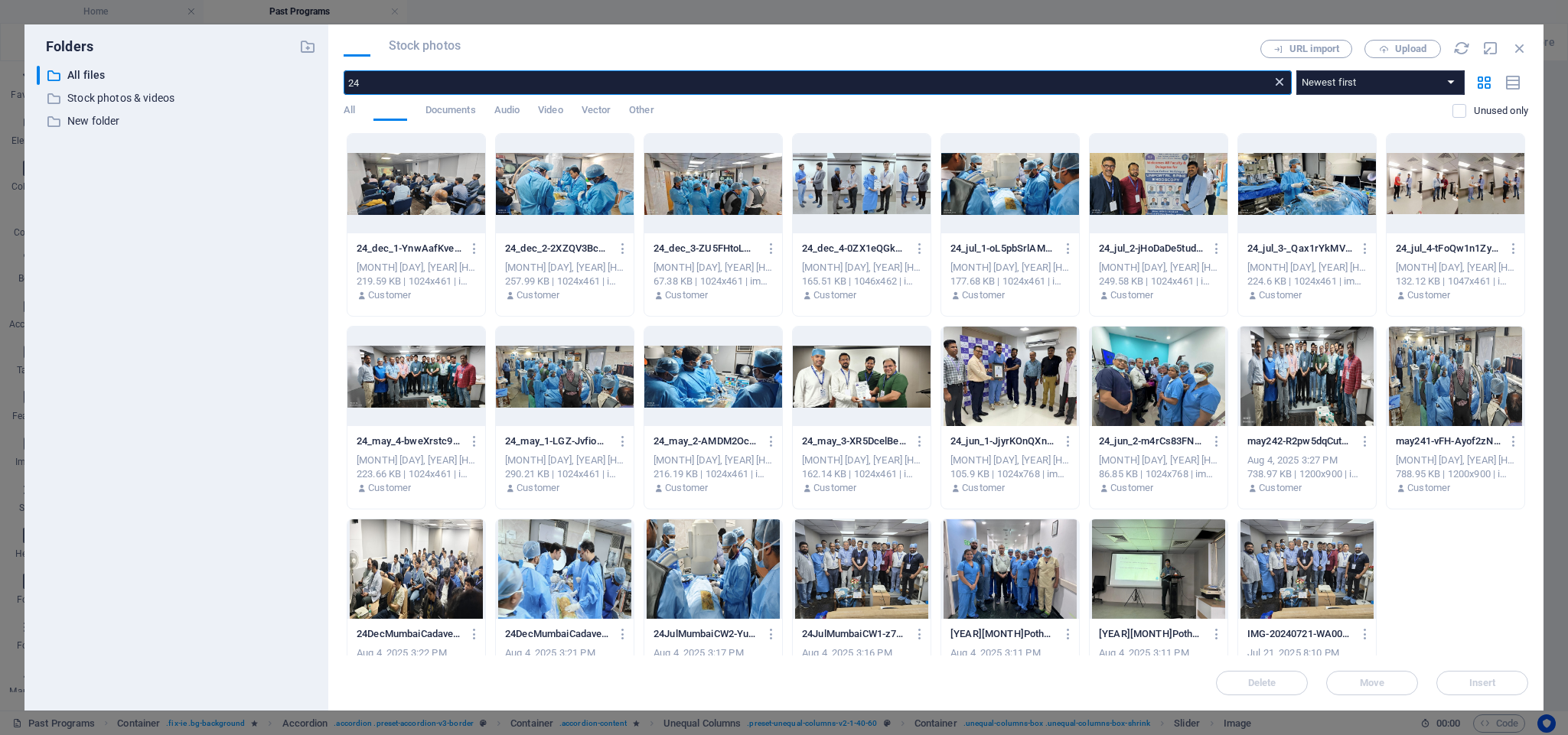 scroll, scrollTop: 928, scrollLeft: 0, axis: vertical 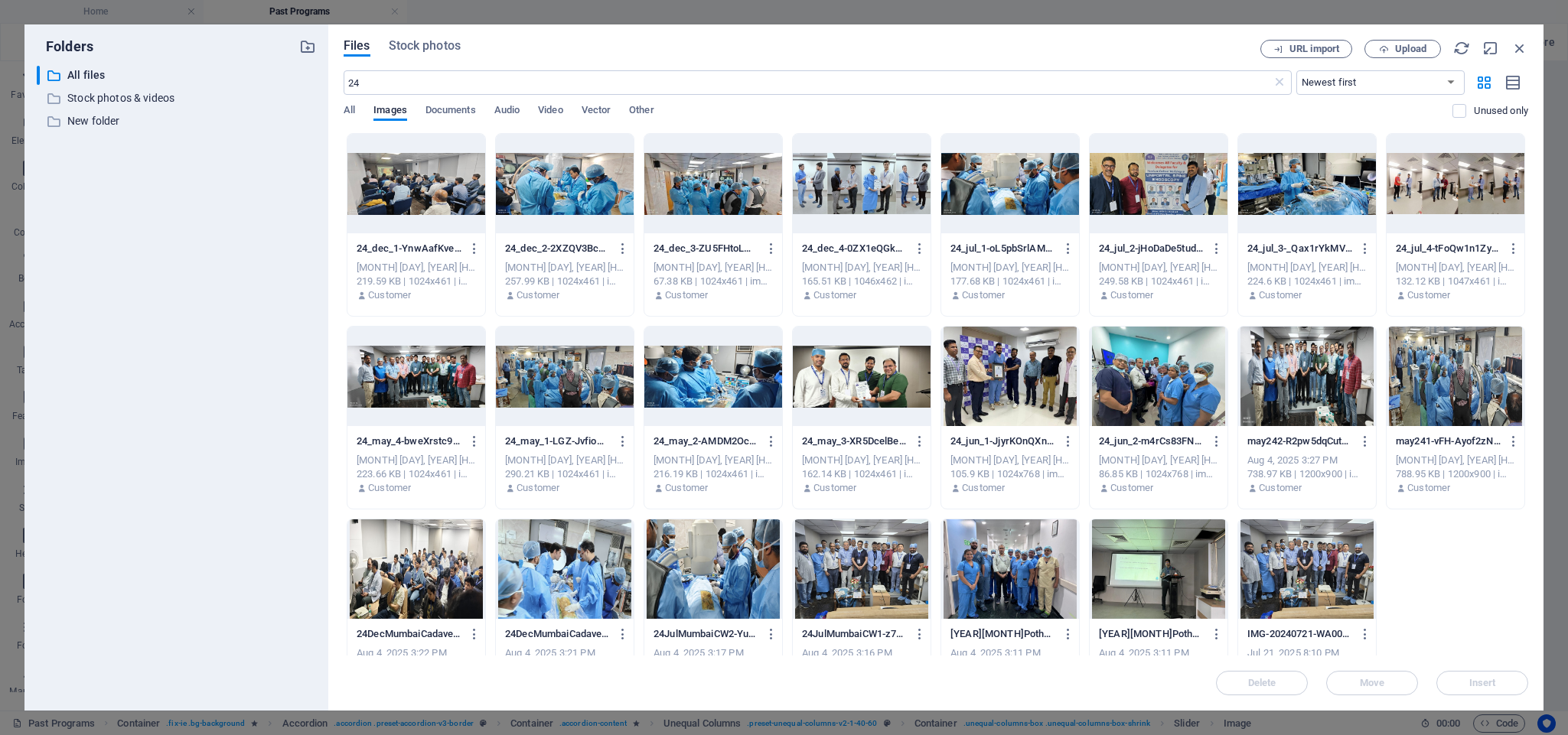 click at bounding box center [1456, 184] 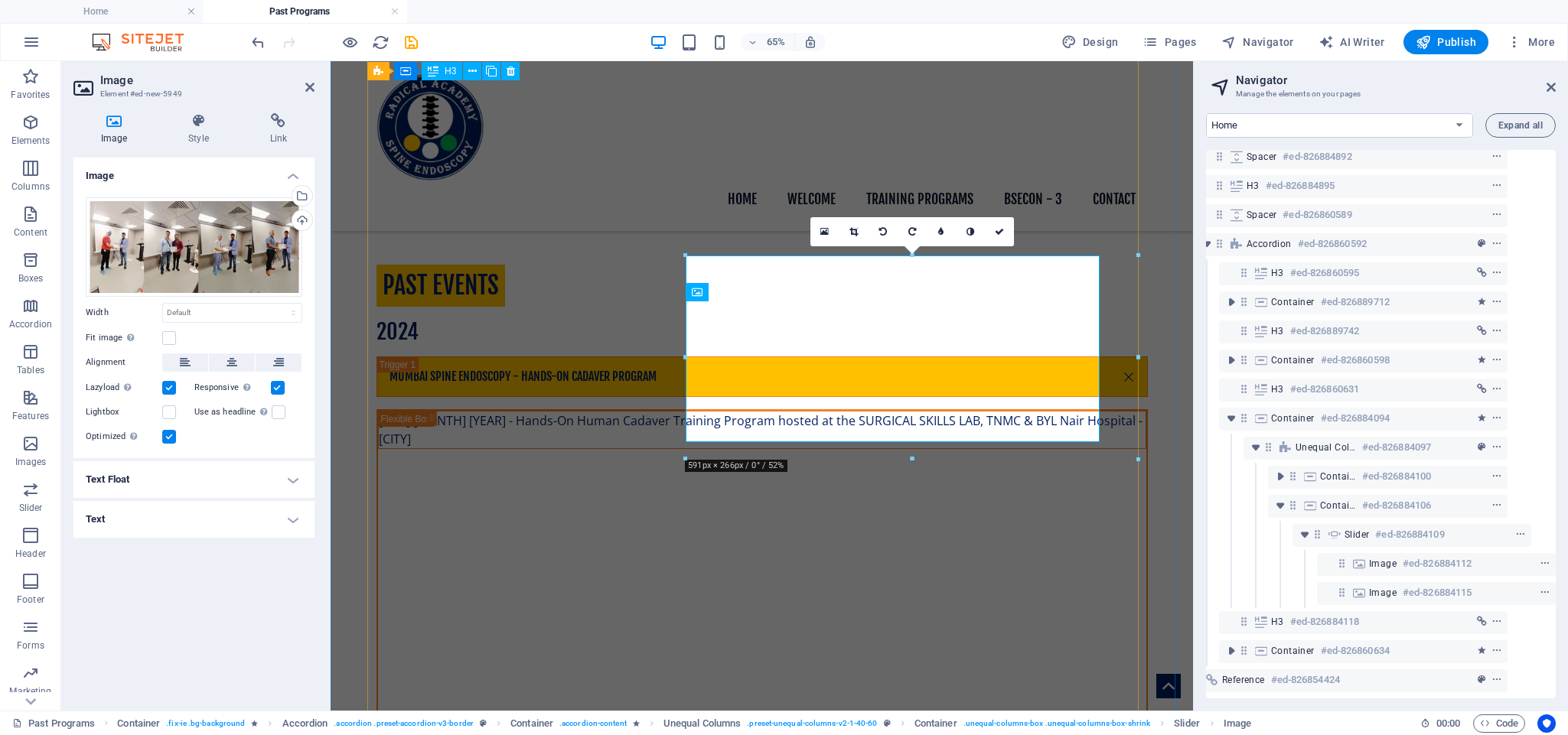 scroll, scrollTop: 1085, scrollLeft: 0, axis: vertical 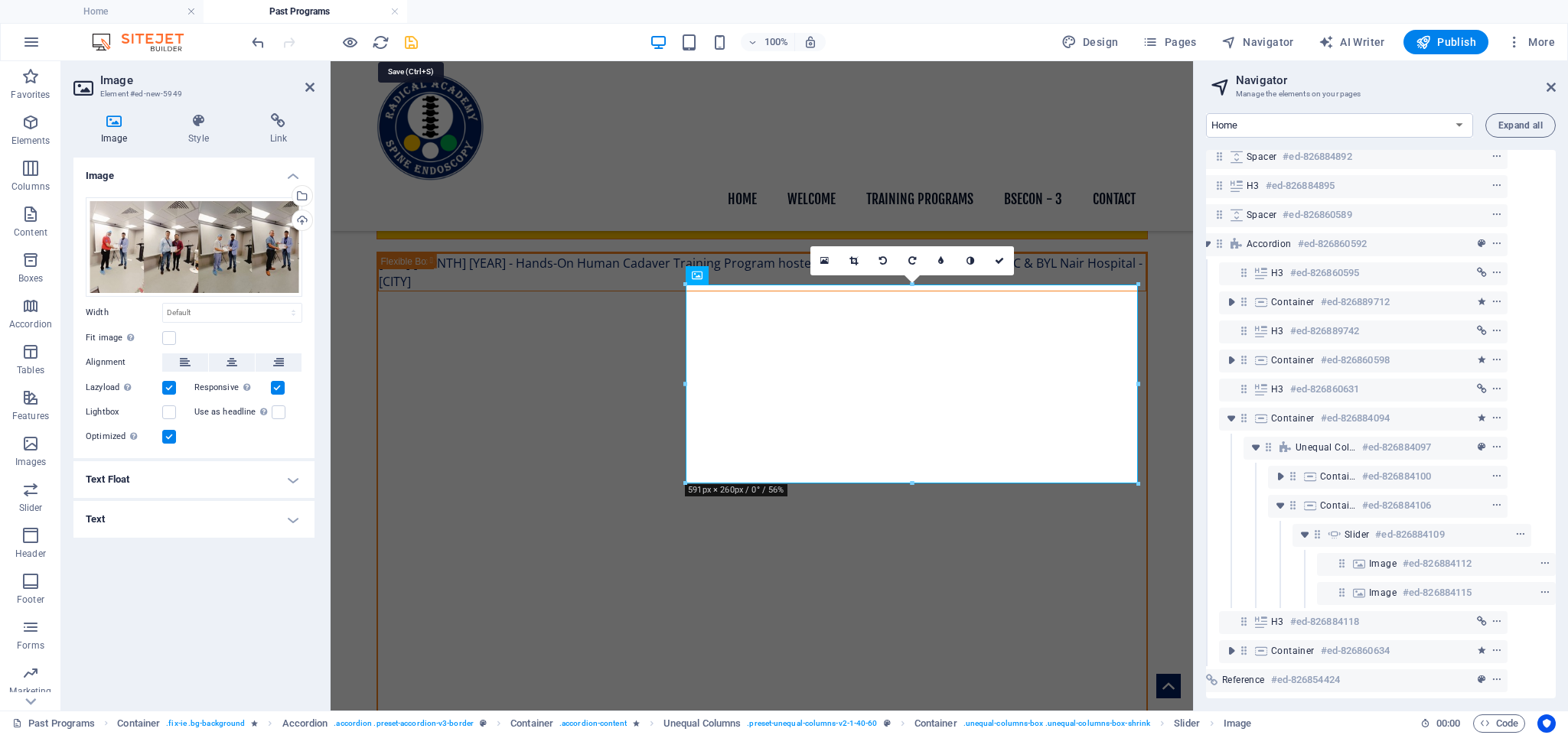 drag, startPoint x: 406, startPoint y: 39, endPoint x: 1257, endPoint y: 447, distance: 943.7505 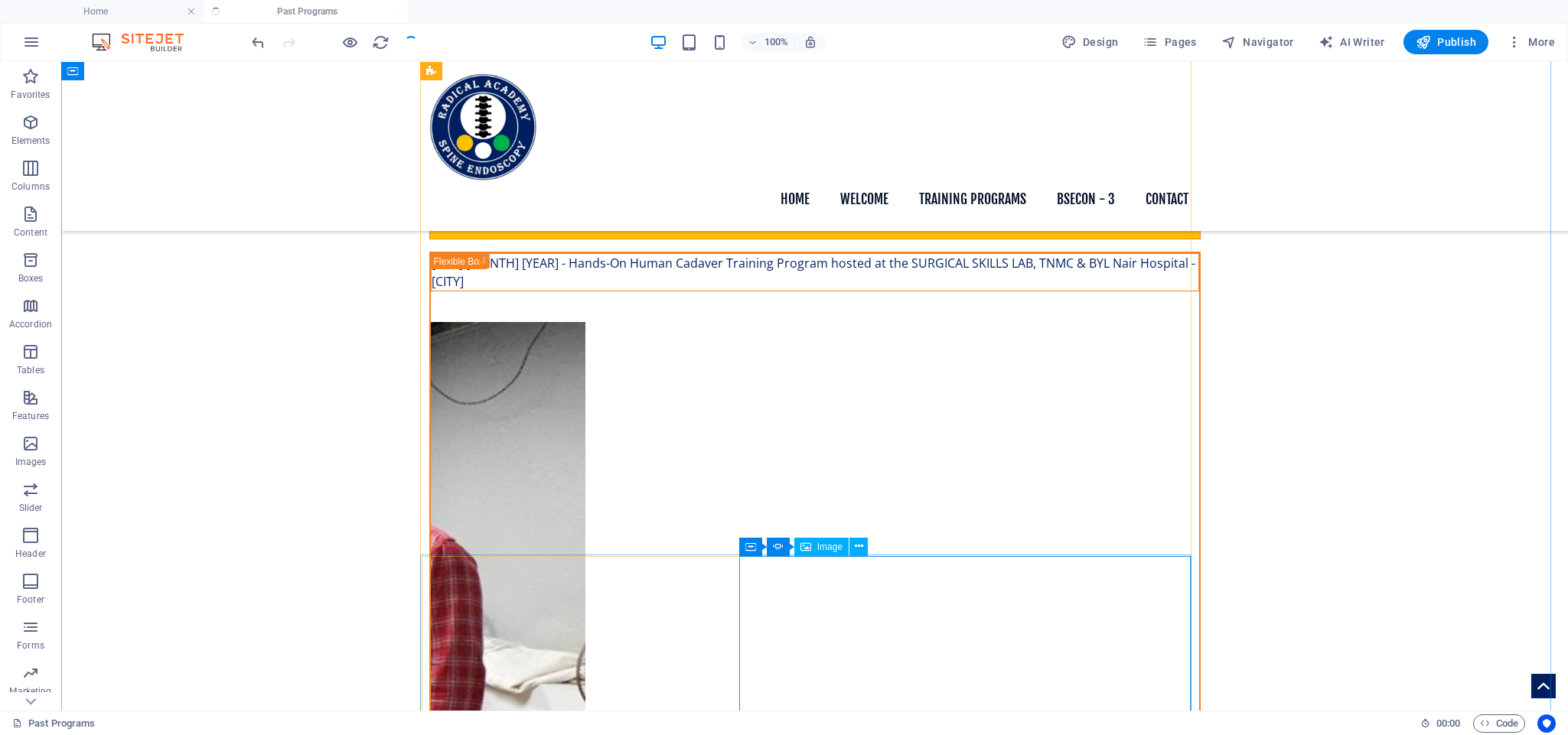 click at bounding box center (-249, 16308) 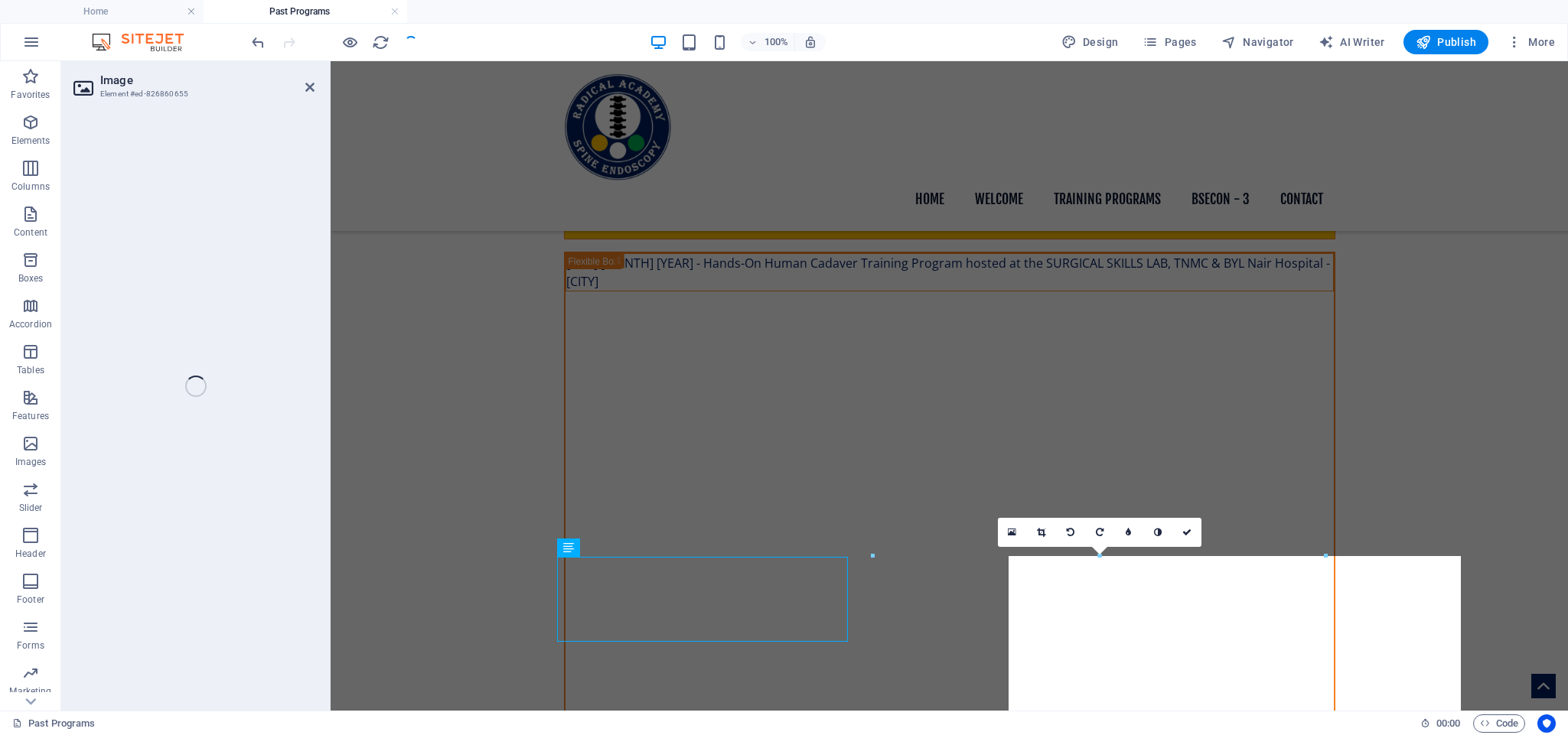 click on "Navigator" at bounding box center [1257, 42] 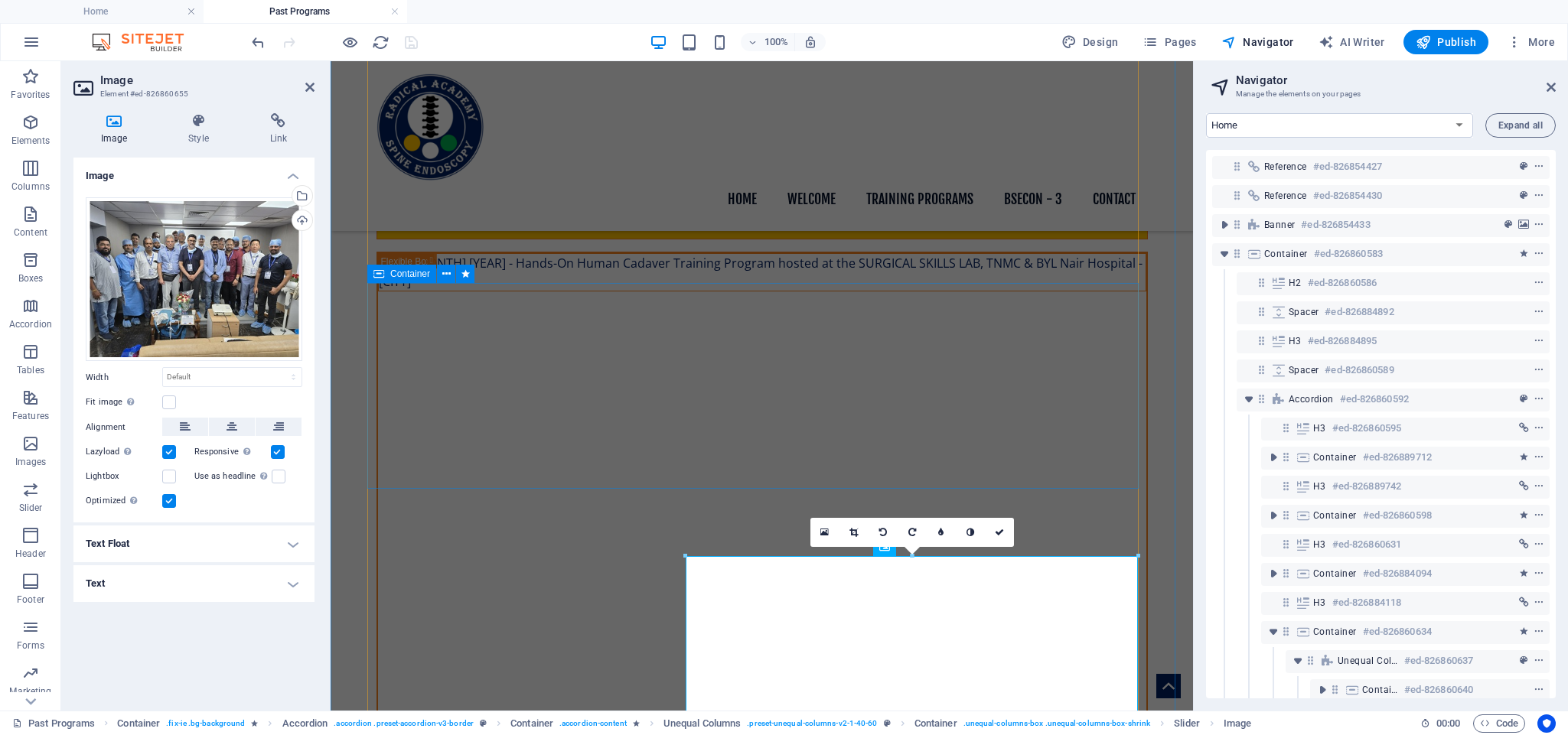 scroll, scrollTop: 171, scrollLeft: 44, axis: both 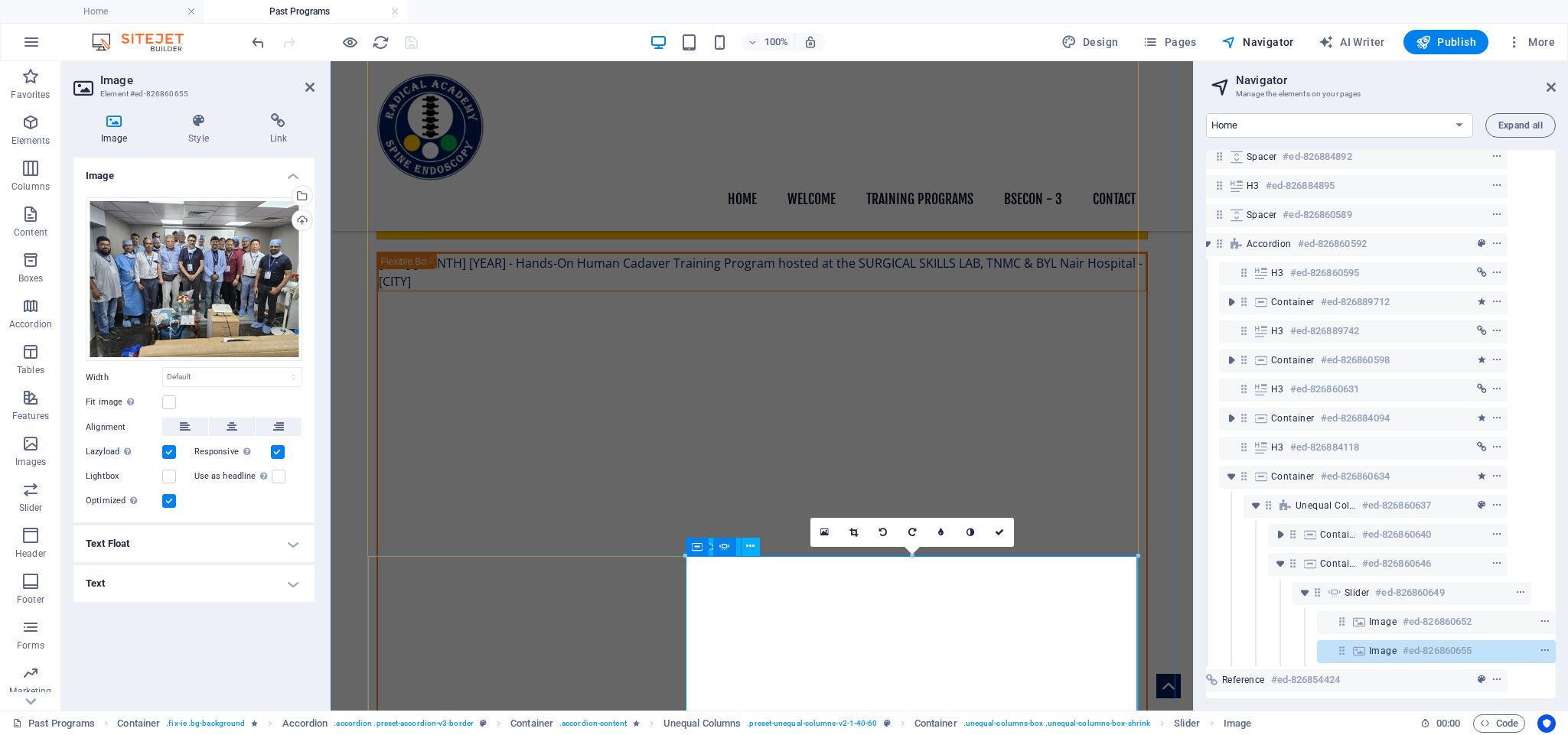 click at bounding box center (-302, 9703) 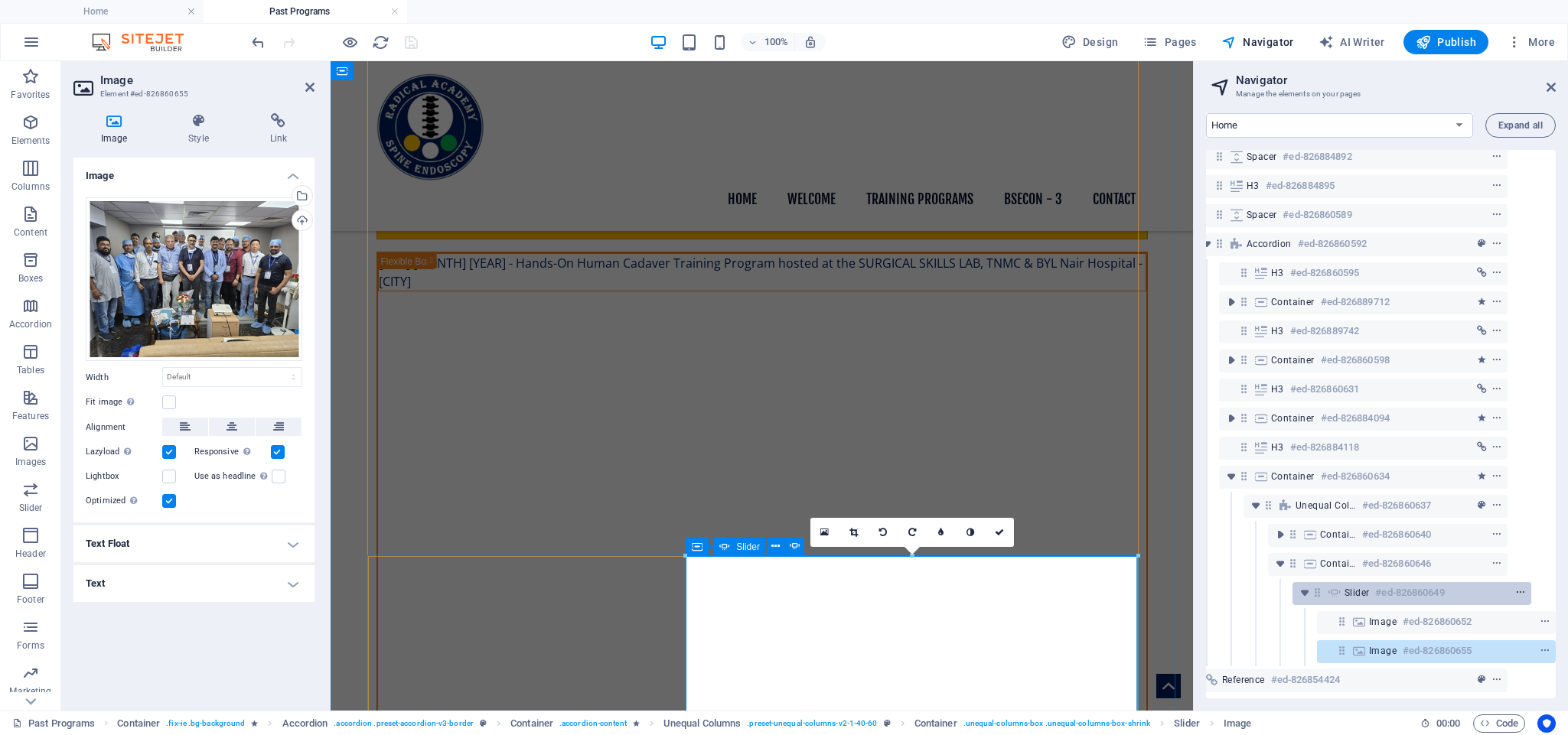 click at bounding box center (1521, 593) 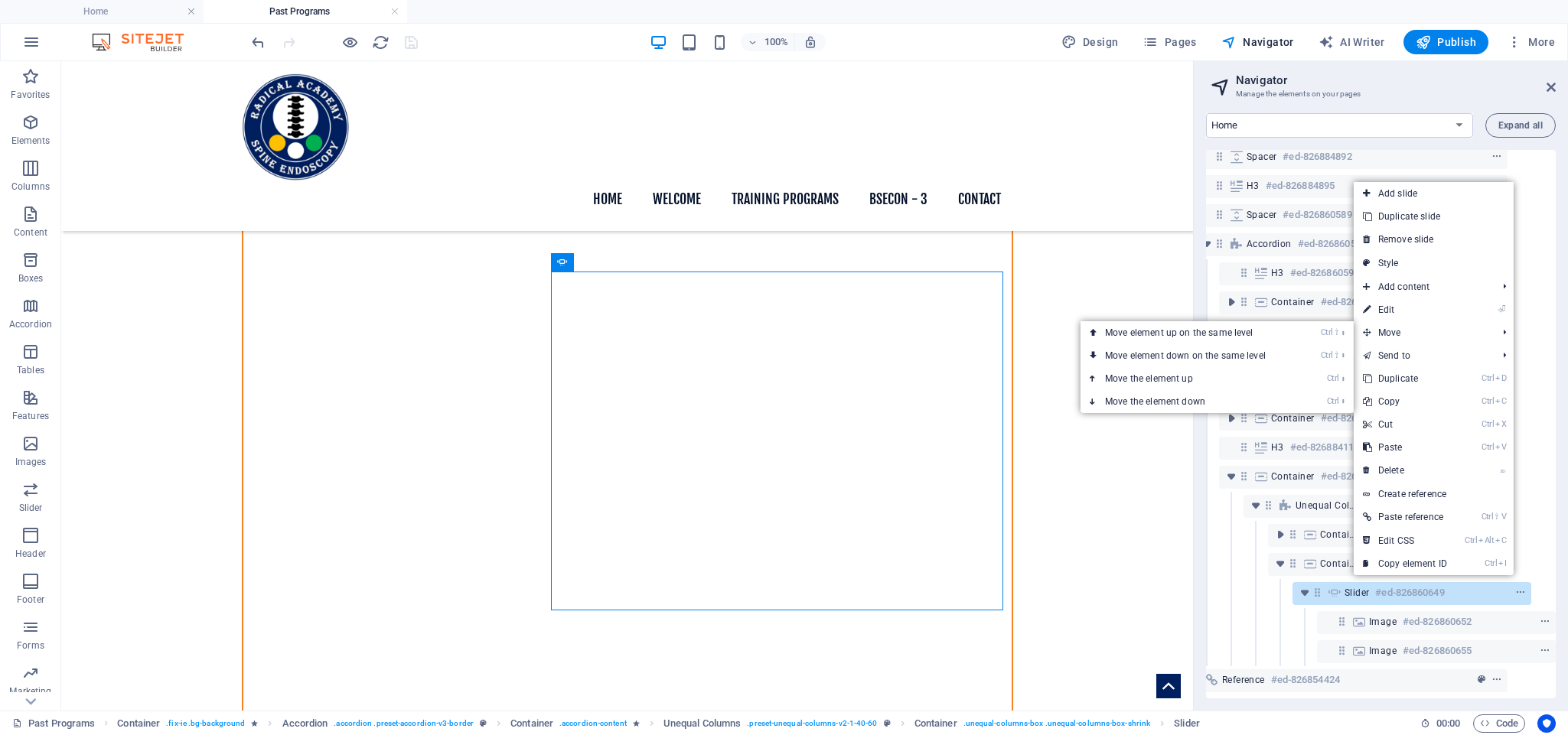 click on "⏎  Edit" at bounding box center (1405, 310) 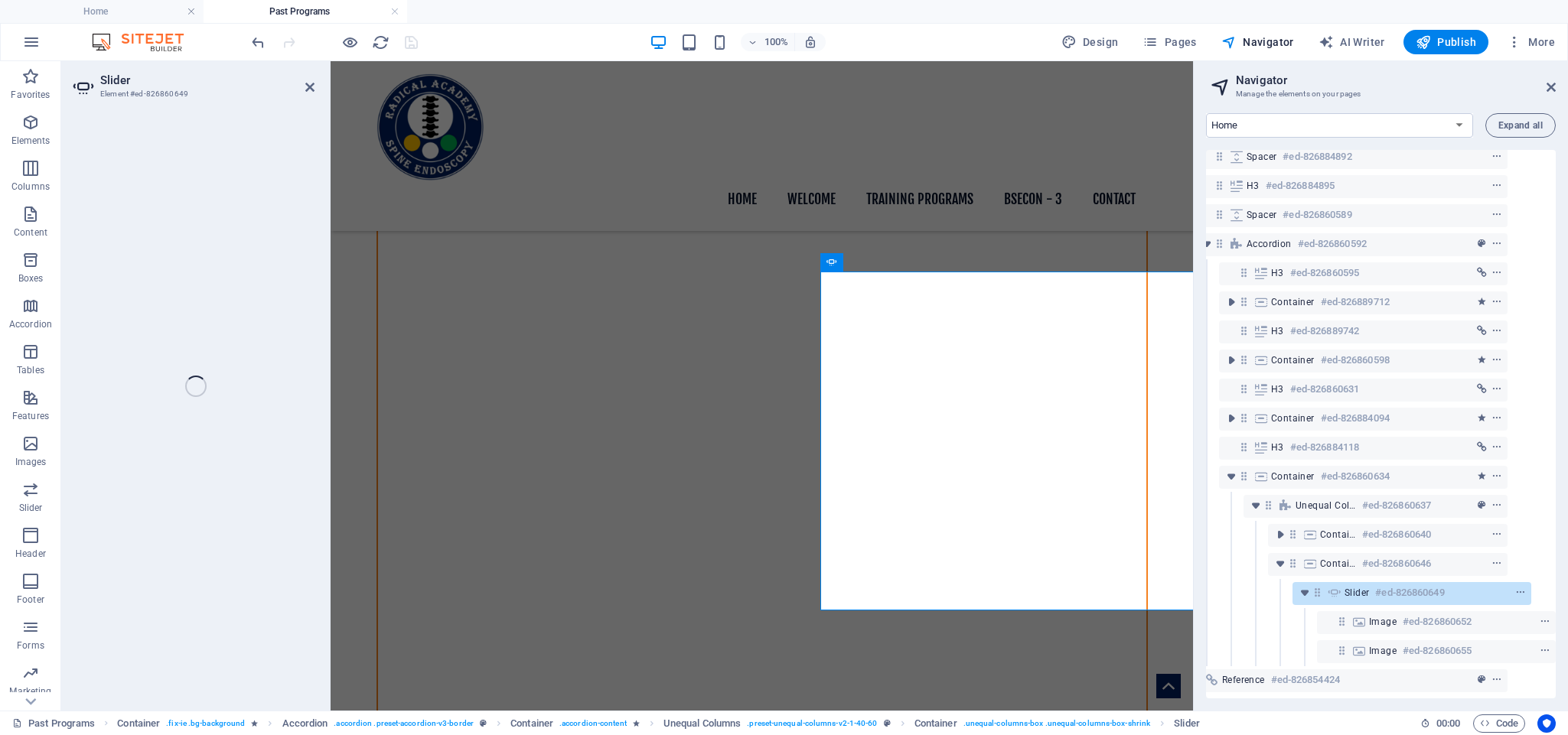 select on "ms" 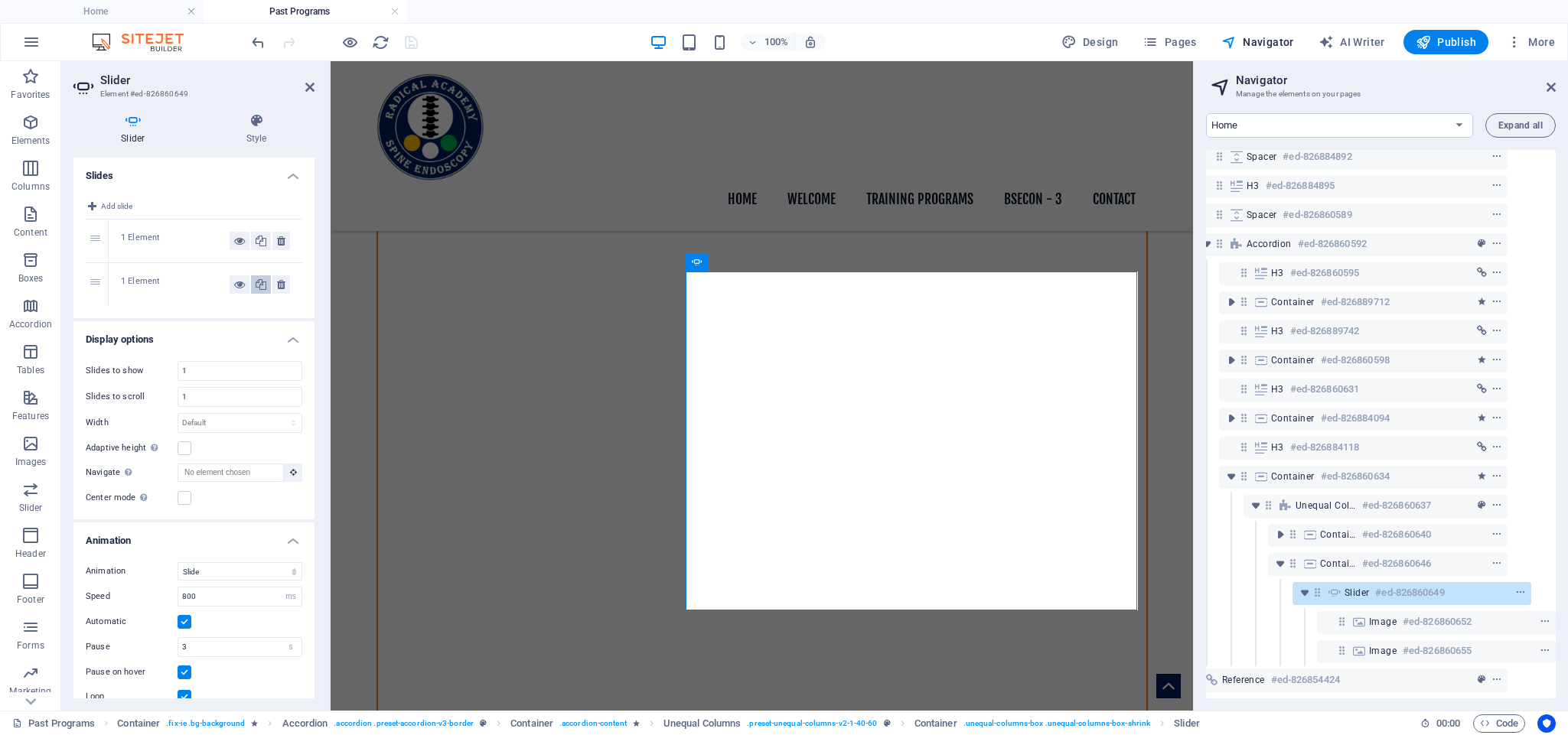 click at bounding box center [261, 285] 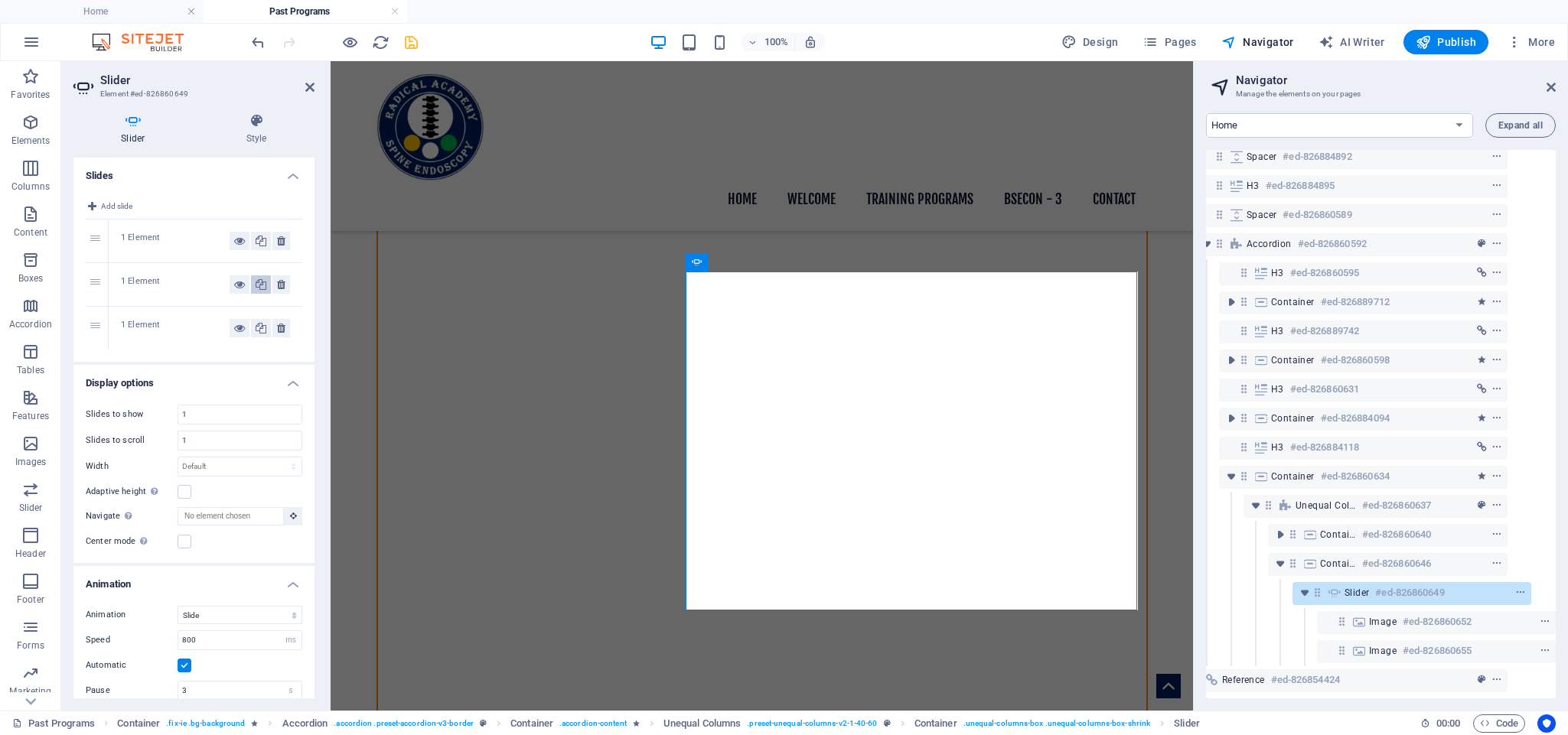 click at bounding box center (261, 285) 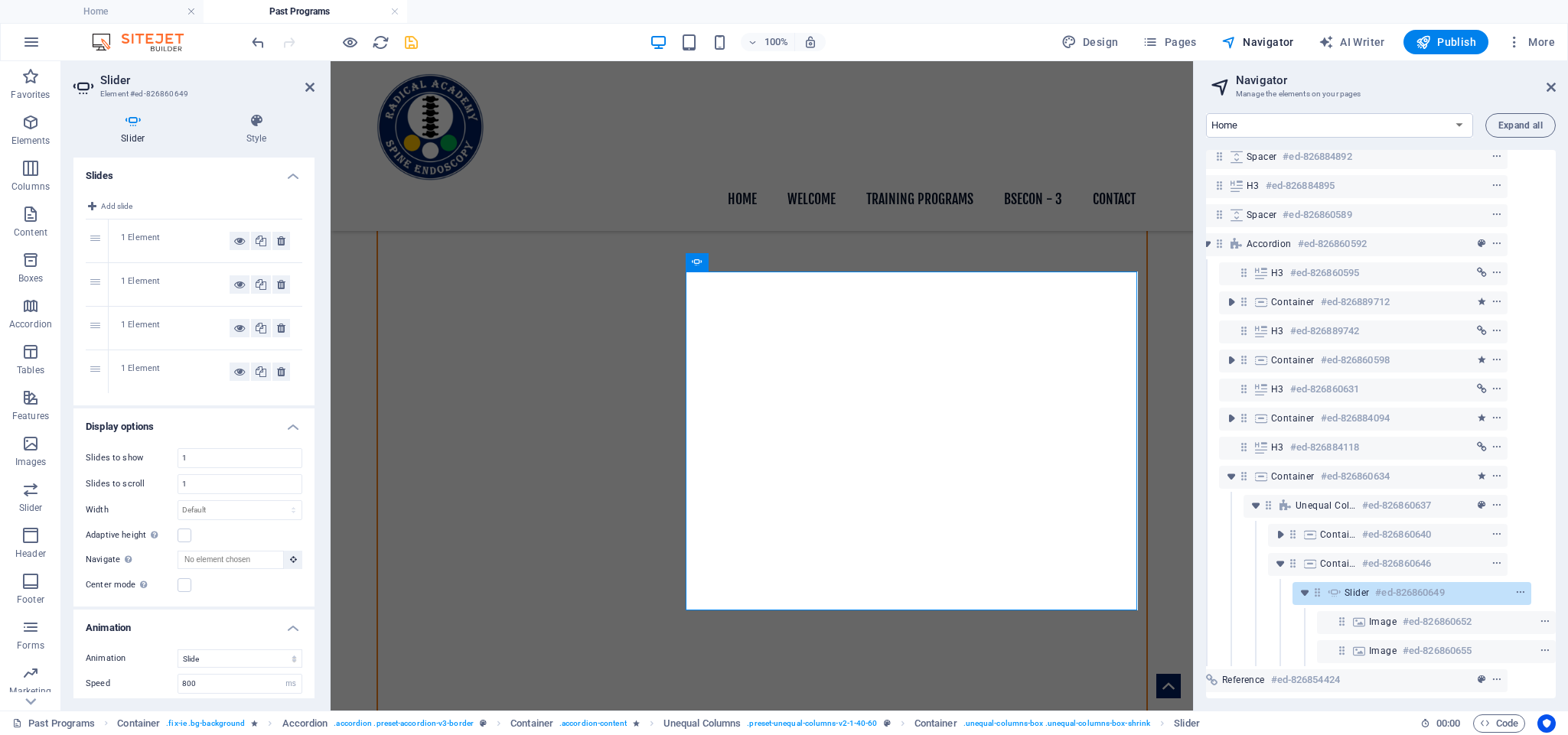click on "1 Element" at bounding box center [175, 241] 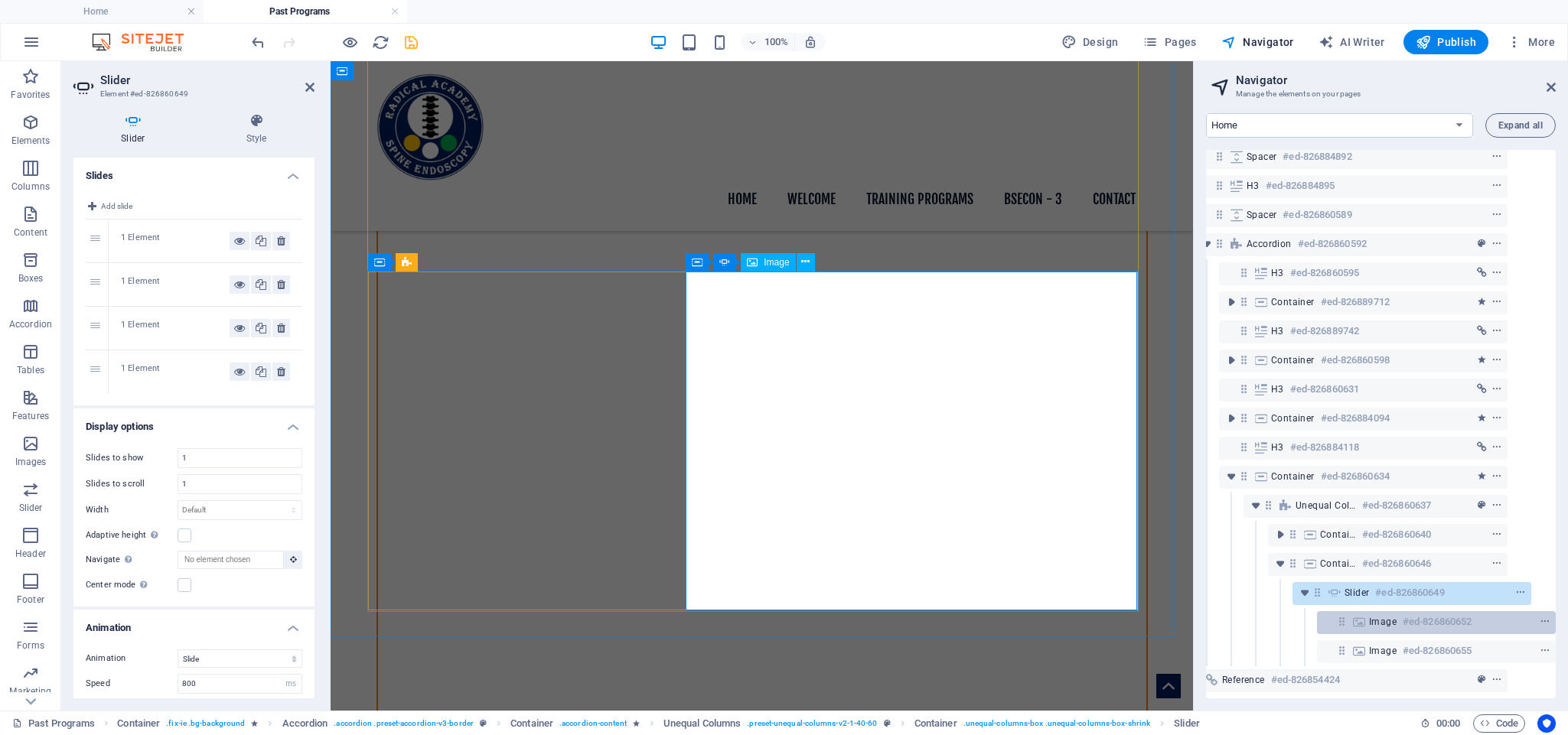 click on "#ed-826860652" at bounding box center (1437, 622) 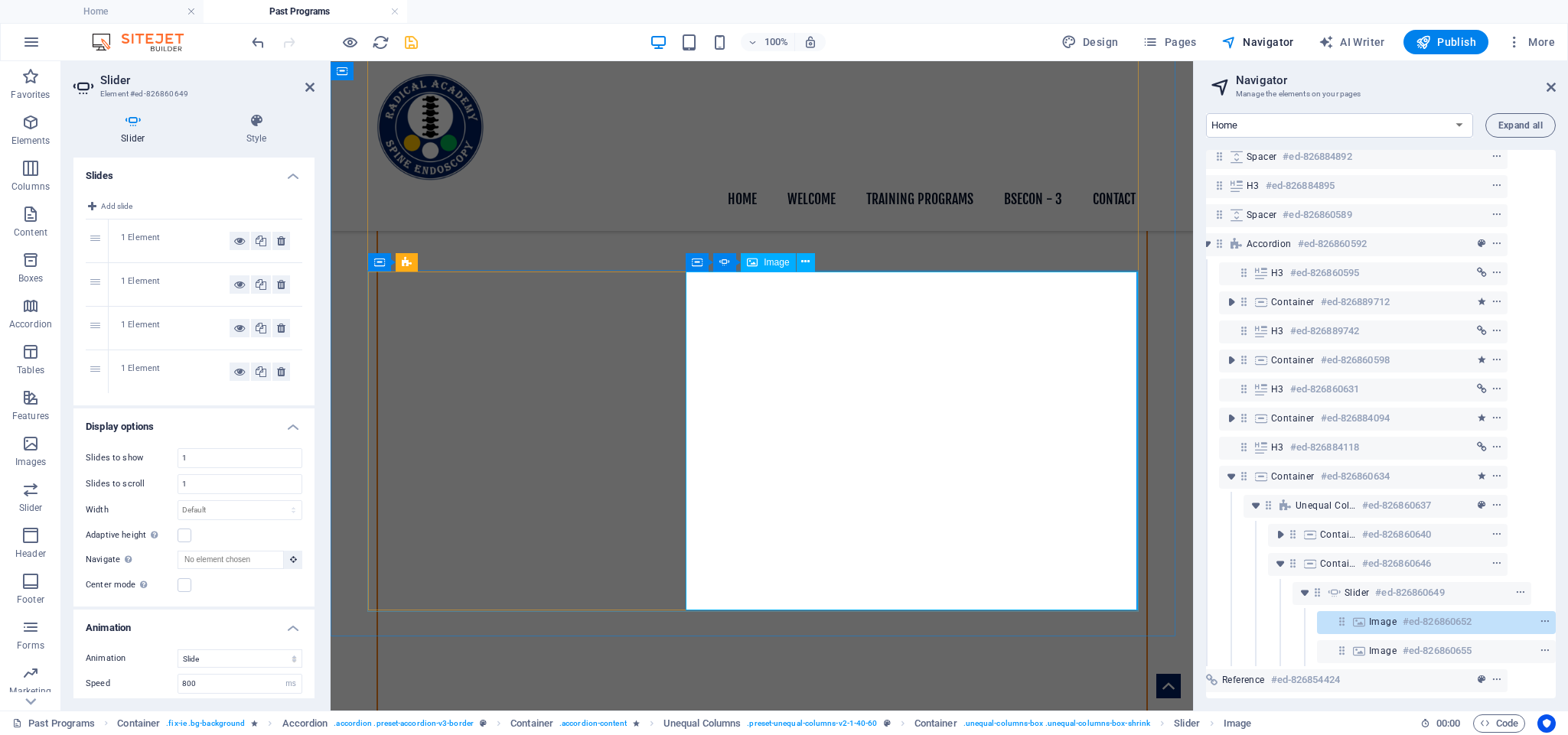 click at bounding box center (151, 8772) 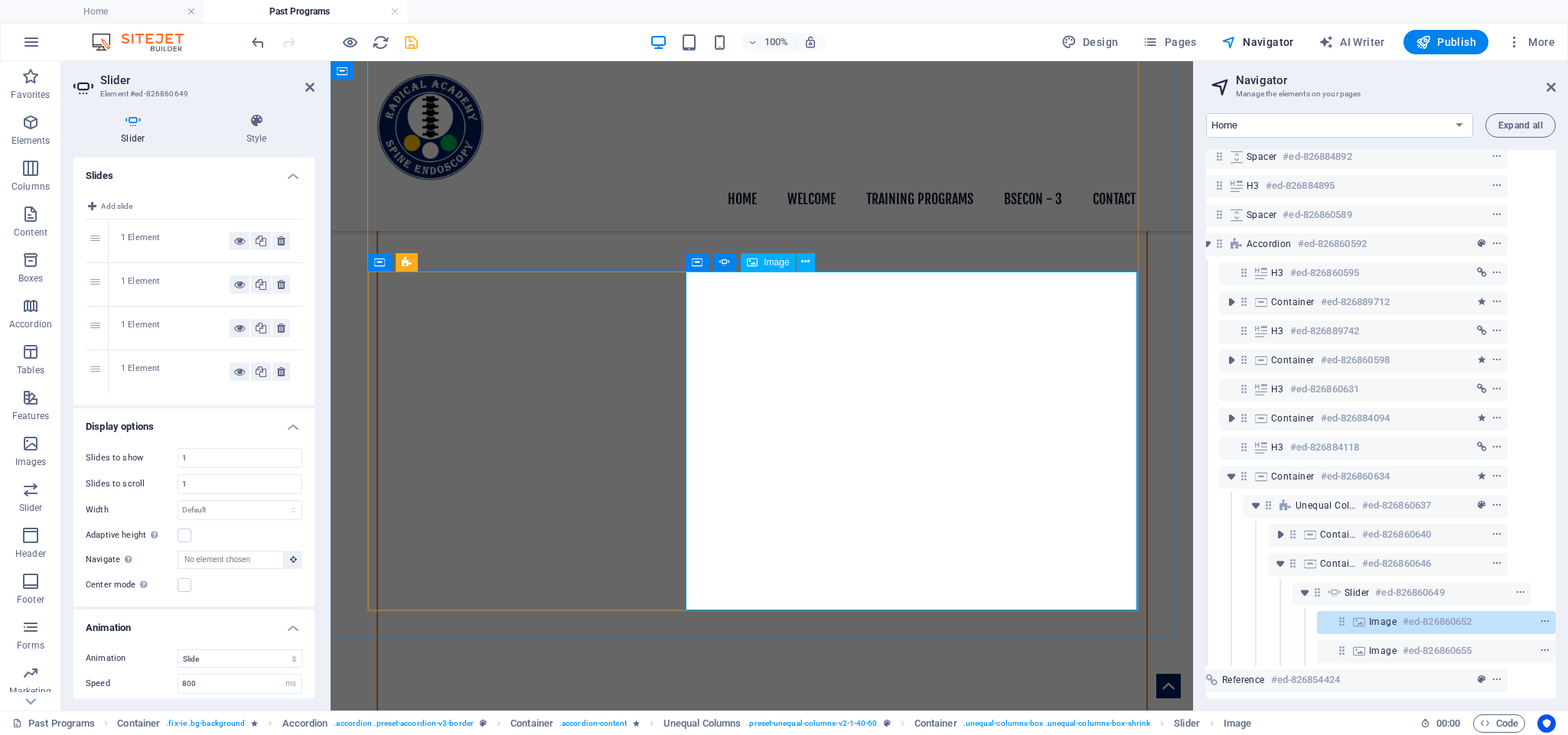 drag, startPoint x: 861, startPoint y: 390, endPoint x: 891, endPoint y: 405, distance: 33.54102 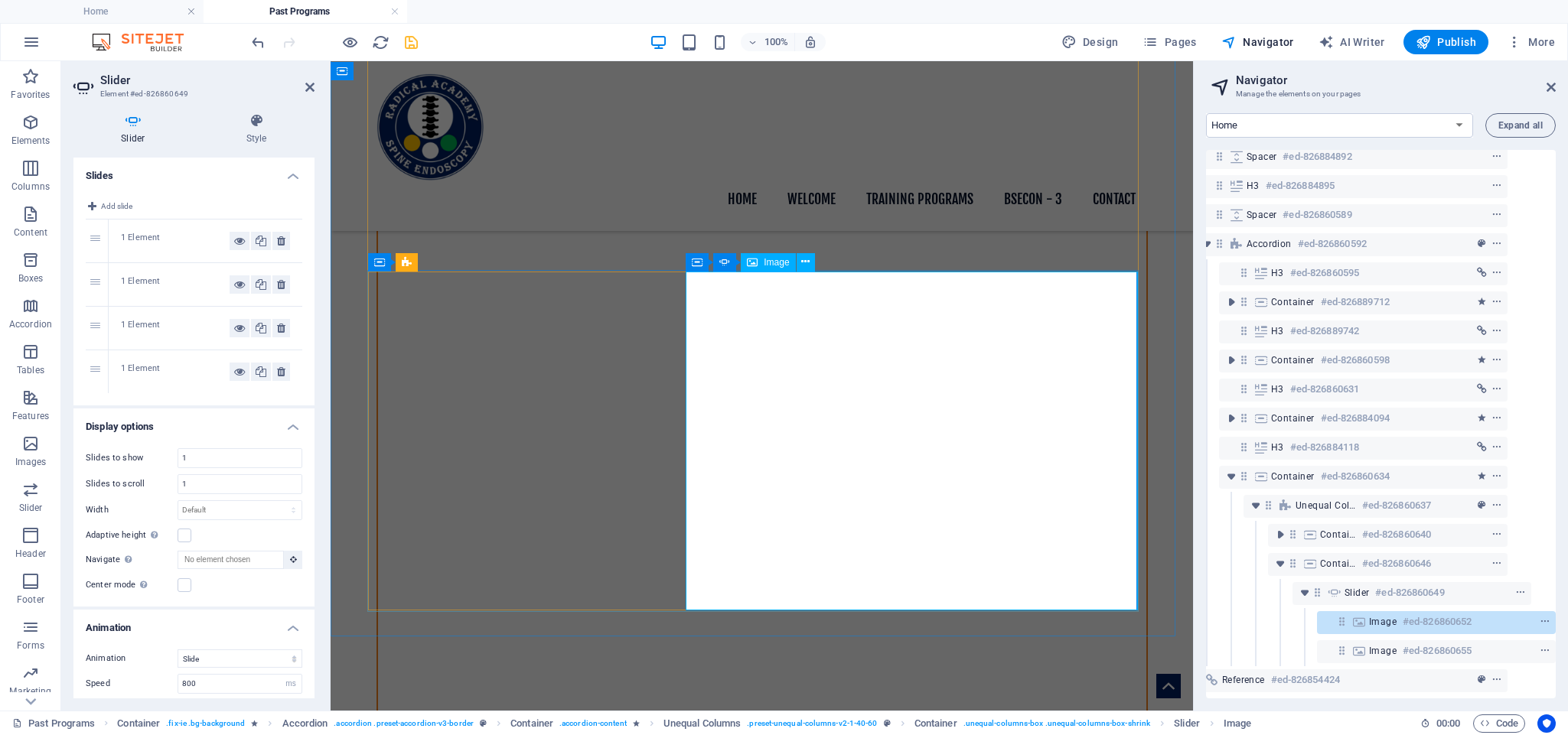 click at bounding box center [151, 8772] 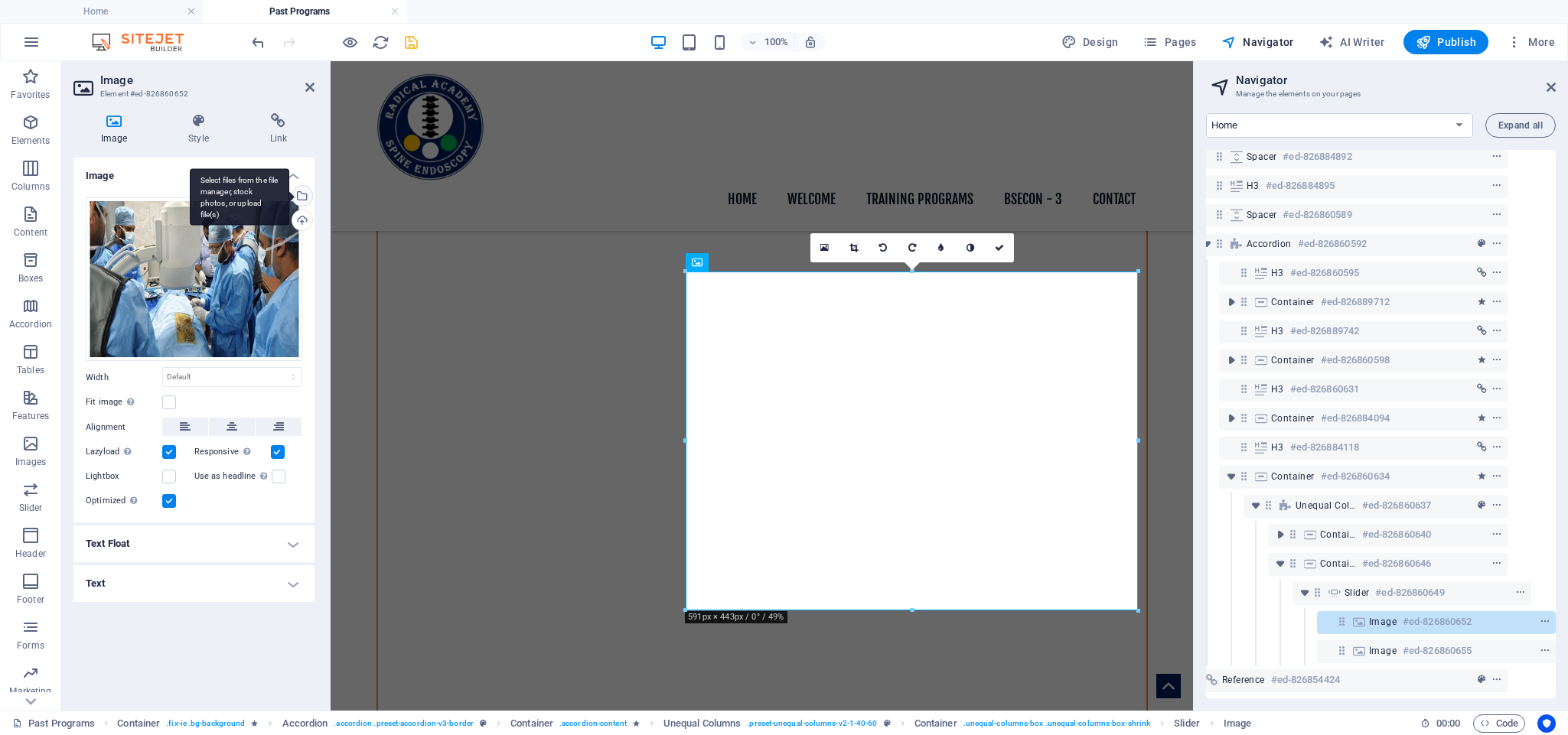 click on "Select files from the file manager, stock photos, or upload file(s)" at bounding box center [301, 197] 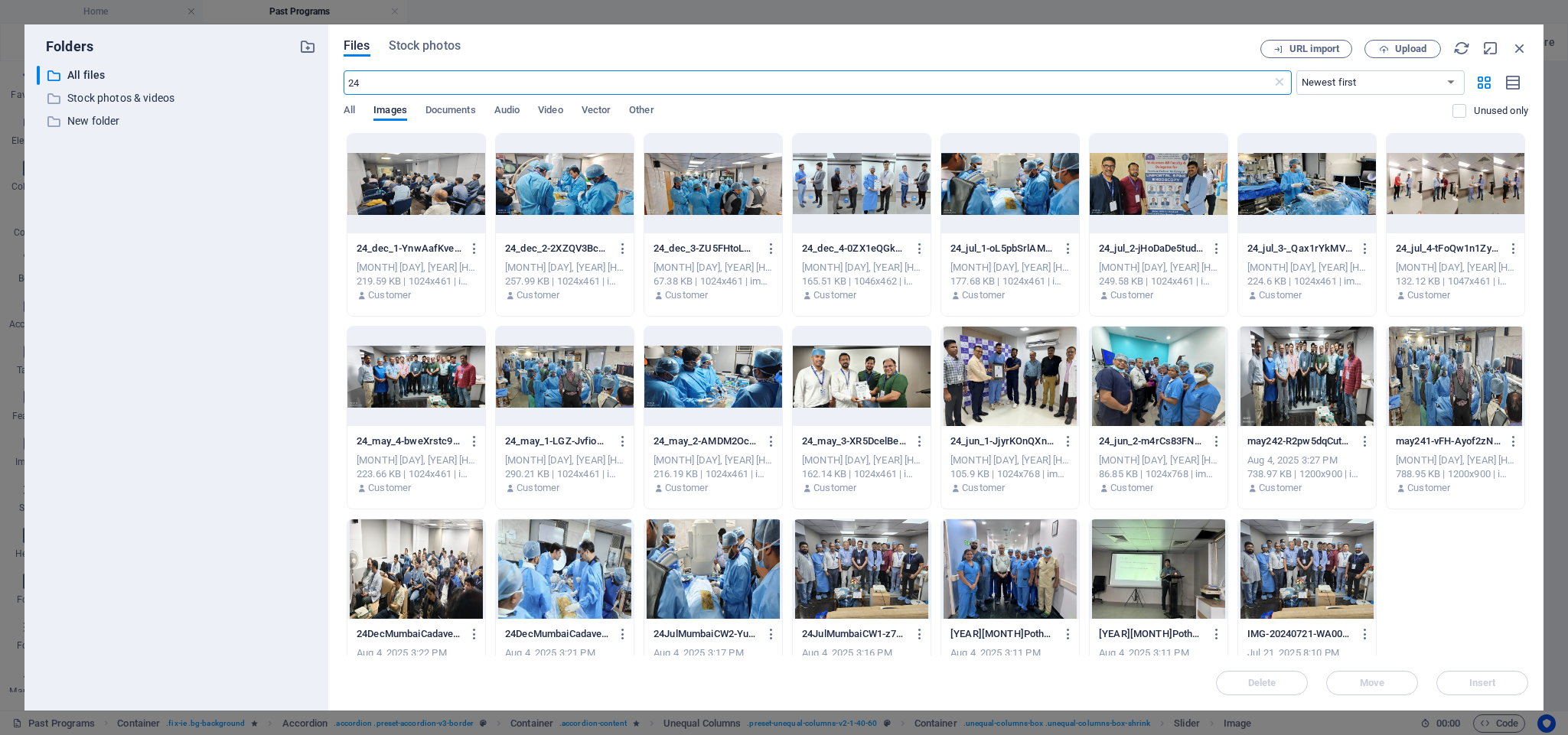 scroll, scrollTop: 928, scrollLeft: 0, axis: vertical 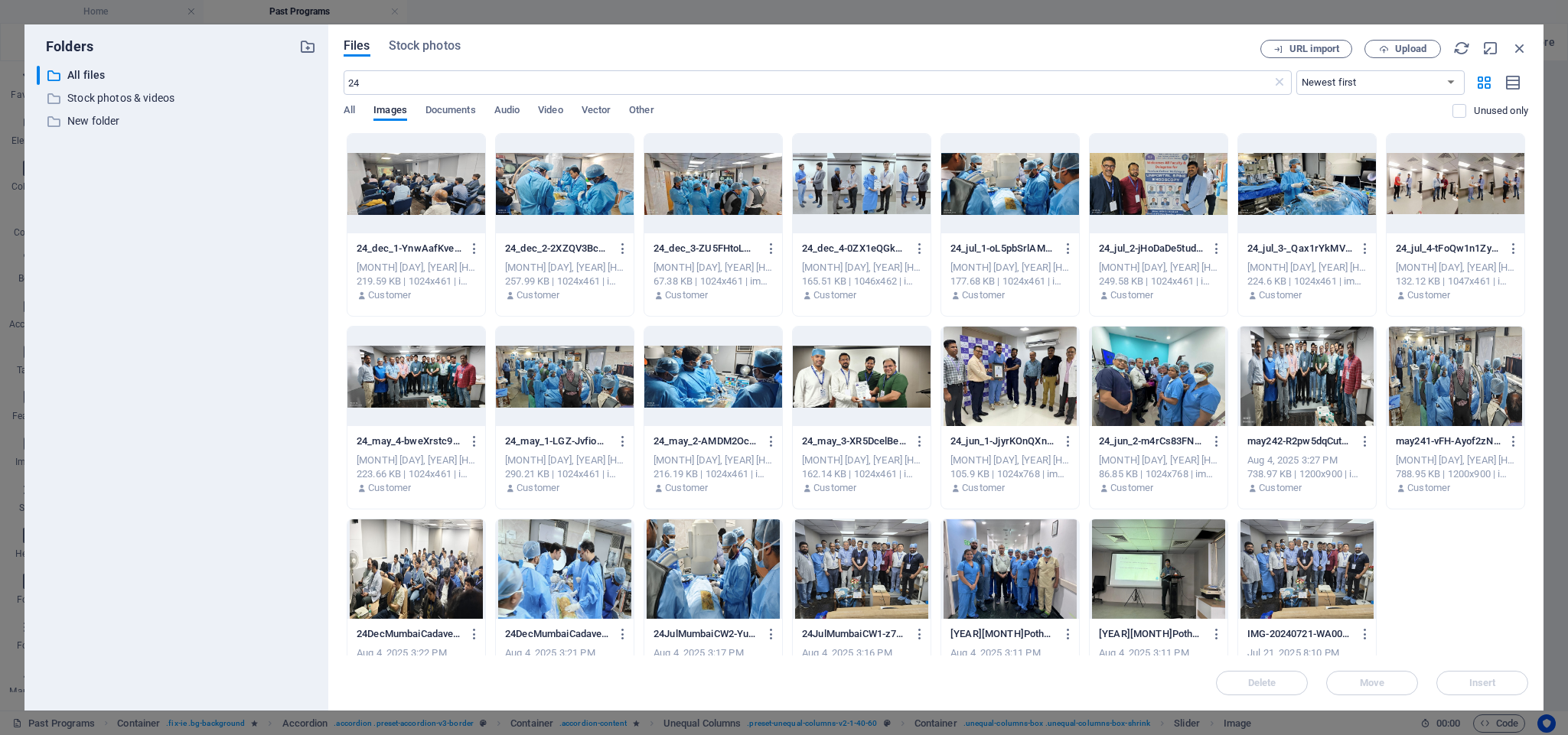 click at bounding box center (713, 184) 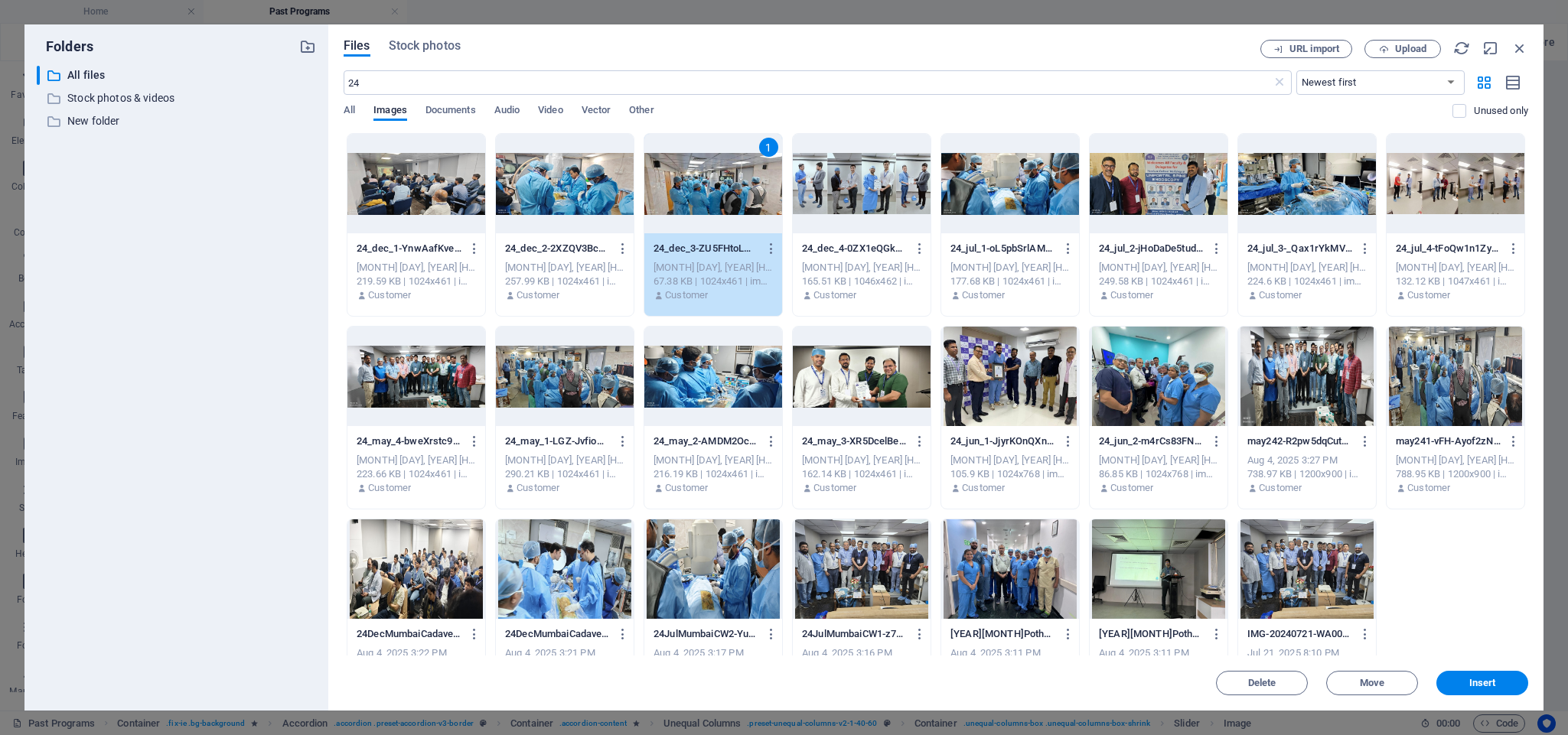 click on "1" at bounding box center (713, 184) 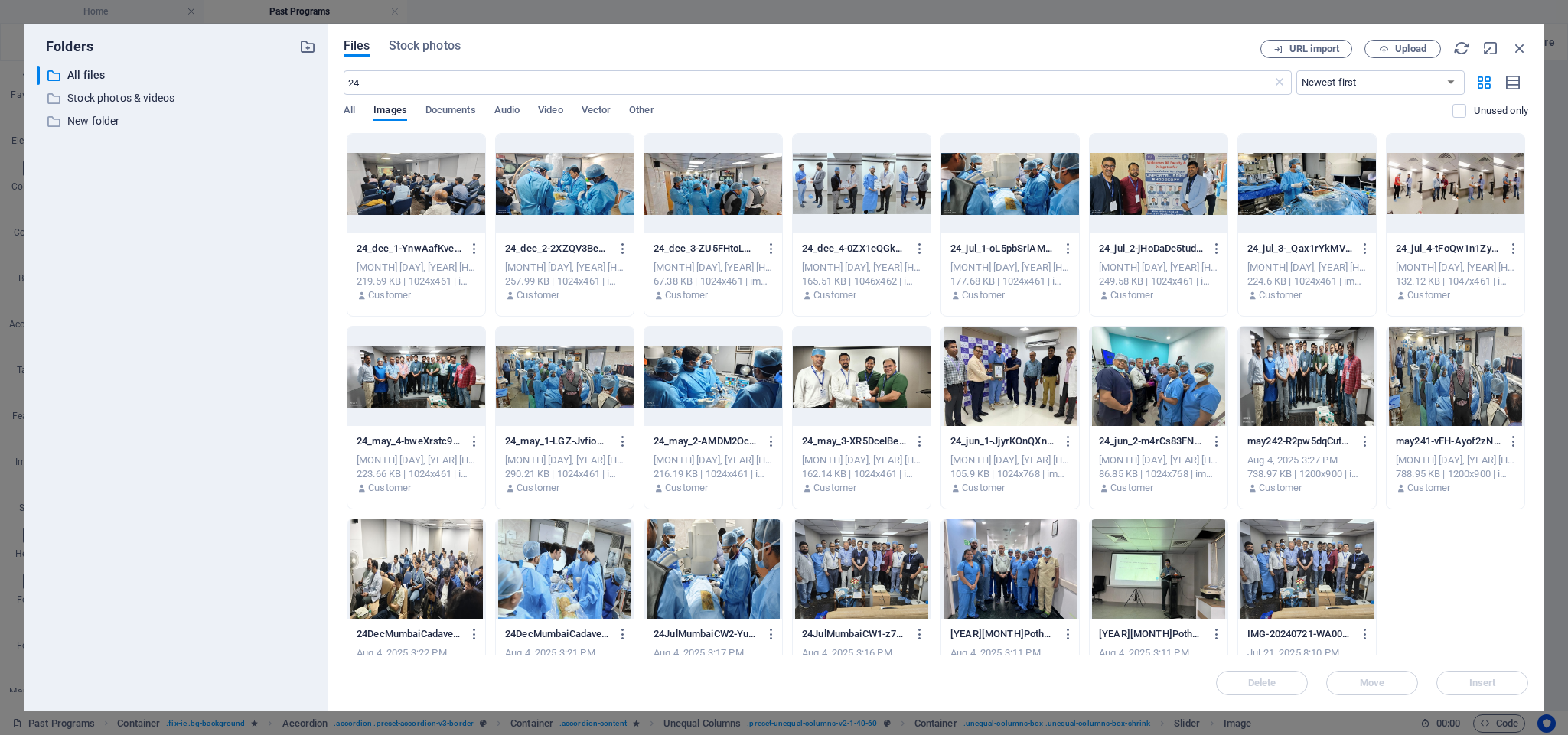 click at bounding box center [713, 184] 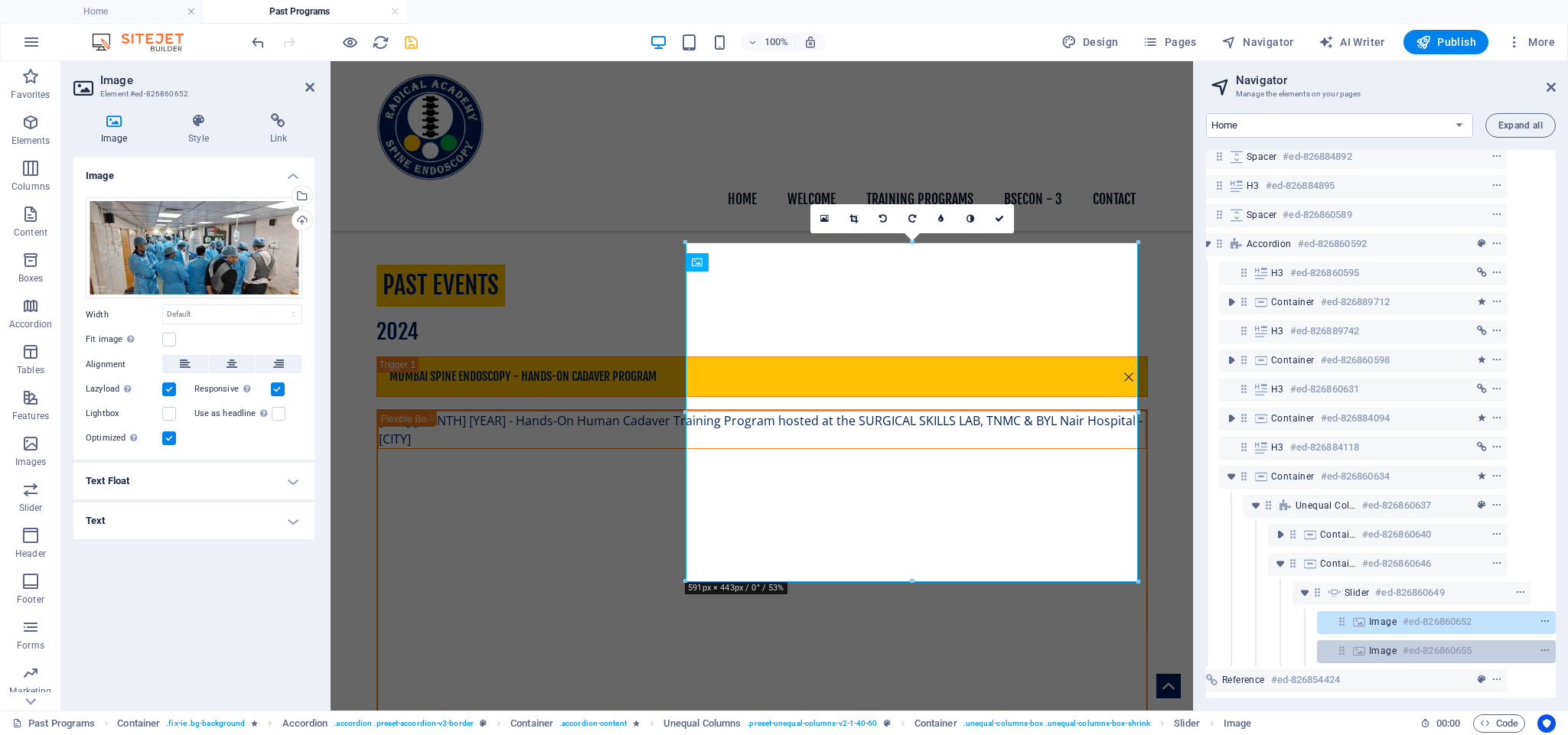 scroll, scrollTop: 1370, scrollLeft: 0, axis: vertical 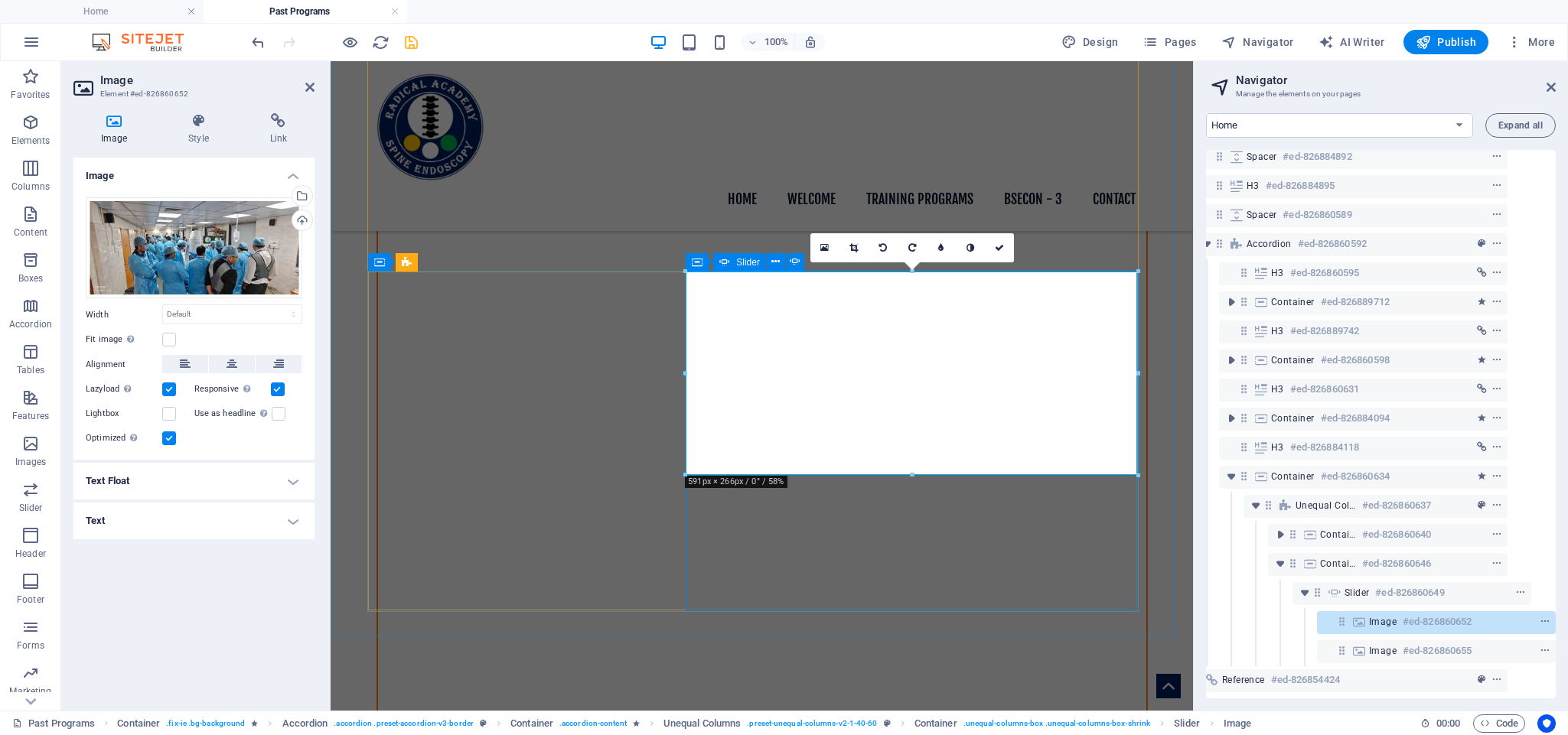 click at bounding box center (377, 11178) 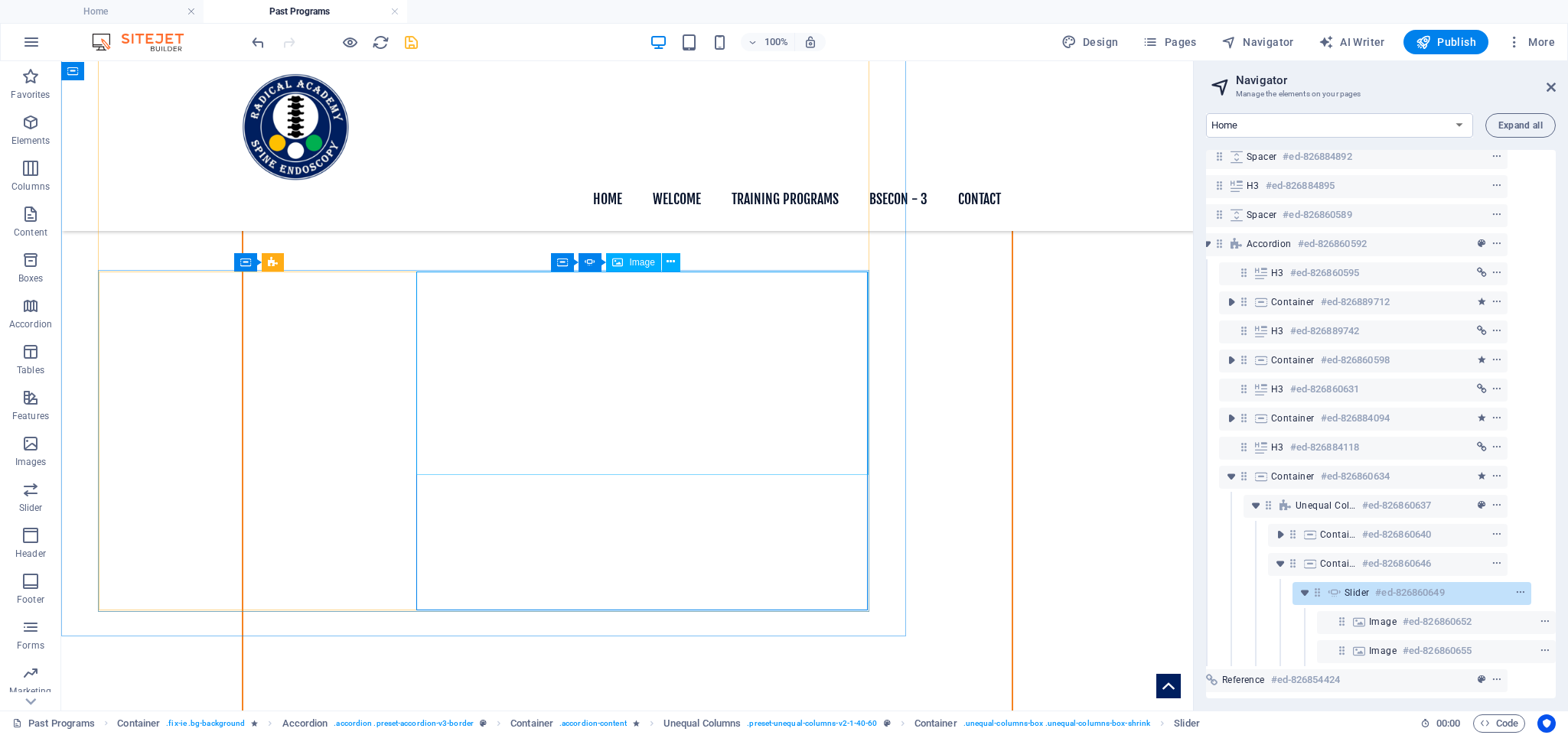 click at bounding box center (-436, 11840) 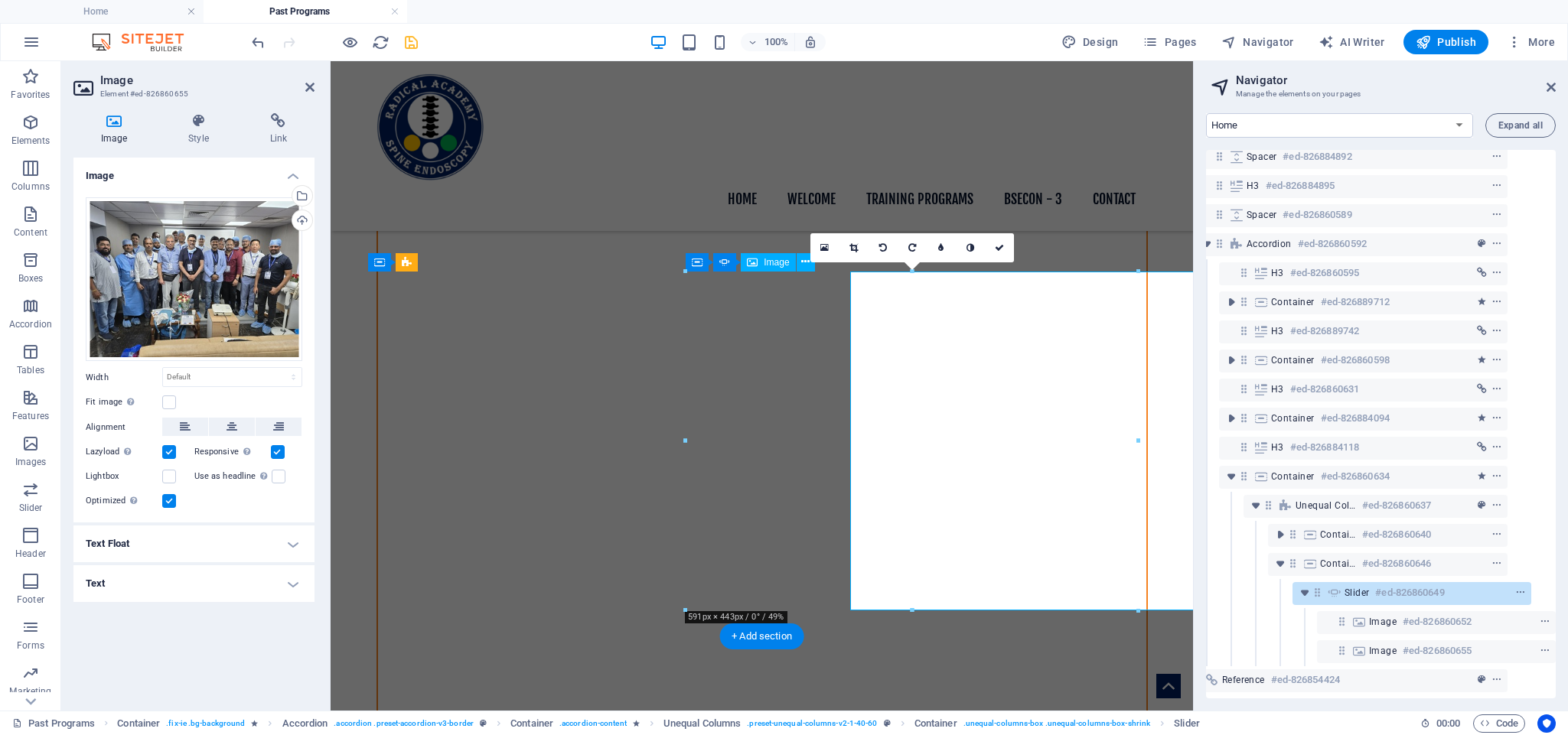 click at bounding box center [-302, 9160] 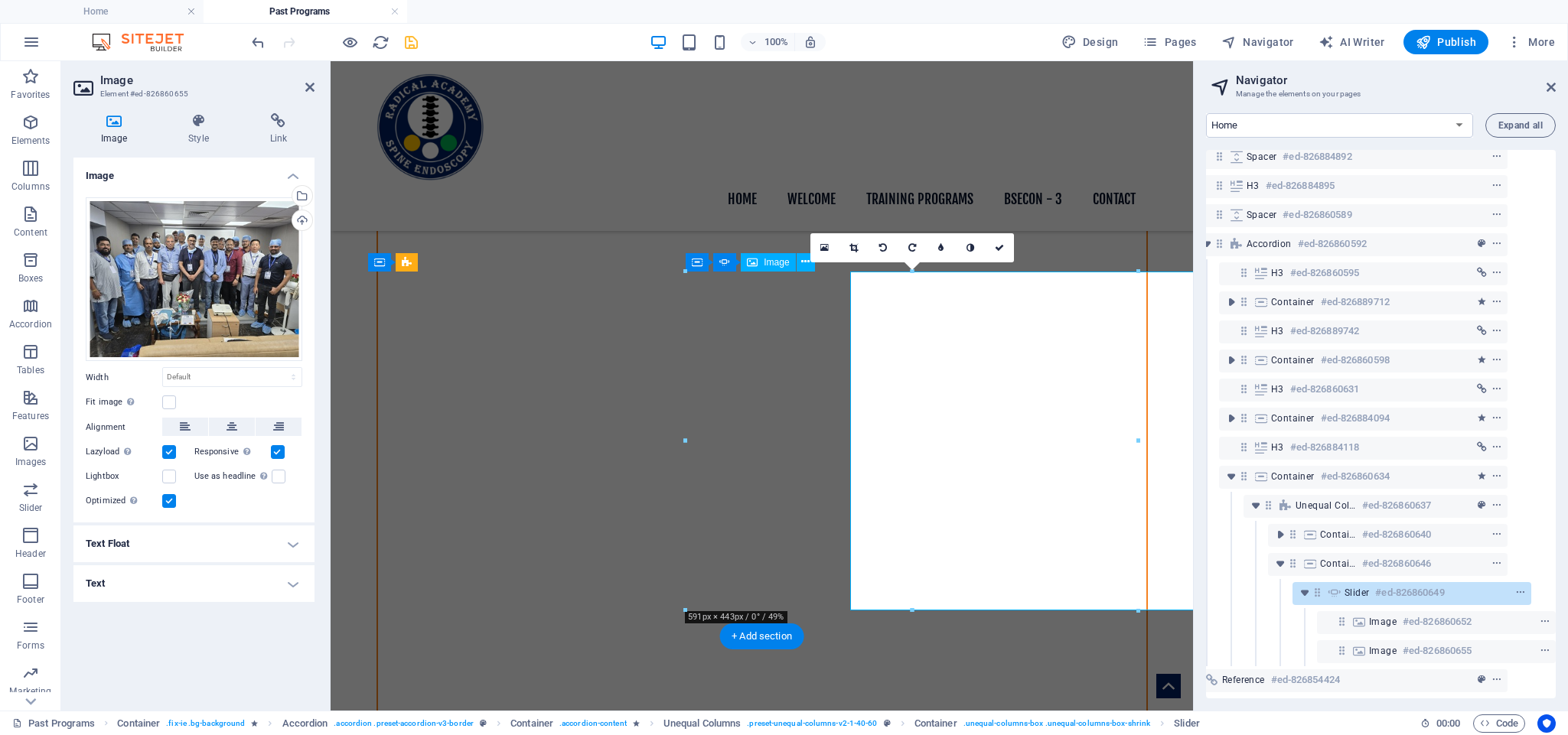 click at bounding box center [-302, 9160] 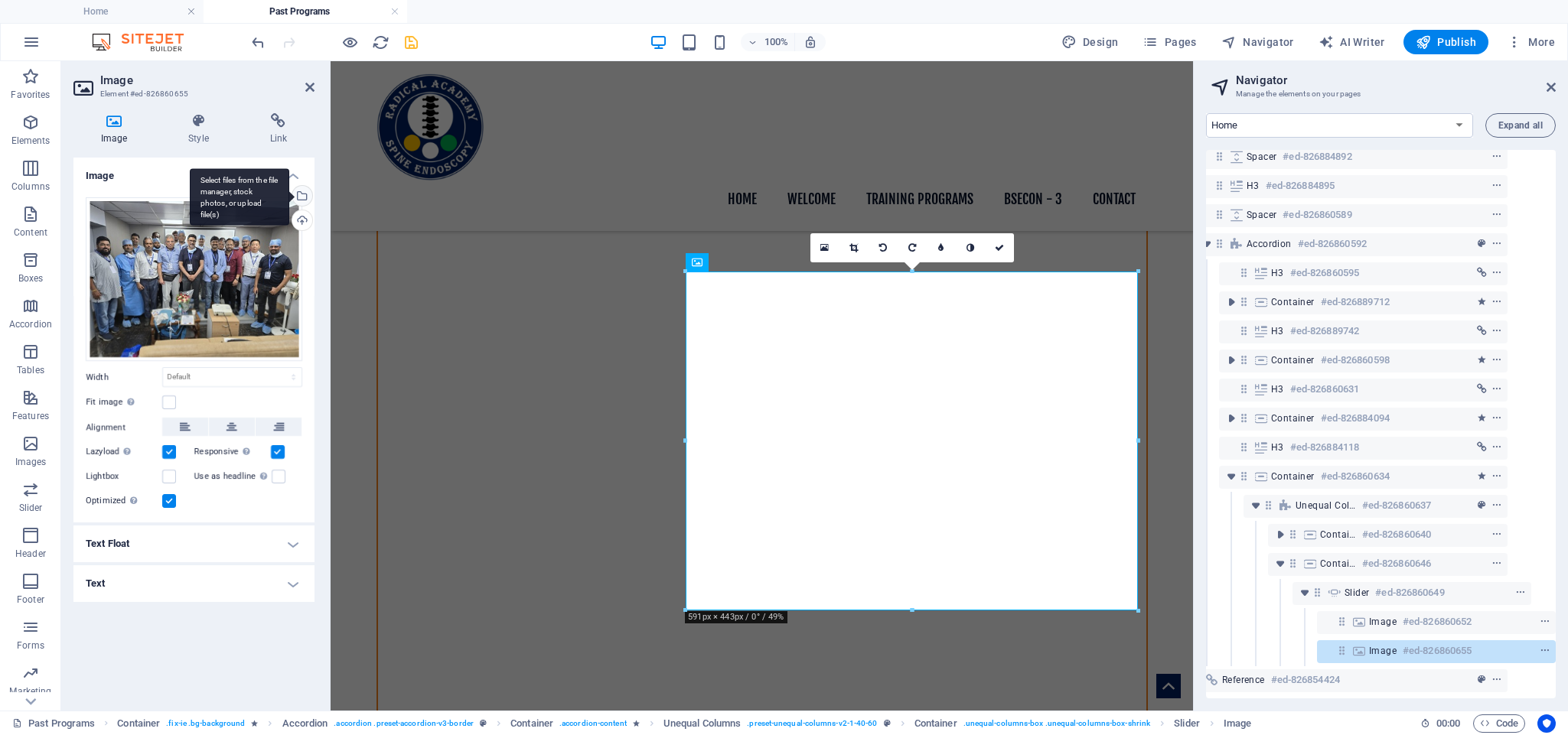click on "Select files from the file manager, stock photos, or upload file(s)" at bounding box center (301, 197) 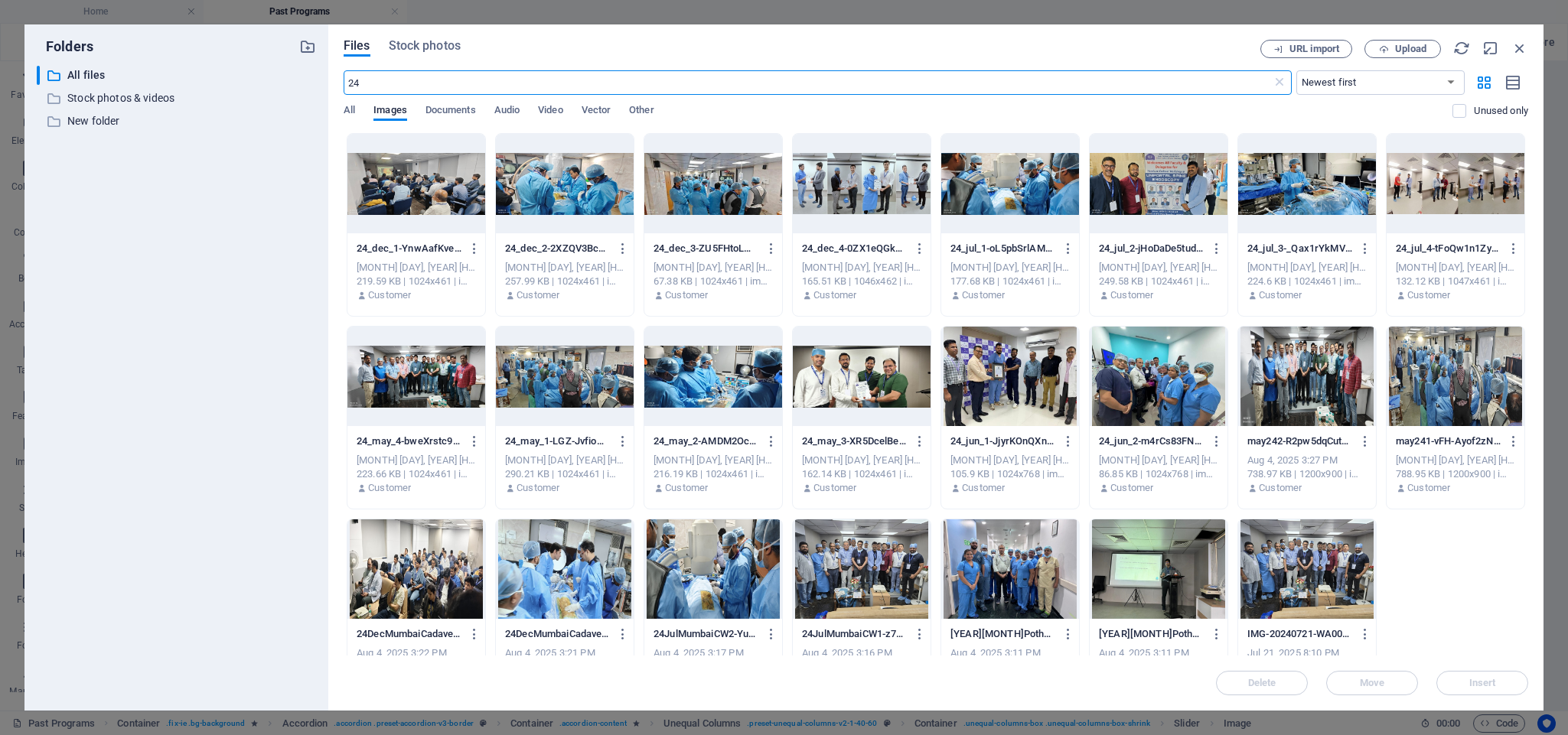 scroll, scrollTop: 928, scrollLeft: 0, axis: vertical 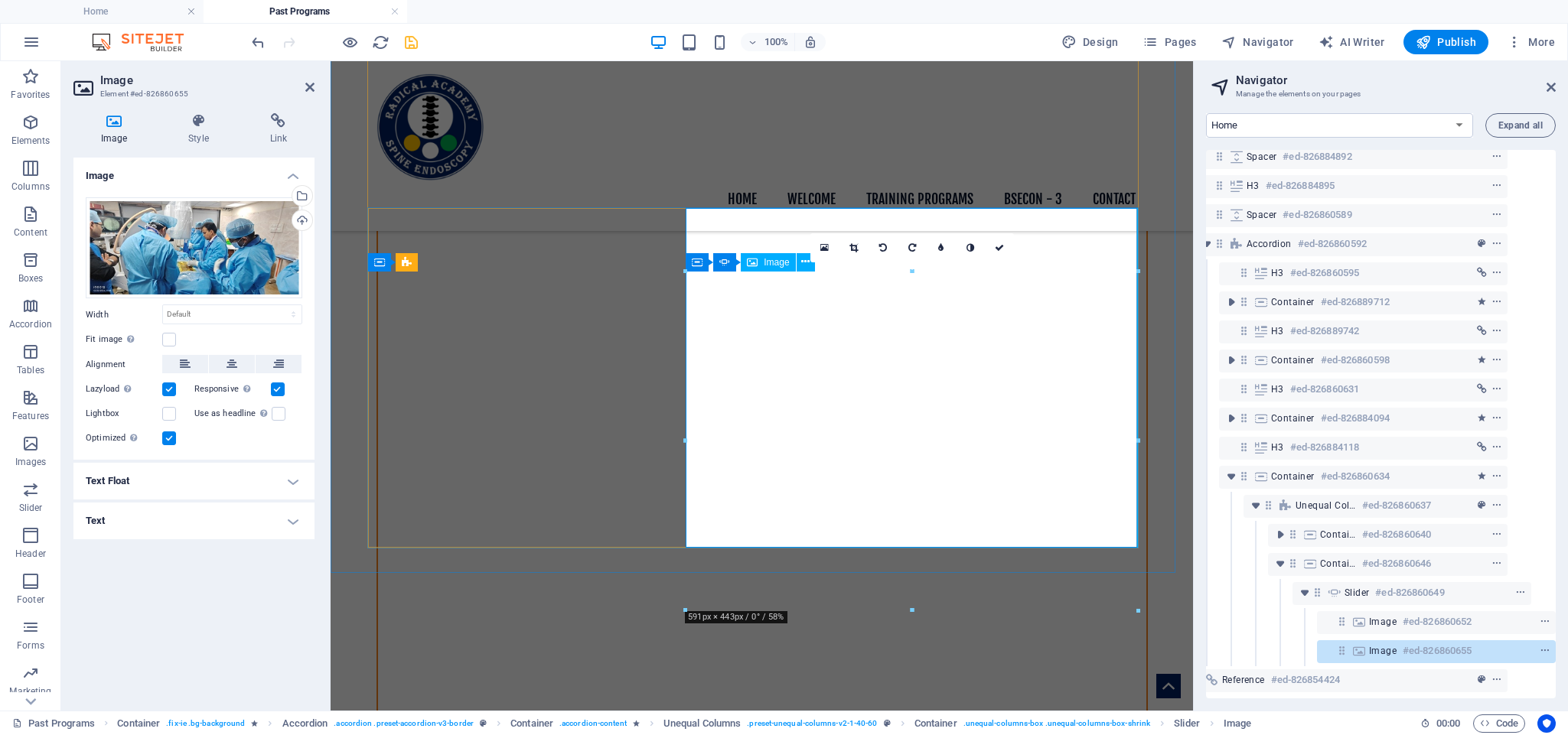 click at bounding box center [377, 10919] 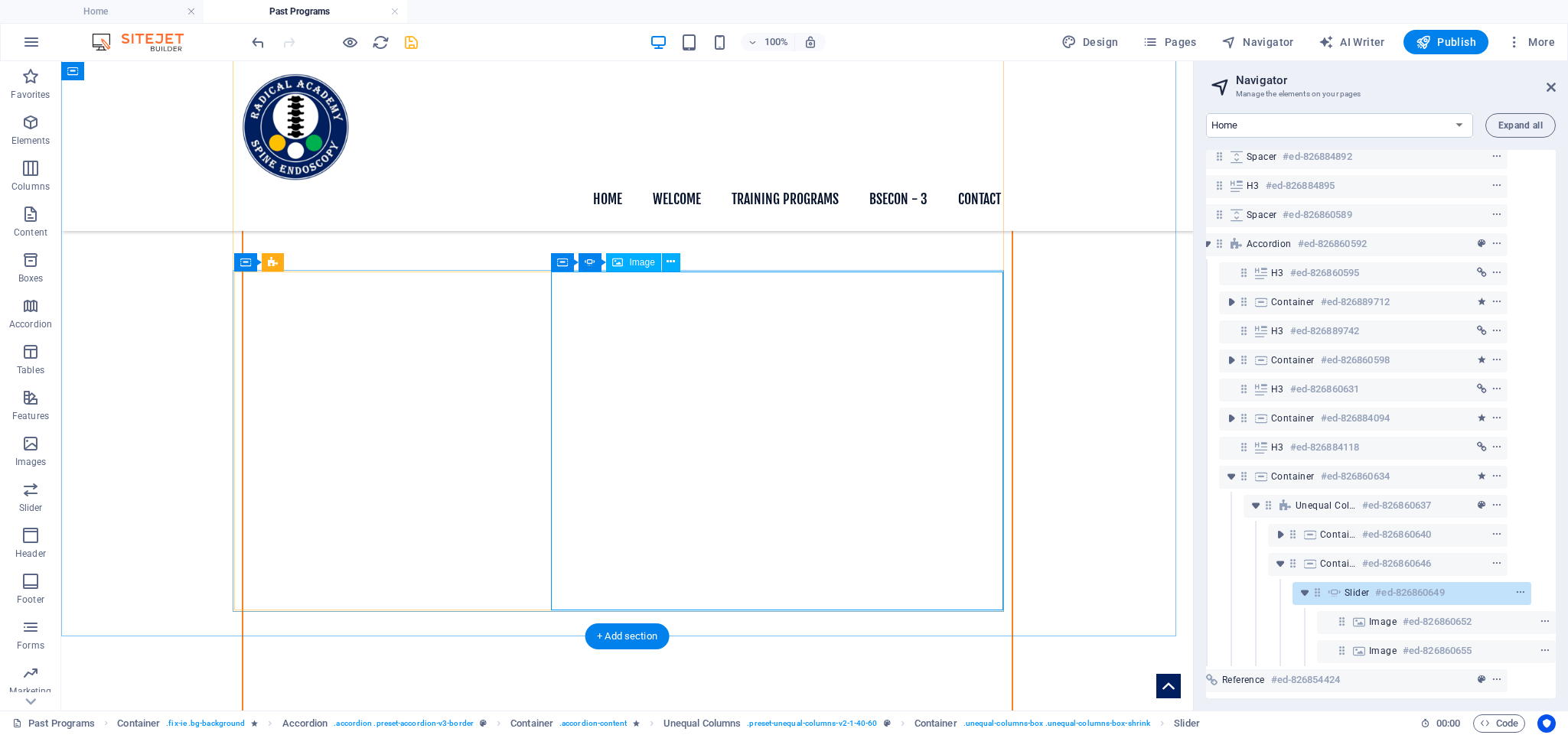 click at bounding box center [-888, 12350] 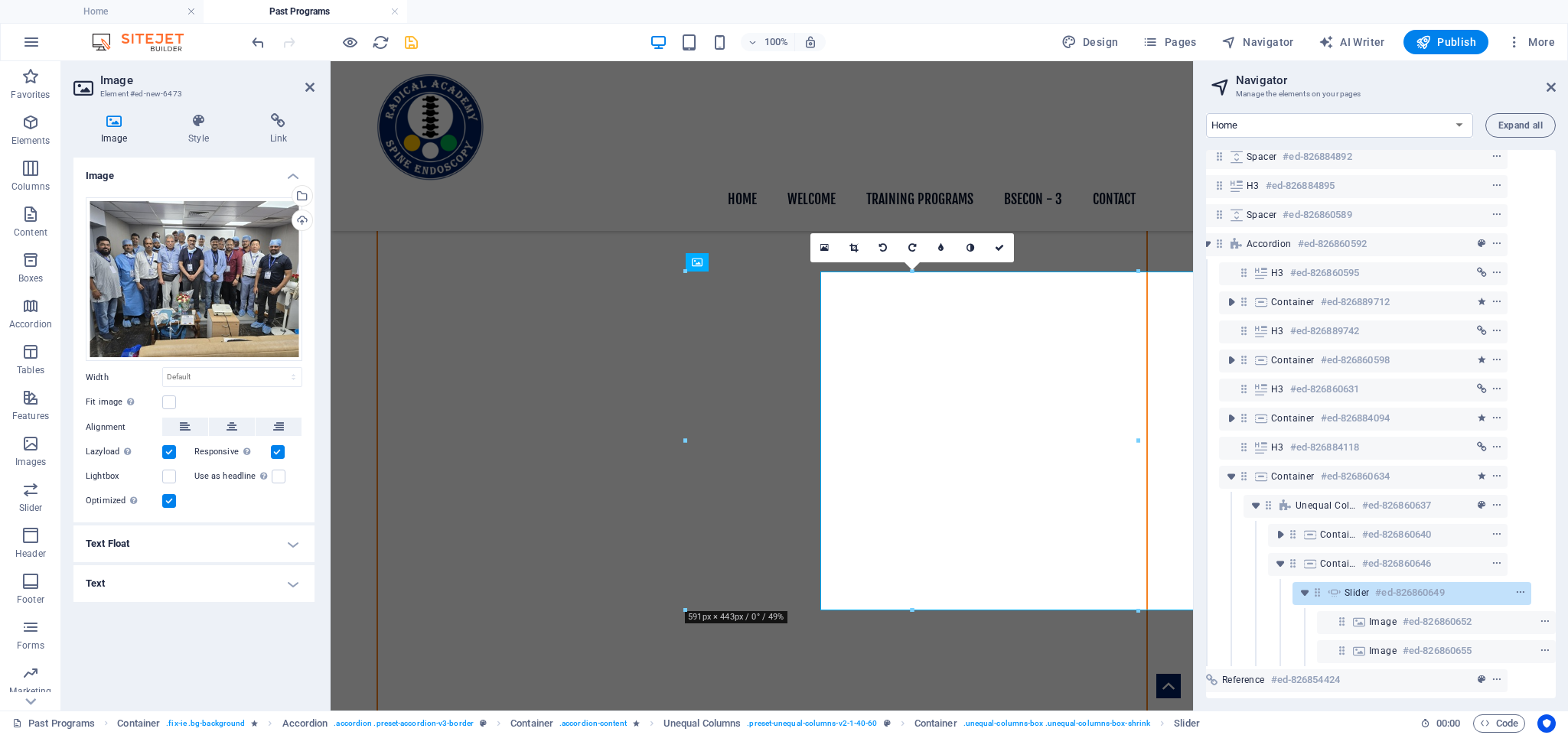 click on "Select files from the file manager, stock photos, or upload file(s)" at bounding box center (301, 197) 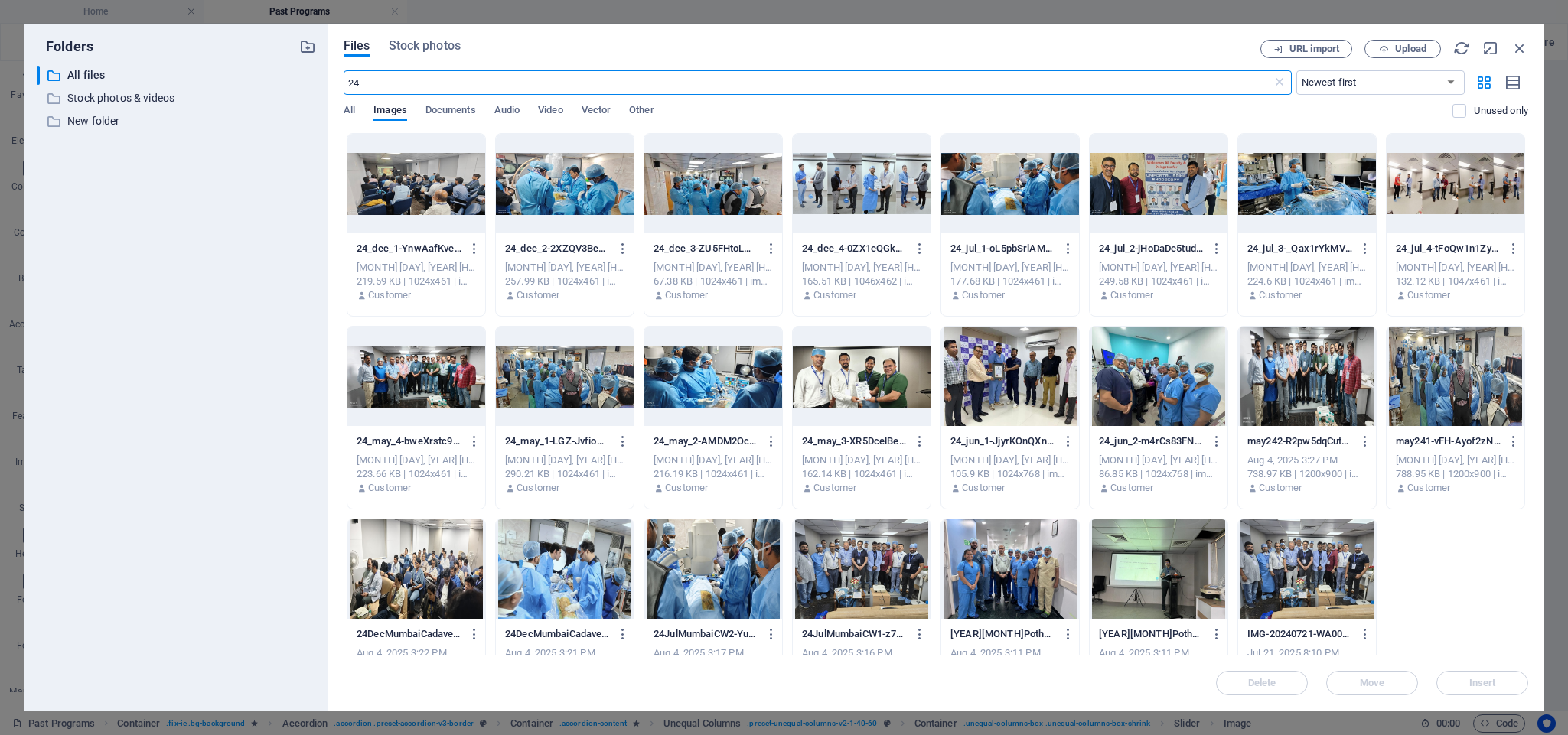 scroll, scrollTop: 928, scrollLeft: 0, axis: vertical 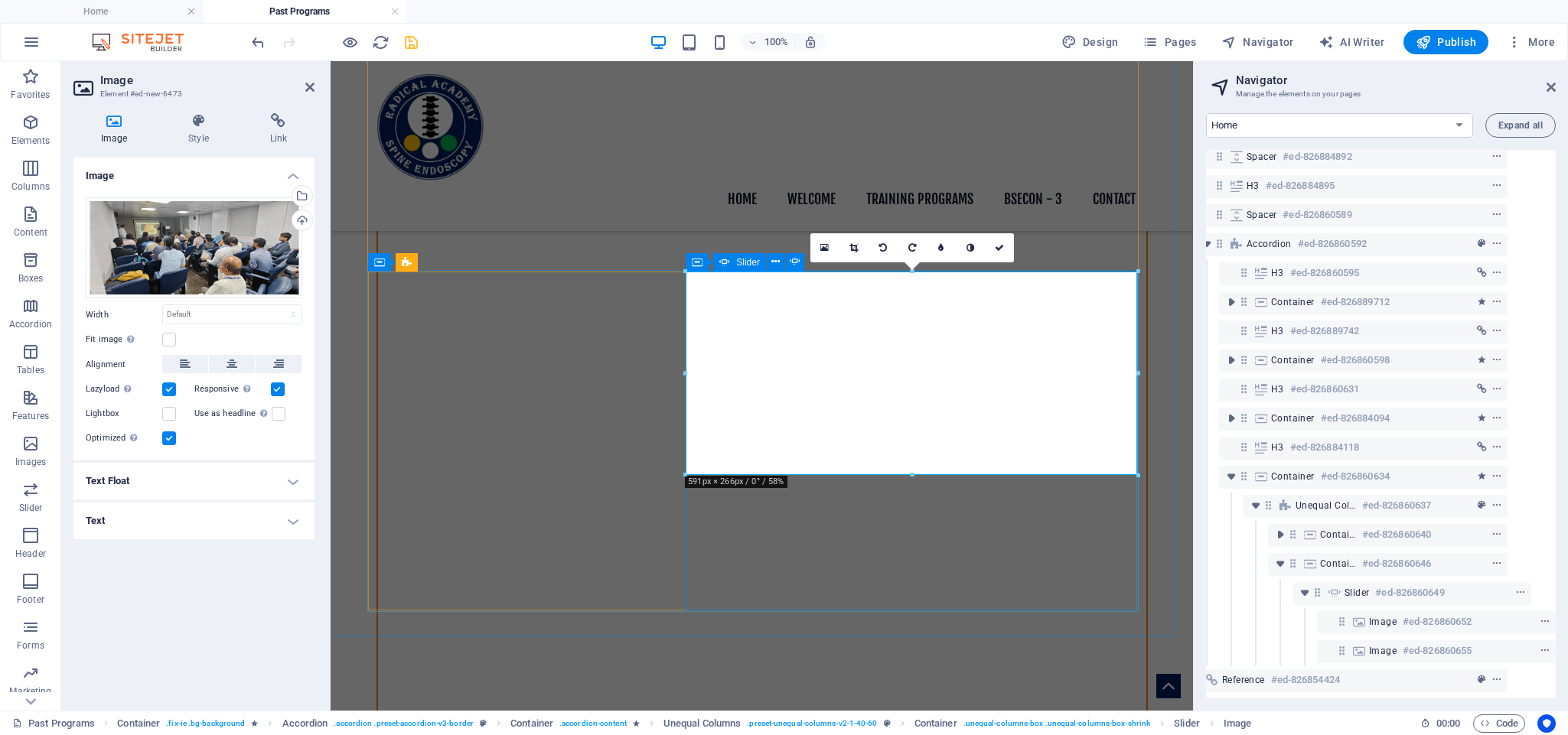click at bounding box center (377, 10661) 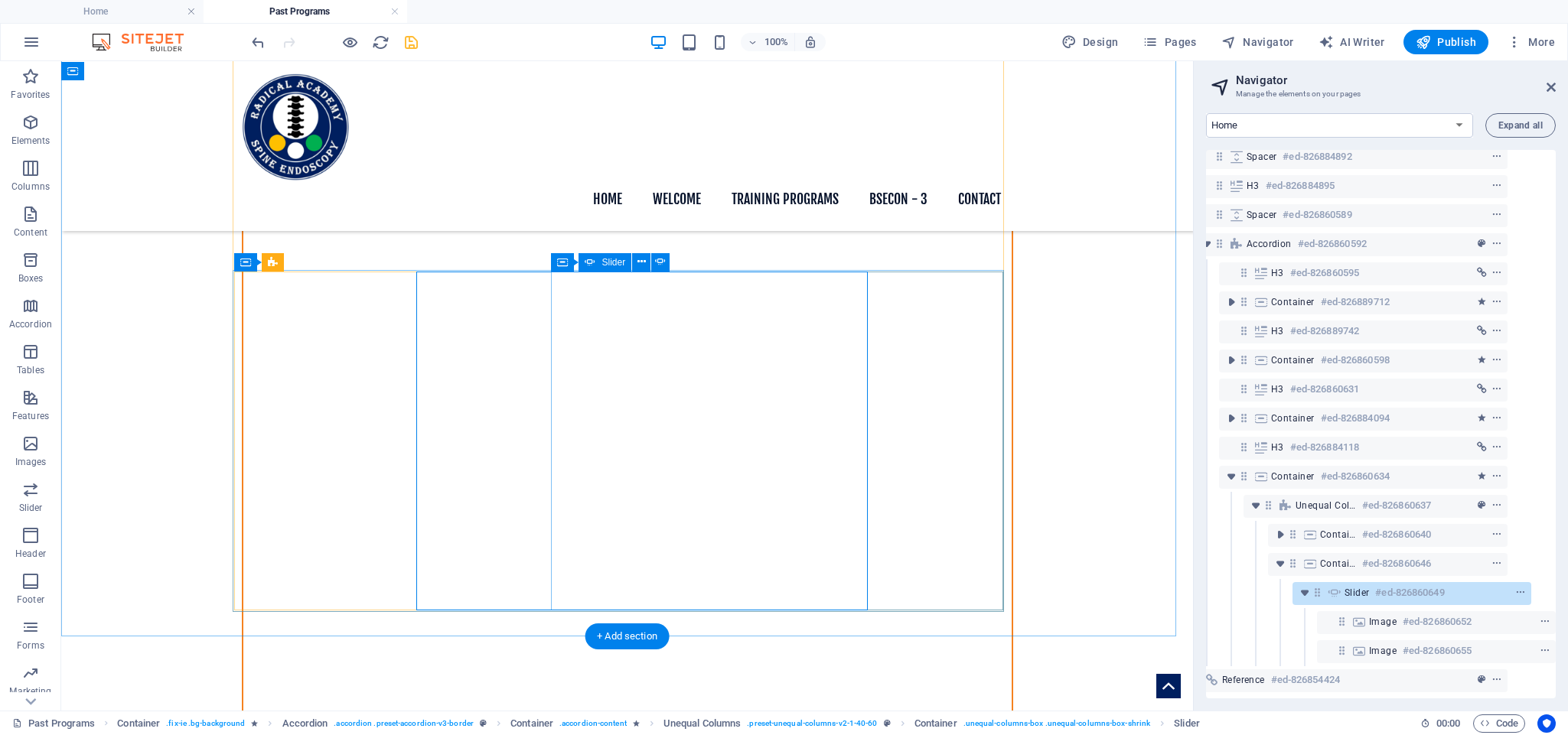 click at bounding box center (628, 11926) 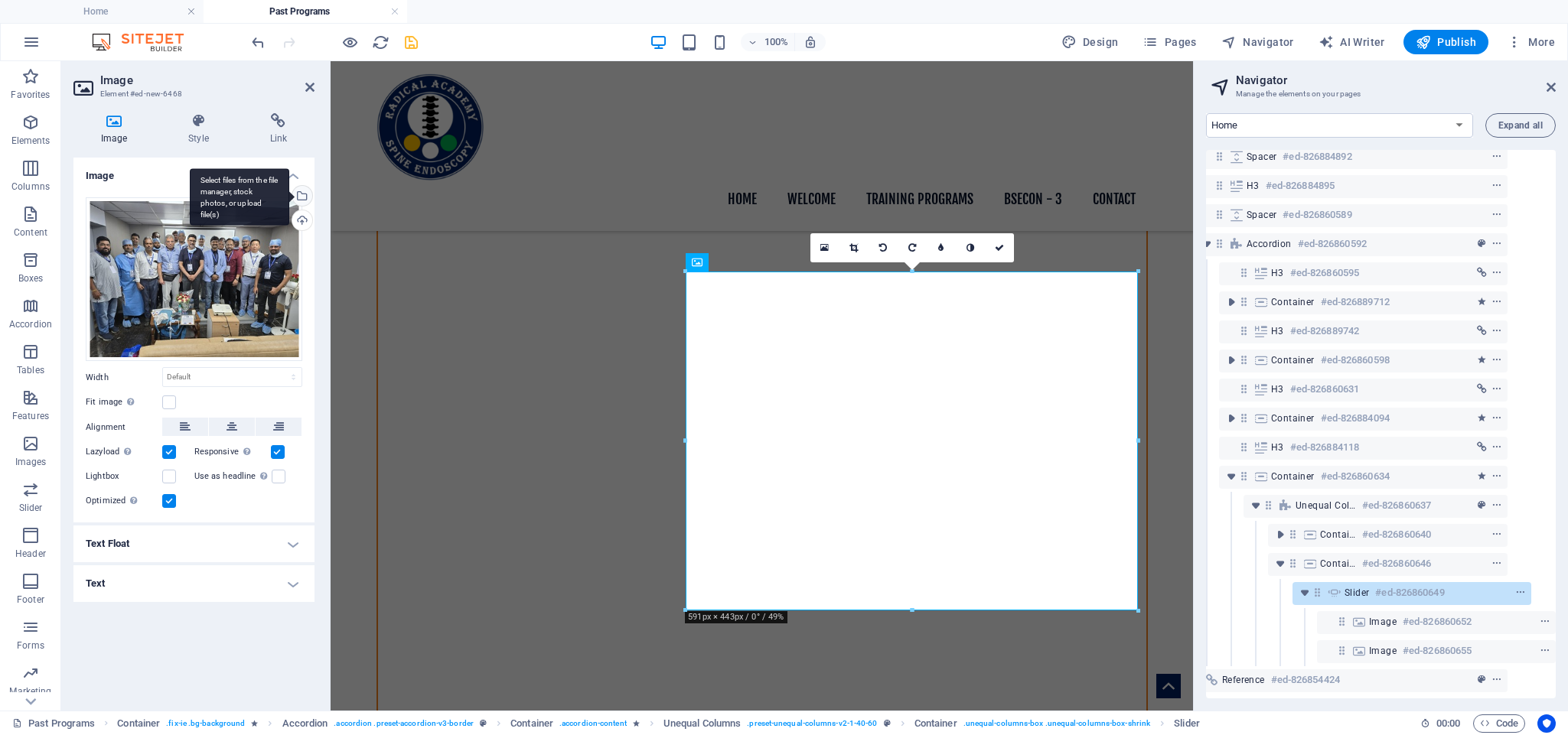 click on "Select files from the file manager, stock photos, or upload file(s)" at bounding box center (301, 197) 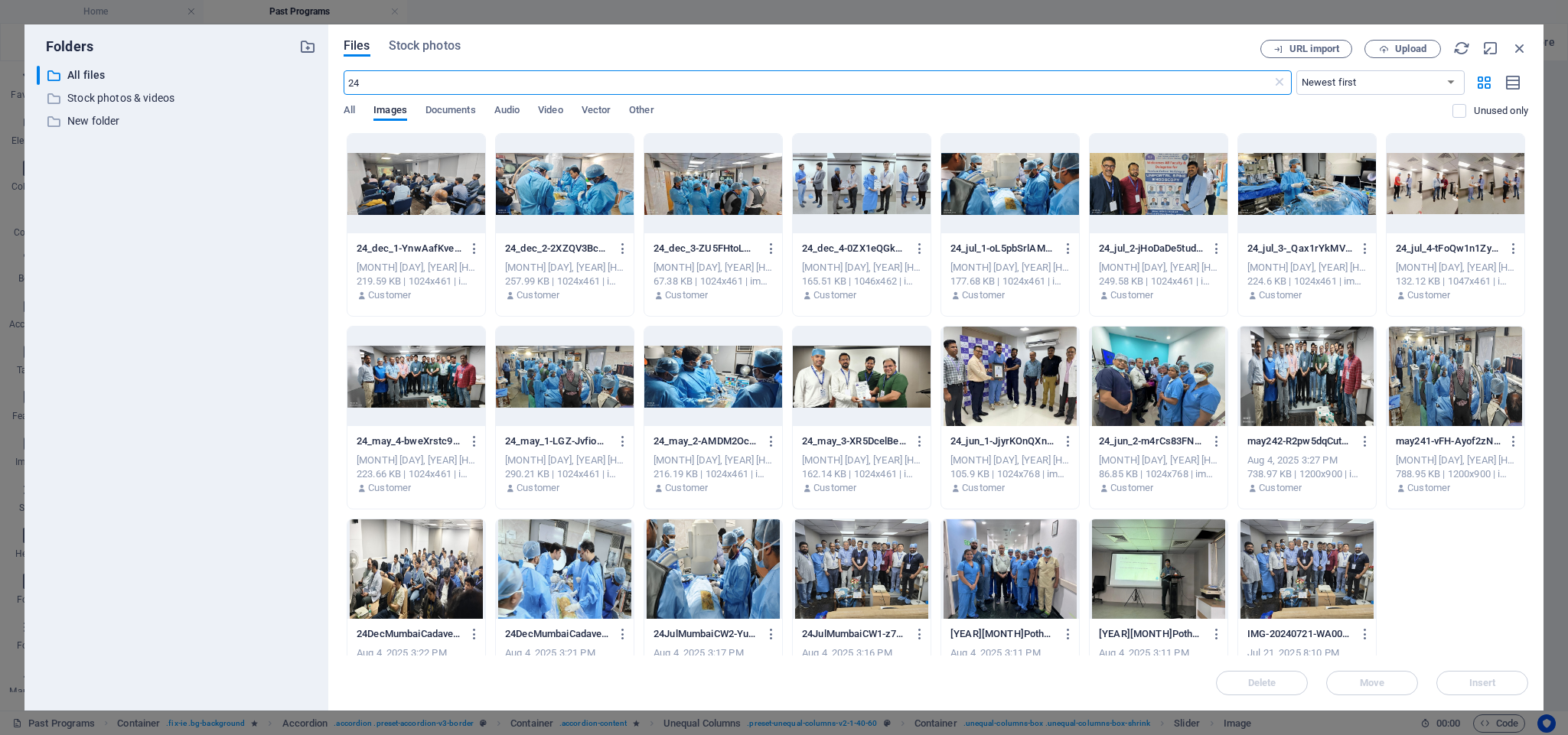 scroll, scrollTop: 928, scrollLeft: 0, axis: vertical 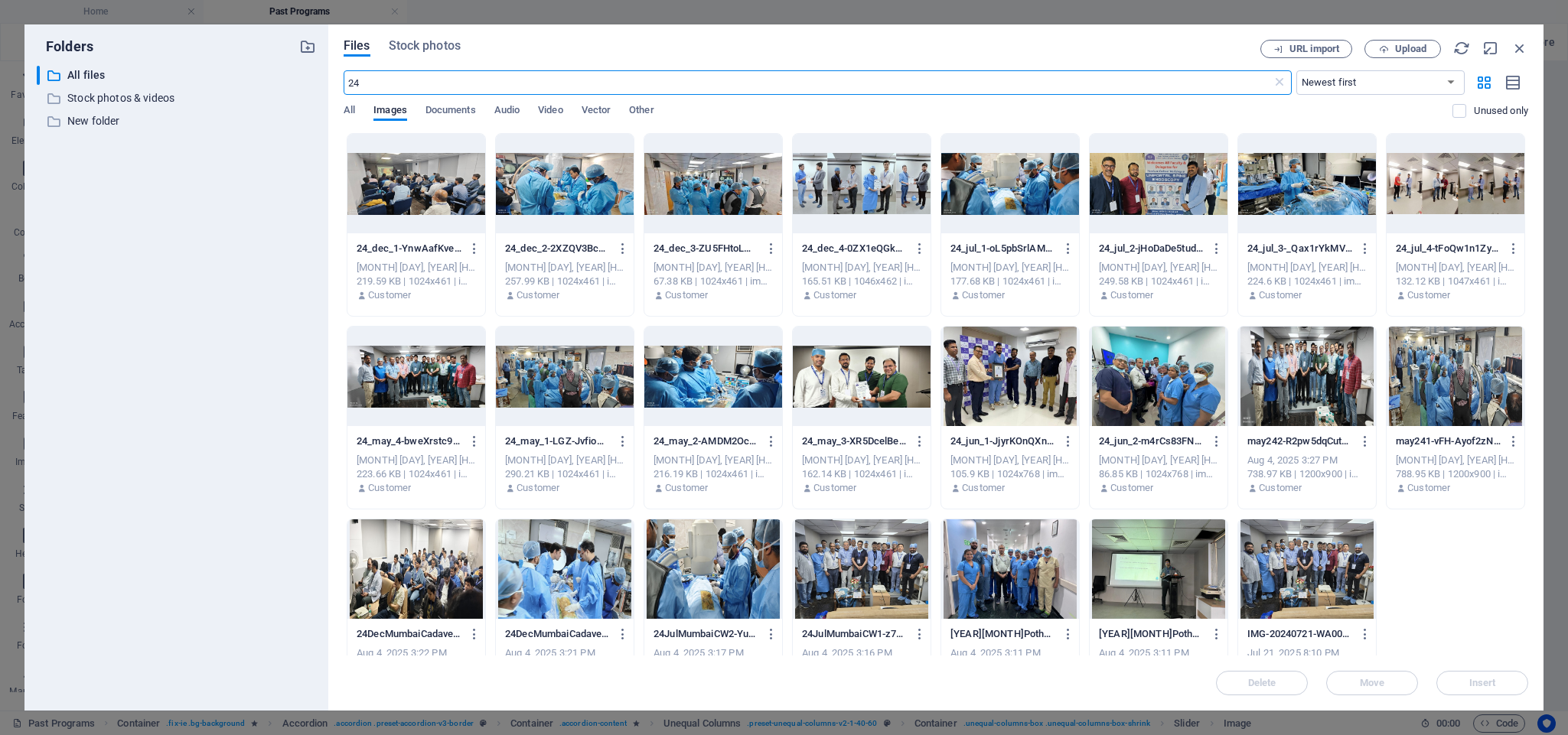 click at bounding box center (862, 184) 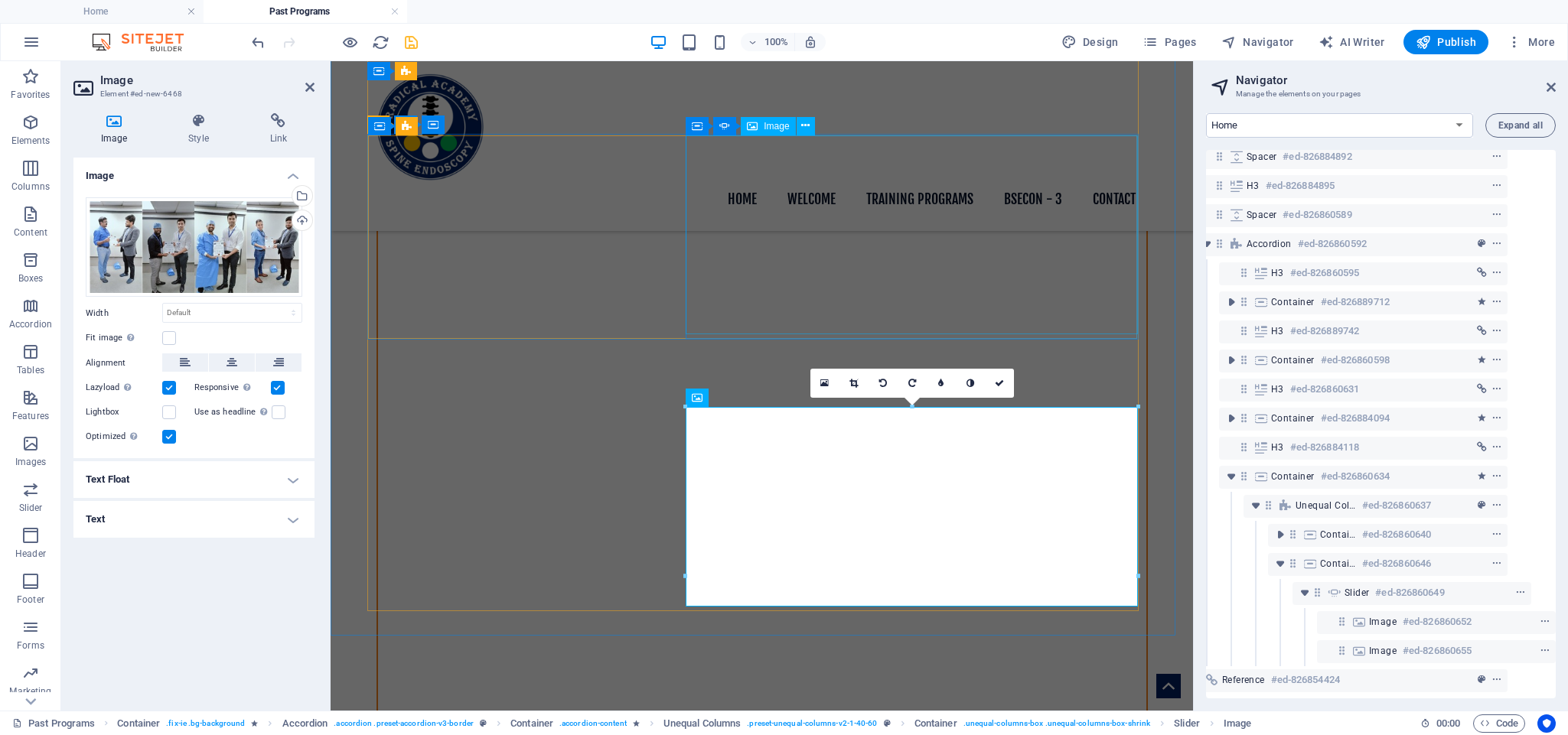 scroll, scrollTop: 1234, scrollLeft: 0, axis: vertical 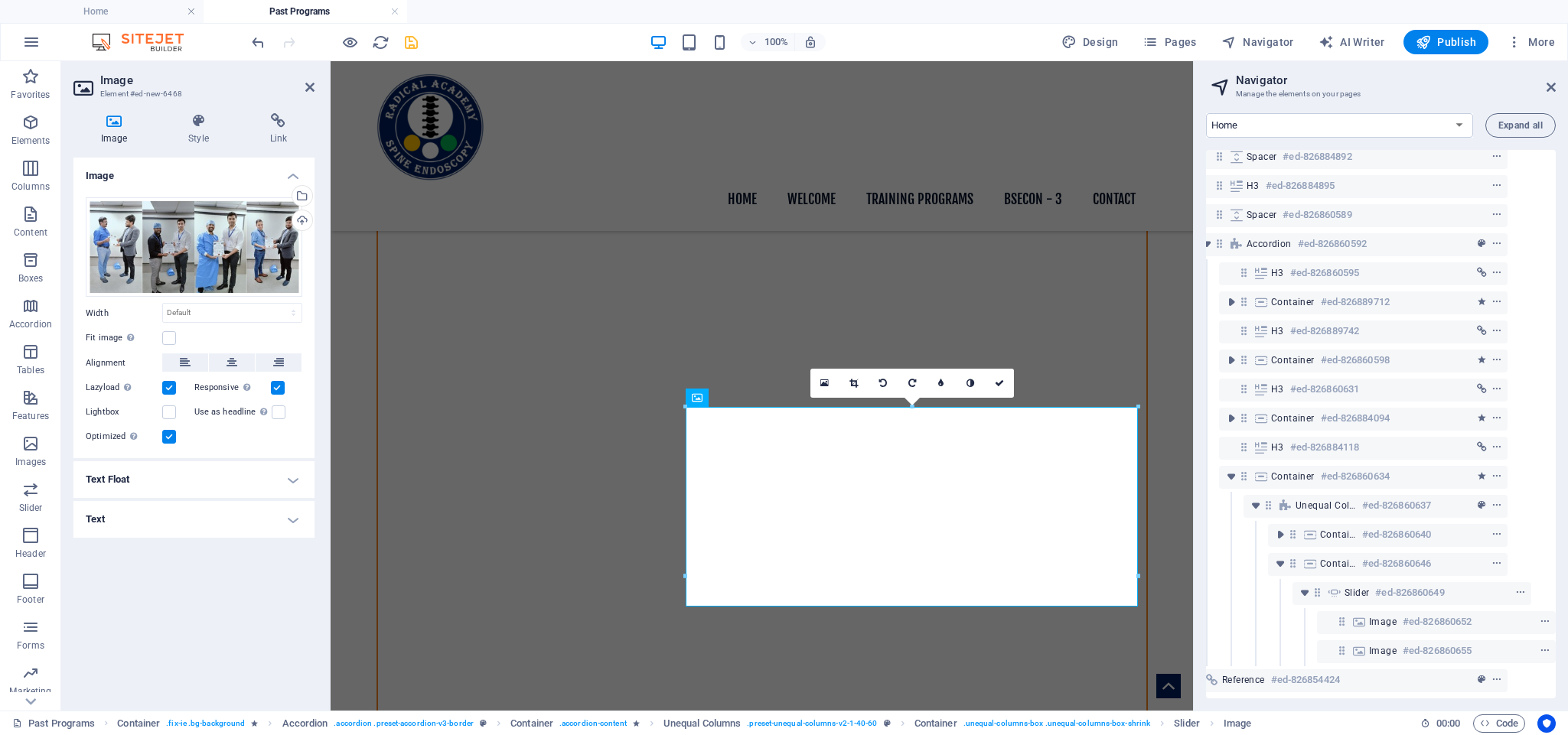 click at bounding box center [1551, 87] 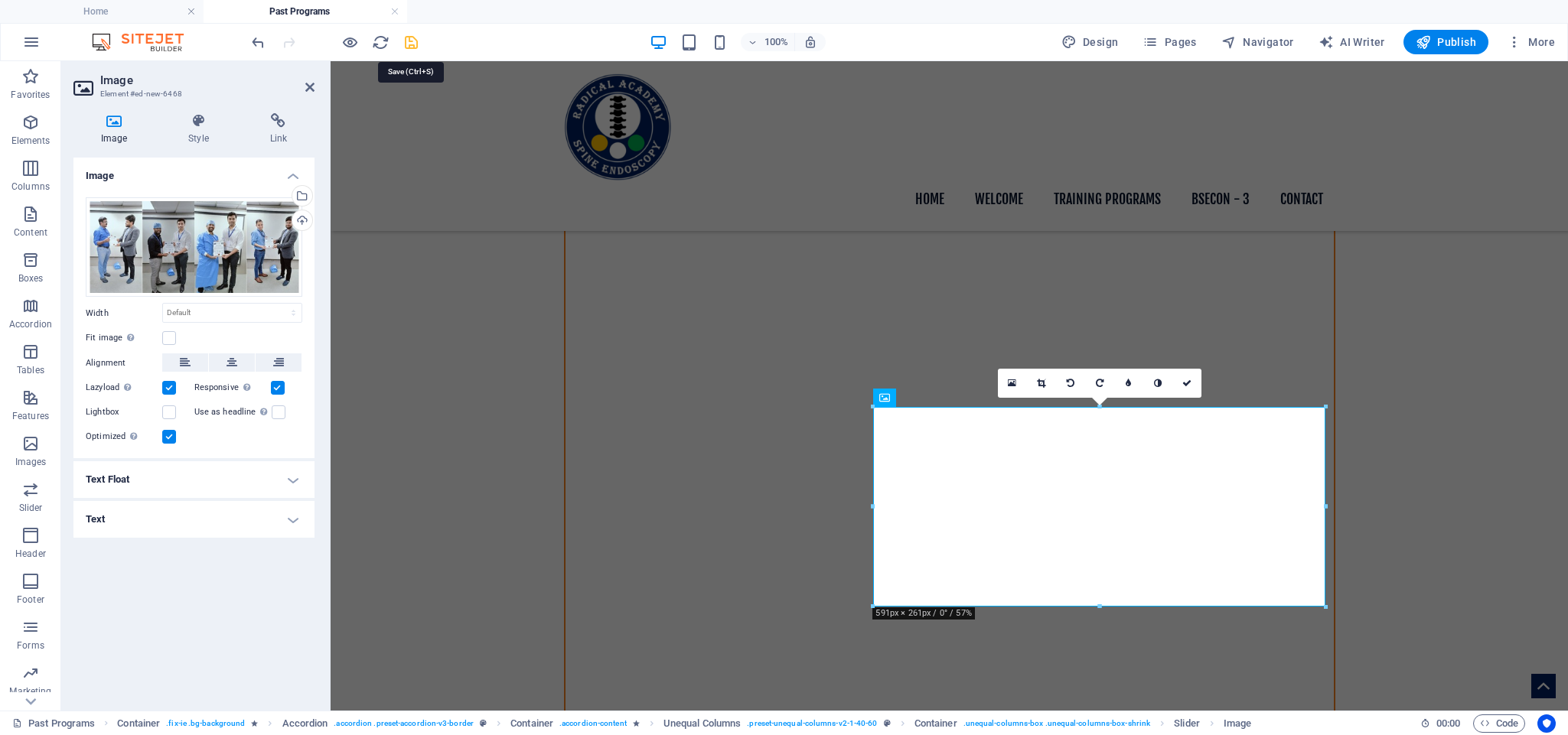 click at bounding box center (411, 42) 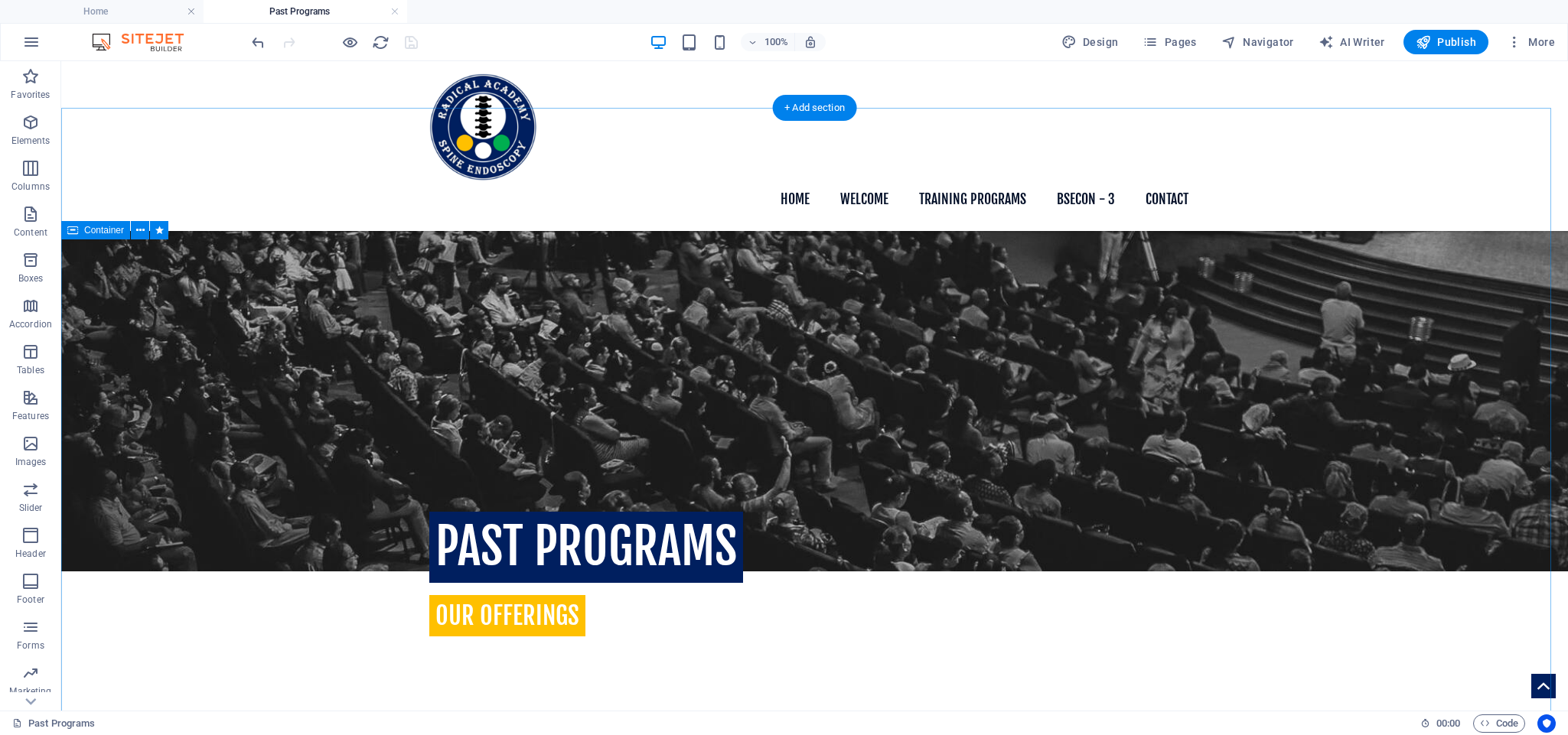 scroll, scrollTop: 87, scrollLeft: 0, axis: vertical 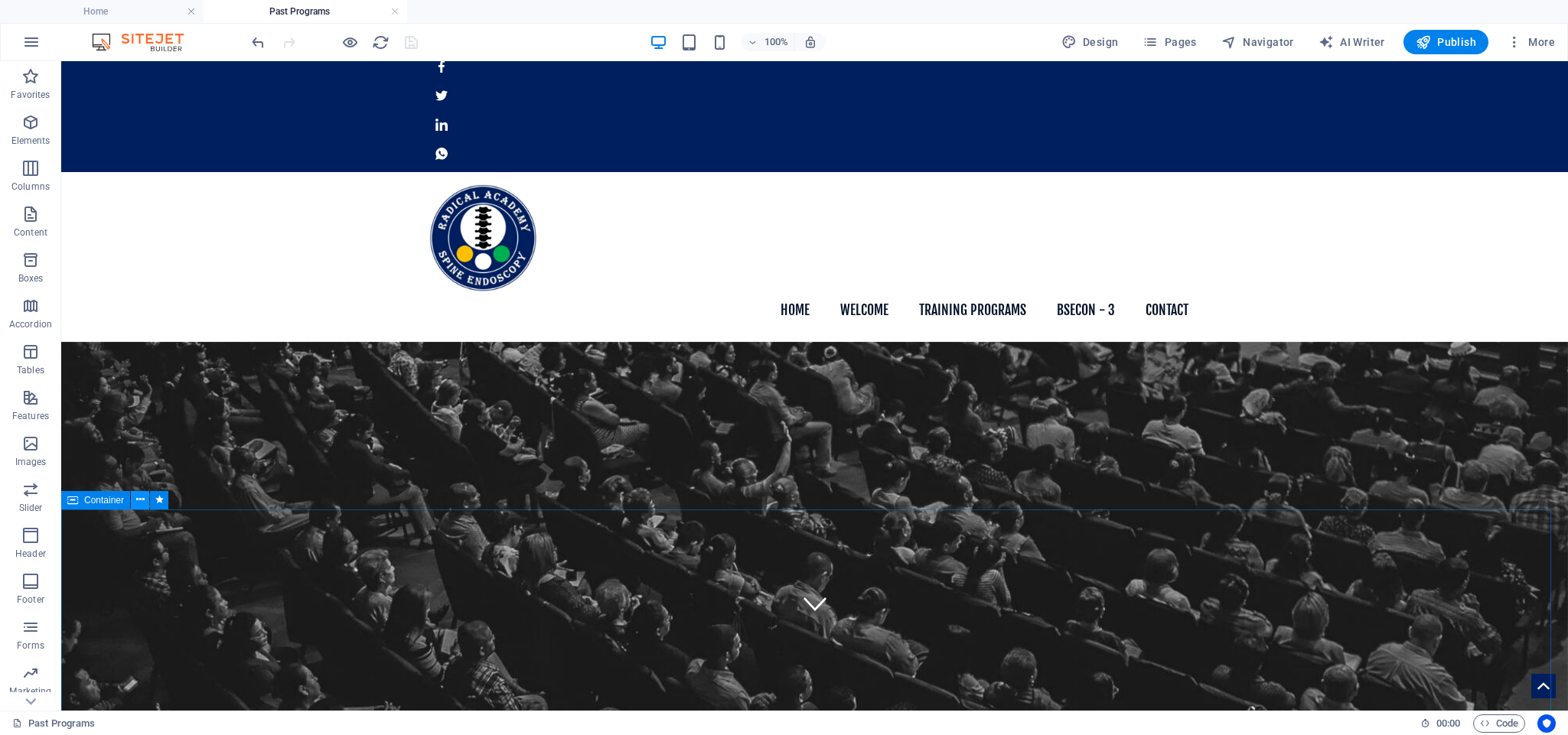 click at bounding box center [140, 500] 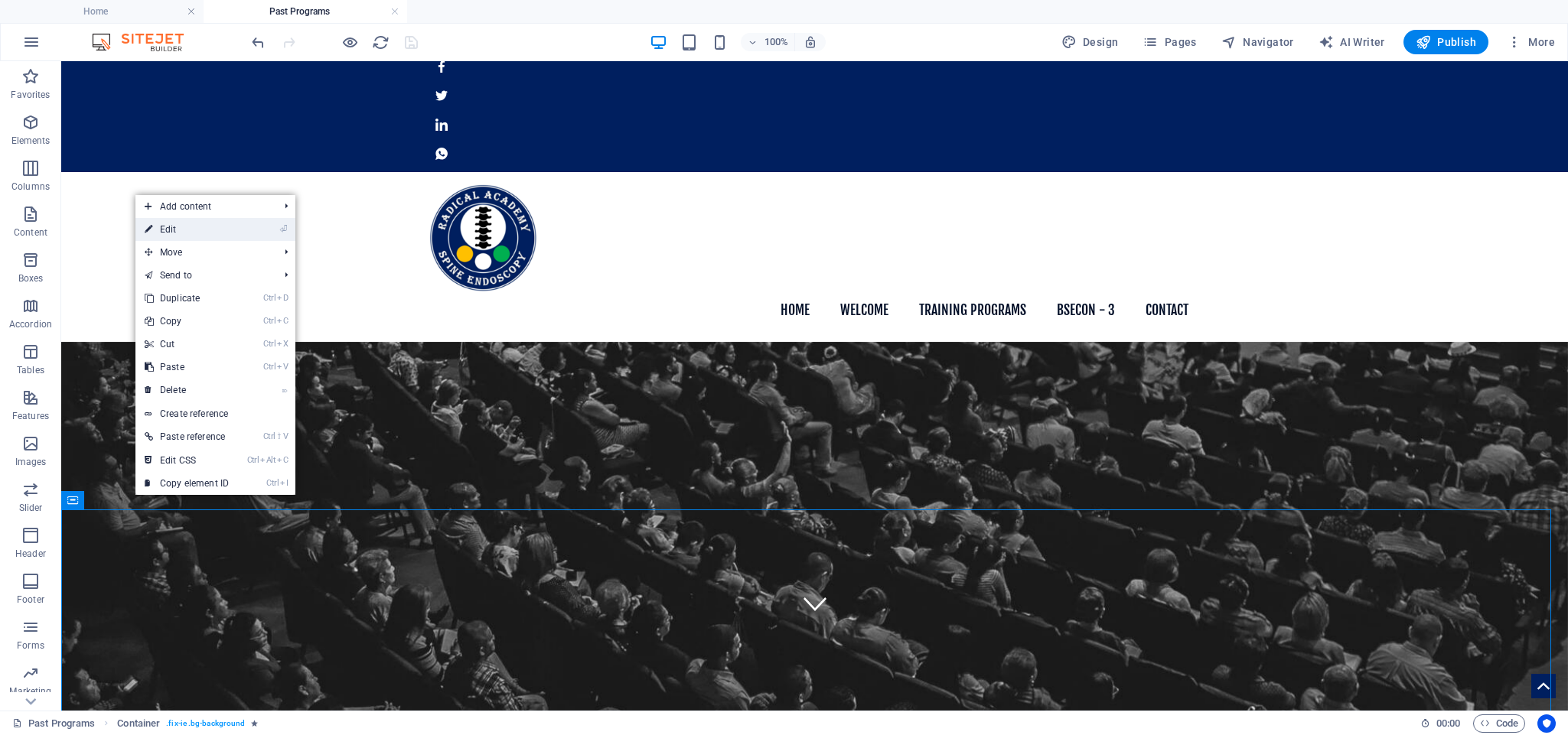 drag, startPoint x: 200, startPoint y: 230, endPoint x: 116, endPoint y: 253, distance: 87.09191 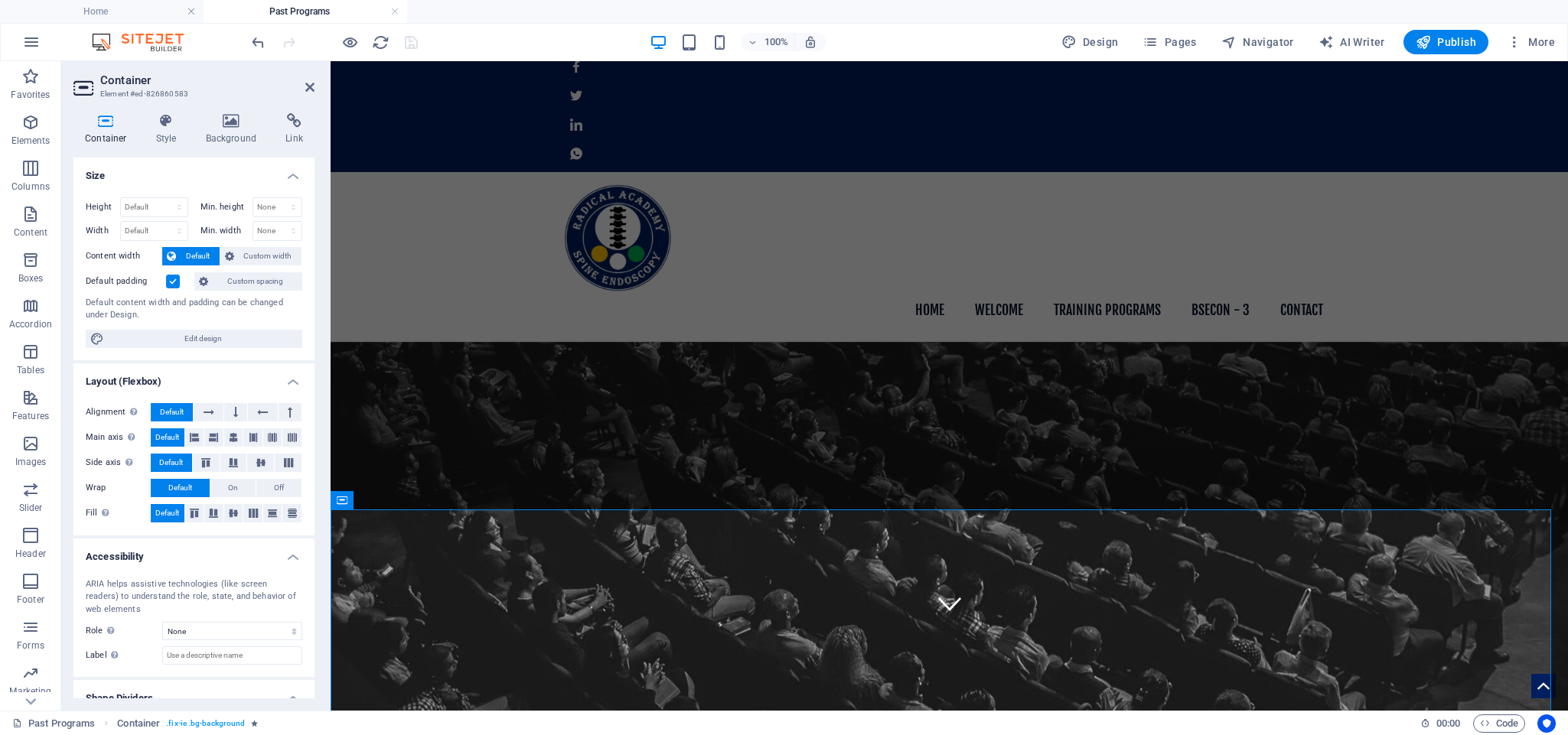 click at bounding box center [231, 121] 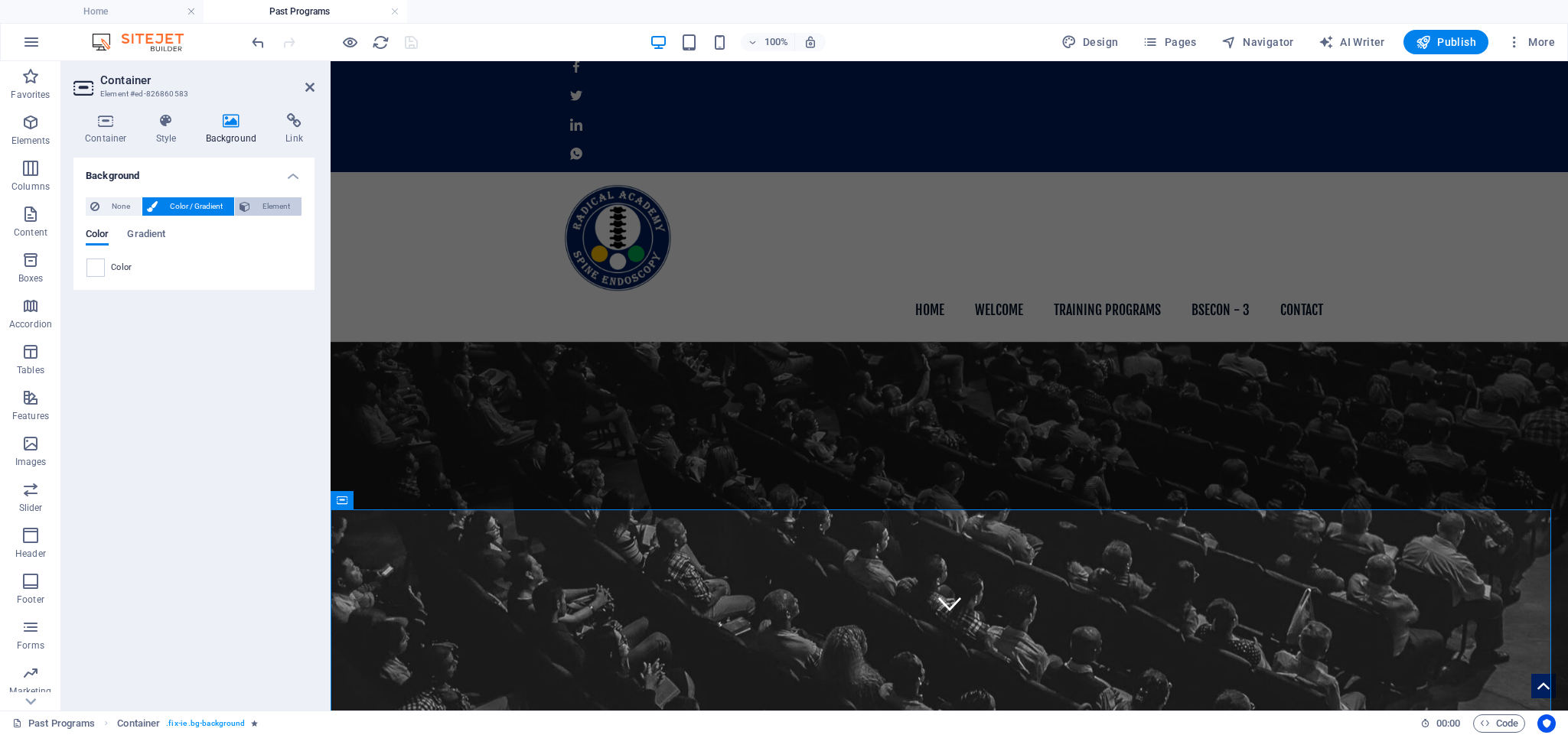 click on "Element" at bounding box center [275, 207] 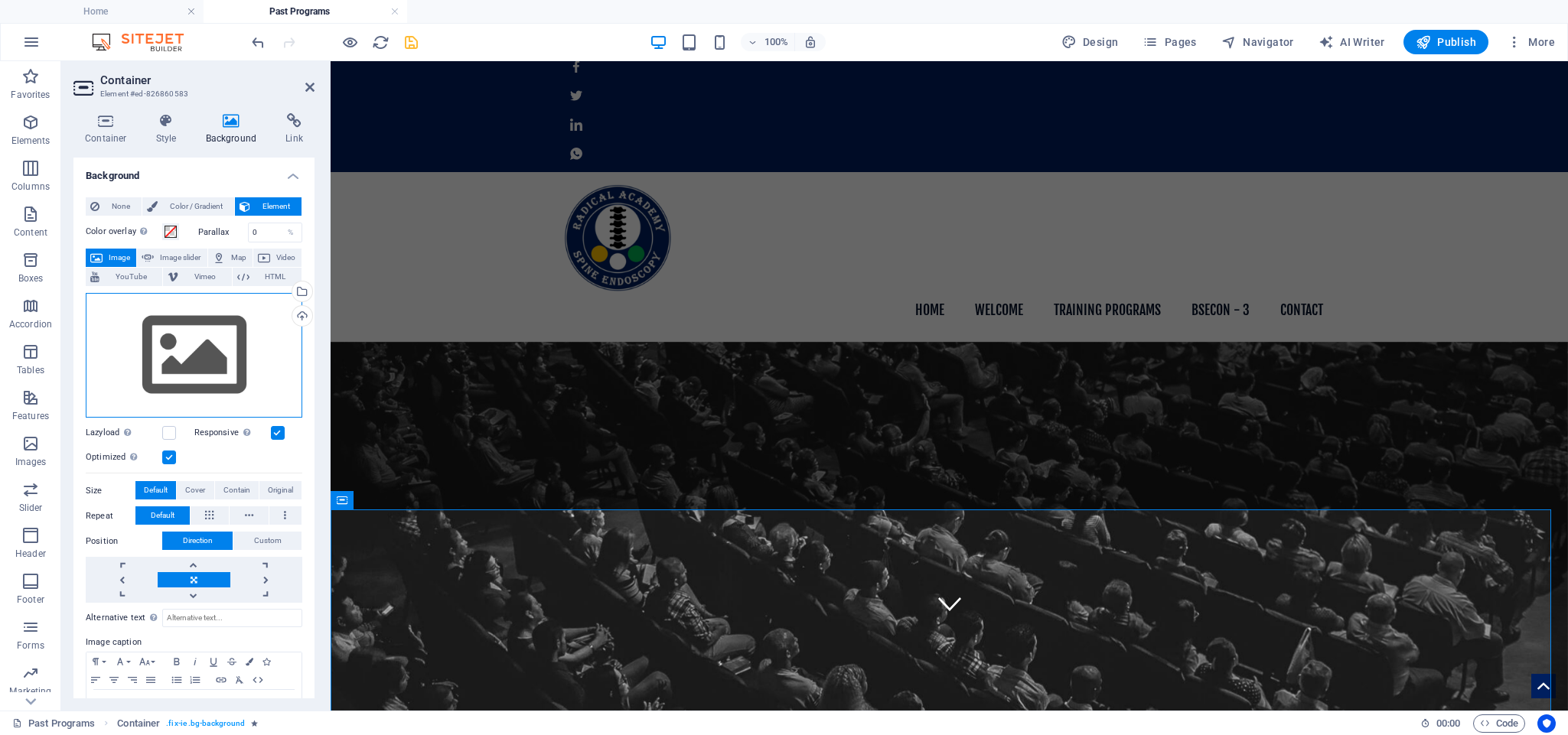 drag, startPoint x: 168, startPoint y: 300, endPoint x: 180, endPoint y: 349, distance: 50.44799 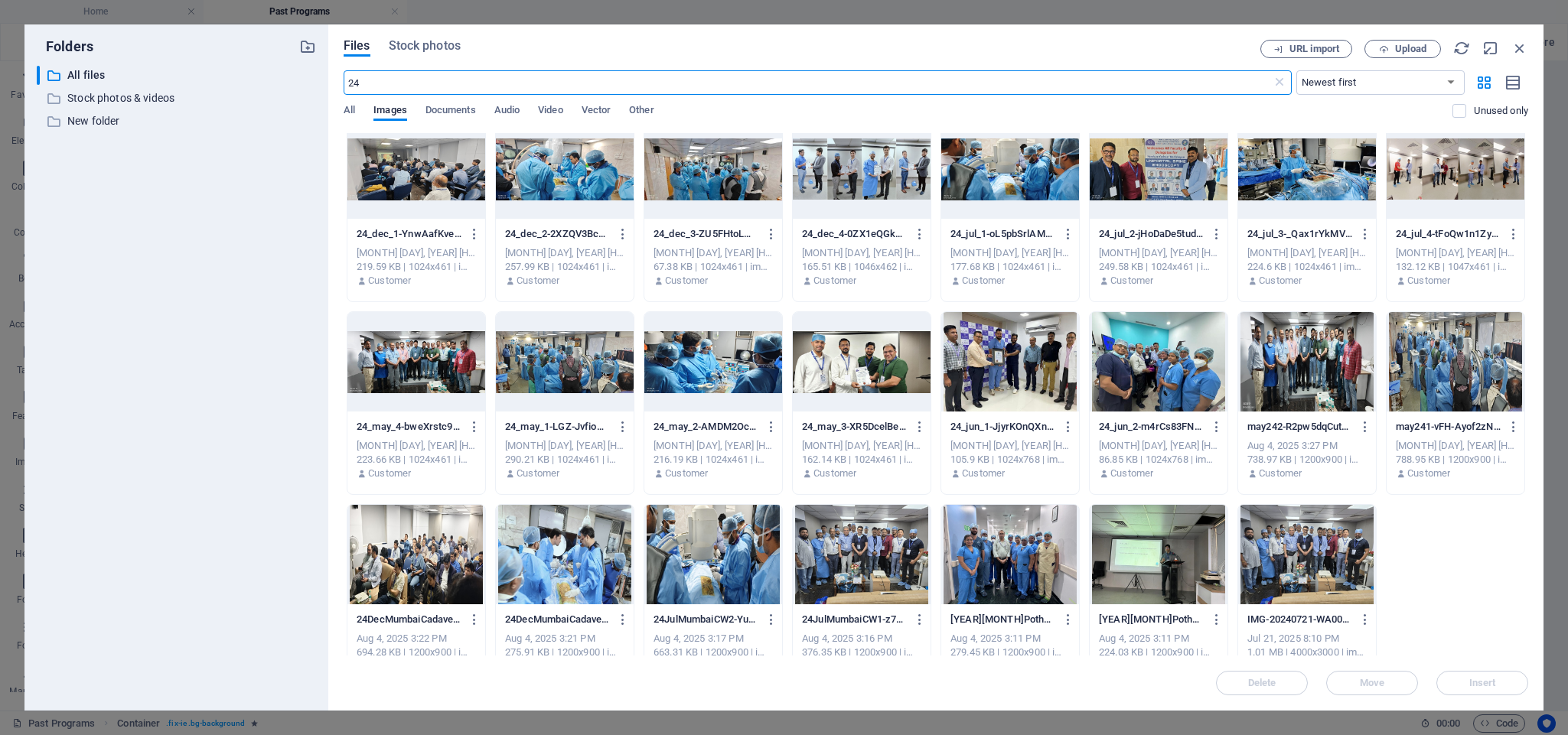 scroll, scrollTop: 0, scrollLeft: 0, axis: both 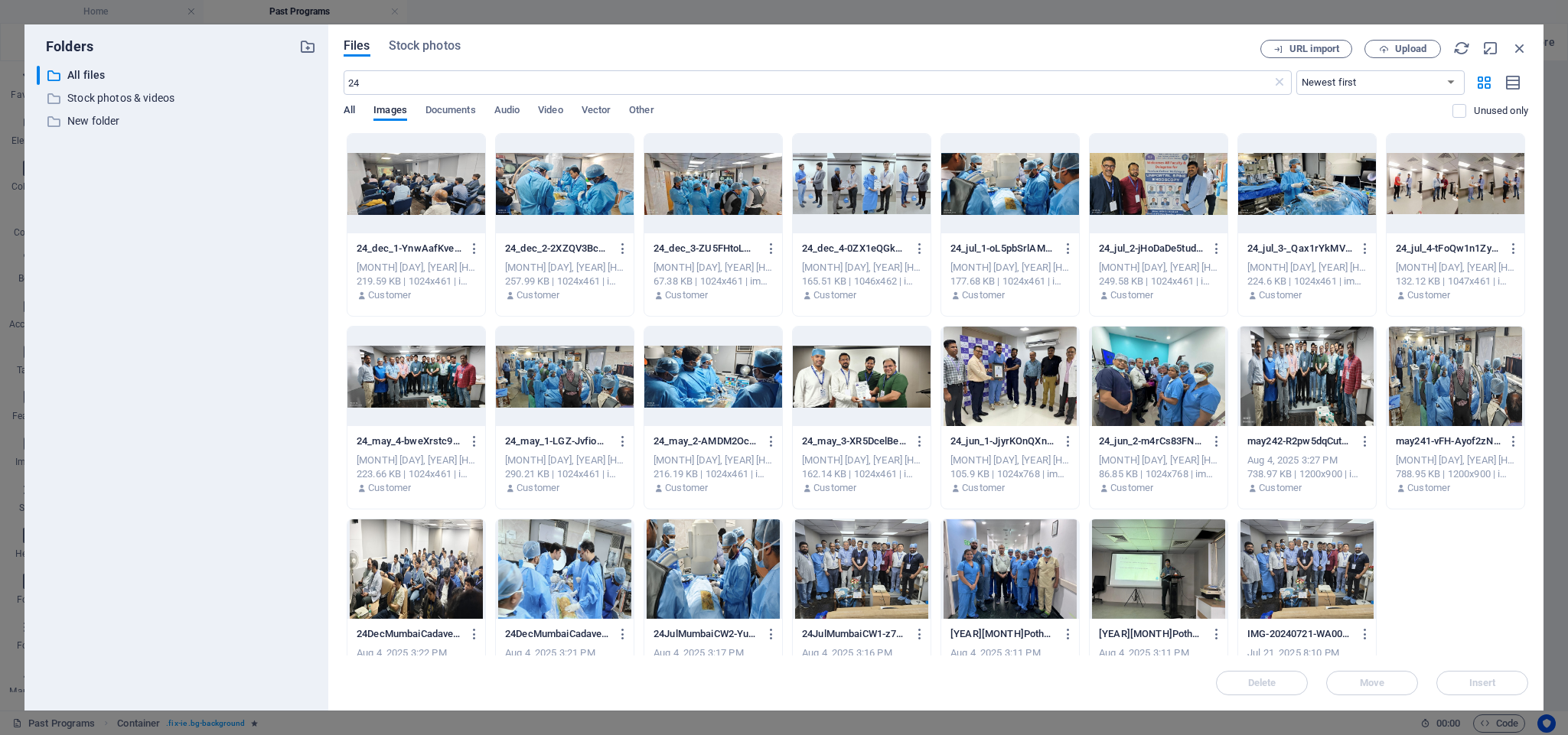 click on "All" at bounding box center (349, 112) 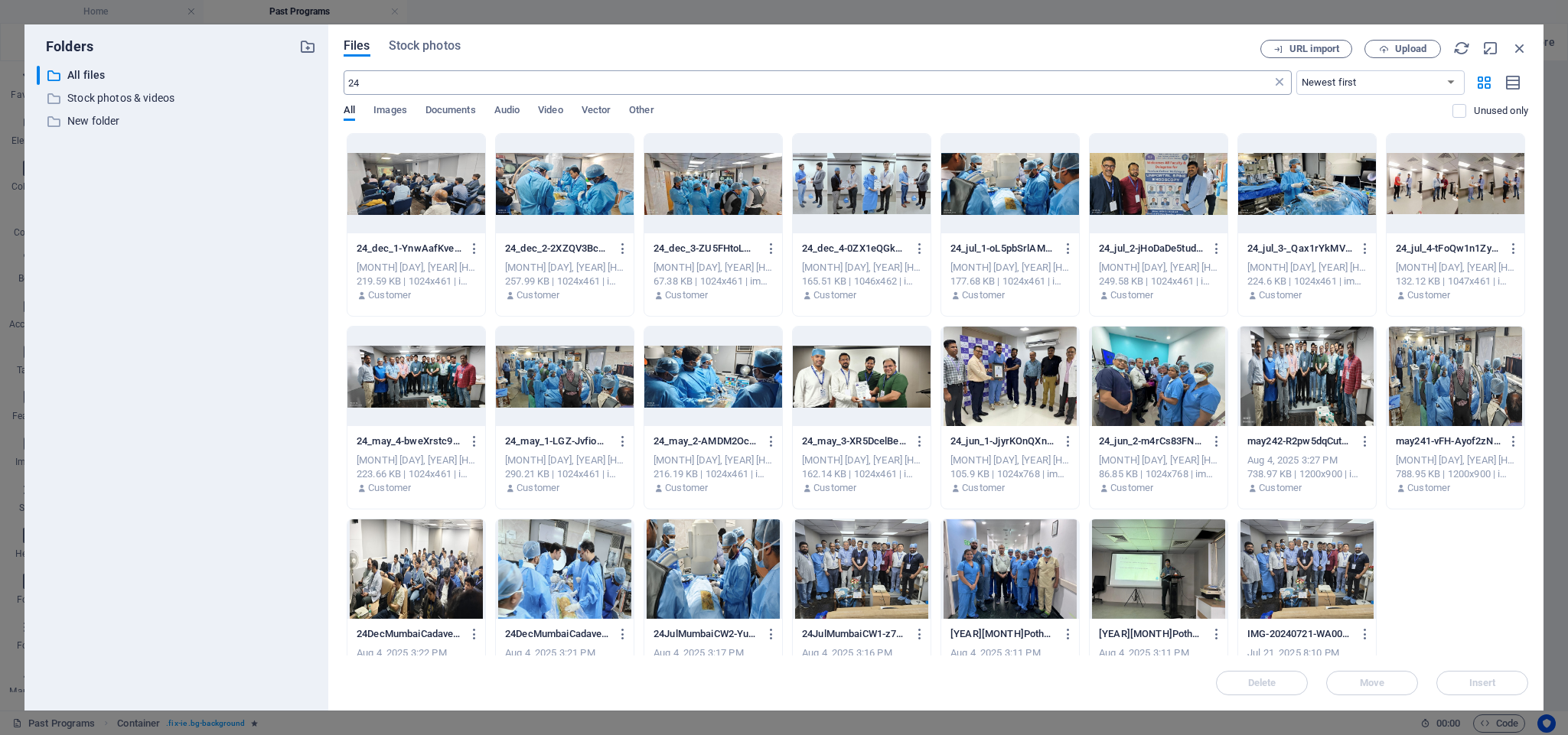 click at bounding box center [1280, 83] 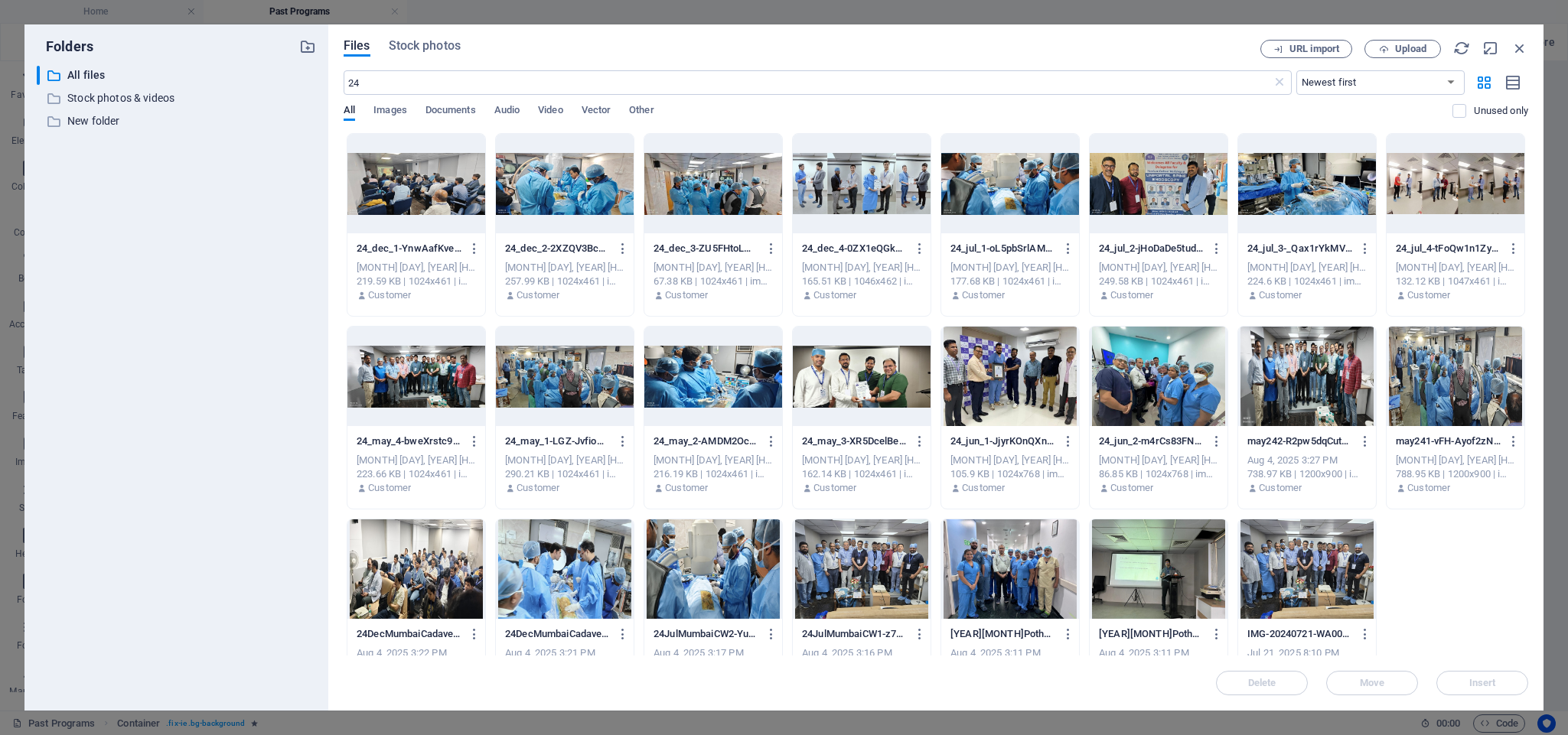 type 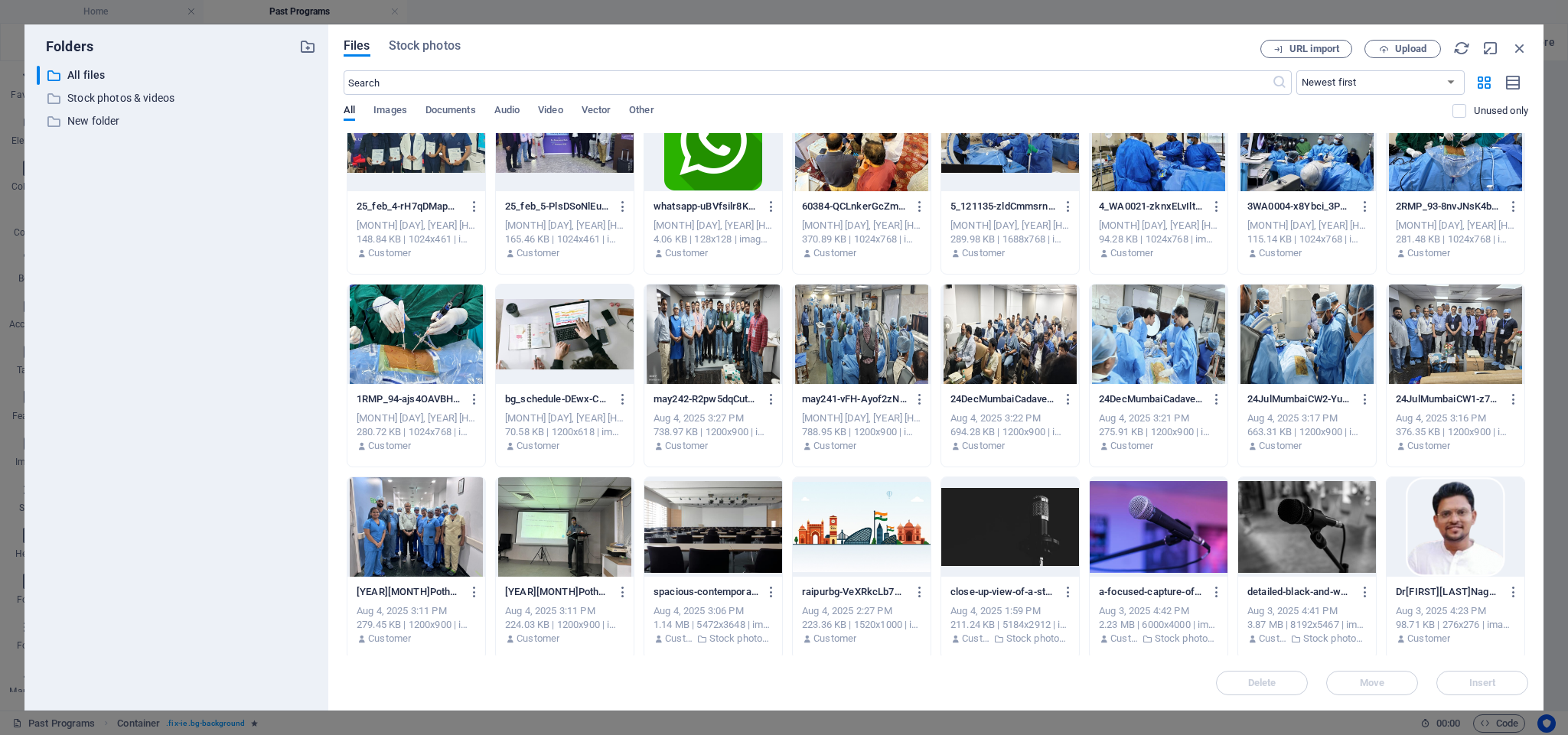 scroll, scrollTop: 239, scrollLeft: 0, axis: vertical 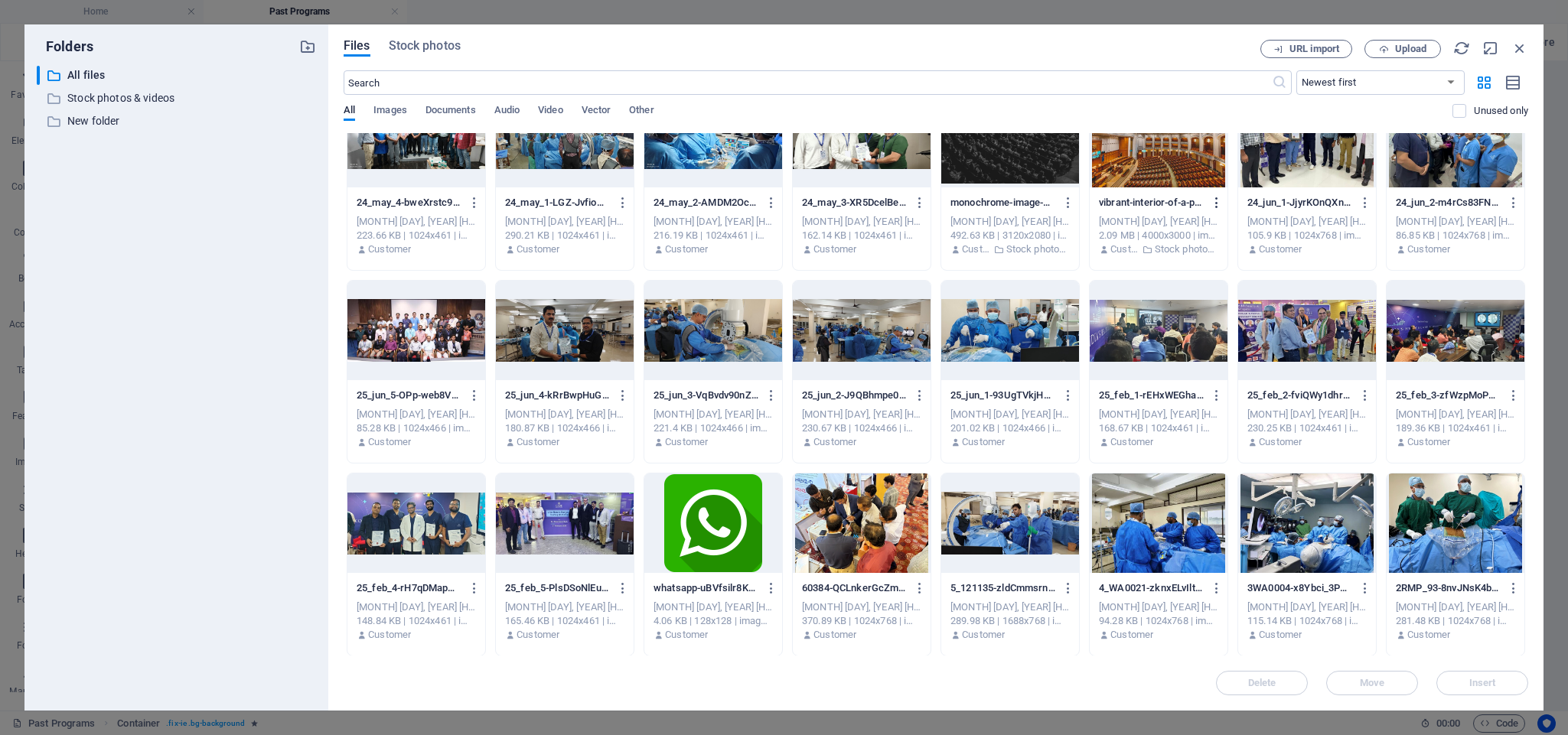 click at bounding box center [1217, 203] 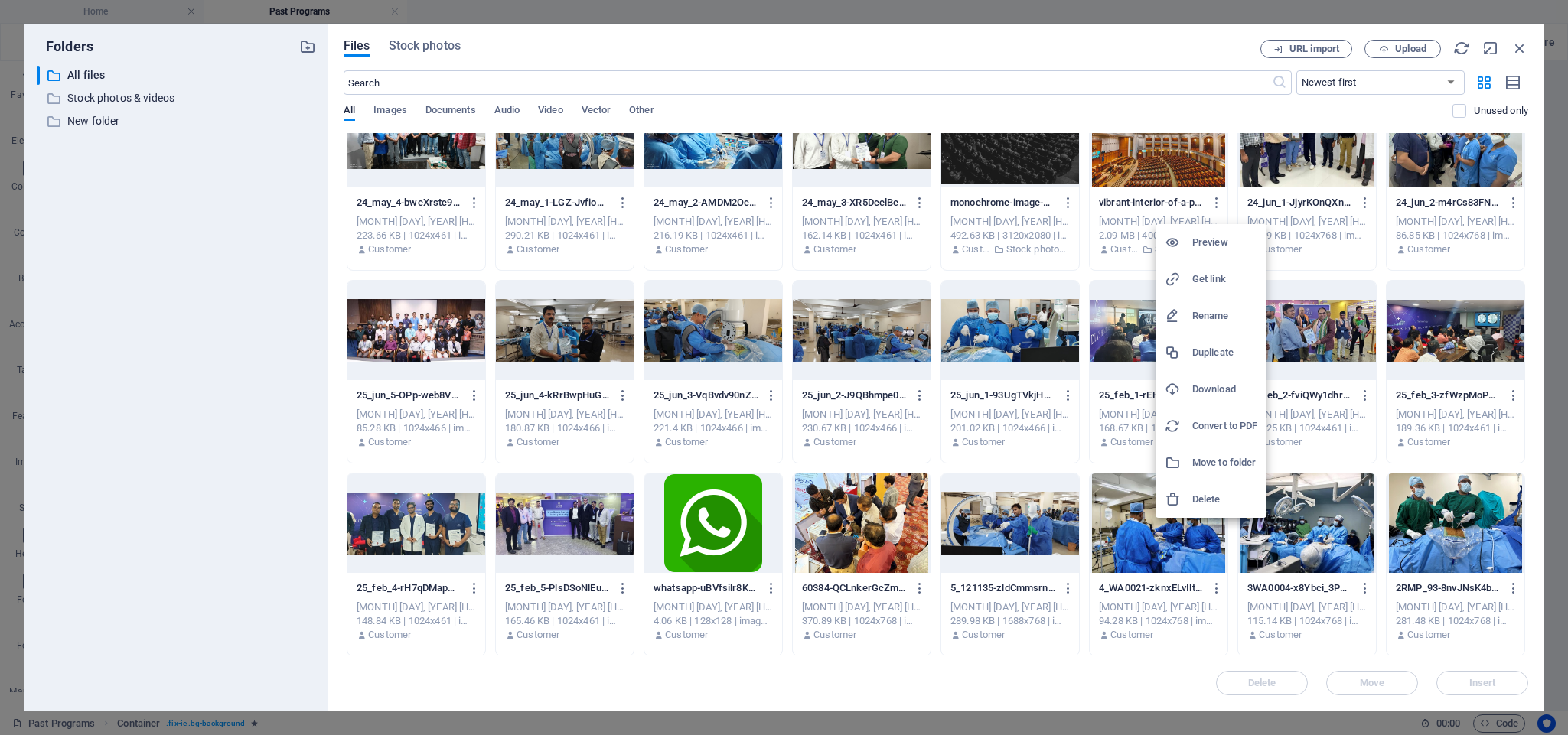 click on "Delete" at bounding box center (1224, 499) 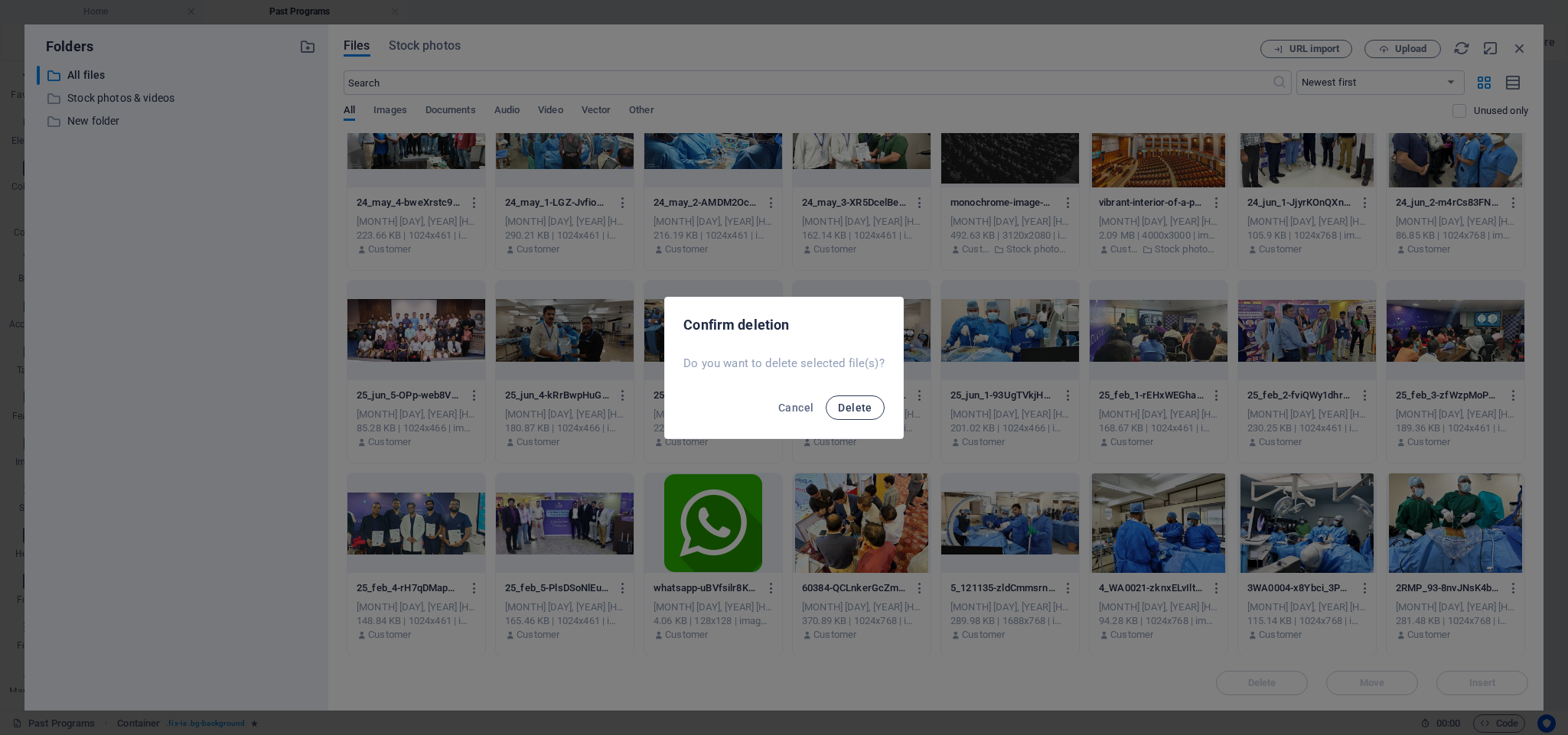 click on "Delete" at bounding box center [855, 408] 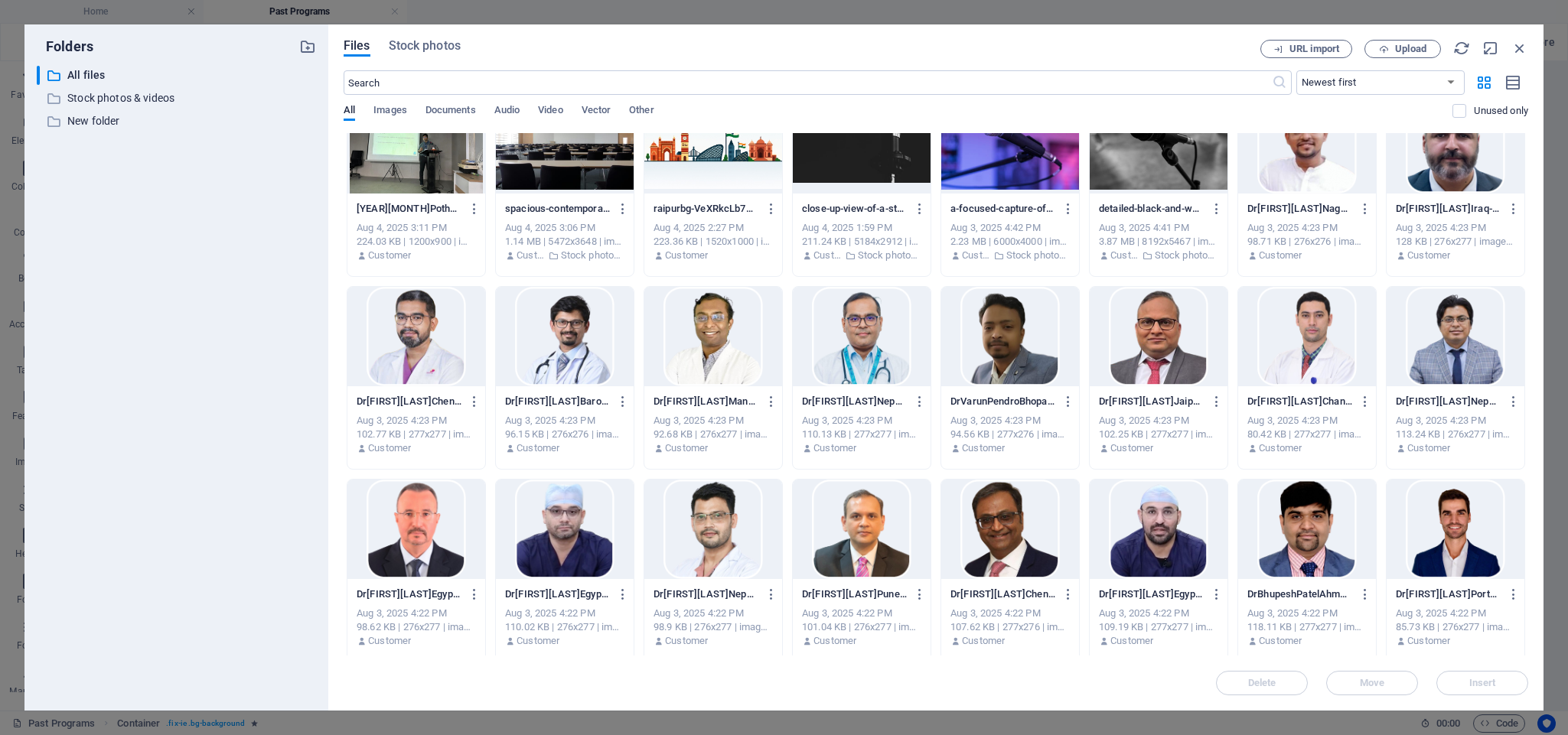 scroll, scrollTop: 620, scrollLeft: 0, axis: vertical 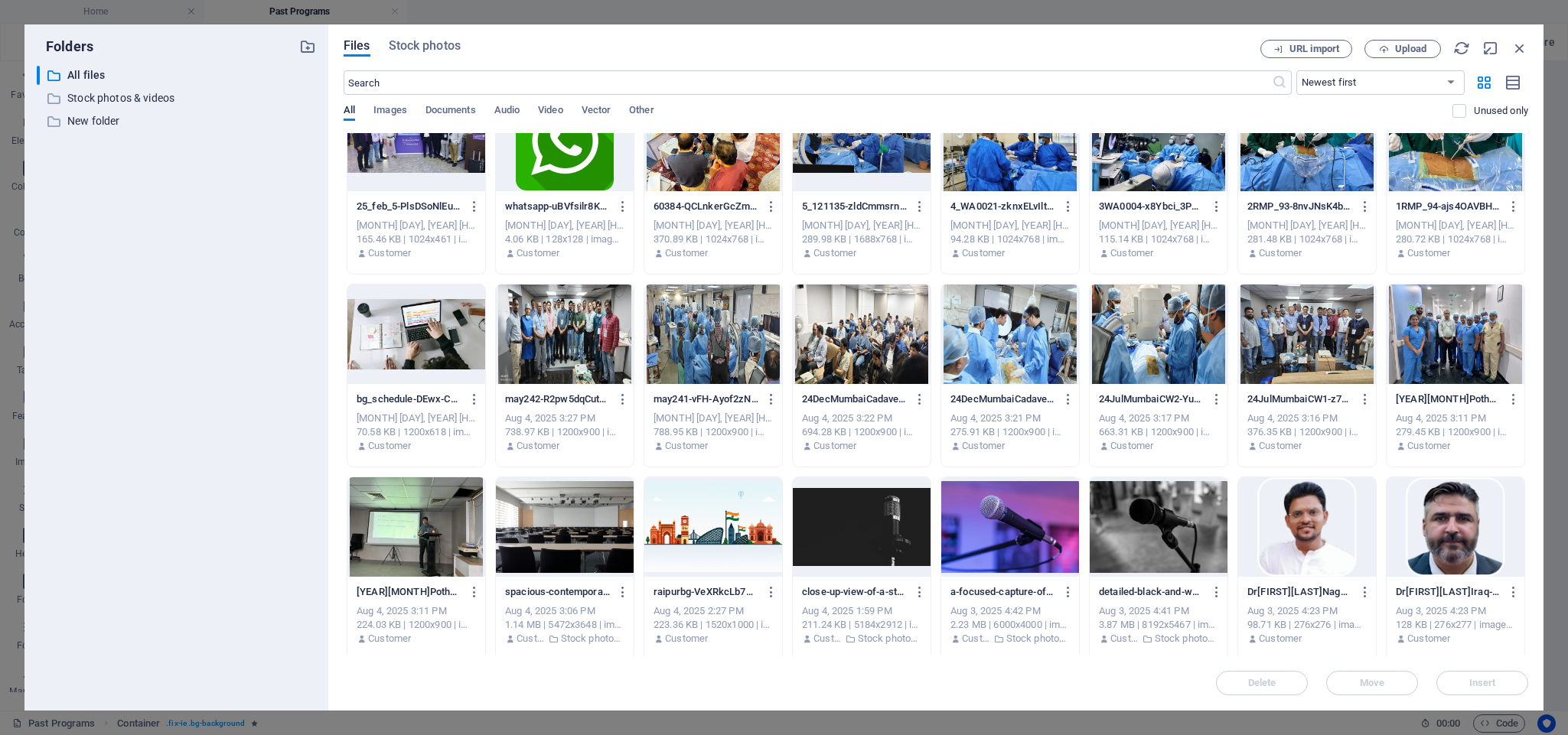 drag, startPoint x: 572, startPoint y: 512, endPoint x: 591, endPoint y: 384, distance: 129.40247 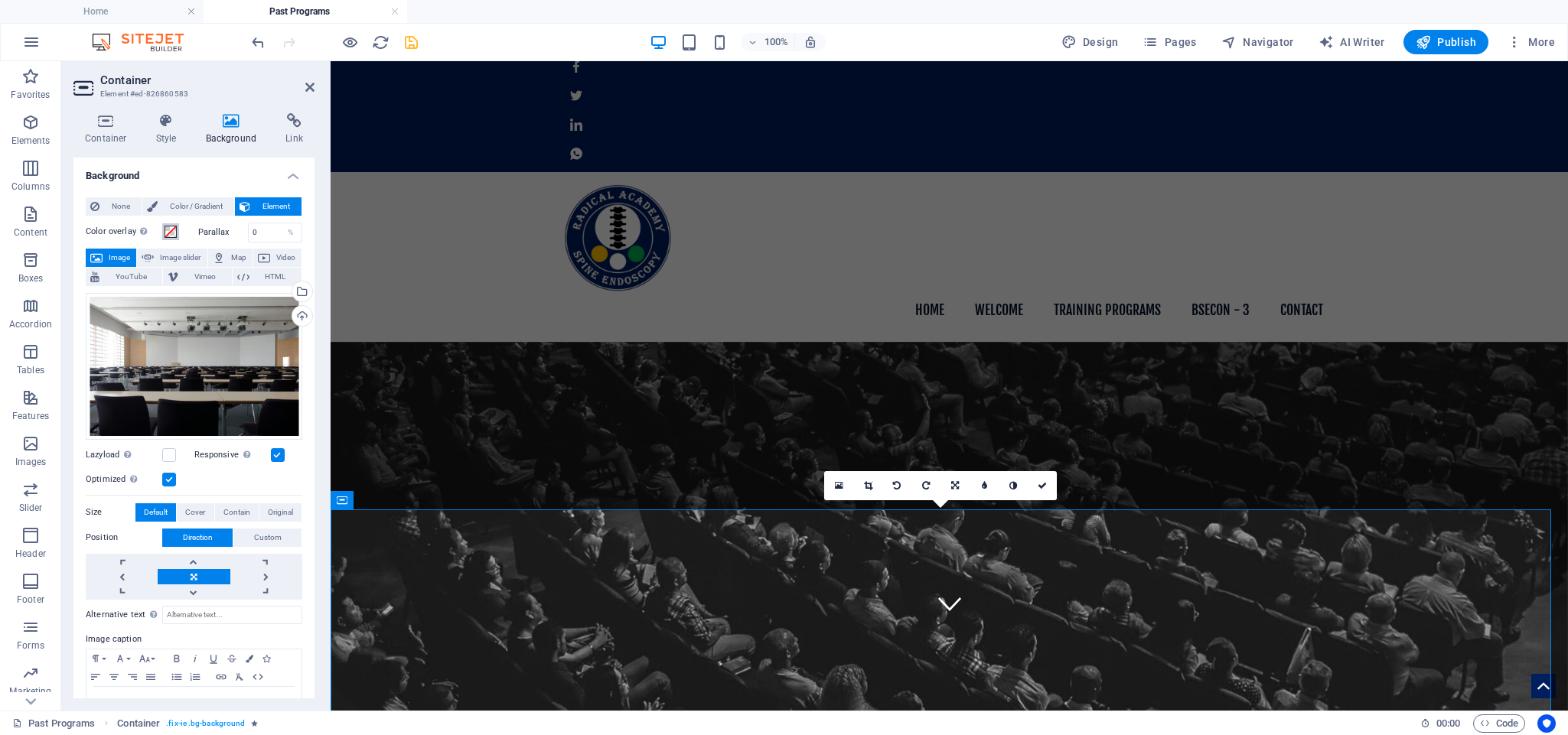 click at bounding box center [171, 232] 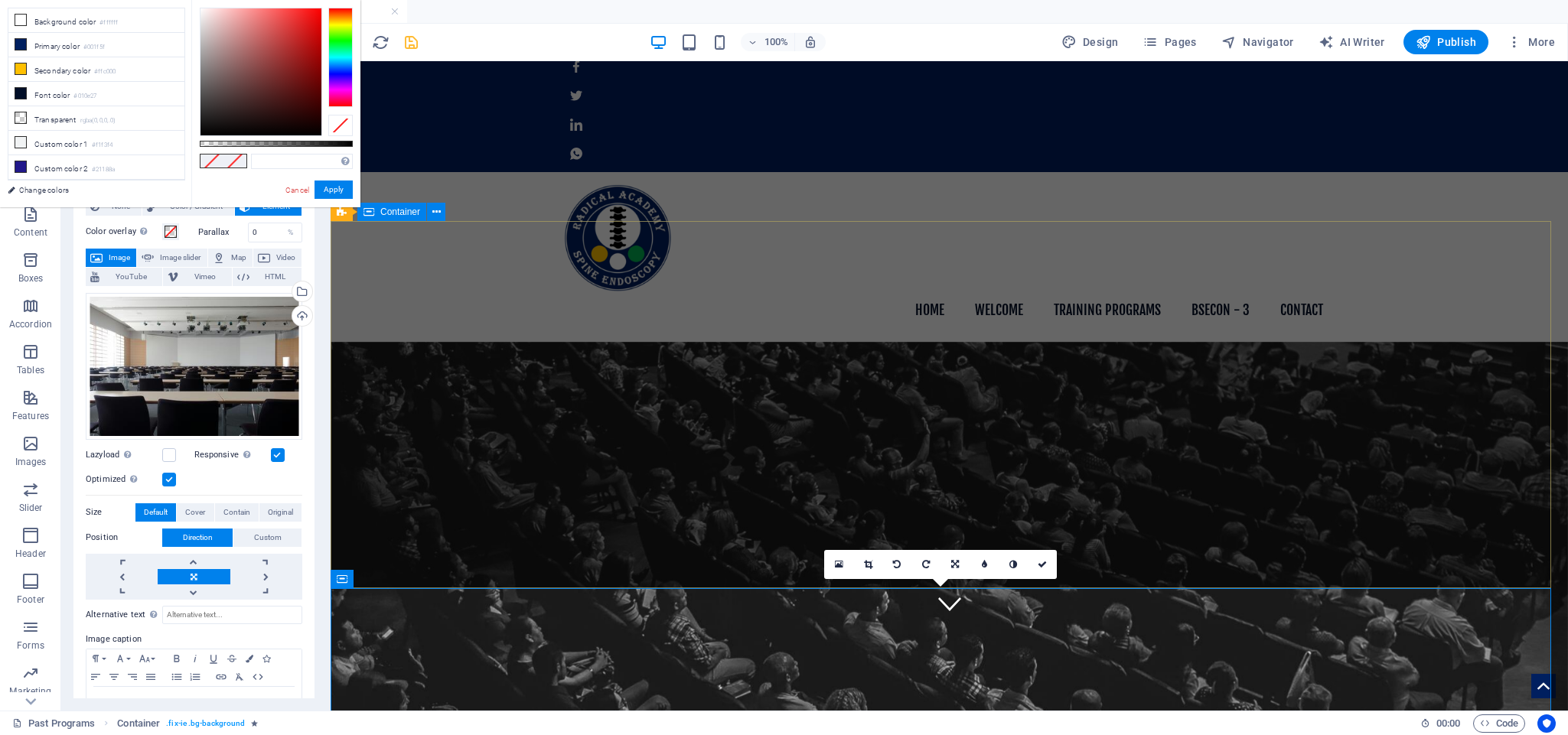 scroll, scrollTop: 0, scrollLeft: 0, axis: both 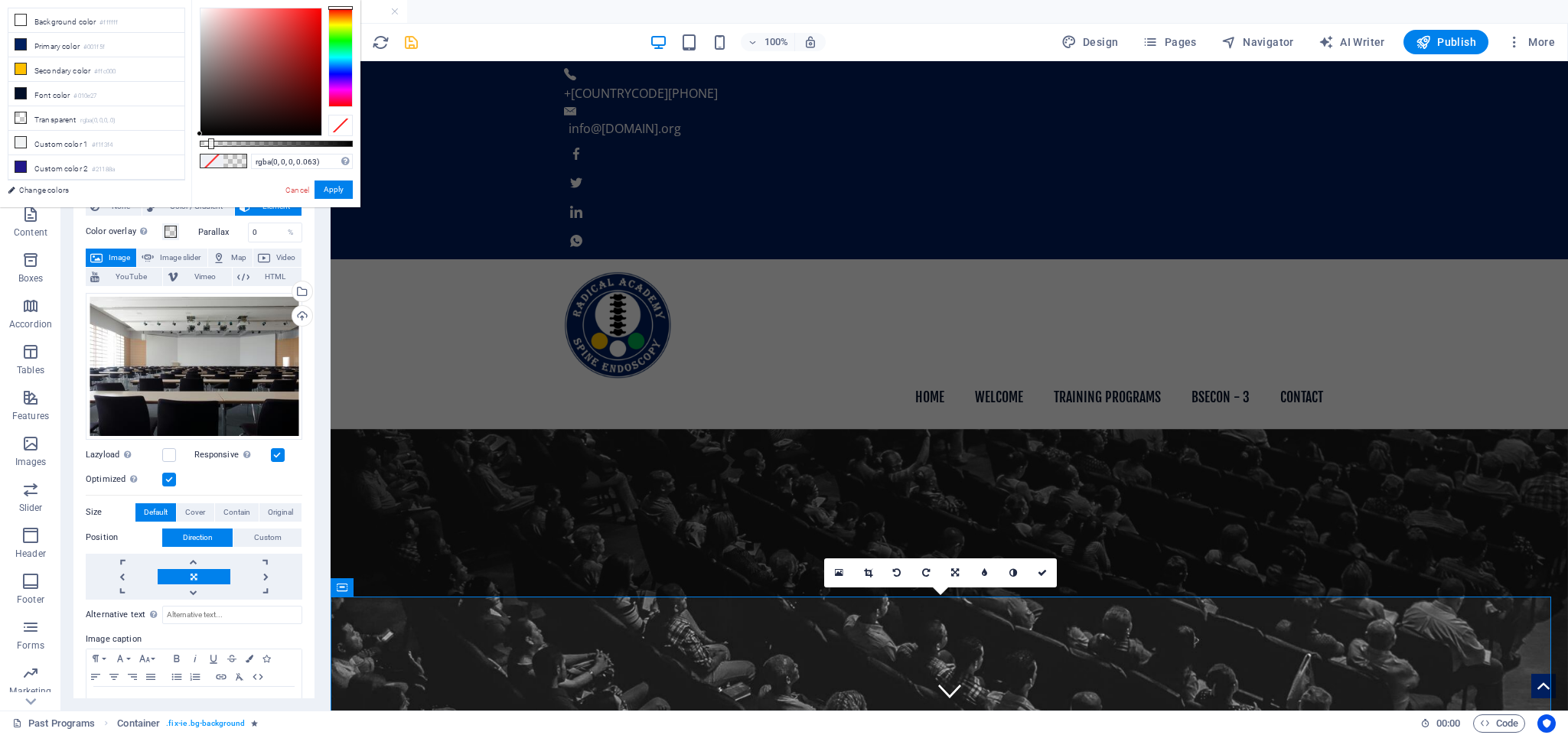 type on "rgba(0, 0, 0, 0.073)" 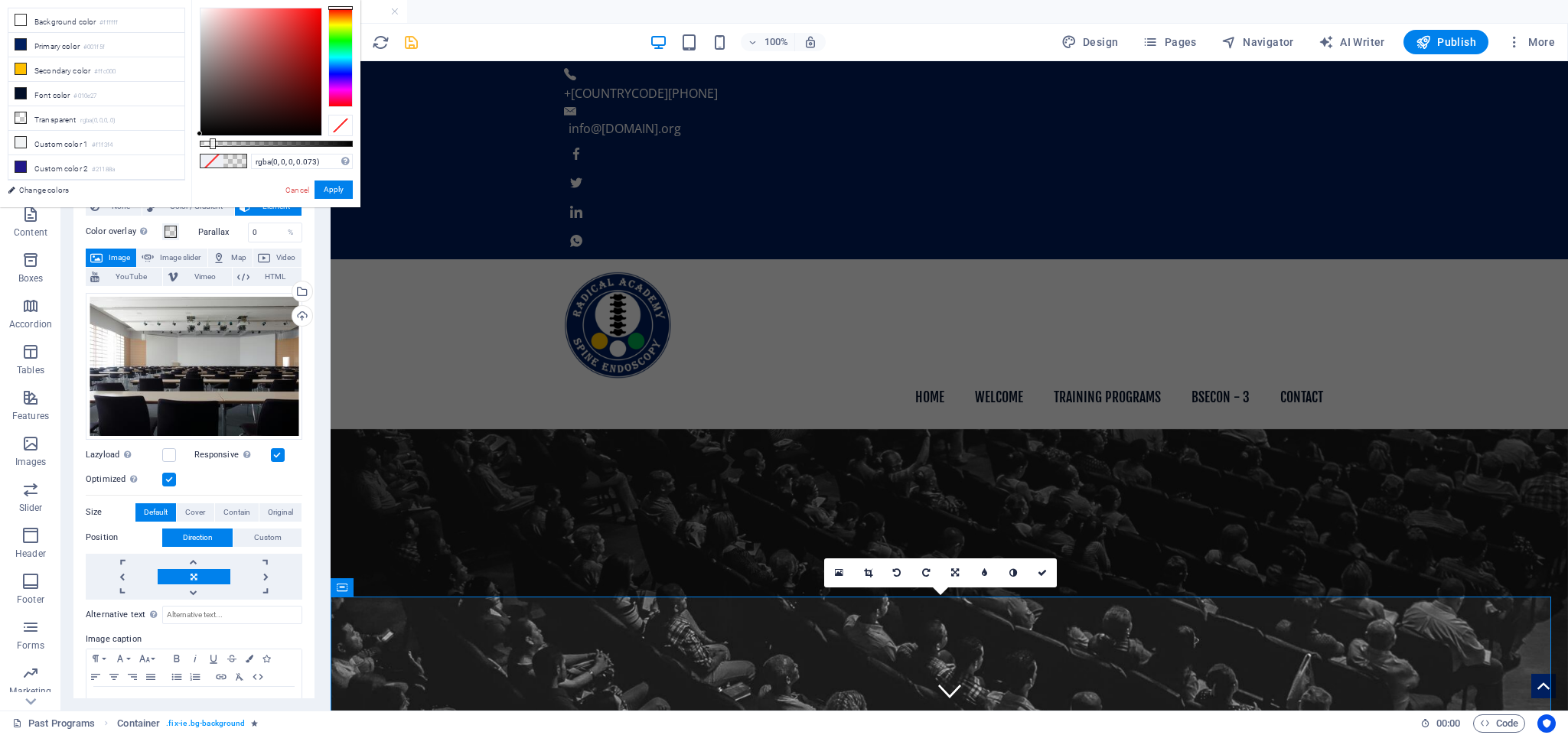 drag, startPoint x: 217, startPoint y: 140, endPoint x: 278, endPoint y: 270, distance: 143.60014 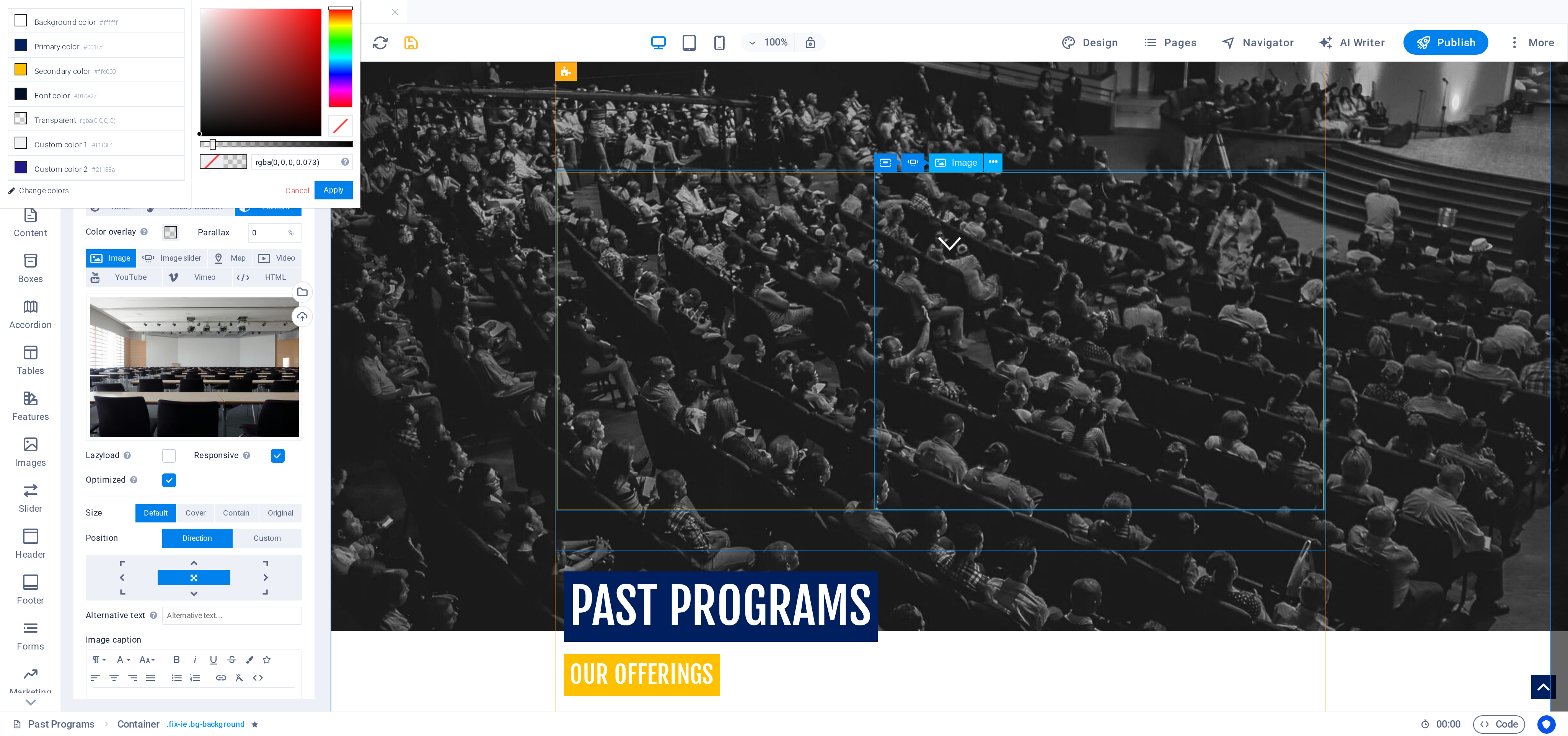 scroll, scrollTop: 383, scrollLeft: 0, axis: vertical 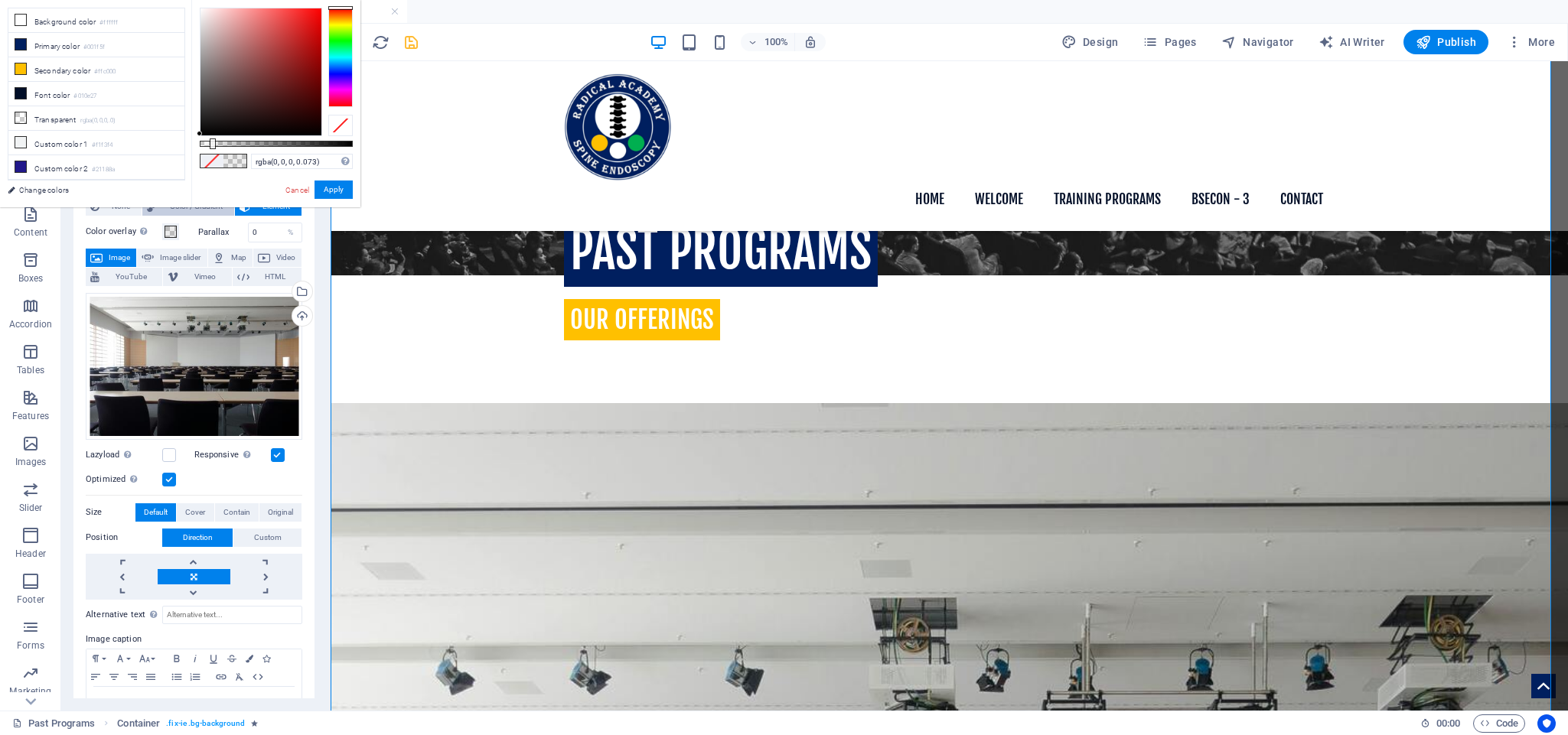 click on "Color / Gradient" at bounding box center (196, 207) 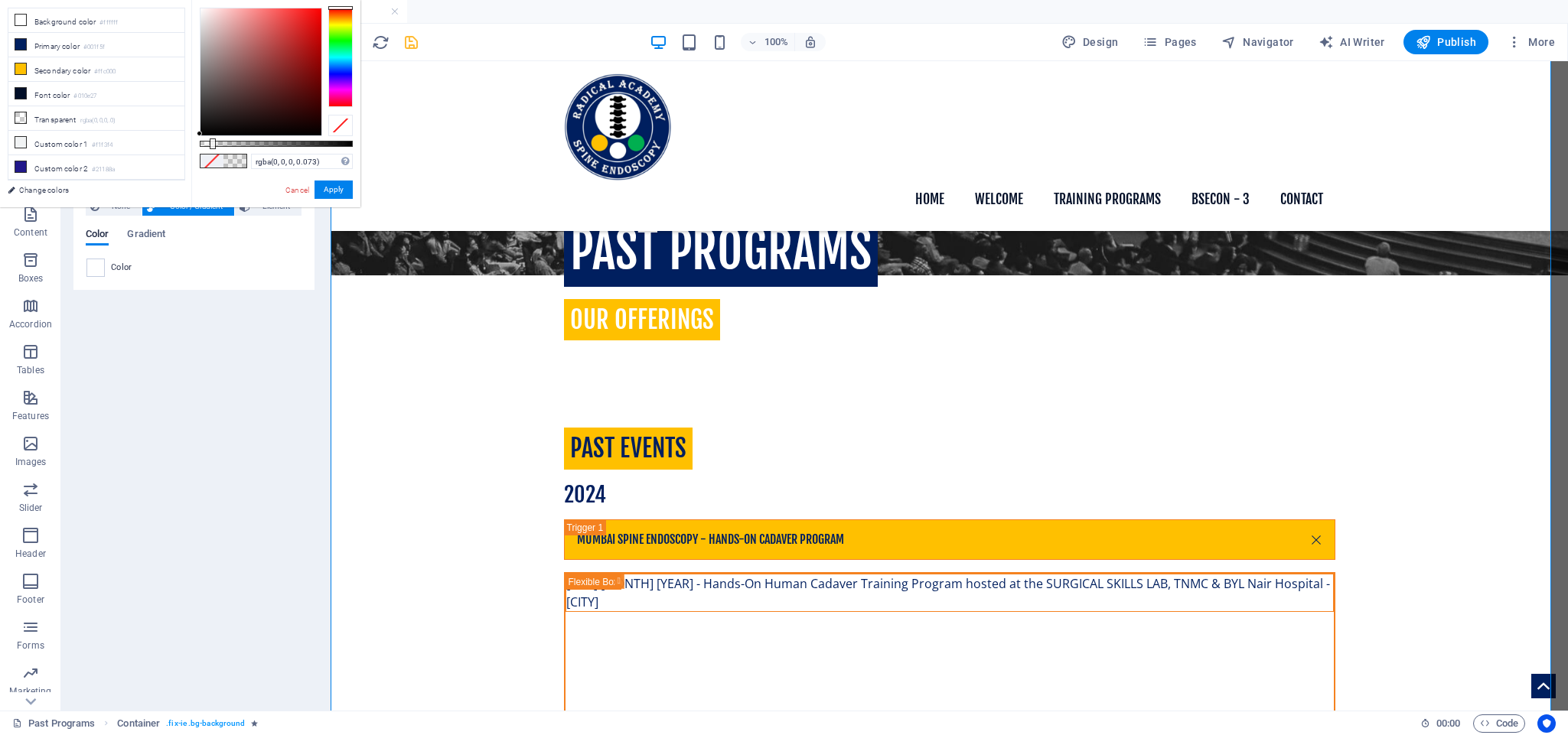 click on "rgba(0, 0, 0, 0.073) Supported formats #0852ed rgb(8, 82, 237) rgba(8, 82, 237, 90%) hsv(221,97,93) hsl(221, 93%, 48%) Cancel Apply" at bounding box center [275, 214] 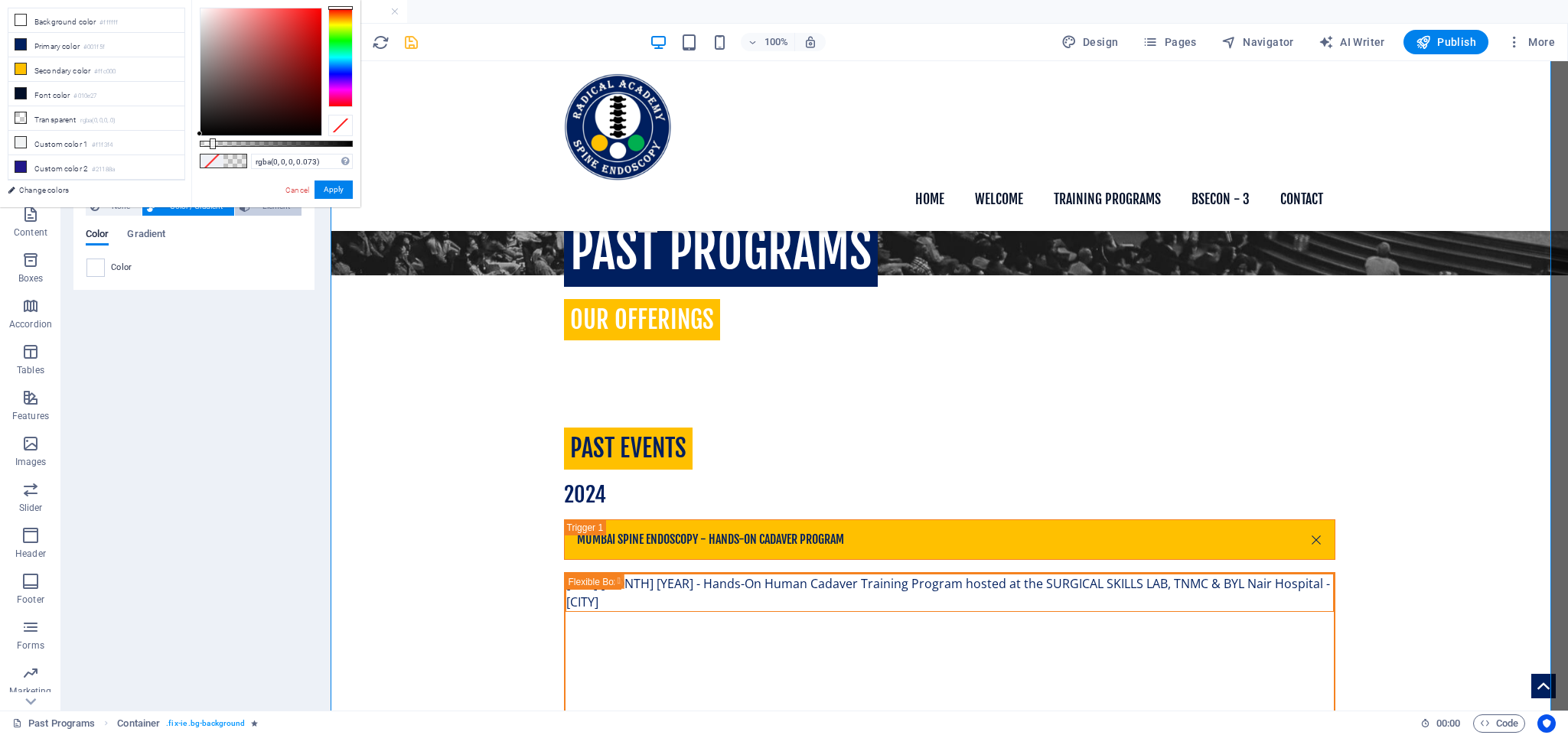 click on "Element" at bounding box center [275, 207] 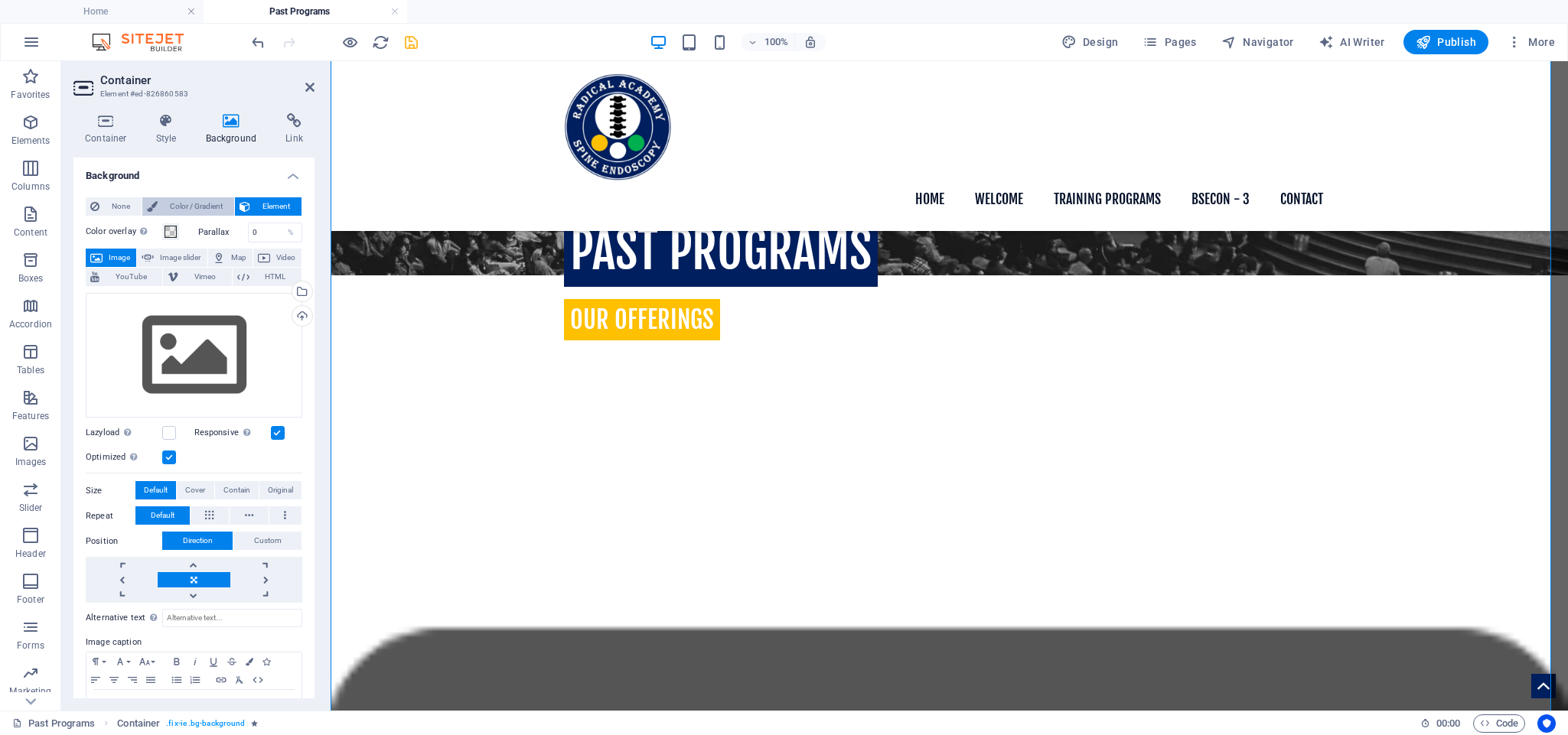 click on "Color / Gradient" at bounding box center [196, 207] 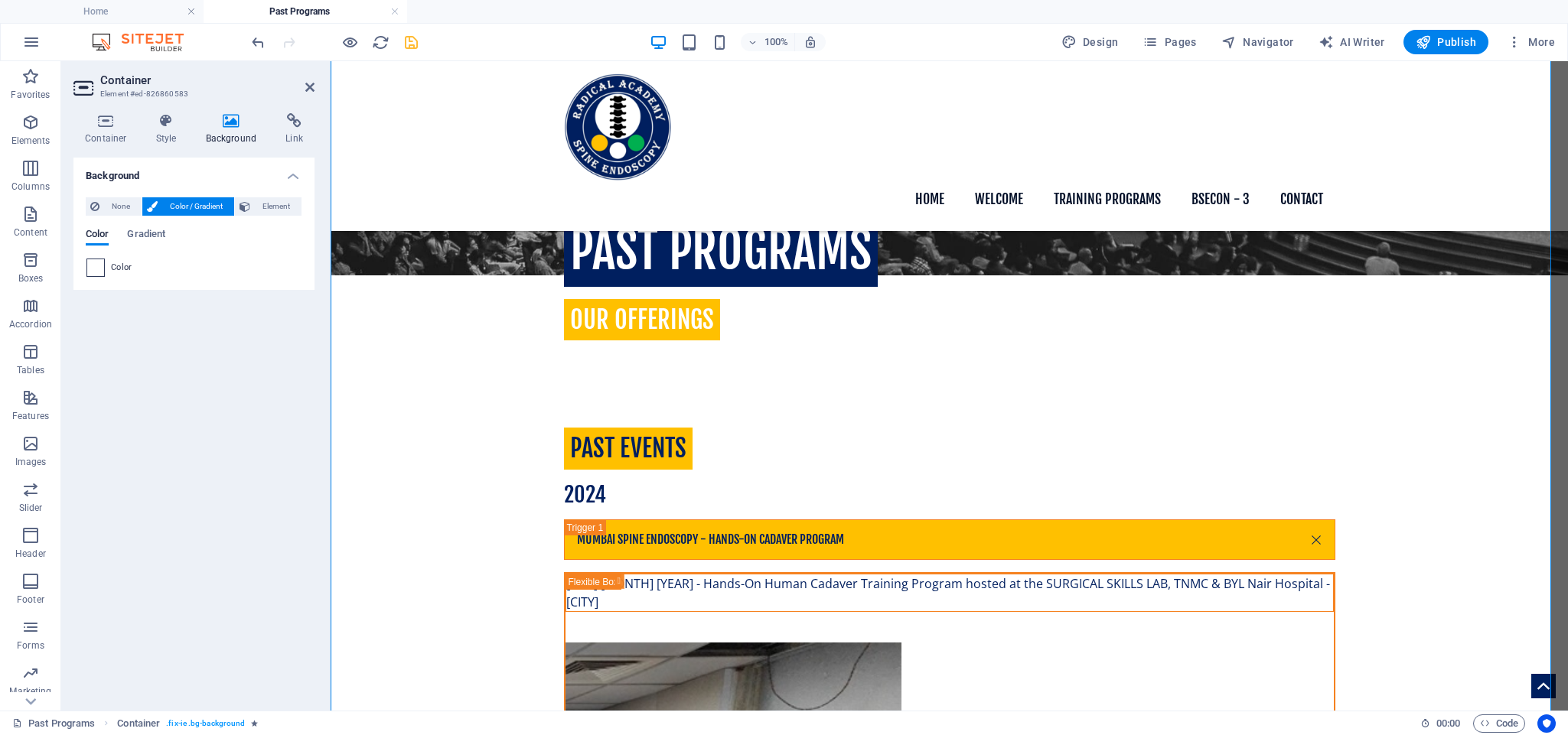 click at bounding box center (96, 268) 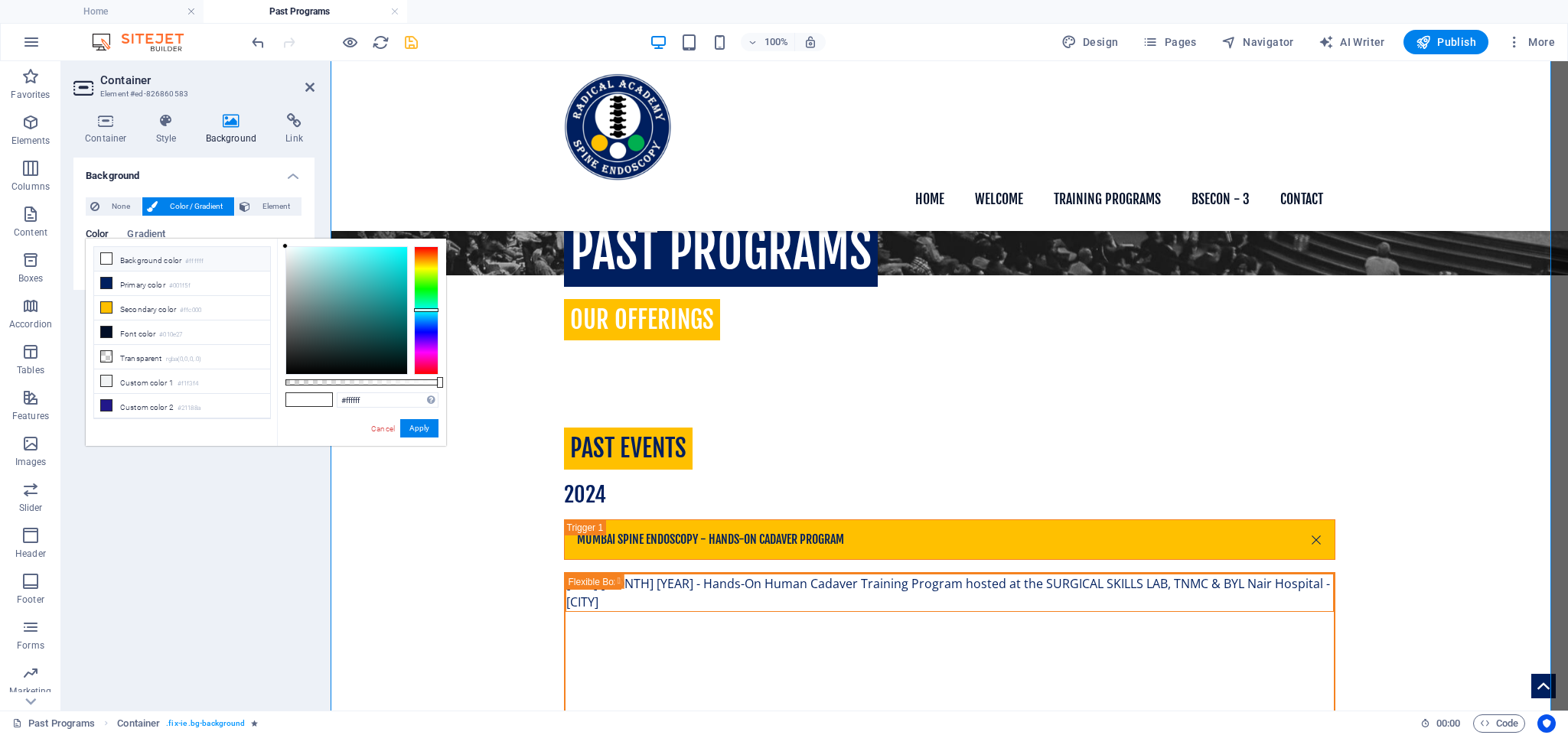 click at bounding box center [426, 311] 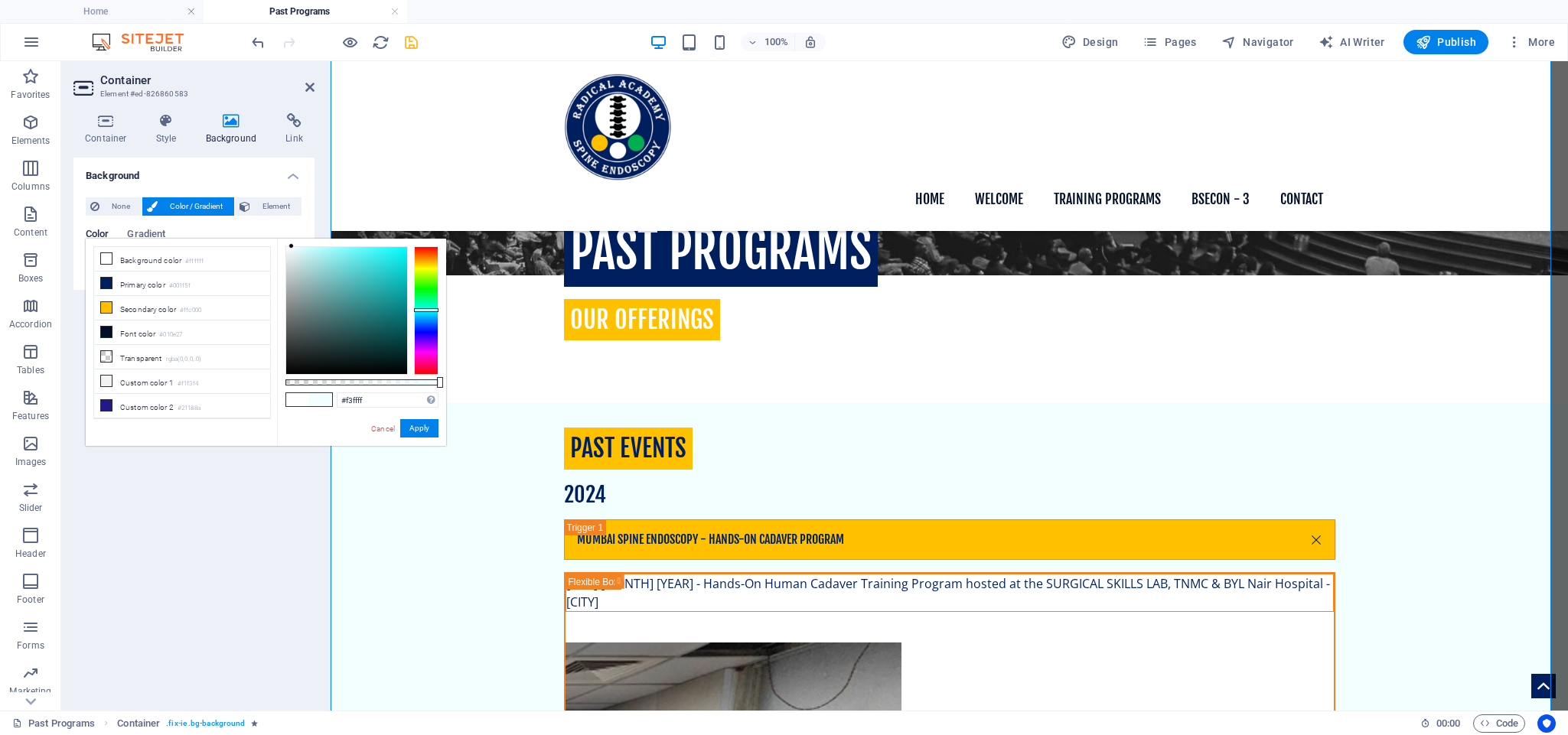 click on "#f3ffff Supported formats #0852ed rgb(8, 82, 237) rgba(8, 82, 237, 90%) hsv(221,97,93) hsl(221, 93%, 48%) Cancel Apply" at bounding box center (361, 453) 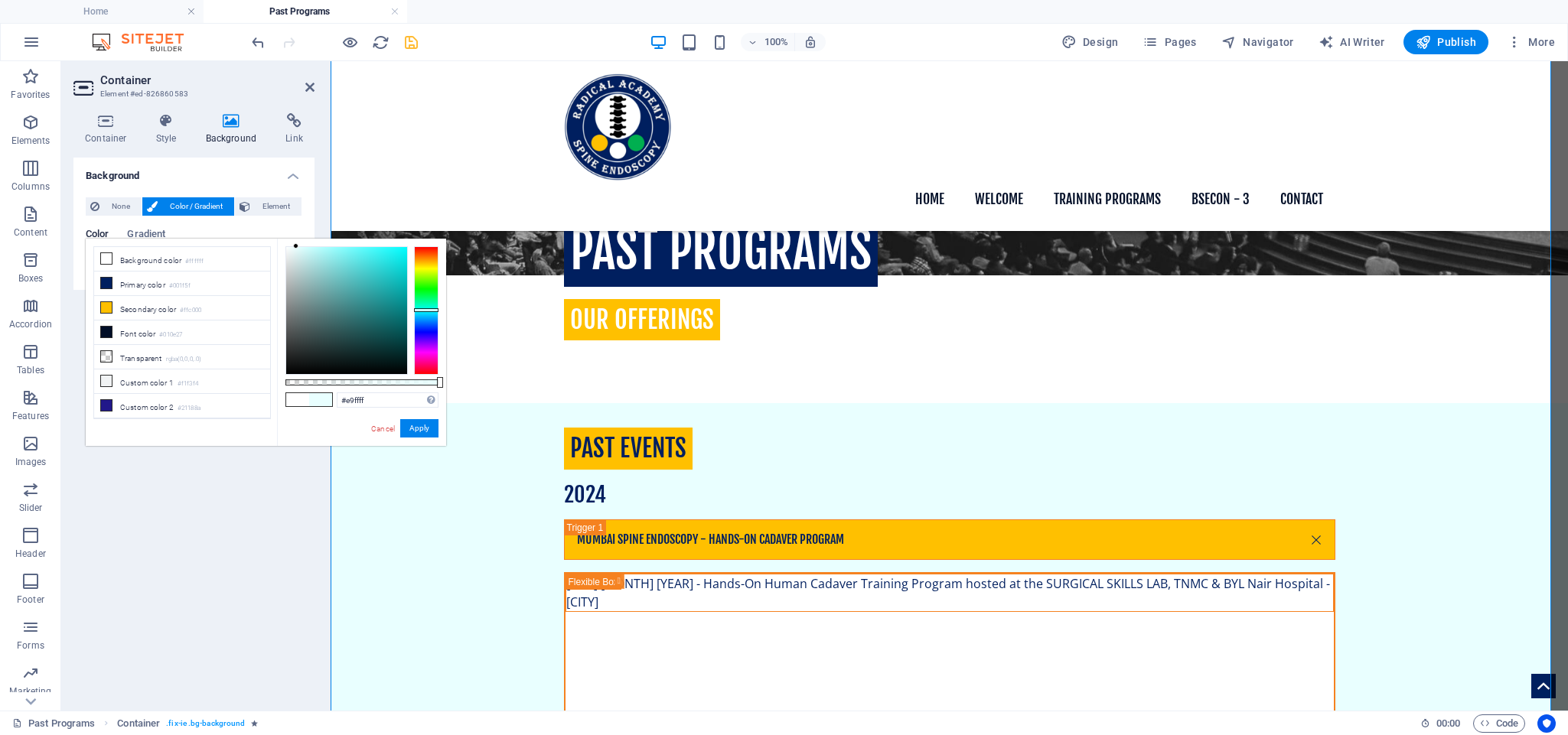 click at bounding box center (295, 246) 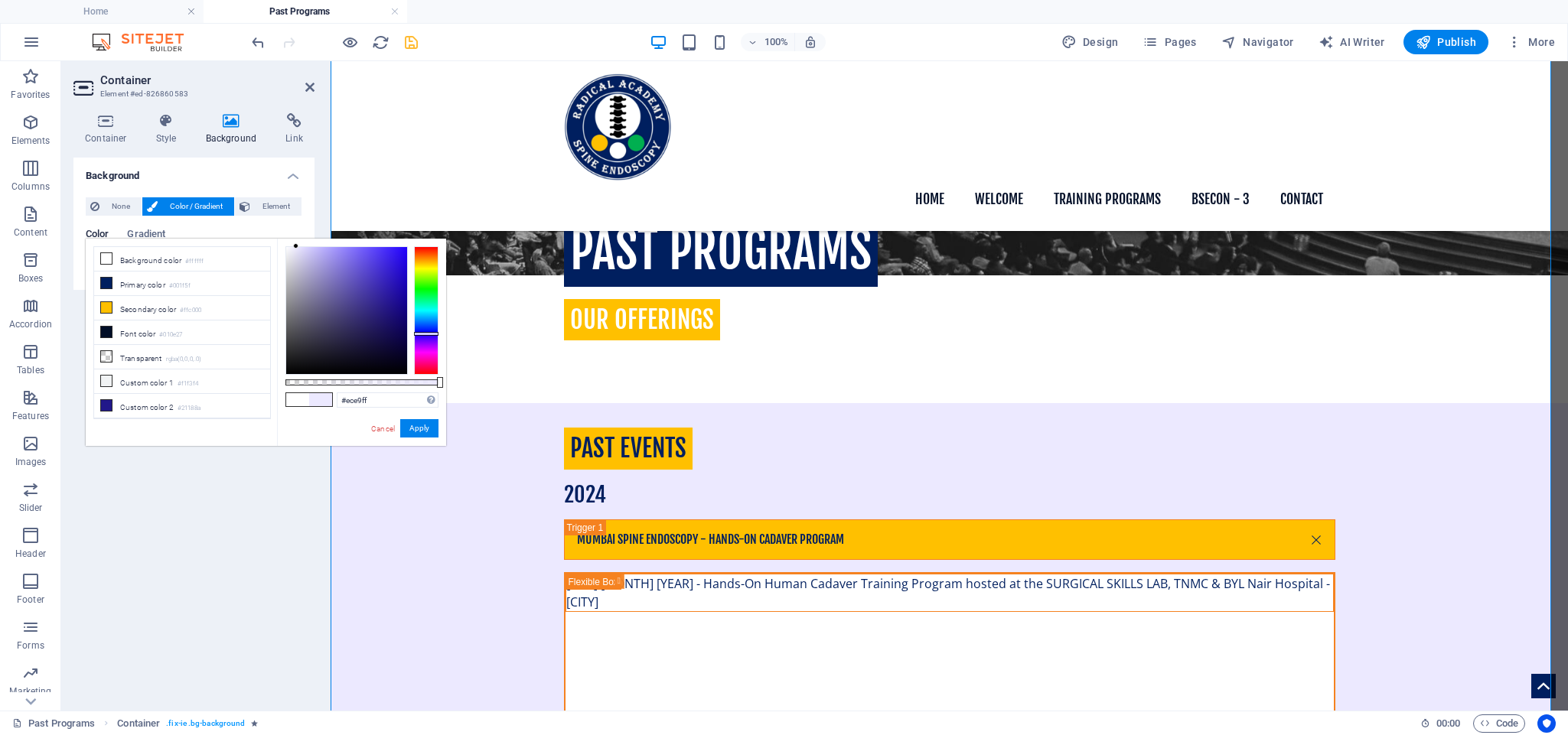 drag, startPoint x: 423, startPoint y: 306, endPoint x: 380, endPoint y: 307, distance: 43.011626 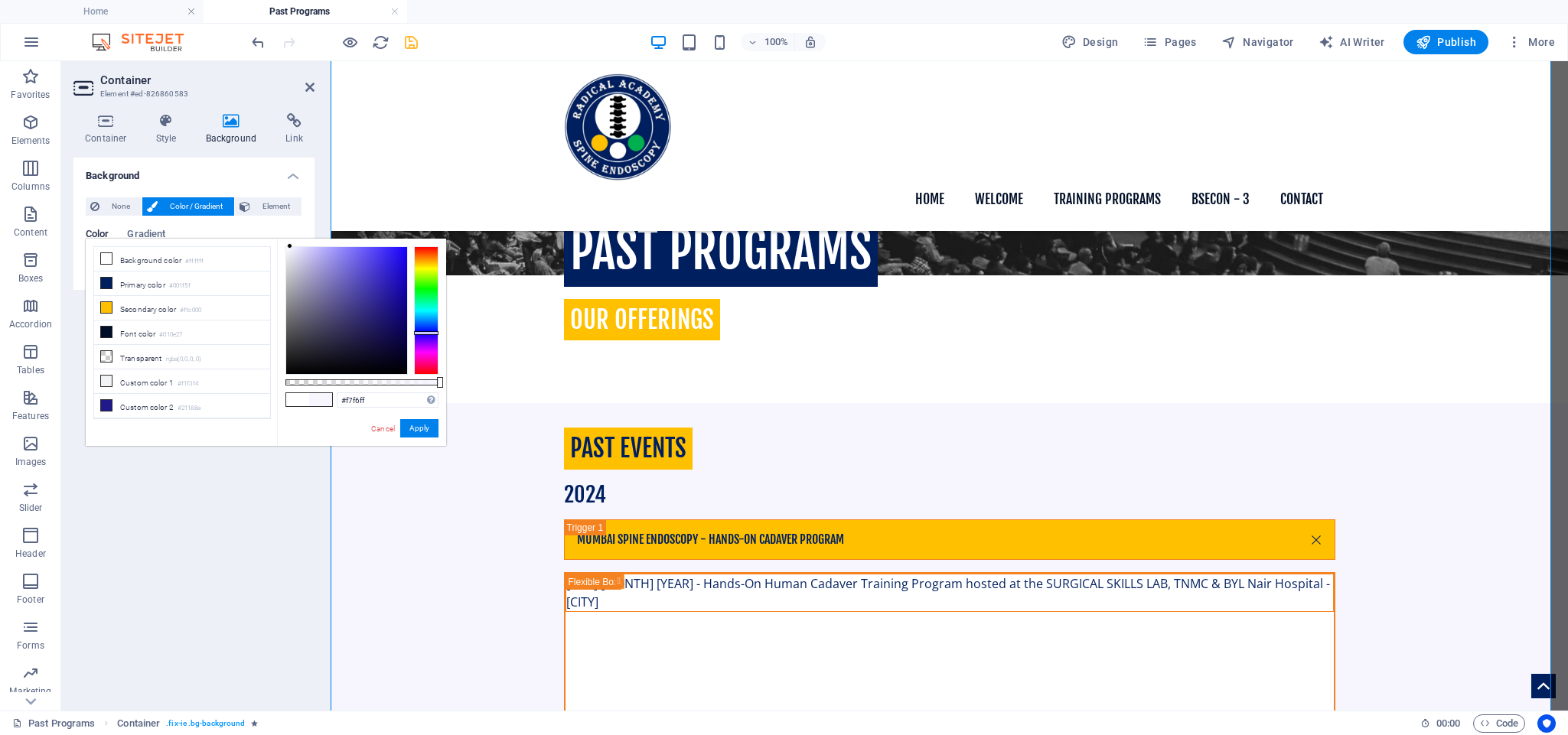 drag, startPoint x: 292, startPoint y: 243, endPoint x: 361, endPoint y: 366, distance: 141.03191 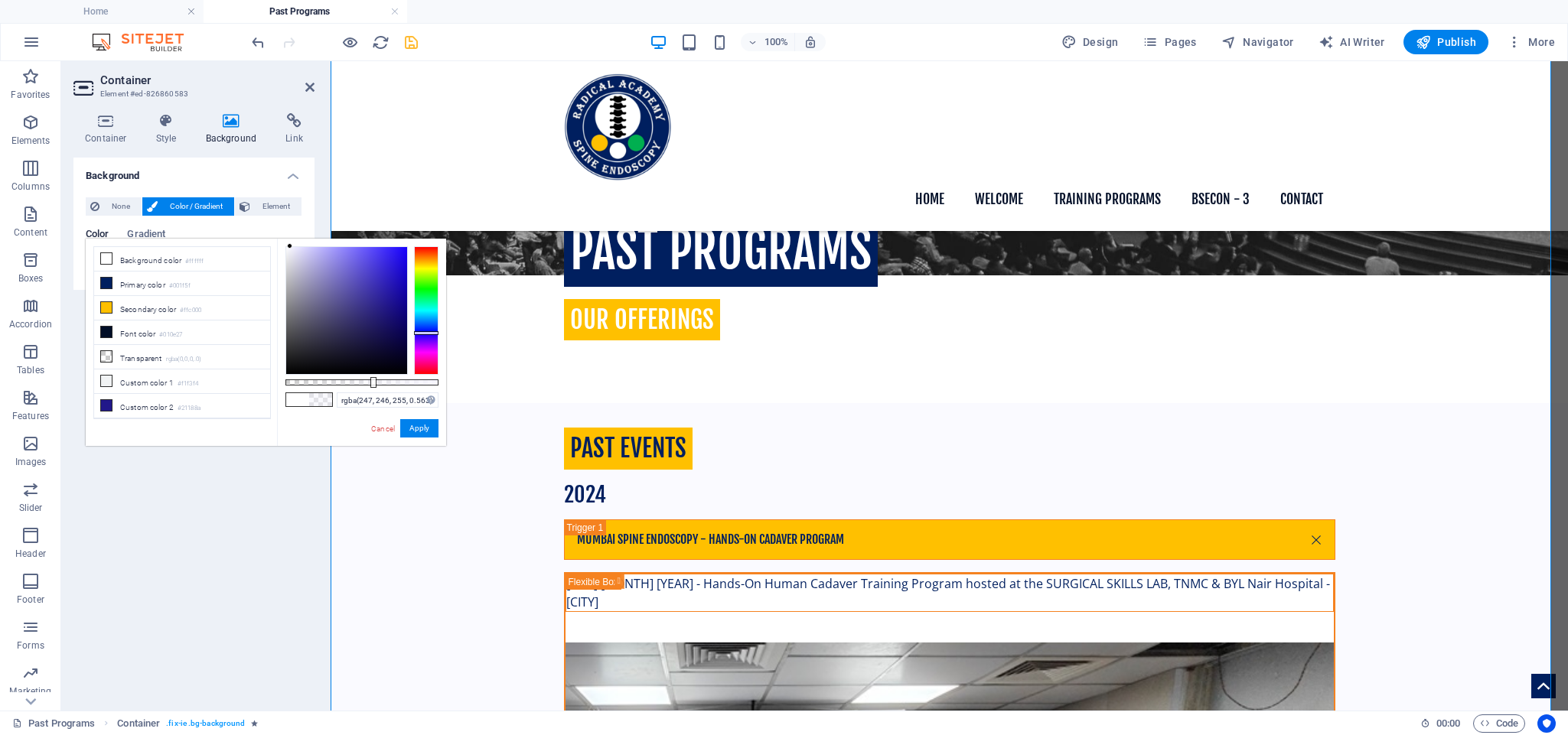 drag, startPoint x: 395, startPoint y: 381, endPoint x: 372, endPoint y: 383, distance: 23.086793 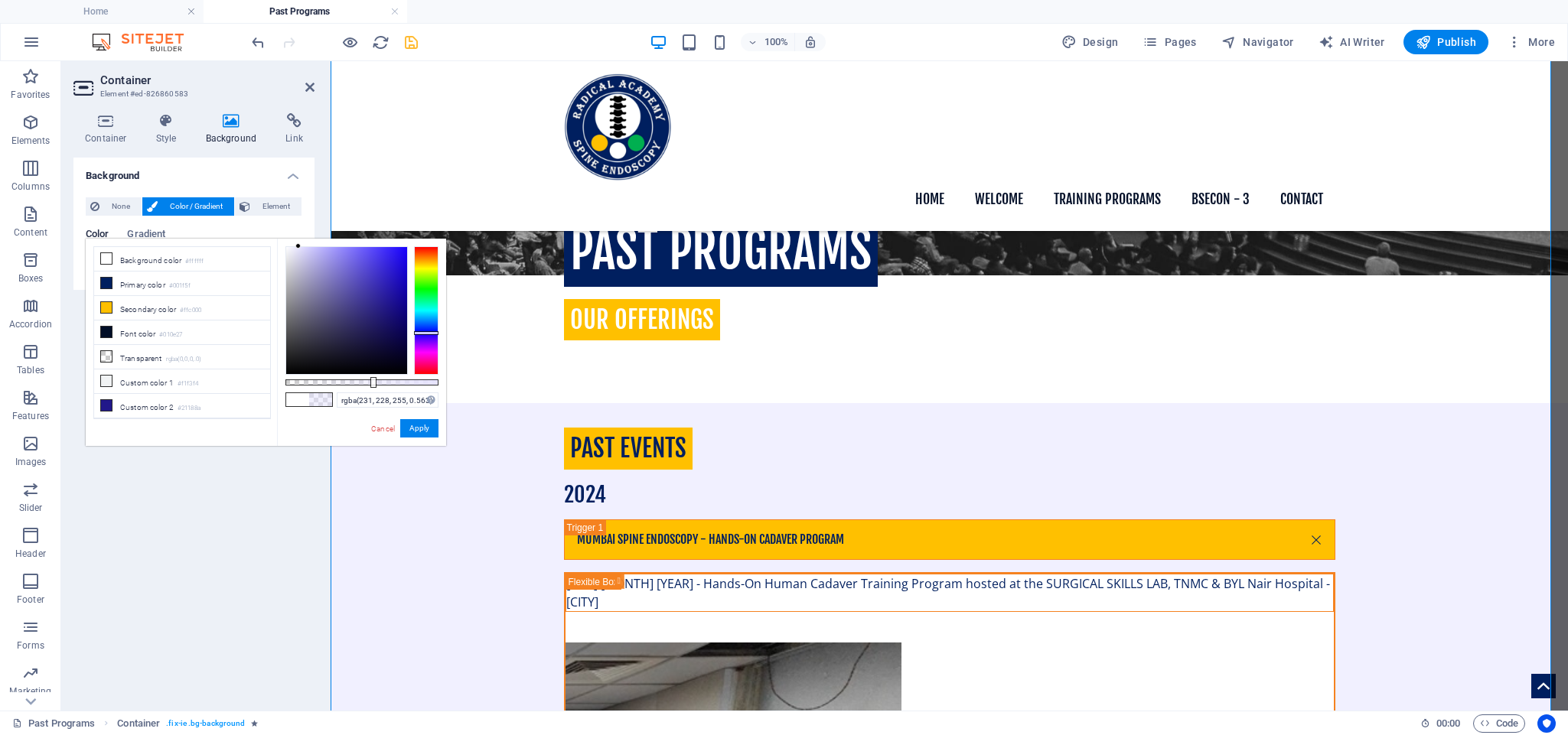 drag, startPoint x: 290, startPoint y: 243, endPoint x: 298, endPoint y: 246, distance: 8.5440037 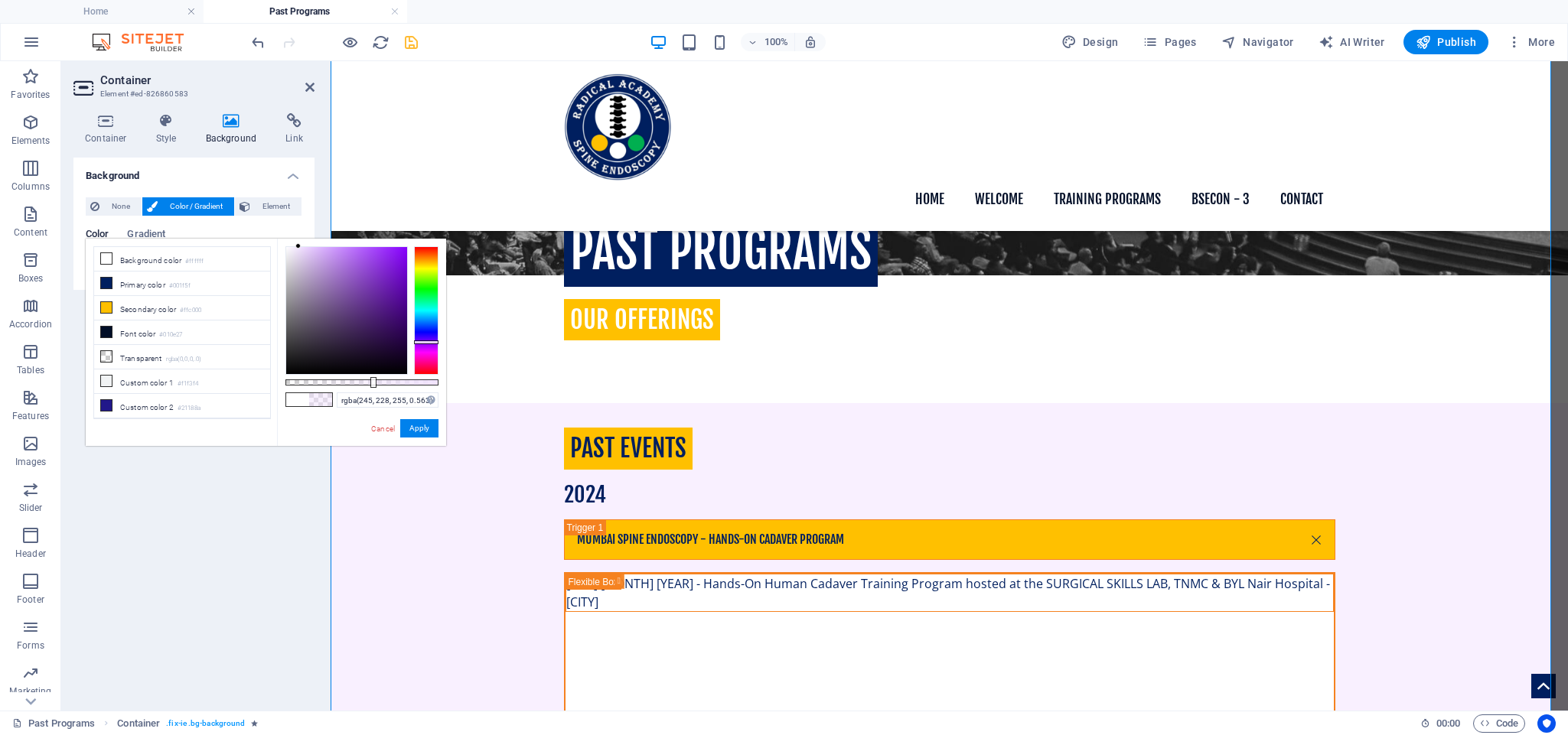 drag, startPoint x: 428, startPoint y: 331, endPoint x: 373, endPoint y: 379, distance: 73 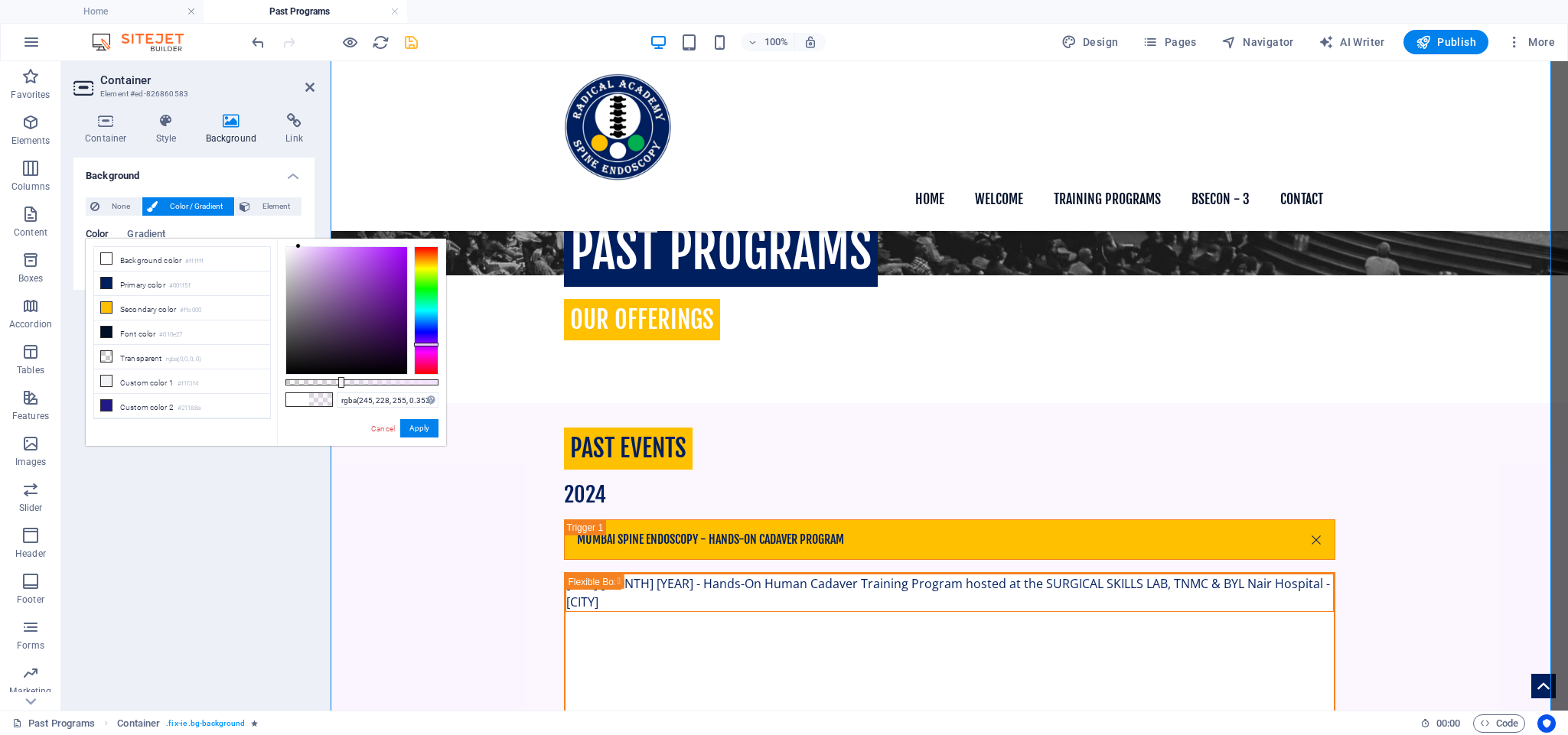 drag, startPoint x: 367, startPoint y: 379, endPoint x: 340, endPoint y: 381, distance: 27.07397 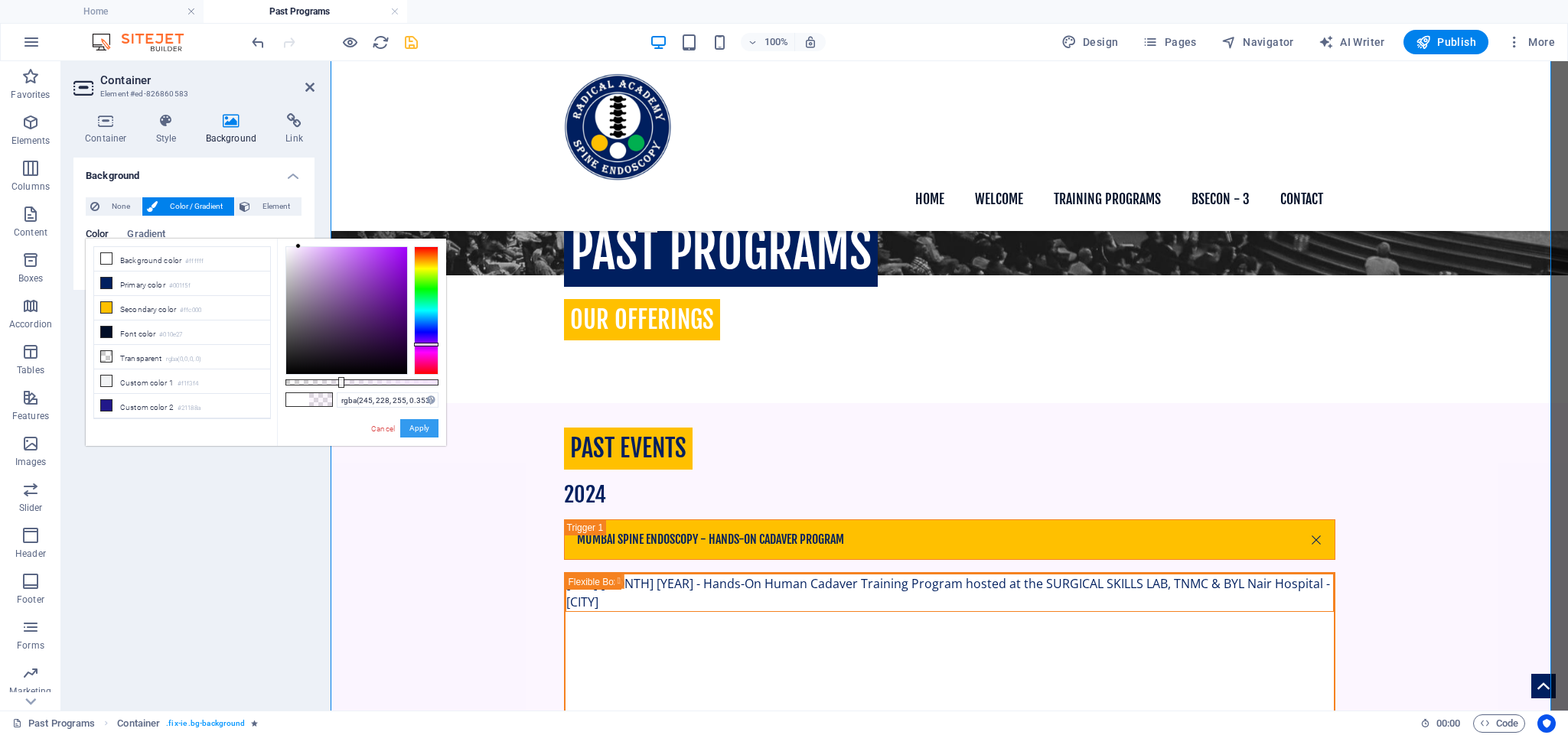 click on "Apply" at bounding box center [419, 428] 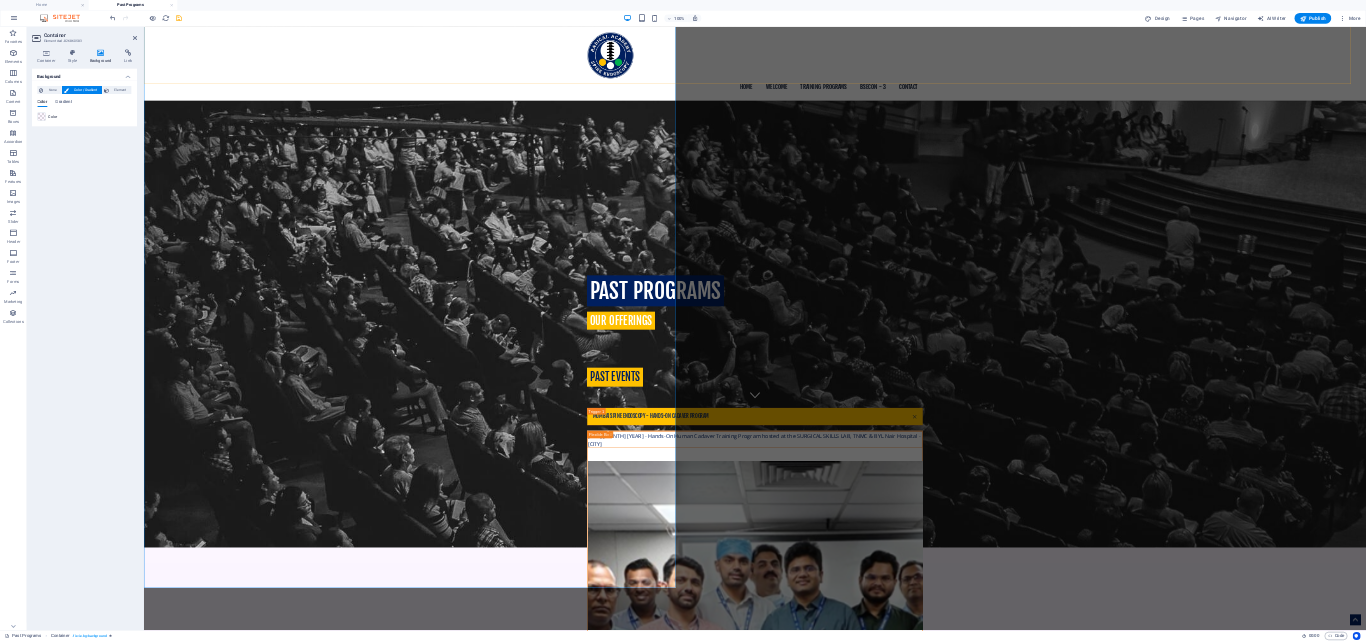 scroll, scrollTop: 672, scrollLeft: 0, axis: vertical 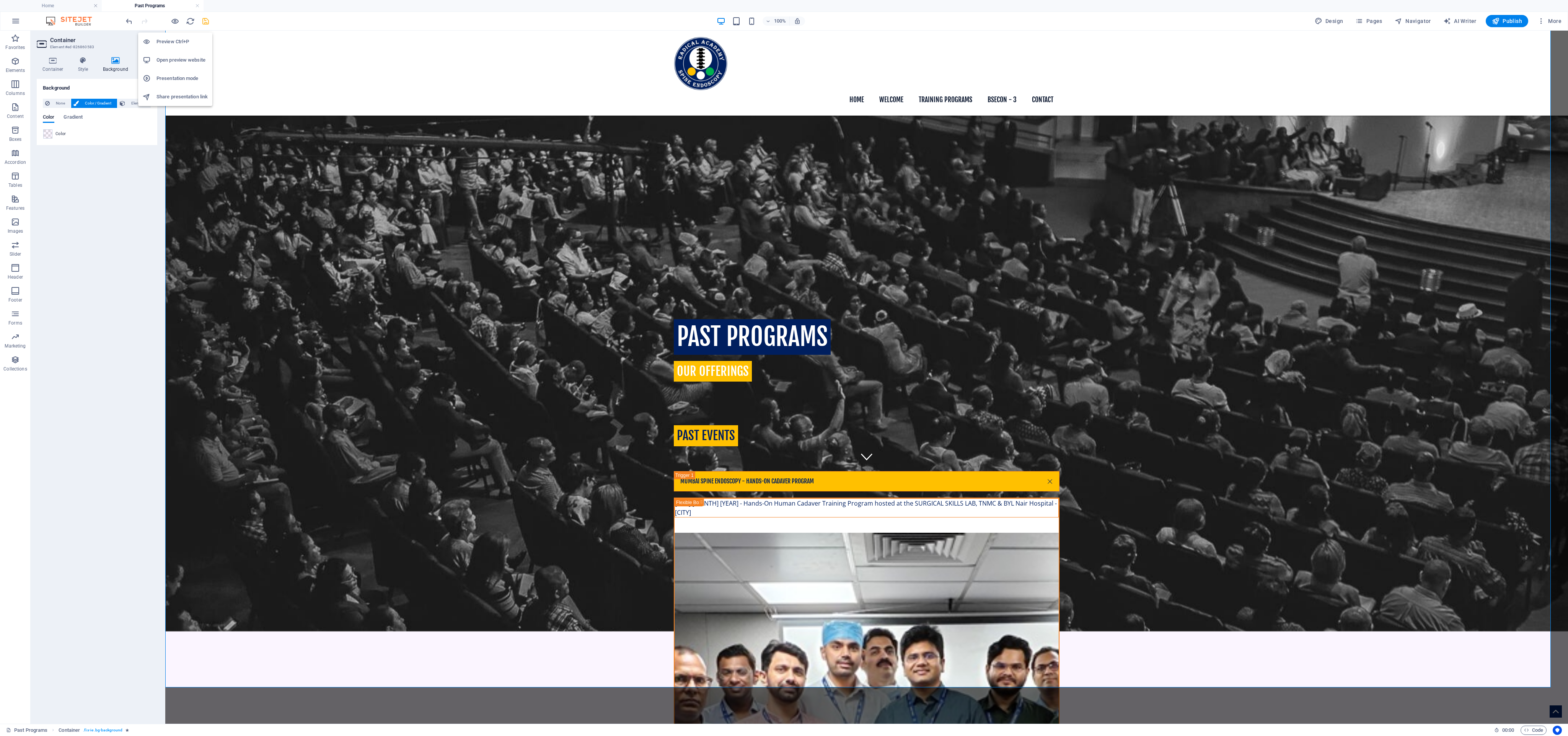 click at bounding box center [167, 21] 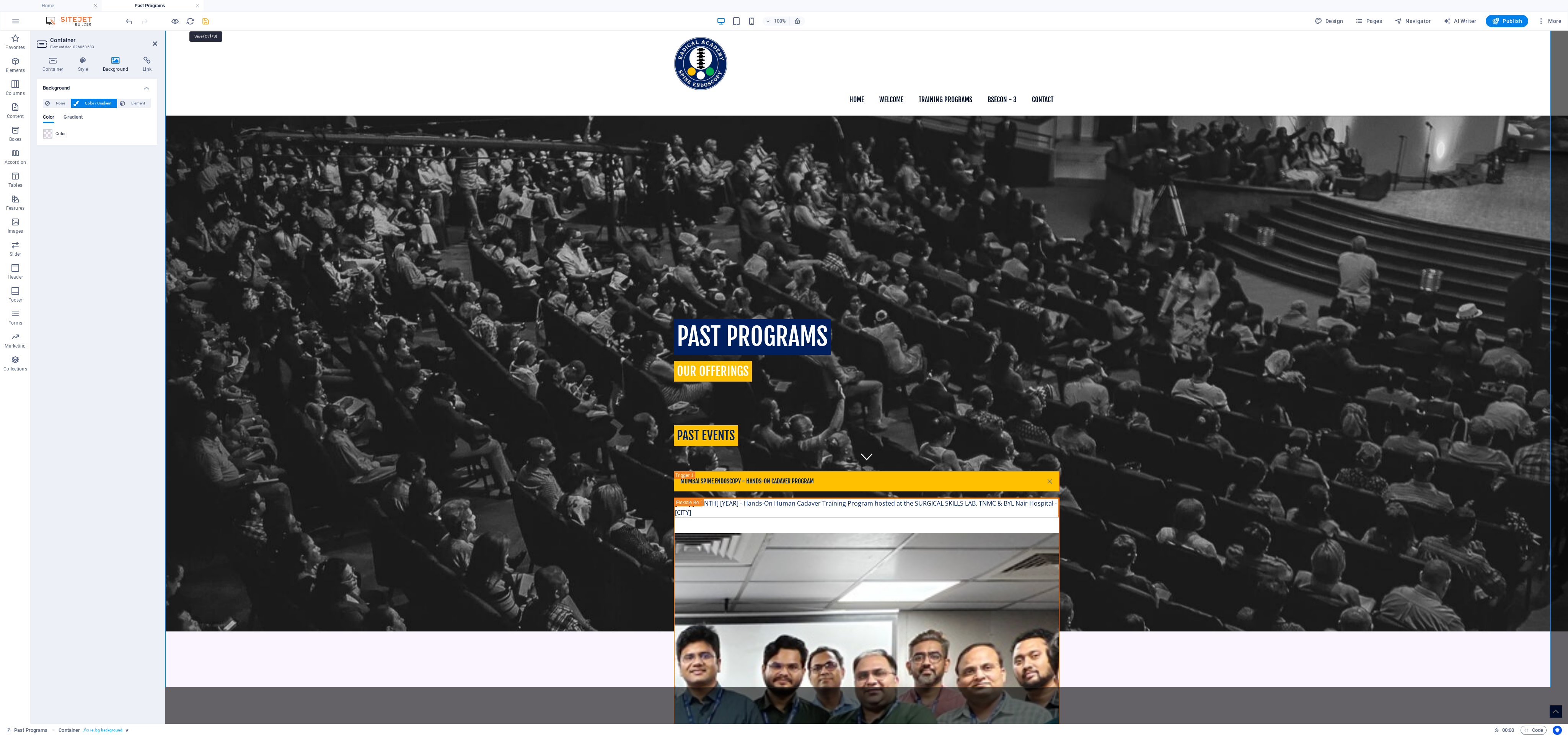 drag, startPoint x: 207, startPoint y: 17, endPoint x: 417, endPoint y: 197, distance: 276.58633 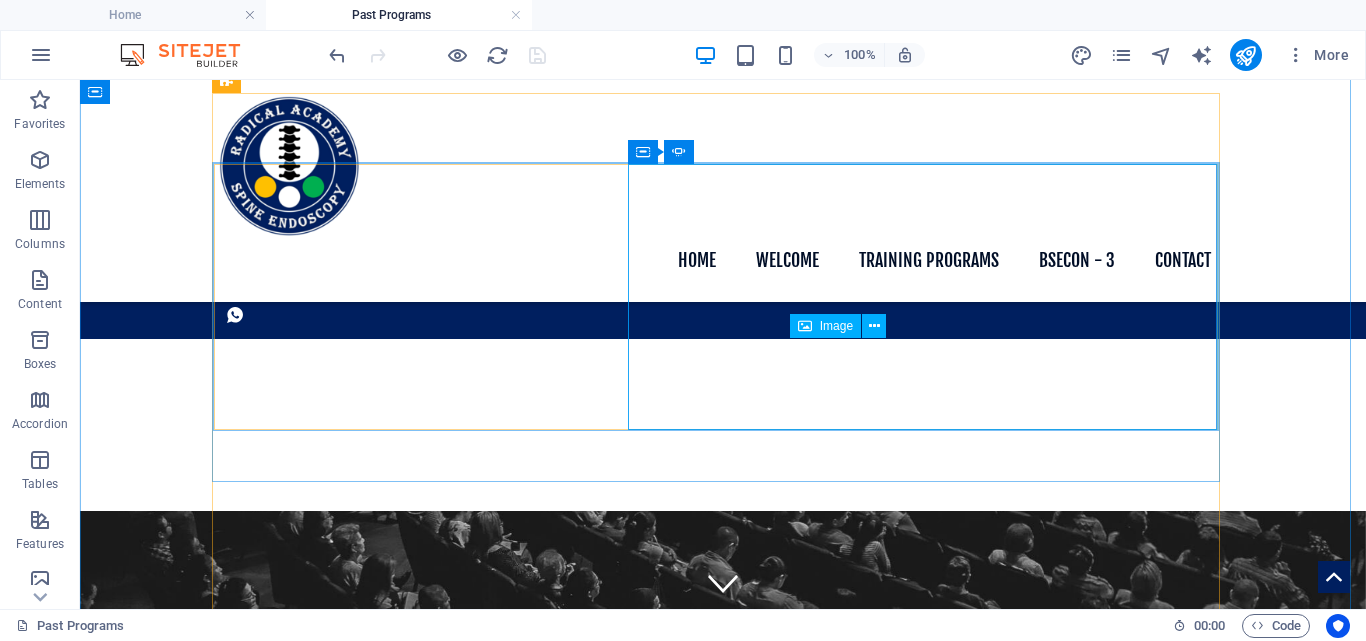 scroll, scrollTop: 667, scrollLeft: 0, axis: vertical 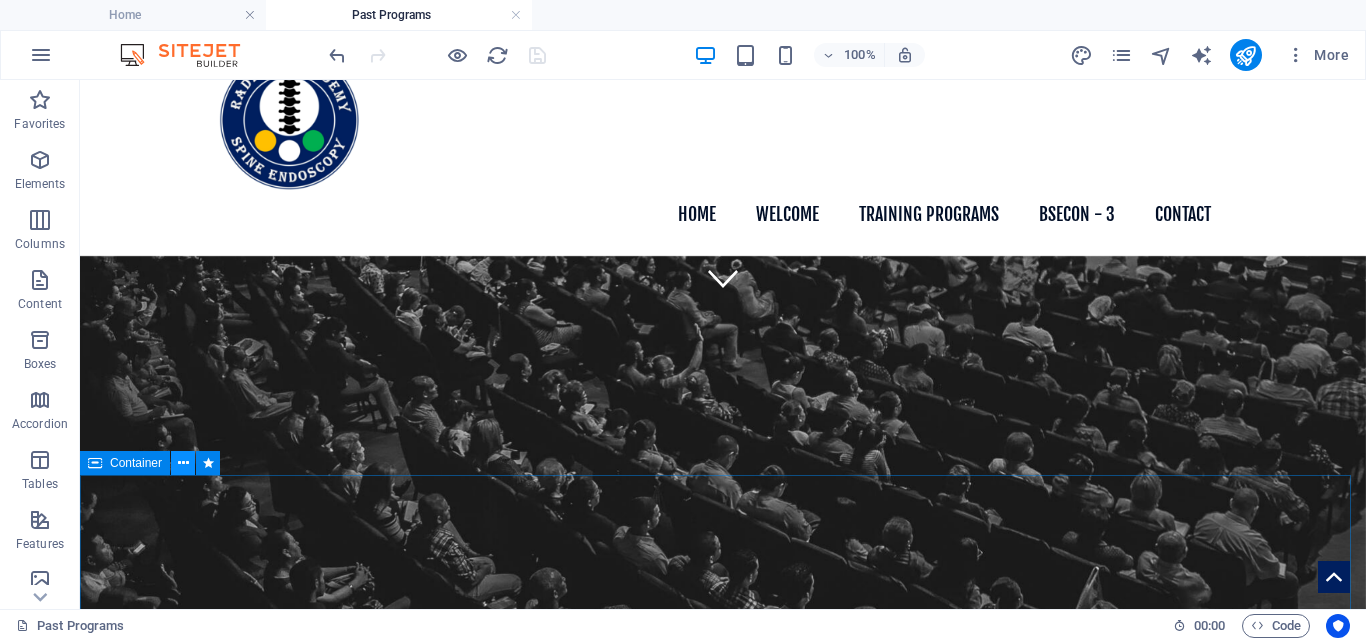 click at bounding box center (183, 463) 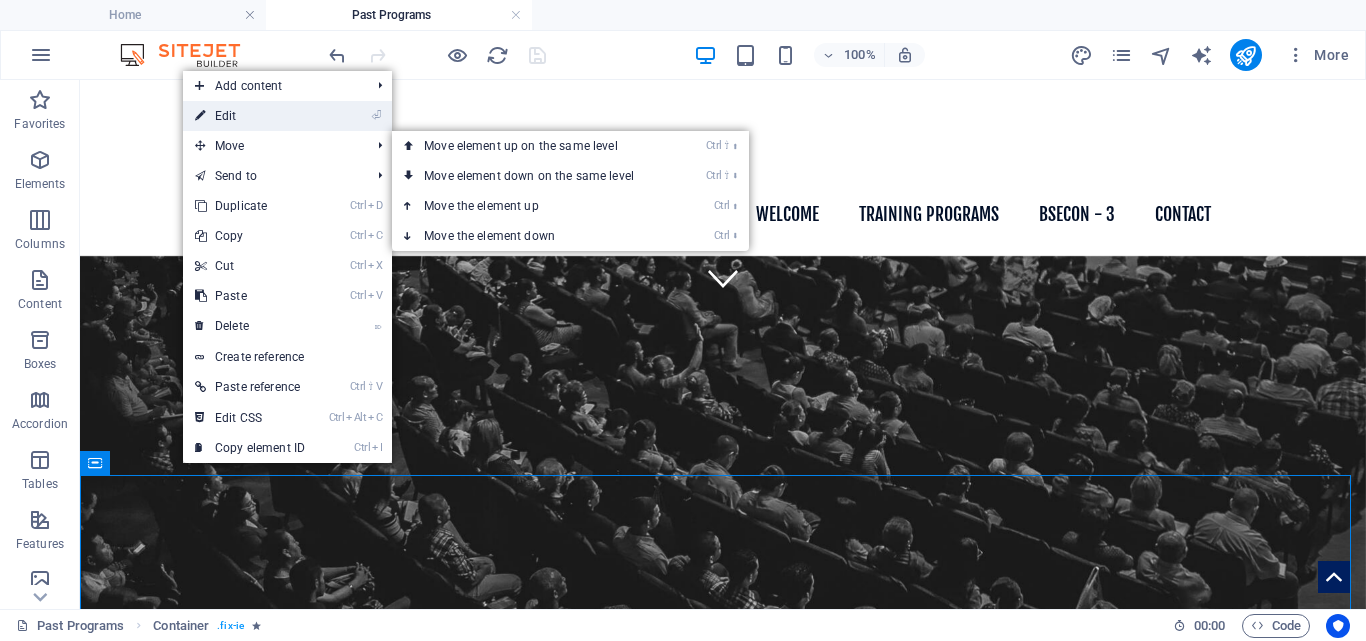 click on "⏎  Edit" at bounding box center [250, 116] 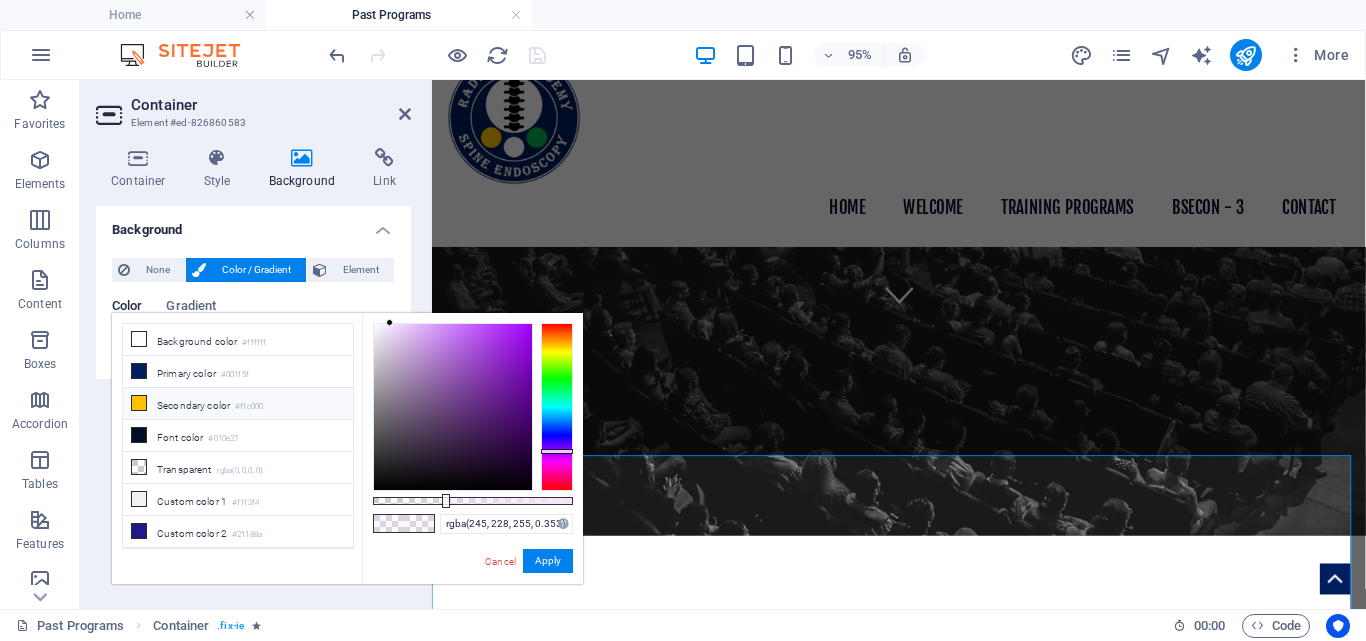 click at bounding box center [139, 339] 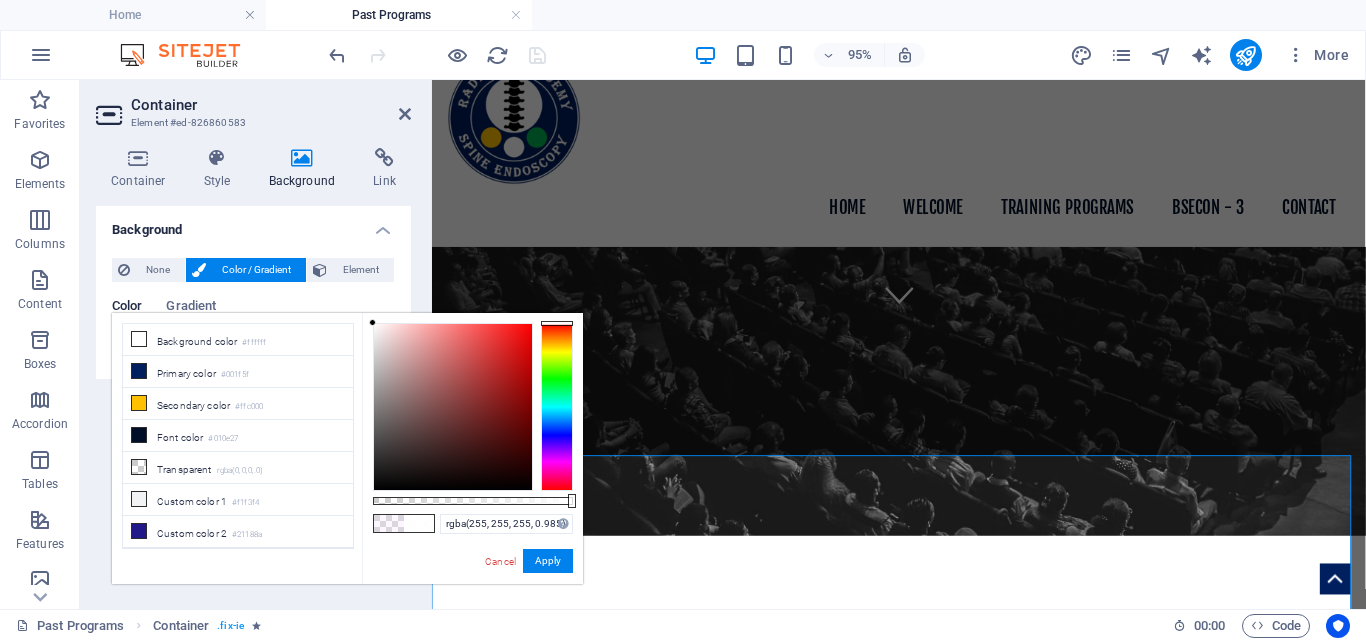 type on "#ffffff" 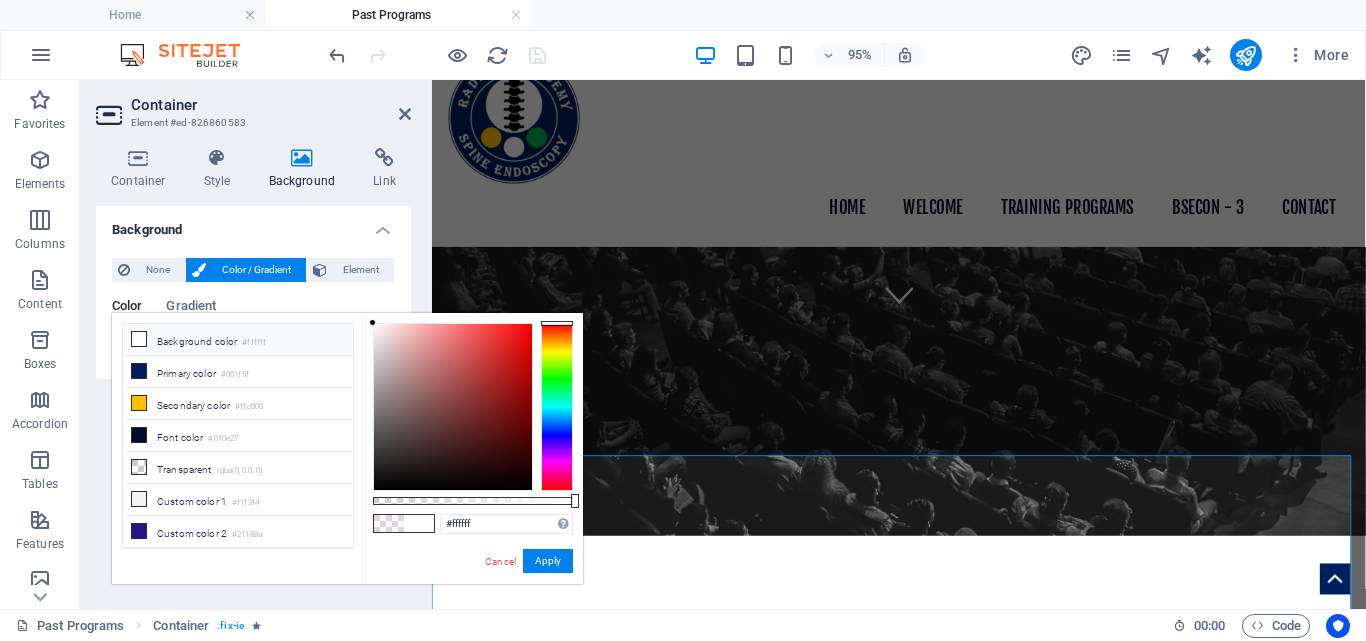 drag, startPoint x: 447, startPoint y: 496, endPoint x: 577, endPoint y: 500, distance: 130.06152 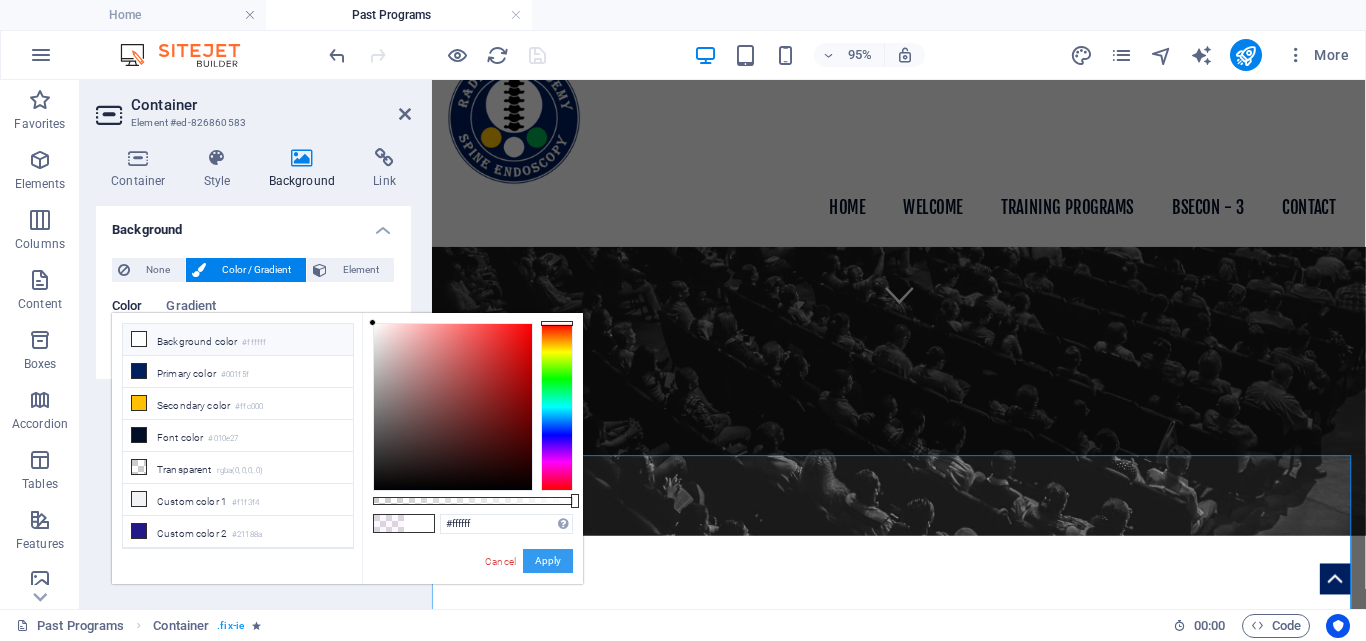 click on "Apply" at bounding box center [548, 561] 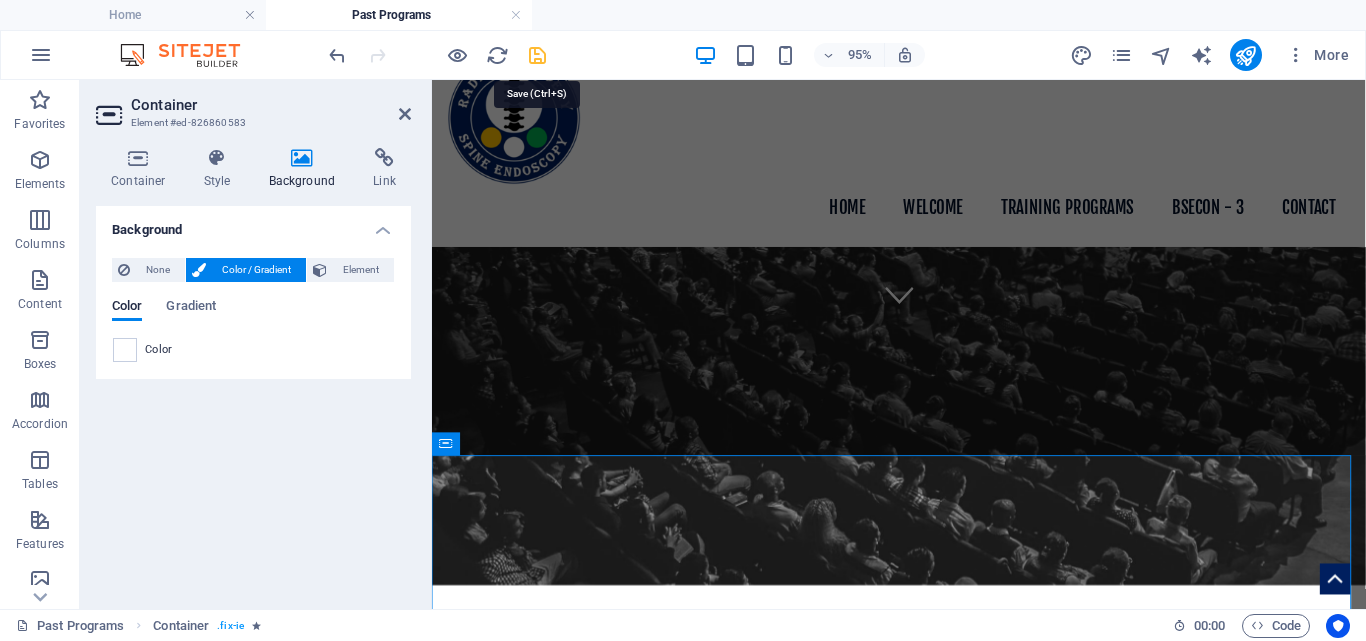 click at bounding box center [537, 55] 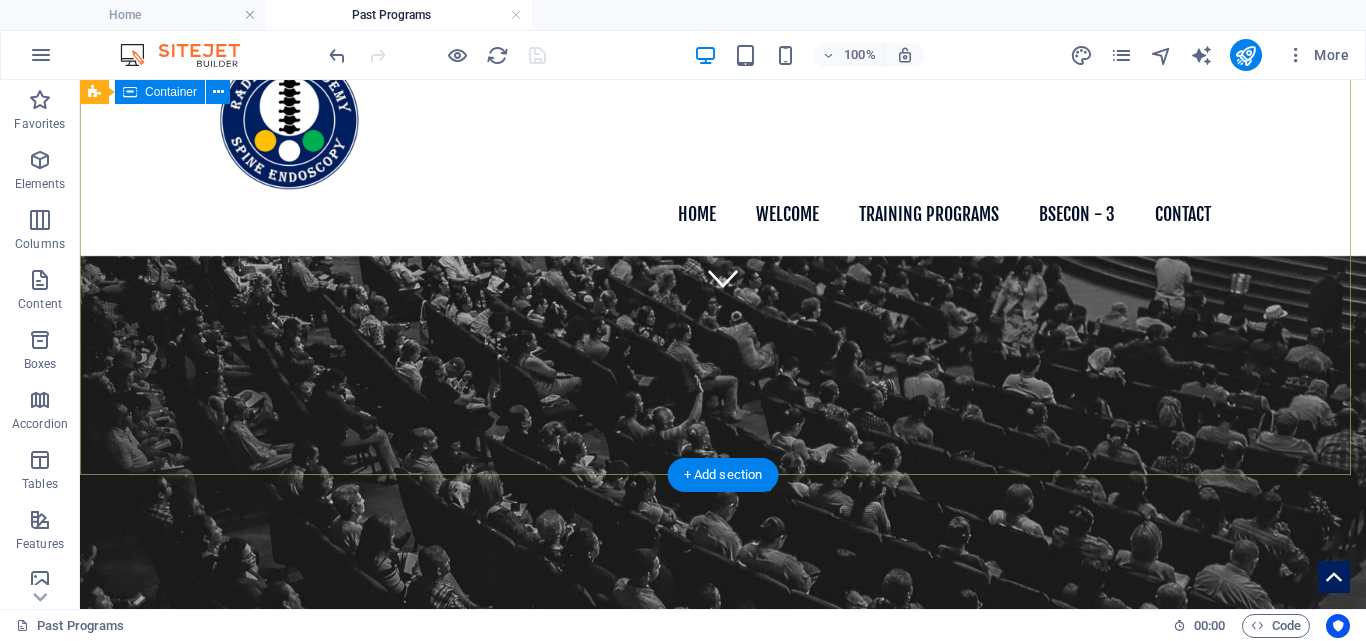 scroll, scrollTop: 0, scrollLeft: 0, axis: both 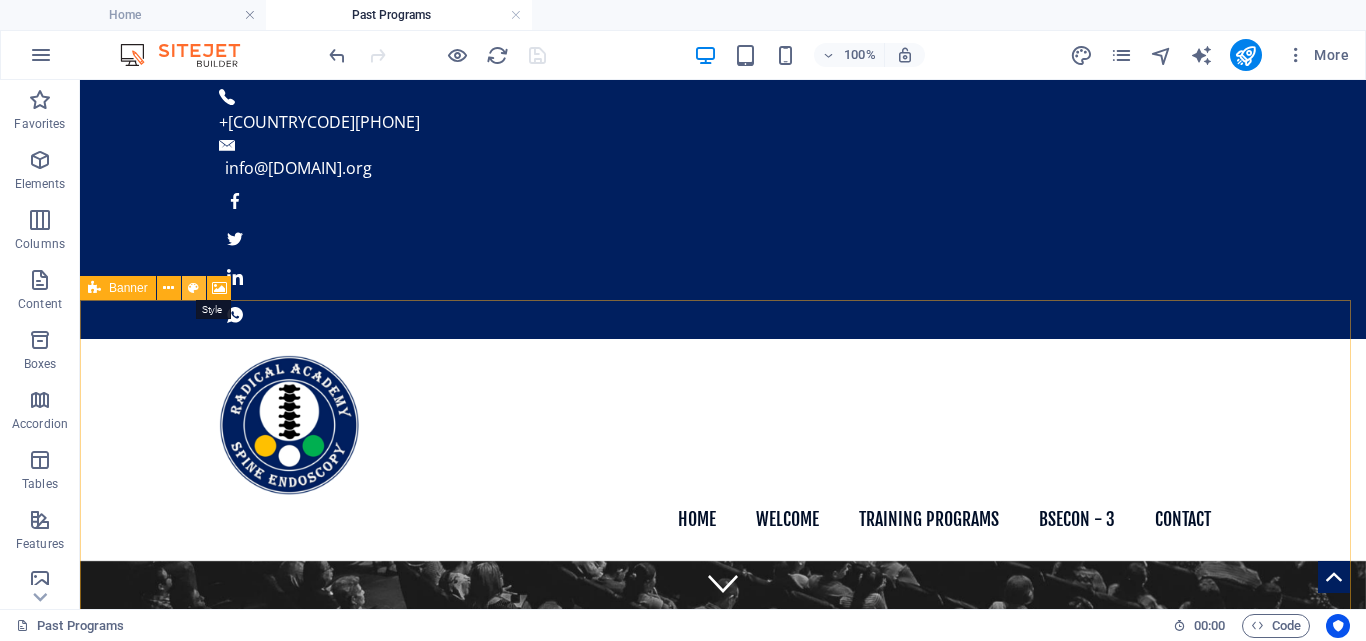 click at bounding box center [193, 288] 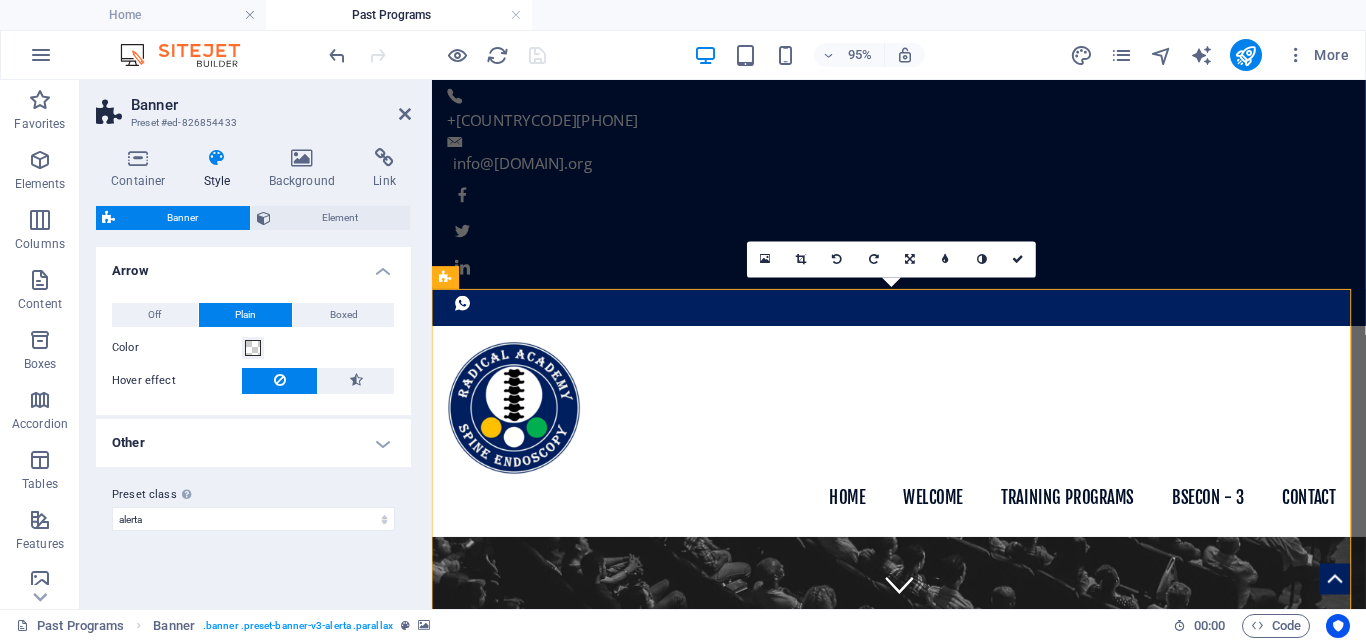 click at bounding box center [302, 158] 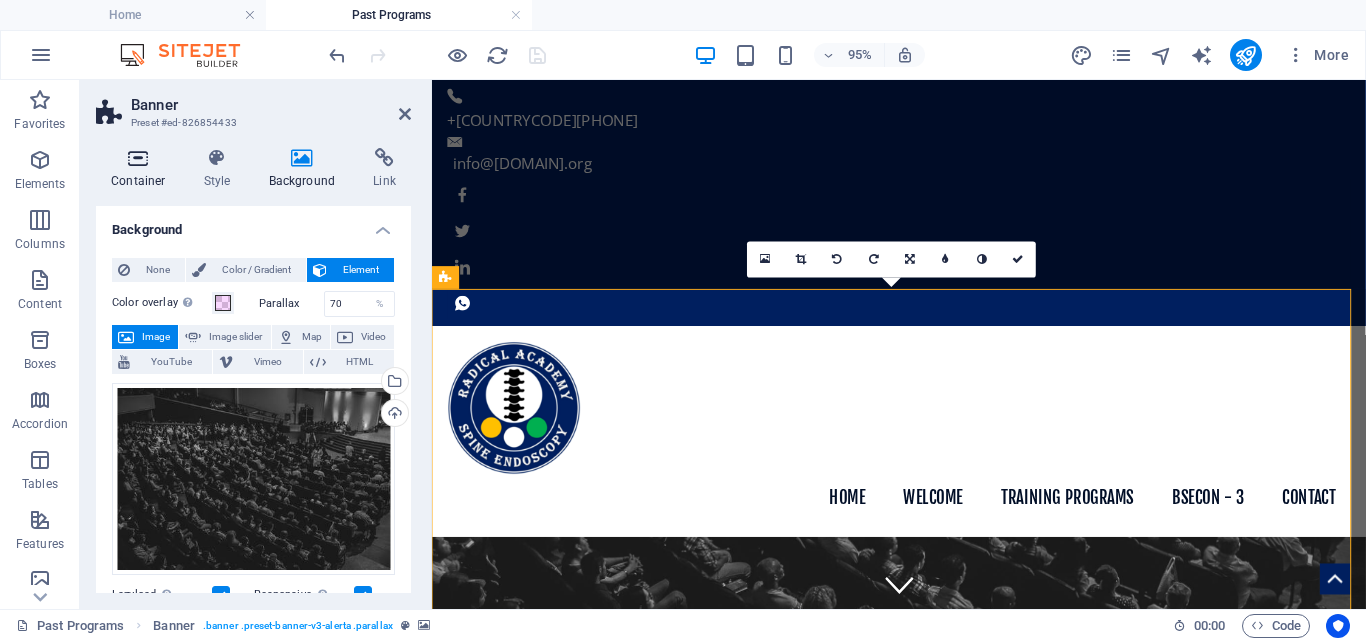 click at bounding box center (138, 158) 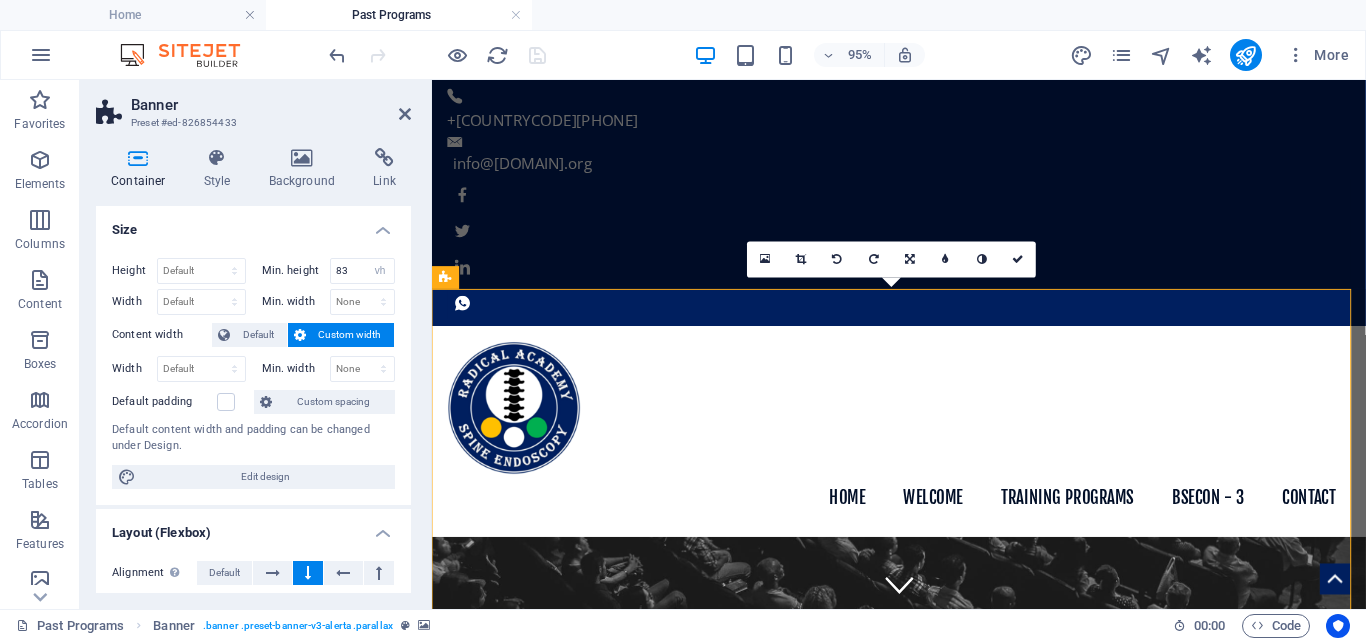 scroll, scrollTop: 333, scrollLeft: 0, axis: vertical 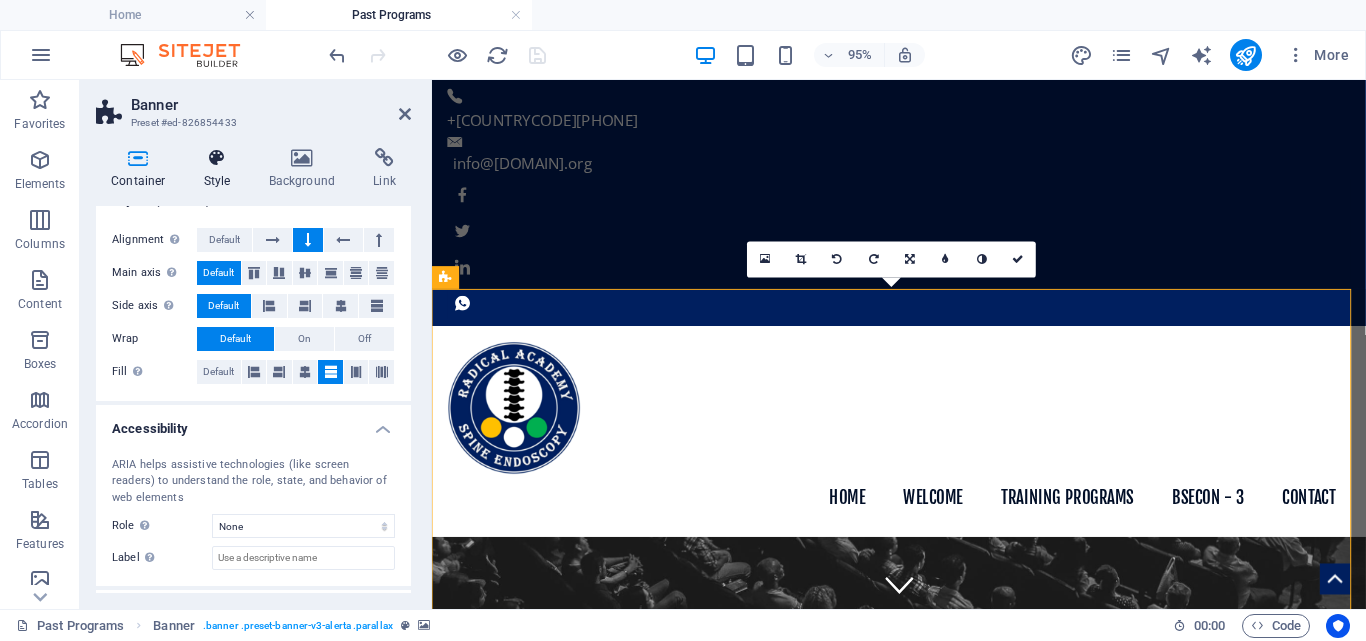 click on "Style" at bounding box center (221, 169) 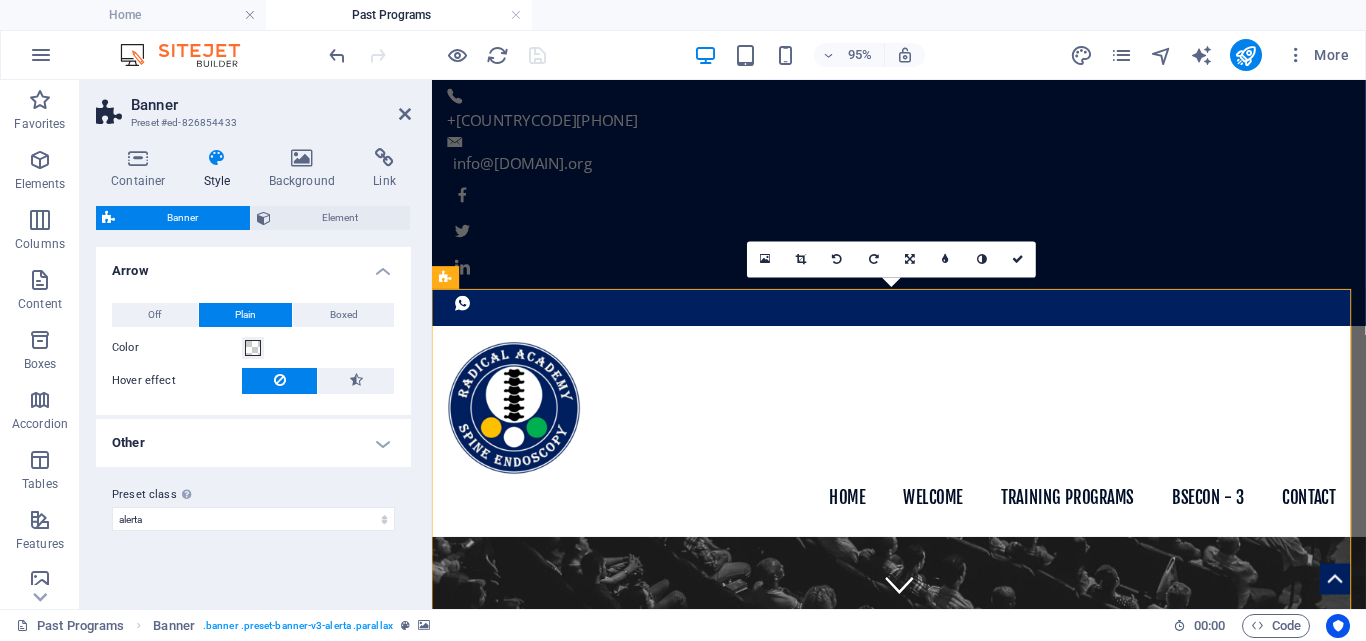 click on "Other" at bounding box center [253, 443] 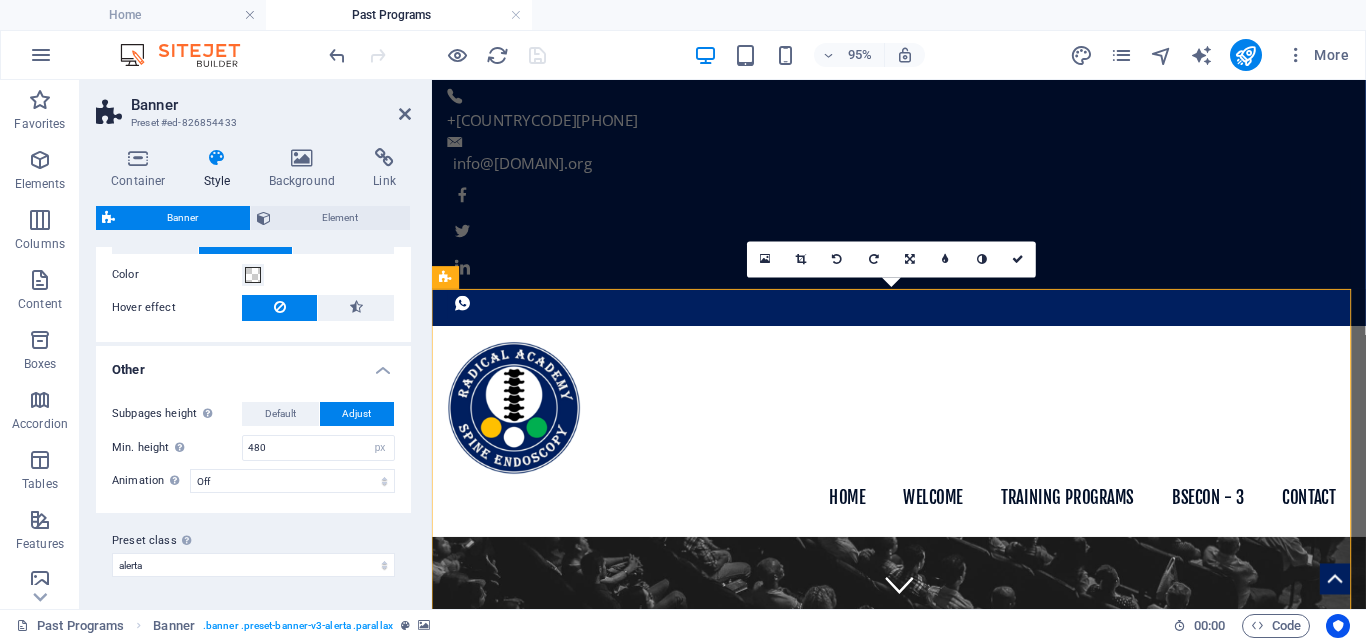scroll, scrollTop: 0, scrollLeft: 0, axis: both 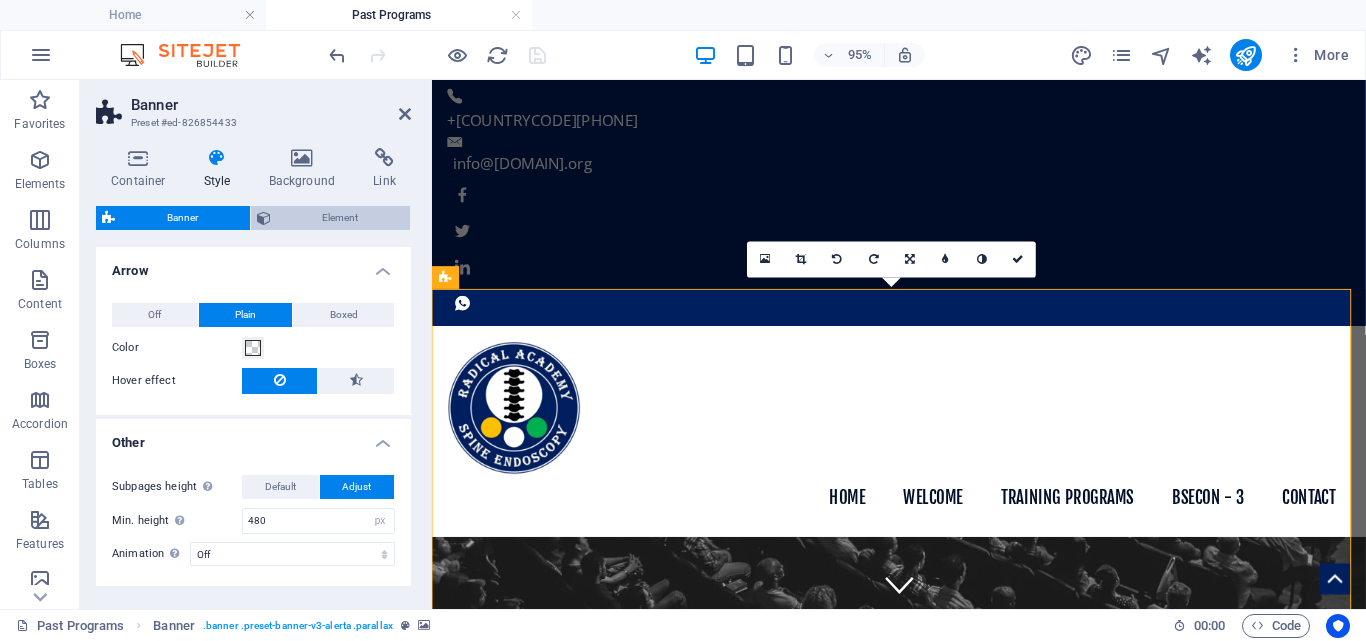 click on "Element" at bounding box center [341, 218] 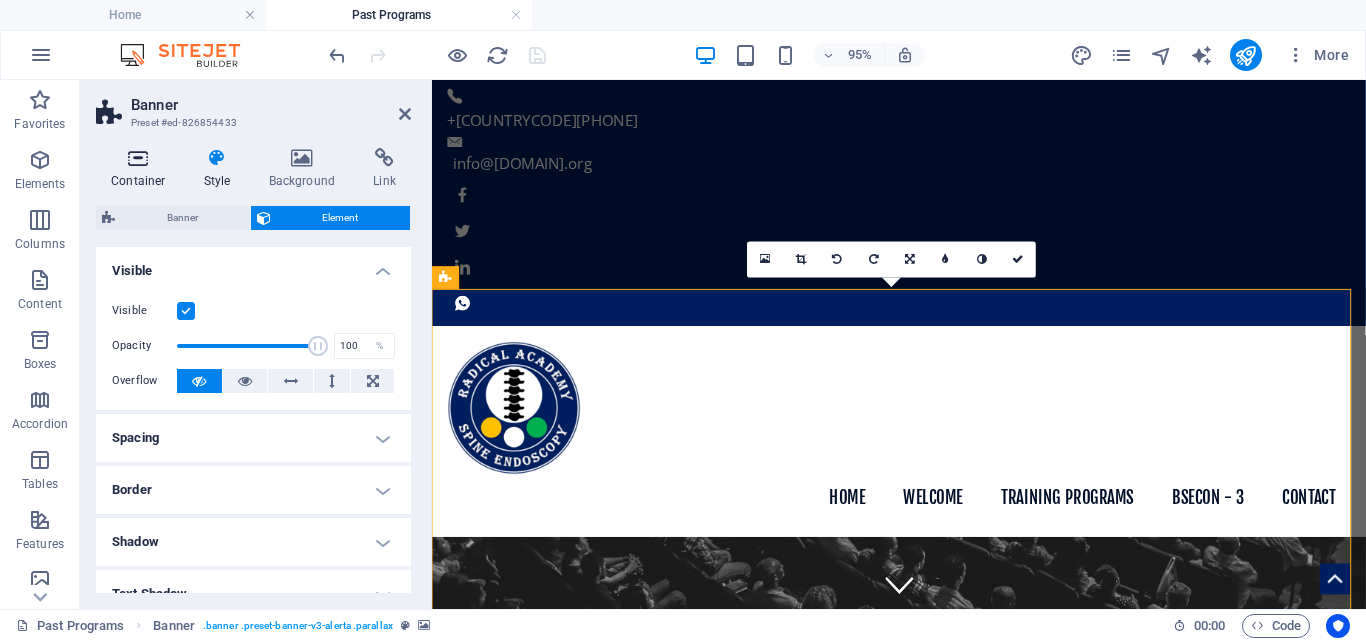 click at bounding box center [138, 158] 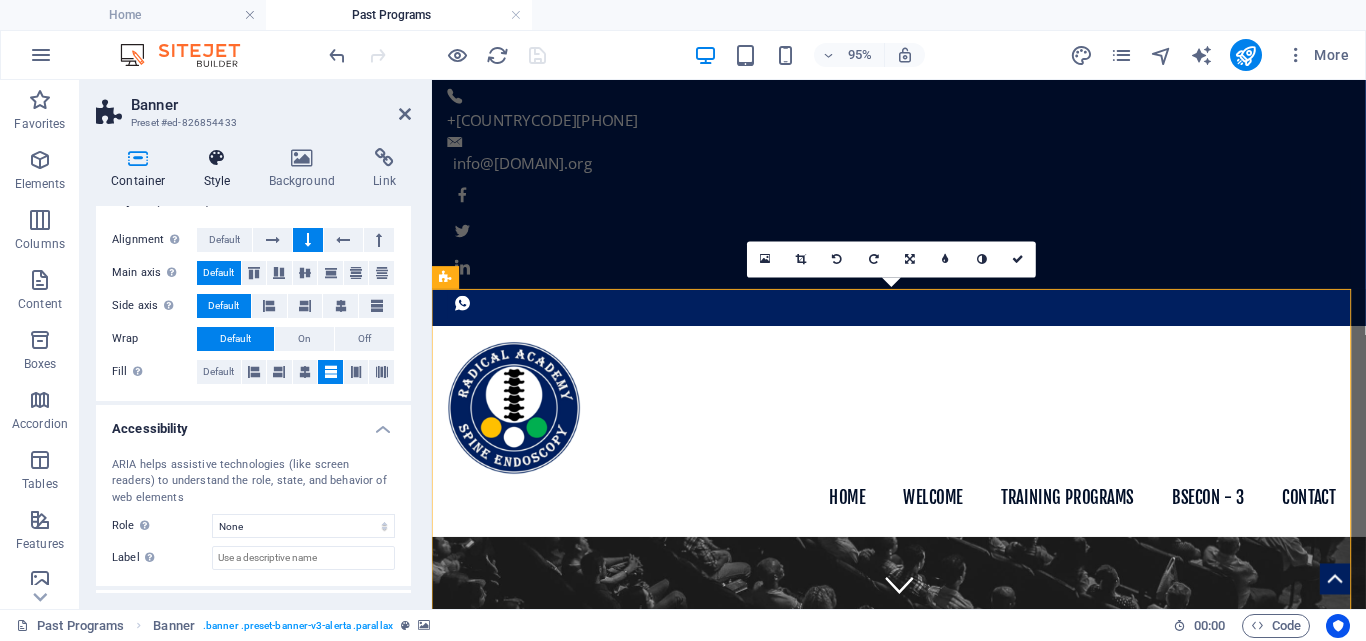 click at bounding box center [217, 158] 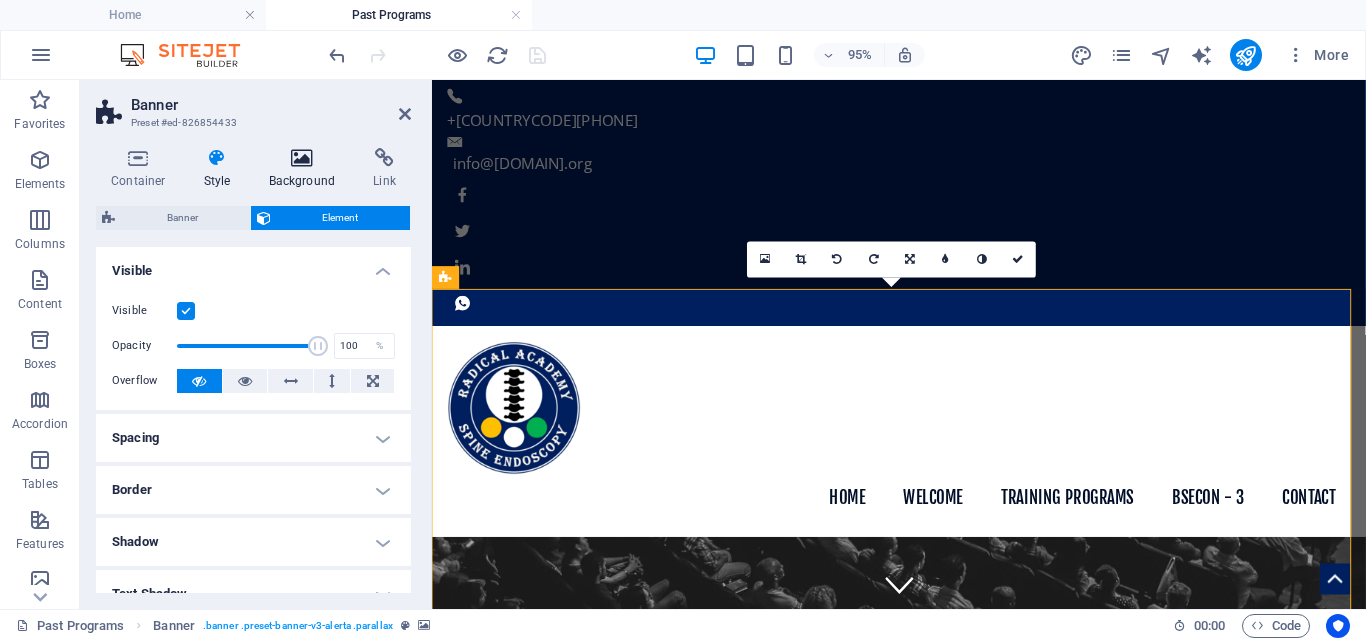 click at bounding box center [302, 158] 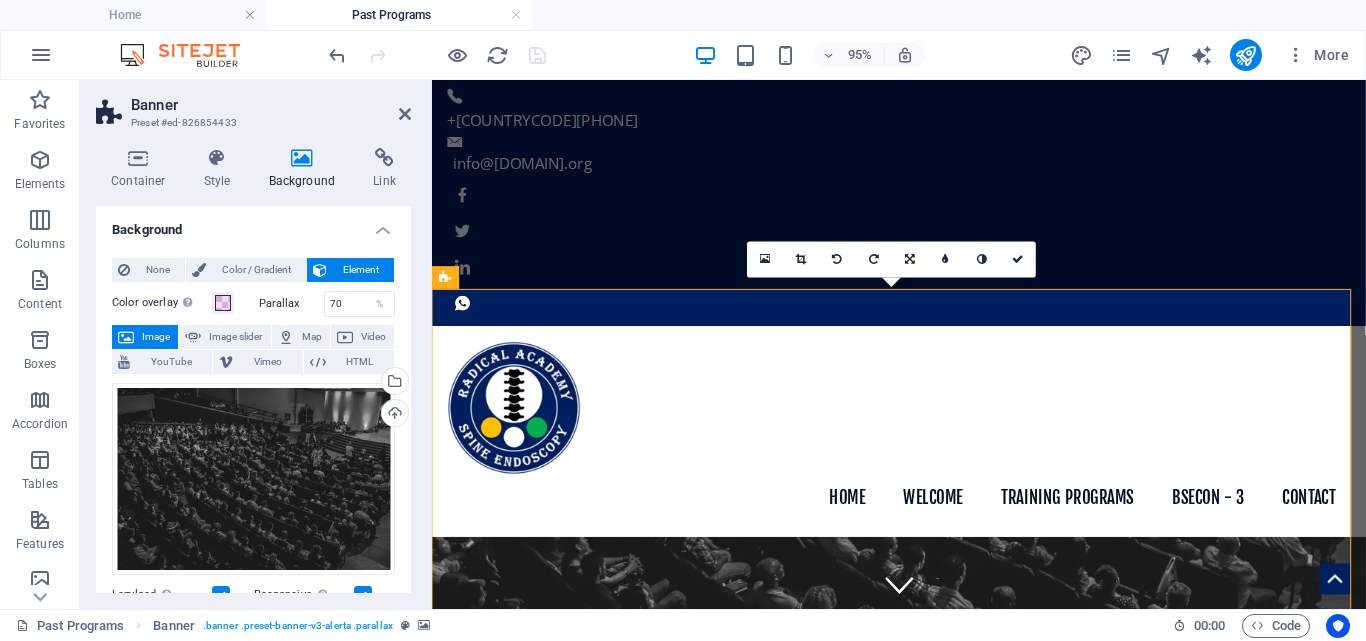 scroll, scrollTop: 333, scrollLeft: 0, axis: vertical 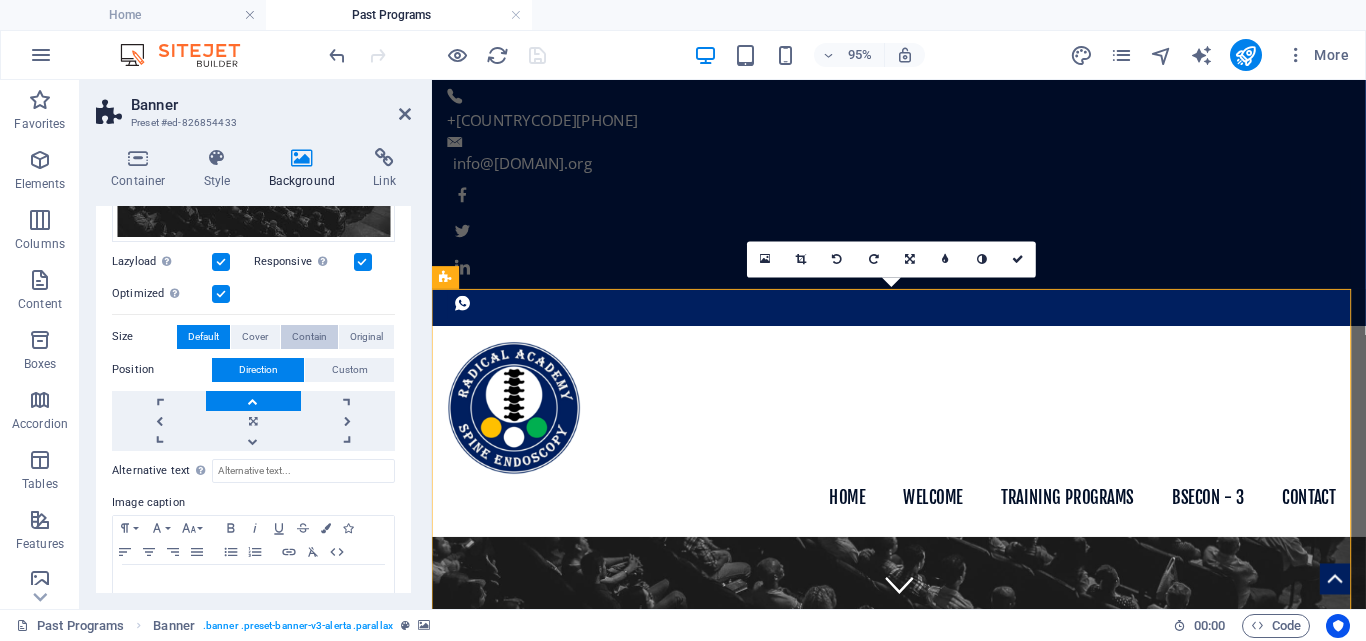 click on "Contain" at bounding box center [309, 337] 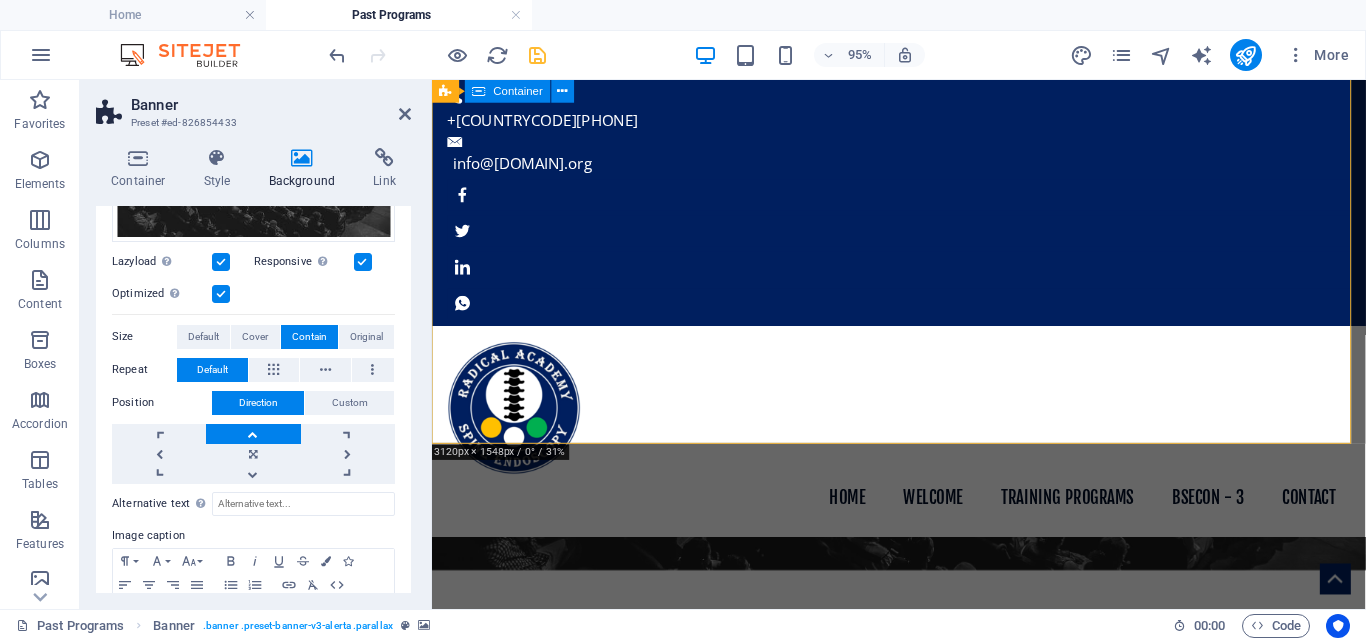 scroll, scrollTop: 333, scrollLeft: 0, axis: vertical 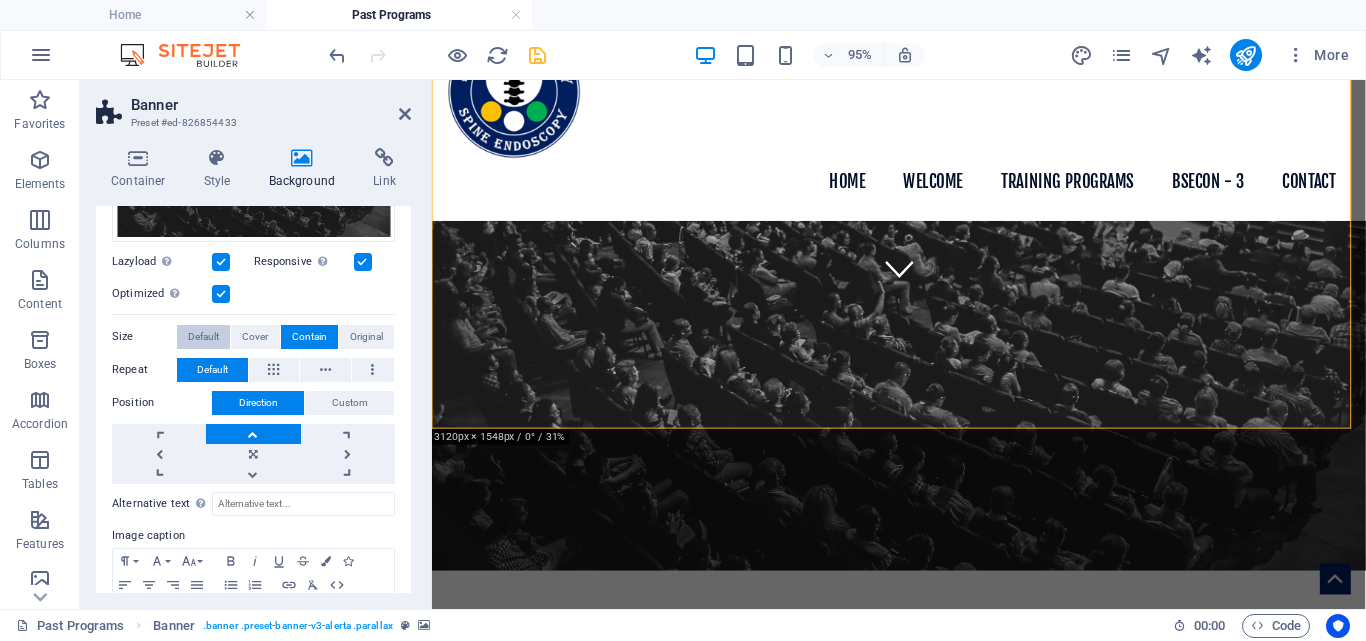 click on "Default" at bounding box center (203, 337) 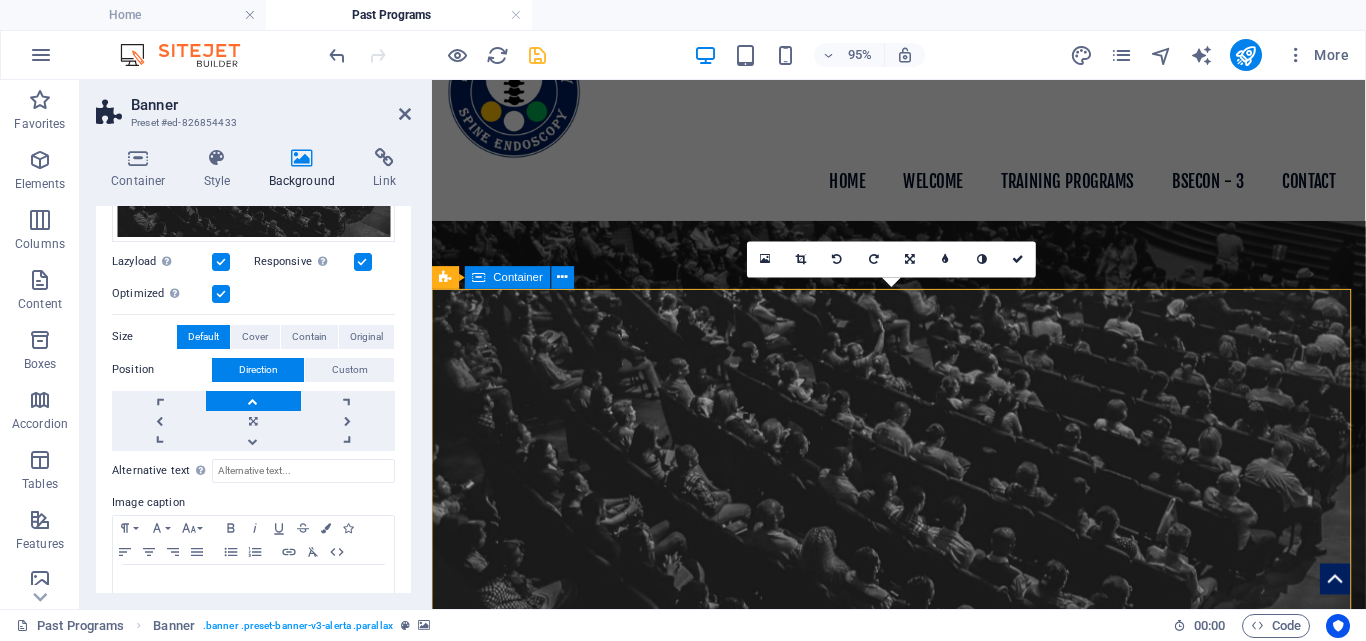 scroll, scrollTop: 0, scrollLeft: 0, axis: both 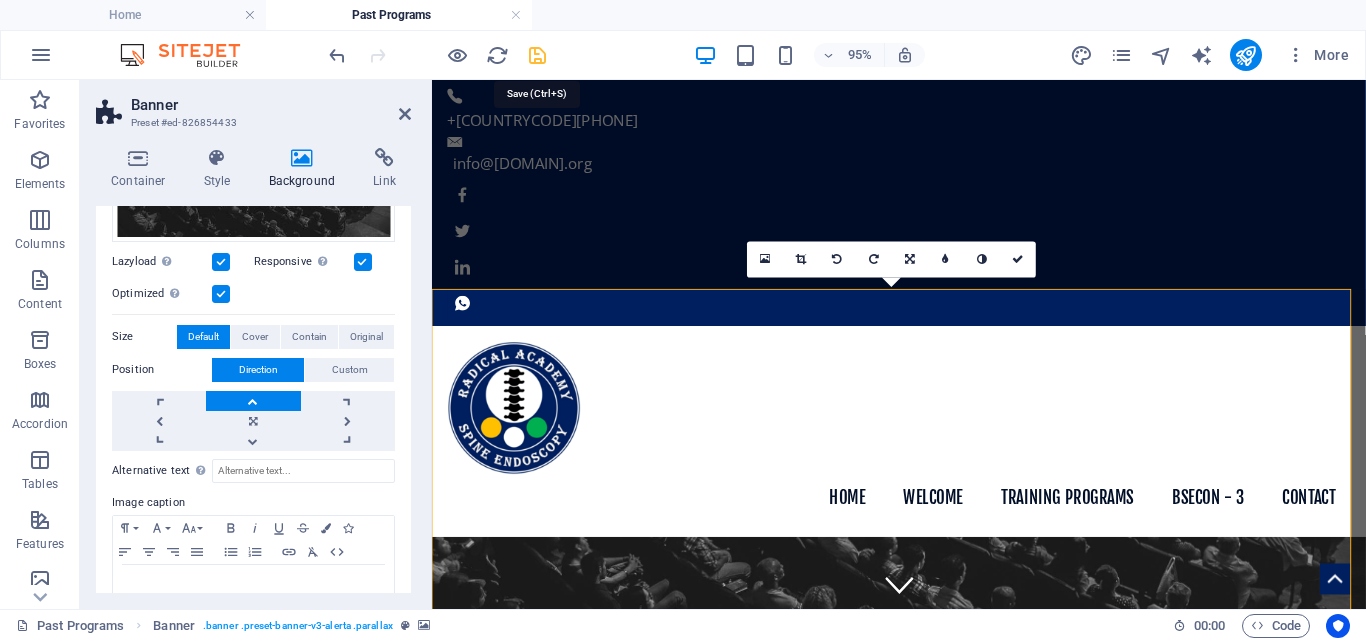 drag, startPoint x: 535, startPoint y: 55, endPoint x: 559, endPoint y: 15, distance: 46.647614 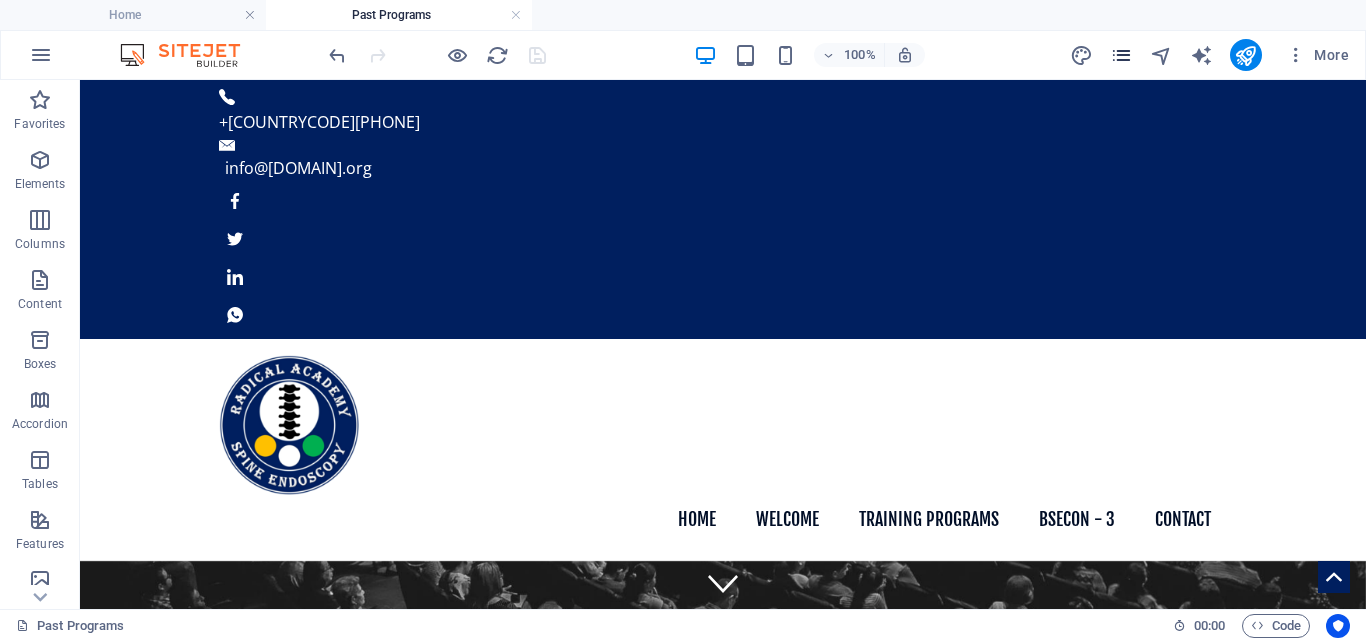 click at bounding box center (1121, 55) 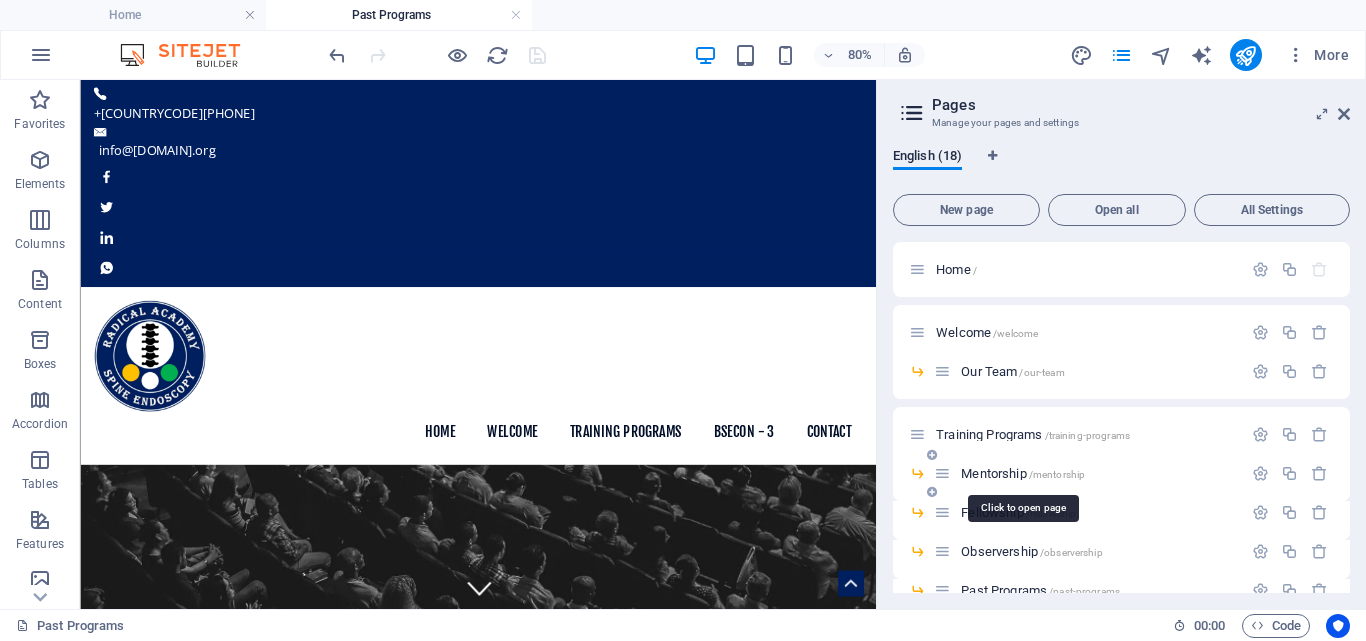 click on "Mentorship /mentorship" at bounding box center [1023, 473] 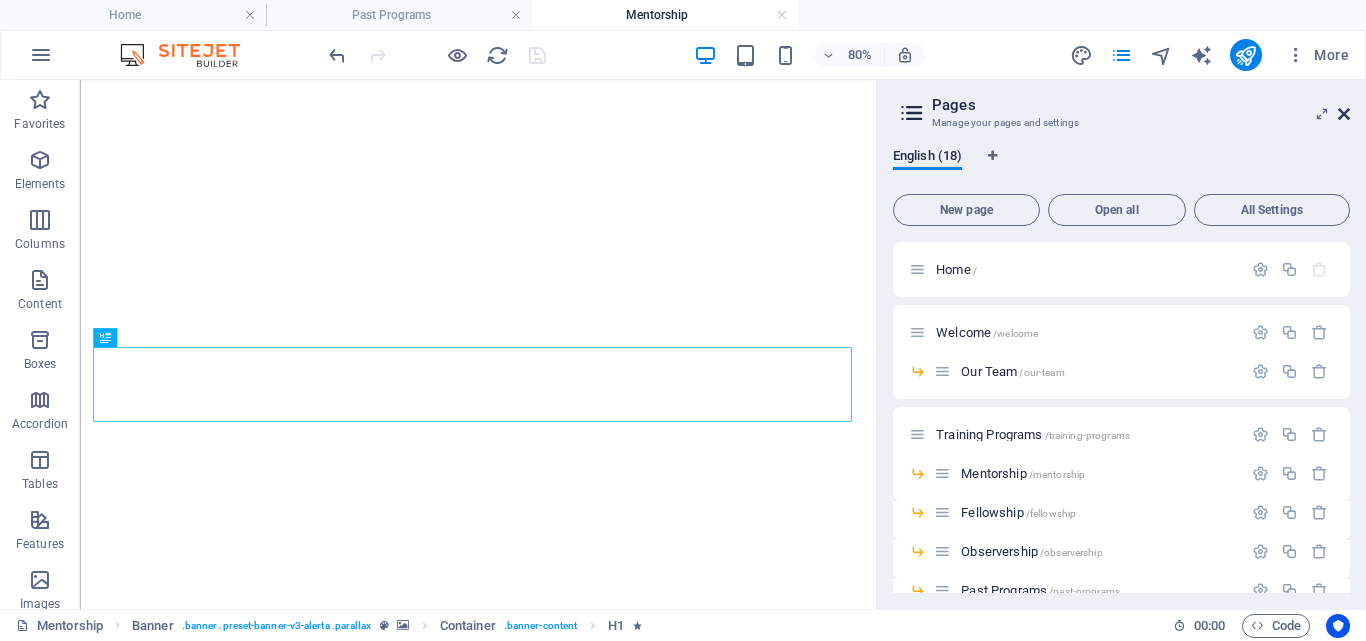 click at bounding box center (1344, 114) 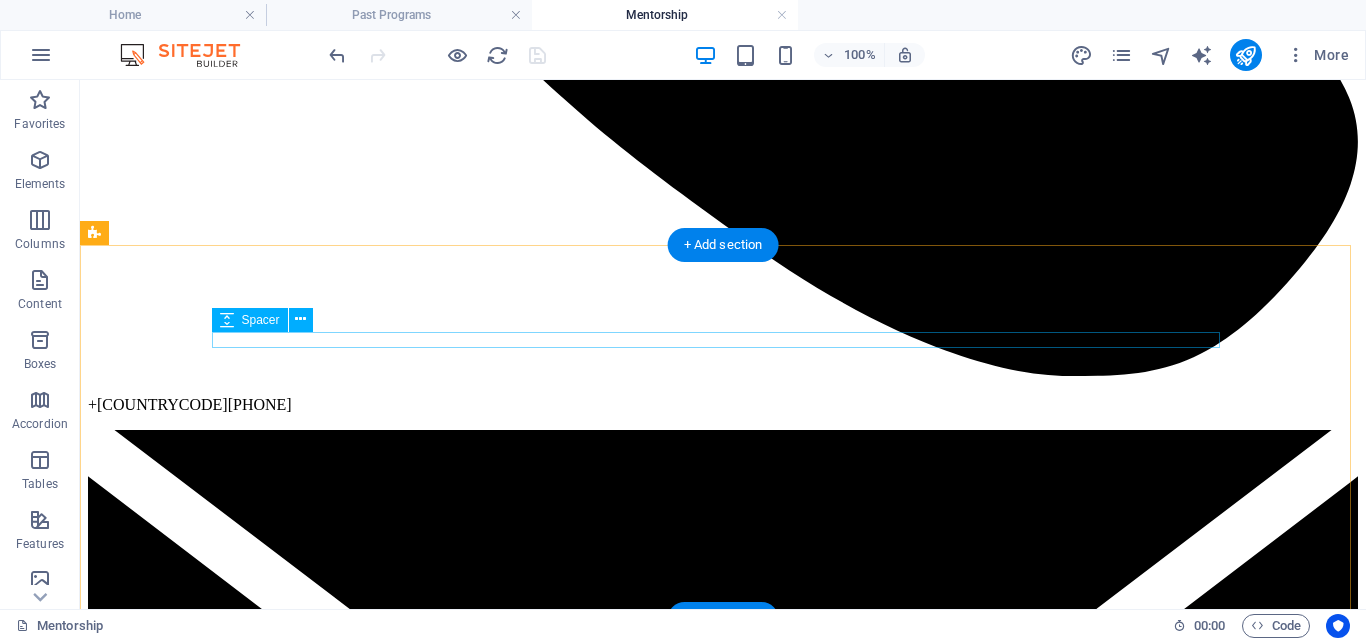scroll, scrollTop: 667, scrollLeft: 0, axis: vertical 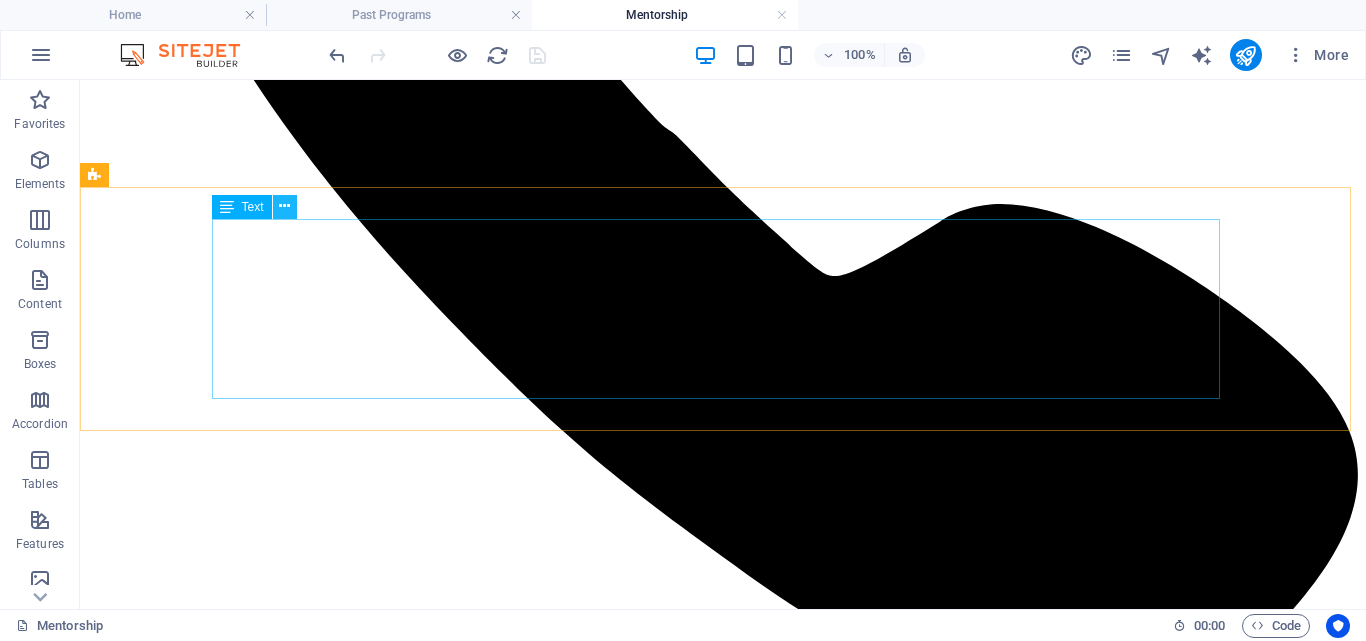 click at bounding box center (284, 206) 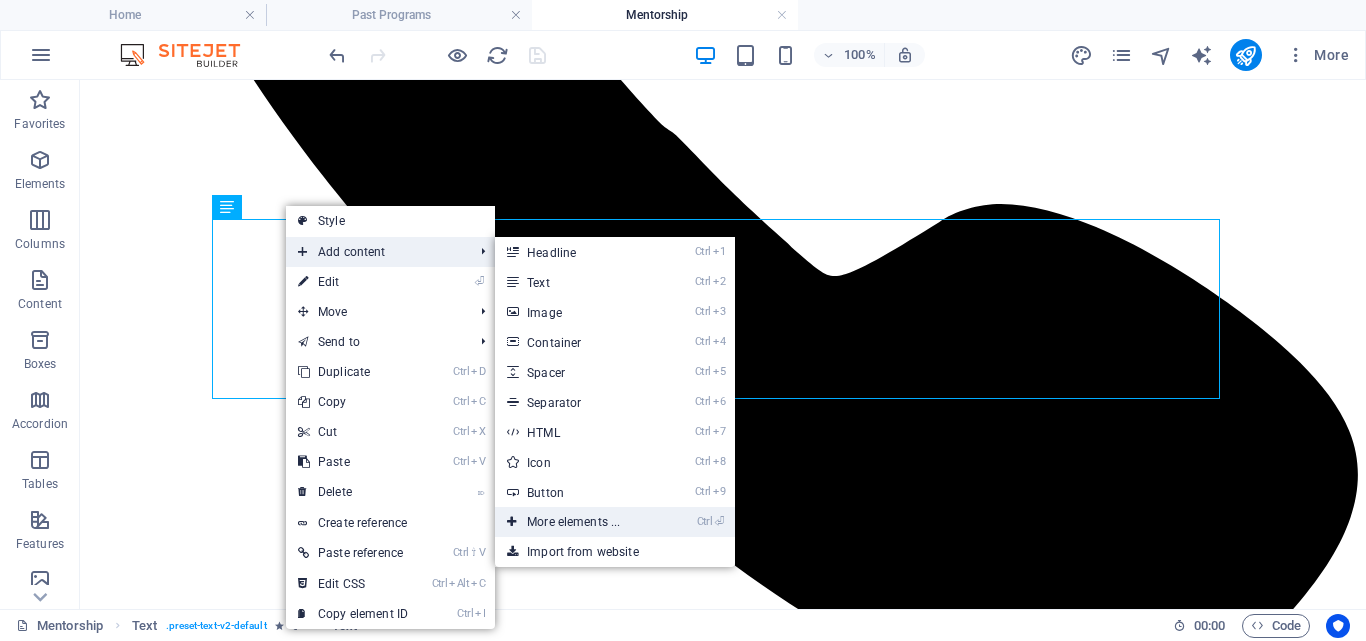 drag, startPoint x: 570, startPoint y: 520, endPoint x: 245, endPoint y: 411, distance: 342.79147 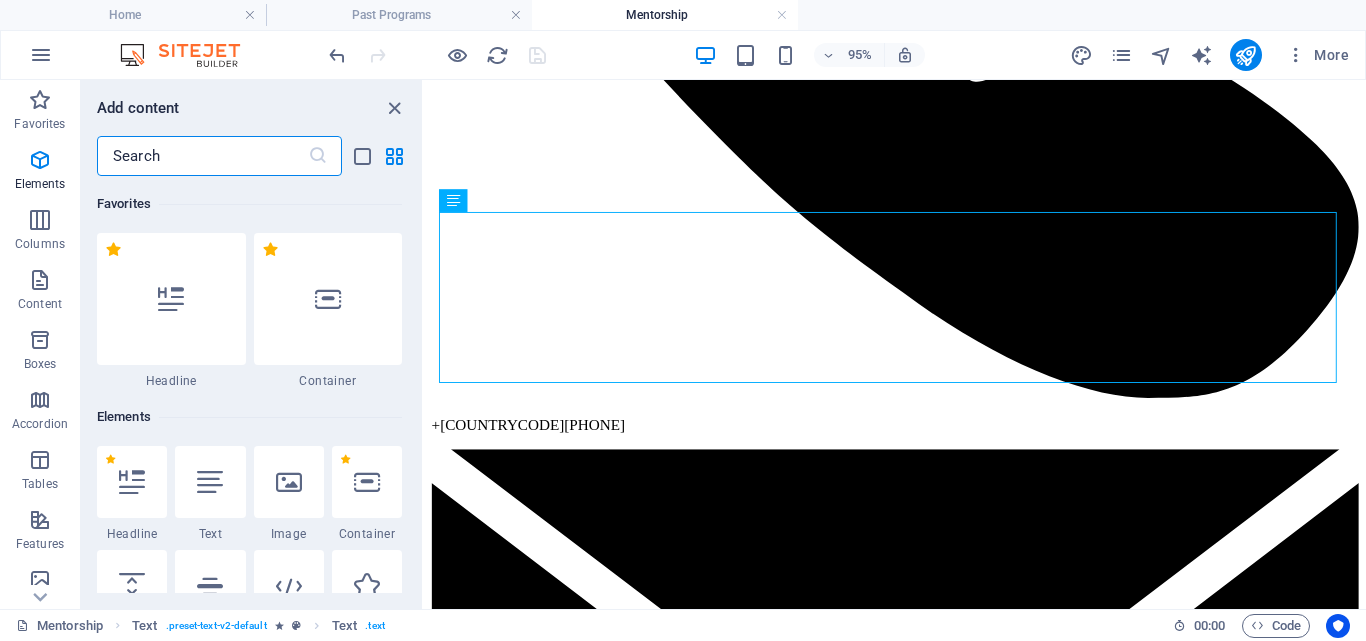 scroll, scrollTop: 546, scrollLeft: 0, axis: vertical 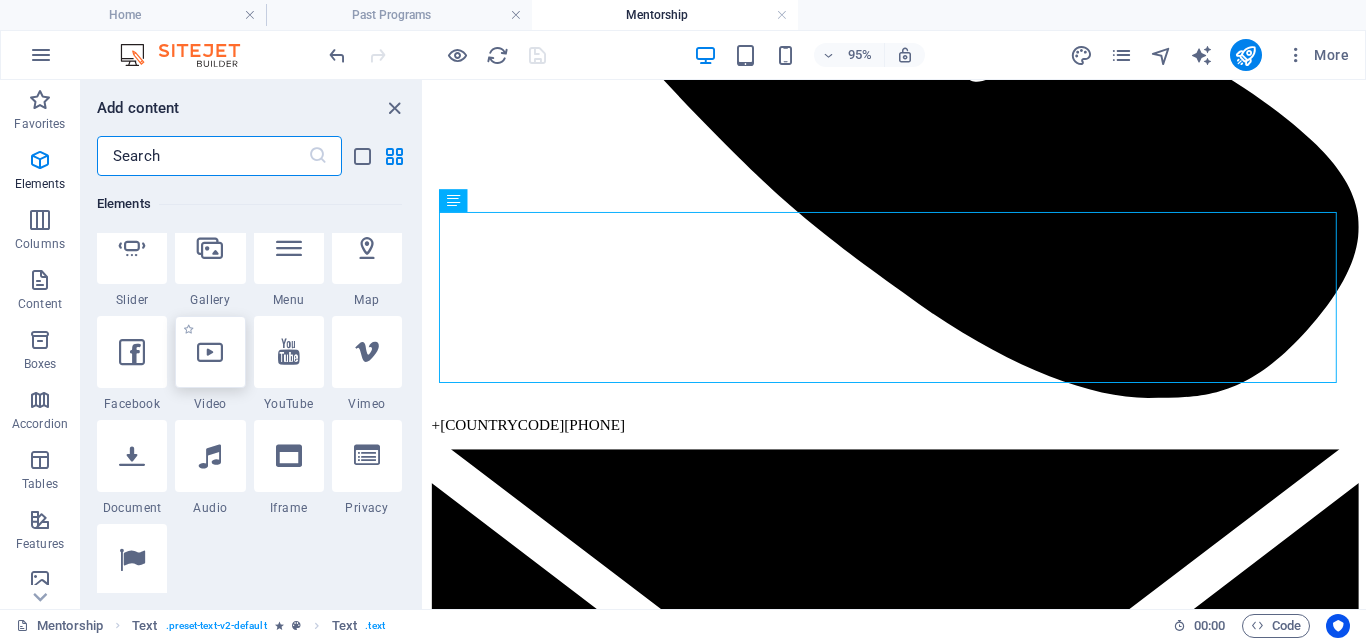 click at bounding box center [210, 352] 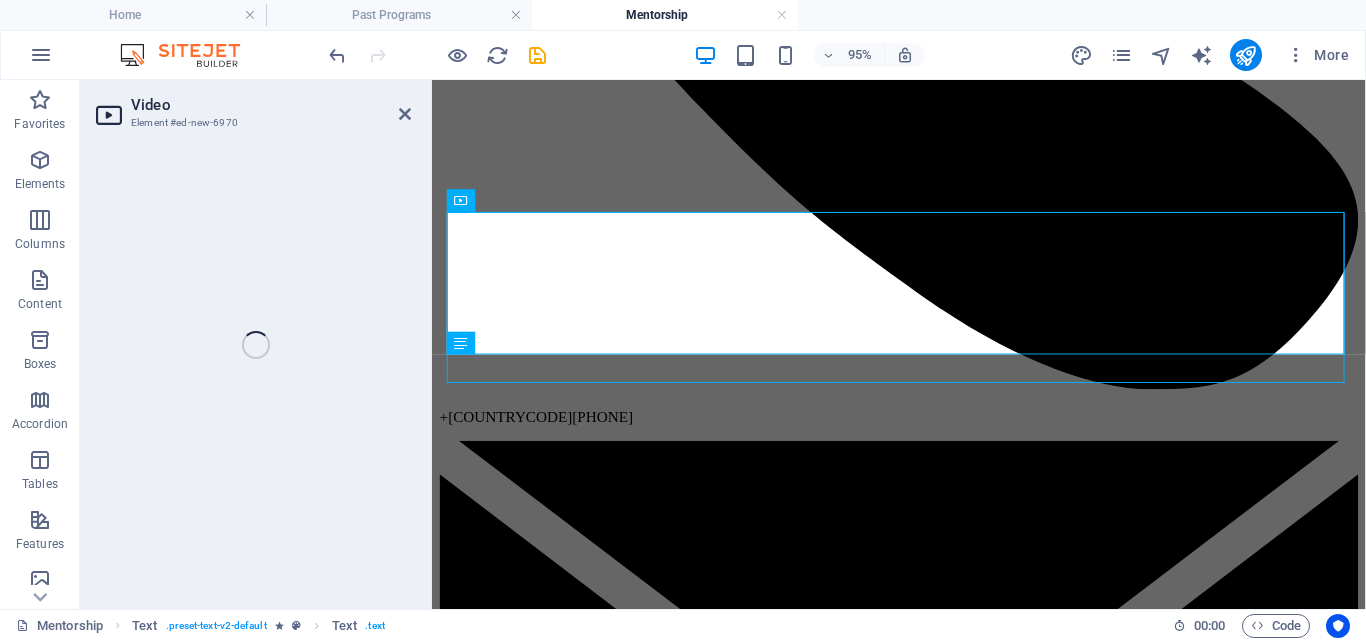 select on "%" 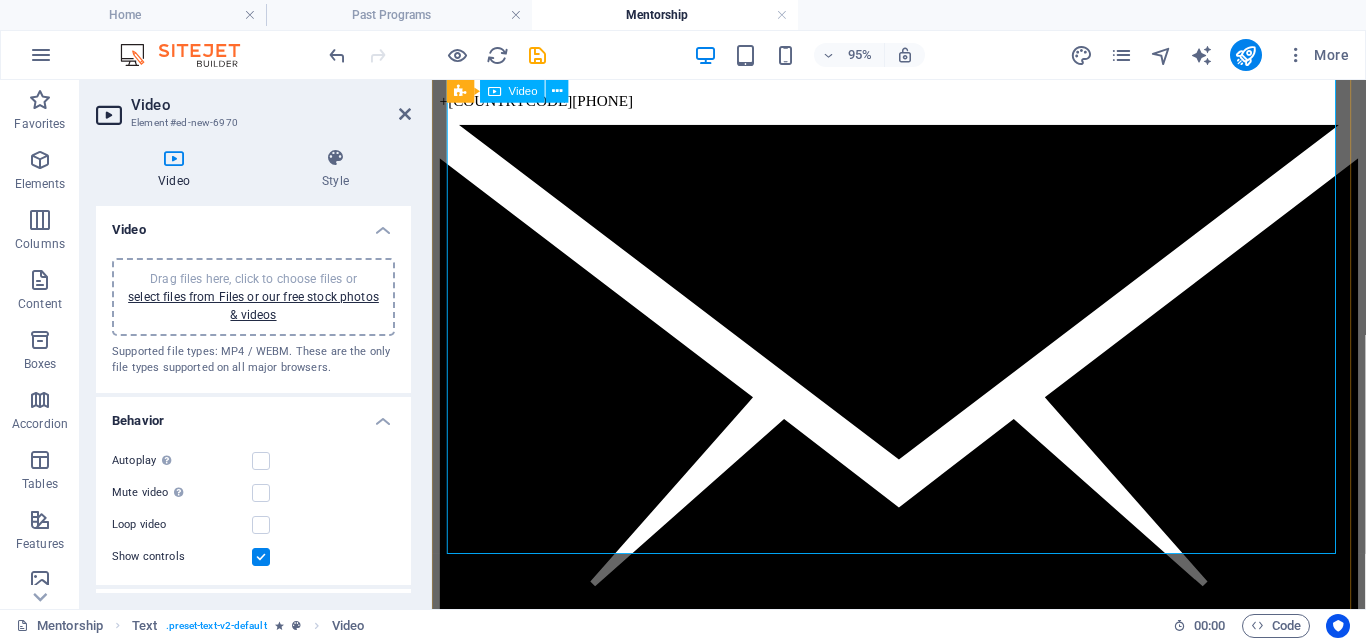 scroll, scrollTop: 667, scrollLeft: 0, axis: vertical 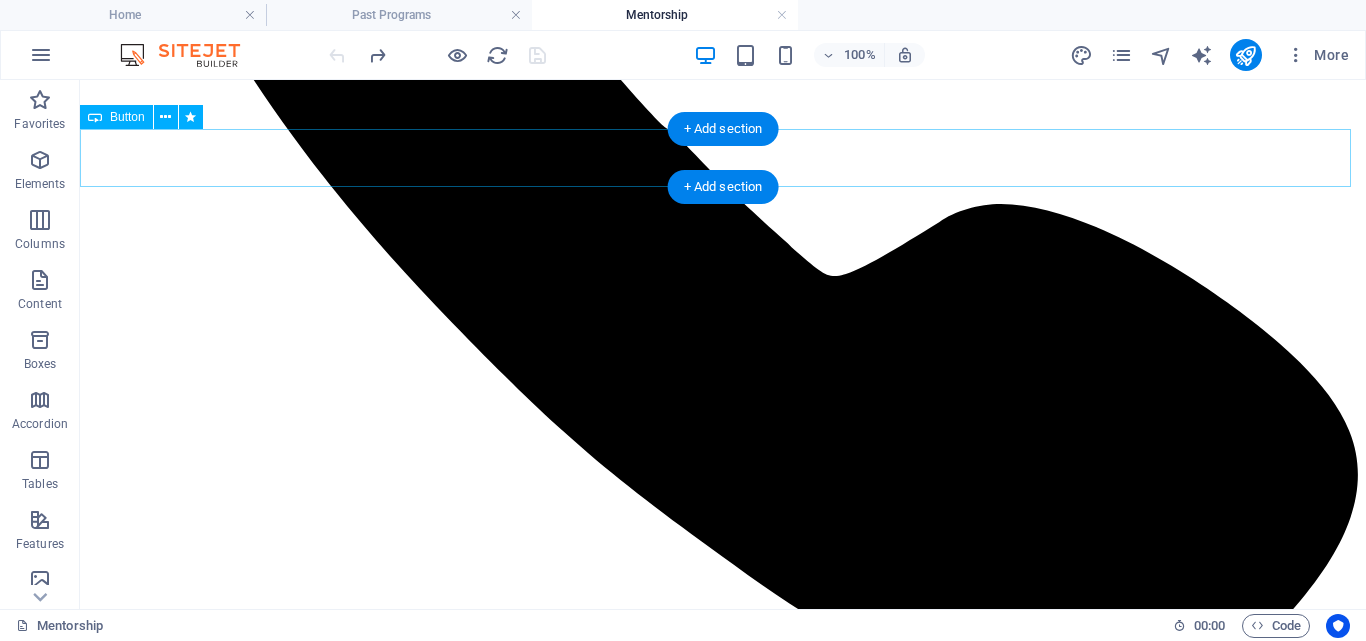 click on "Register" at bounding box center (723, 10178) 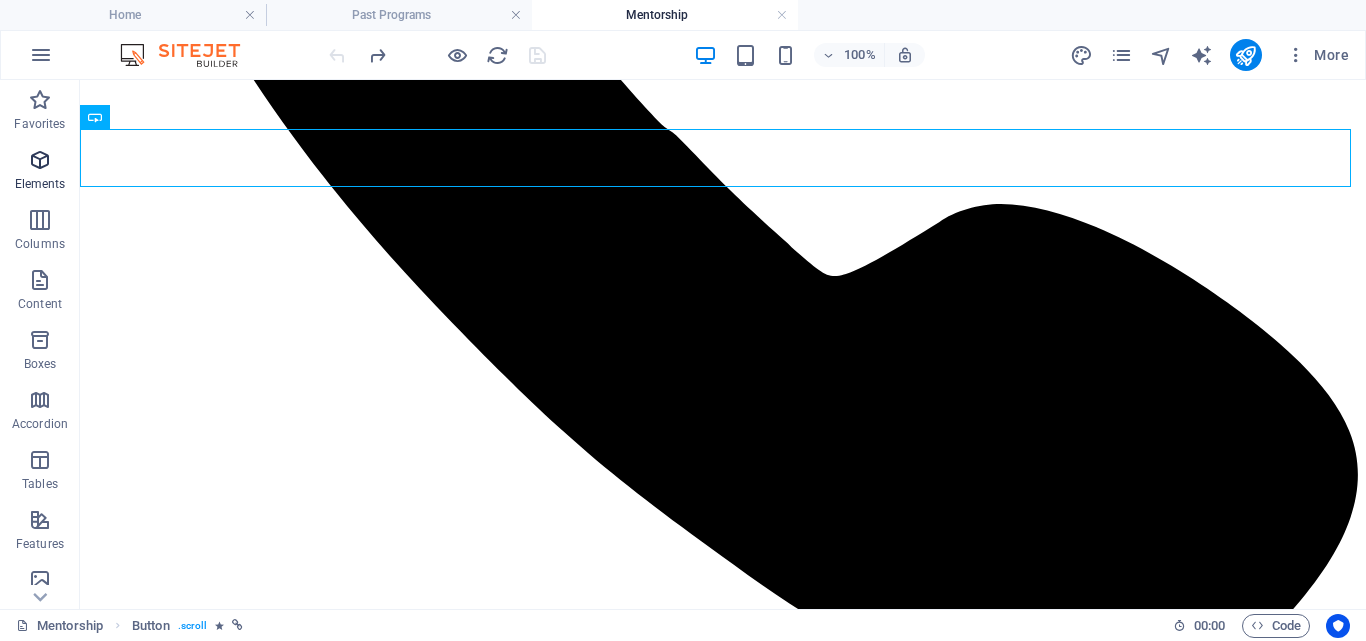 click at bounding box center (40, 160) 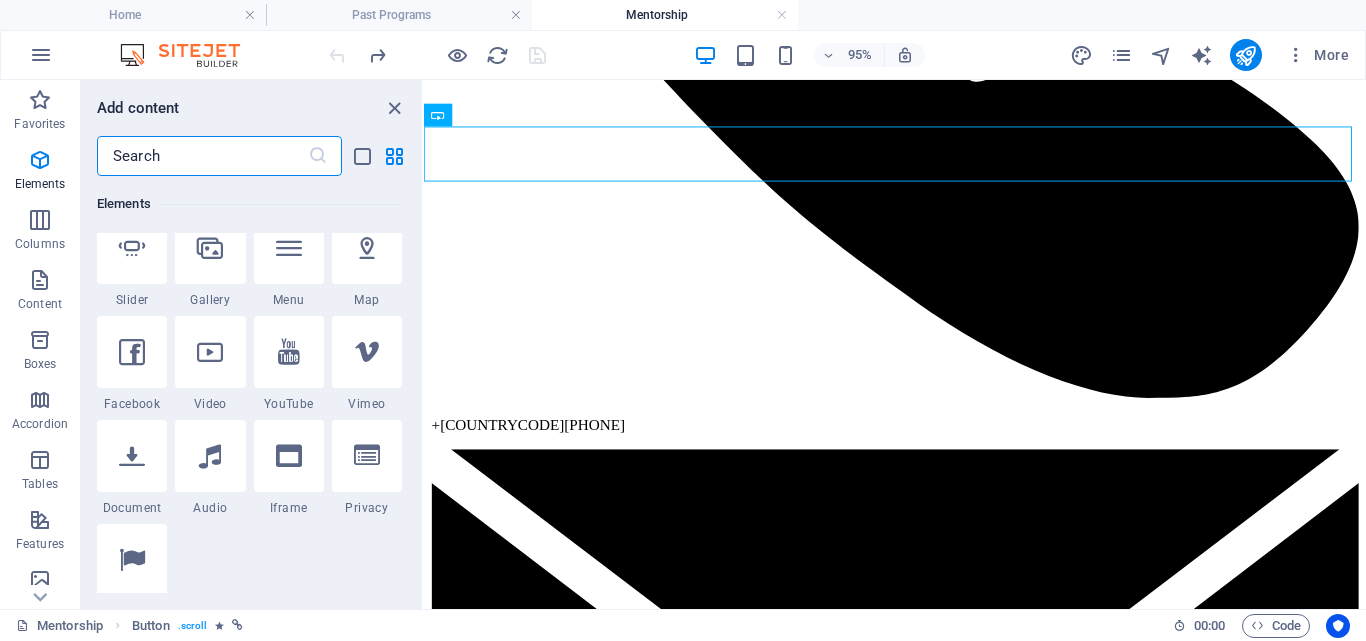scroll, scrollTop: 880, scrollLeft: 0, axis: vertical 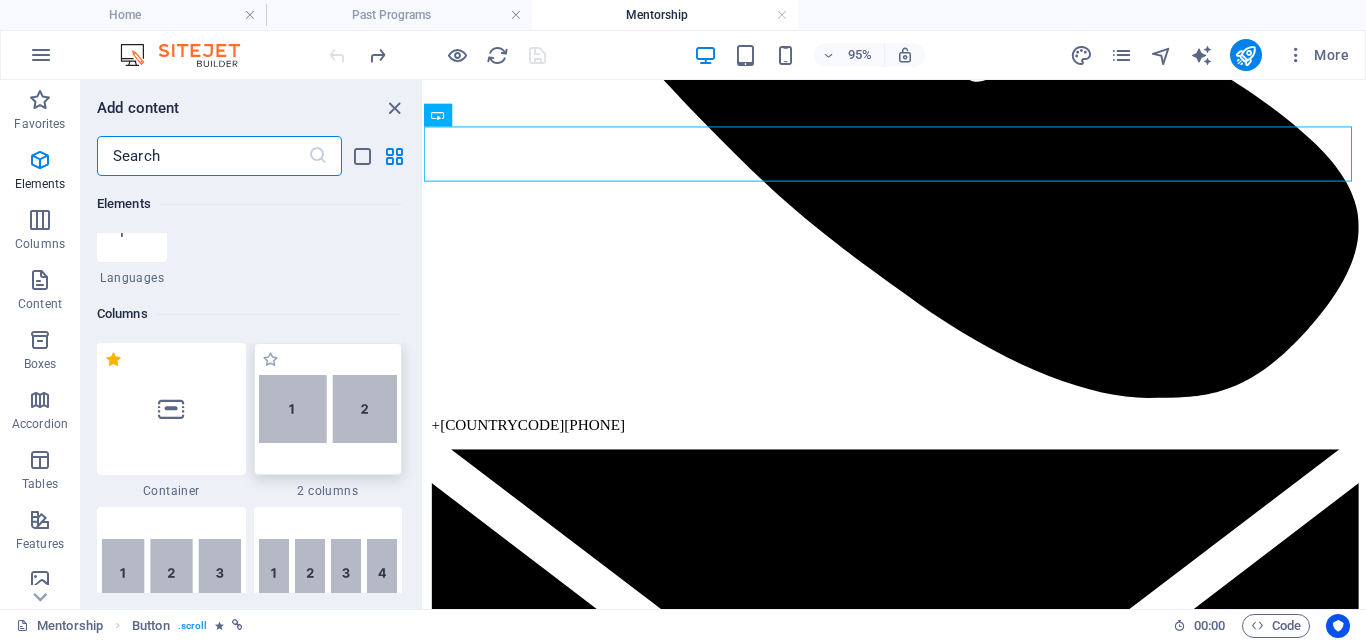 click at bounding box center [328, 409] 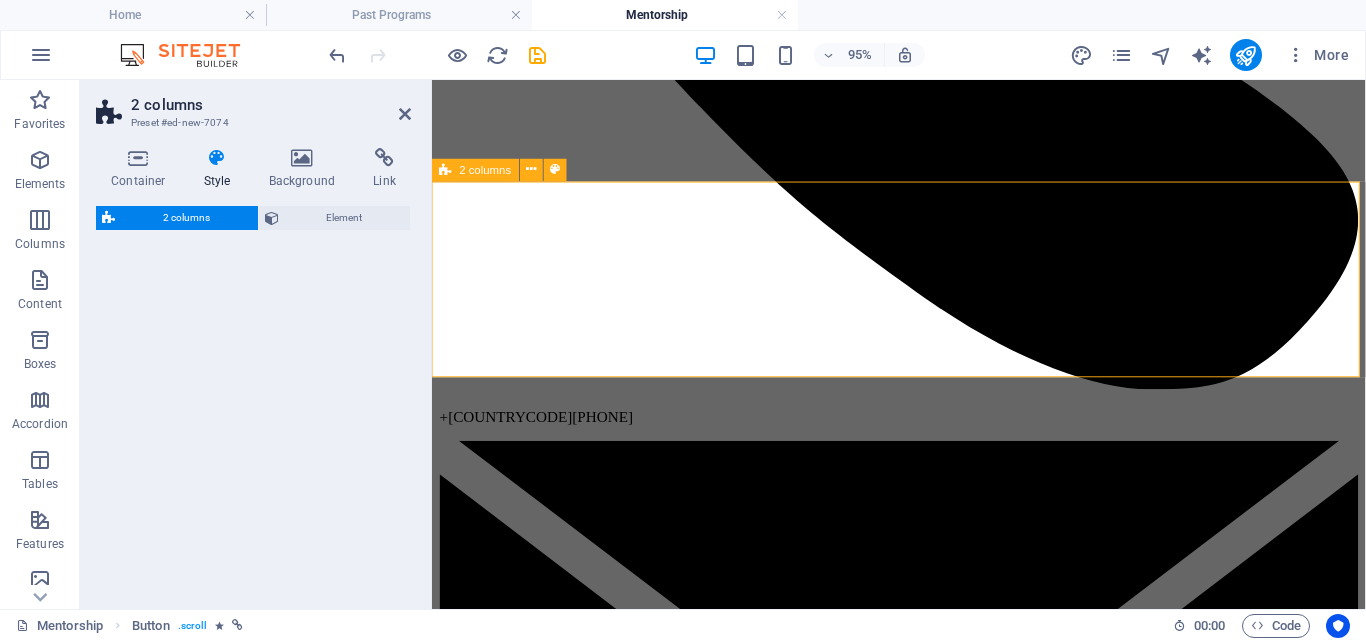 select on "rem" 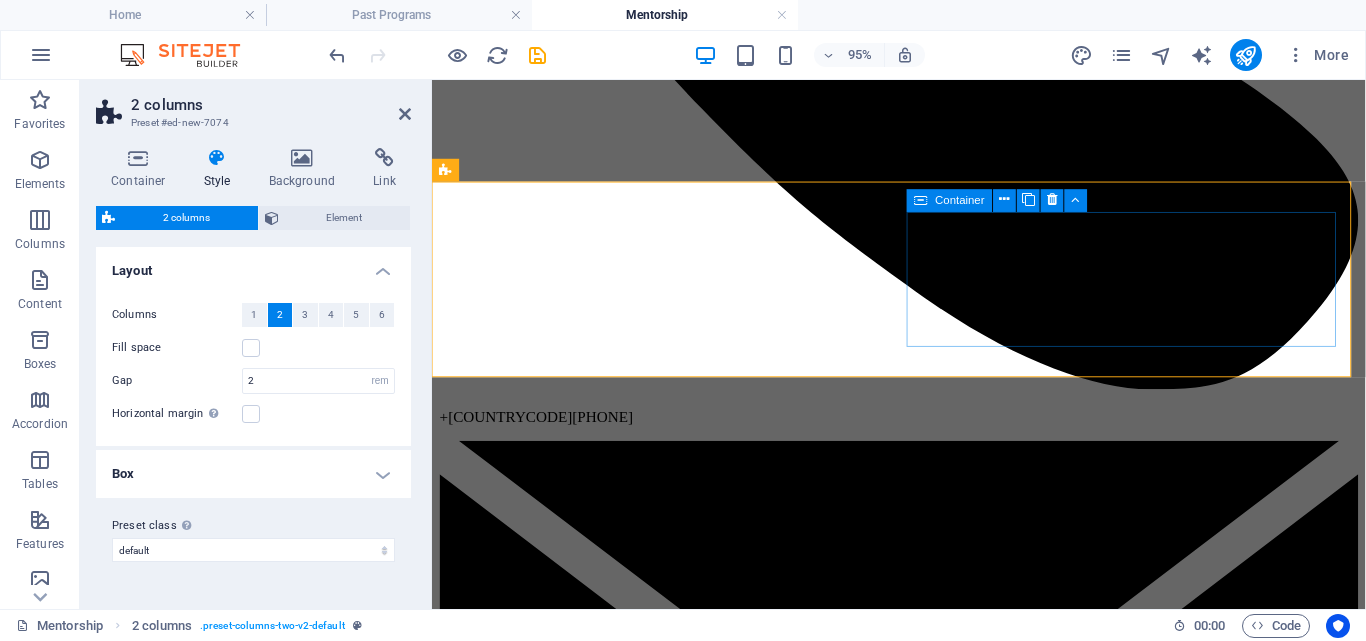 click on "Add elements" at bounding box center (864, 8426) 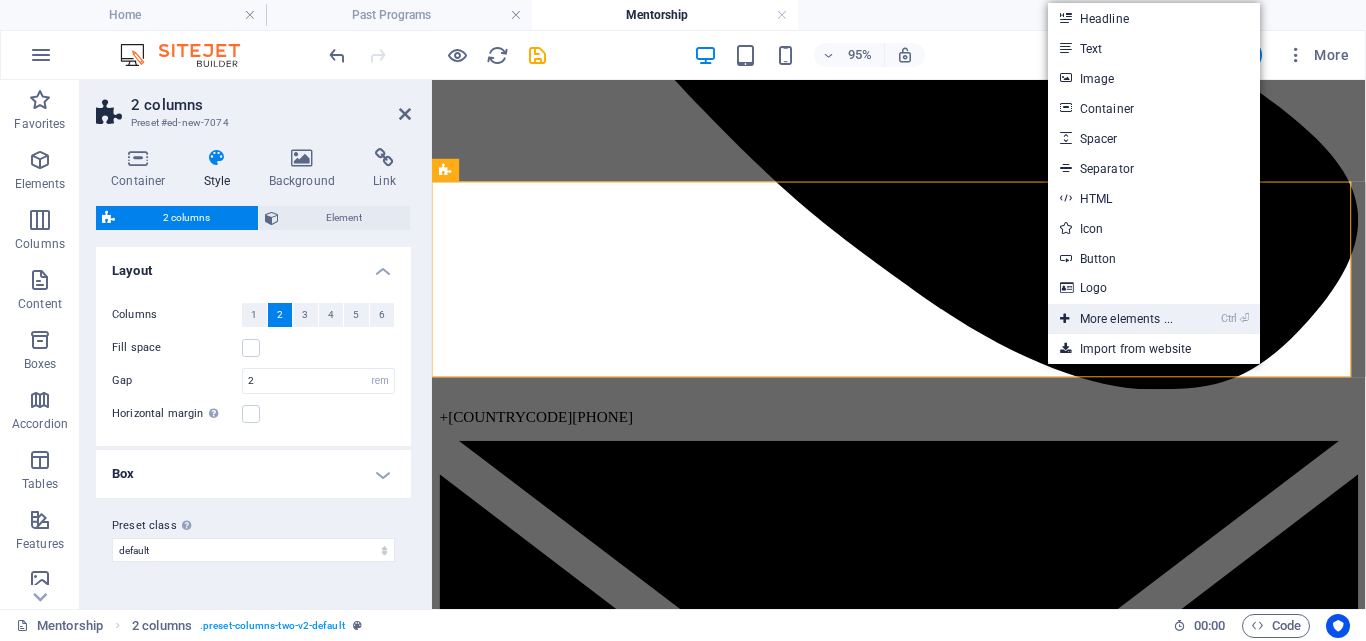 click on "Ctrl ⏎  More elements ..." at bounding box center (1116, 319) 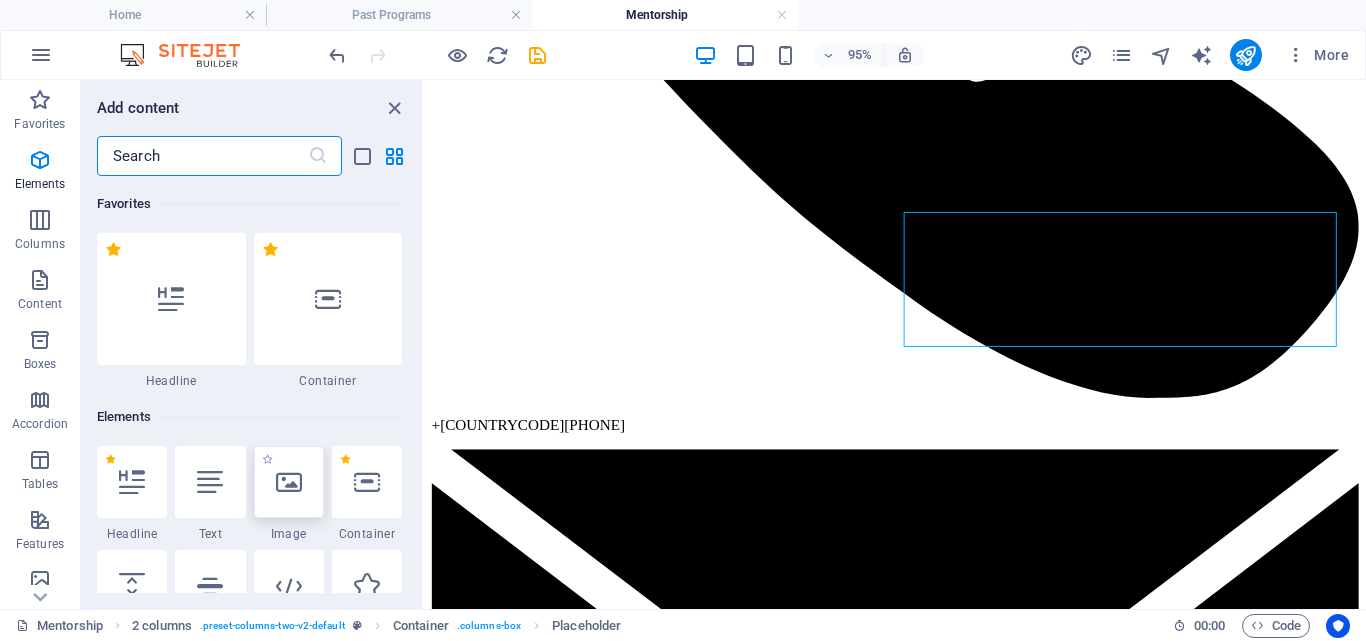 scroll, scrollTop: 667, scrollLeft: 0, axis: vertical 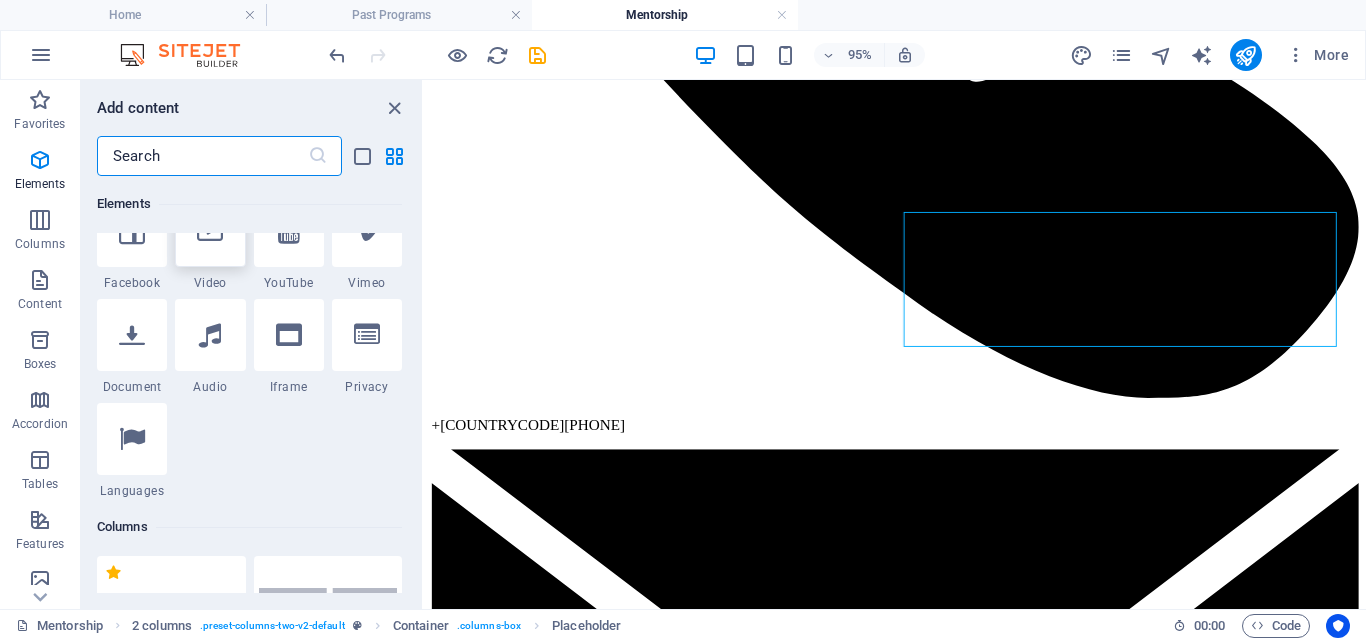 click at bounding box center [210, 231] 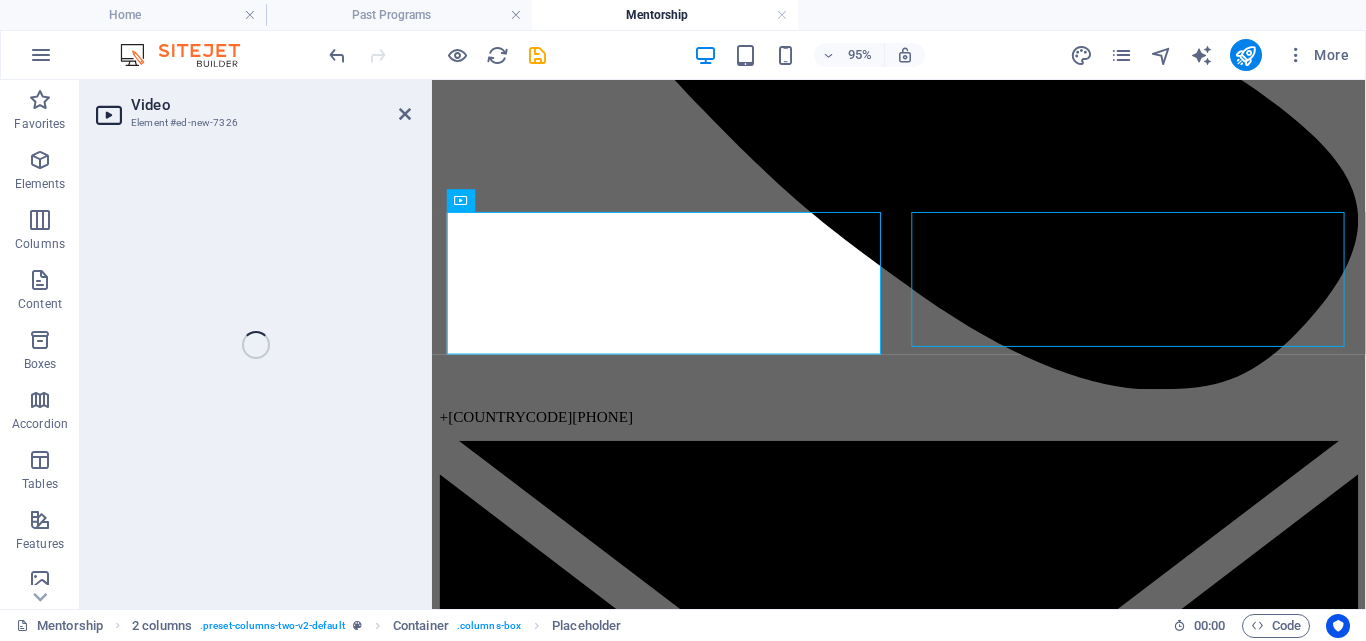 select on "%" 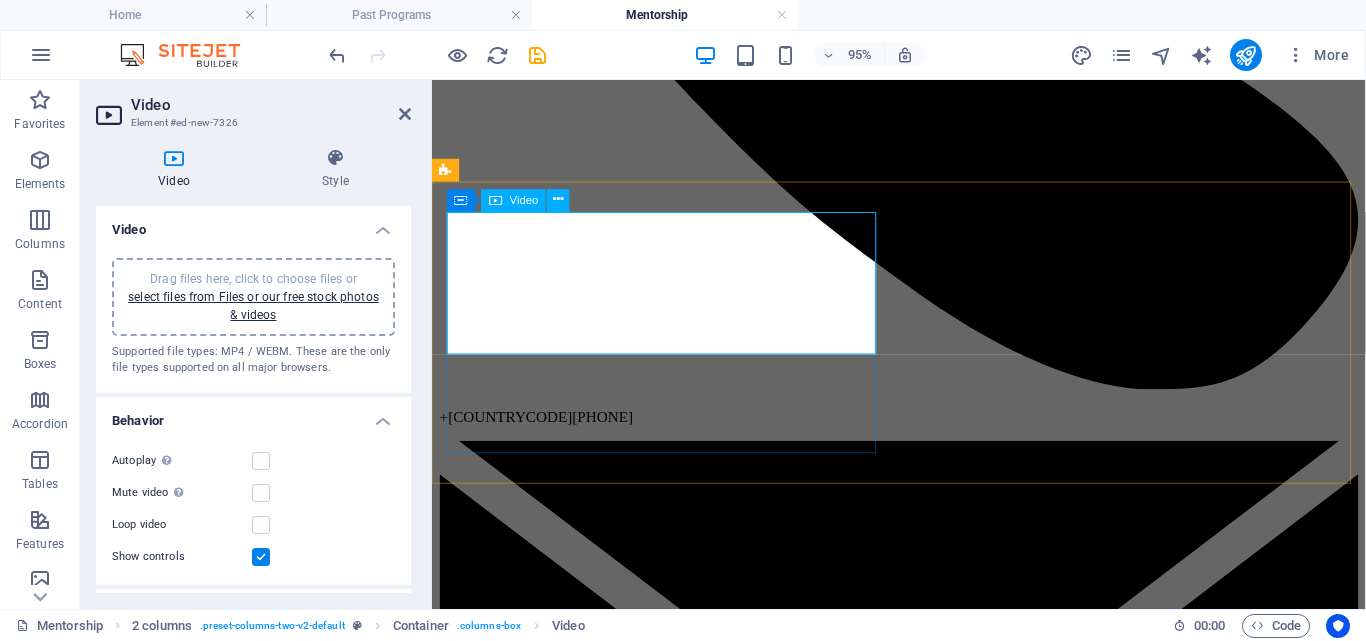 click at bounding box center [923, 8427] 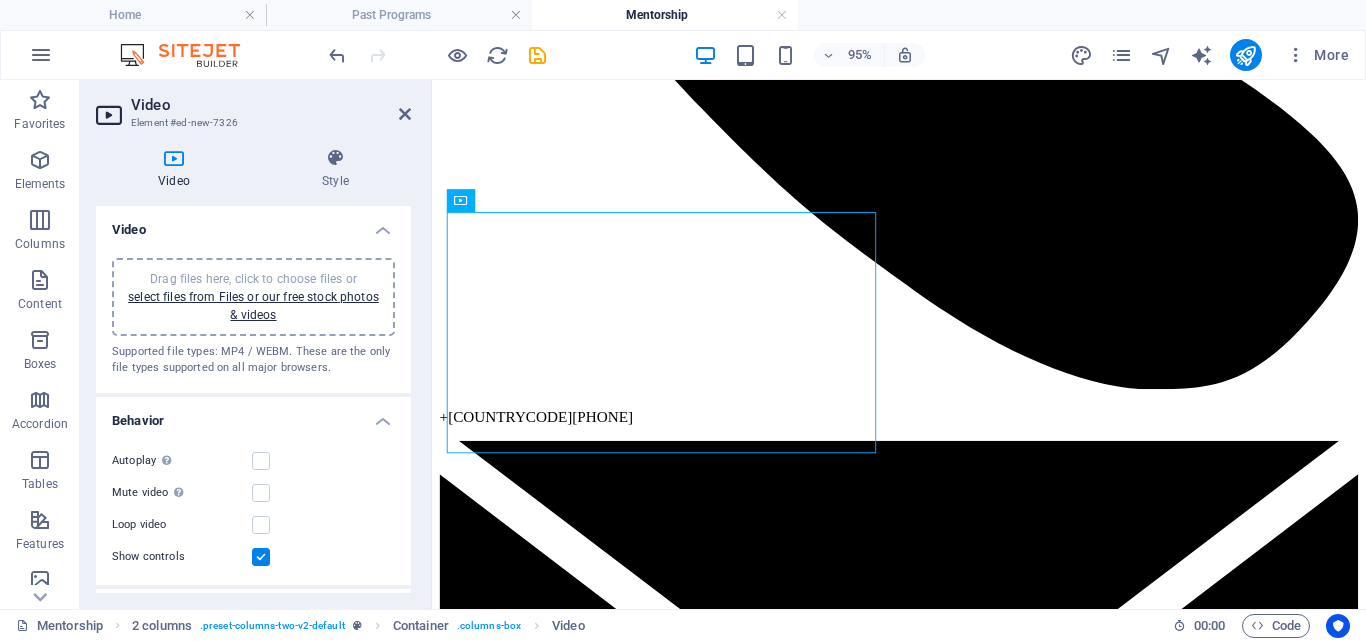 drag, startPoint x: 951, startPoint y: 277, endPoint x: 1007, endPoint y: 287, distance: 56.88585 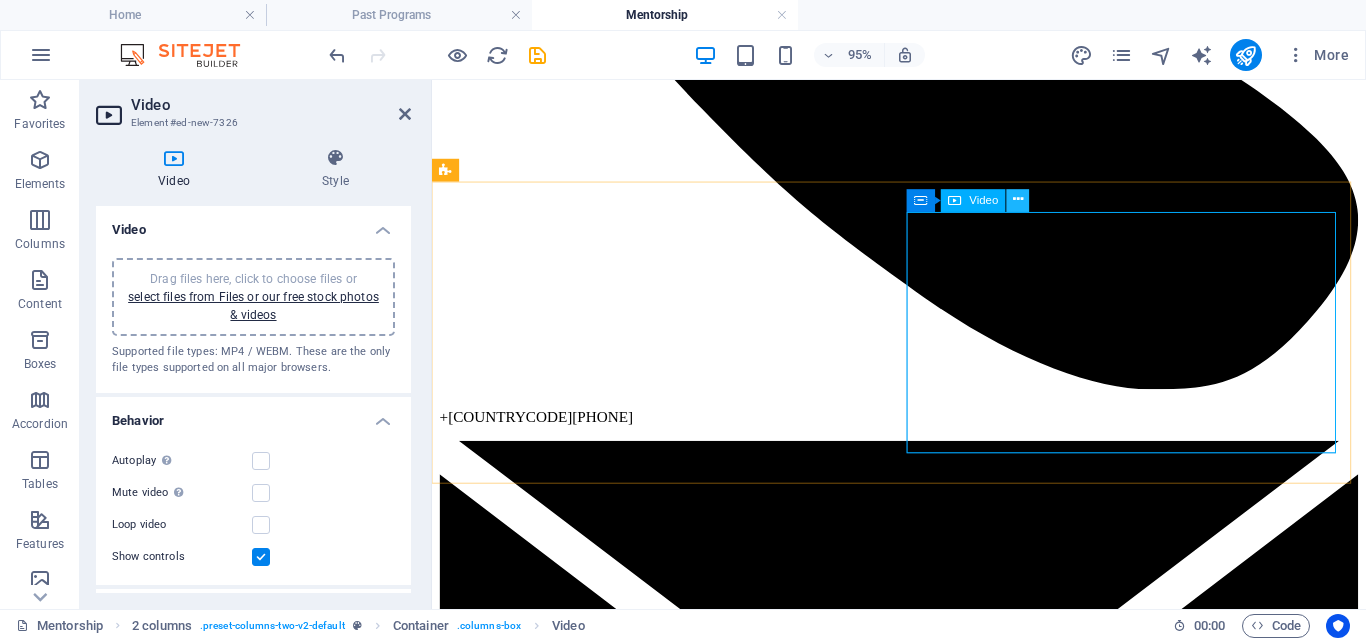 click at bounding box center (1018, 200) 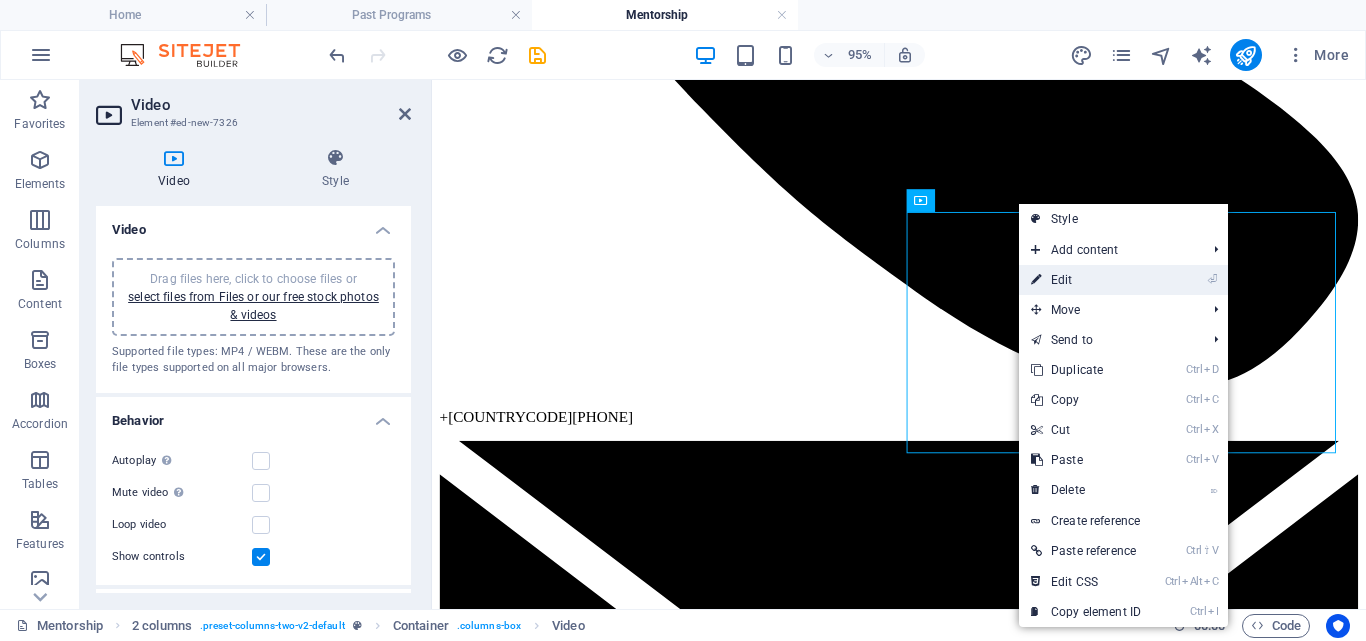 click on "⏎  Edit" at bounding box center (1086, 280) 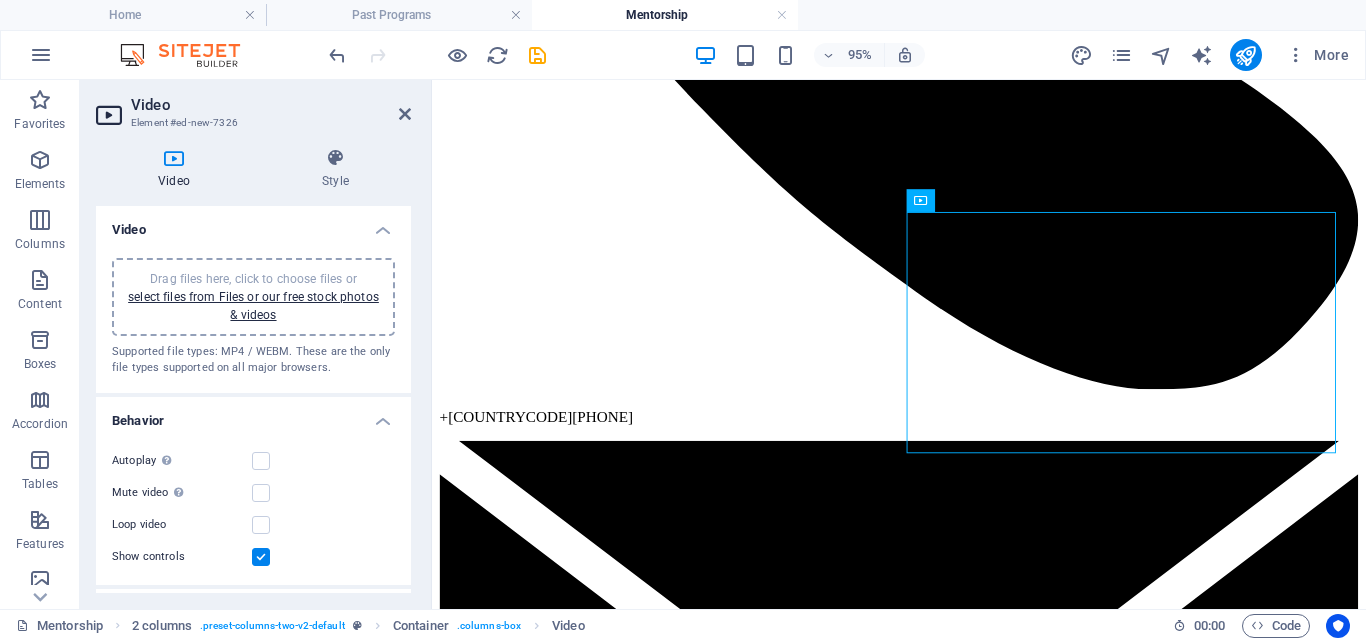click on "Drag files here, click to choose files or select files from Files or our free stock photos & videos" at bounding box center [253, 297] 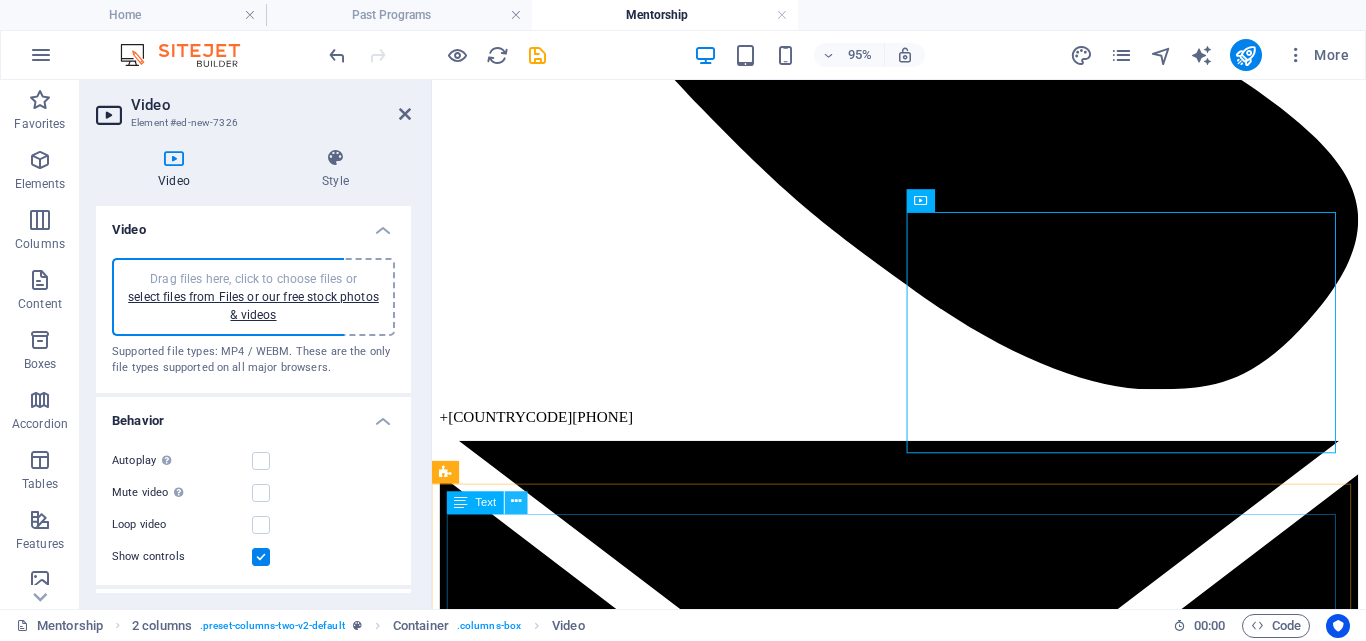 click at bounding box center [516, 503] 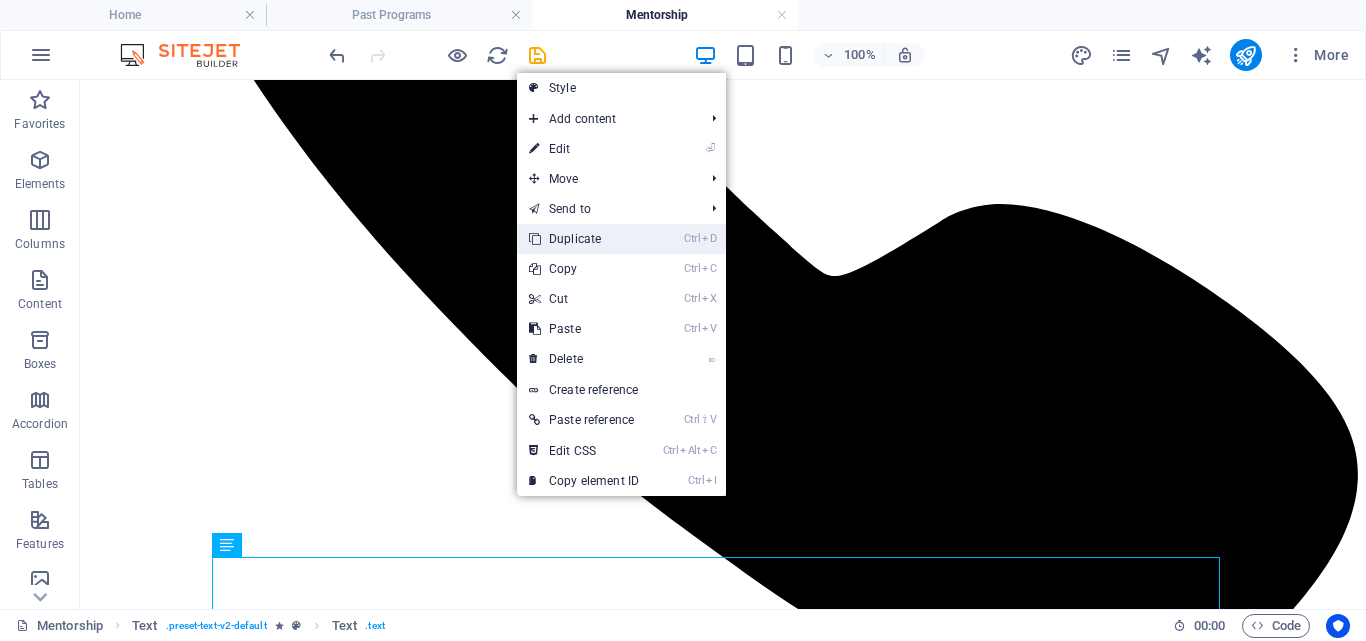click on "Ctrl D  Duplicate" at bounding box center [584, 239] 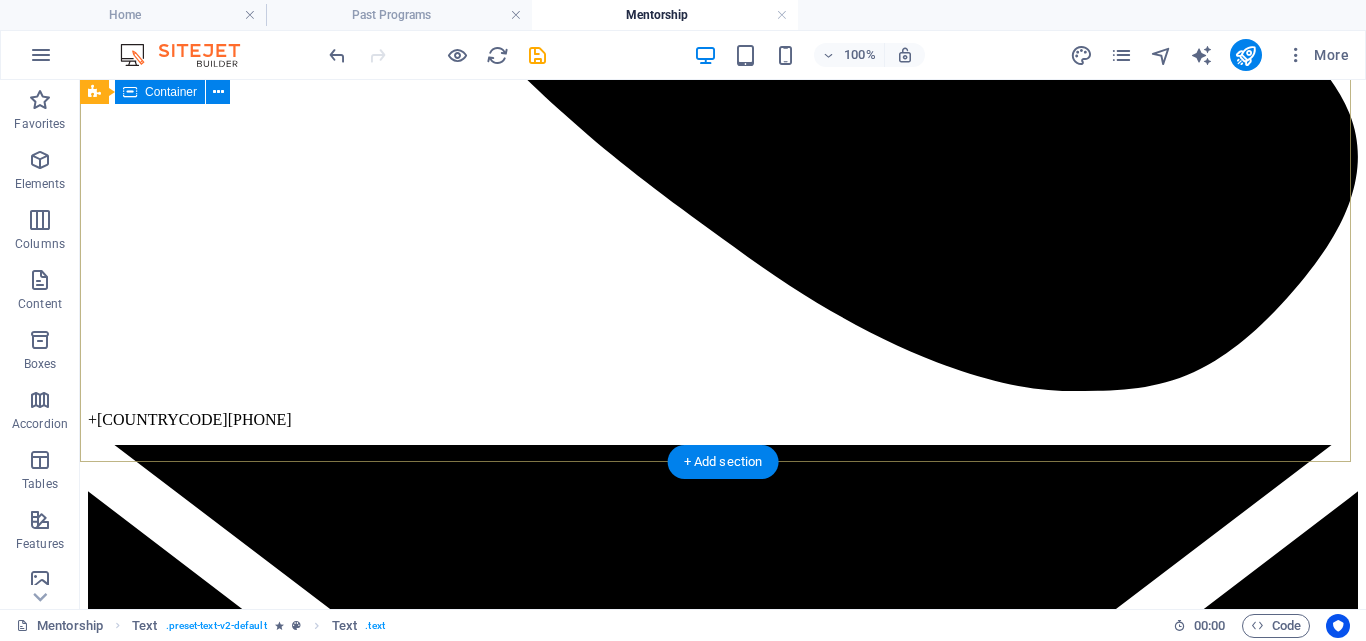 scroll, scrollTop: 318, scrollLeft: 0, axis: vertical 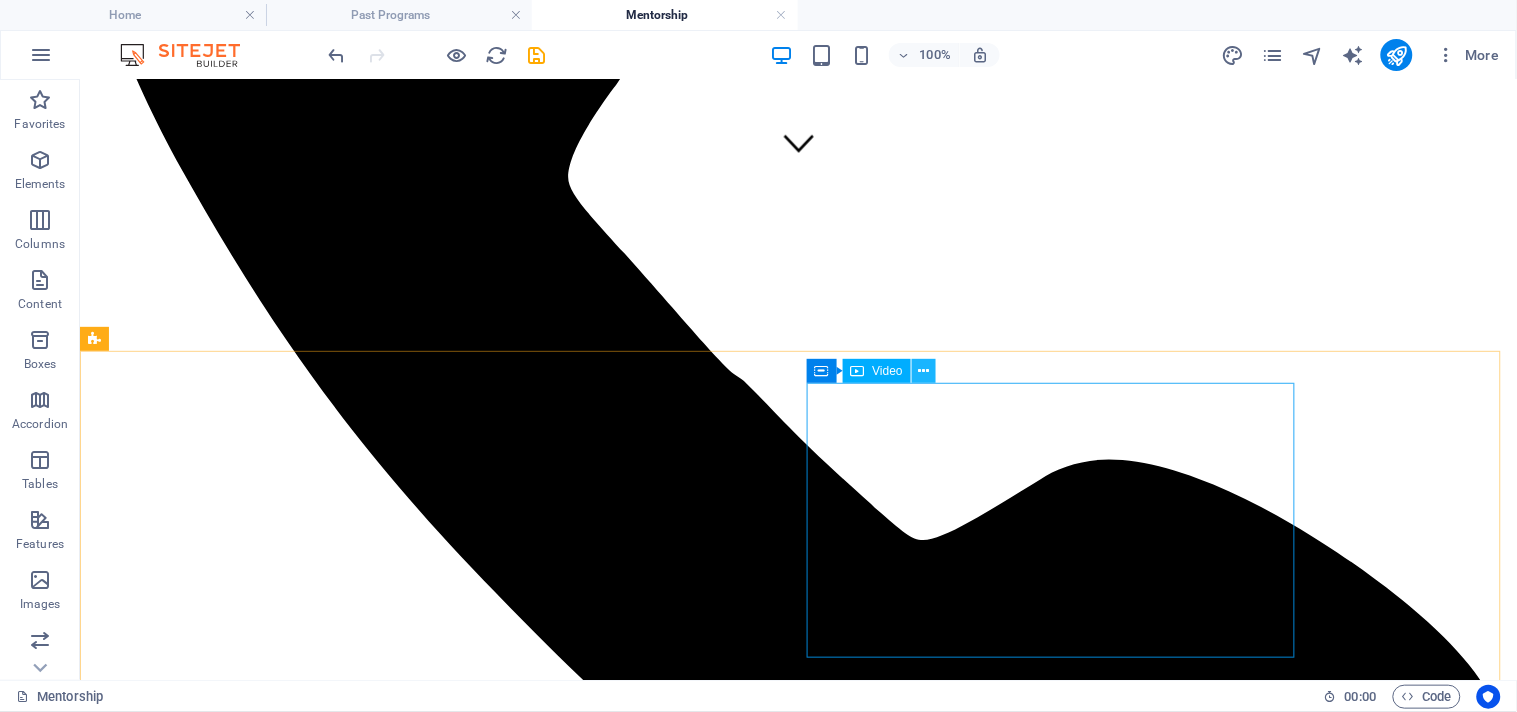 click at bounding box center (923, 371) 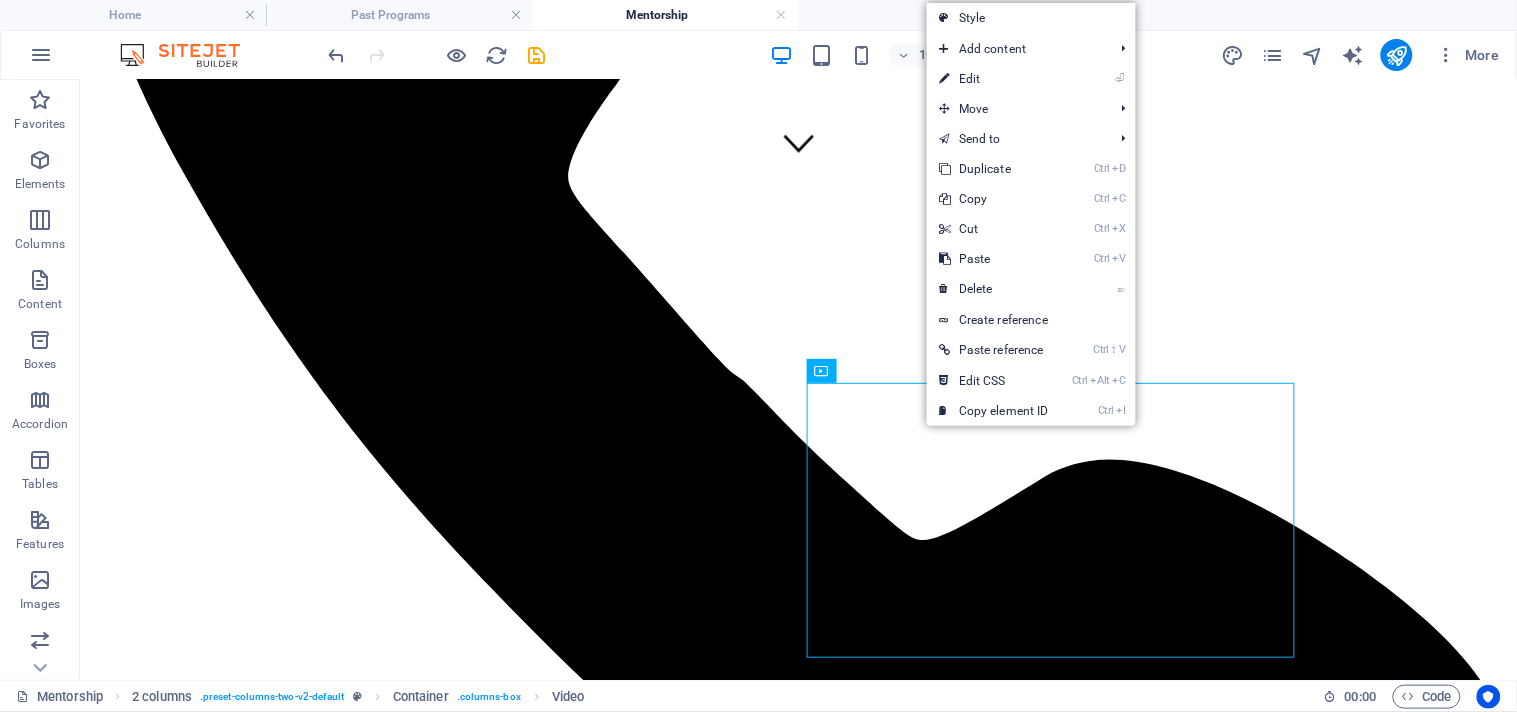 click on "⏎  Edit" at bounding box center [994, 79] 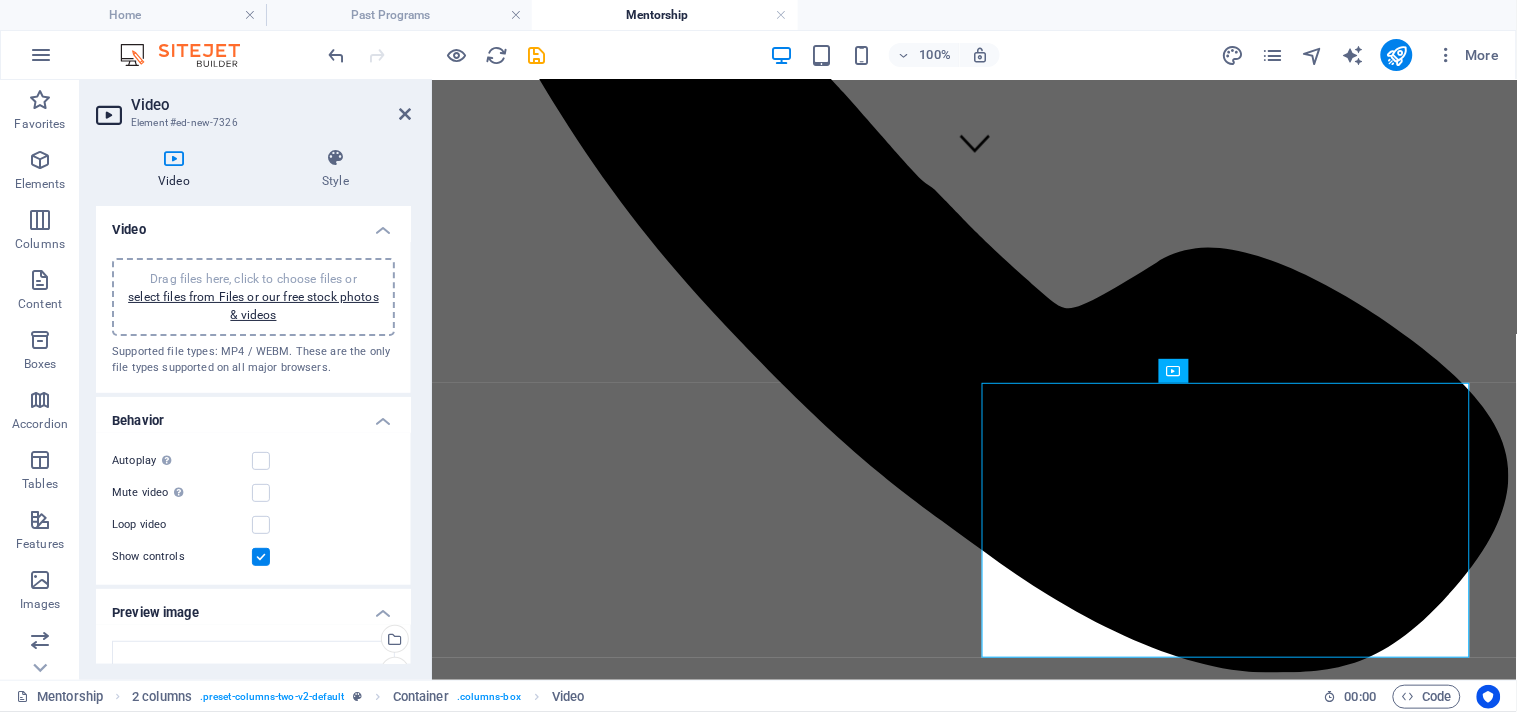 click at bounding box center (261, 493) 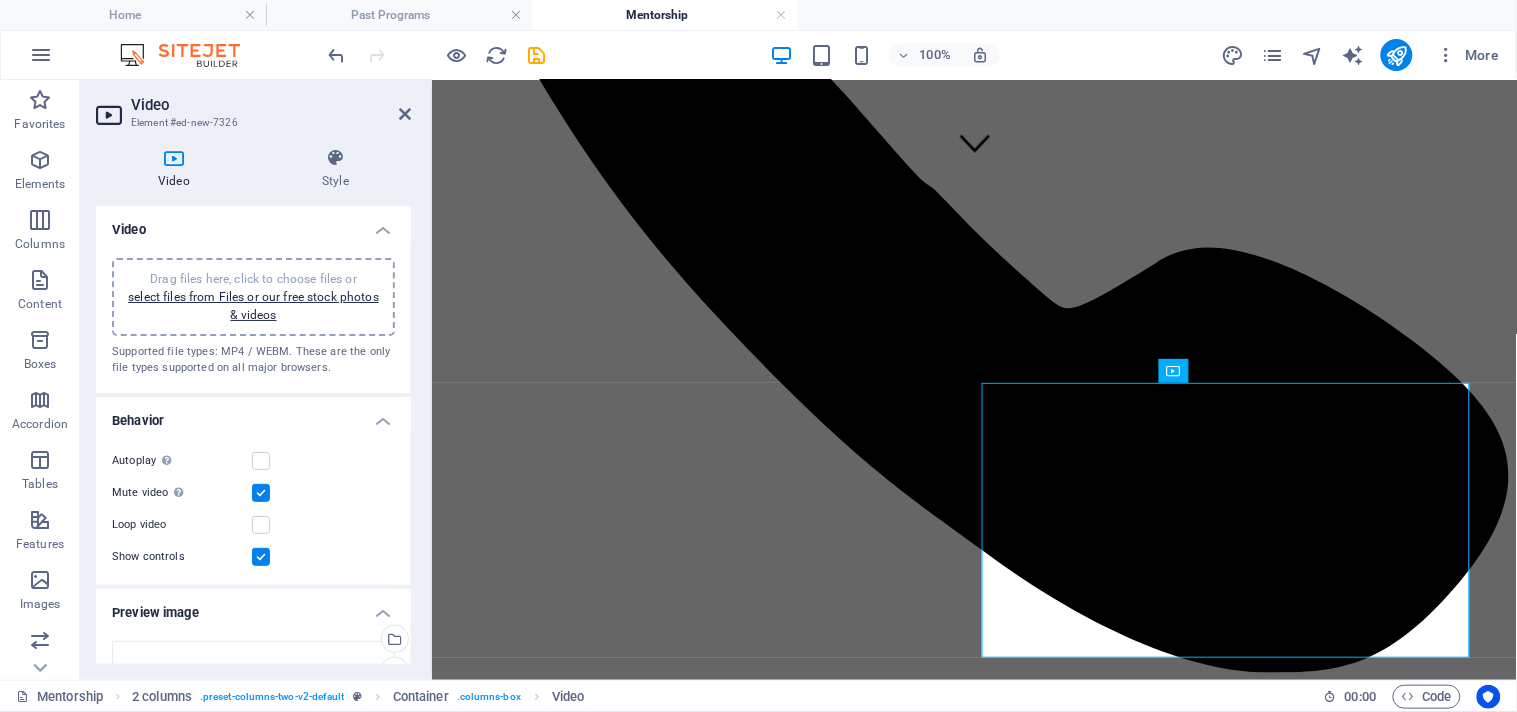 click at bounding box center [261, 557] 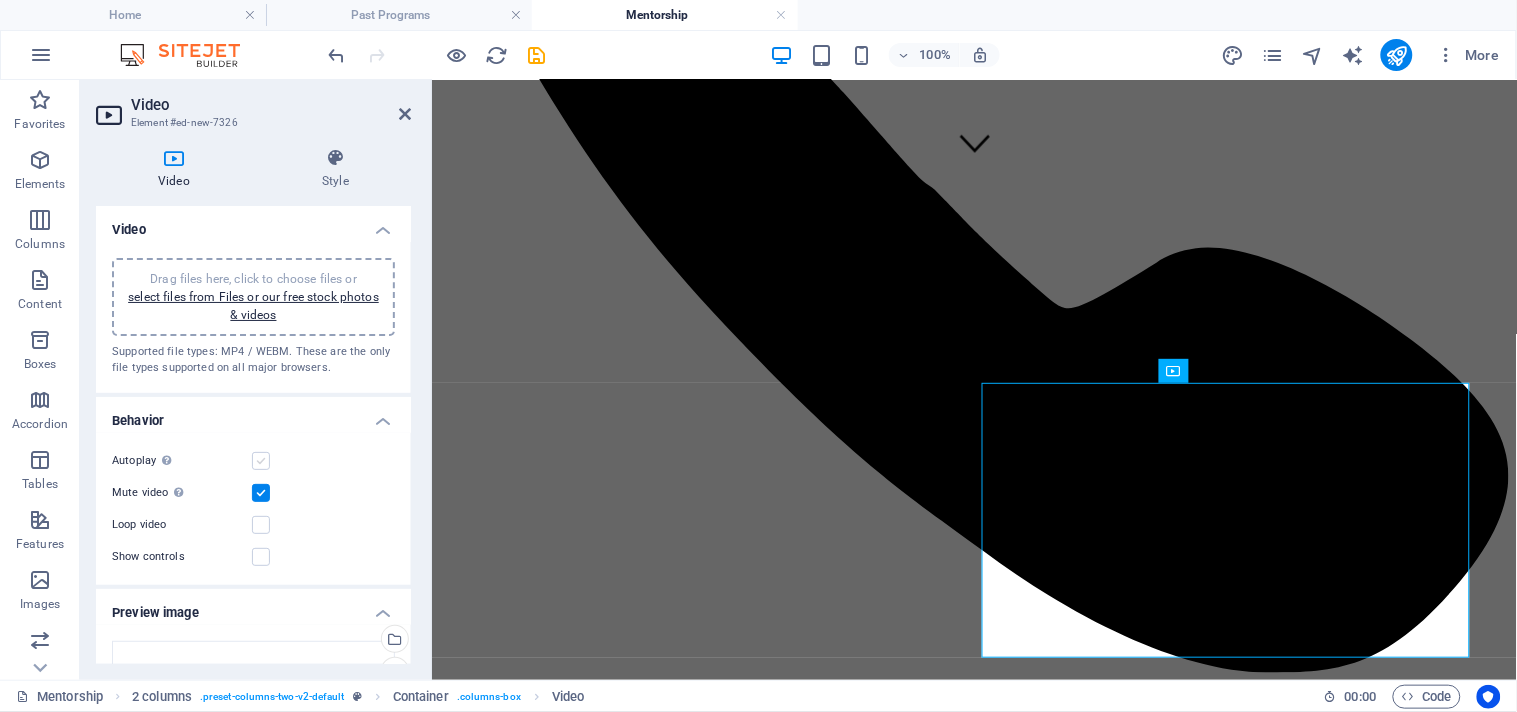 click at bounding box center [261, 461] 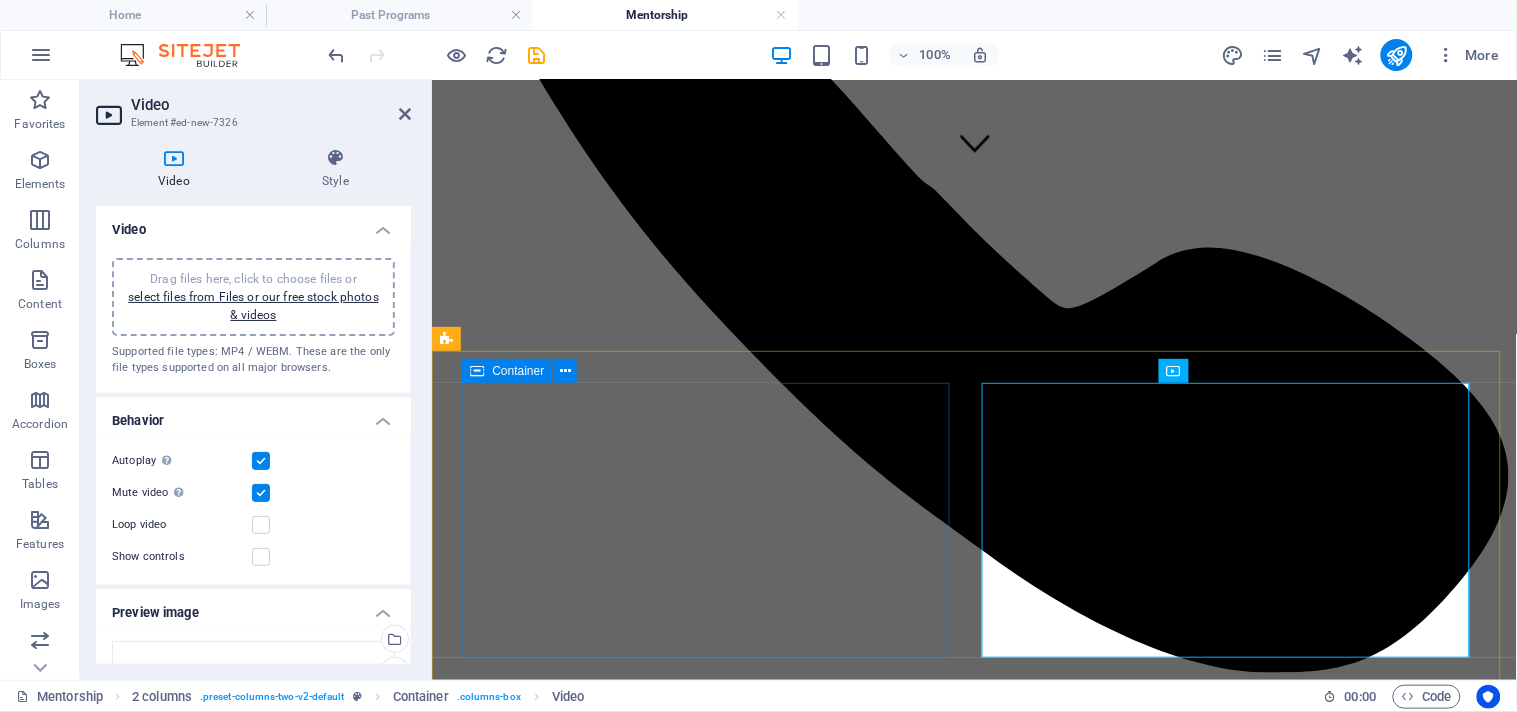click on "Drop content here or  Add elements  Paste clipboard" at bounding box center [973, 9247] 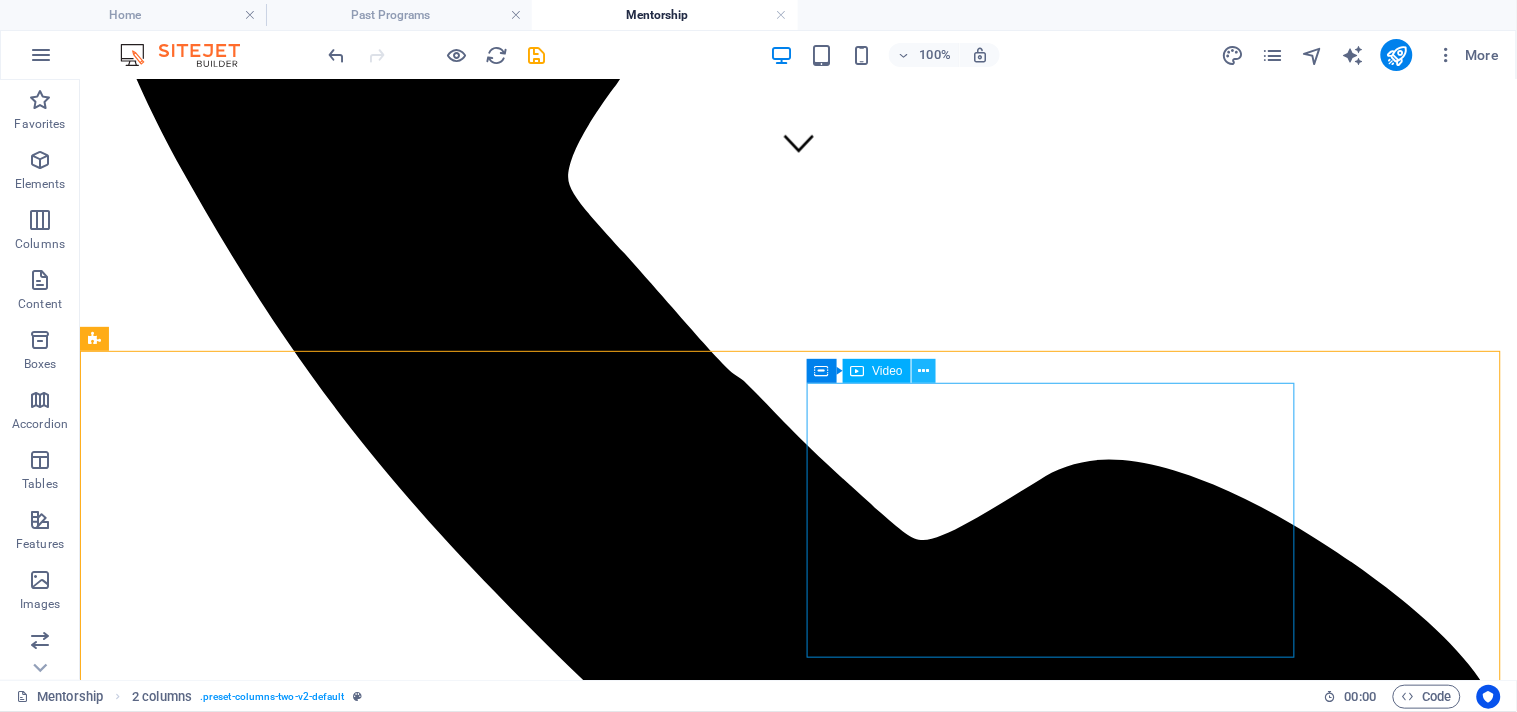 click at bounding box center (923, 371) 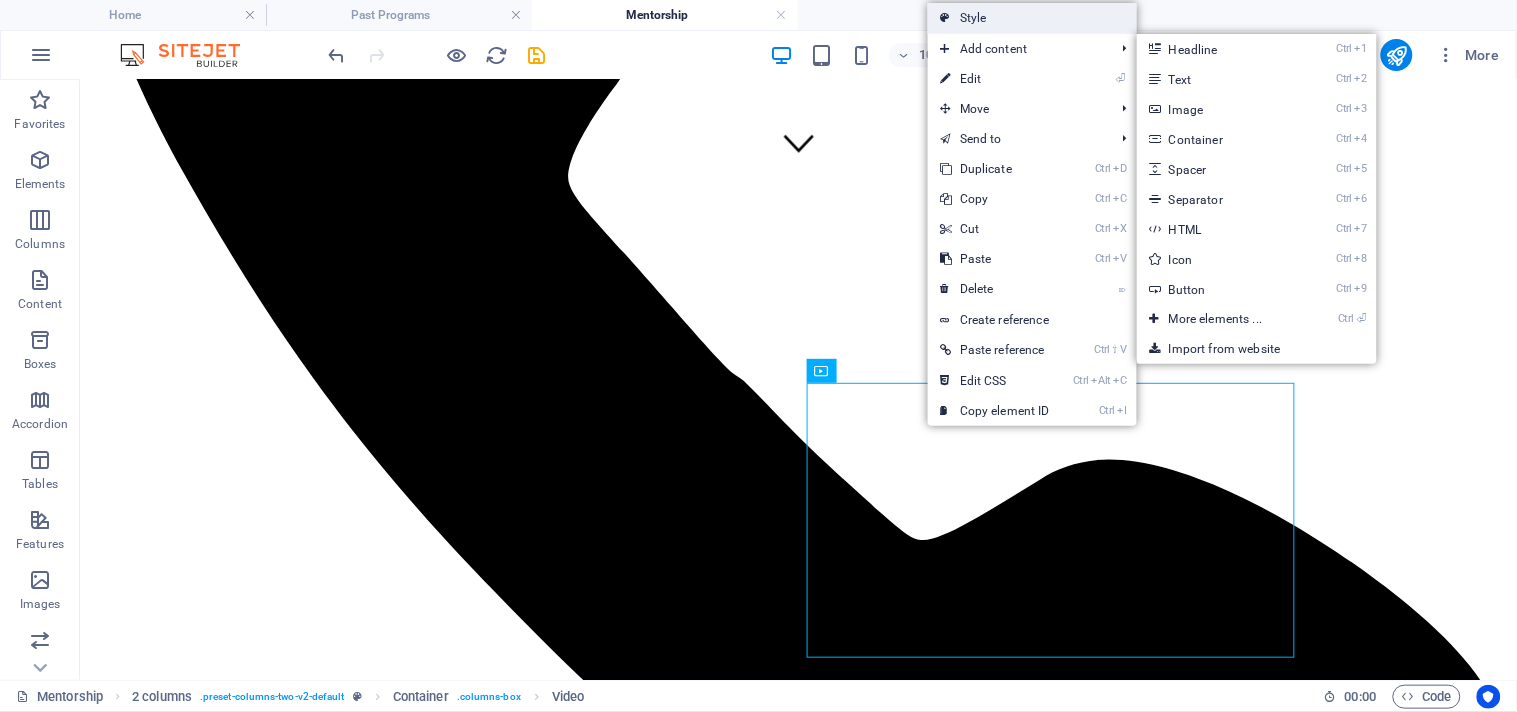 drag, startPoint x: 983, startPoint y: 15, endPoint x: 148, endPoint y: 206, distance: 856.5664 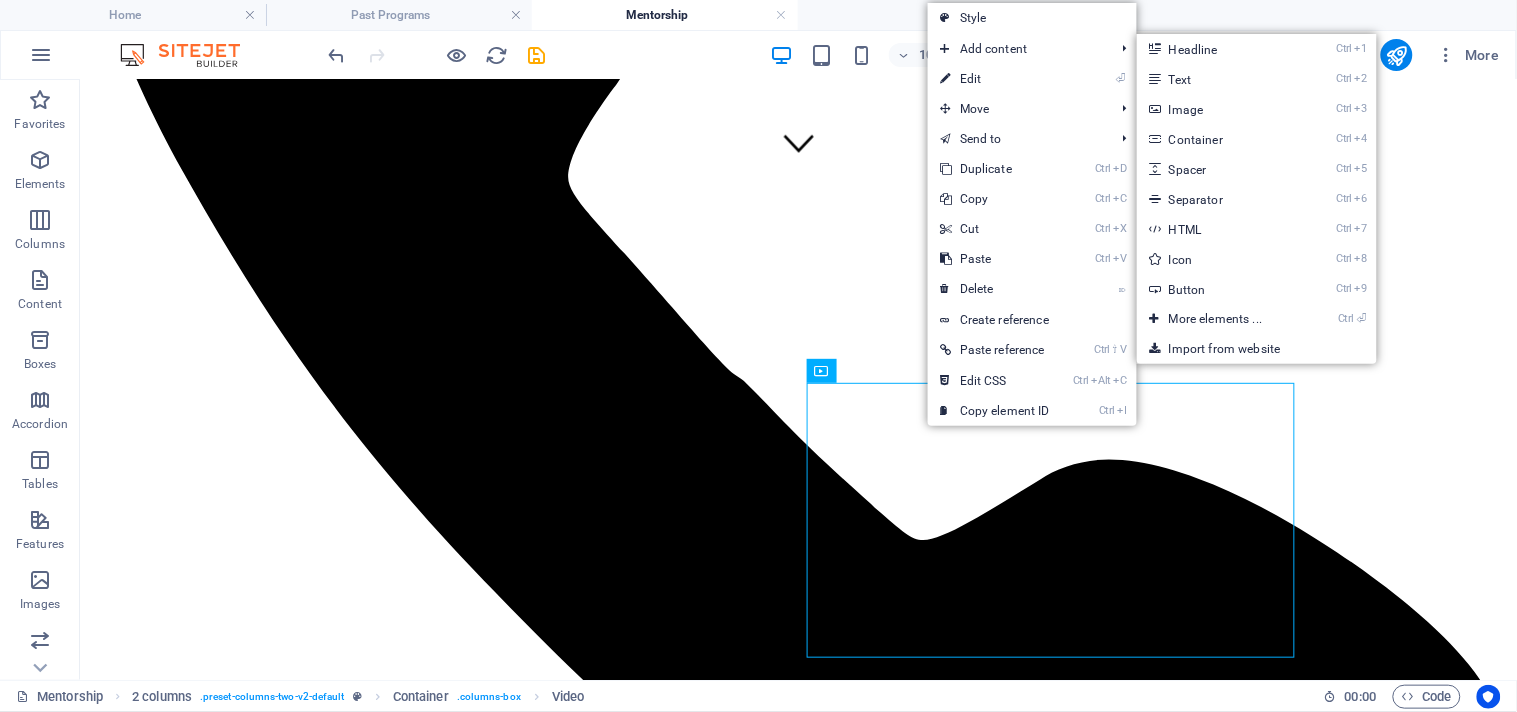 select on "rem" 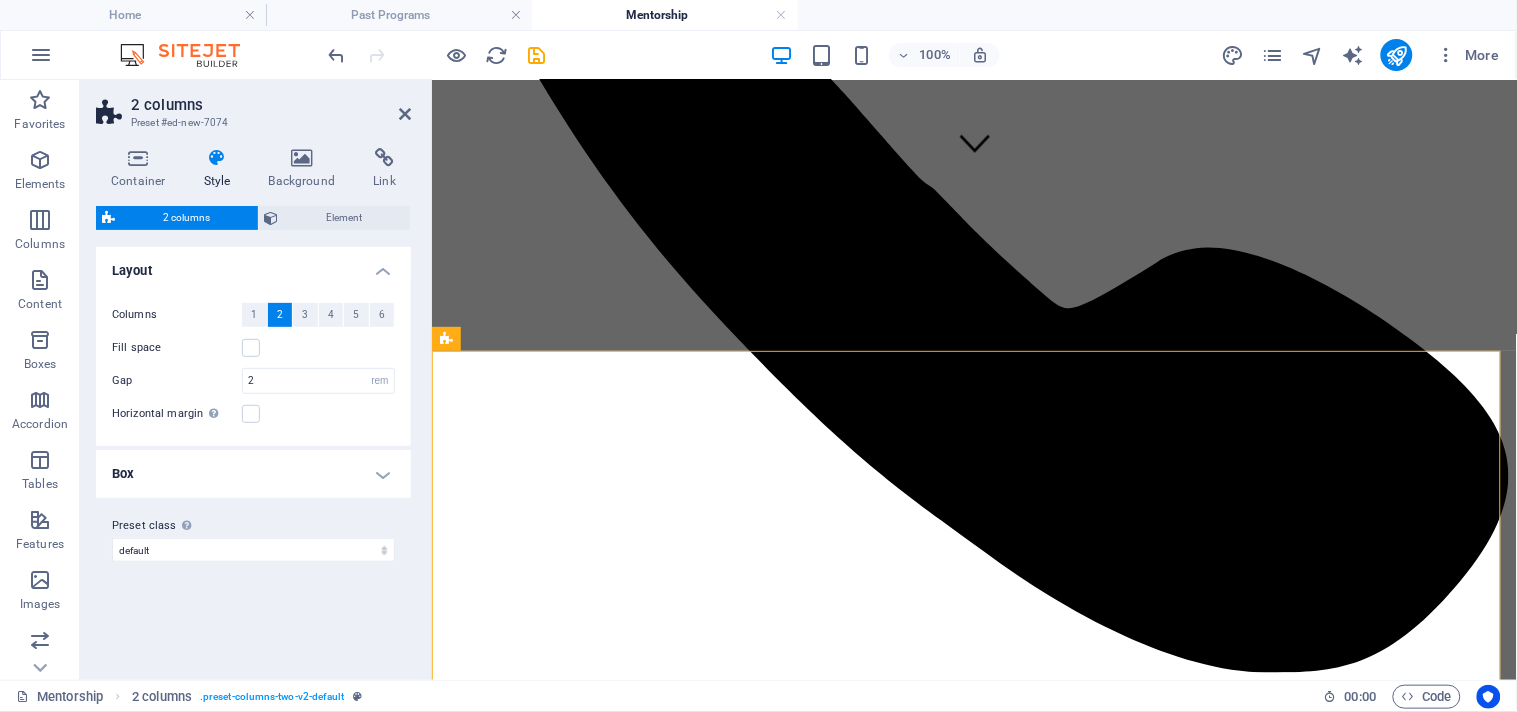 click on "Element" at bounding box center (345, 218) 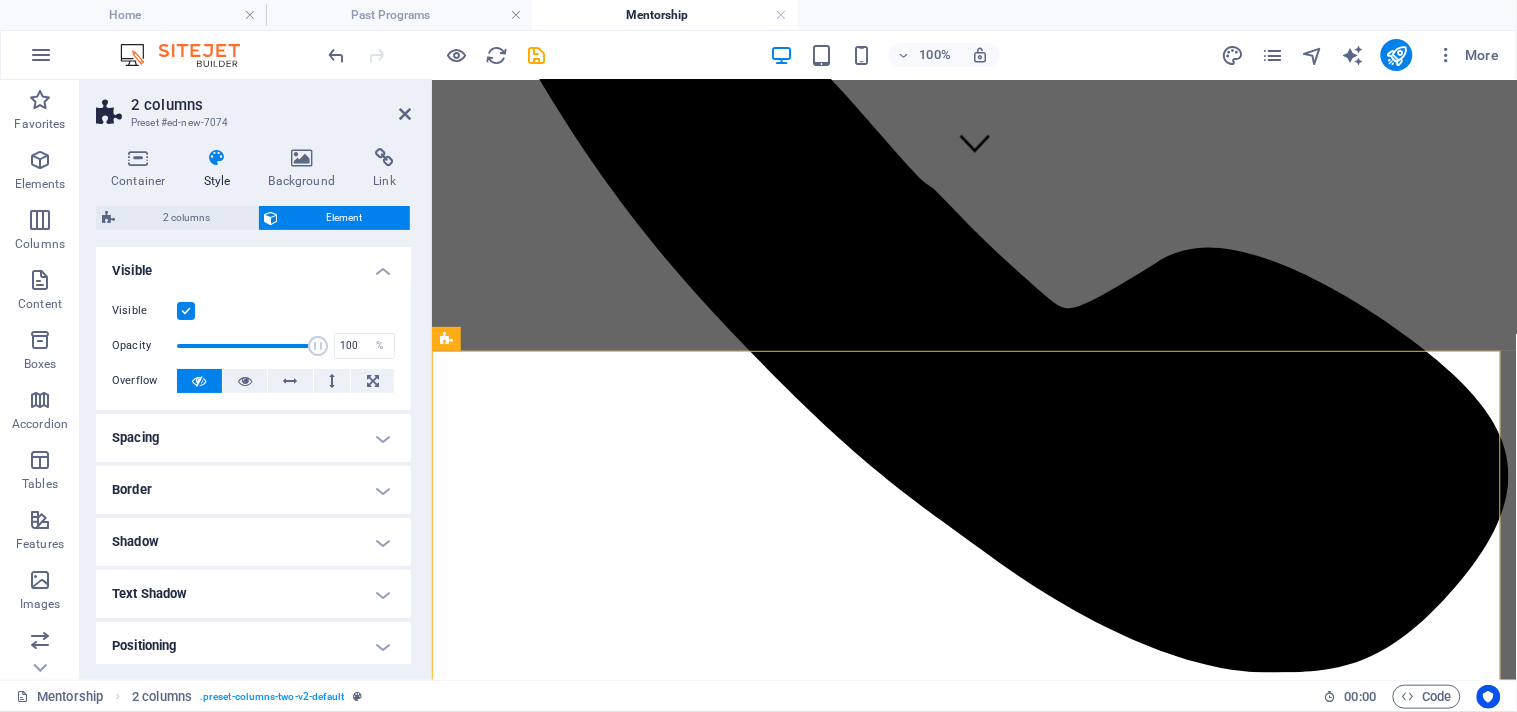 click on "Border" at bounding box center [253, 490] 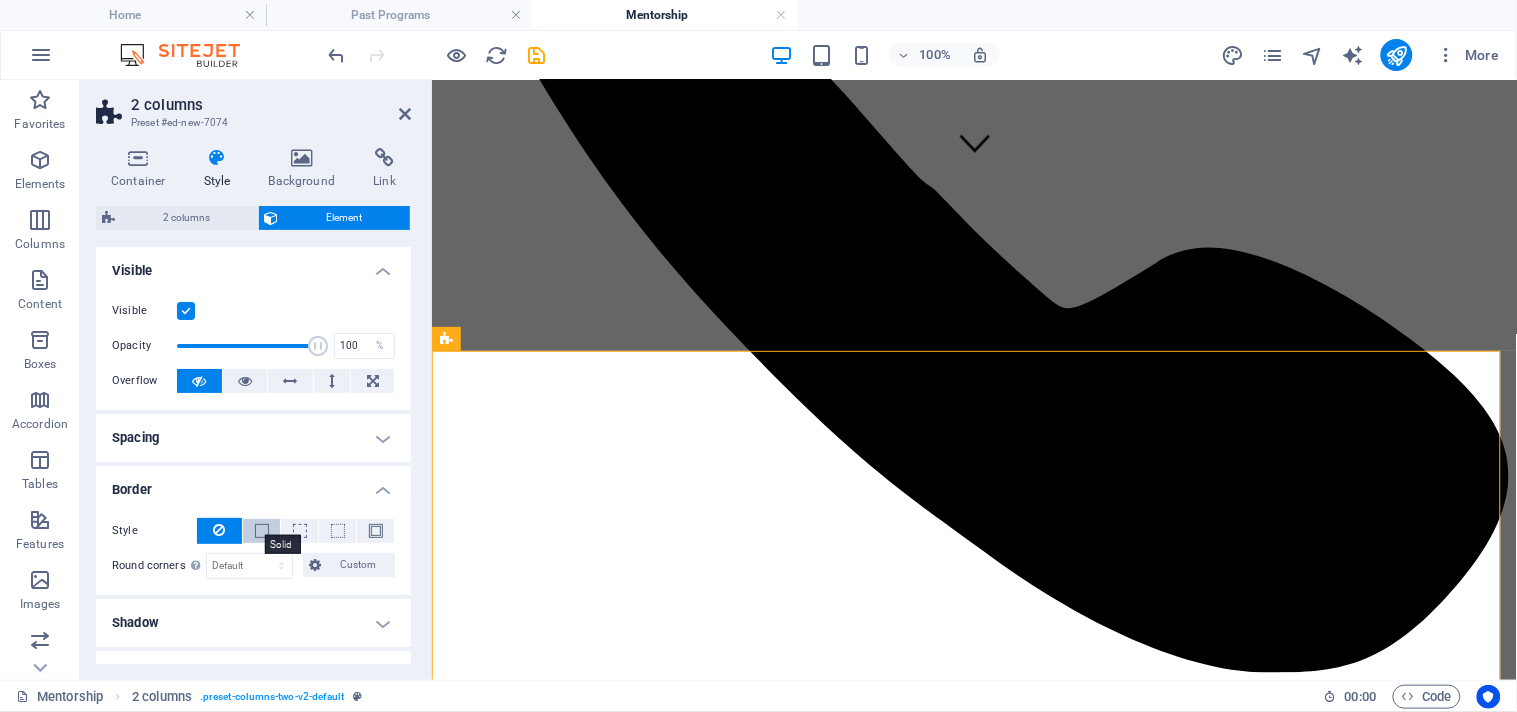 click at bounding box center (262, 531) 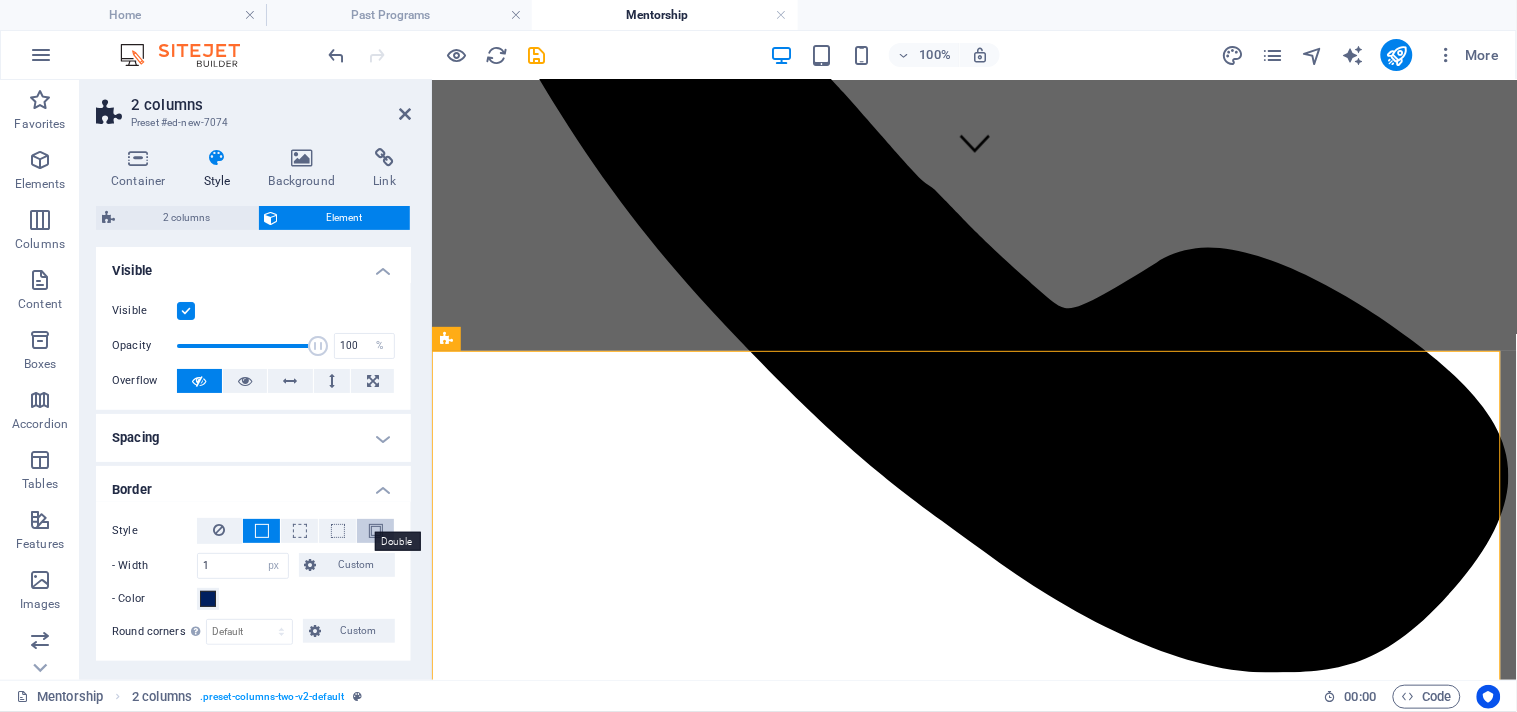 click at bounding box center (376, 531) 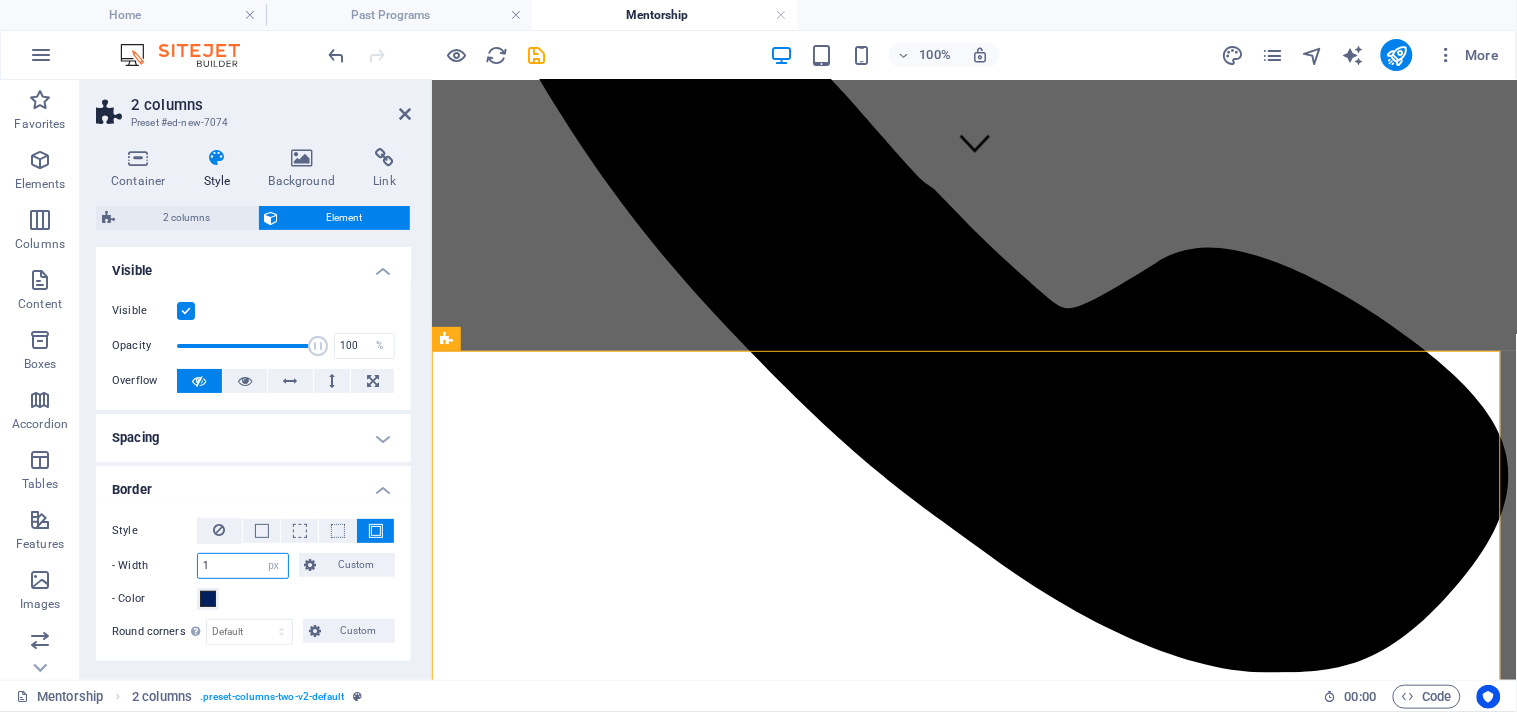 click on "1" at bounding box center (243, 566) 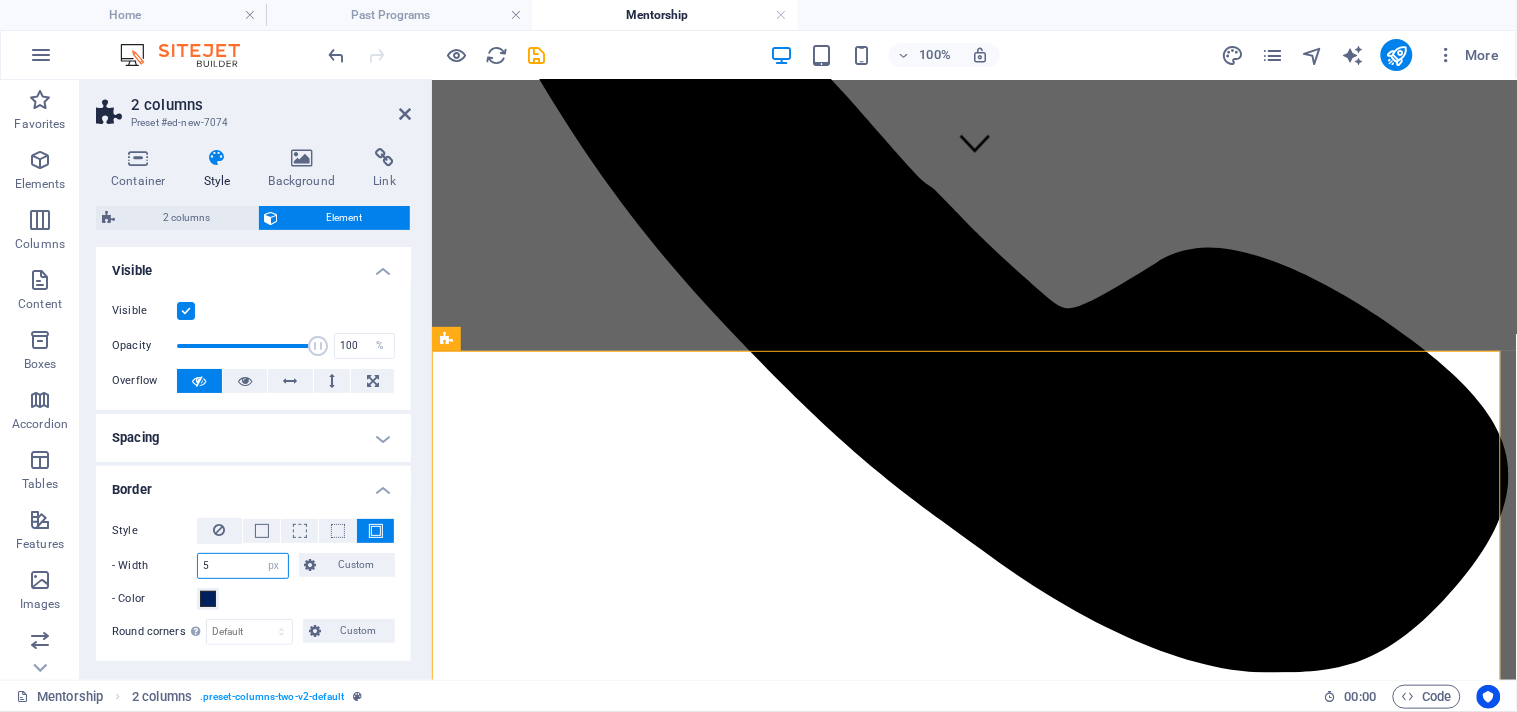 drag, startPoint x: 221, startPoint y: 563, endPoint x: 177, endPoint y: 568, distance: 44.28318 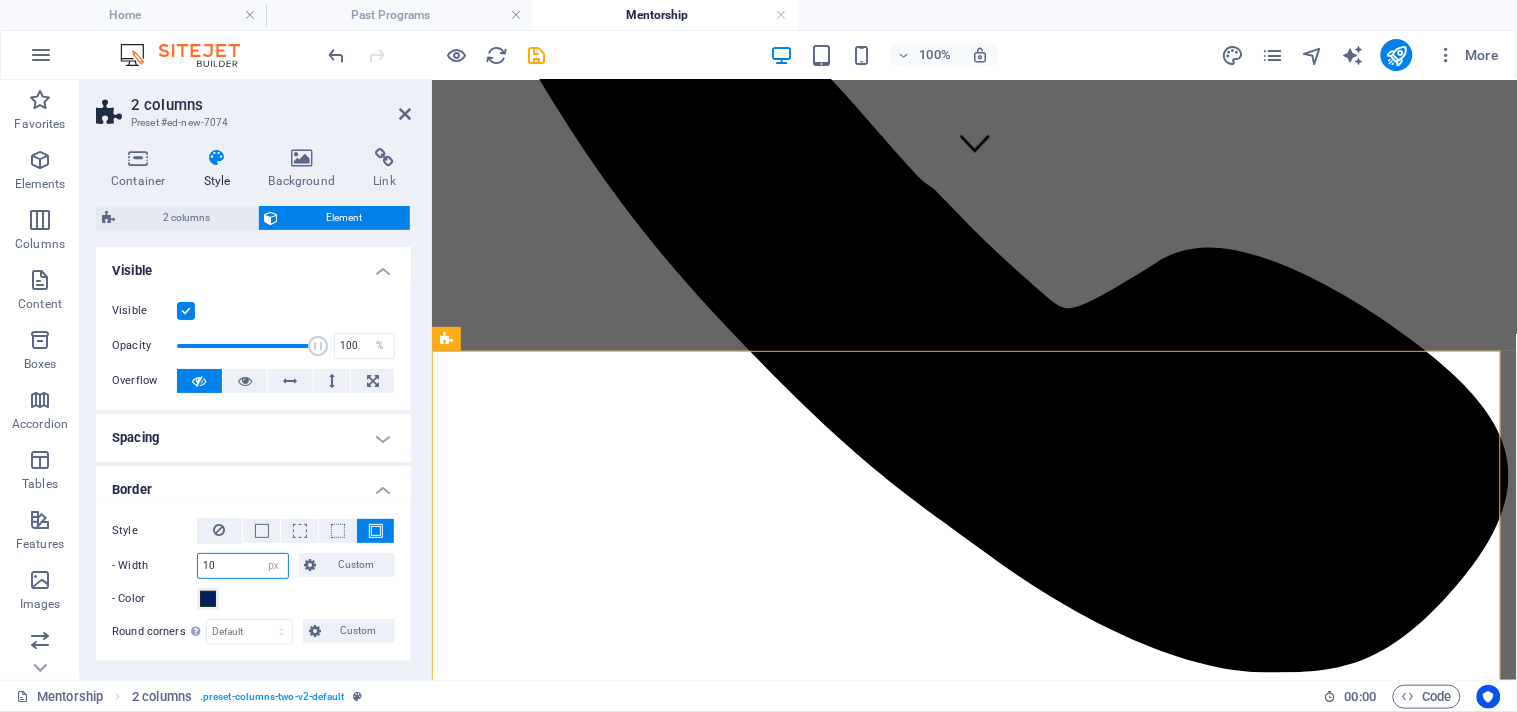 type on "10" 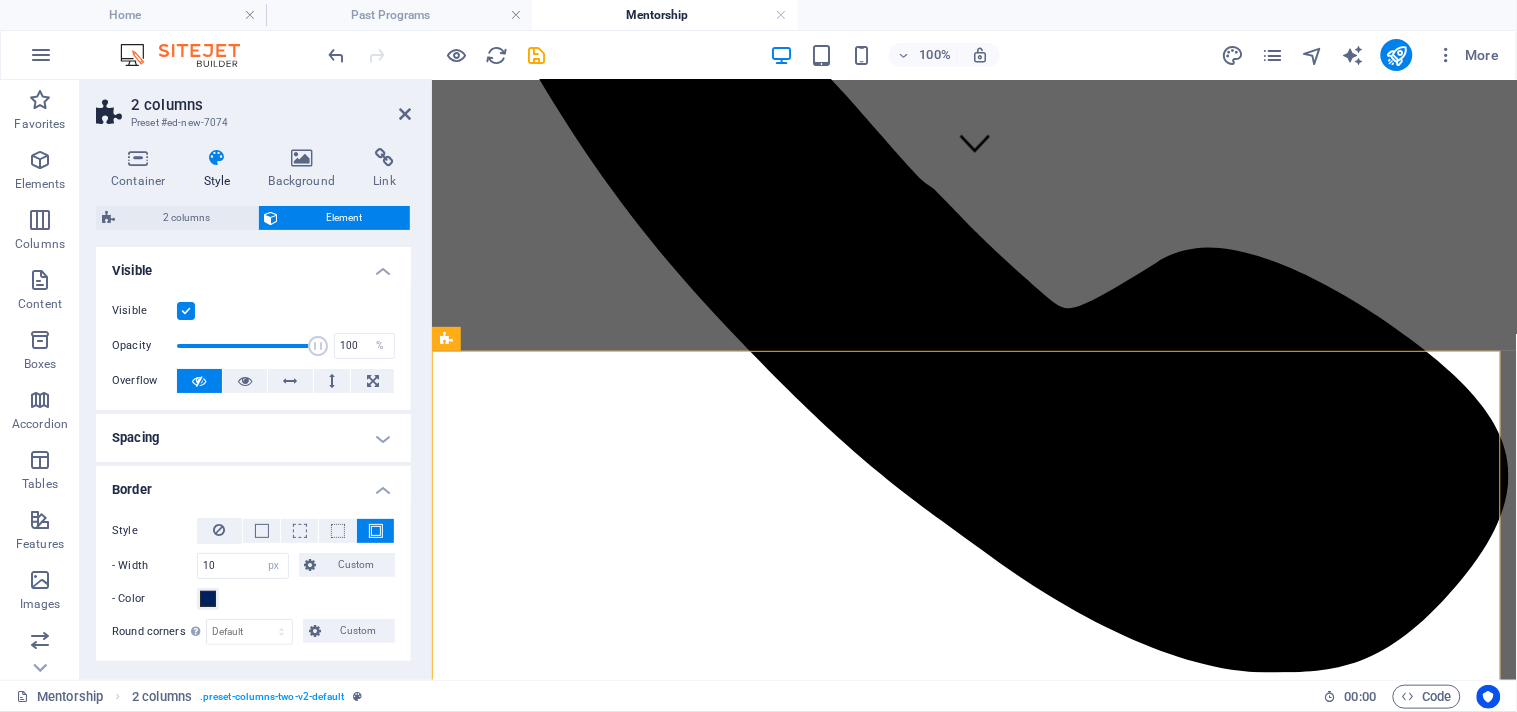 click on "- Color" at bounding box center [253, 599] 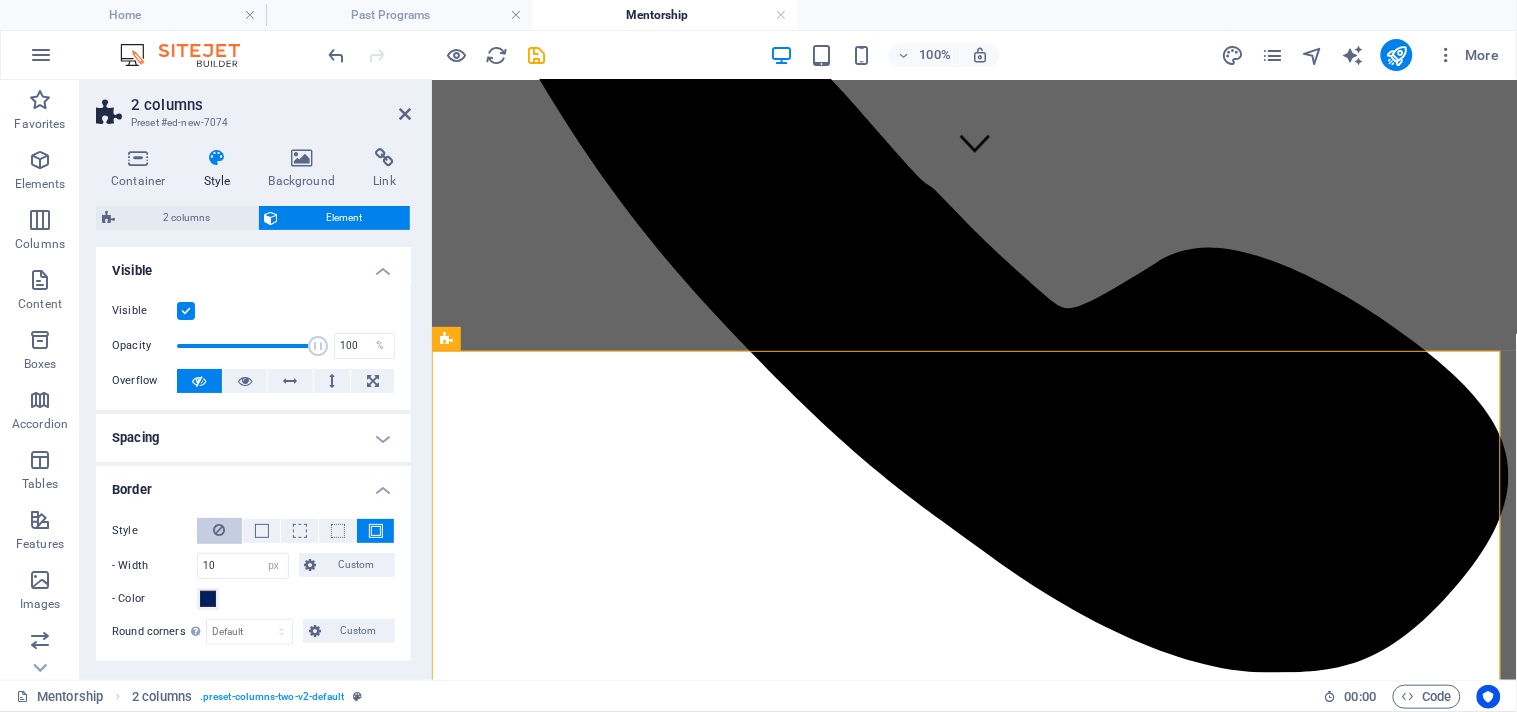 click at bounding box center (220, 530) 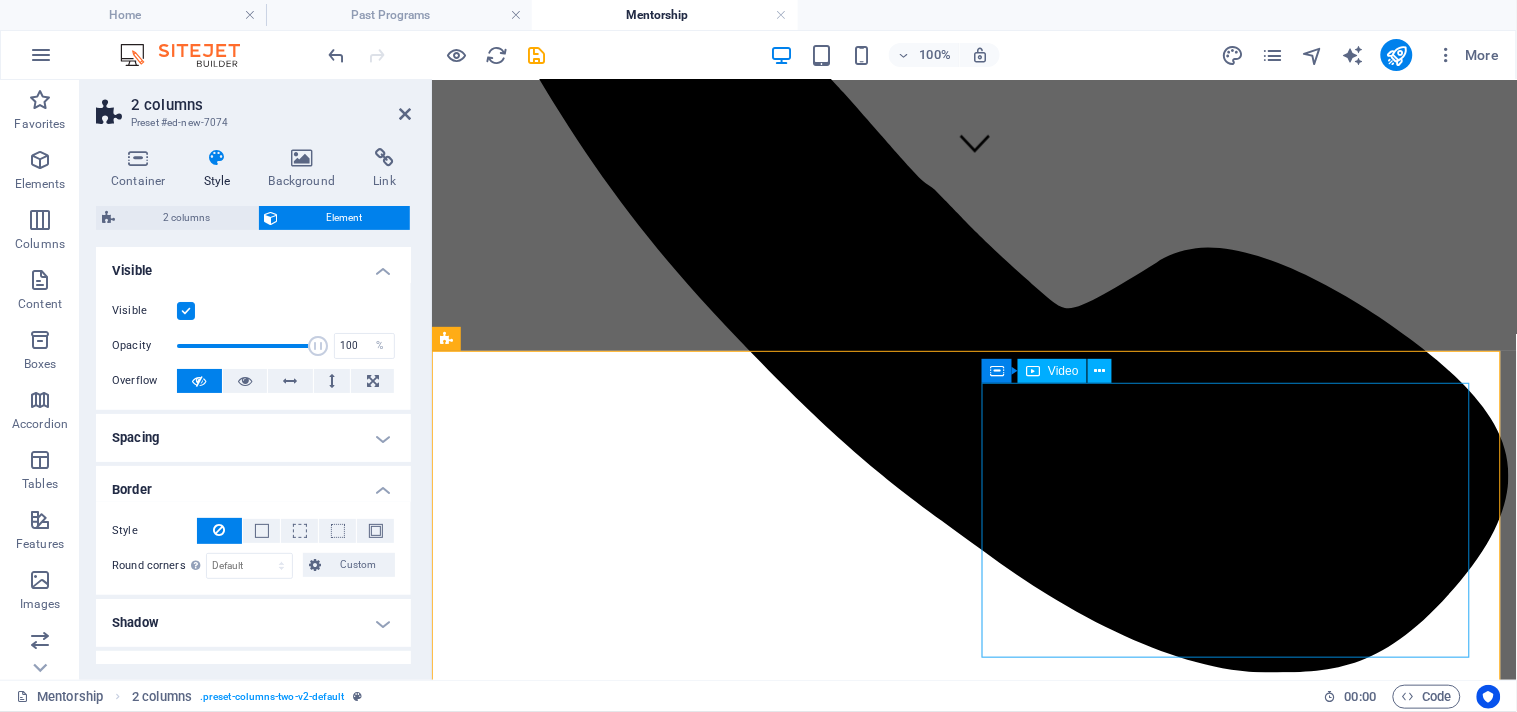 click at bounding box center [973, 9318] 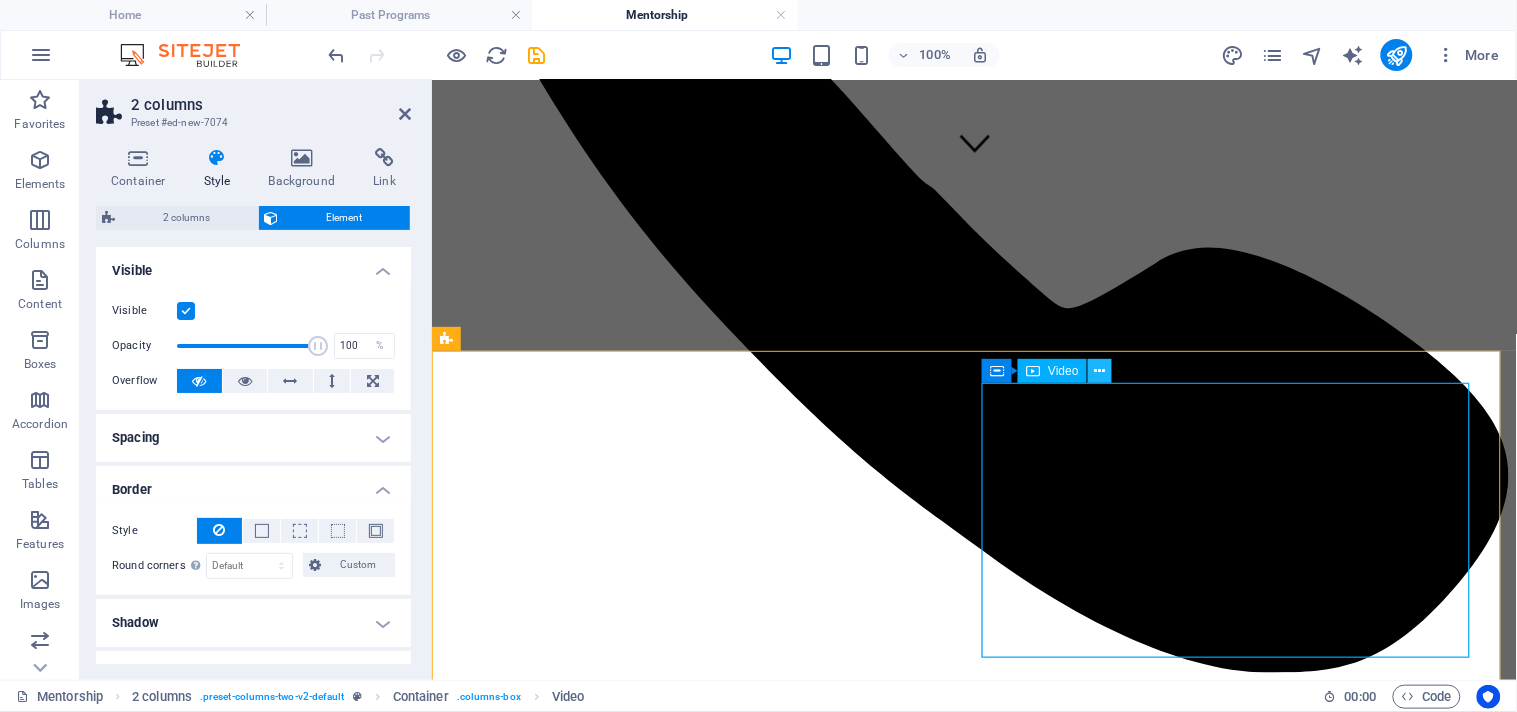 click at bounding box center [1099, 371] 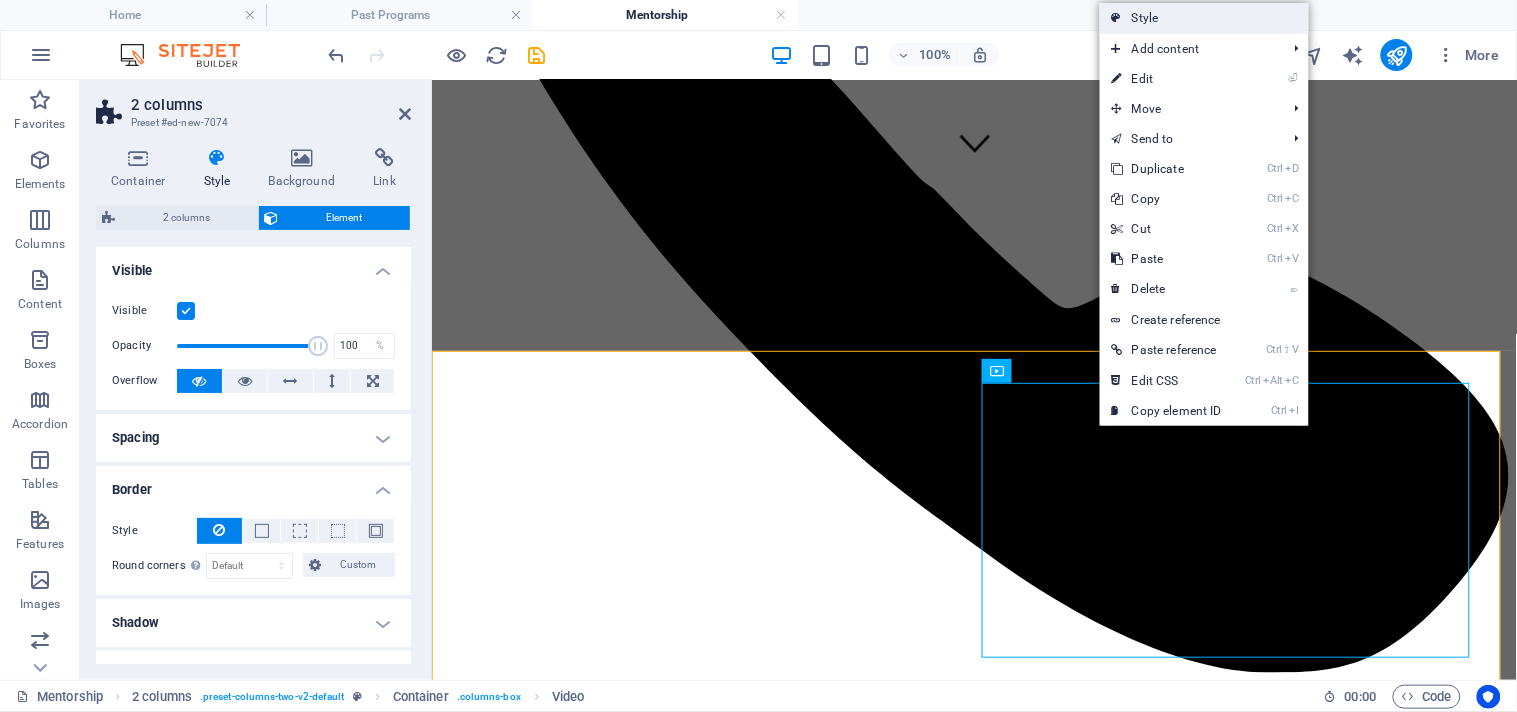 click on "Style" at bounding box center [1204, 18] 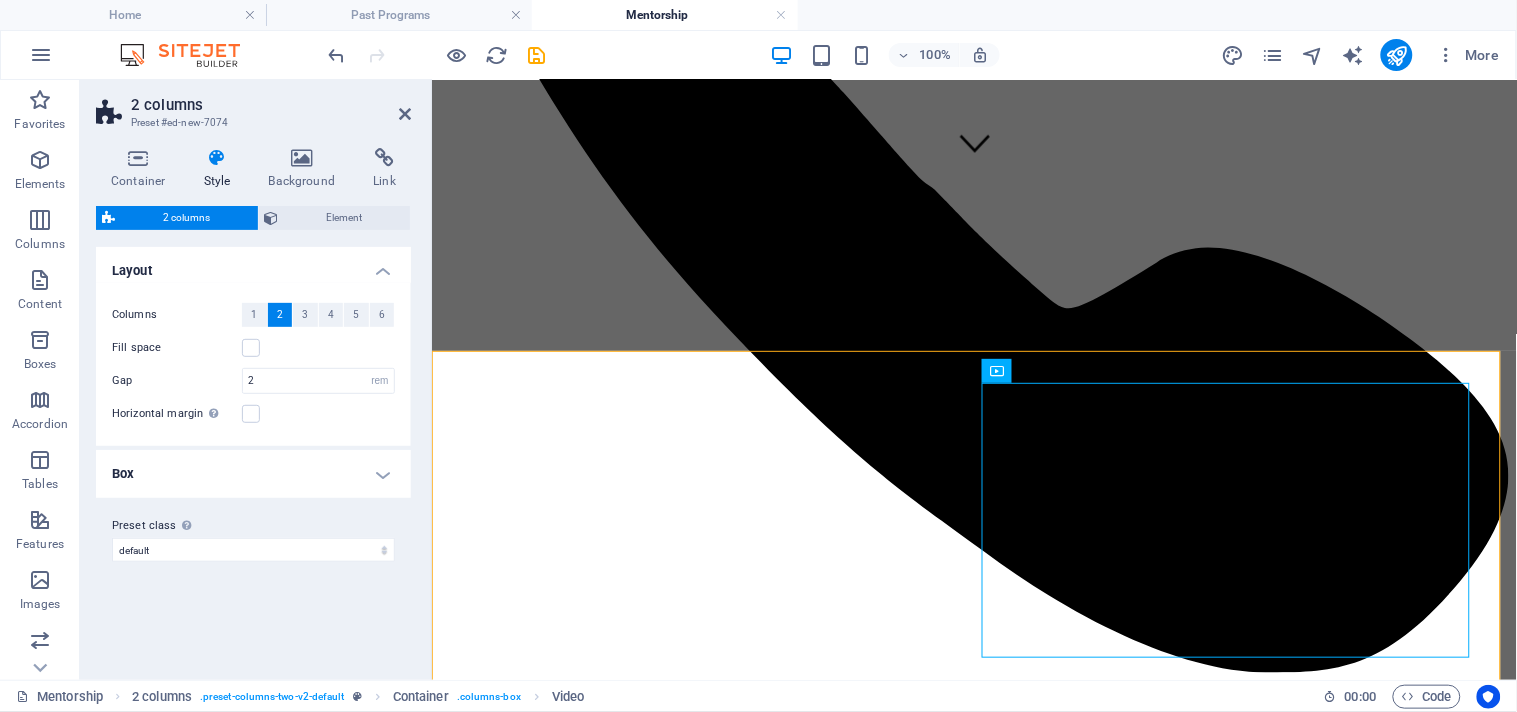 click on "Box" at bounding box center (253, 474) 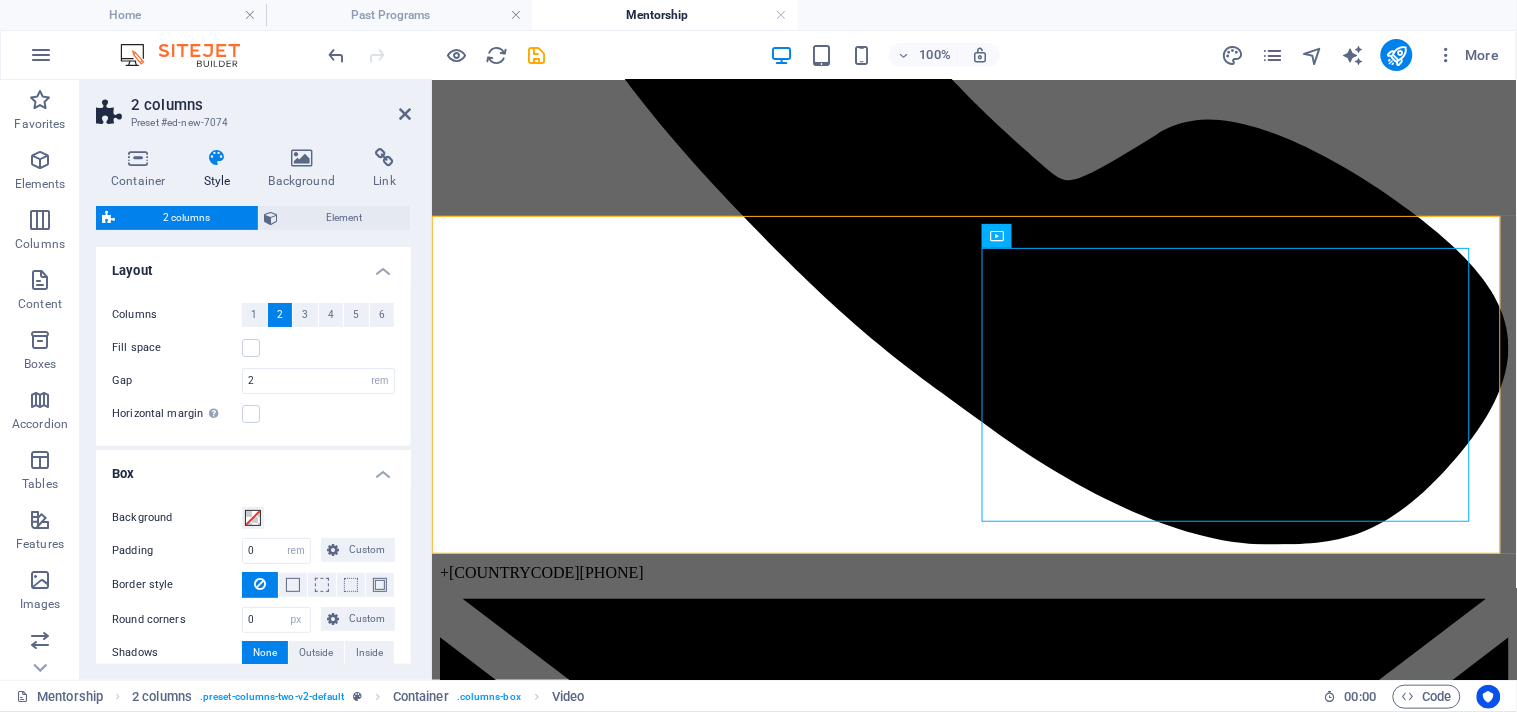 scroll, scrollTop: 676, scrollLeft: 0, axis: vertical 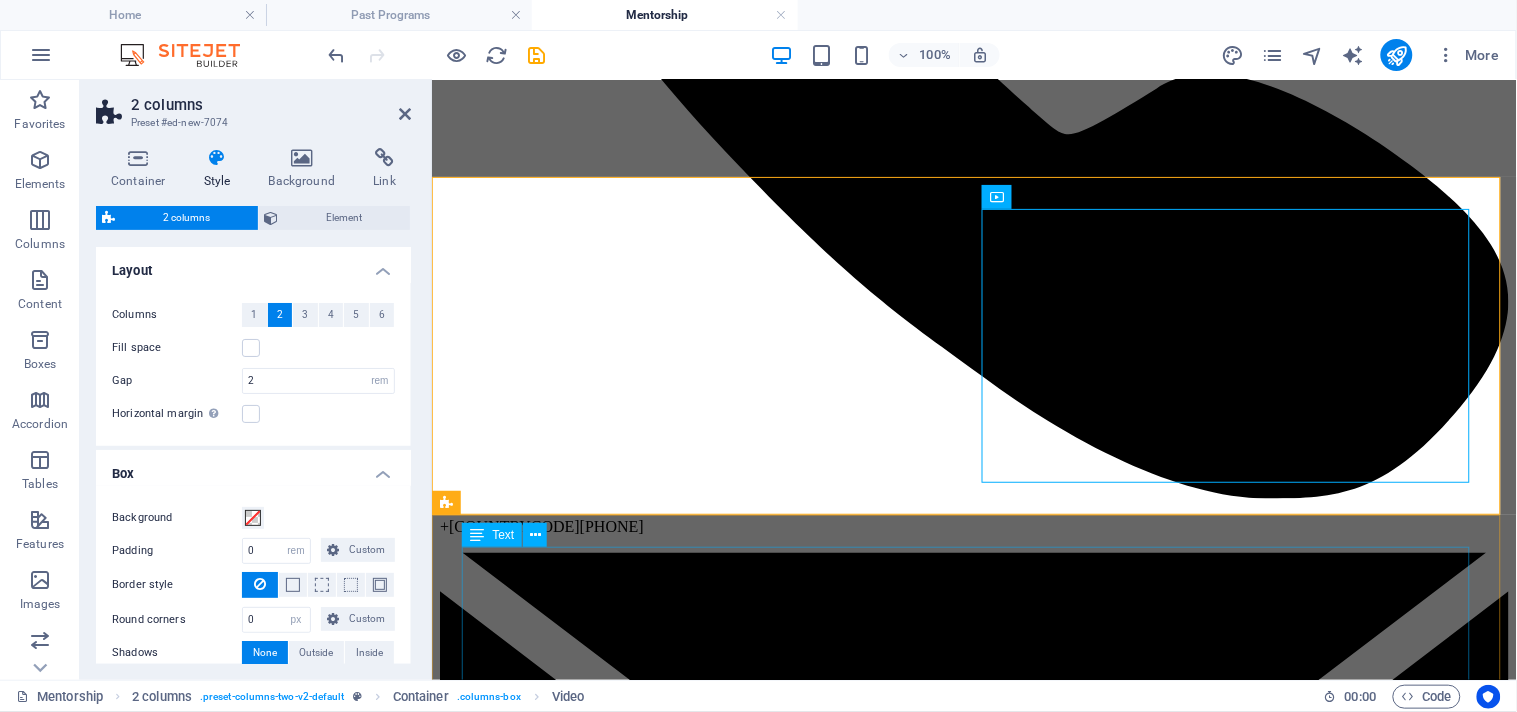 click on "This exclusive hands-on live surgery training program enables you to engage directly in patient procedures, greatly enriching your learning experience. PROGRAMS     PELD mentorship - Dr Rahul Ahluwalia UBE mentorship - Dr Rahul Ahluwalia, Dr Atmaranjan Dash, Dr Harin Modi   PSLD mentorship - Dr Saidileep Visawanadha" at bounding box center [973, 9513] 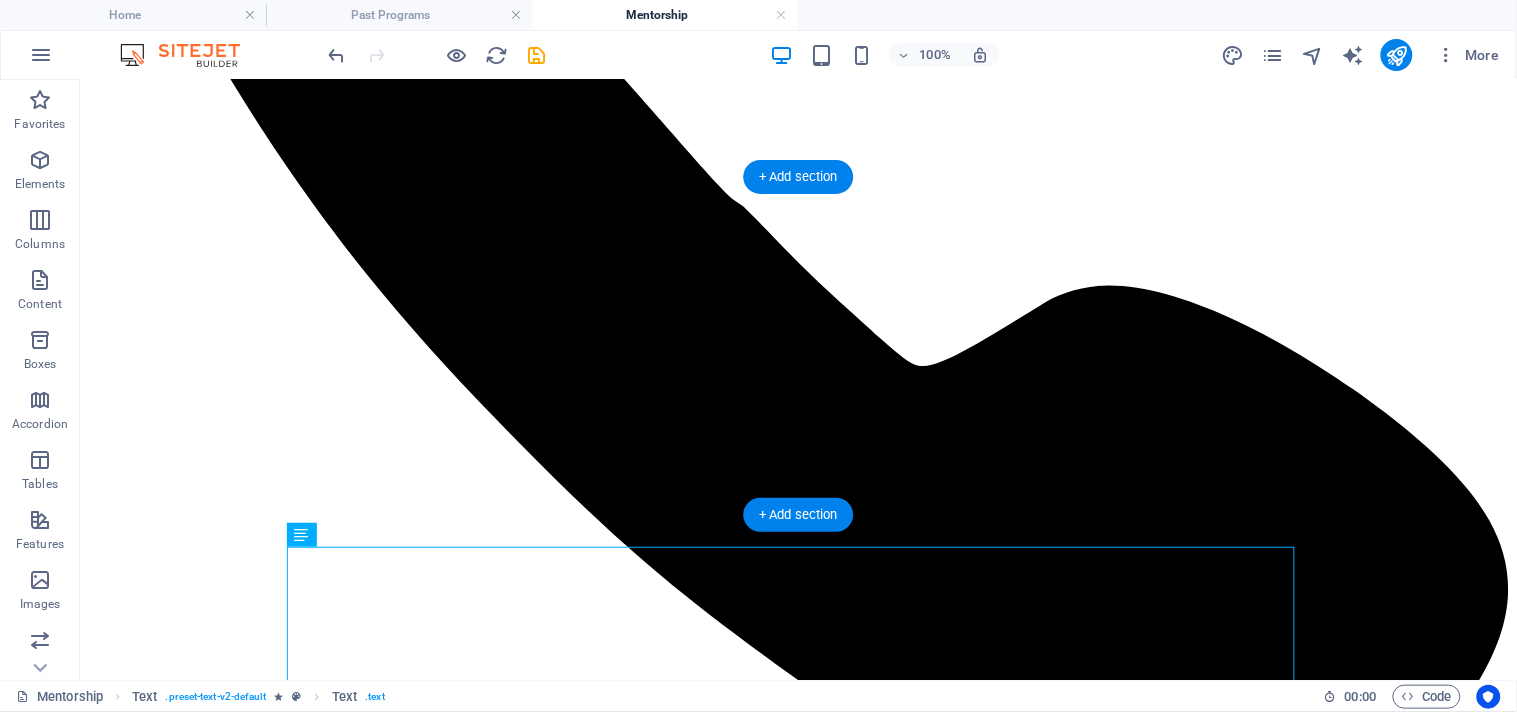 drag, startPoint x: 385, startPoint y: 614, endPoint x: 440, endPoint y: 282, distance: 336.5249 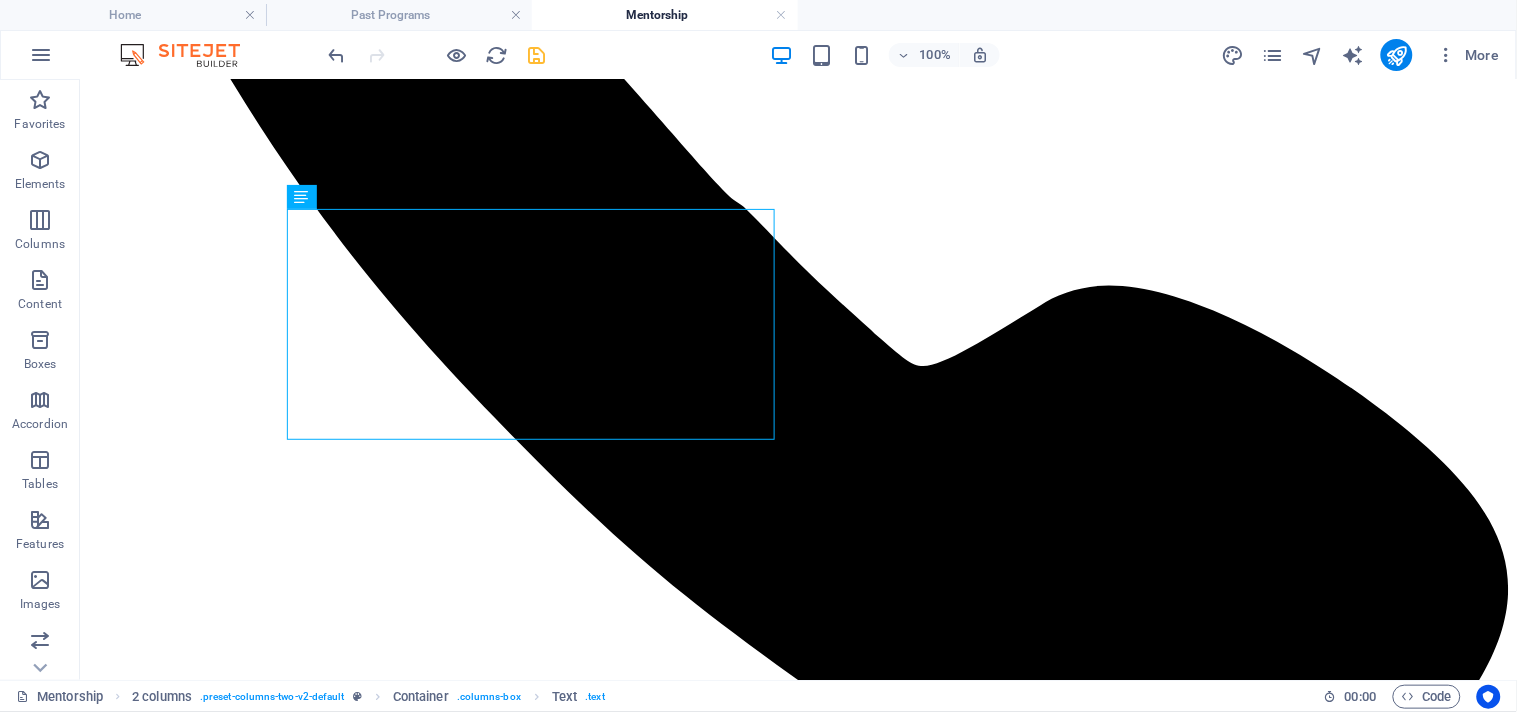 click at bounding box center (537, 55) 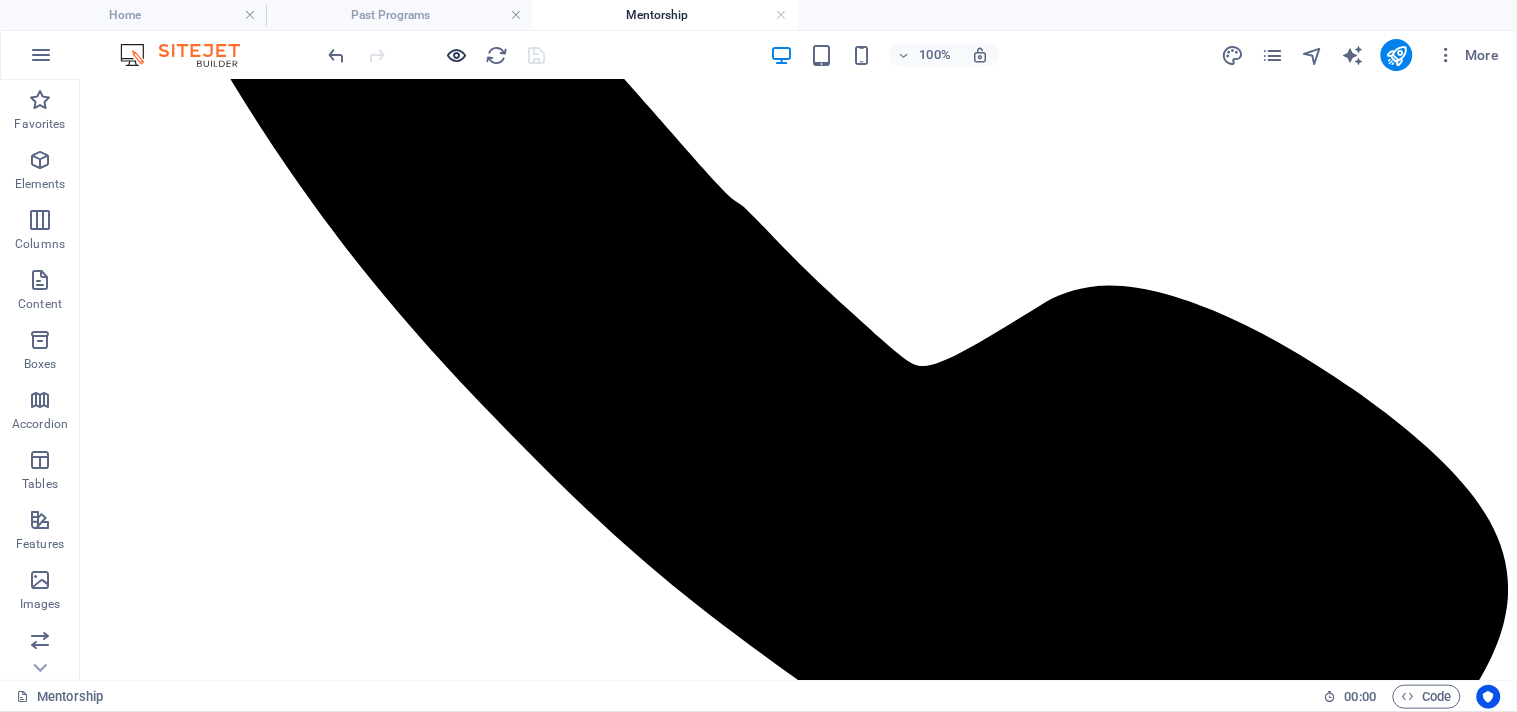 click at bounding box center (457, 55) 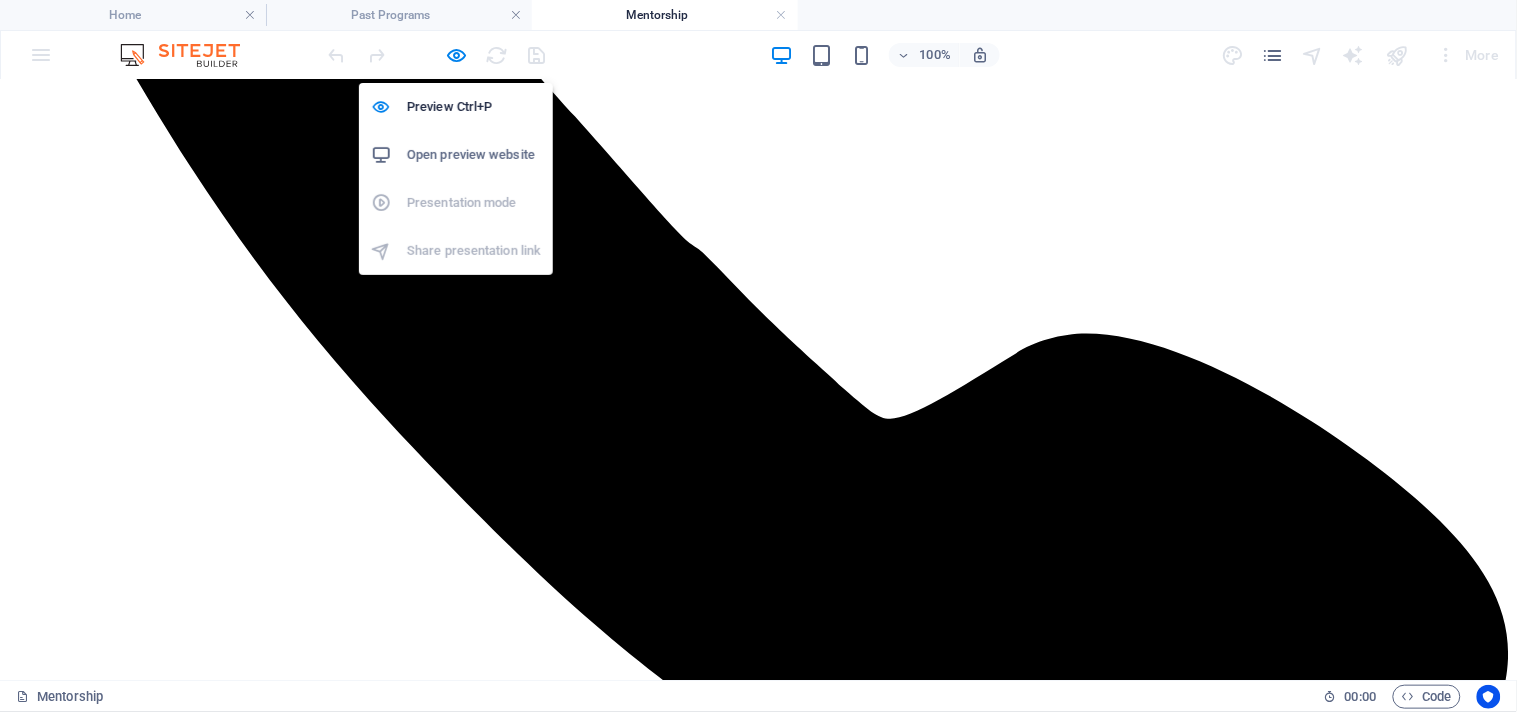 click on "Open preview website" at bounding box center [474, 155] 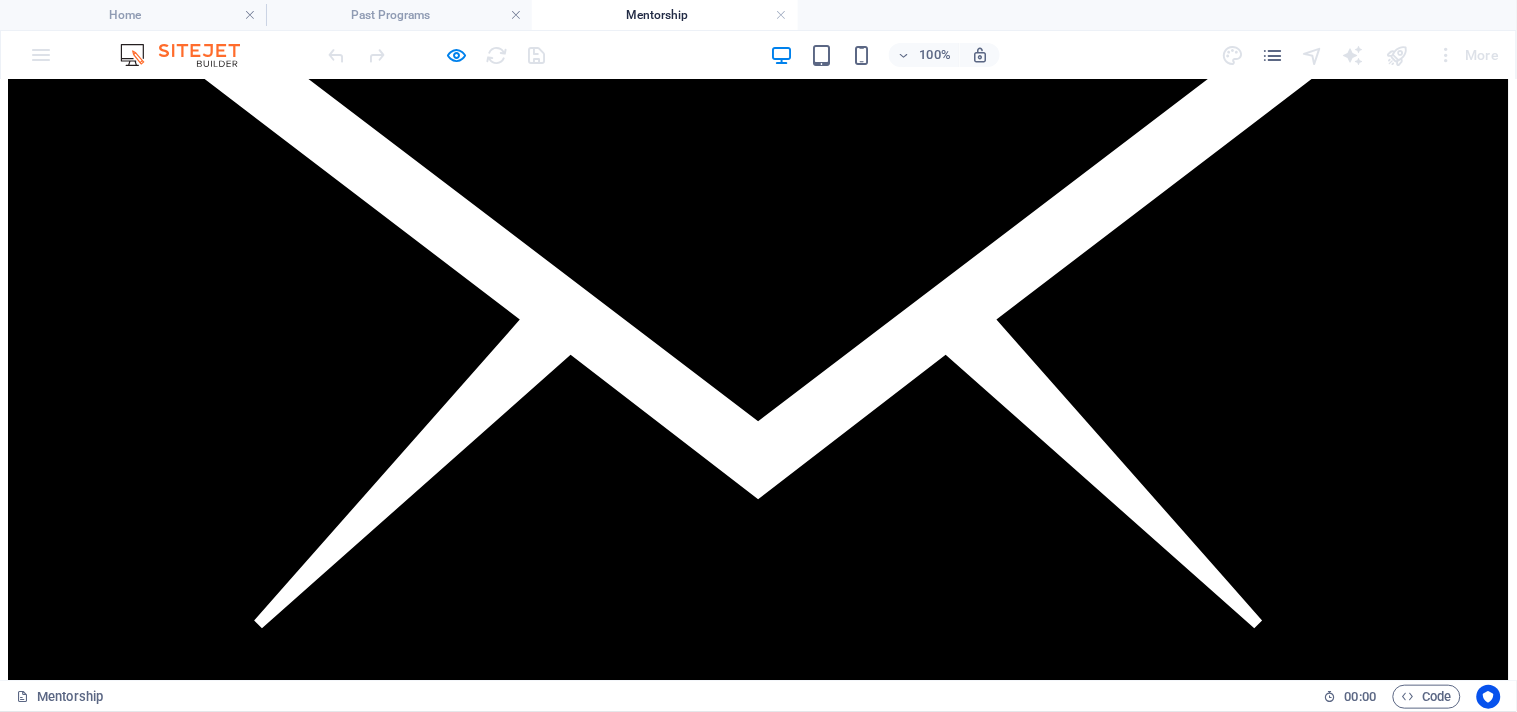 scroll, scrollTop: 305, scrollLeft: 0, axis: vertical 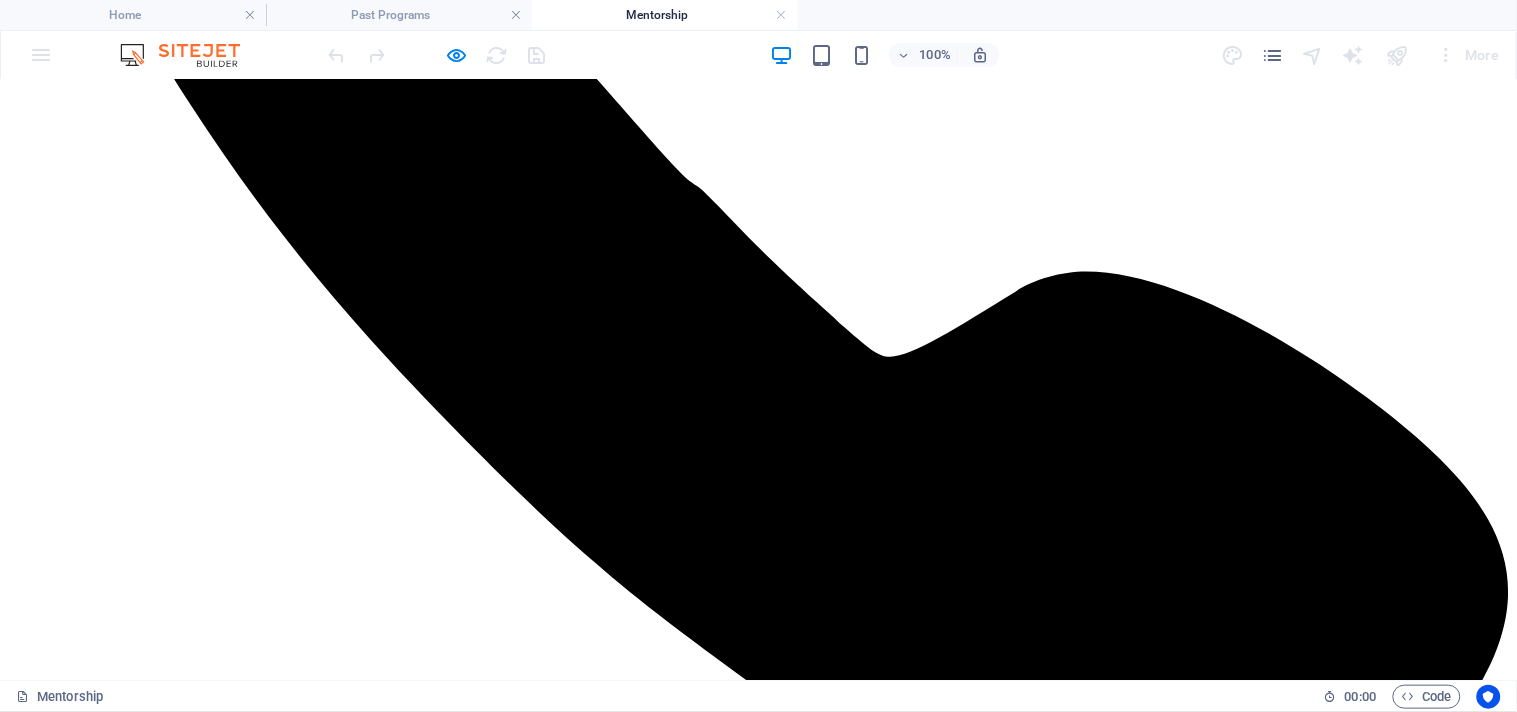 click on "This exclusive hands-on live surgery training program enables you to engage directly in patient procedures, greatly enriching your learning experience. PROGRAMS     PELD mentorship - Dr Rahul Ahluwalia UBE mentorship - Dr Rahul Ahluwalia, Dr Atmaranjan Dash, Dr Harin Modi   PSLD mentorship - Dr Saidileep Visawanadha" at bounding box center (758, 12937) 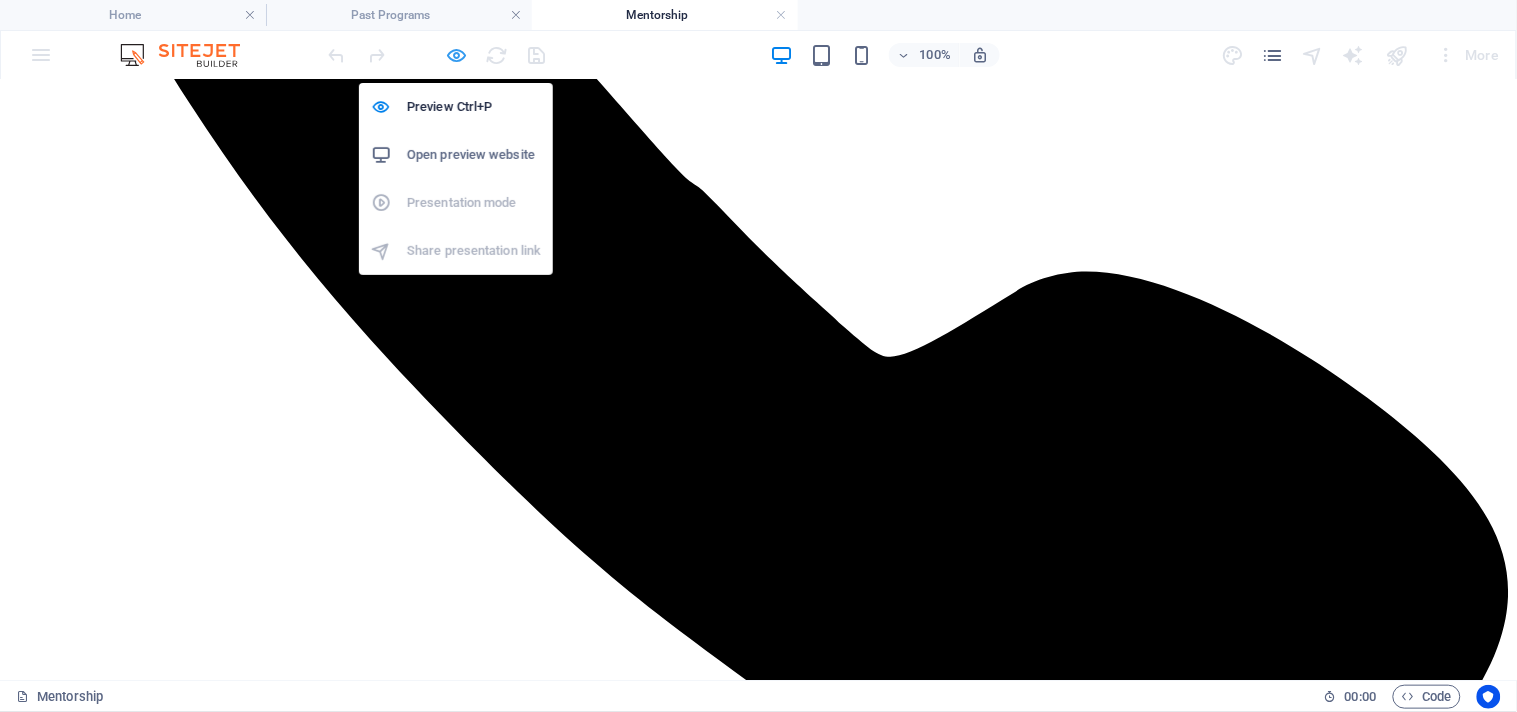 click at bounding box center (457, 55) 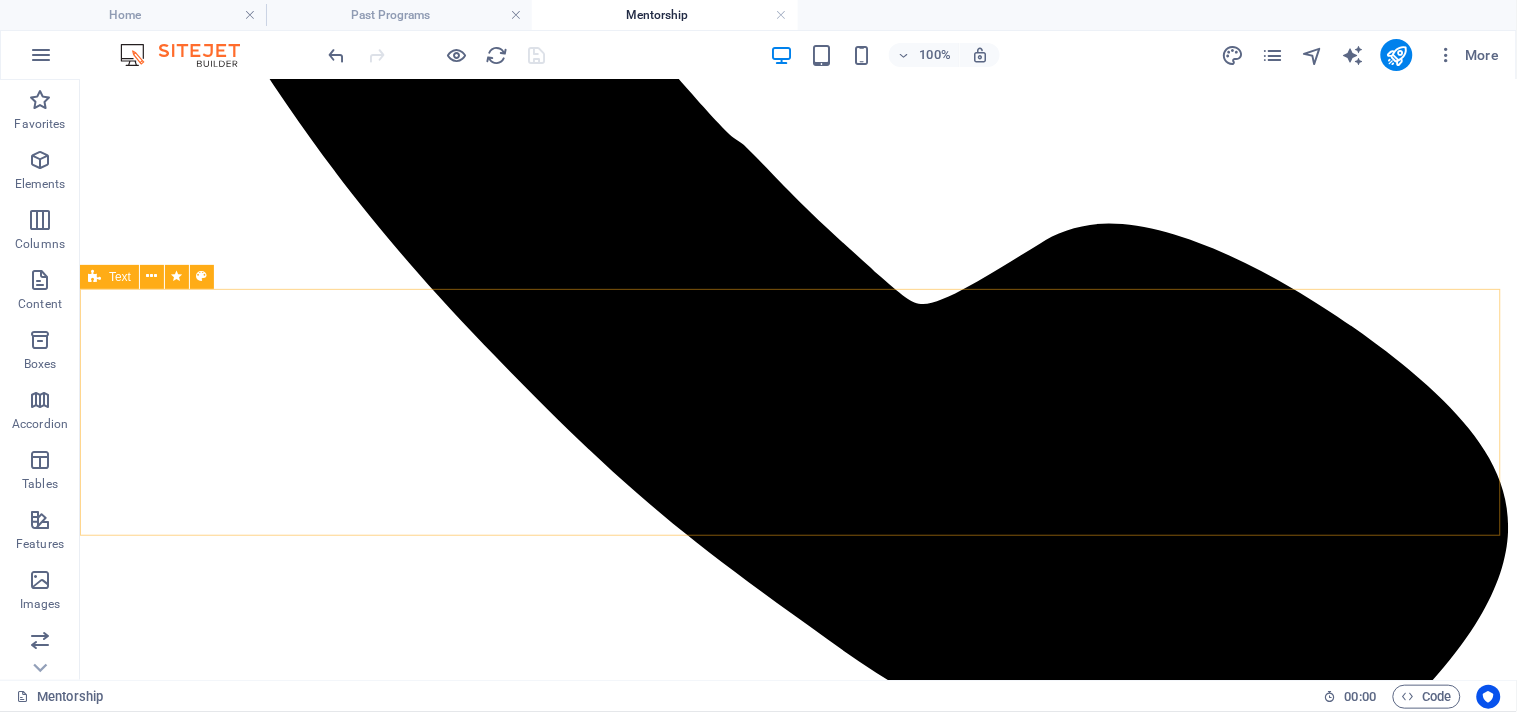 click on "Text" at bounding box center (120, 277) 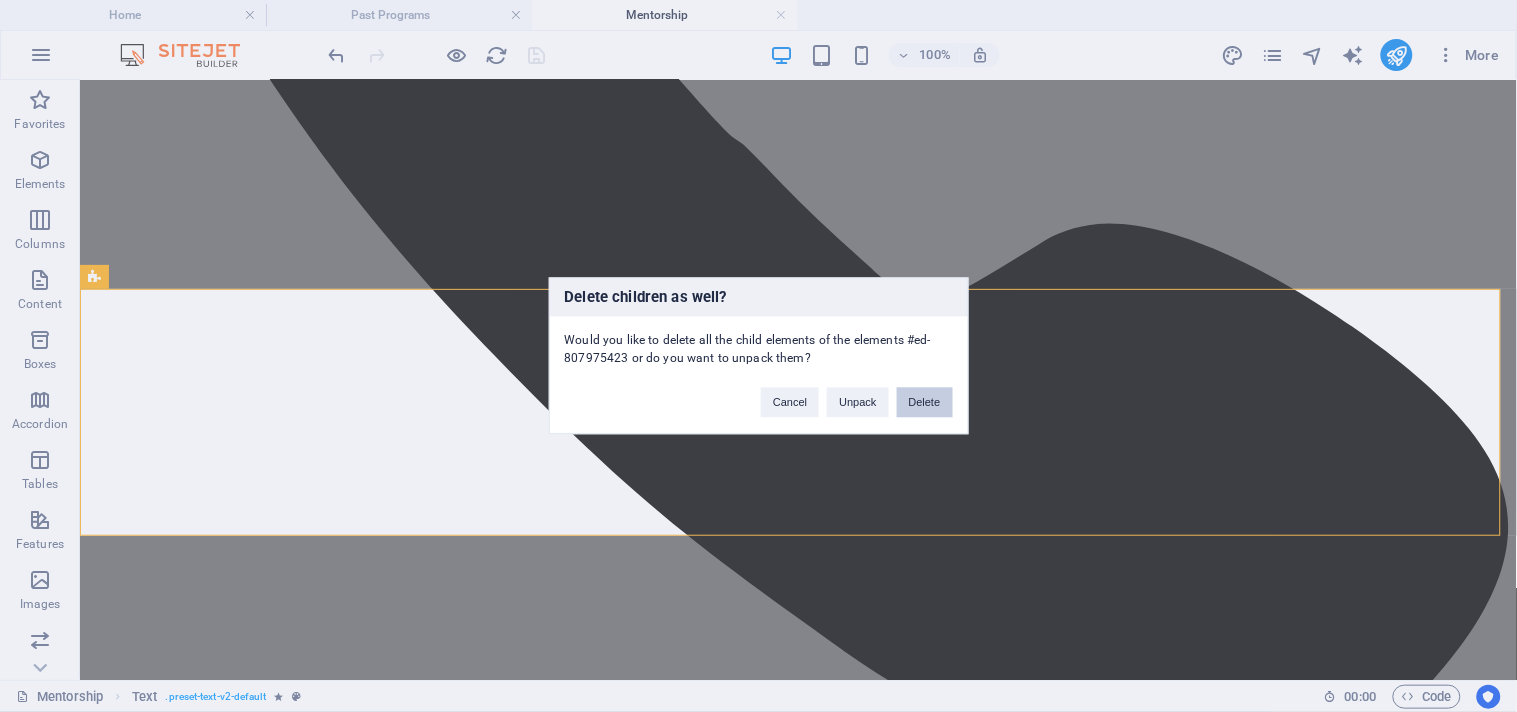 click on "Delete" at bounding box center [925, 403] 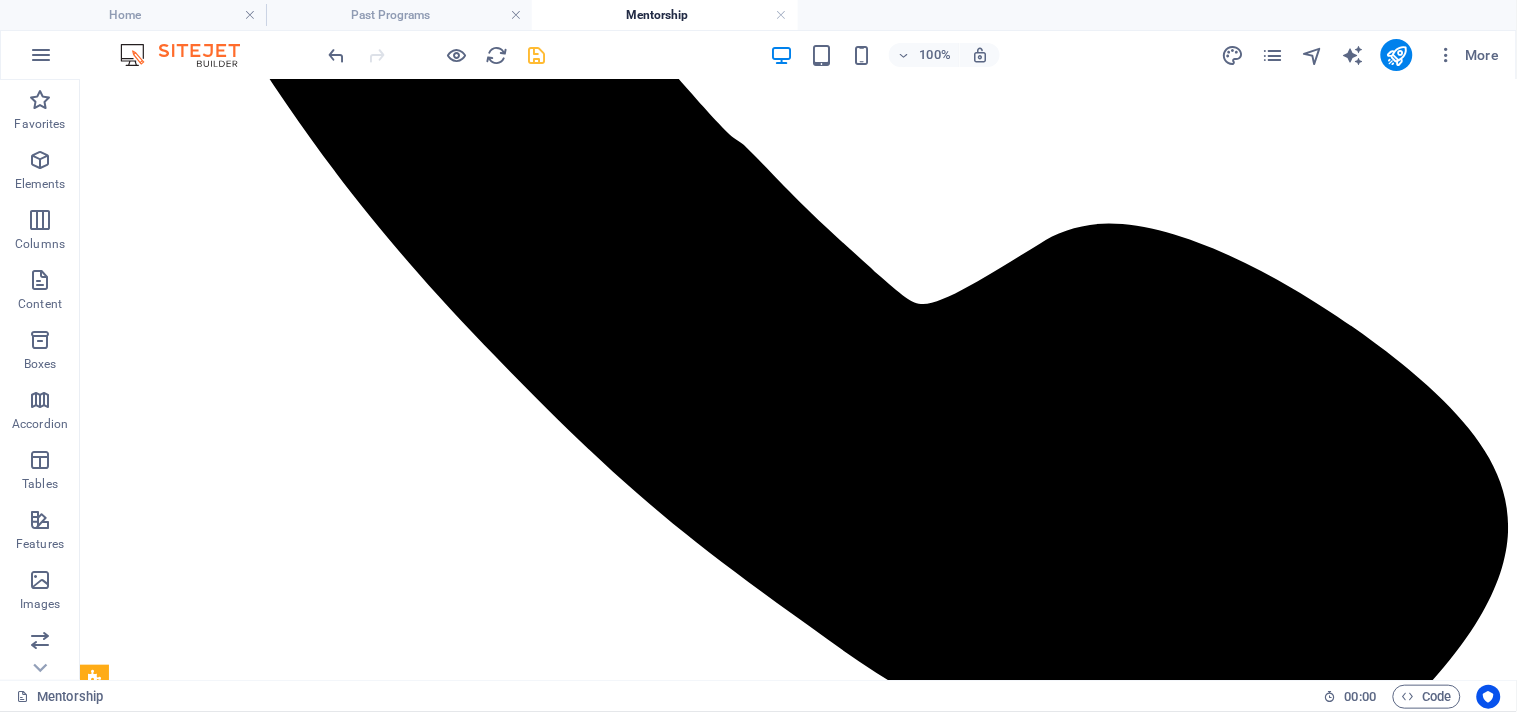 scroll, scrollTop: 0, scrollLeft: 0, axis: both 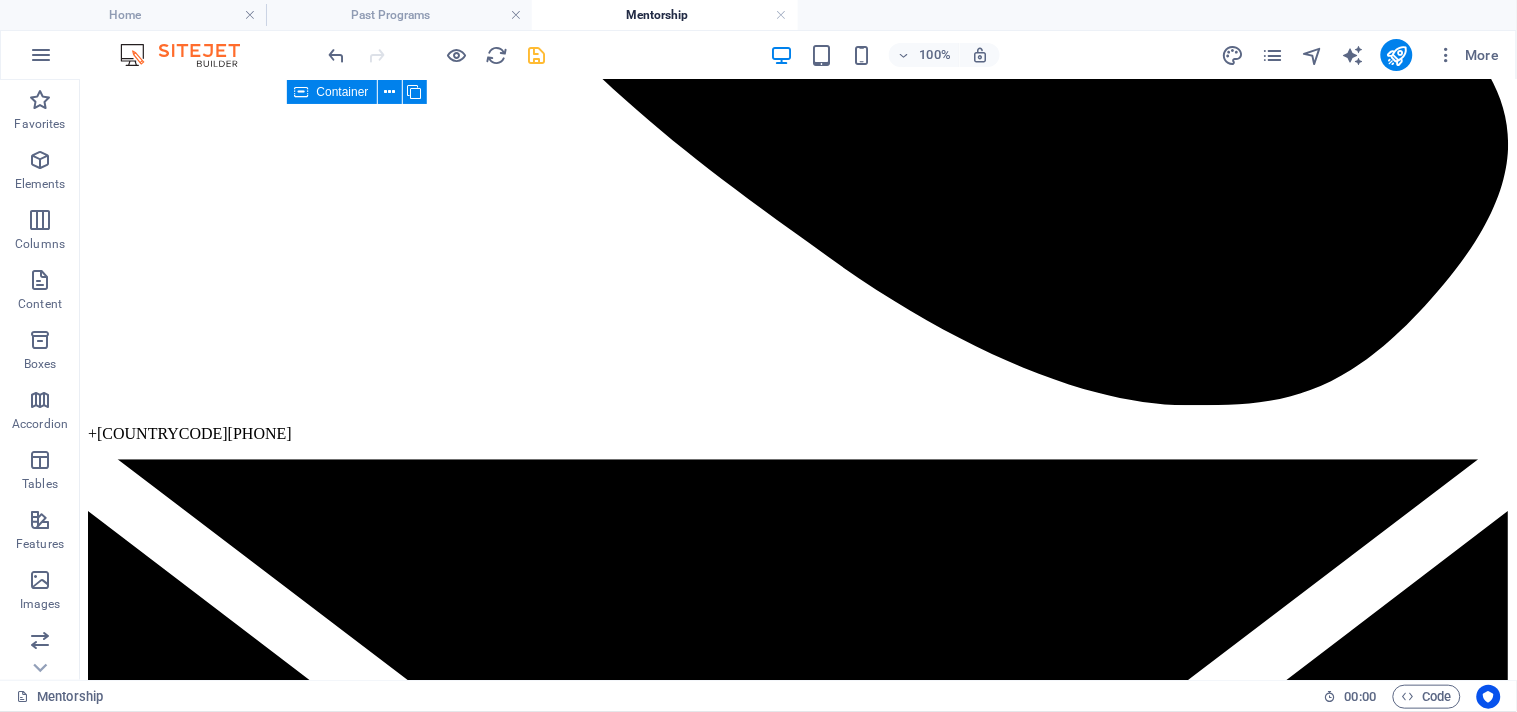 click at bounding box center [537, 55] 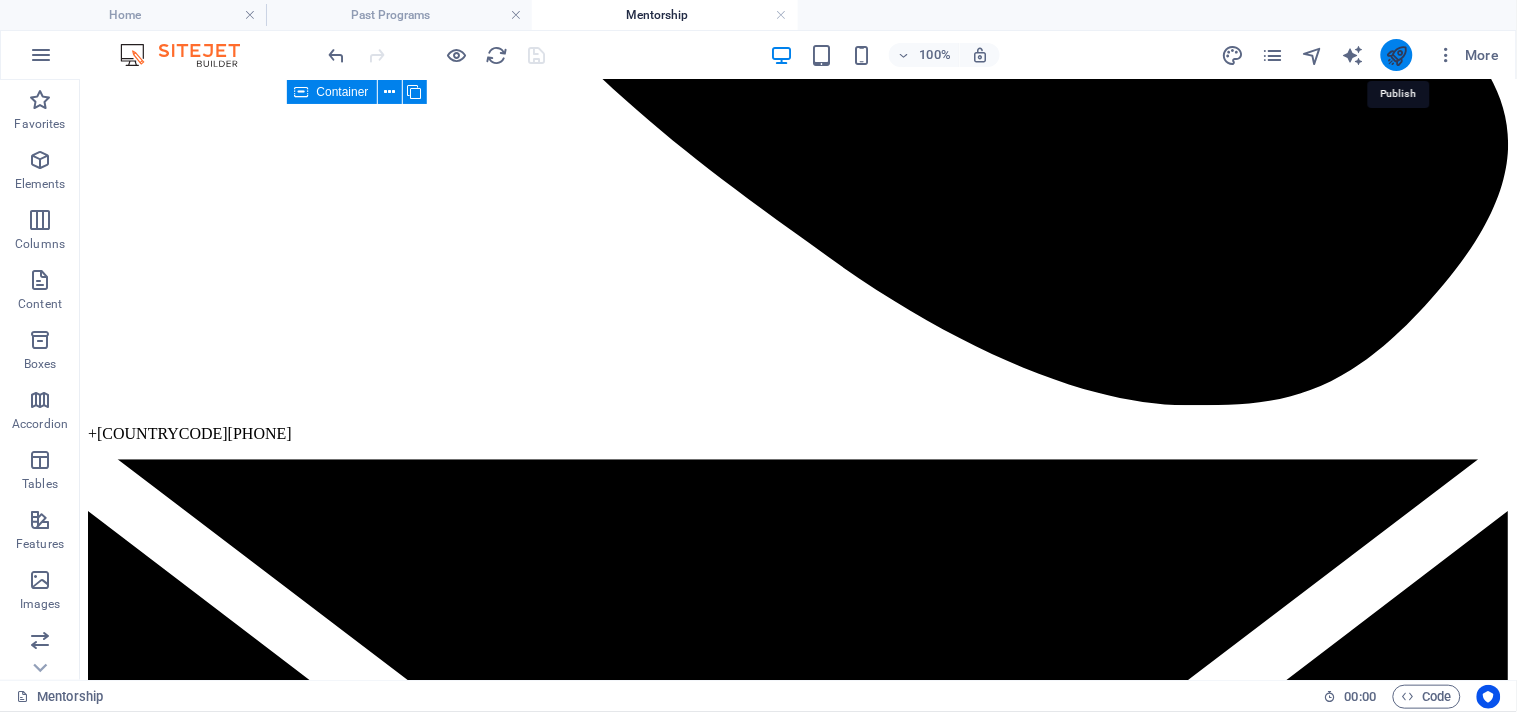 click at bounding box center (1396, 55) 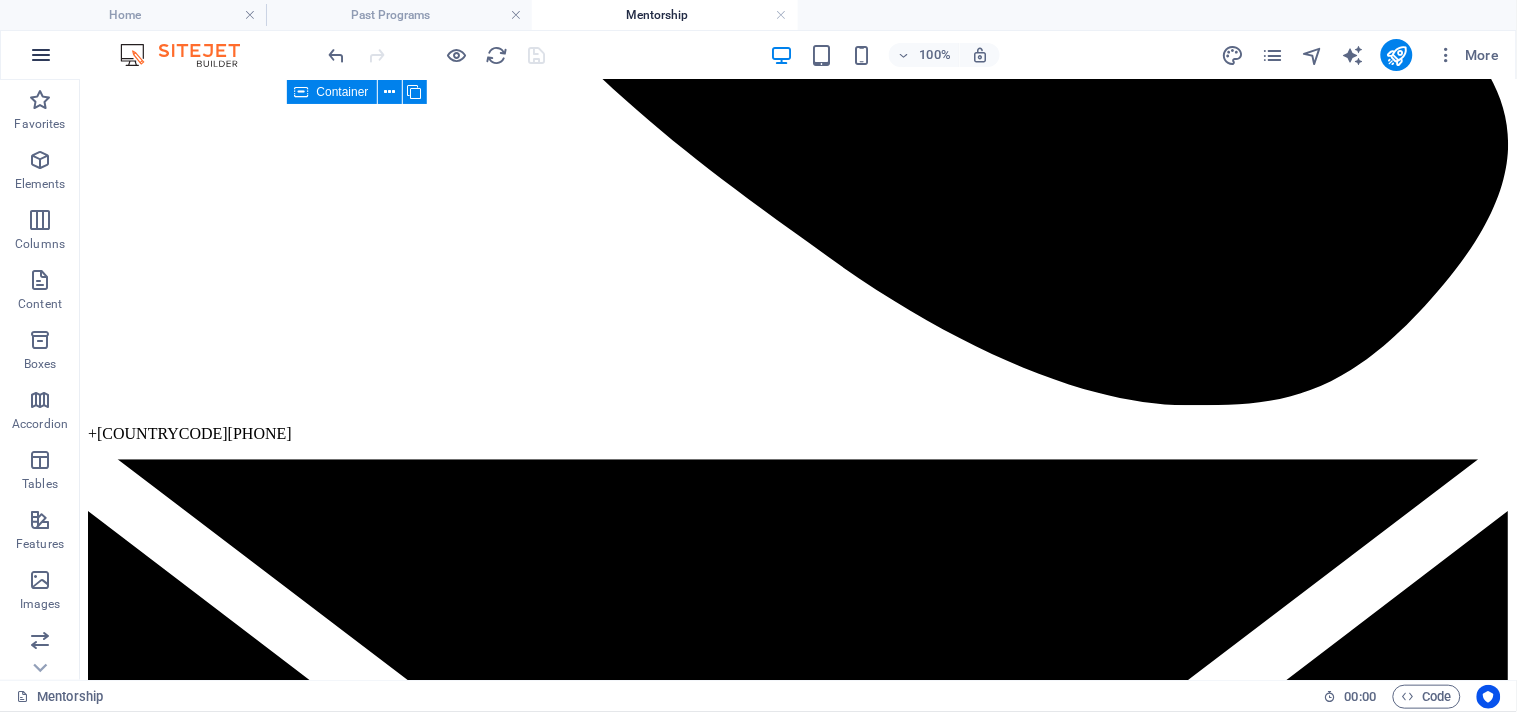 click at bounding box center (41, 55) 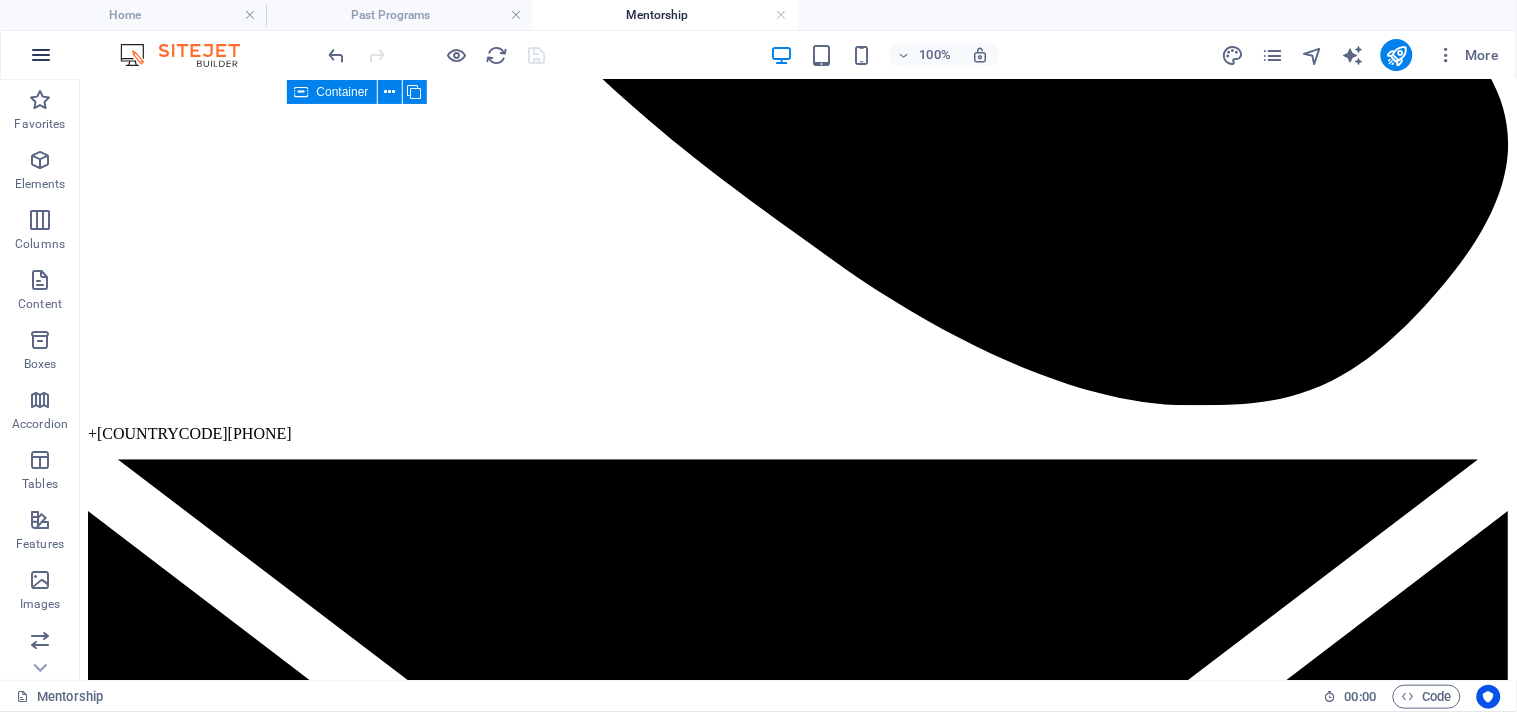 click at bounding box center [41, 55] 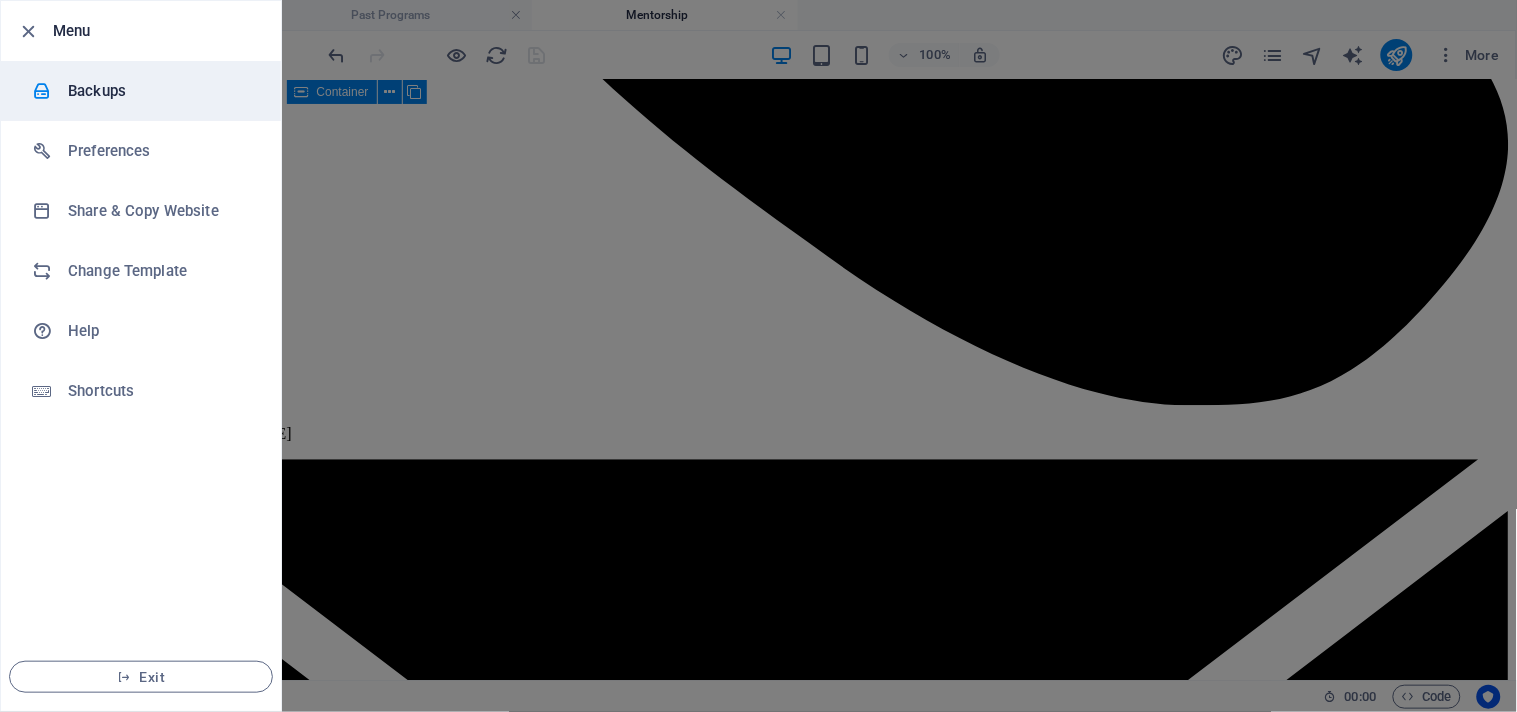 click on "Backups" at bounding box center [160, 91] 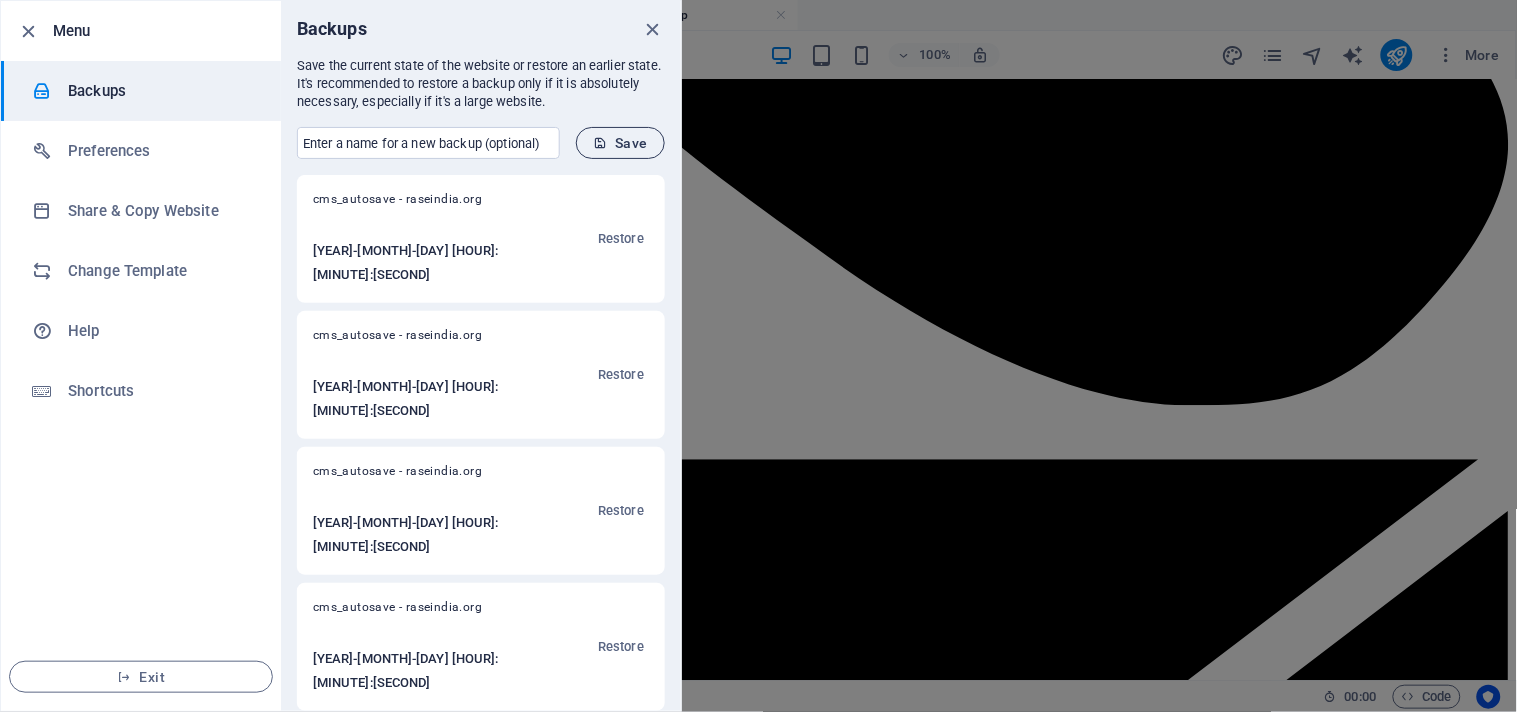 click on "Save" at bounding box center (620, 143) 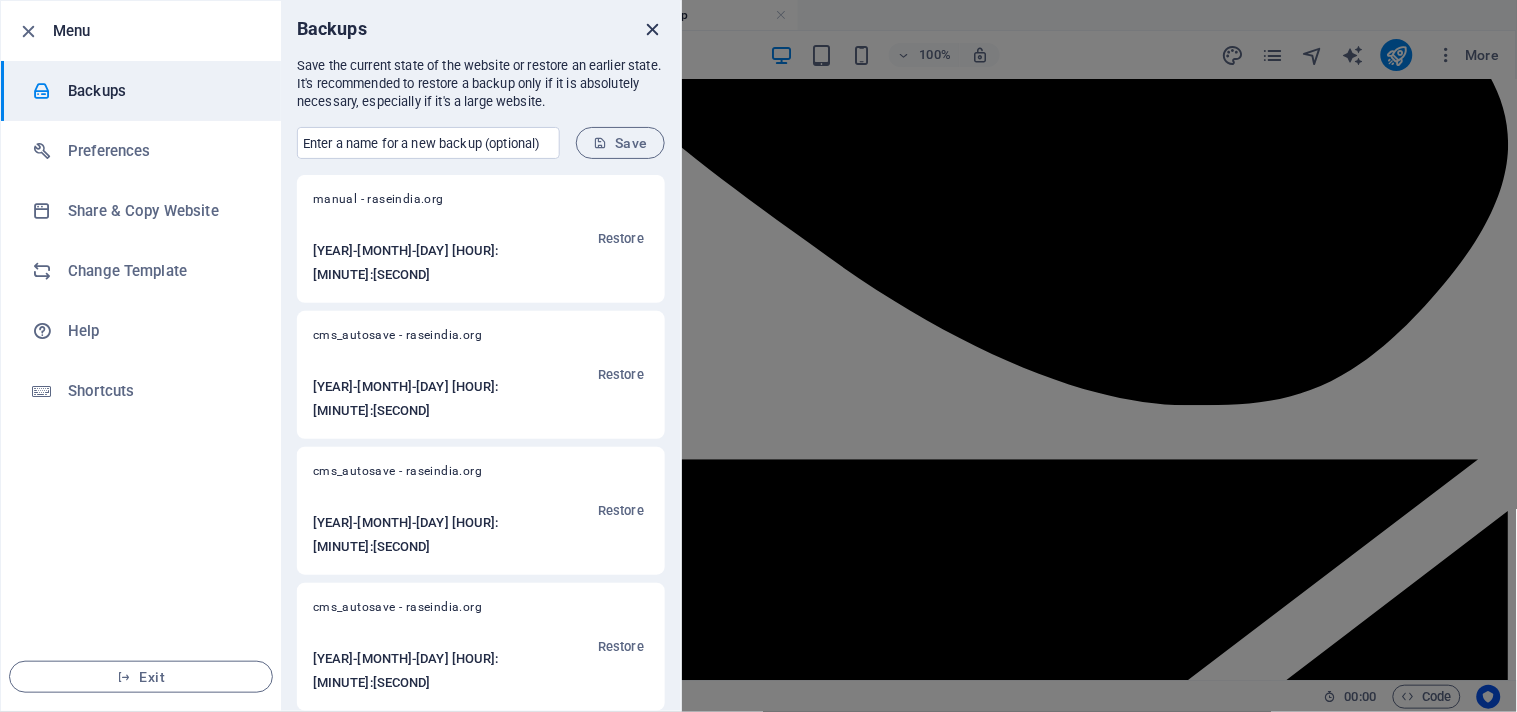click at bounding box center (653, 29) 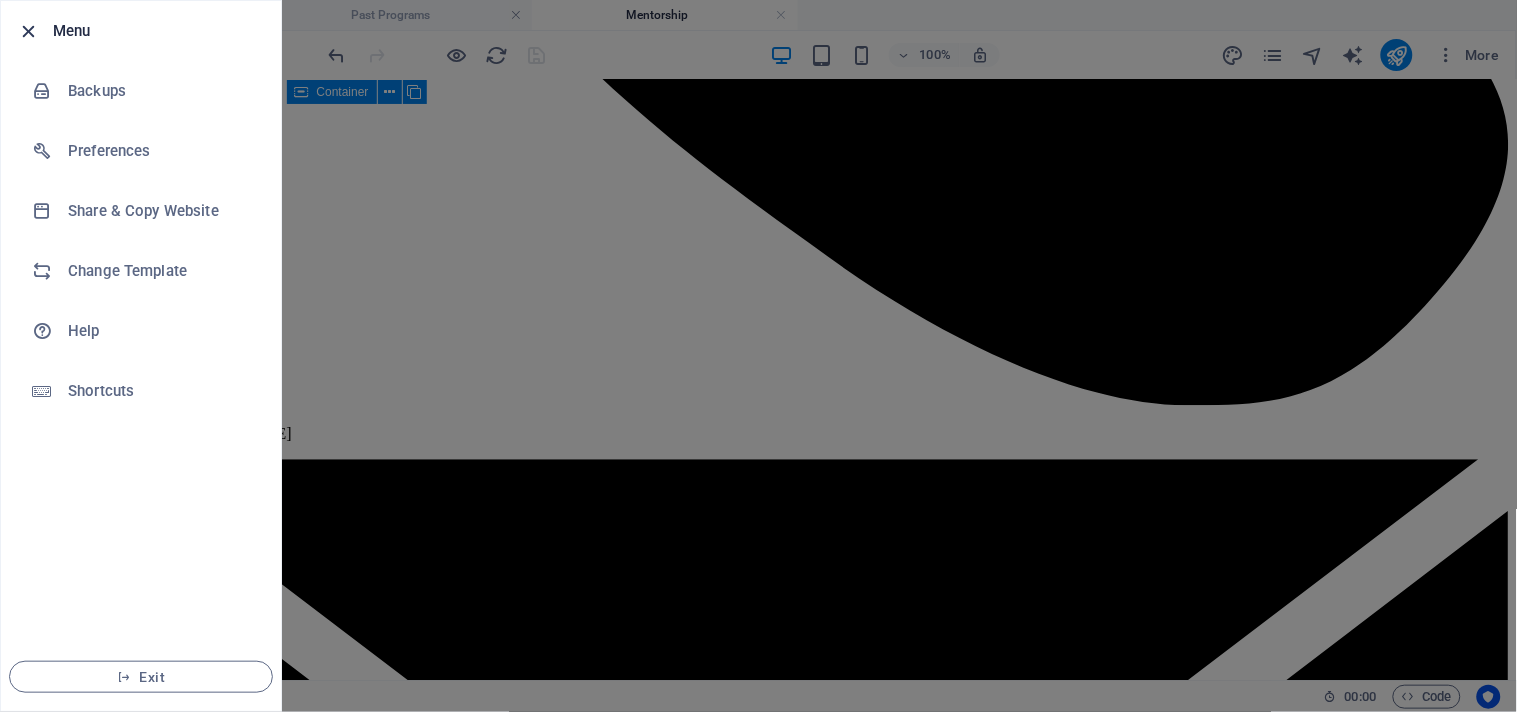 click at bounding box center (29, 31) 